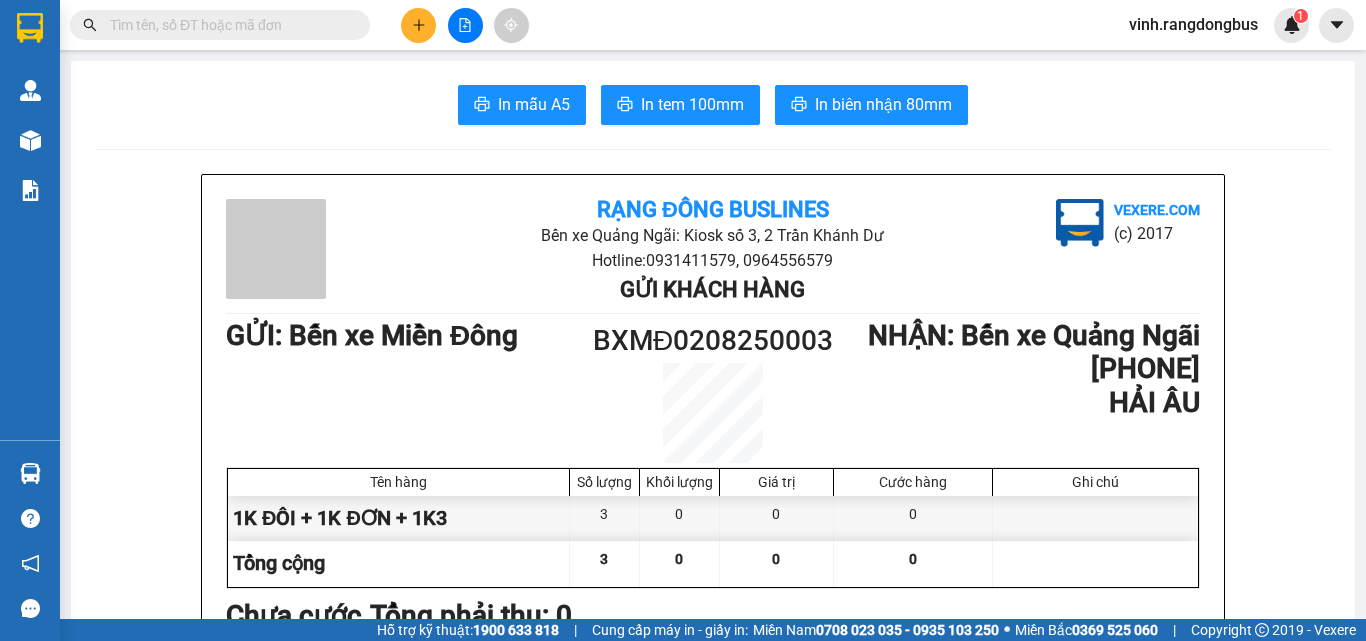 scroll, scrollTop: 0, scrollLeft: 0, axis: both 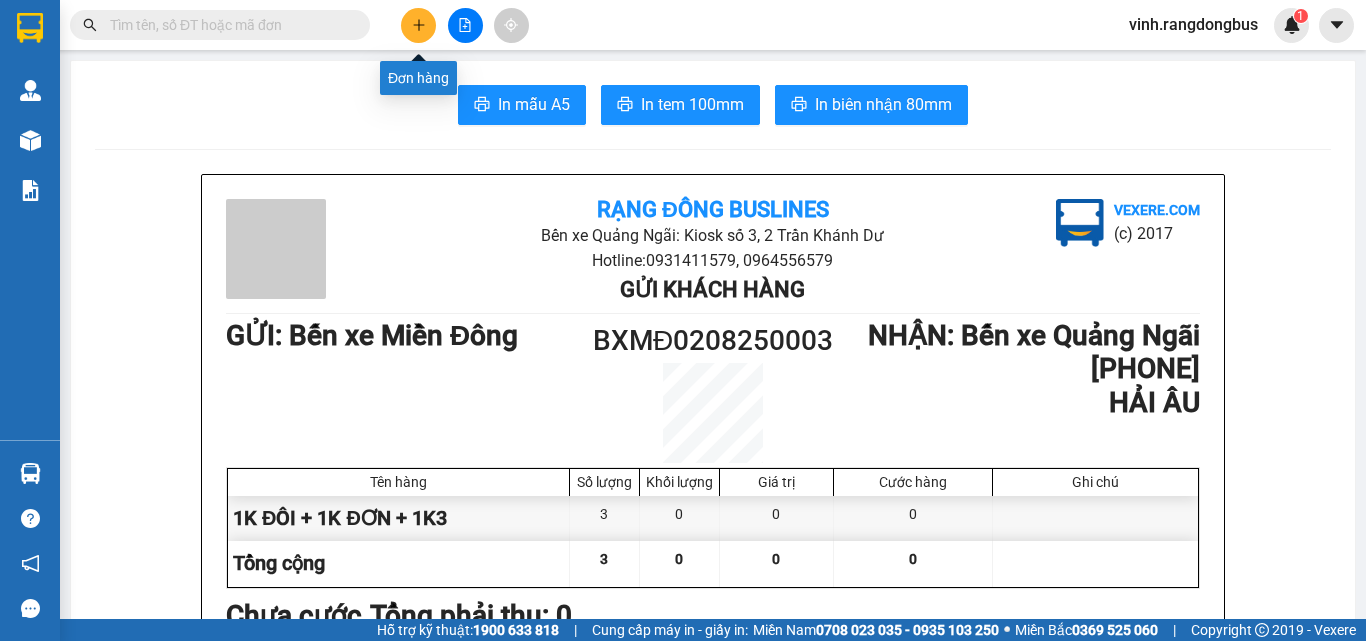 click at bounding box center (418, 25) 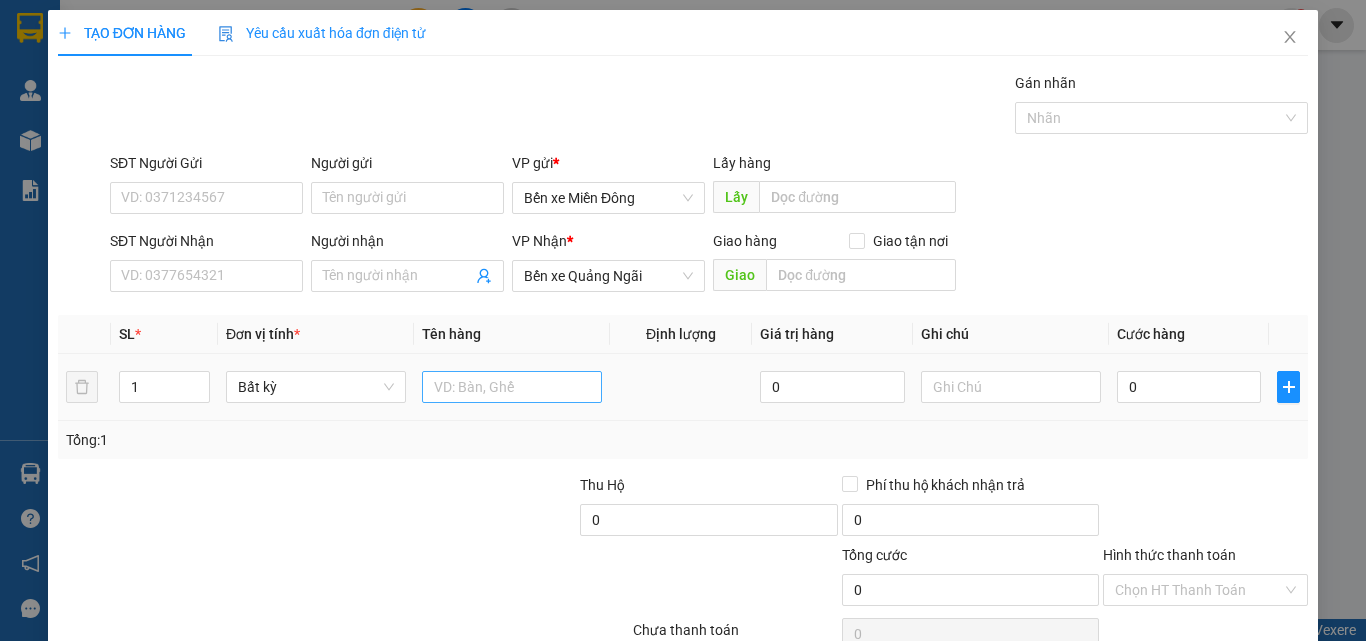drag, startPoint x: 474, startPoint y: 366, endPoint x: 472, endPoint y: 396, distance: 30.066593 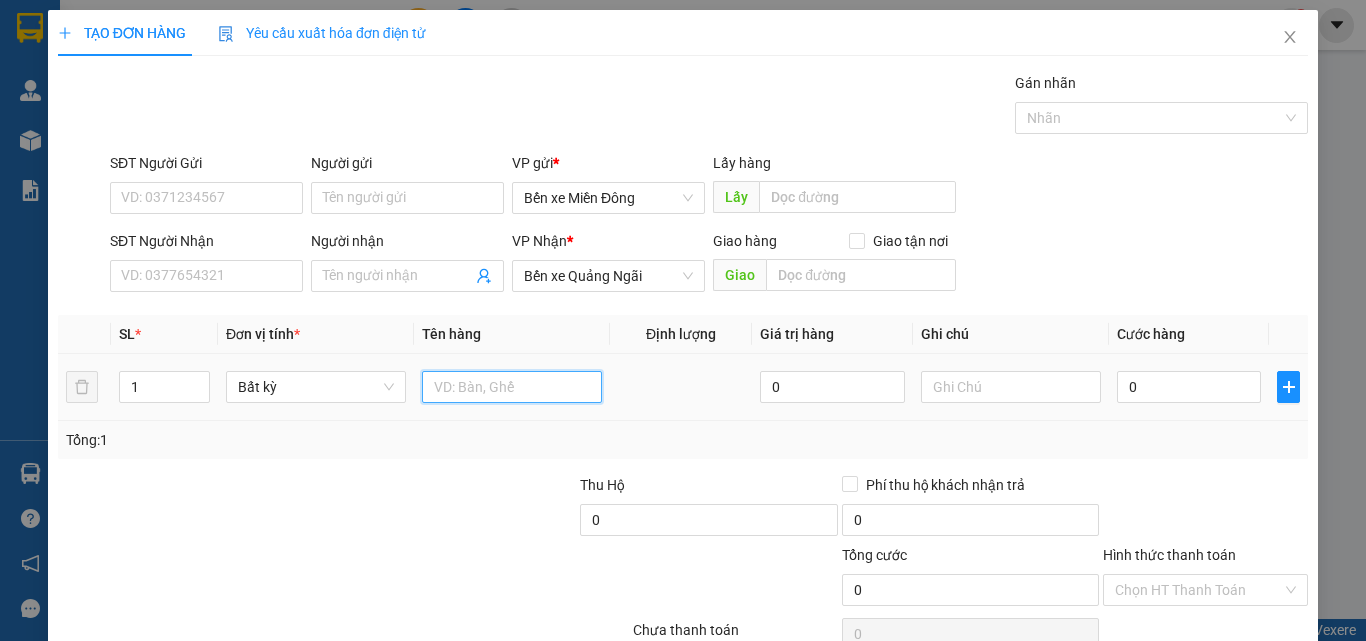click at bounding box center (512, 387) 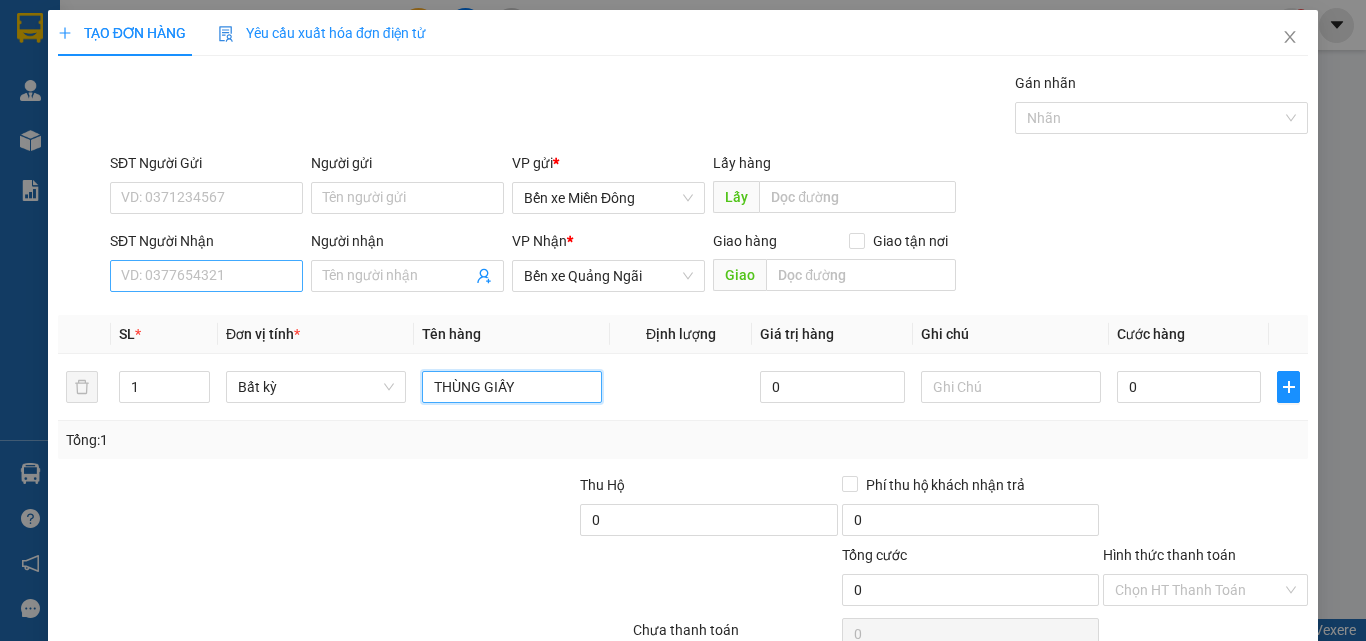 type on "THÙNG GIẤY" 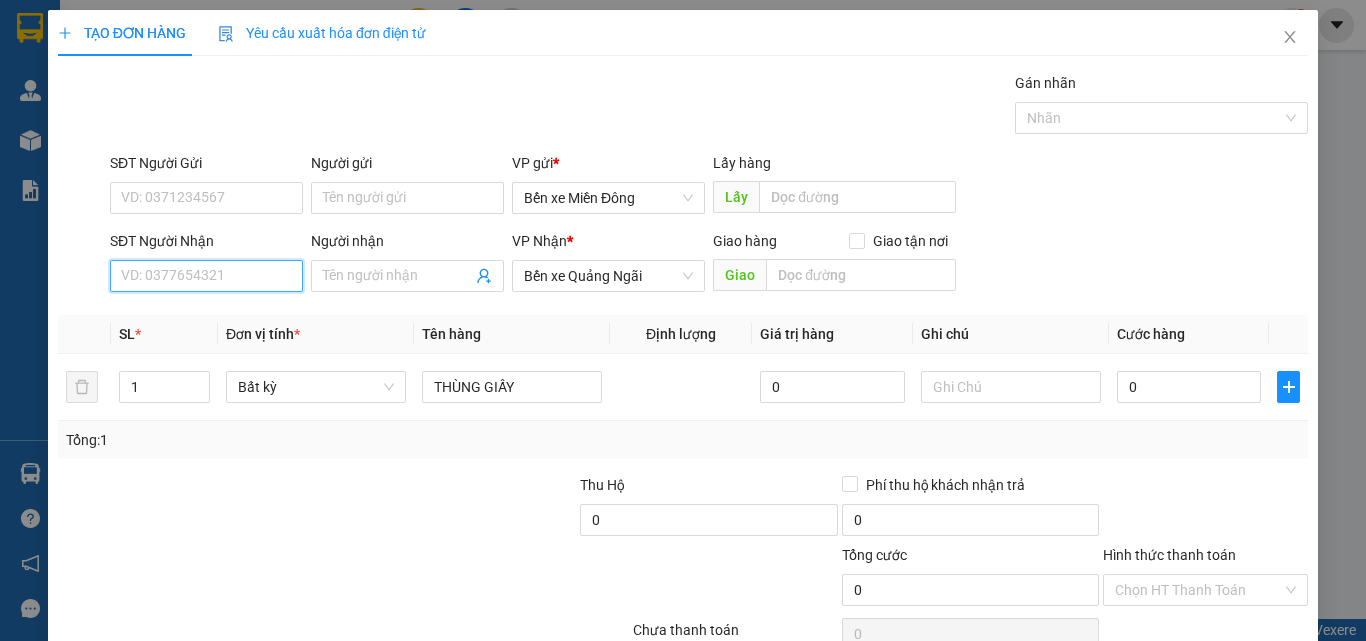 click on "SĐT Người Nhận" at bounding box center [206, 276] 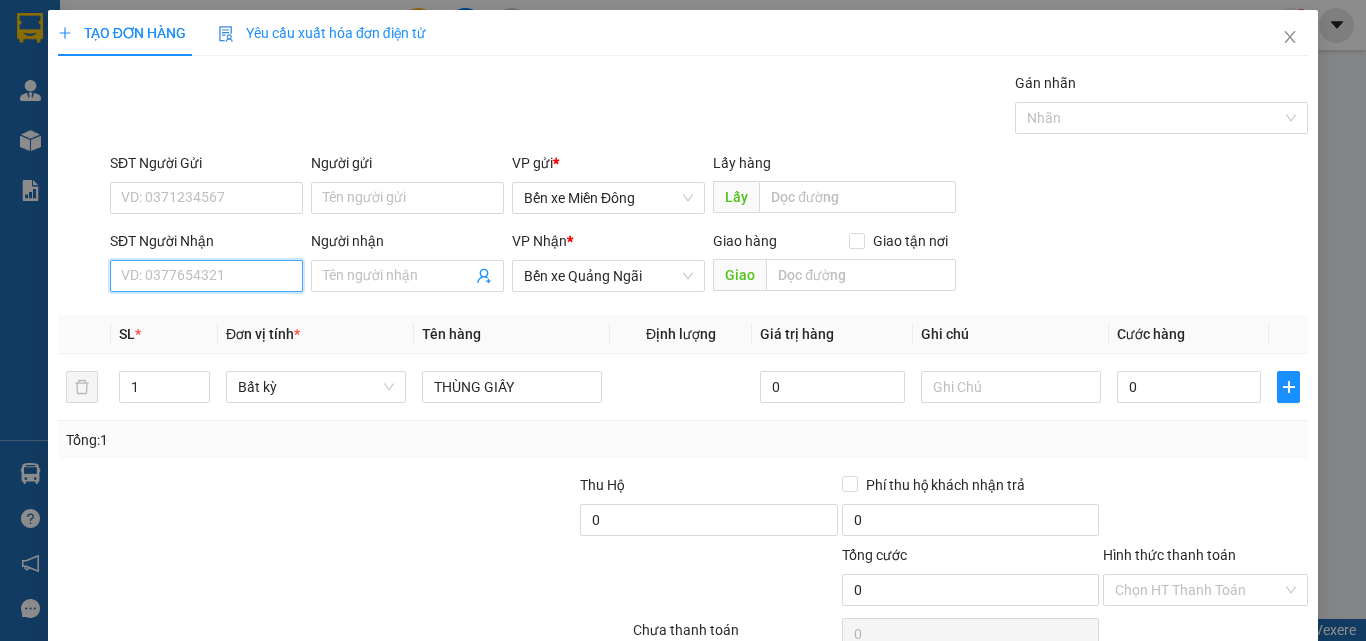 click on "SĐT Người Nhận" at bounding box center (206, 276) 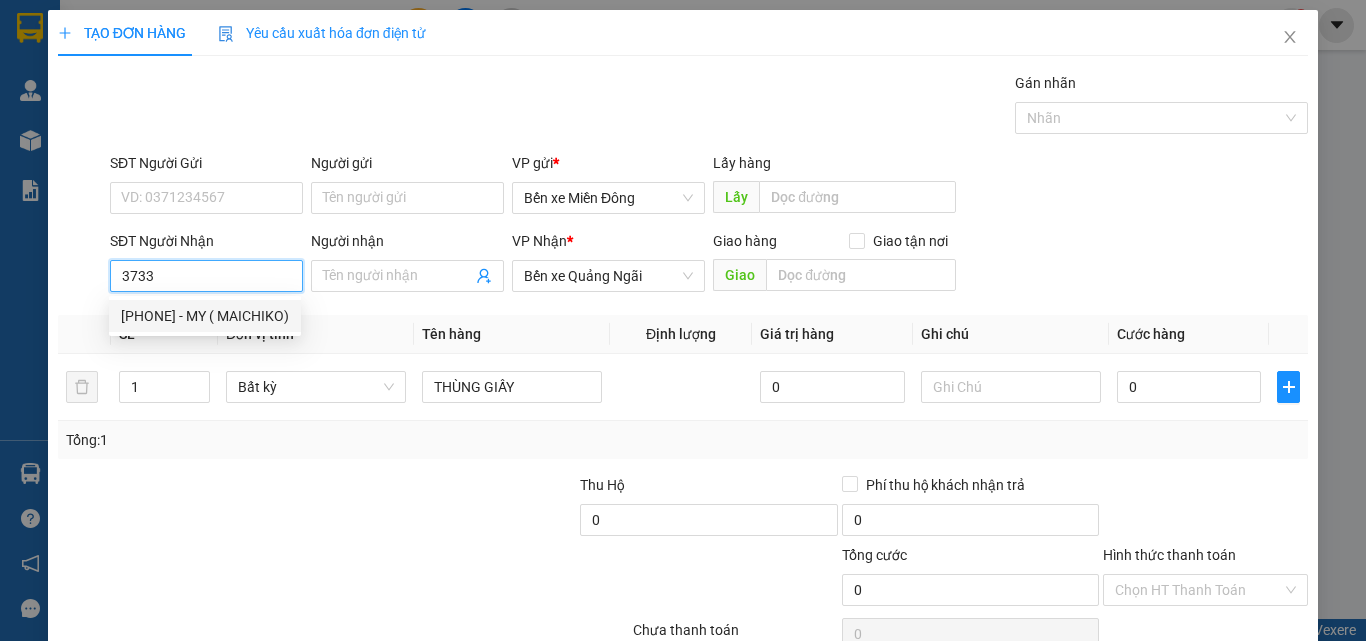 click on "0979493733 - MY ( MAICHIKO)" at bounding box center (205, 316) 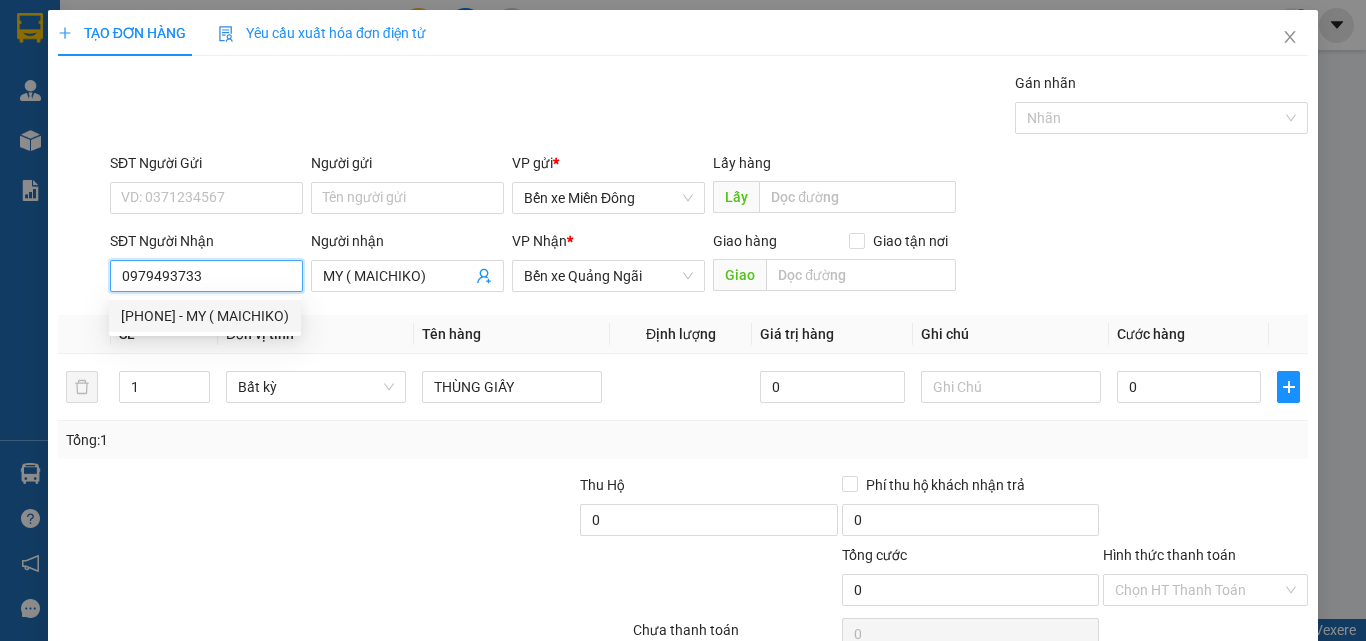 type on "150.000" 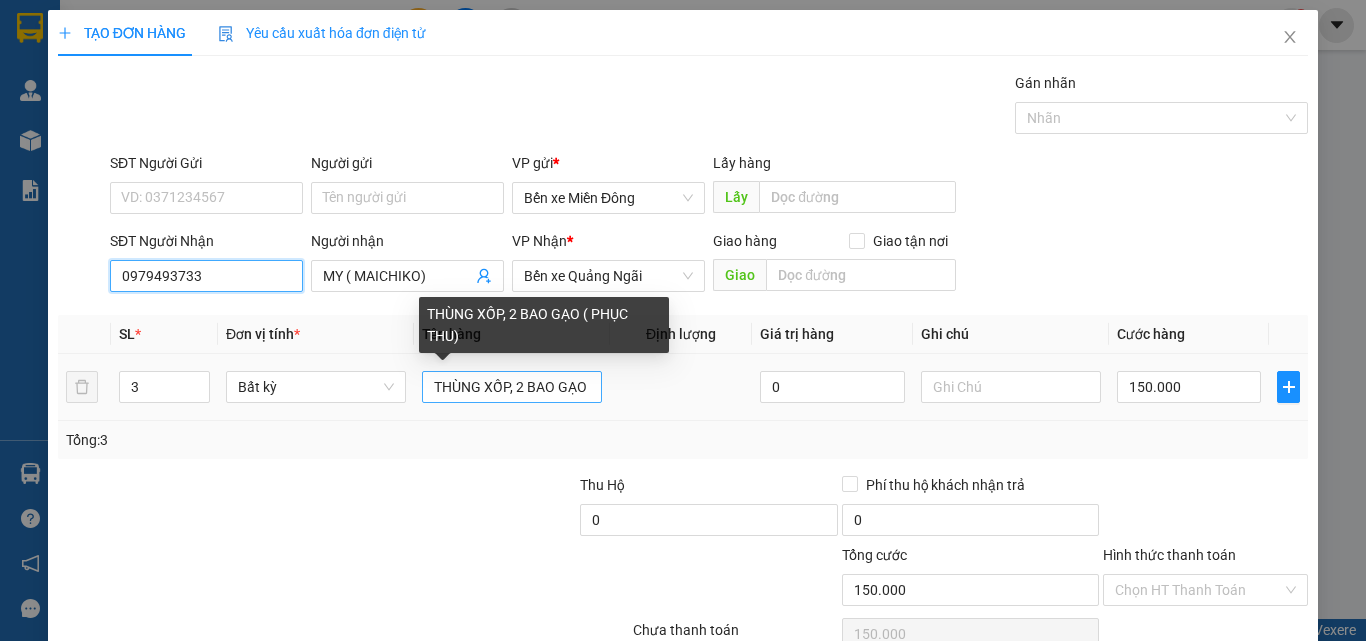 type on "0979493733" 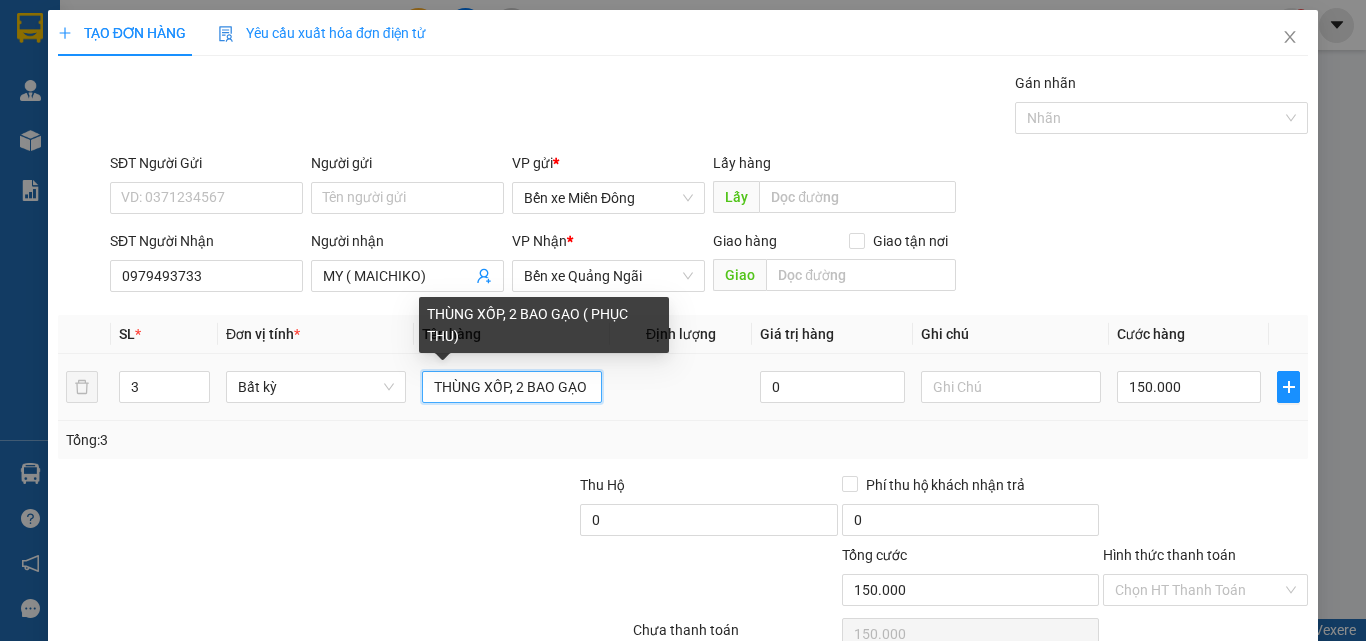 click on "THÙNG XỐP, 2 BAO GẠO ( PHỤC THU)" at bounding box center [512, 387] 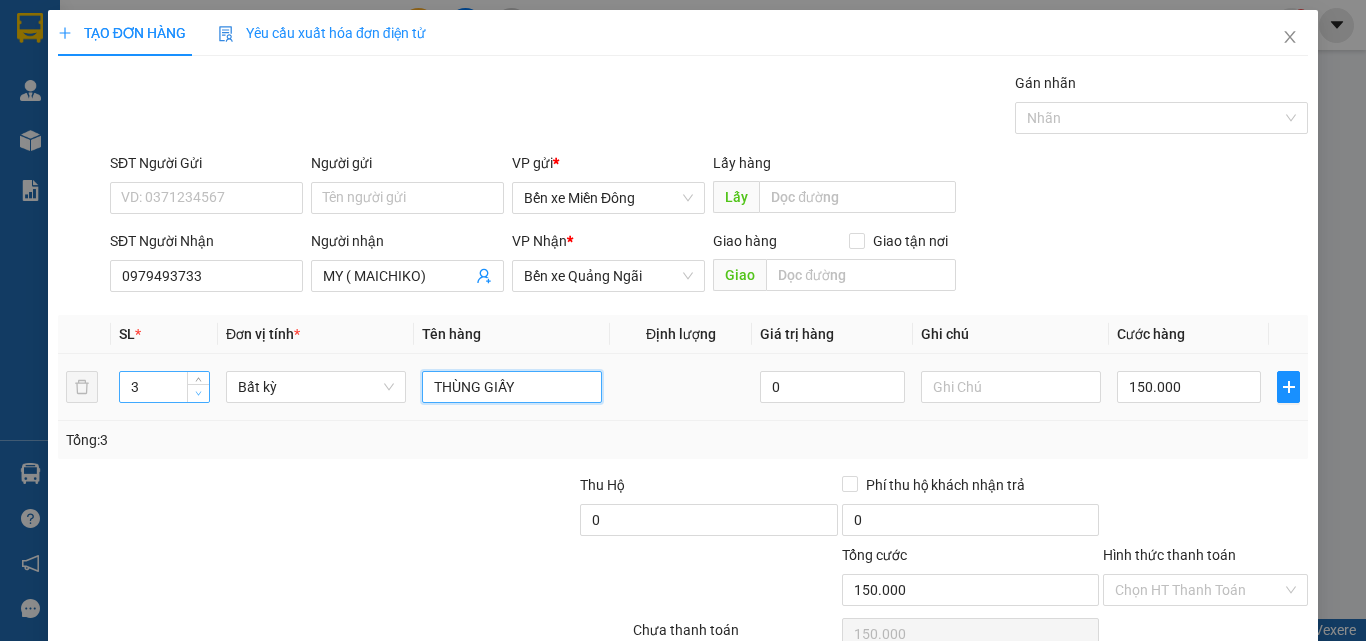 type on "THÙNG GIẤY" 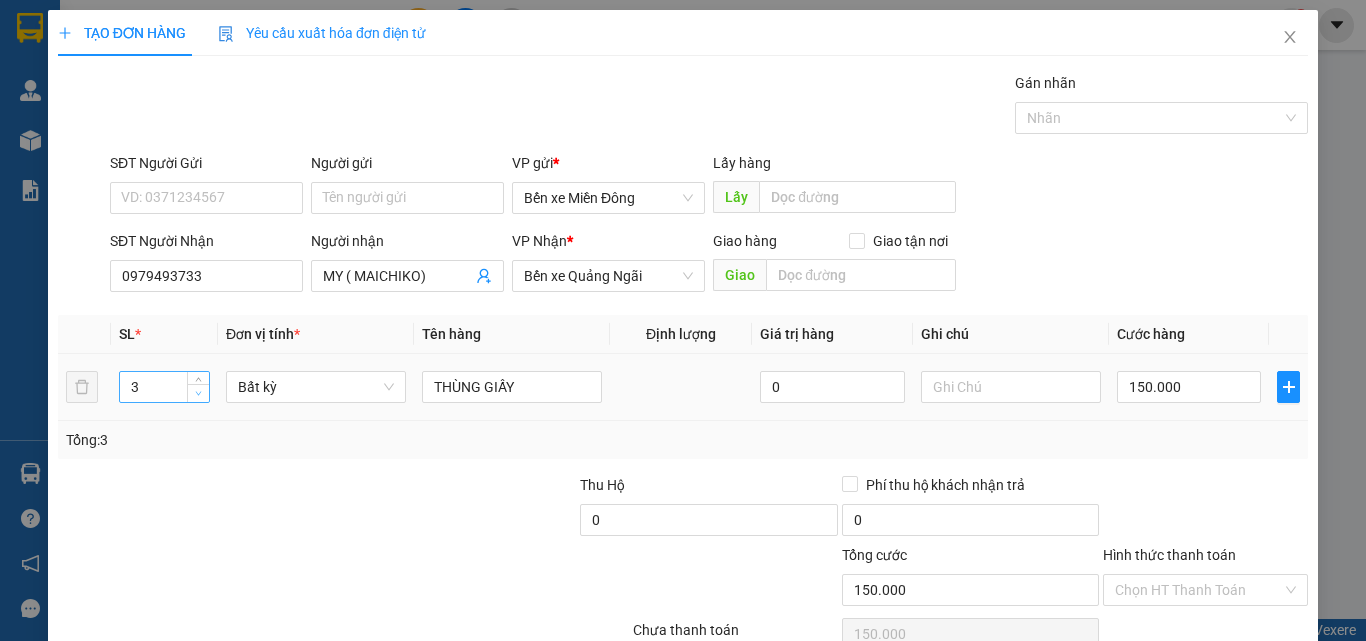 type on "2" 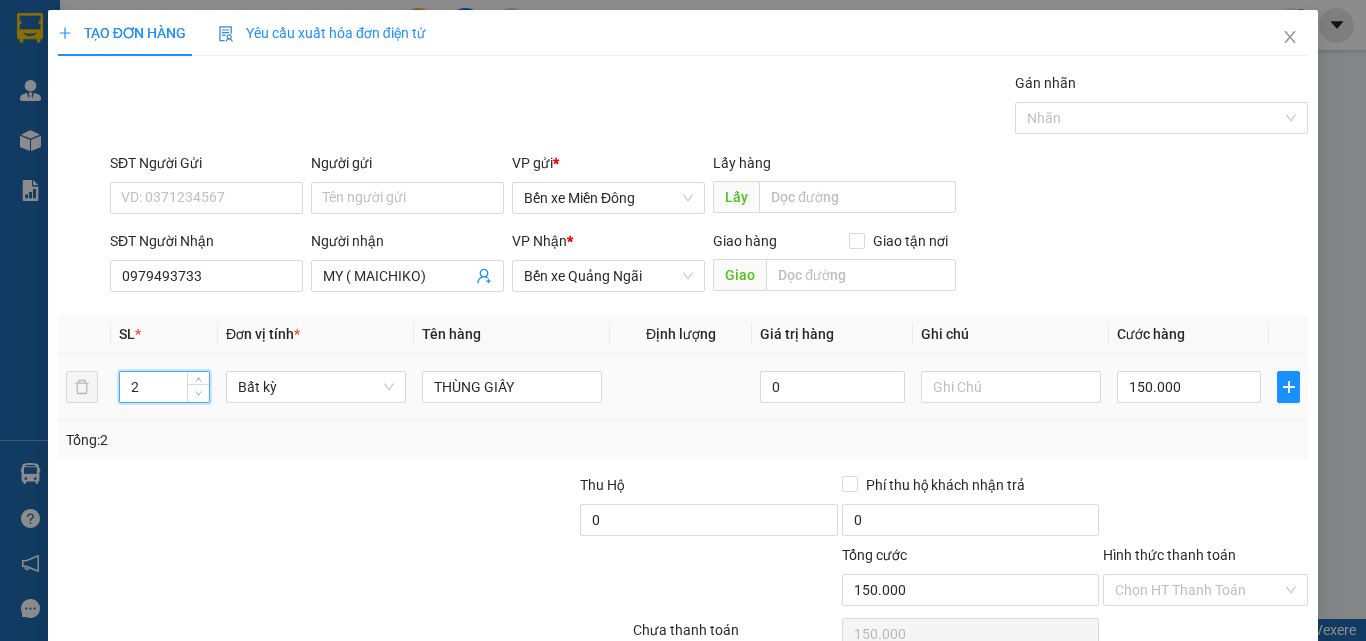 click at bounding box center (198, 393) 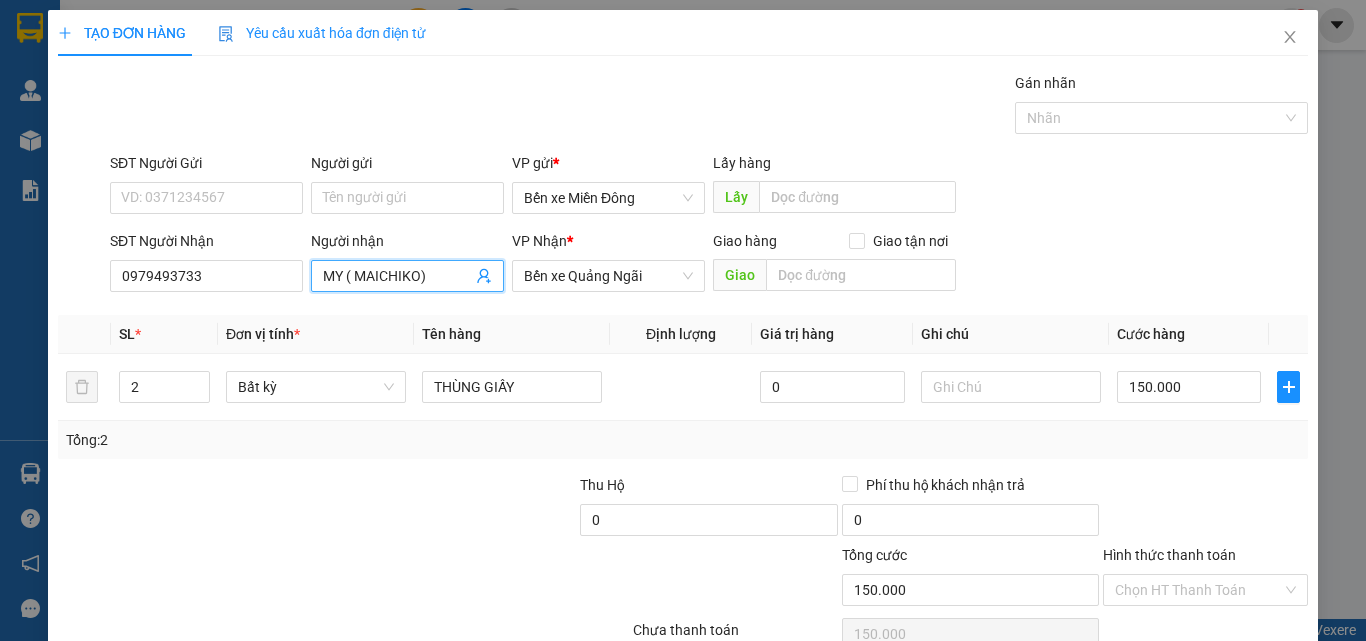 click on "MY ( MAICHIKO)" at bounding box center [397, 276] 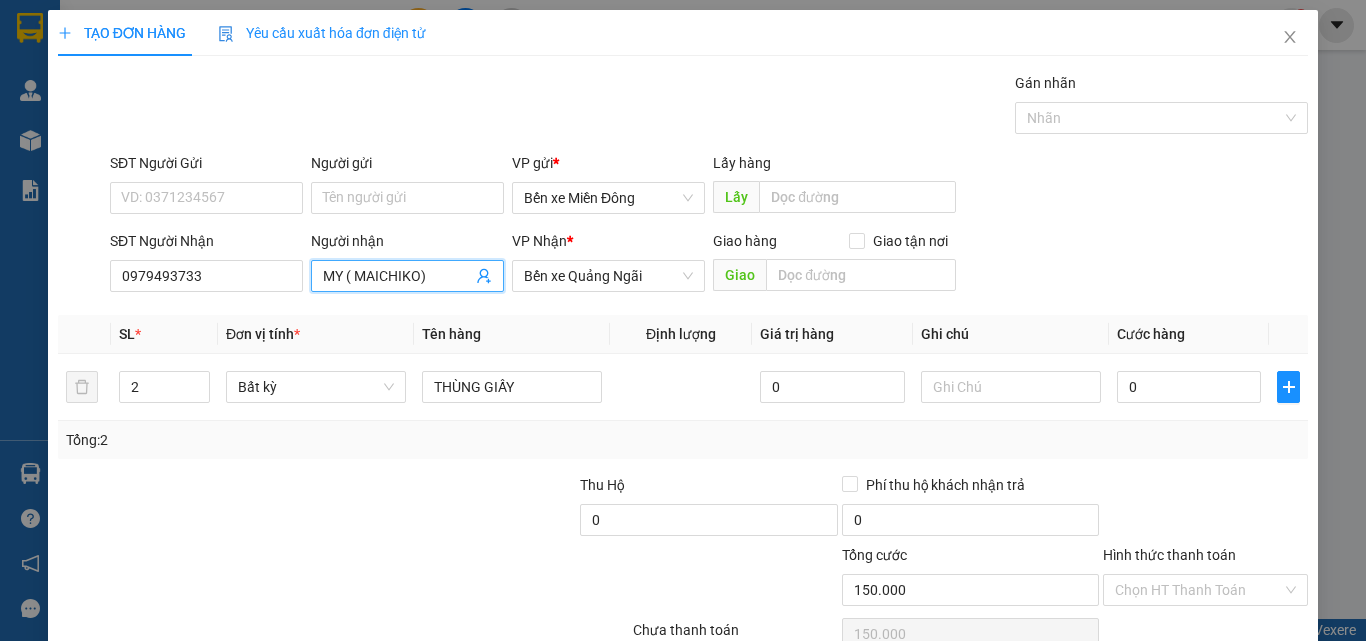 type on "0" 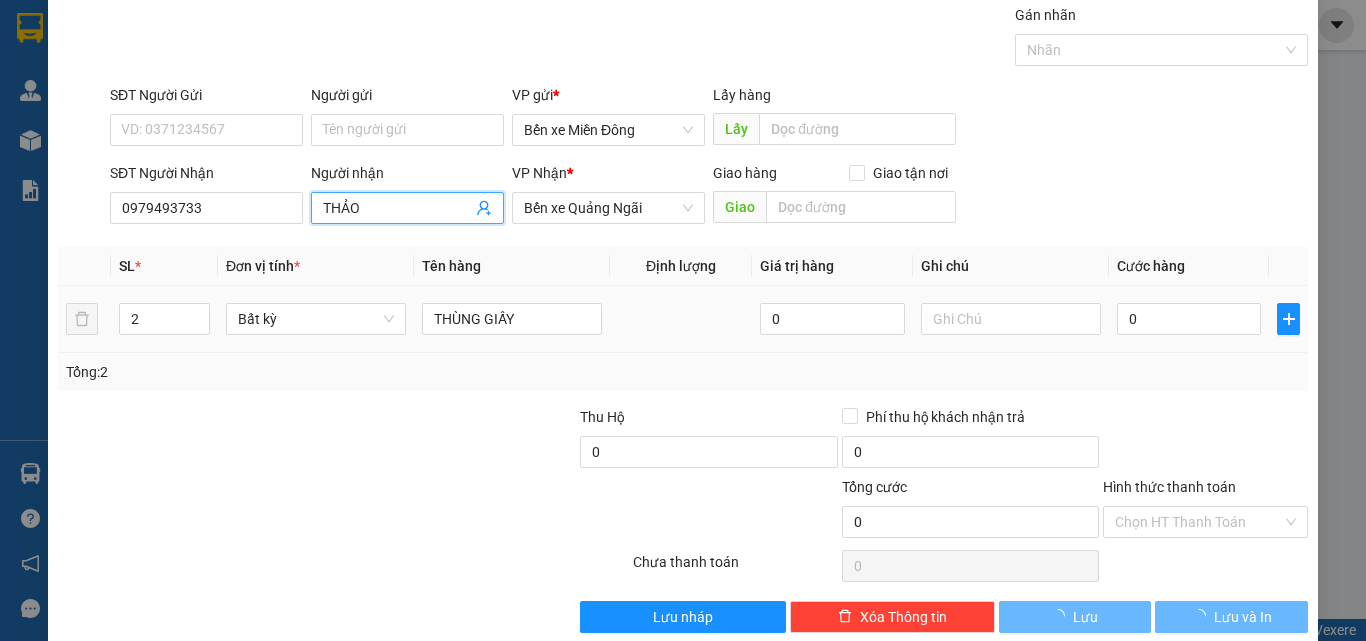 scroll, scrollTop: 99, scrollLeft: 0, axis: vertical 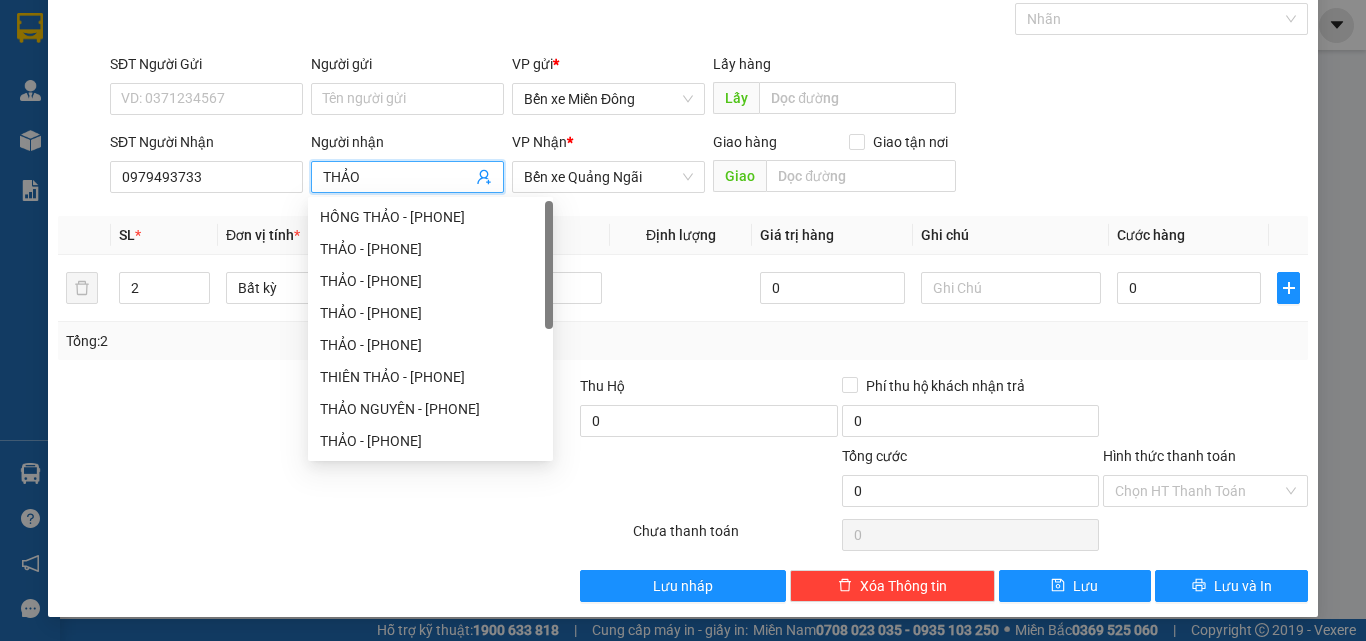 type on "THẢO" 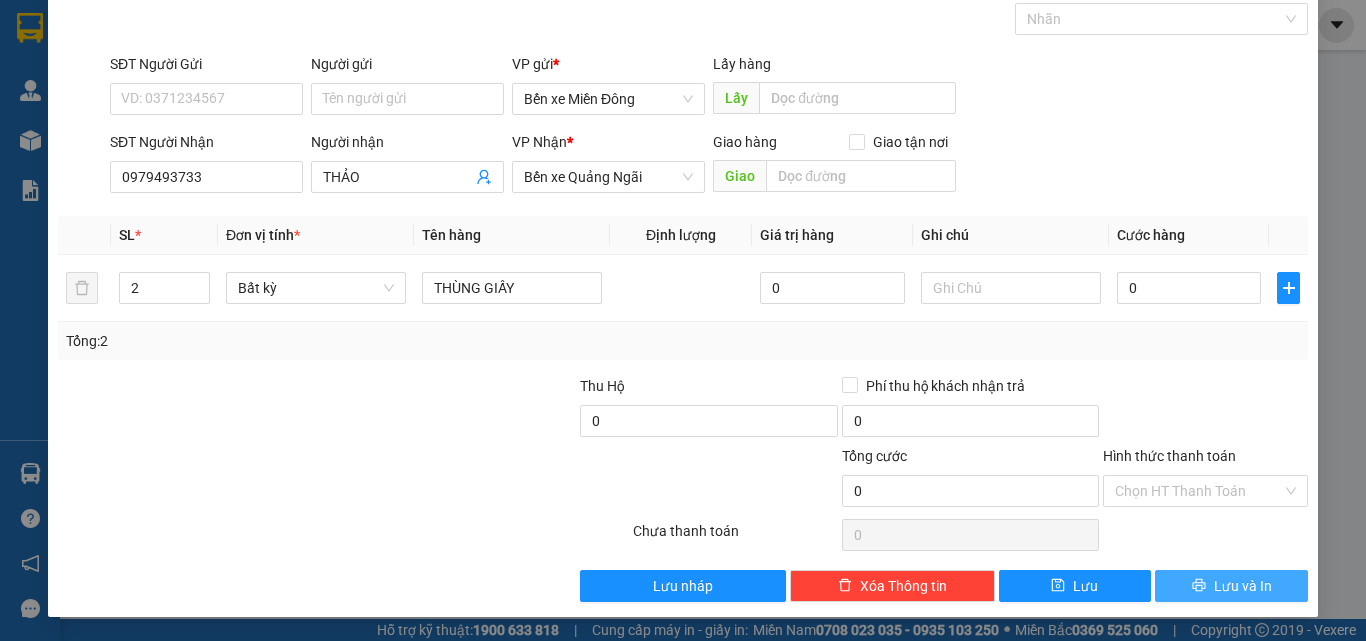 drag, startPoint x: 1245, startPoint y: 586, endPoint x: 1246, endPoint y: 611, distance: 25.019993 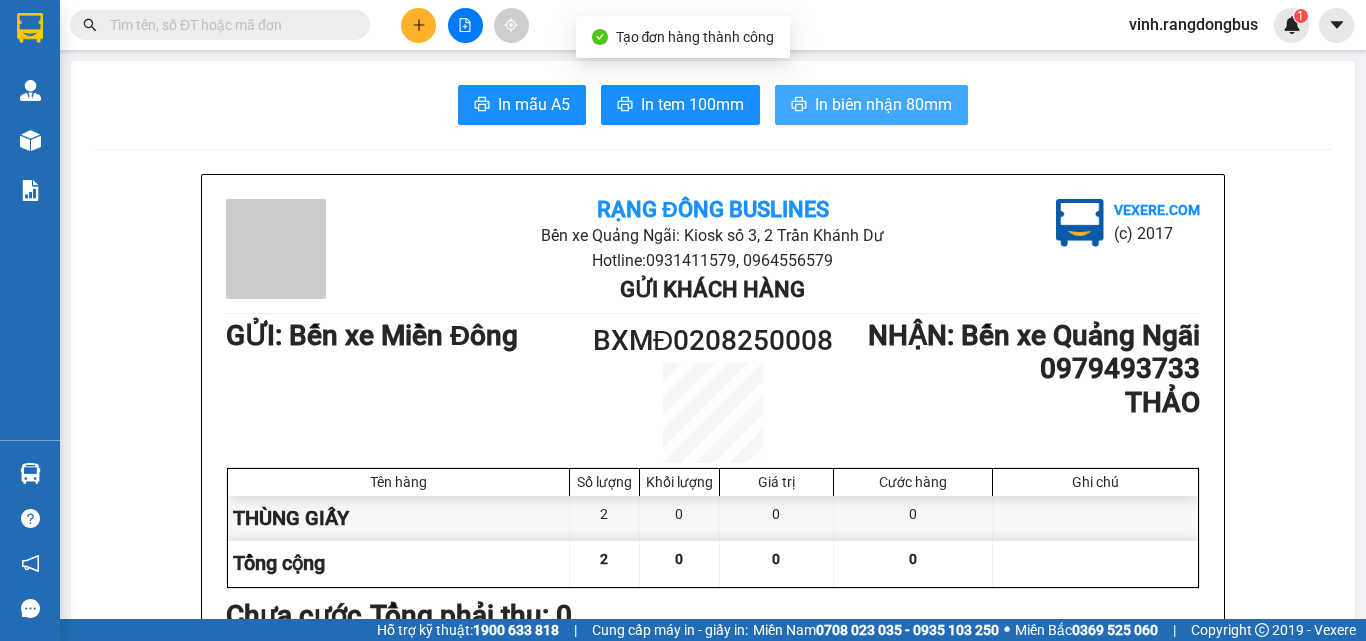 click on "In biên nhận 80mm" at bounding box center [883, 104] 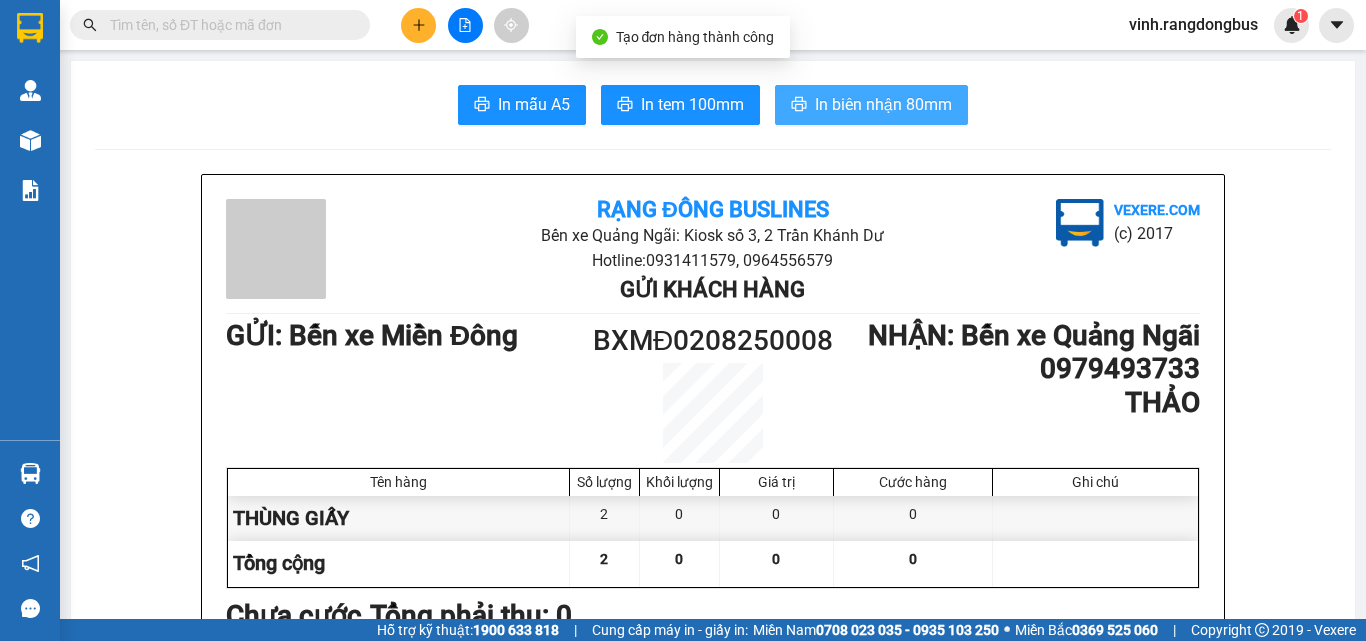 scroll, scrollTop: 0, scrollLeft: 0, axis: both 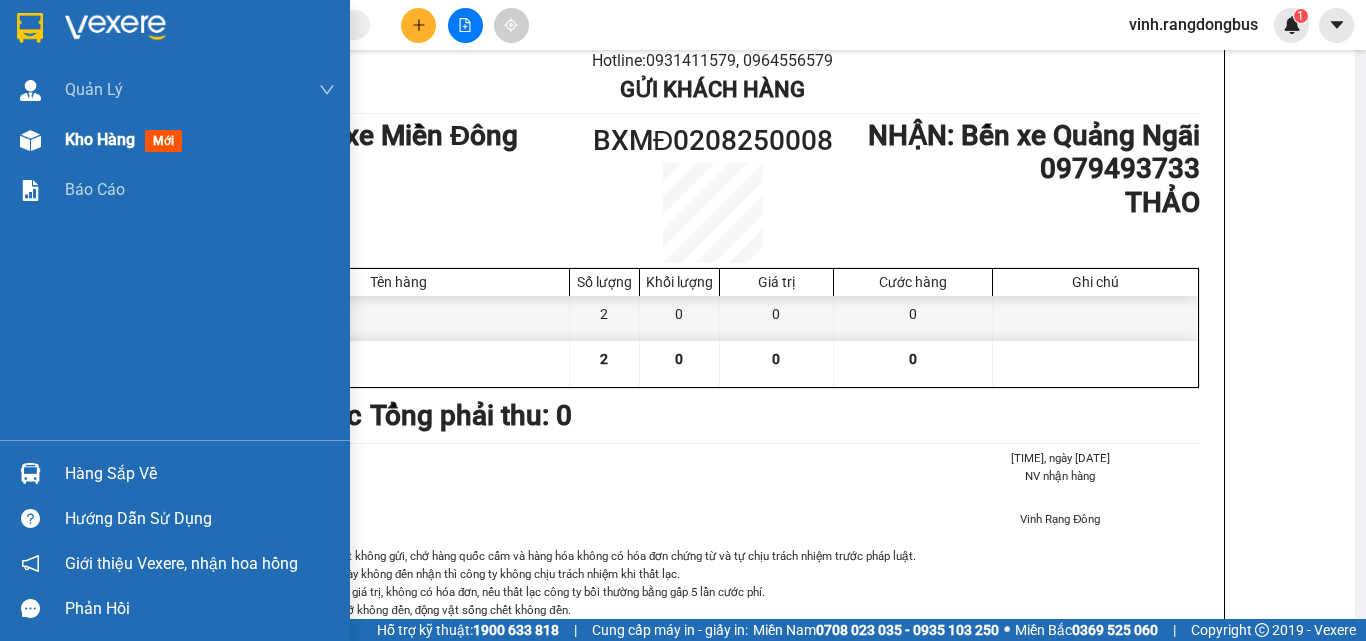 click on "Kho hàng" at bounding box center (100, 139) 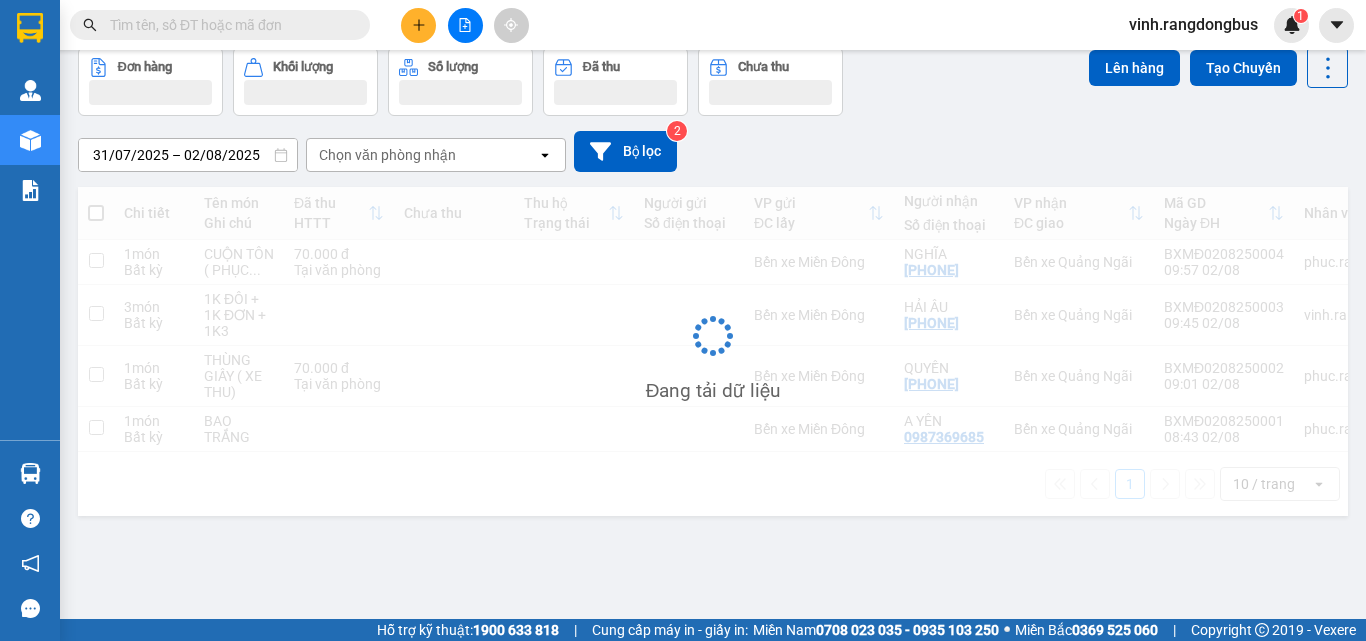 scroll, scrollTop: 92, scrollLeft: 0, axis: vertical 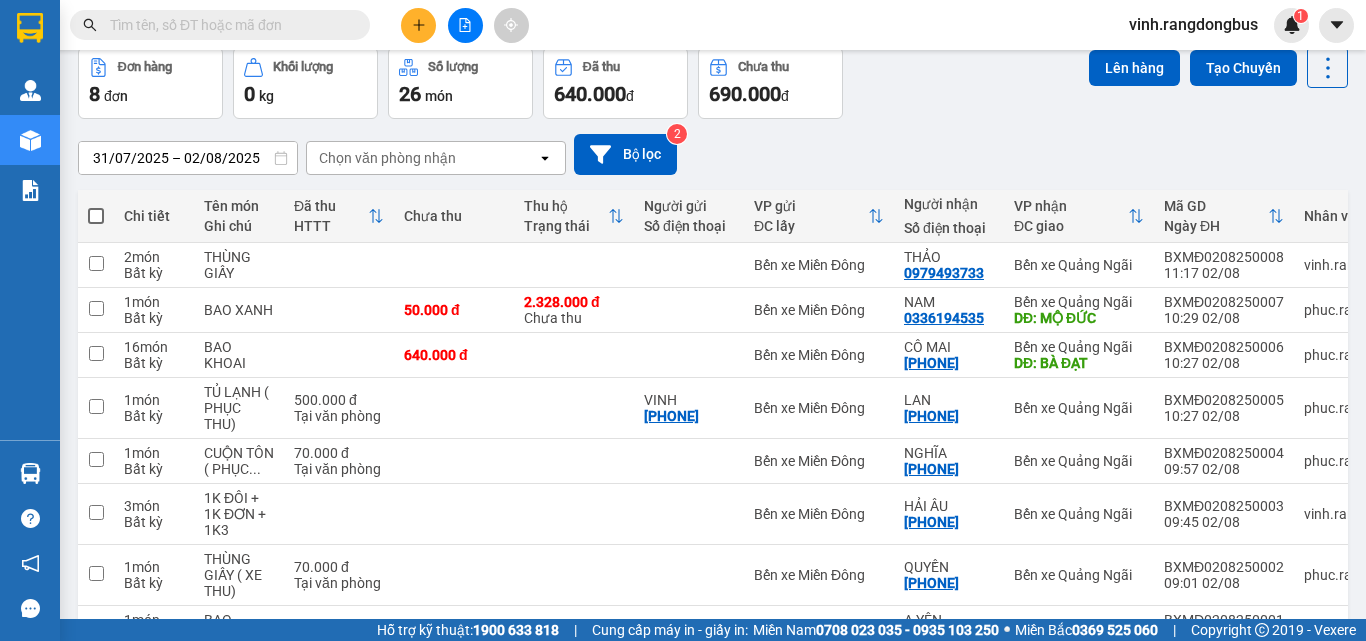 click at bounding box center (228, 25) 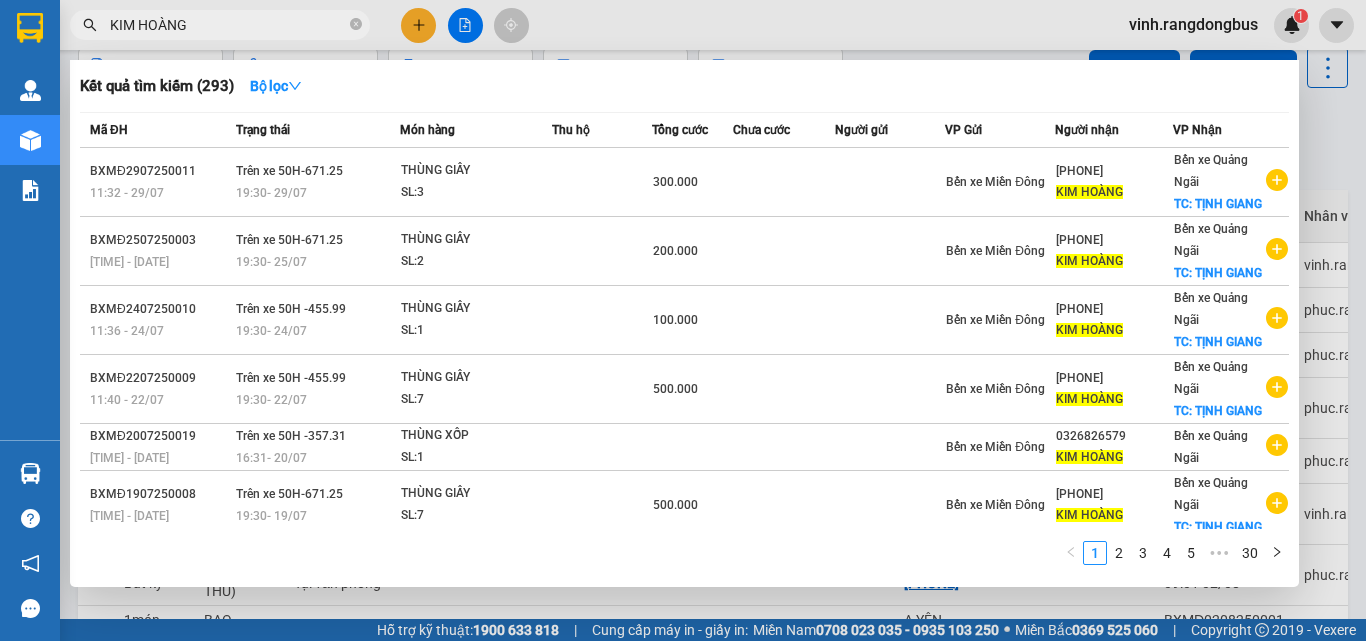type on "KIM HOÀNG" 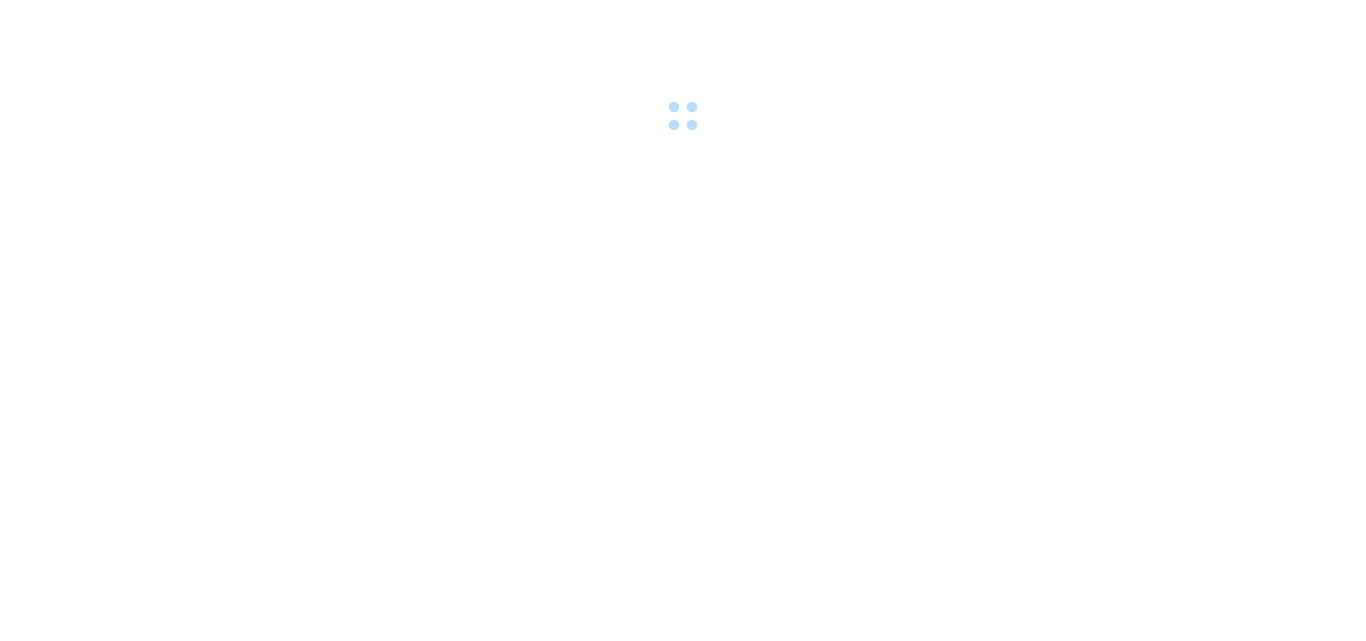 scroll, scrollTop: 0, scrollLeft: 0, axis: both 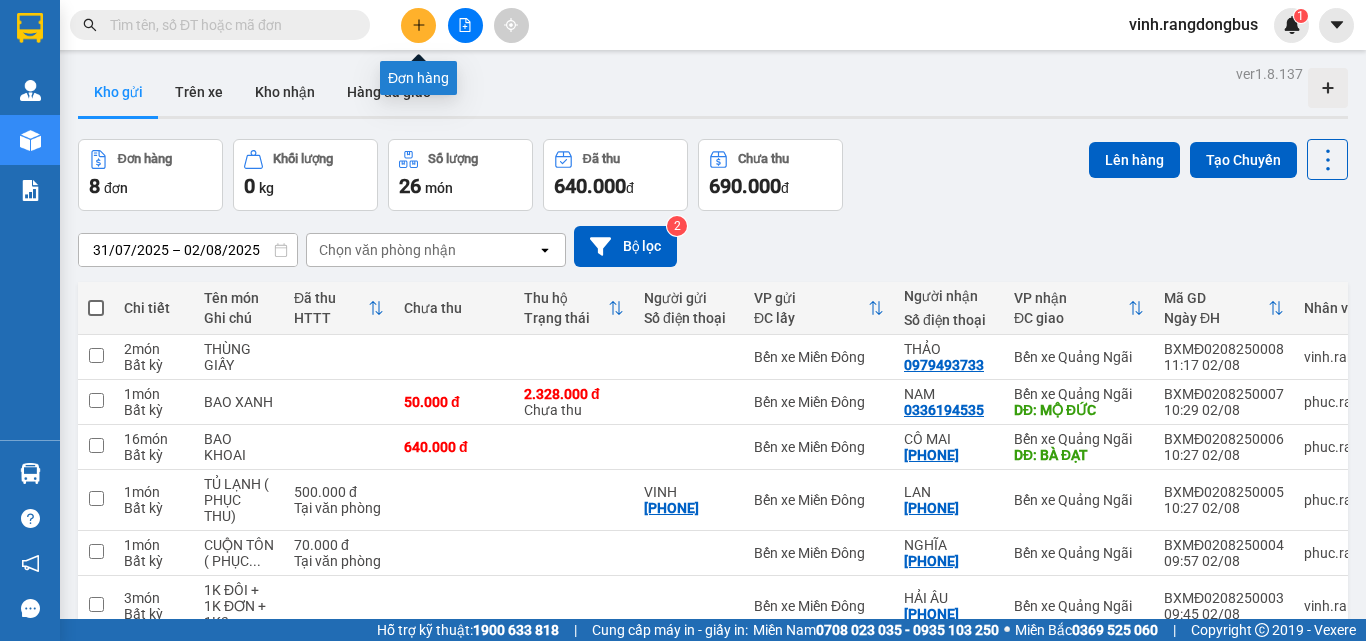 click at bounding box center [418, 25] 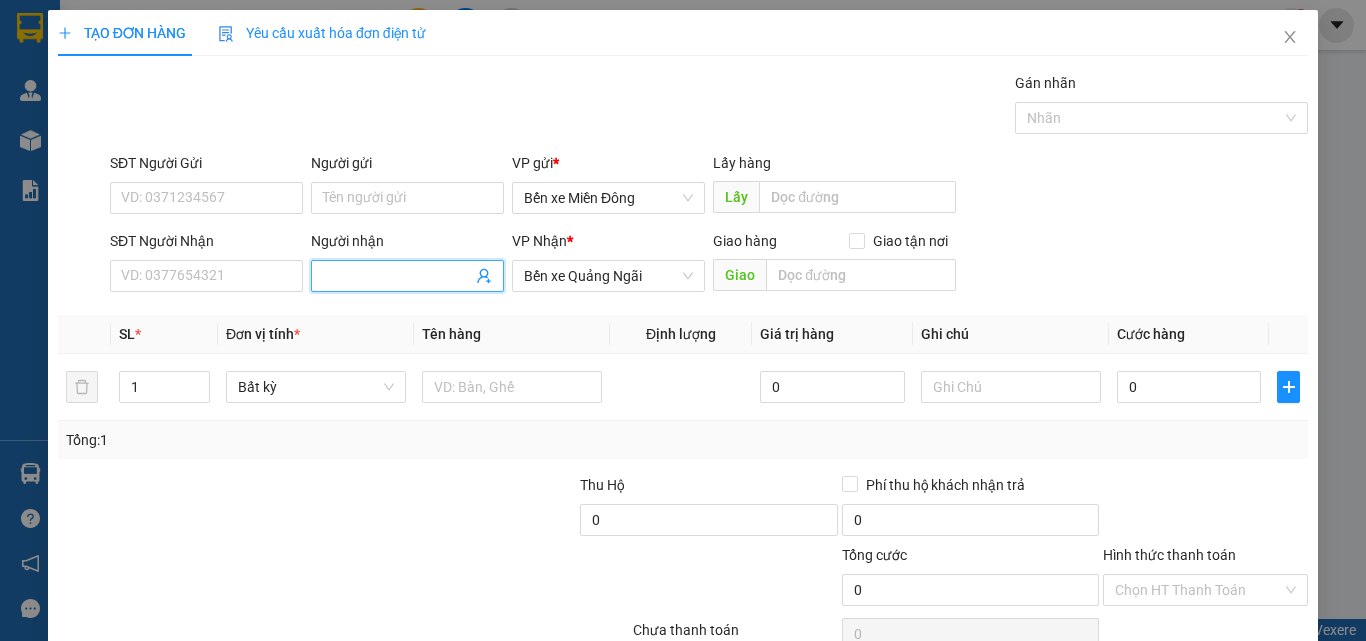 click on "Người nhận" at bounding box center [397, 276] 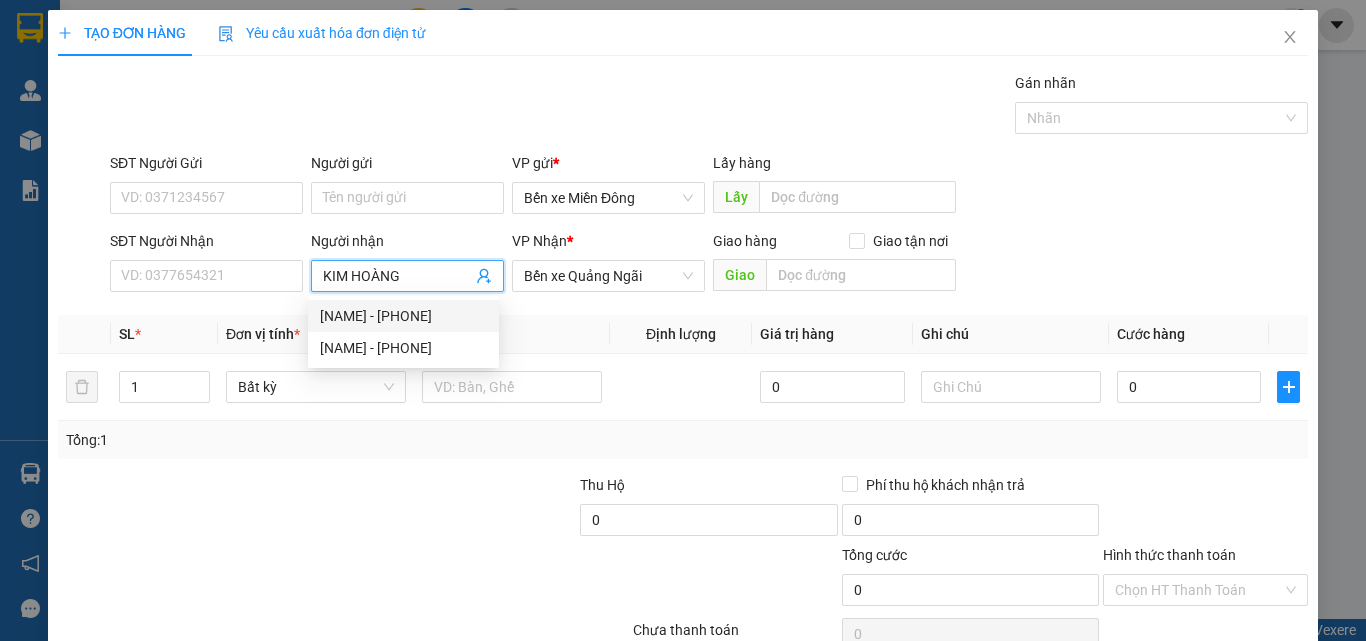 type on "KIM HOÀNG" 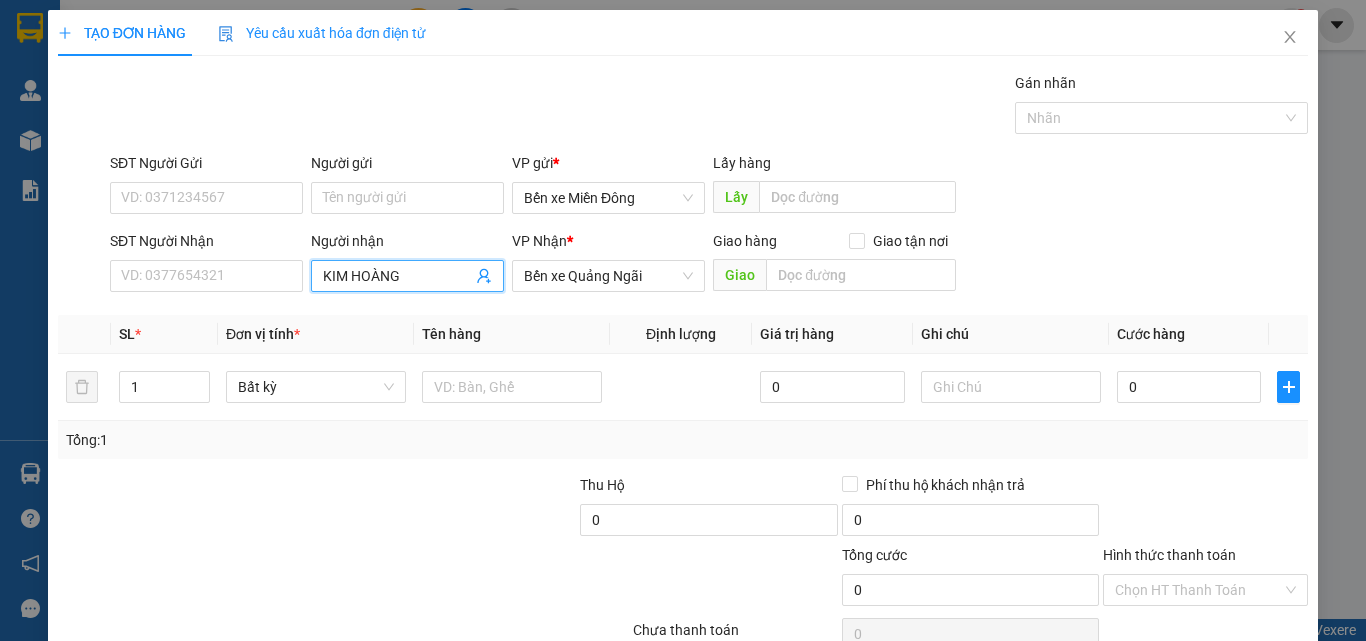 click on "KIM HOÀNG" at bounding box center (407, 276) 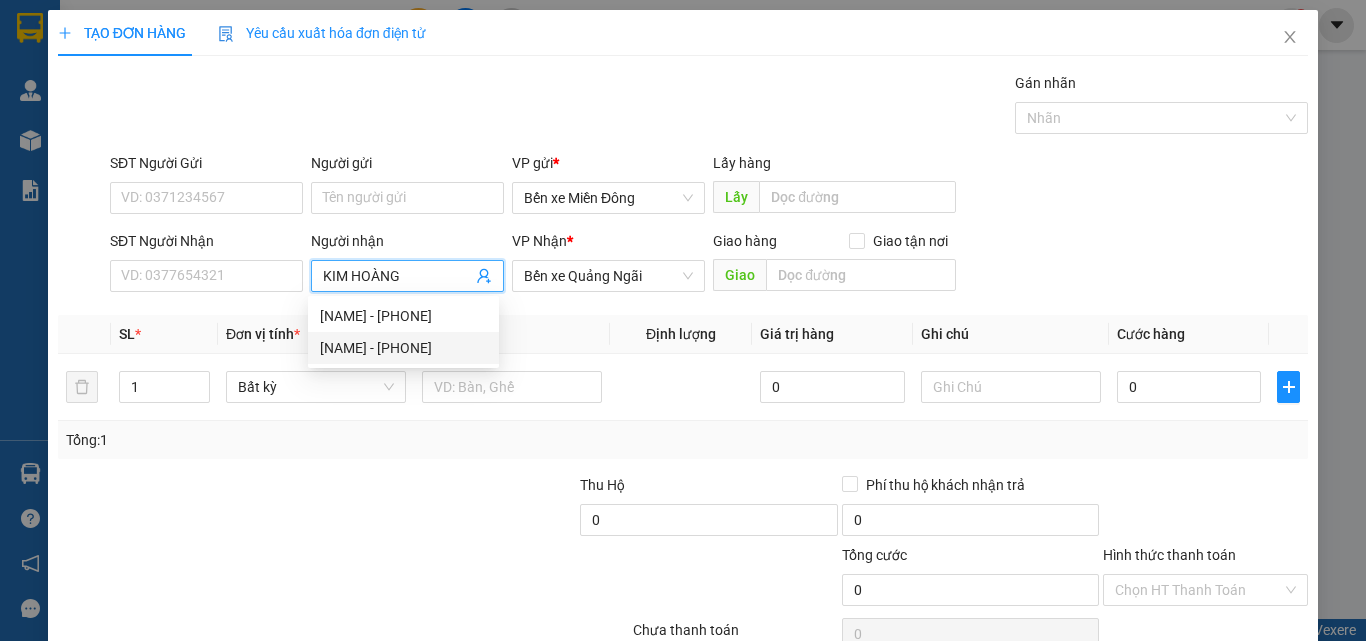 click on "[NAME] - [PHONE]" at bounding box center [403, 348] 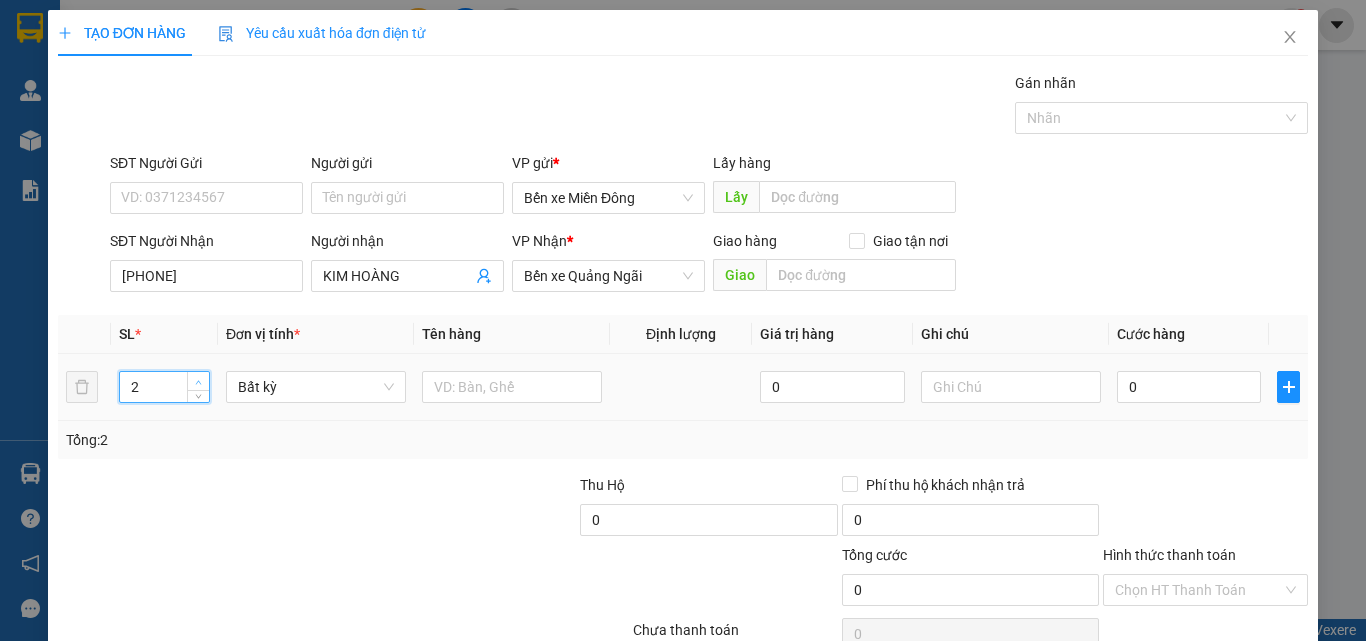 click at bounding box center (198, 381) 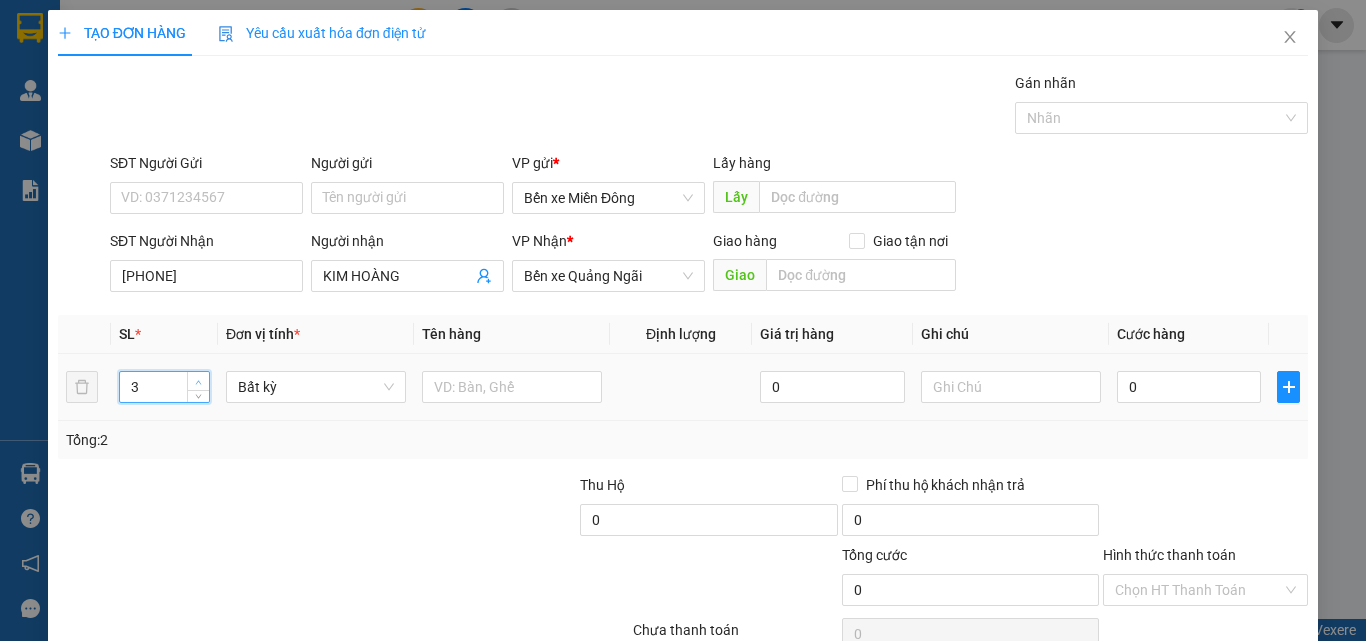 click at bounding box center (198, 381) 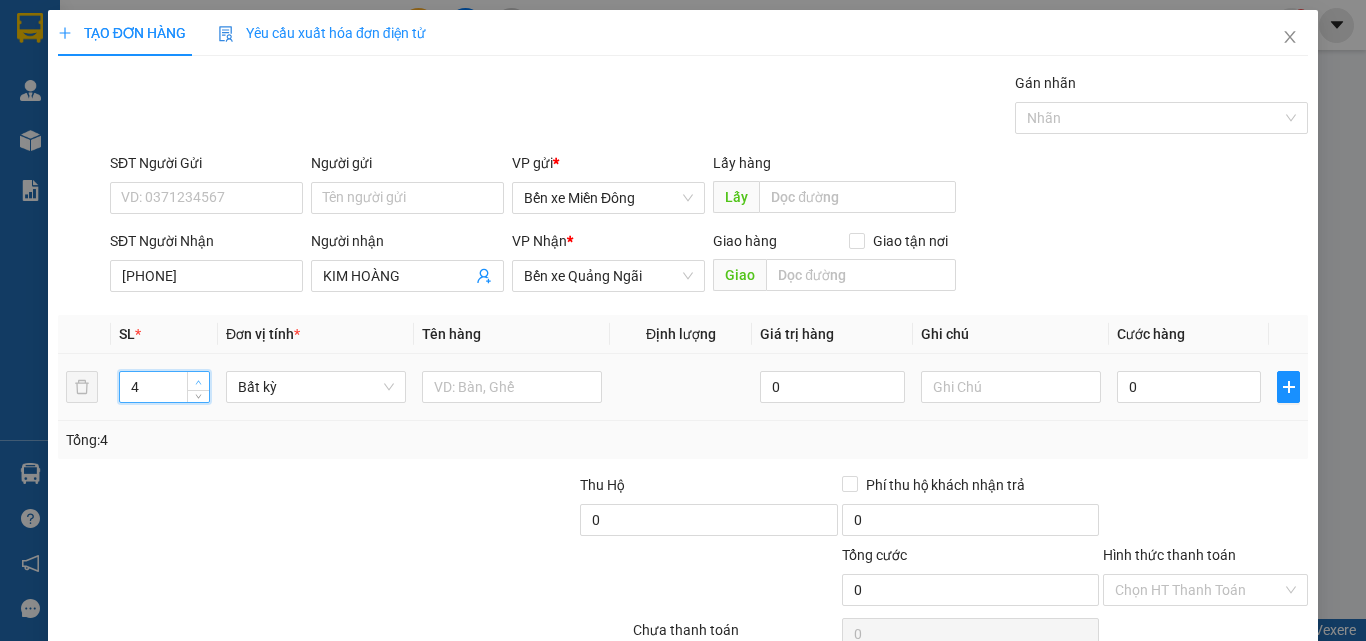 click at bounding box center [198, 381] 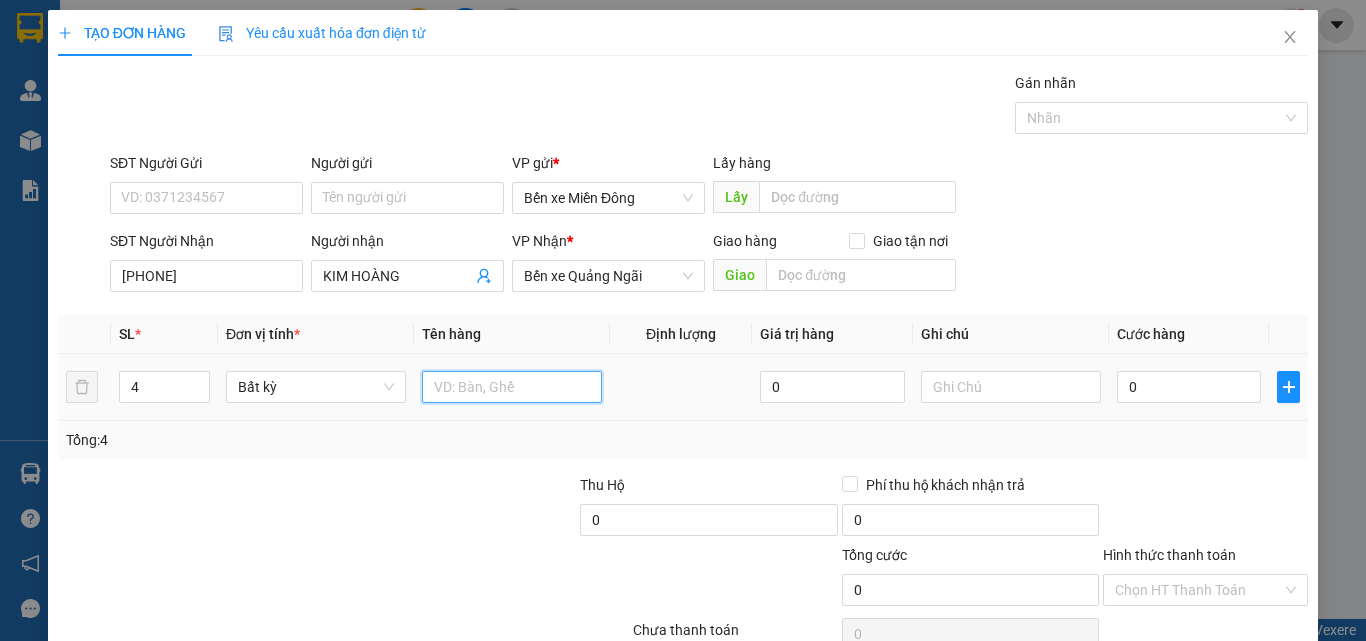 click at bounding box center (512, 387) 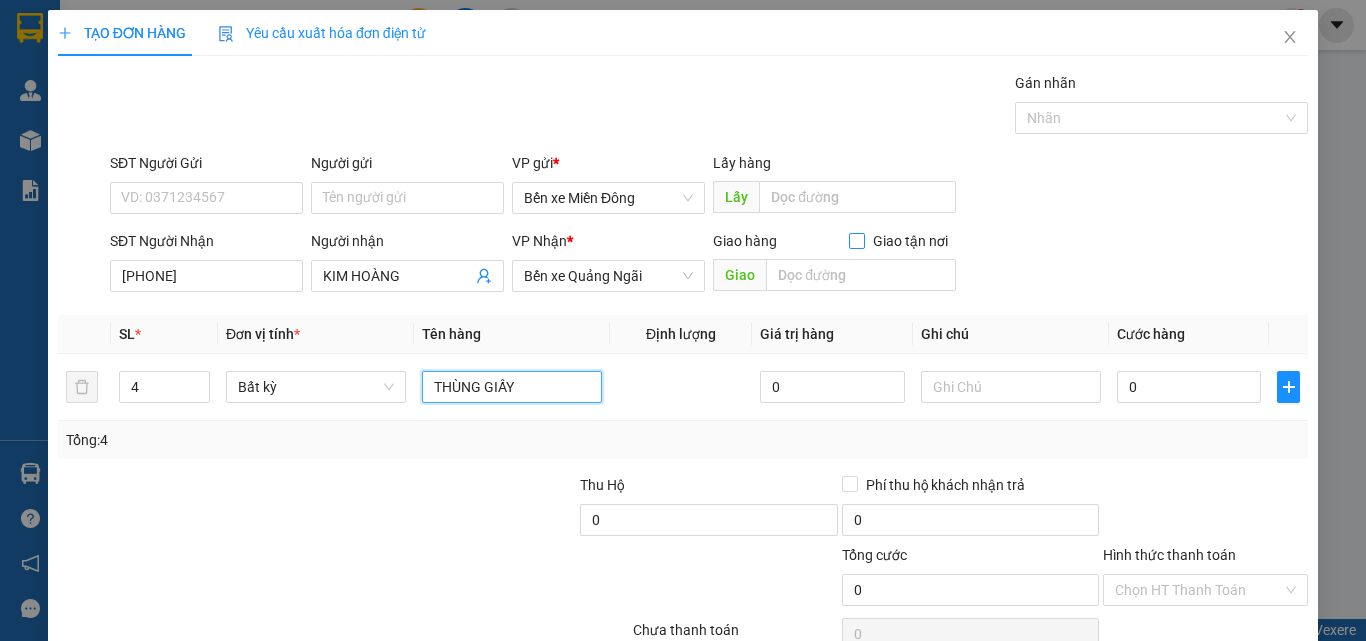 type on "THÙNG GIẤY" 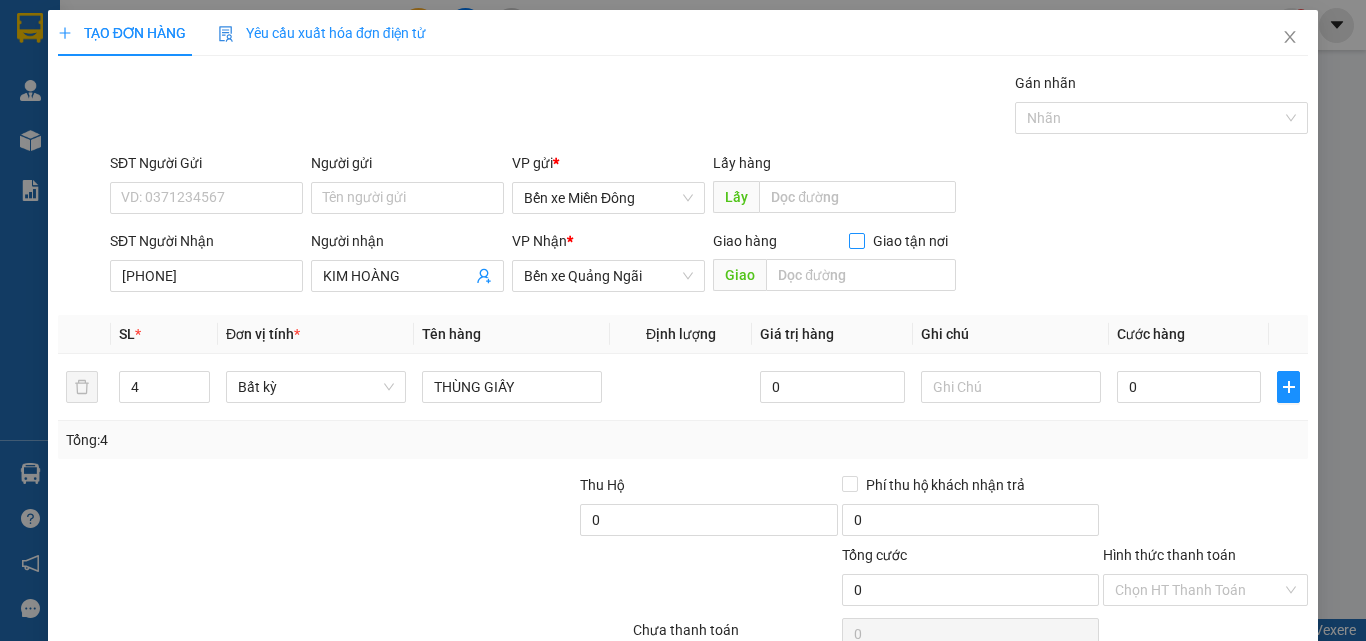 click at bounding box center (857, 241) 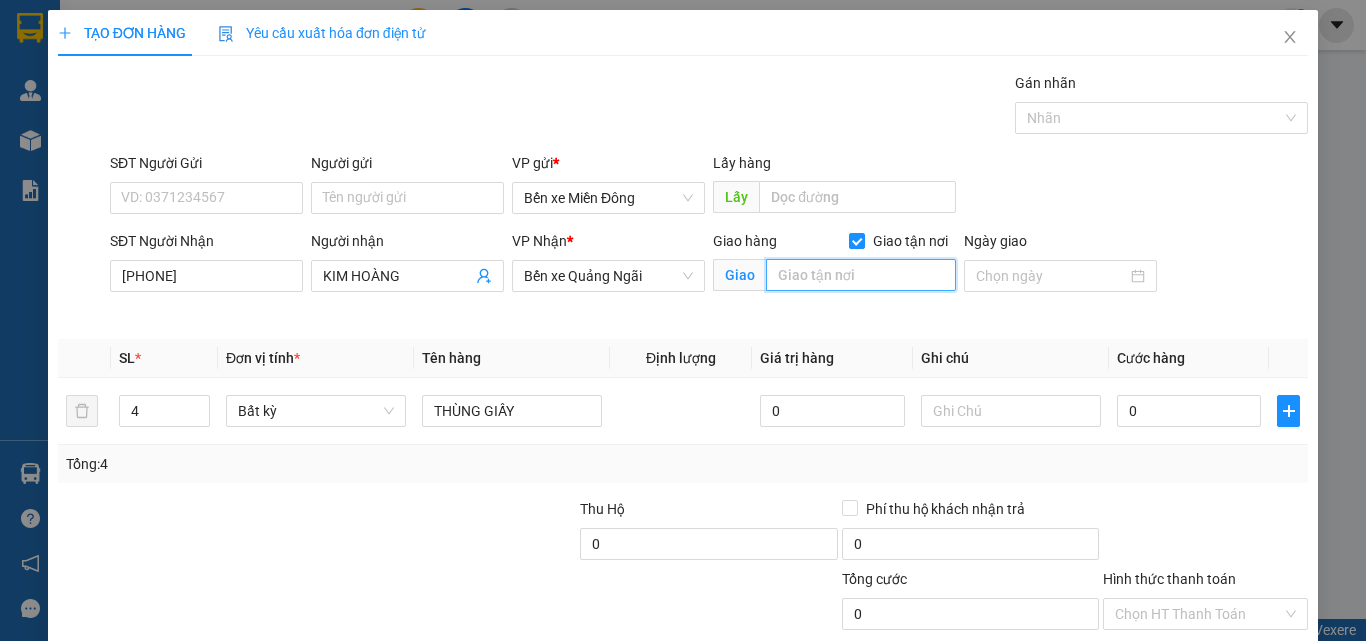 click at bounding box center (861, 275) 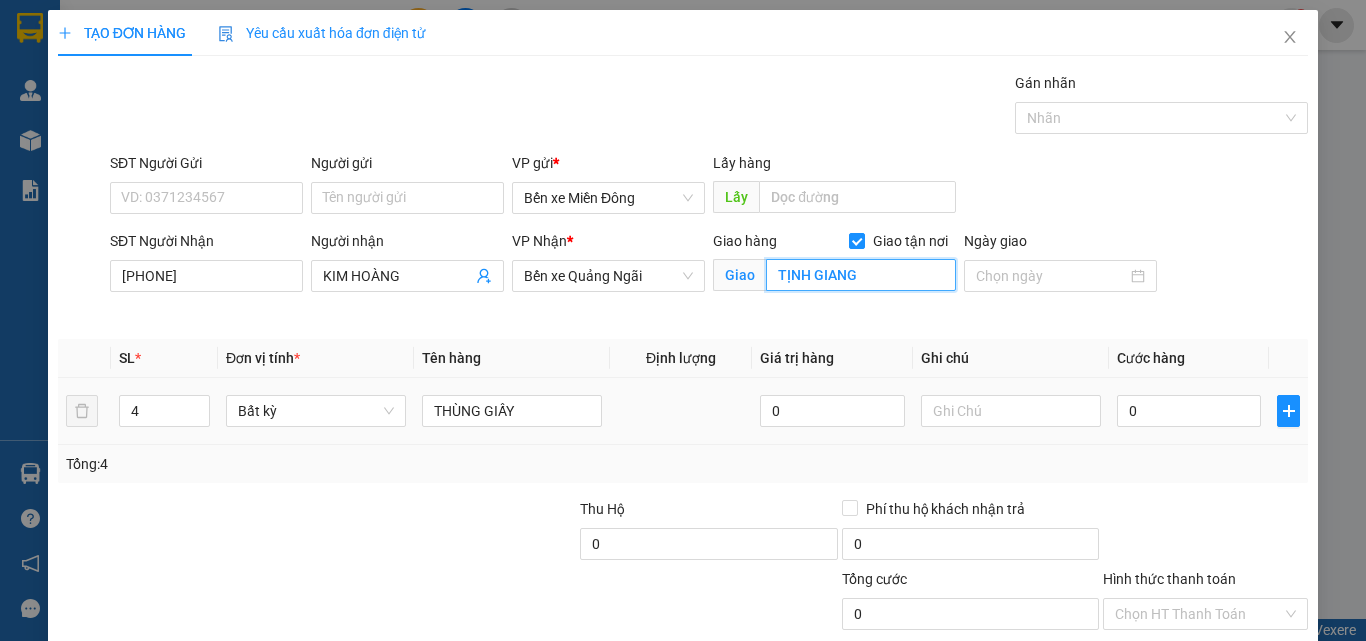 type on "TỊNH GIANG" 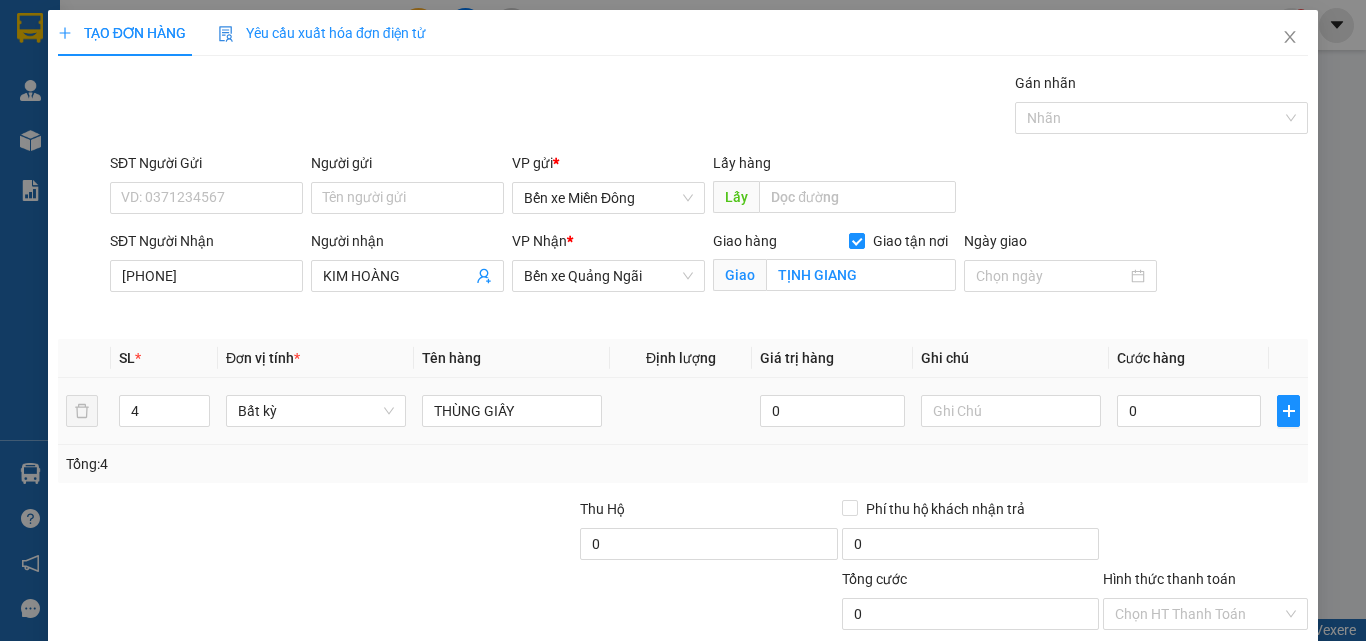 click on "0" at bounding box center [1189, 411] 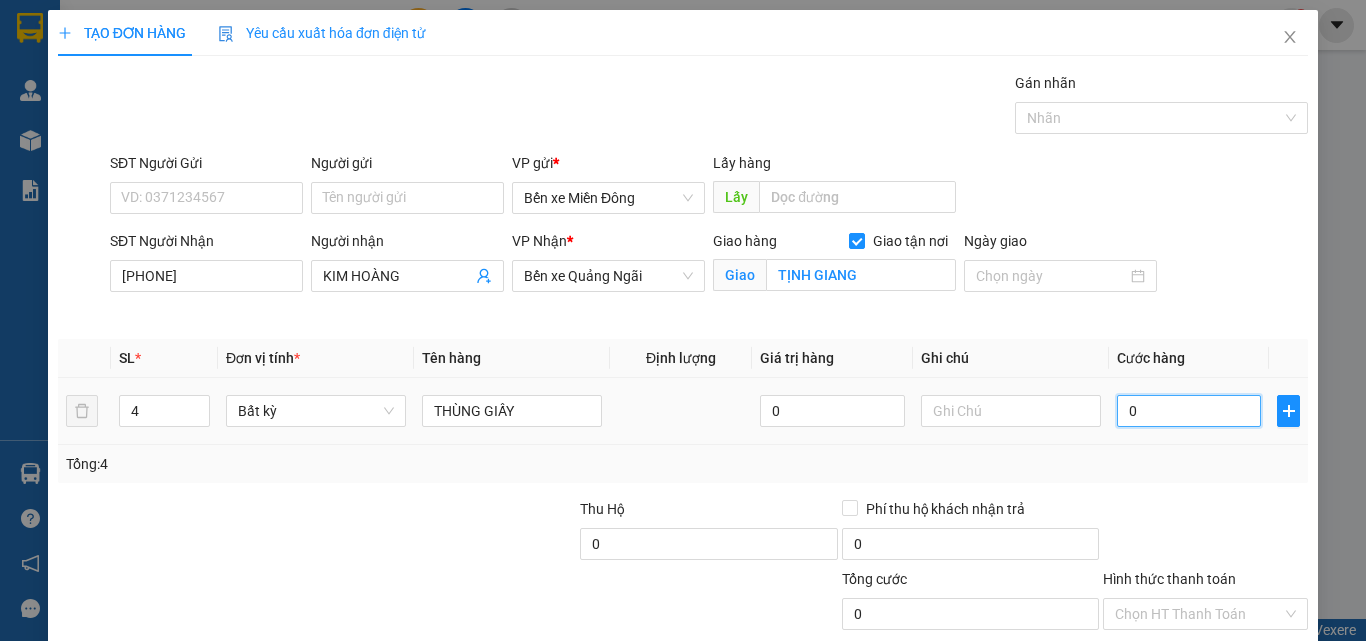 click on "0" at bounding box center [1189, 411] 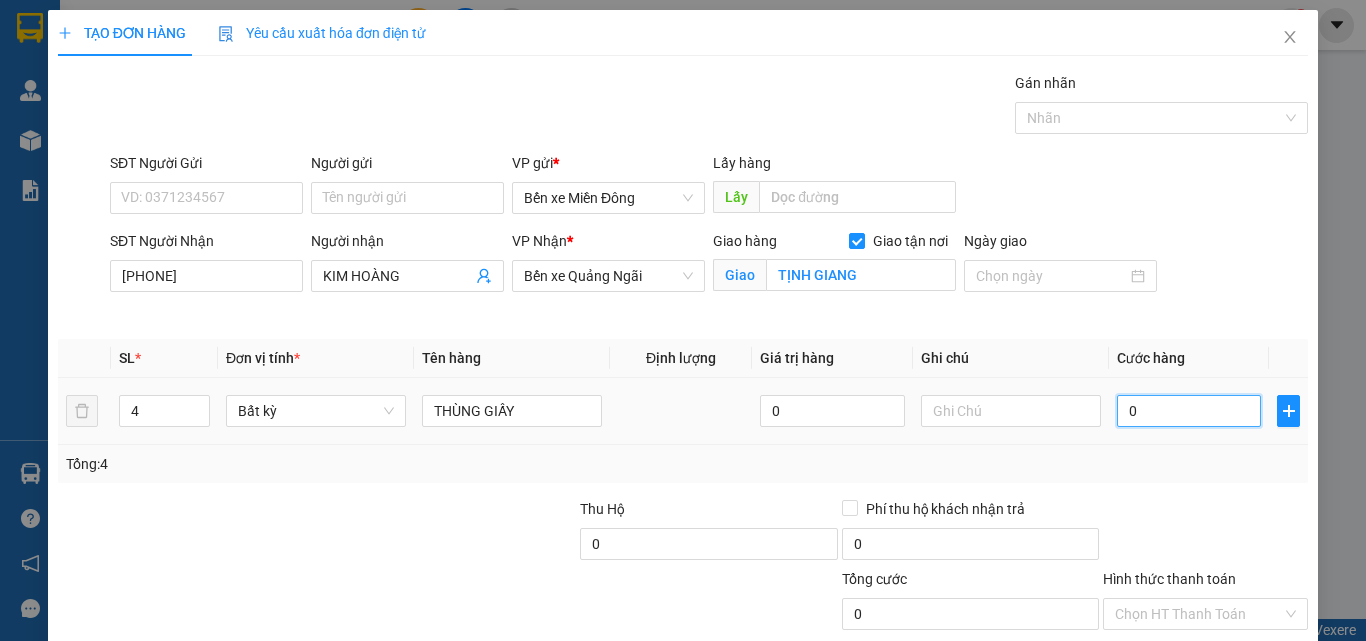 type on "03" 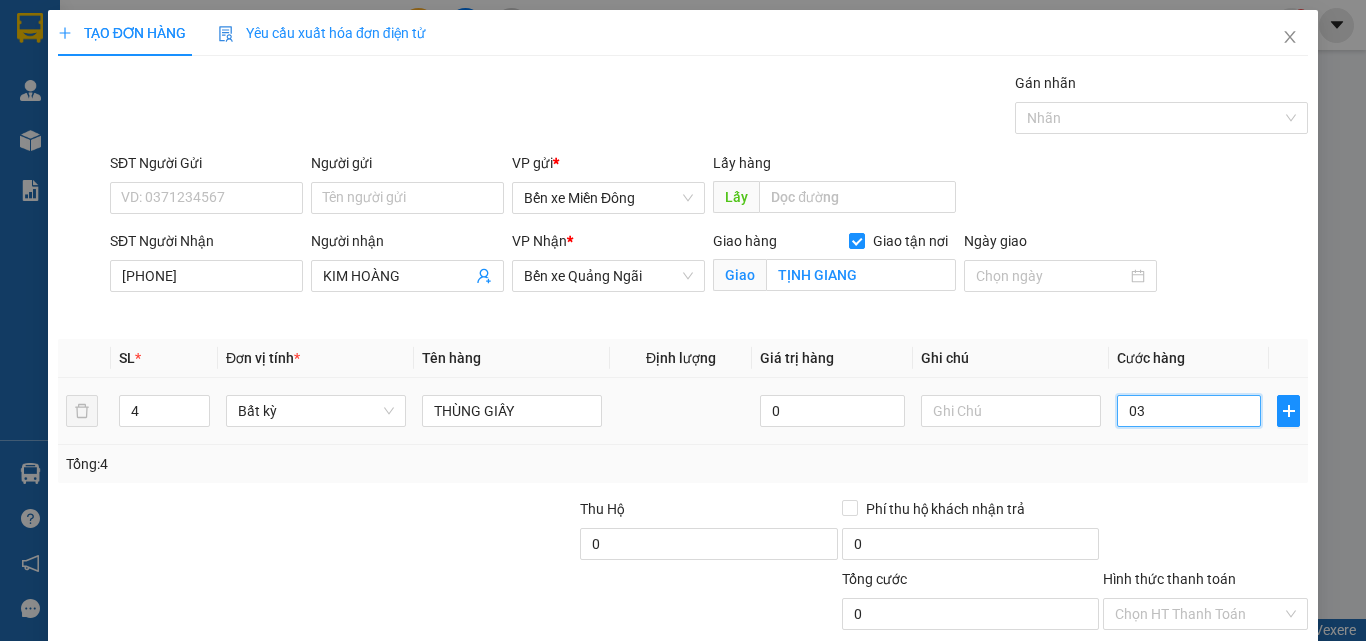 type on "3" 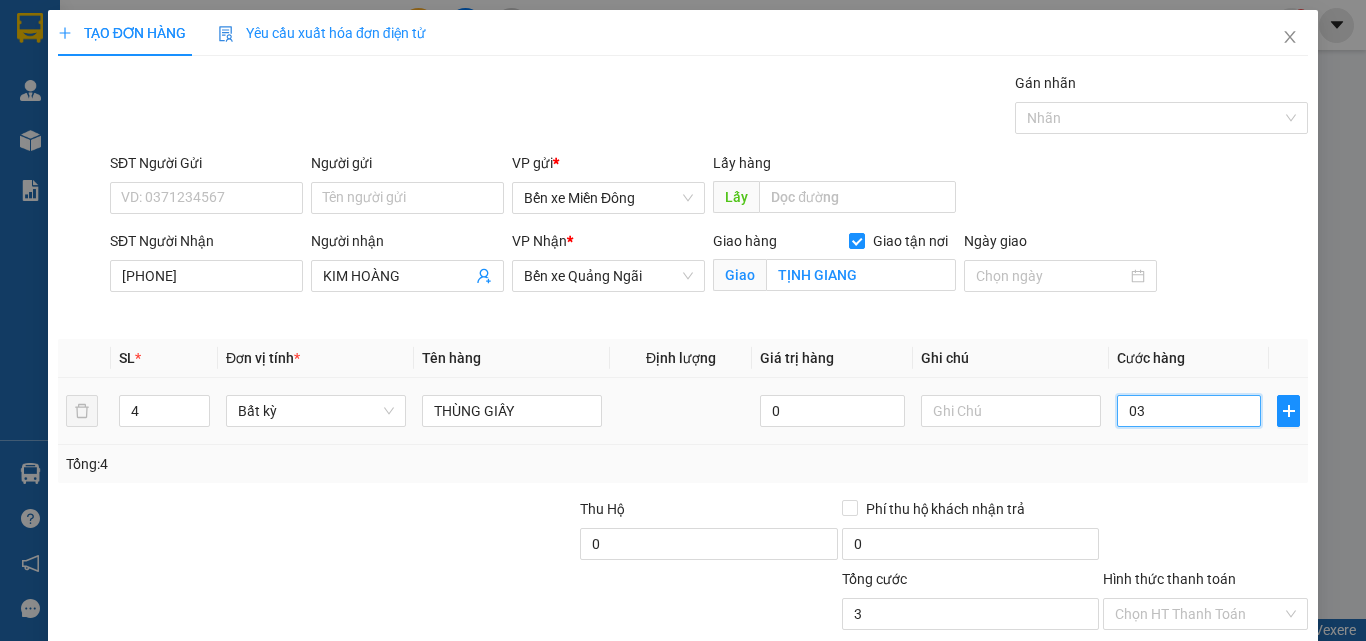 type on "037" 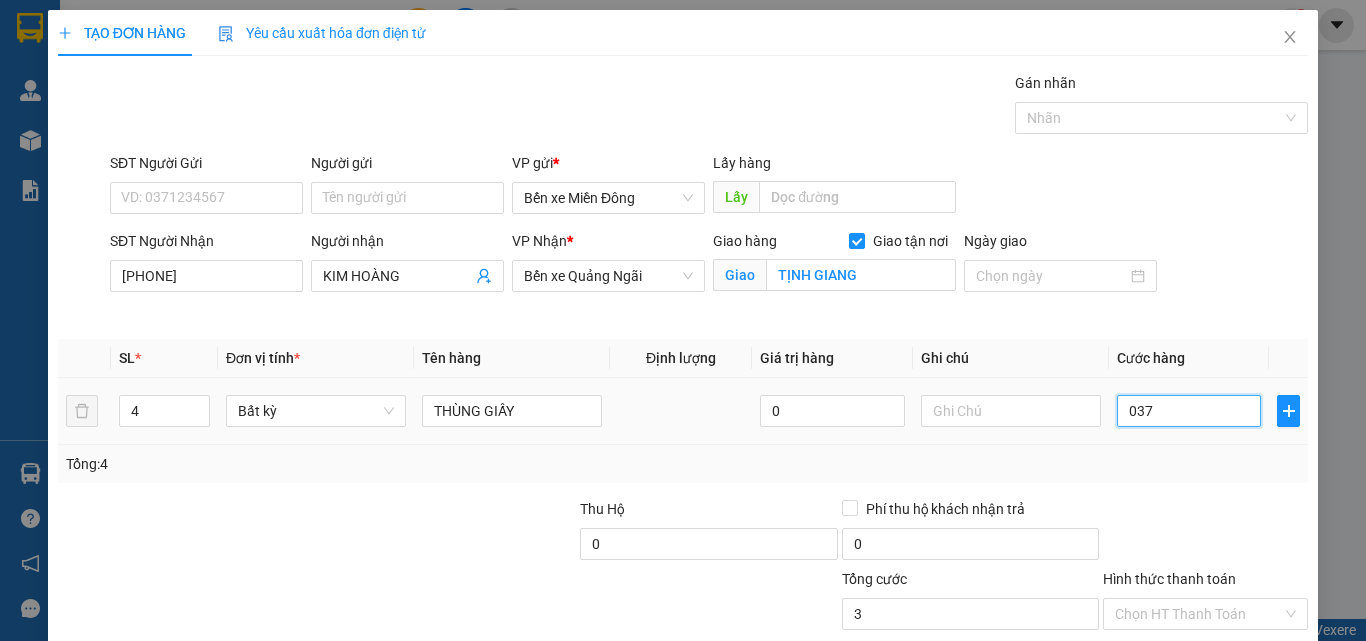 type on "37" 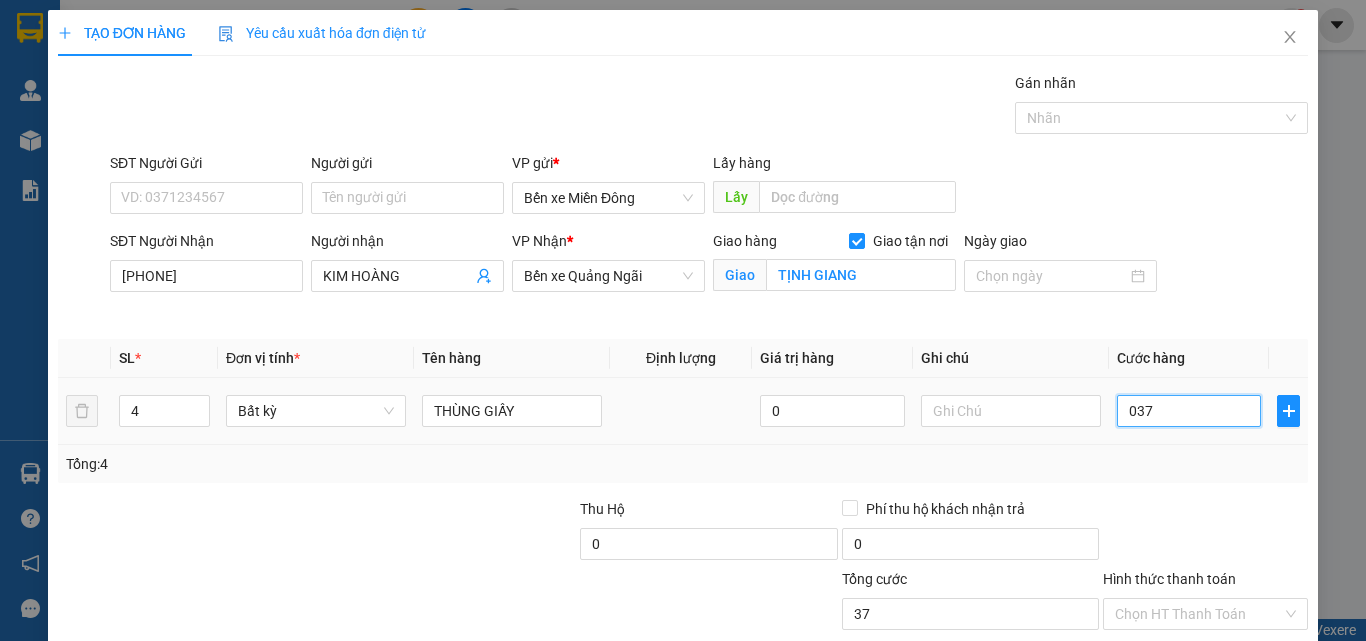 type on "0.370" 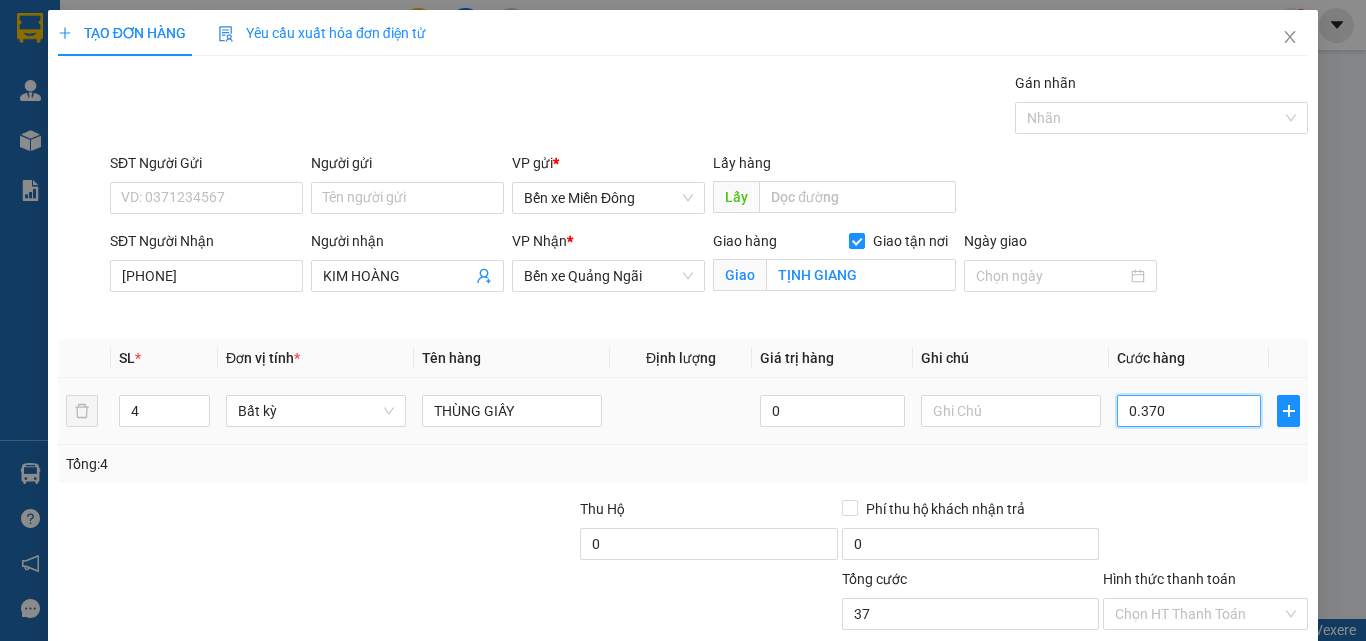 type on "370" 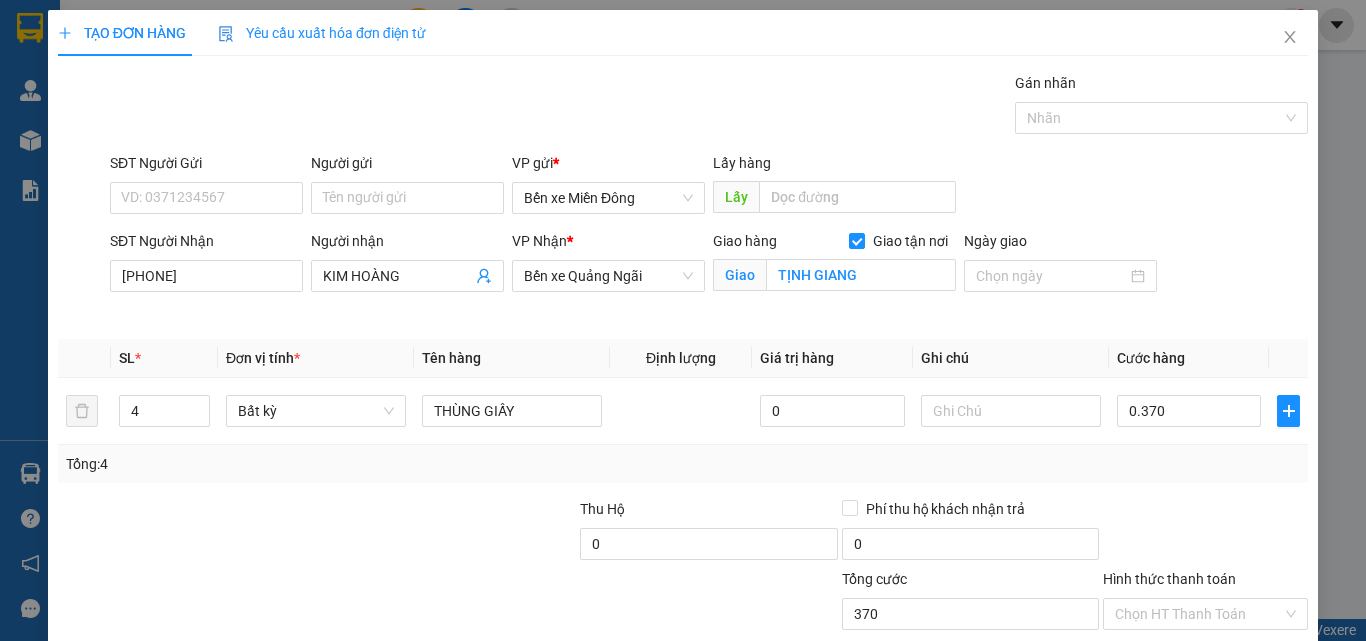 type on "370.000" 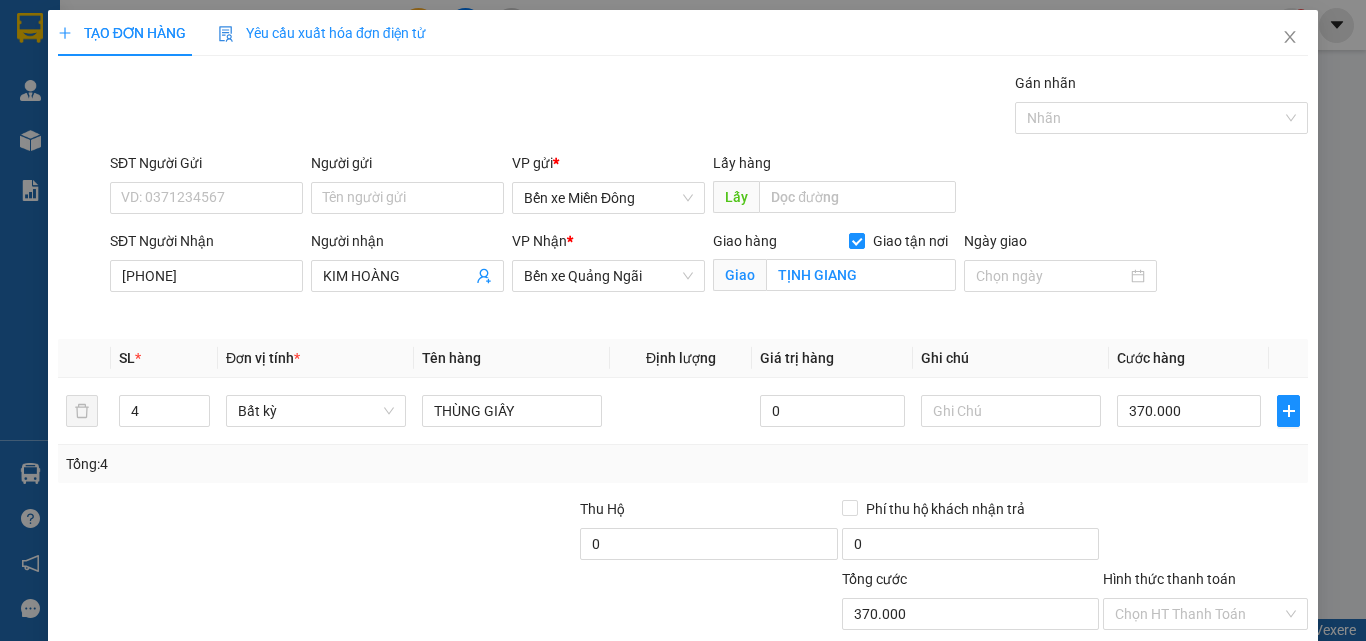 click at bounding box center [1205, 533] 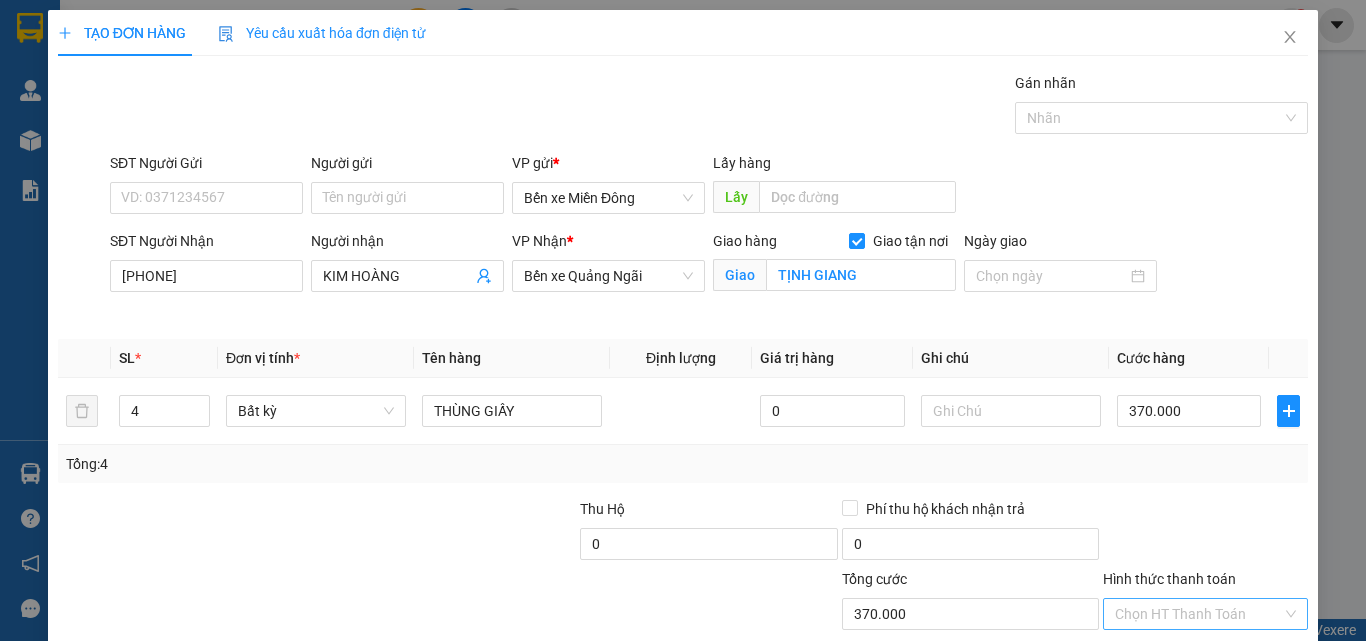 scroll, scrollTop: 123, scrollLeft: 0, axis: vertical 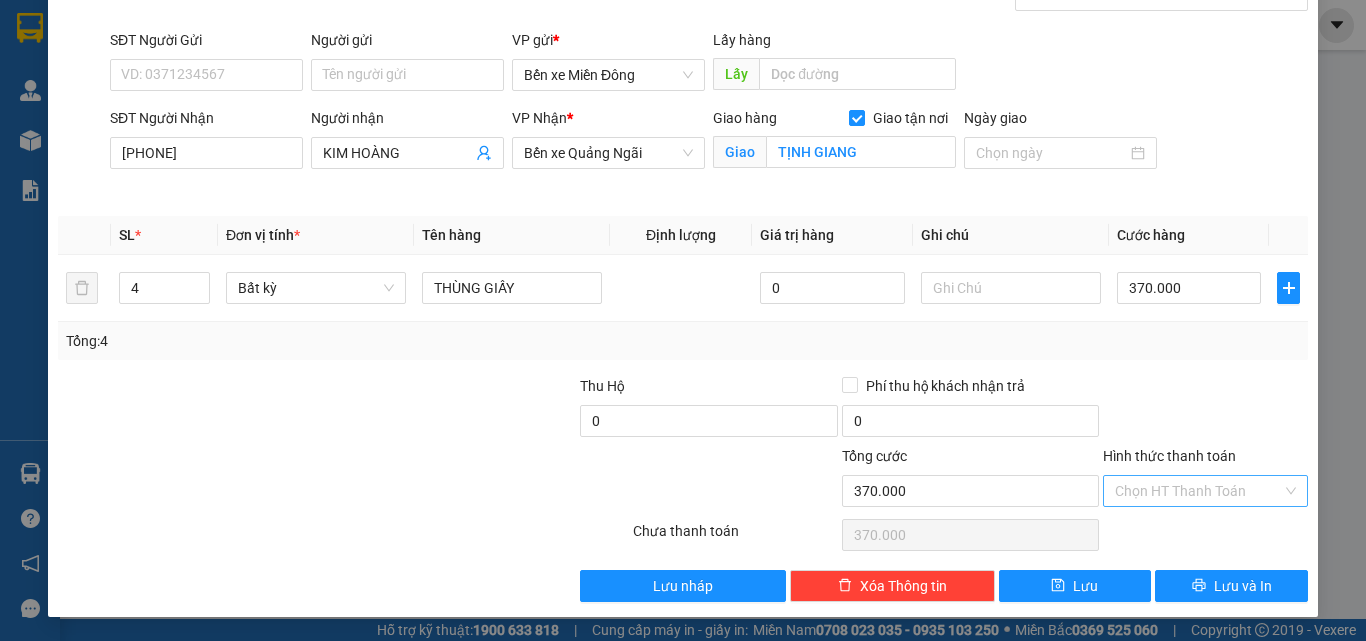 click on "Hình thức thanh toán" at bounding box center (1198, 491) 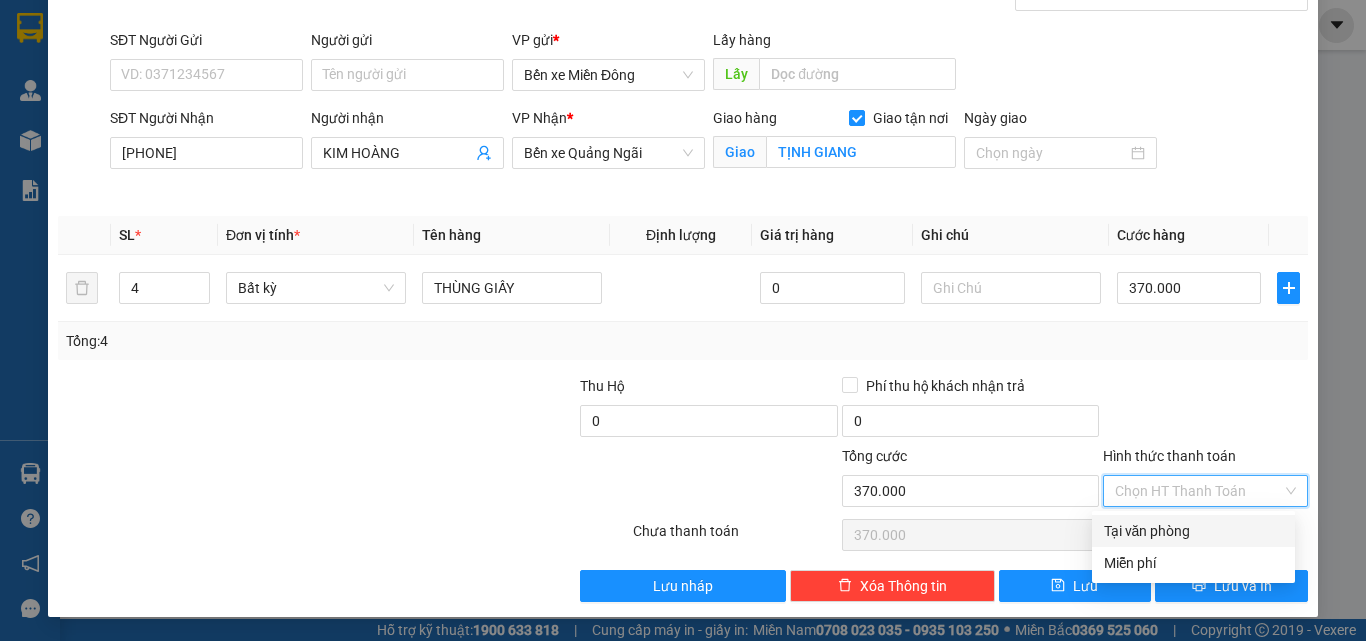 click on "Tại văn phòng" at bounding box center (1193, 531) 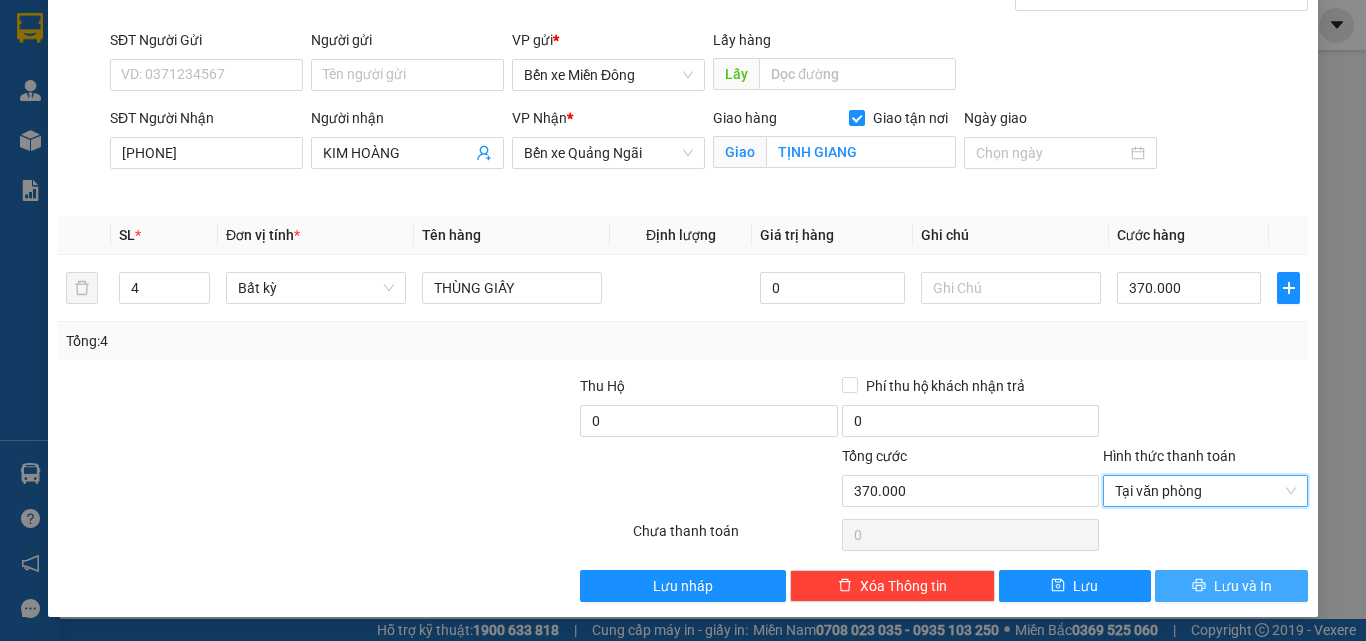 click on "Lưu và In" at bounding box center [1231, 586] 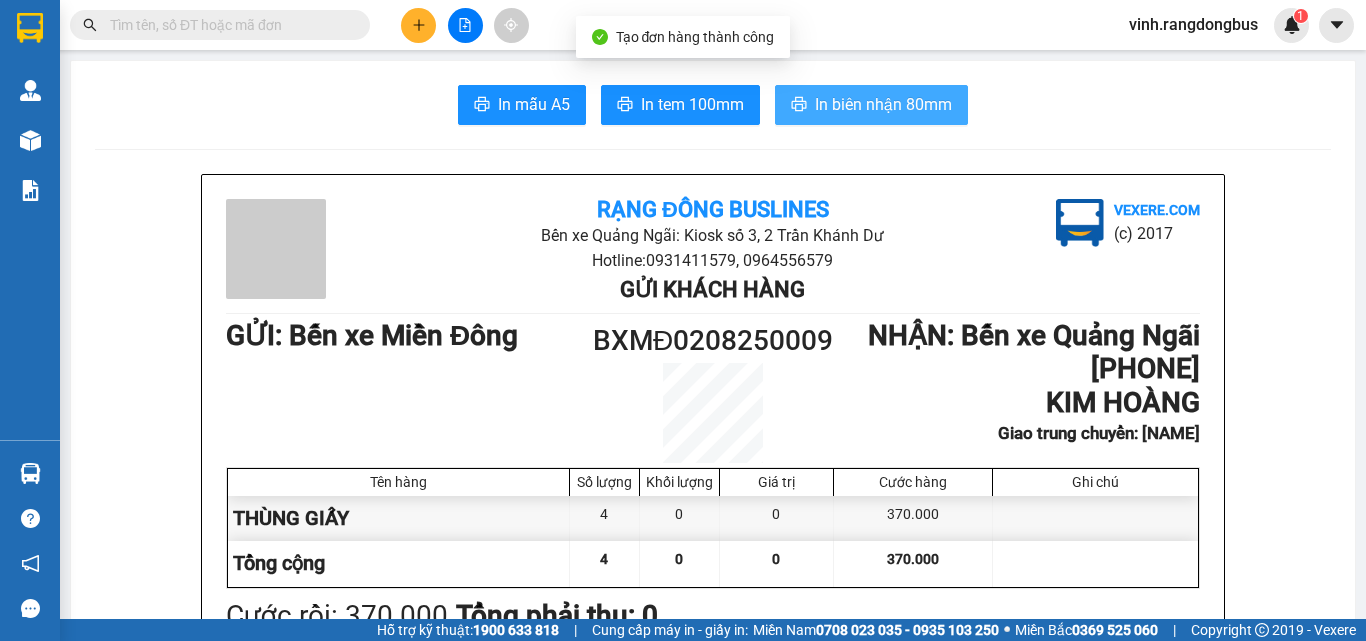click on "In biên nhận 80mm" at bounding box center [883, 104] 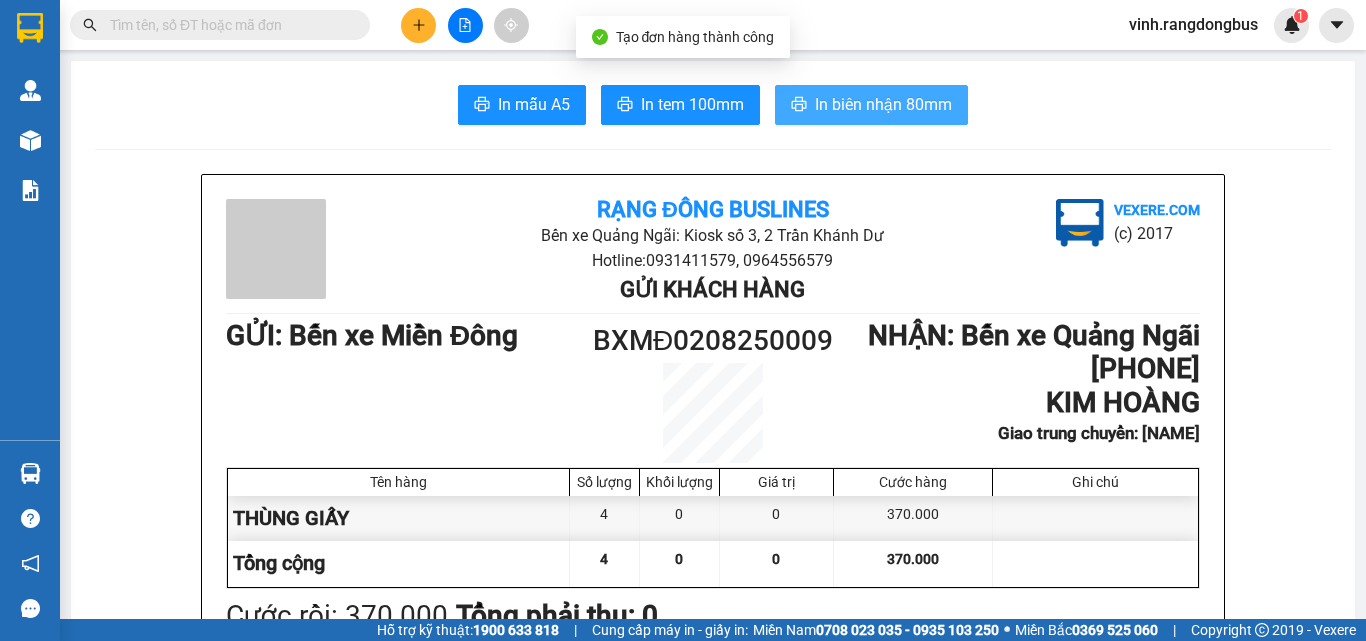scroll, scrollTop: 0, scrollLeft: 0, axis: both 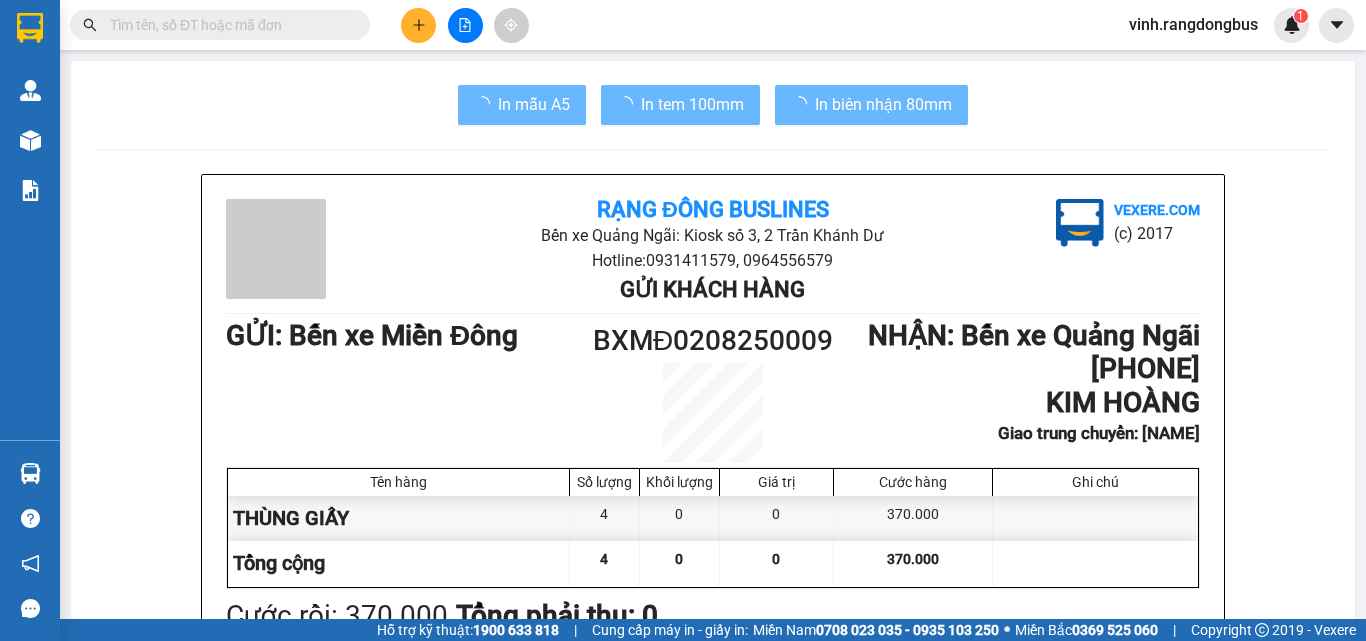 click at bounding box center [228, 25] 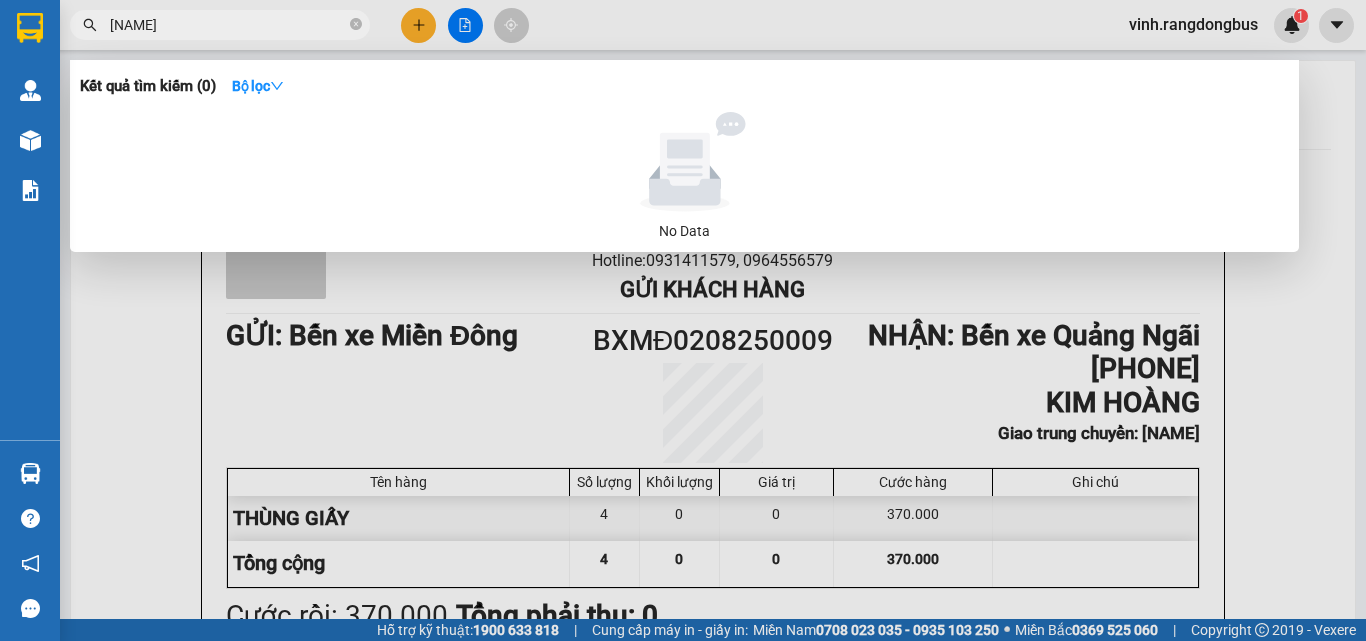 type on "[NAME]" 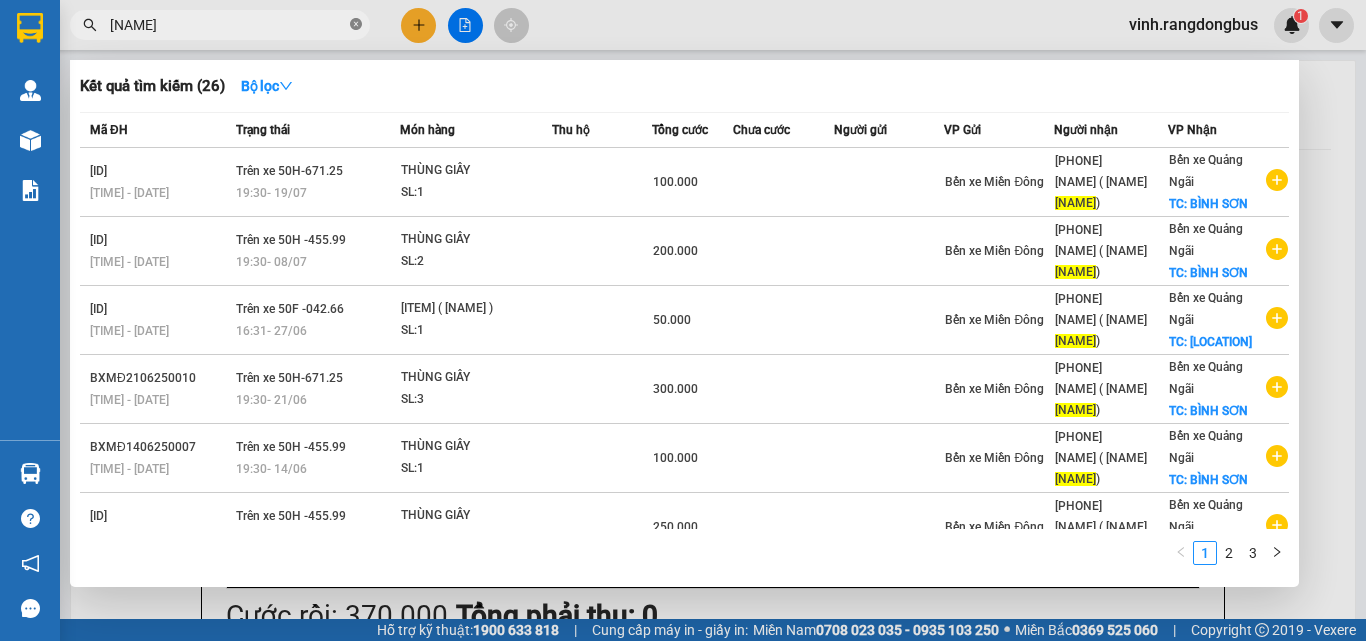 click 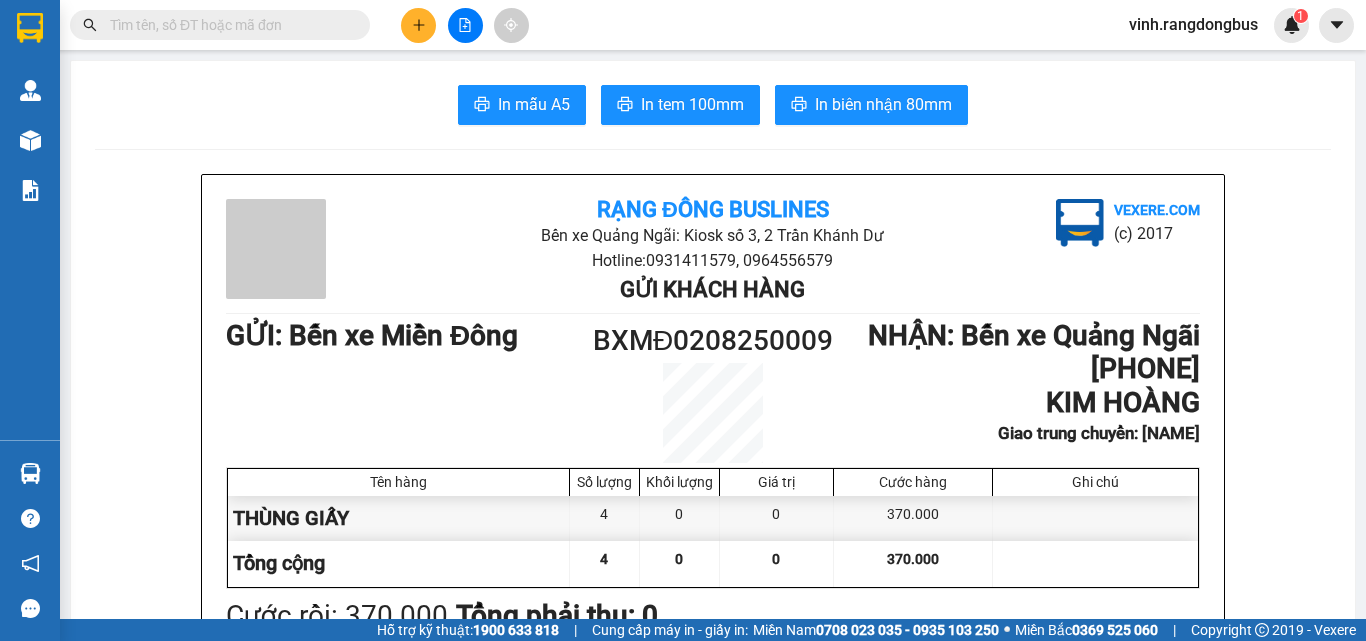 click at bounding box center [418, 25] 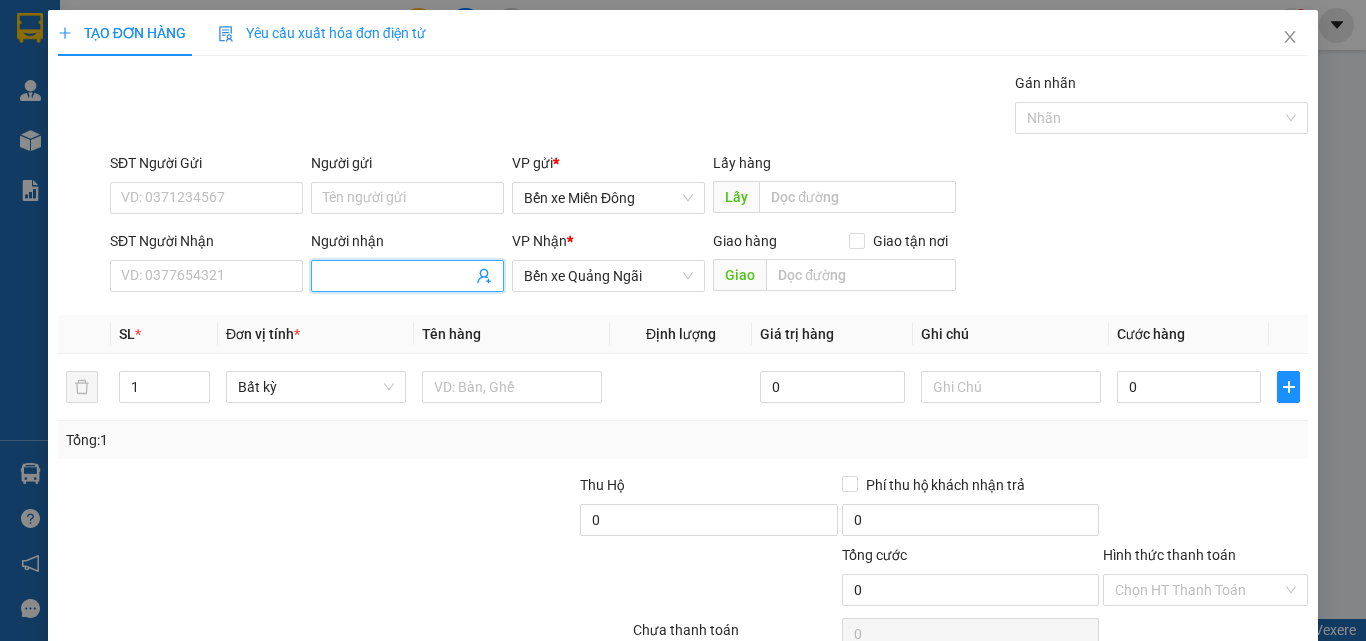 click on "Người nhận" at bounding box center (397, 276) 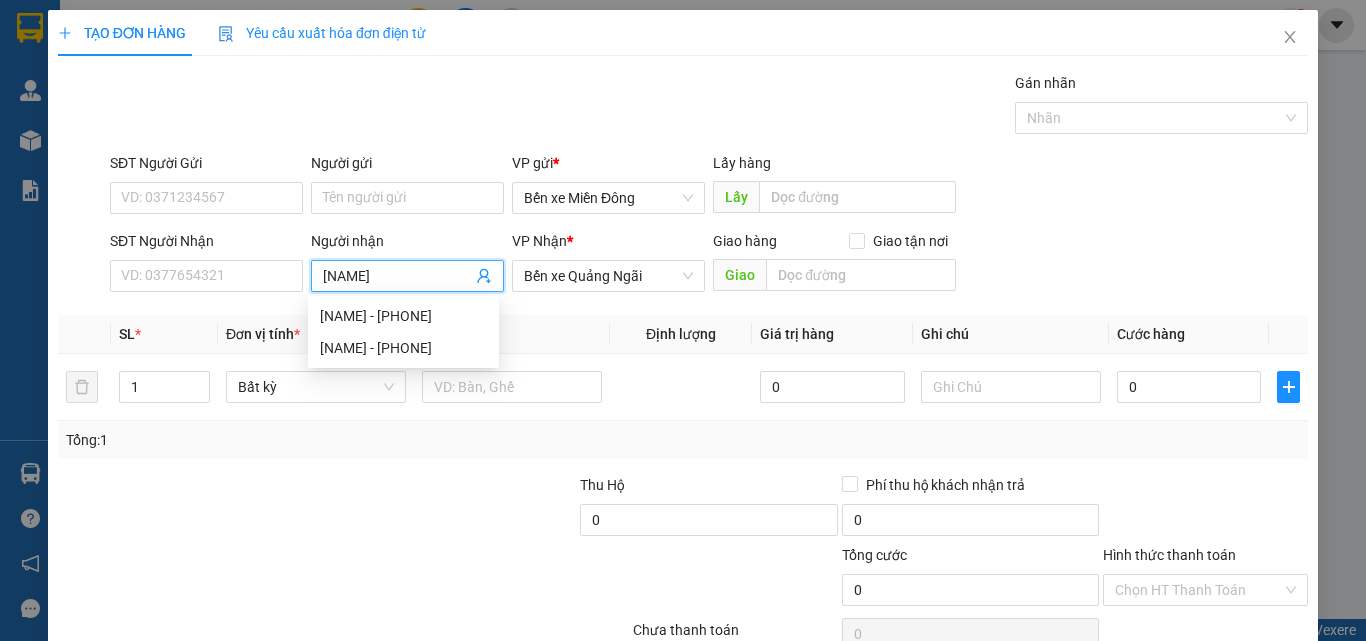 type on "[NAME]" 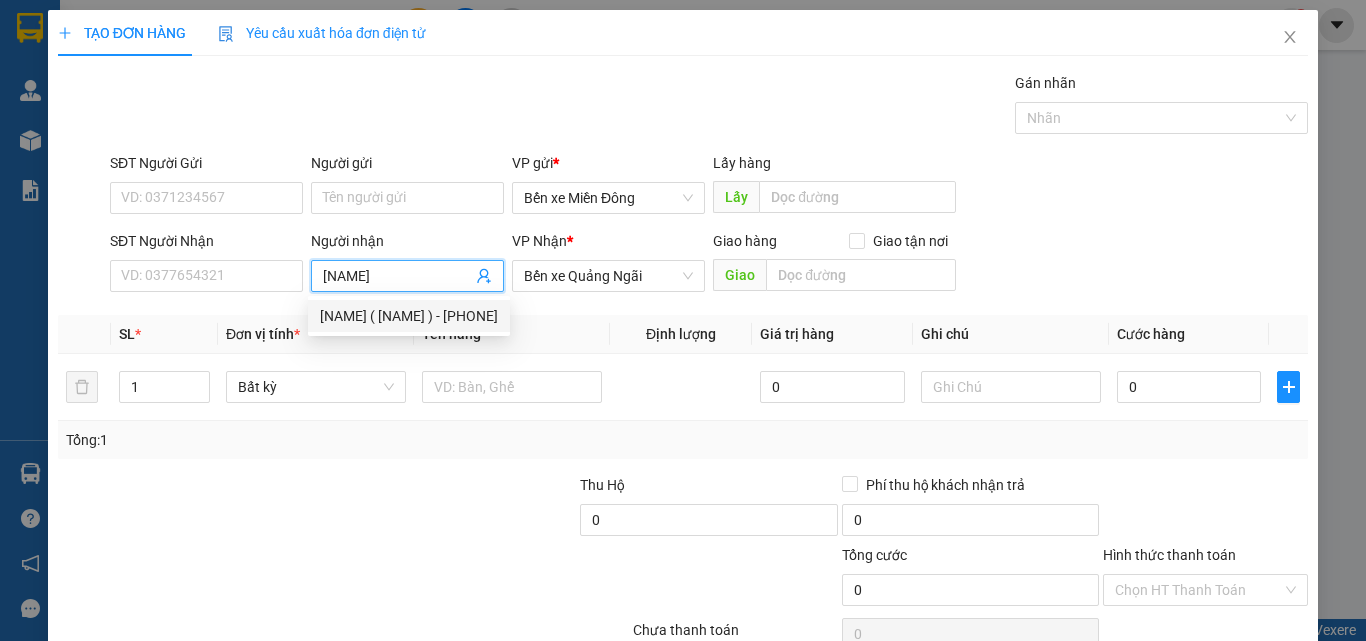 click on "[NAME] ( [NAME] ) - [PHONE]" at bounding box center [409, 316] 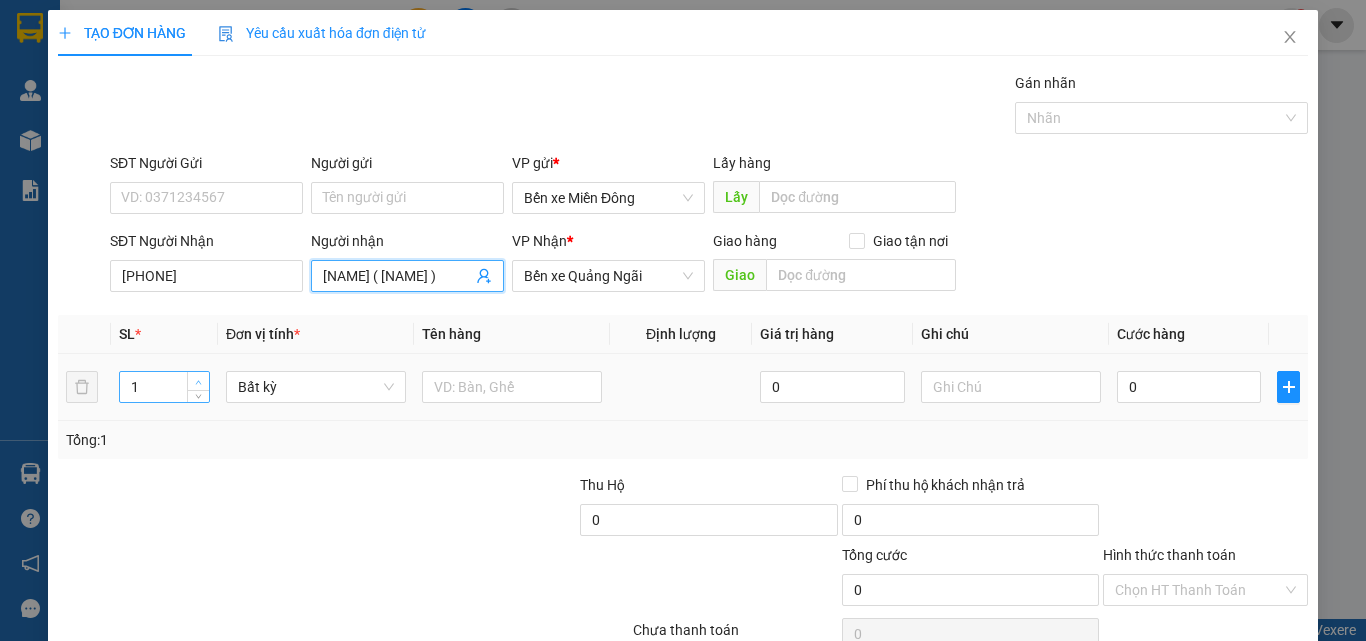 type on "[NAME] ( [NAME] )" 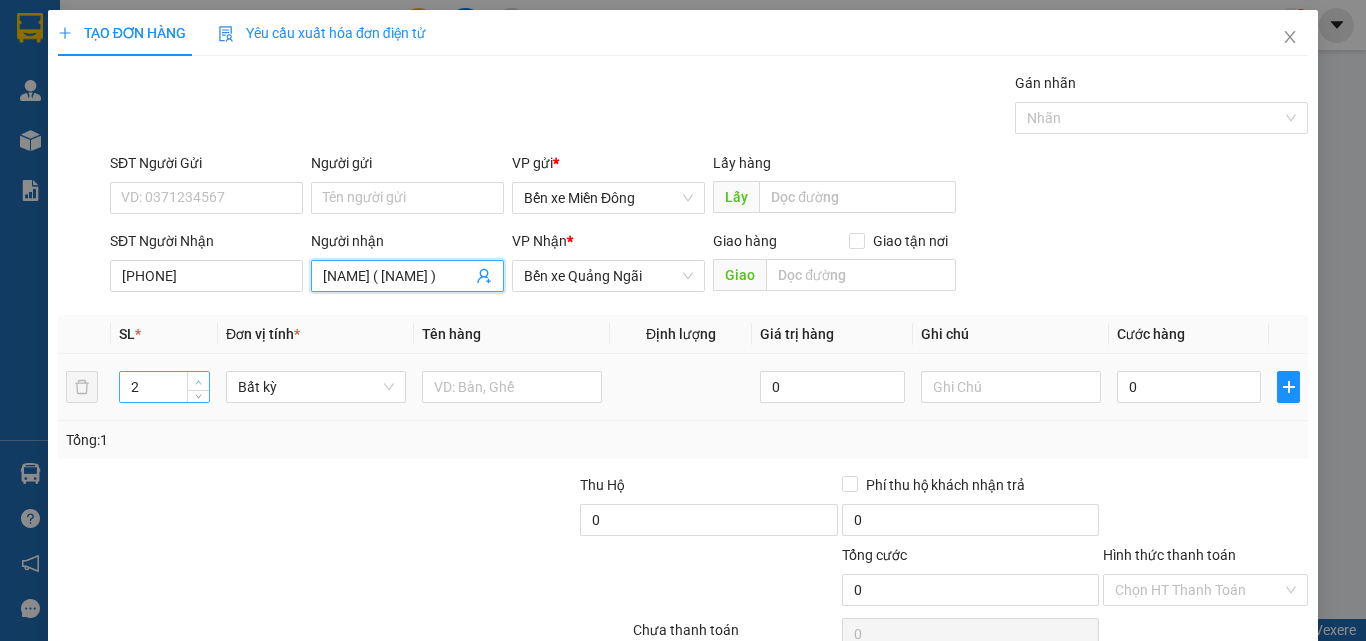 click at bounding box center [199, 382] 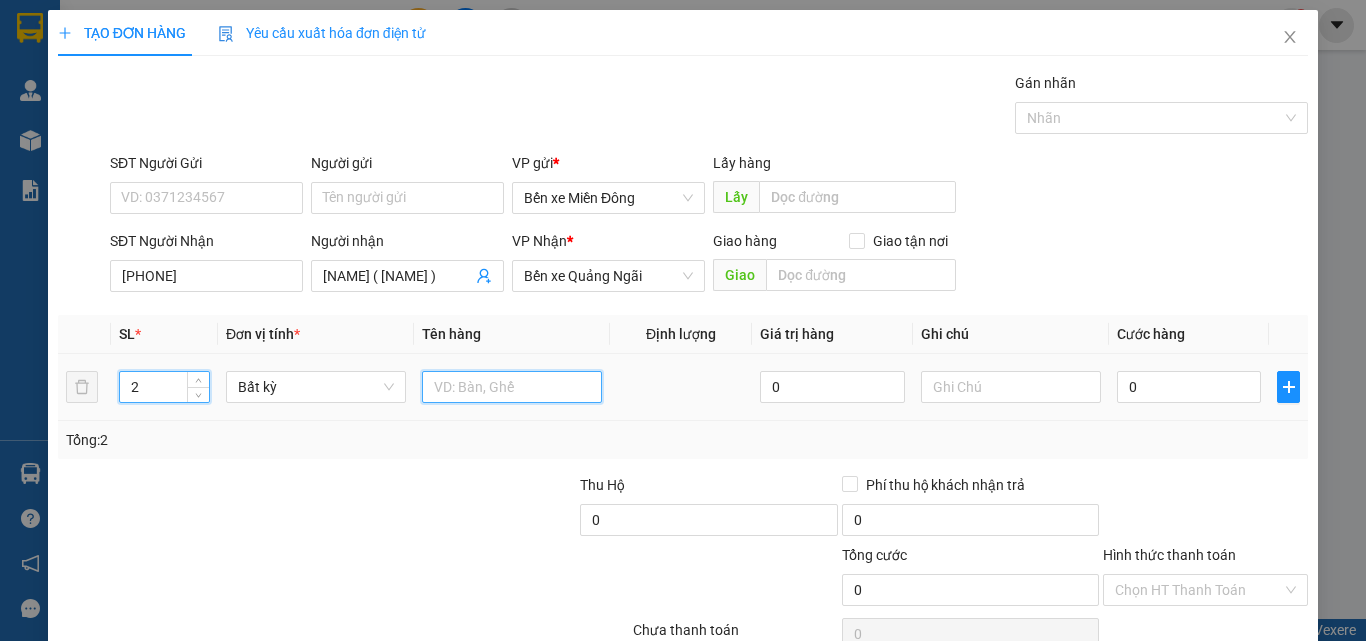 click at bounding box center [512, 387] 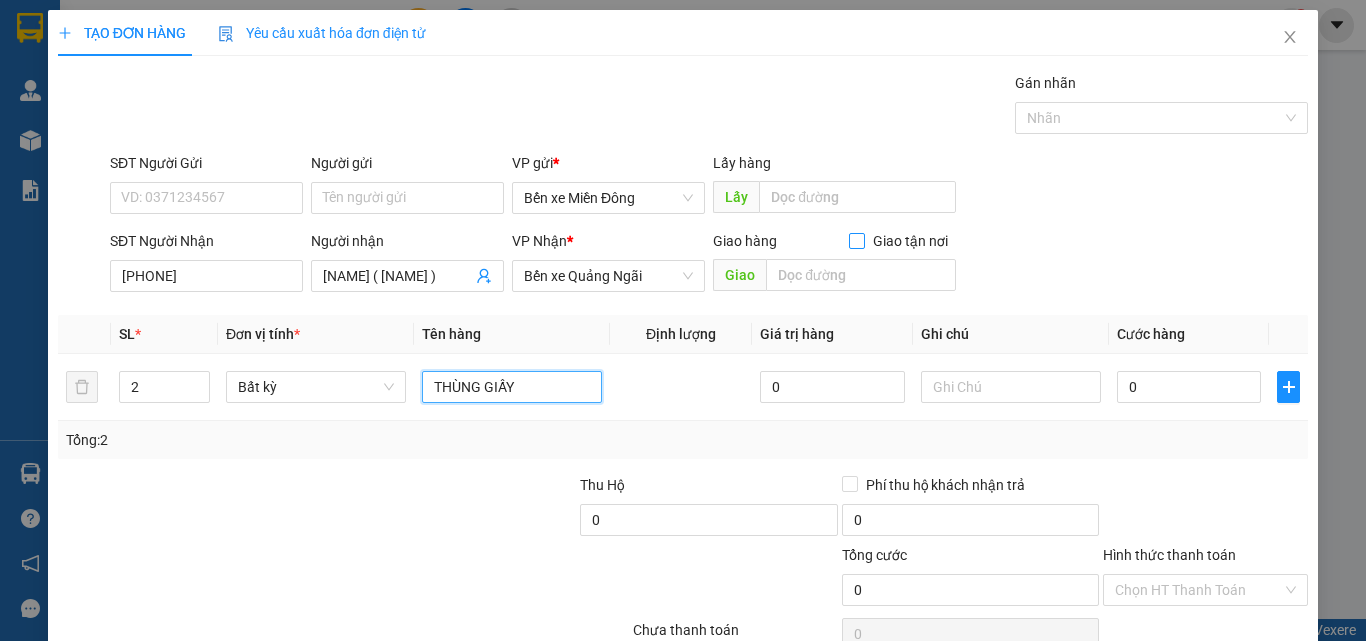 type on "THÙNG GIẤY" 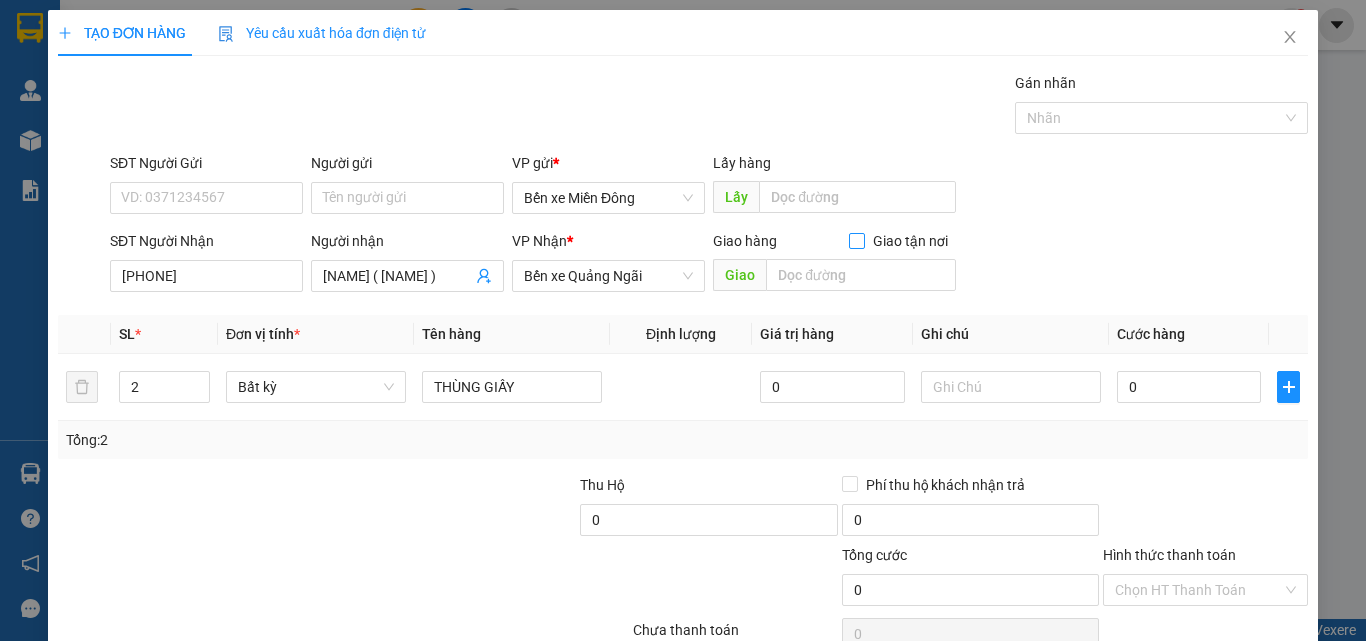 click on "Giao tận nơi" at bounding box center [856, 240] 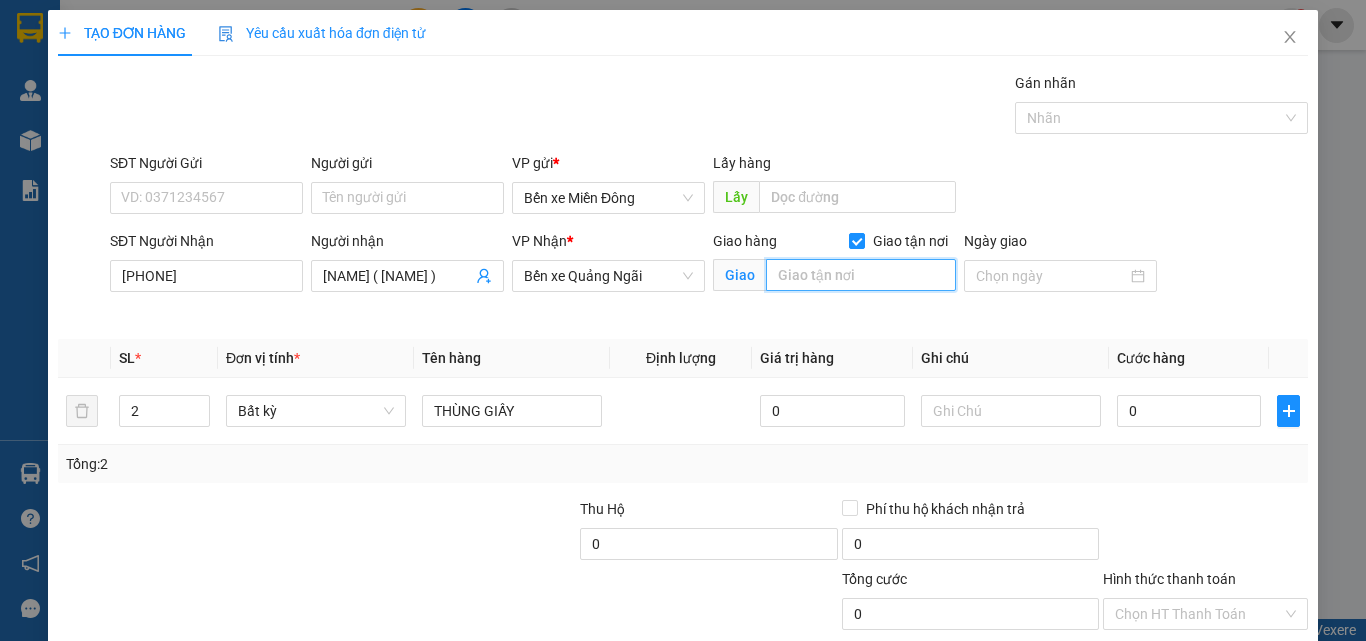 click at bounding box center (861, 275) 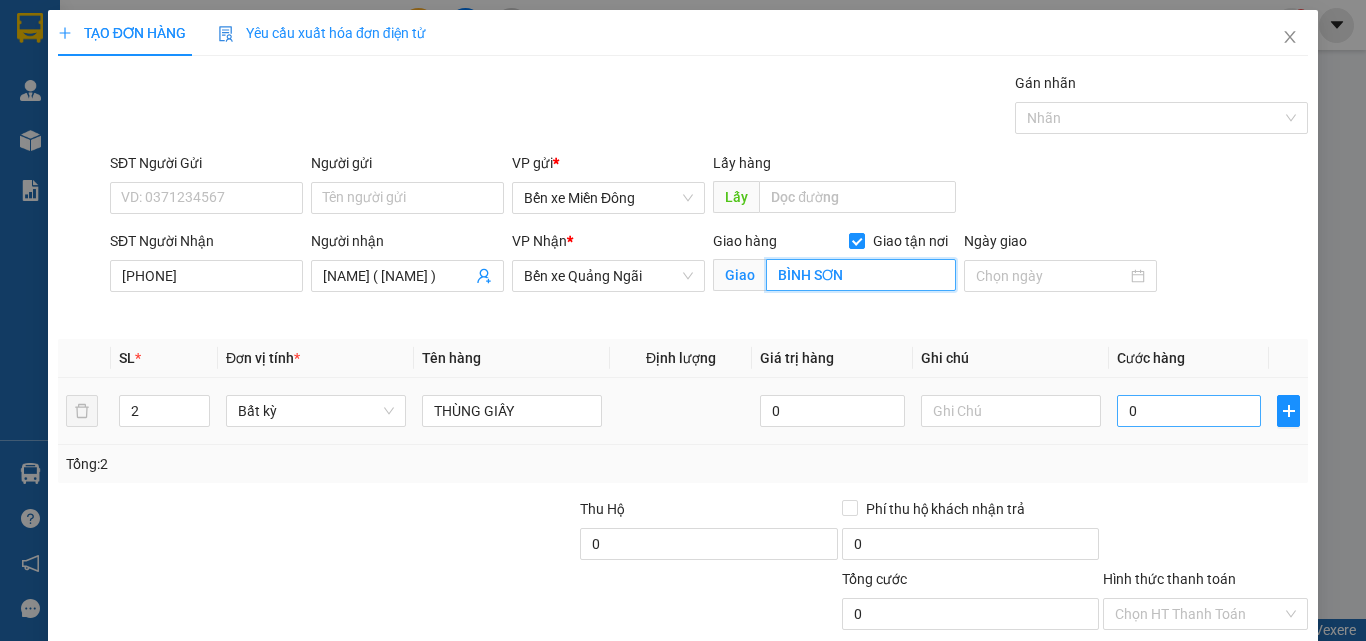type on "BÌNH SƠN" 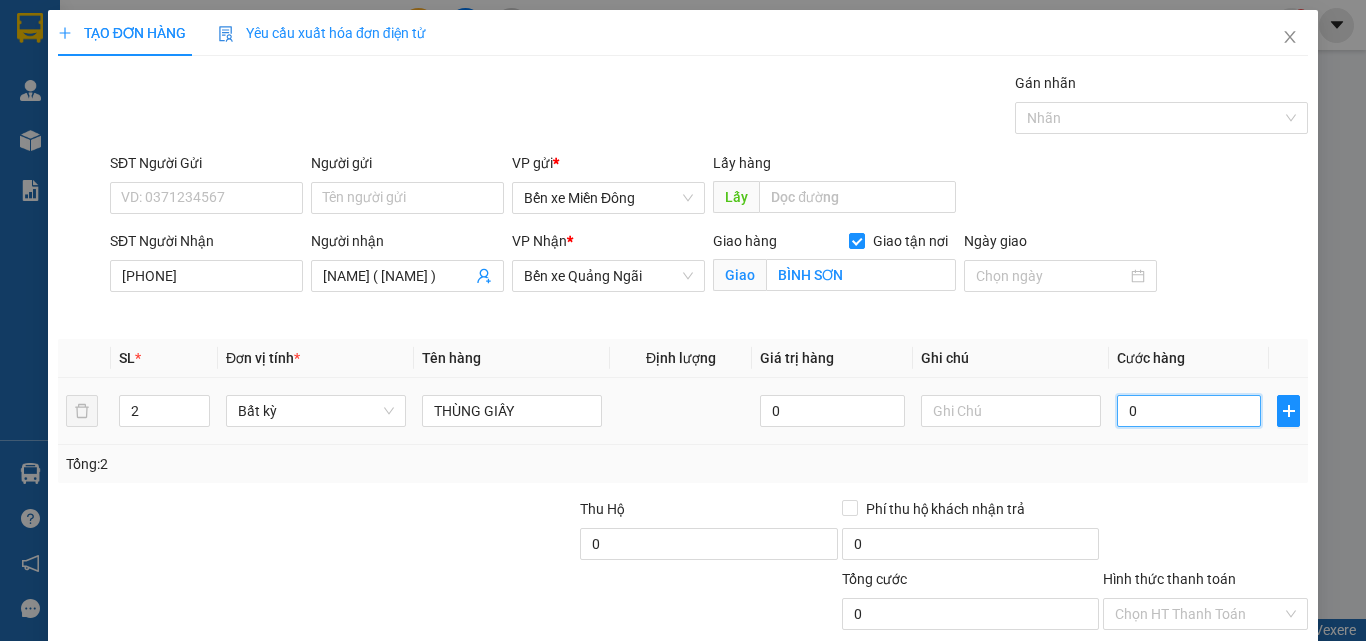 click on "0" at bounding box center (1189, 411) 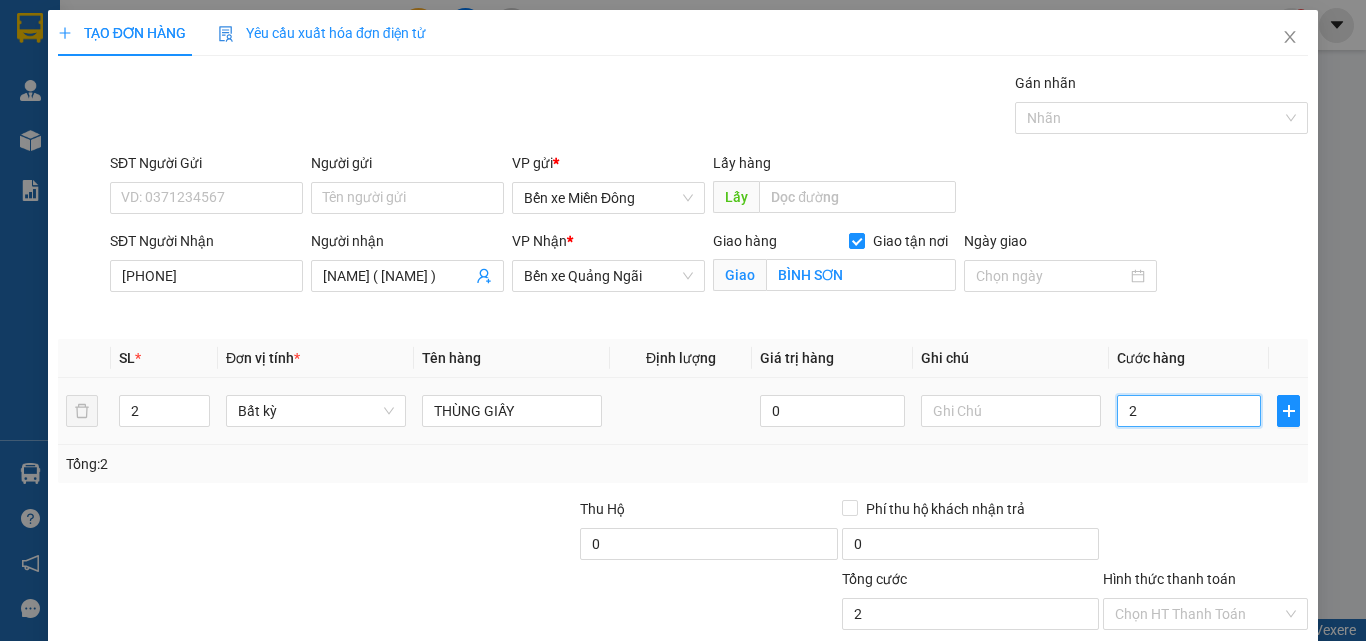type on "25" 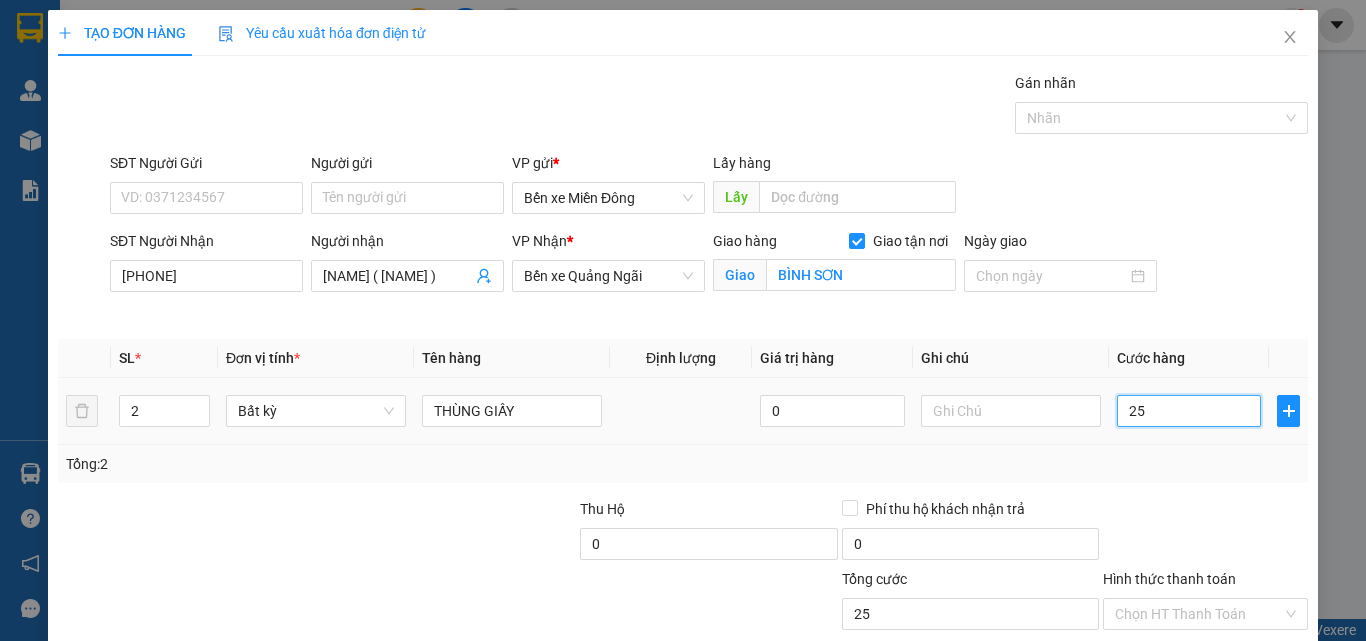 type on "250" 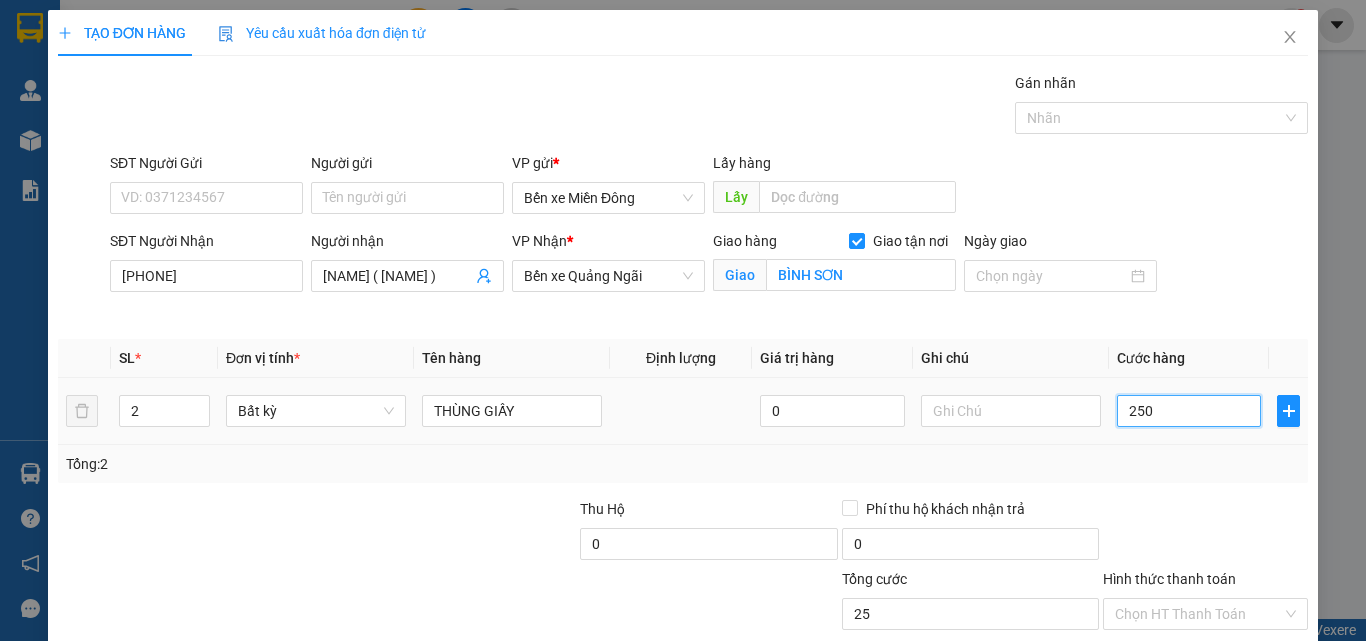 type on "250" 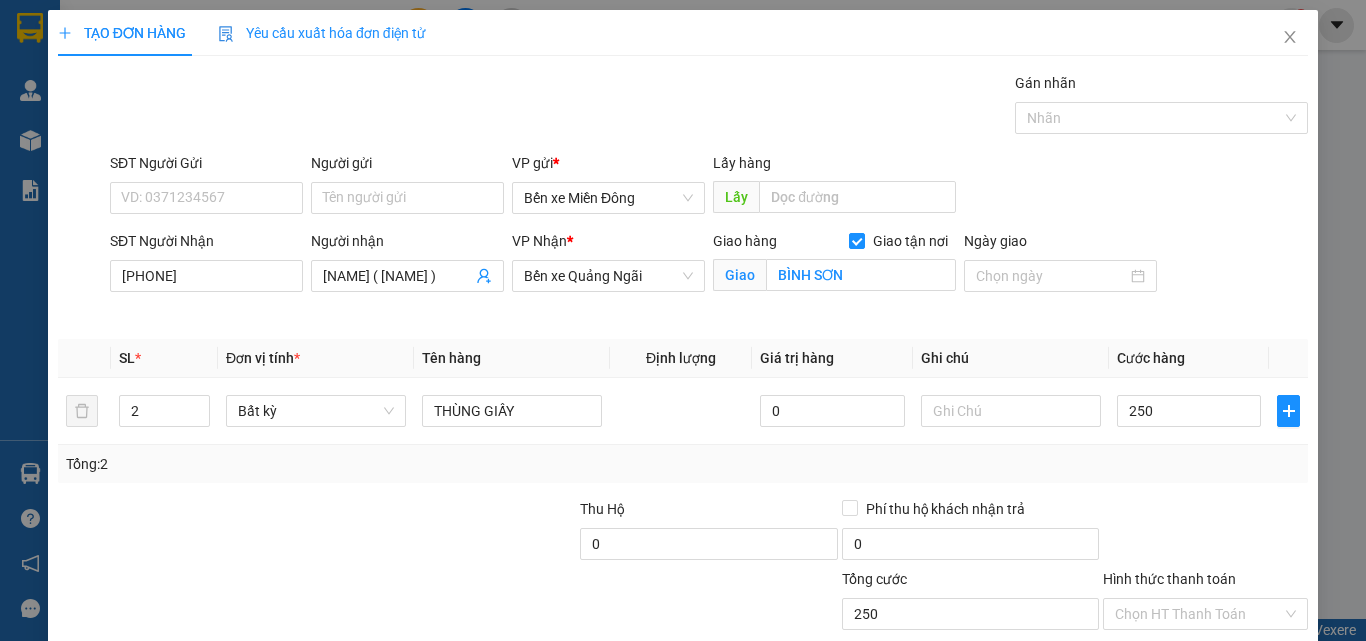 type on "250.000" 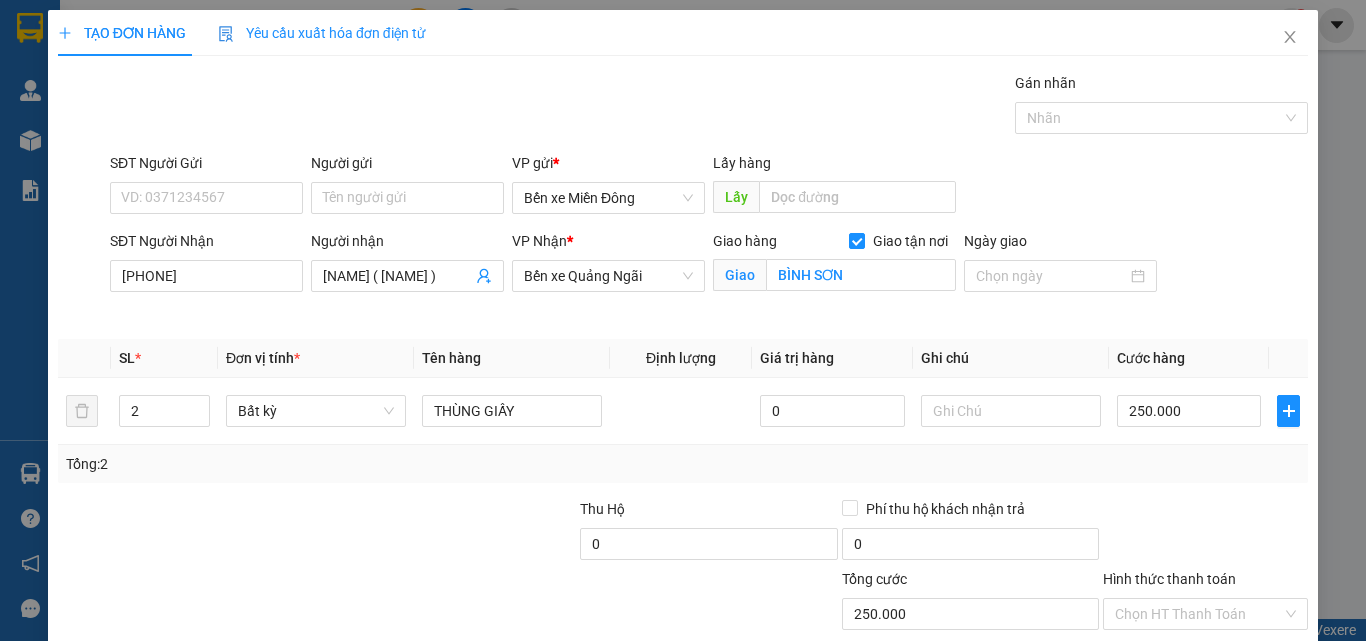 click on "Transit Pickup Surcharge Ids Transit Deliver Surcharge Ids Transit Deliver Surcharge Transit Deliver Surcharge Gói vận chuyển  * Tiêu chuẩn Gán nhãn   Nhãn SĐT Người Gửi VD: [PHONE] Người gửi Tên người gửi VP gửi  * Bến xe Miền Đông Lấy hàng Lấy SĐT Người Nhận [PHONE] Người nhận [NAME] ( [NAME] ) VP Nhận  * Bến xe Quảng Ngãi Giao hàng Giao tận nơi Giao [LOCATION] Ngày giao SL  * Đơn vị tính  * Tên hàng  Định lượng Giá trị hàng Ghi chú Cước hàng                   2 Bất kỳ THÙNG GIẤY 0 250.000 Tổng:  2 Thu Hộ 0 Phí thu hộ khách nhận trả 0 Tổng cước 250.000 Hình thức thanh toán Chọn HT Thanh Toán Số tiền thu trước 0 Chưa thanh toán 250.000 Chọn HT Thanh Toán Lưu nháp Xóa Thông tin Lưu Lưu và In" at bounding box center [683, 398] 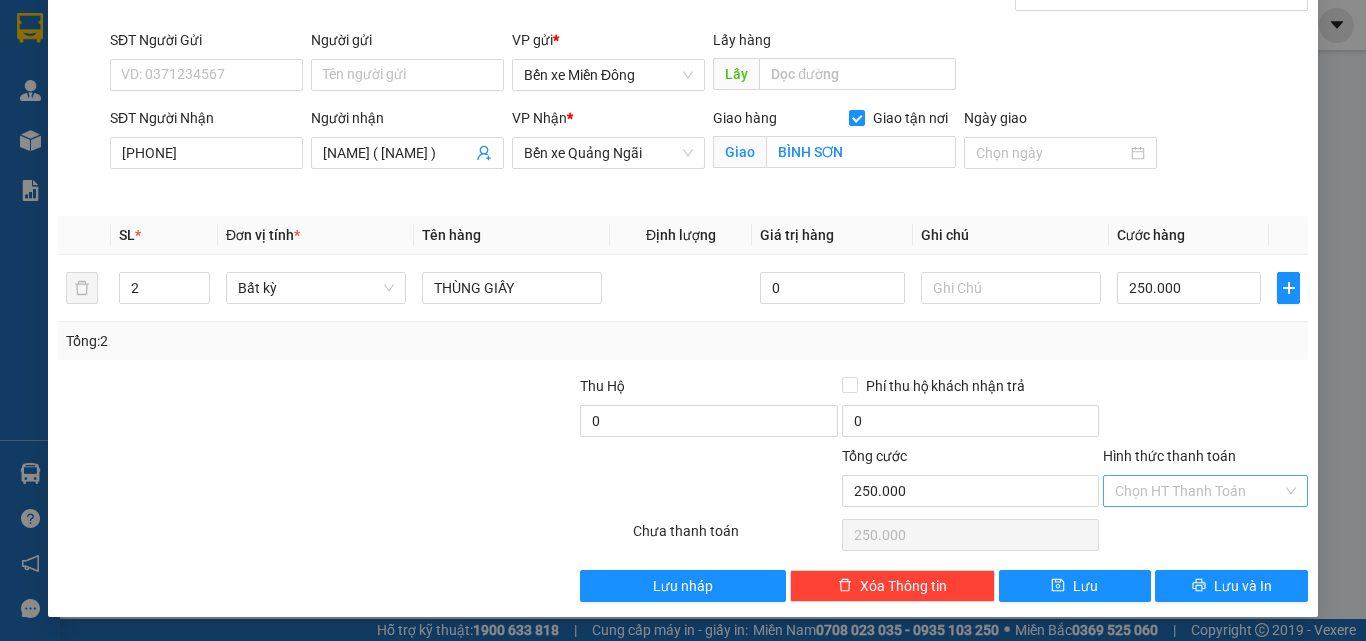 drag, startPoint x: 1173, startPoint y: 511, endPoint x: 1182, endPoint y: 499, distance: 15 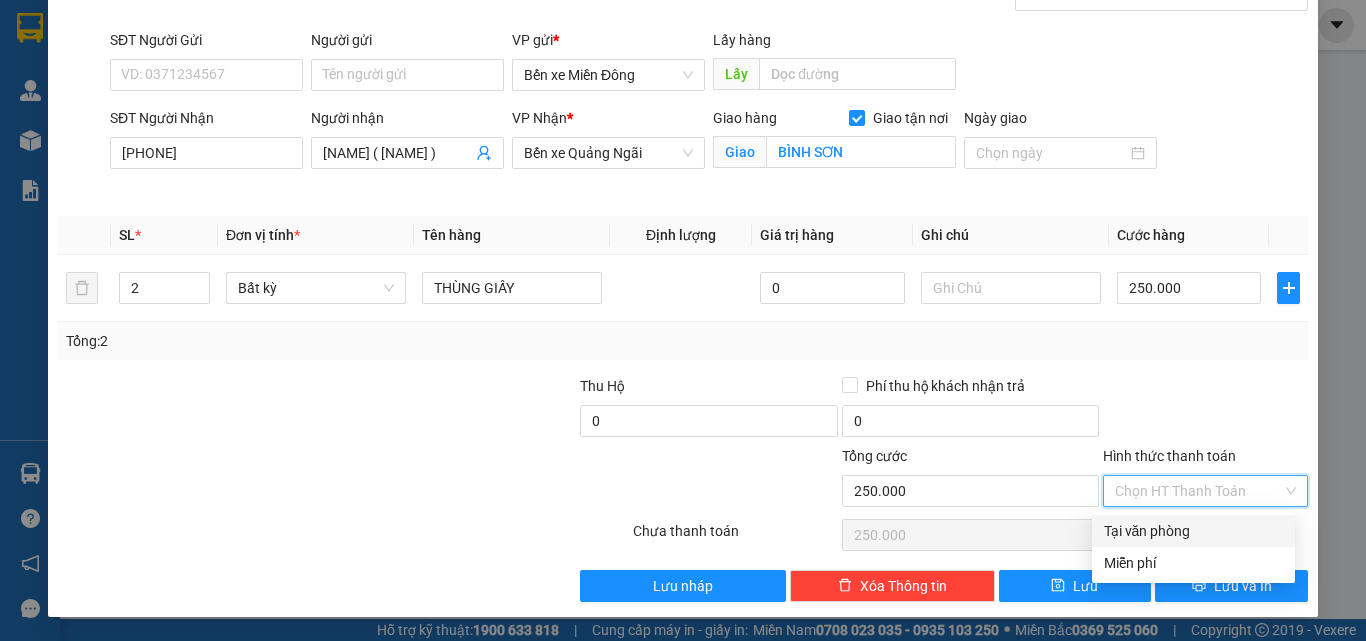 click on "Tại văn phòng" at bounding box center (1193, 531) 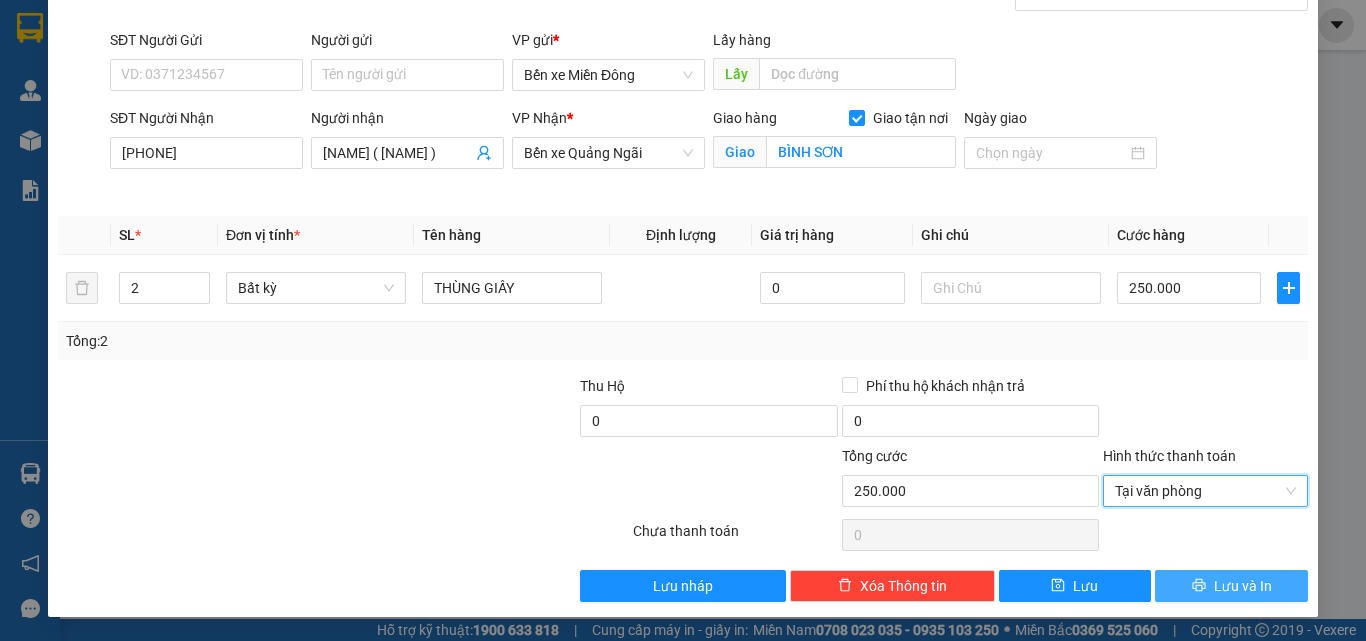 click on "Lưu và In" at bounding box center [1243, 586] 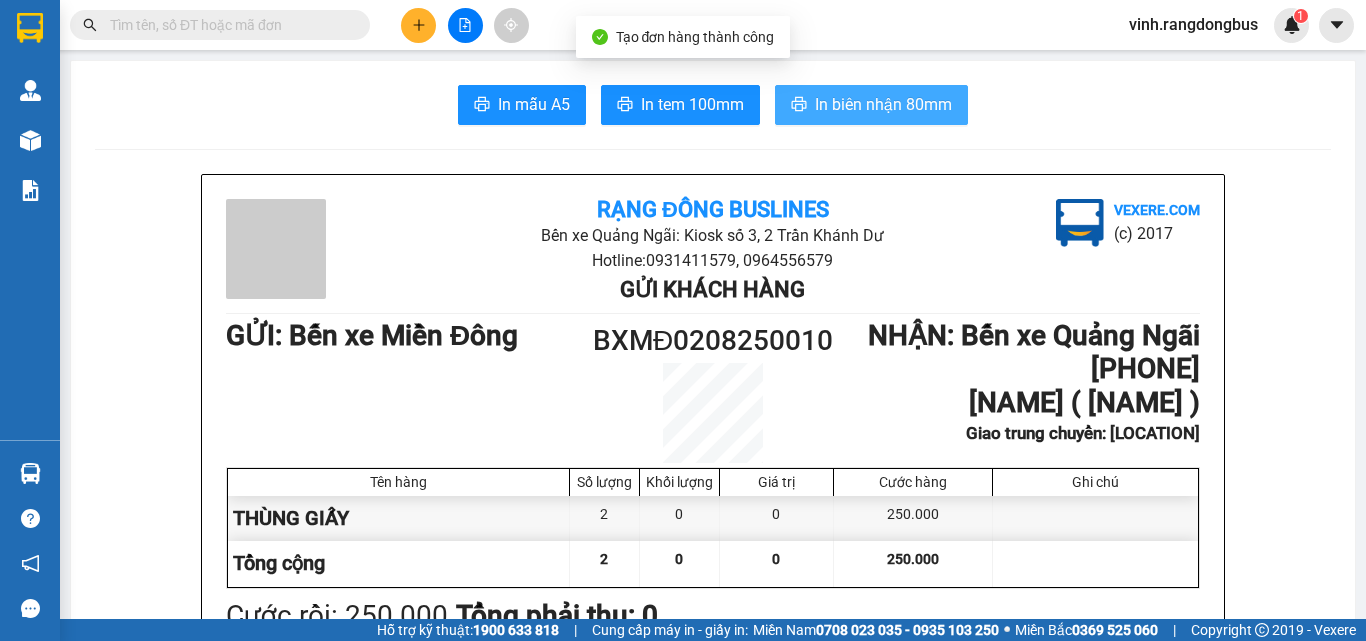 click on "In biên nhận 80mm" at bounding box center (883, 104) 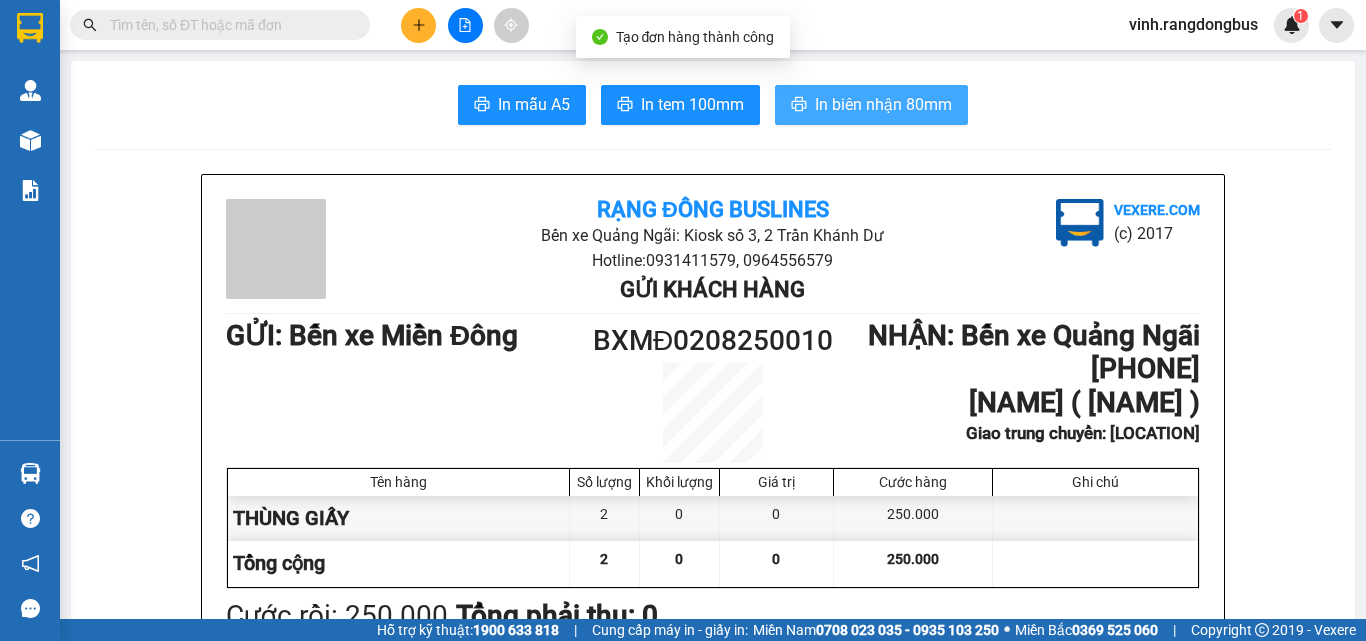 scroll, scrollTop: 0, scrollLeft: 0, axis: both 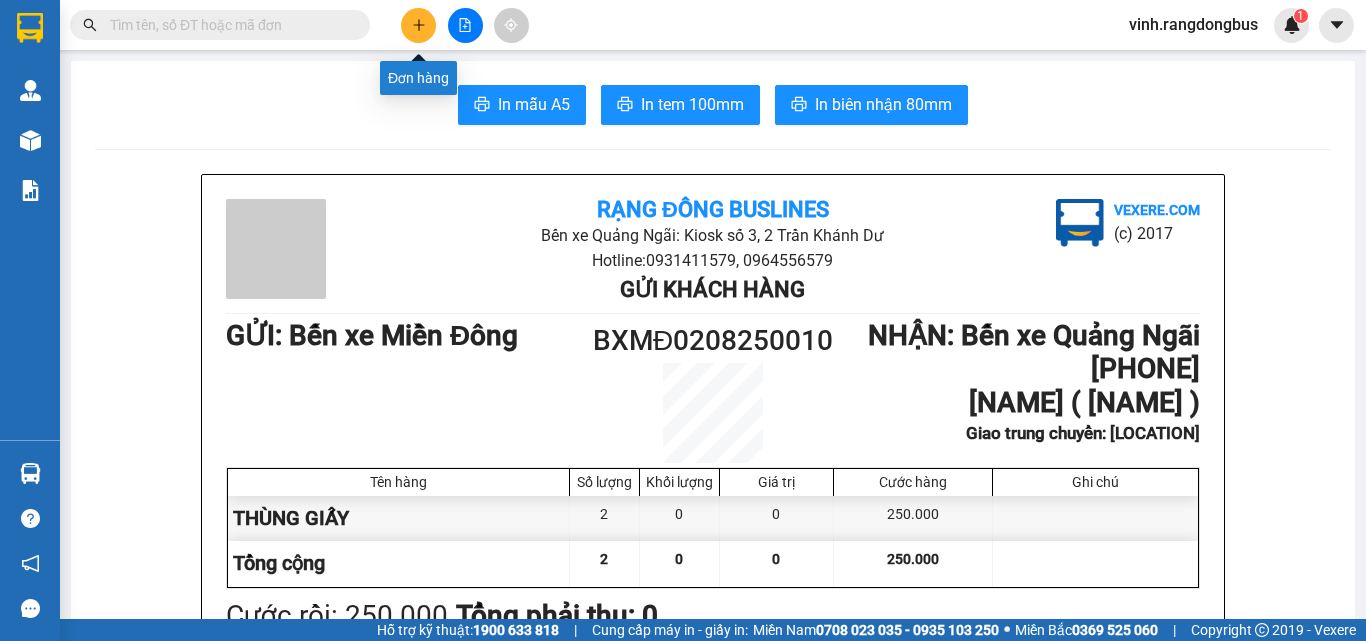 click 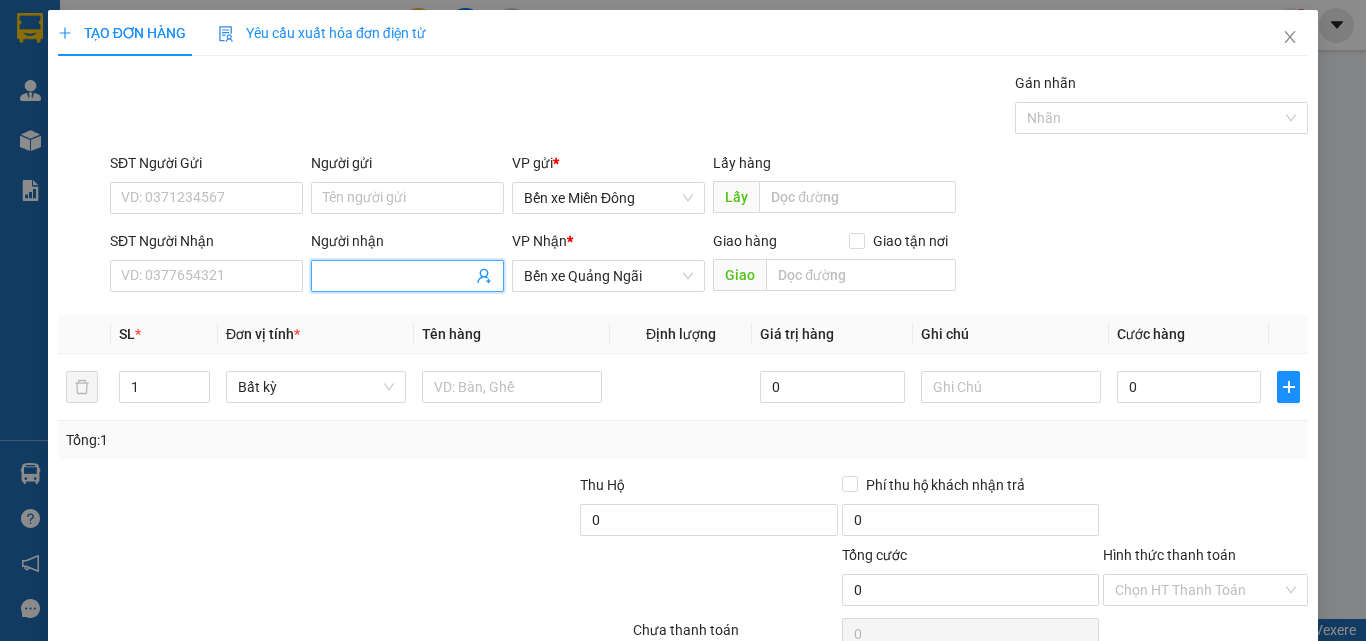 click on "Người nhận" at bounding box center (397, 276) 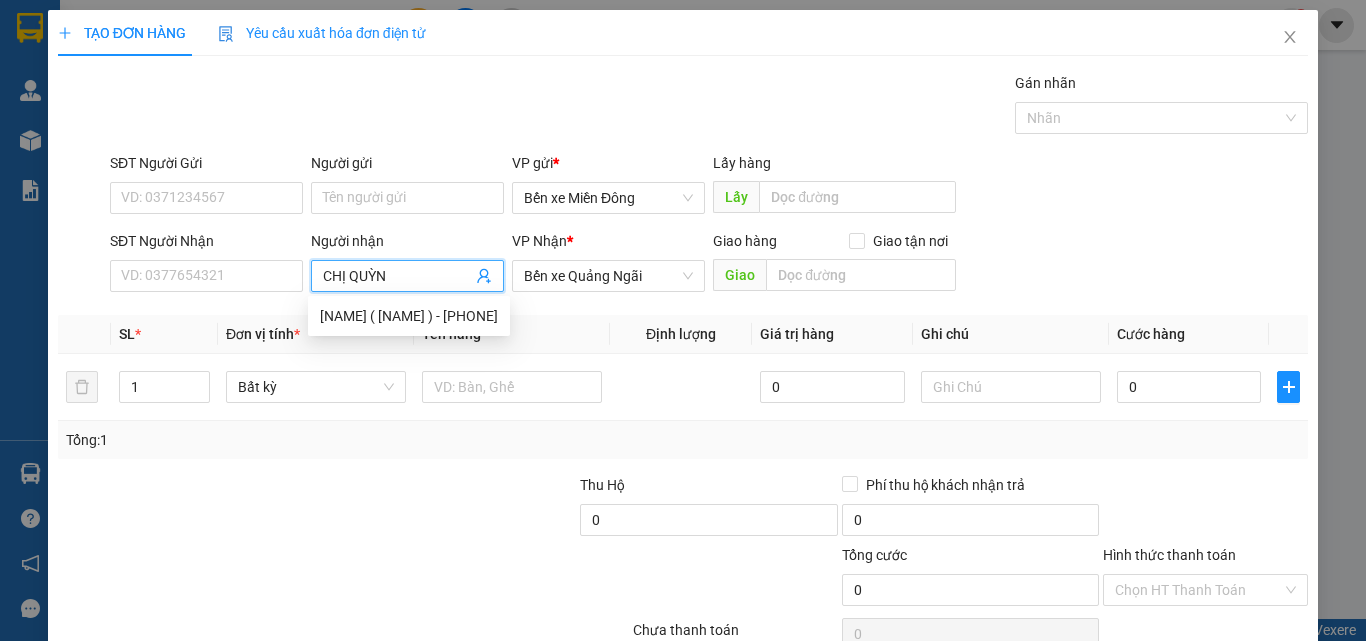 type on "CHỊ QUỲNH" 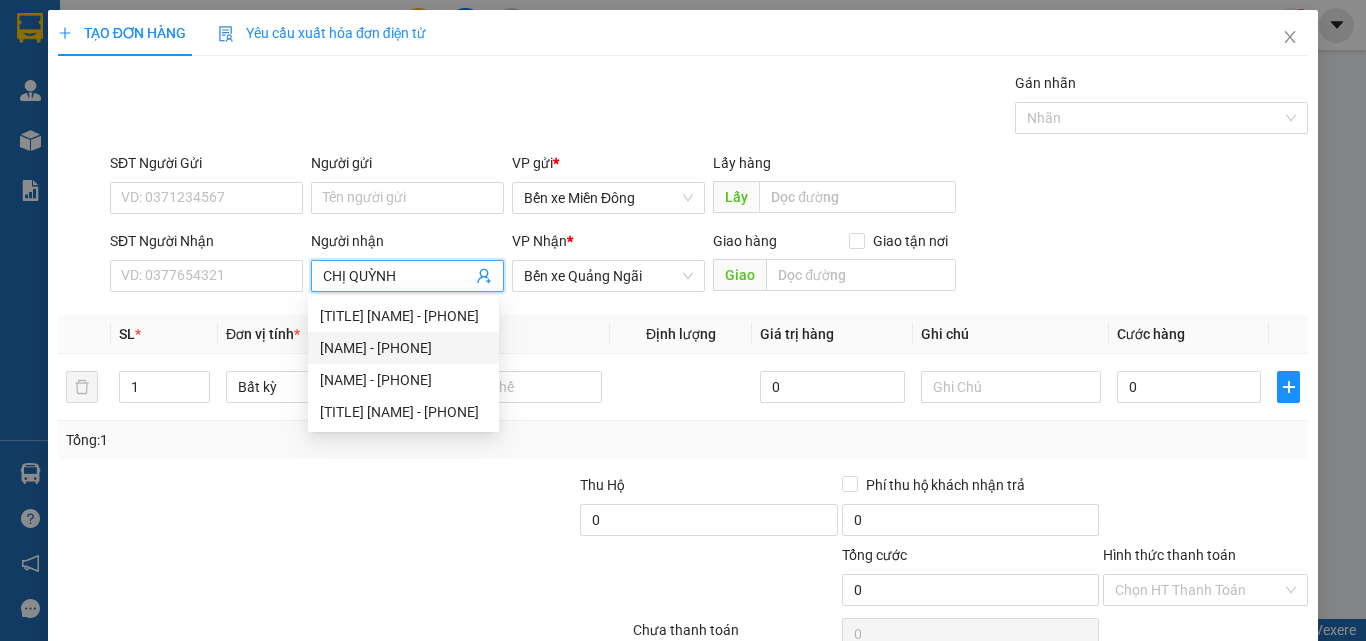 click on "[NAME] - [PHONE]" at bounding box center (403, 348) 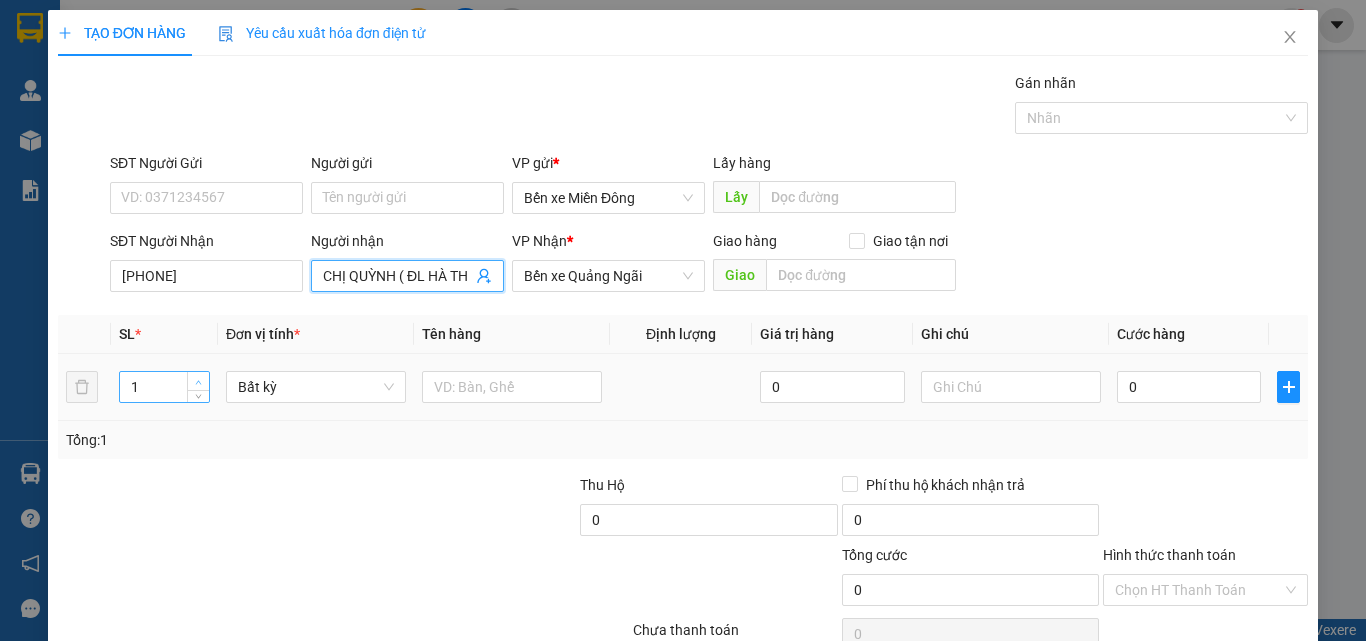 type on "CHỊ QUỲNH ( ĐL HÀ THANH PHONG )" 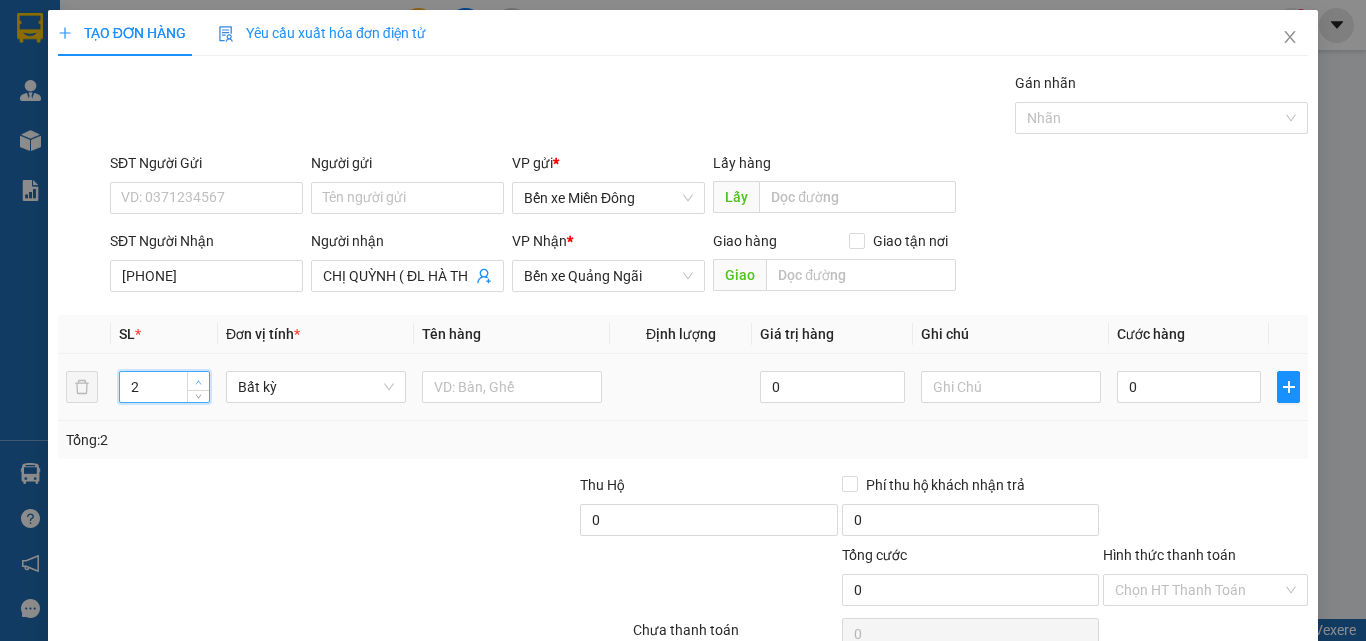 click at bounding box center (199, 382) 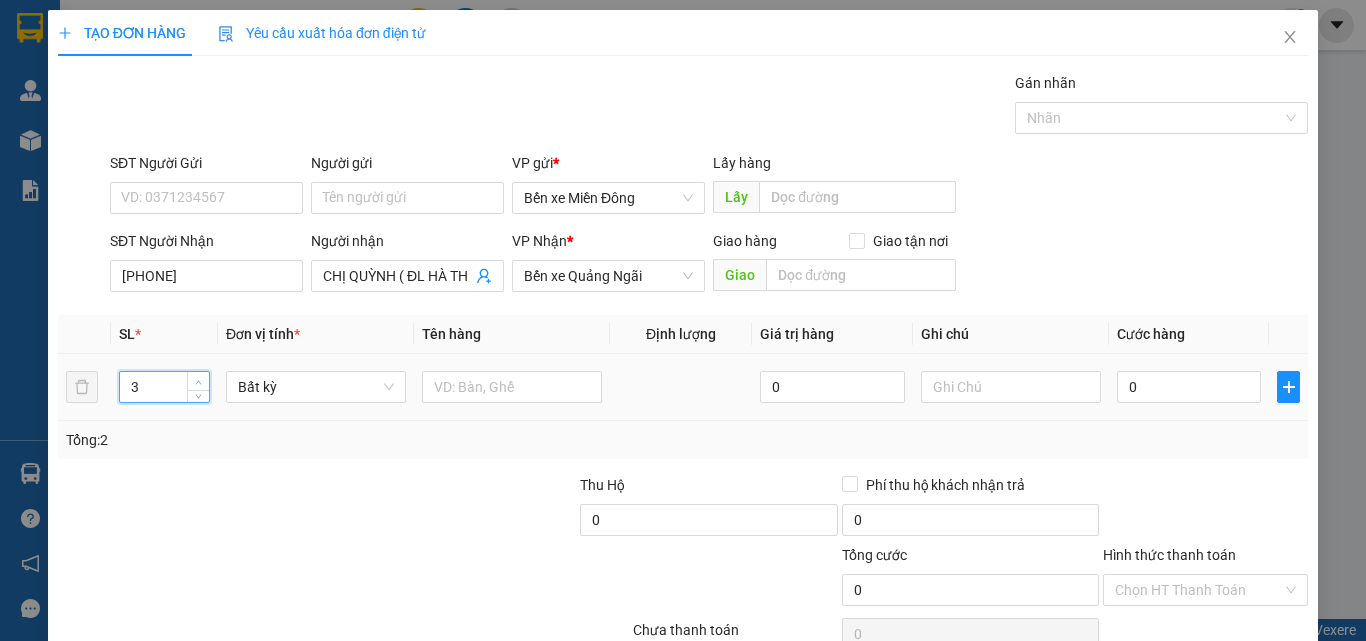 click at bounding box center [199, 382] 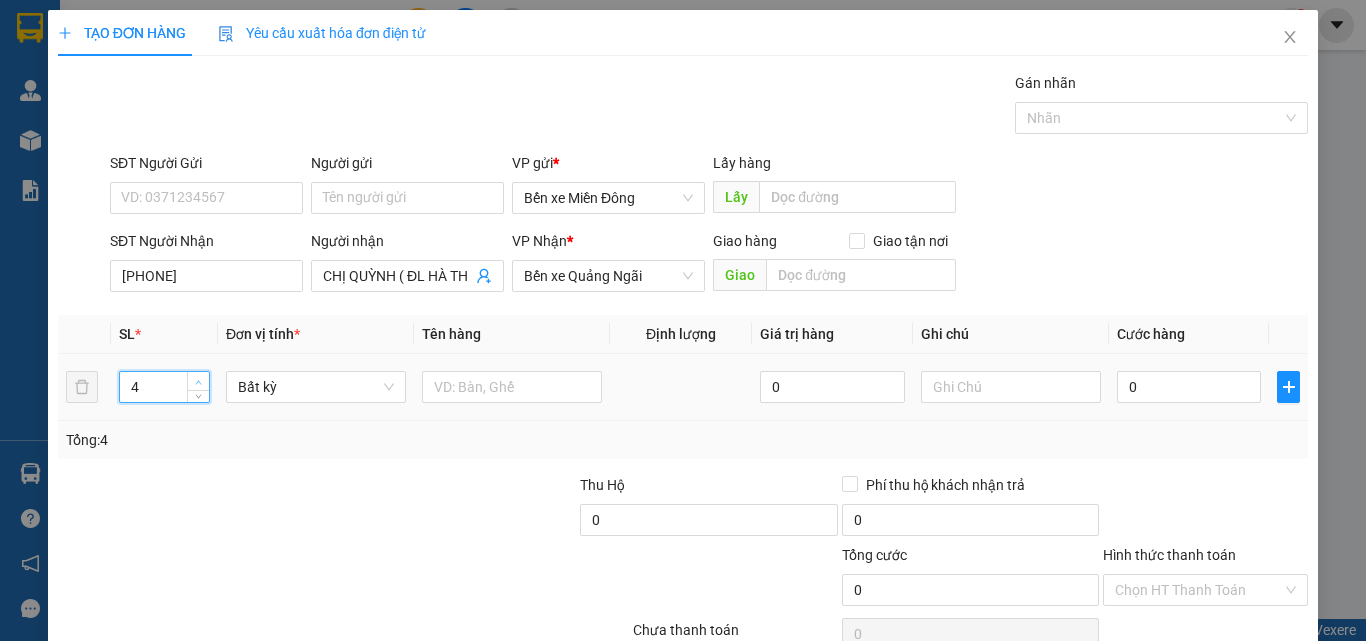 click at bounding box center [199, 382] 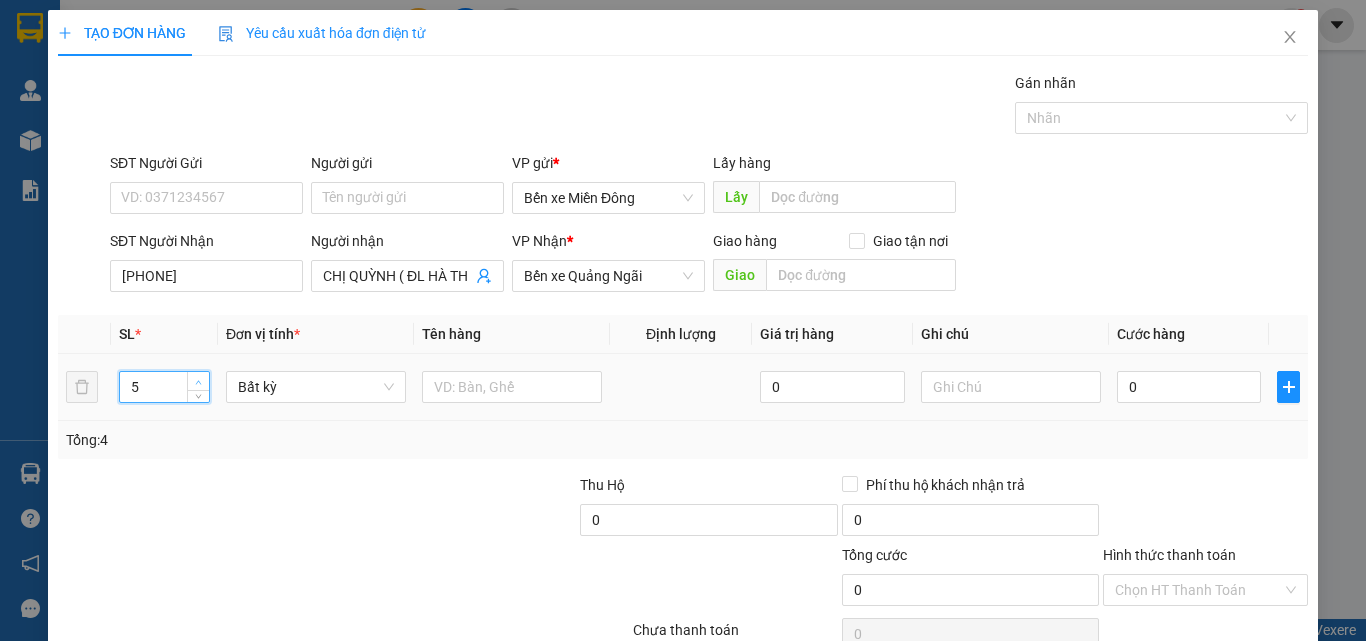 click at bounding box center [199, 382] 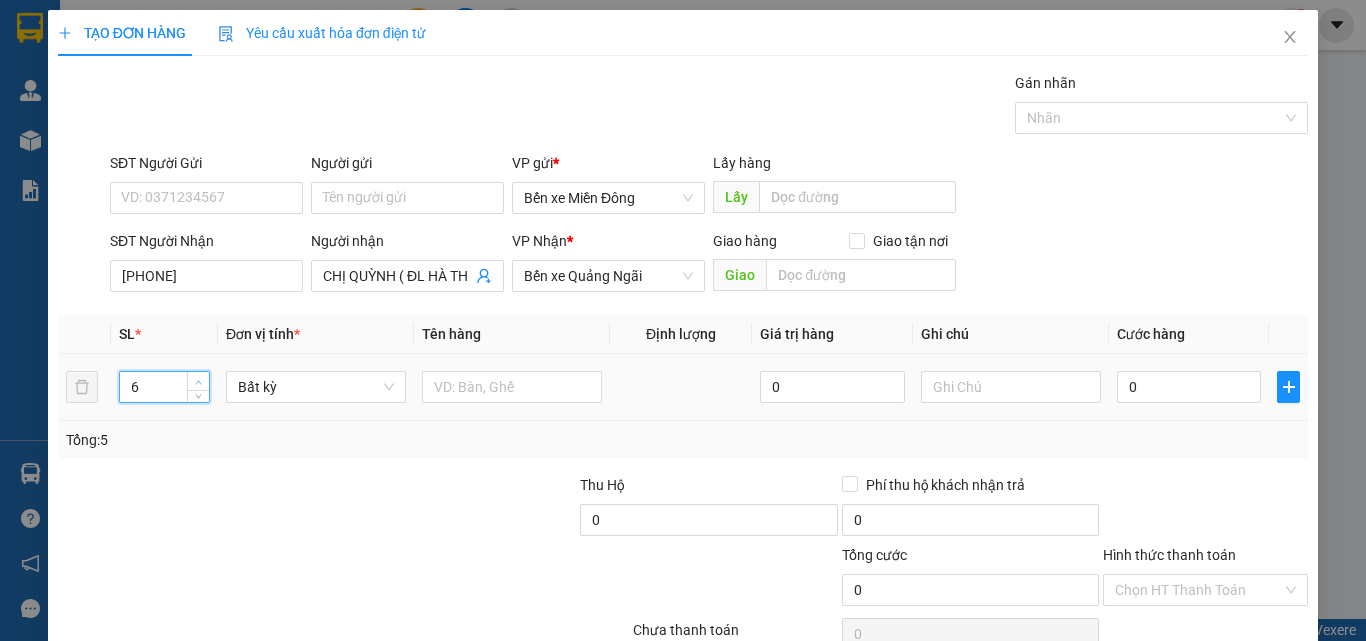 click at bounding box center (199, 382) 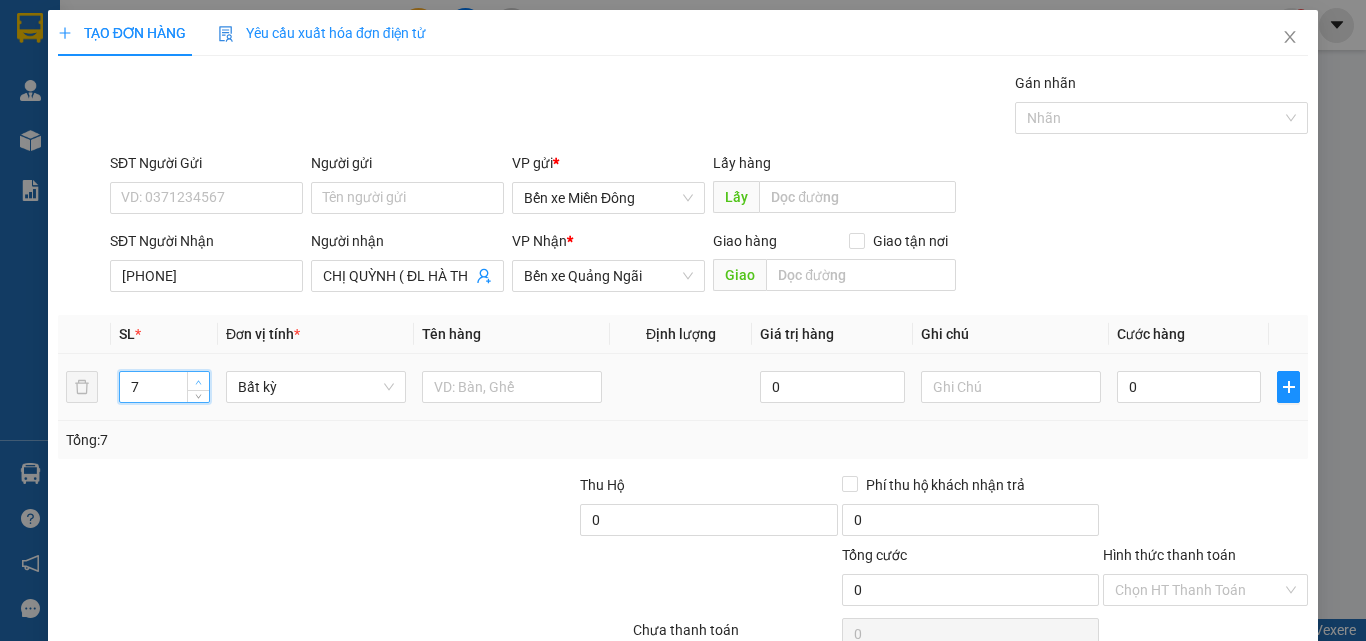 click at bounding box center (199, 382) 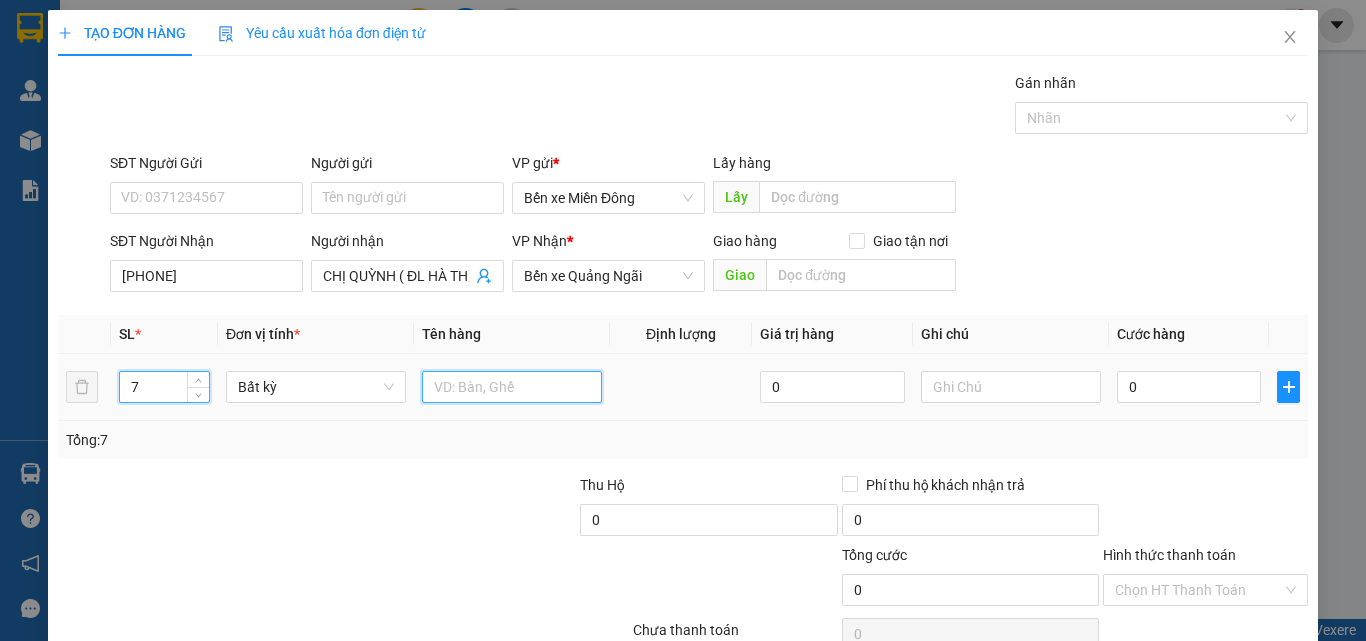 click at bounding box center (512, 387) 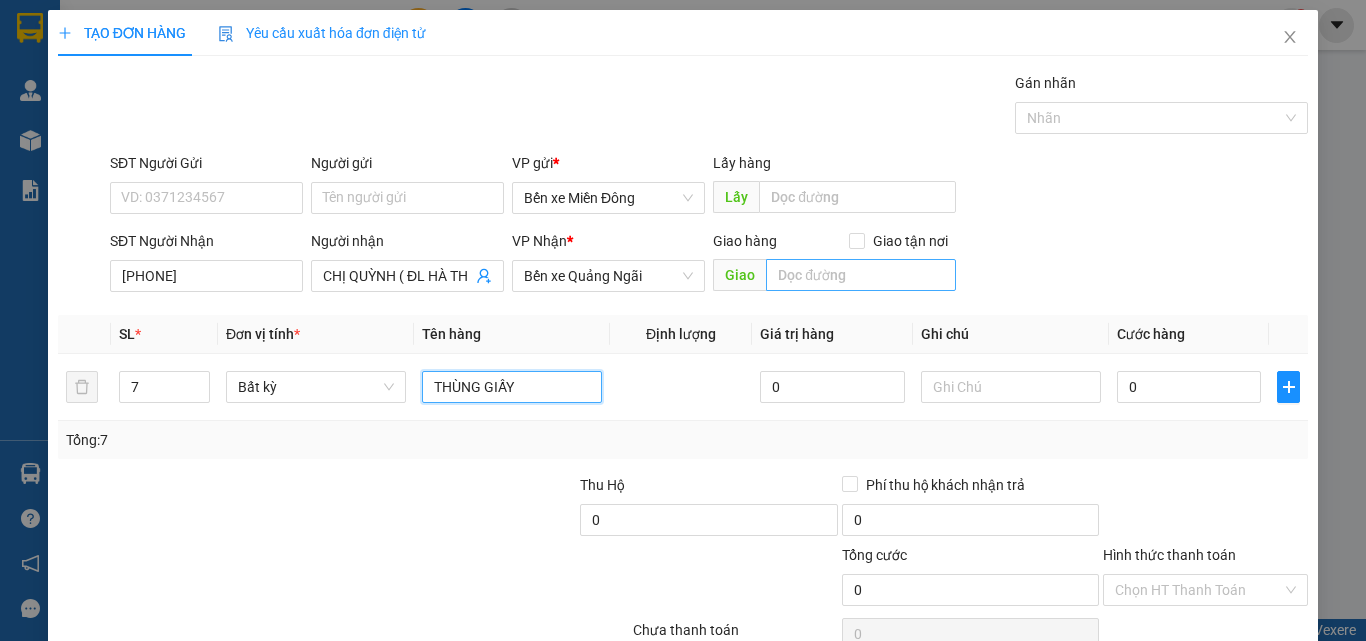 type on "THÙNG GIẤY" 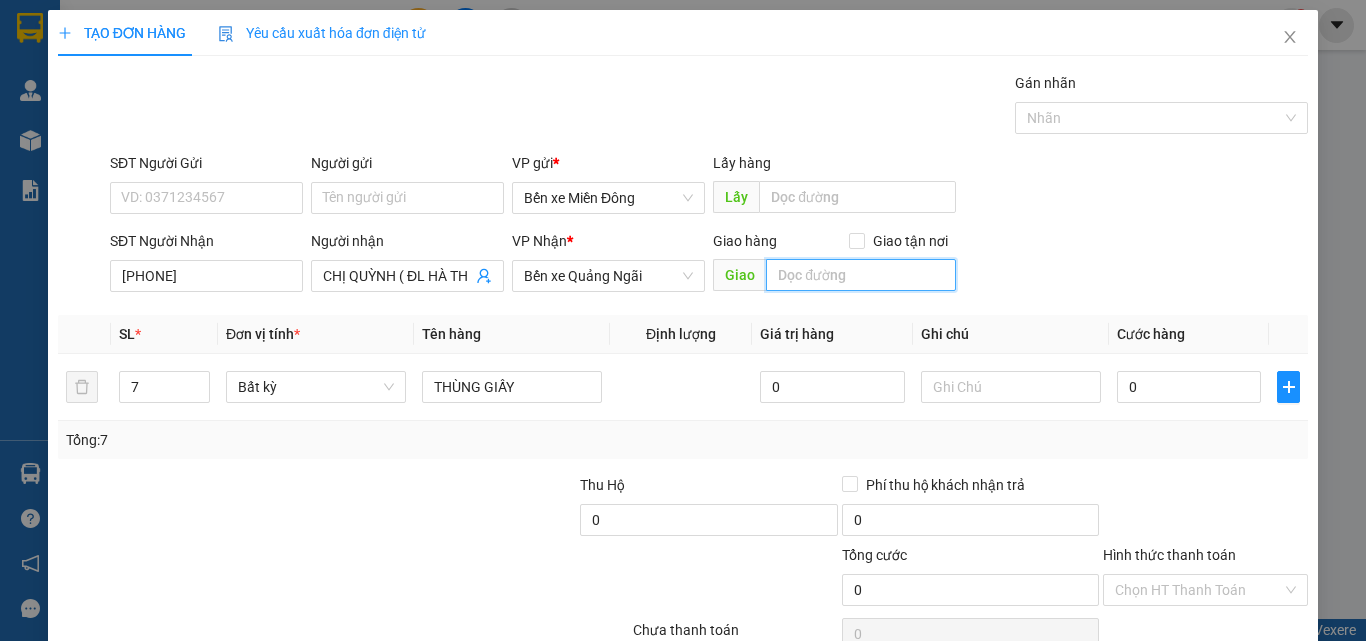 click at bounding box center (861, 275) 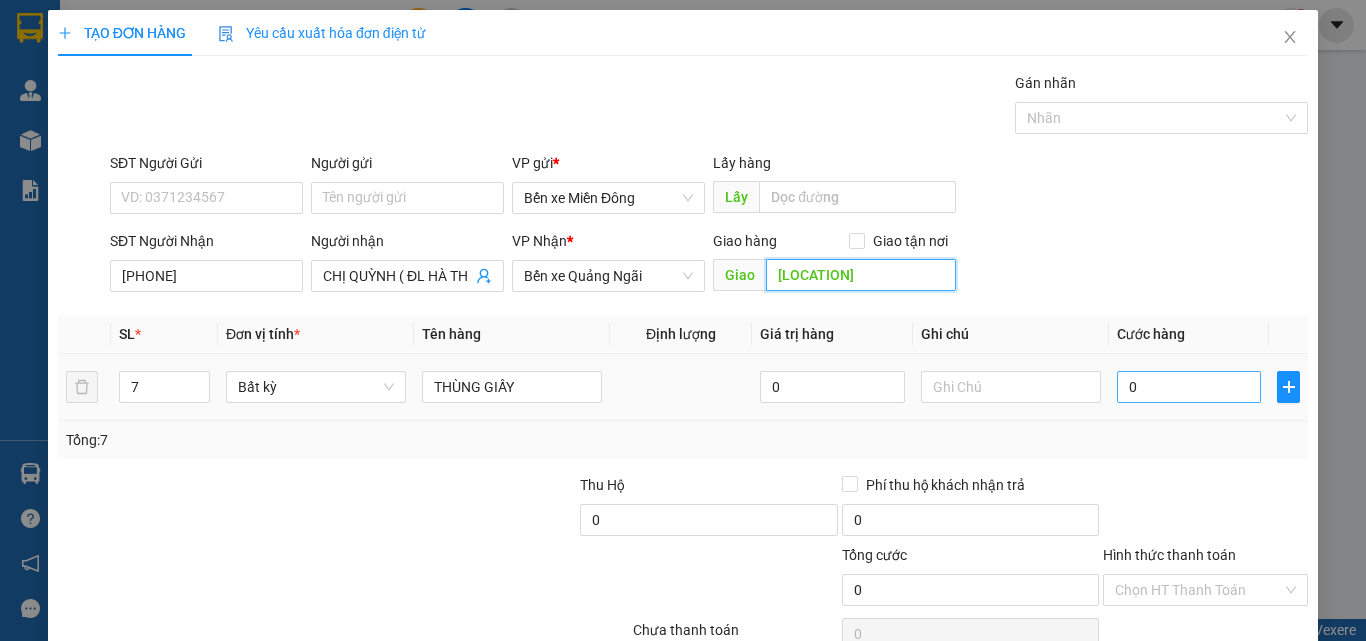 type on "[LOCATION]" 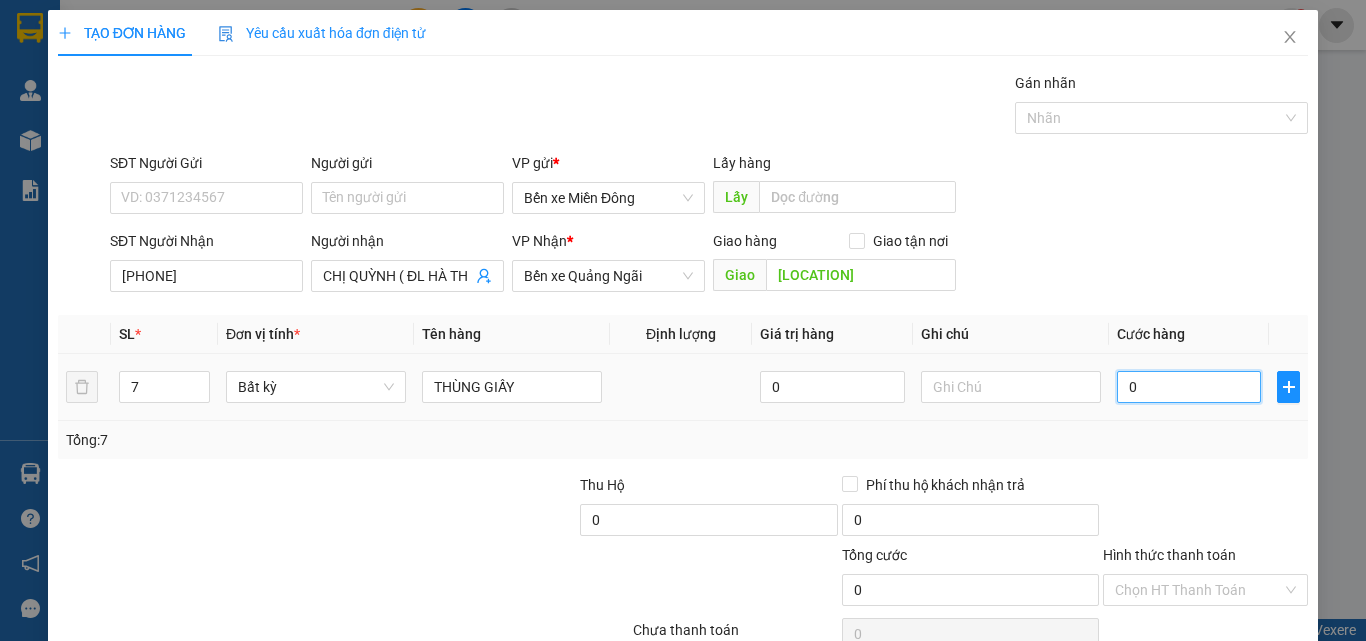 click on "0" at bounding box center [1189, 387] 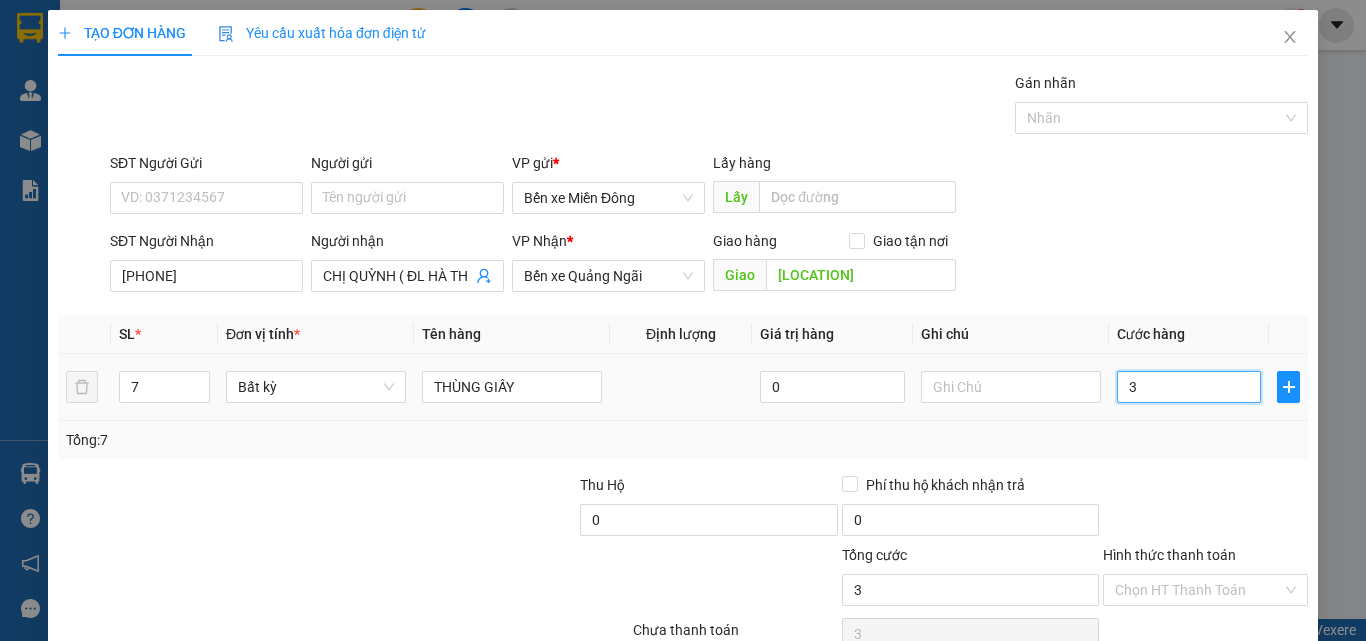 type on "37" 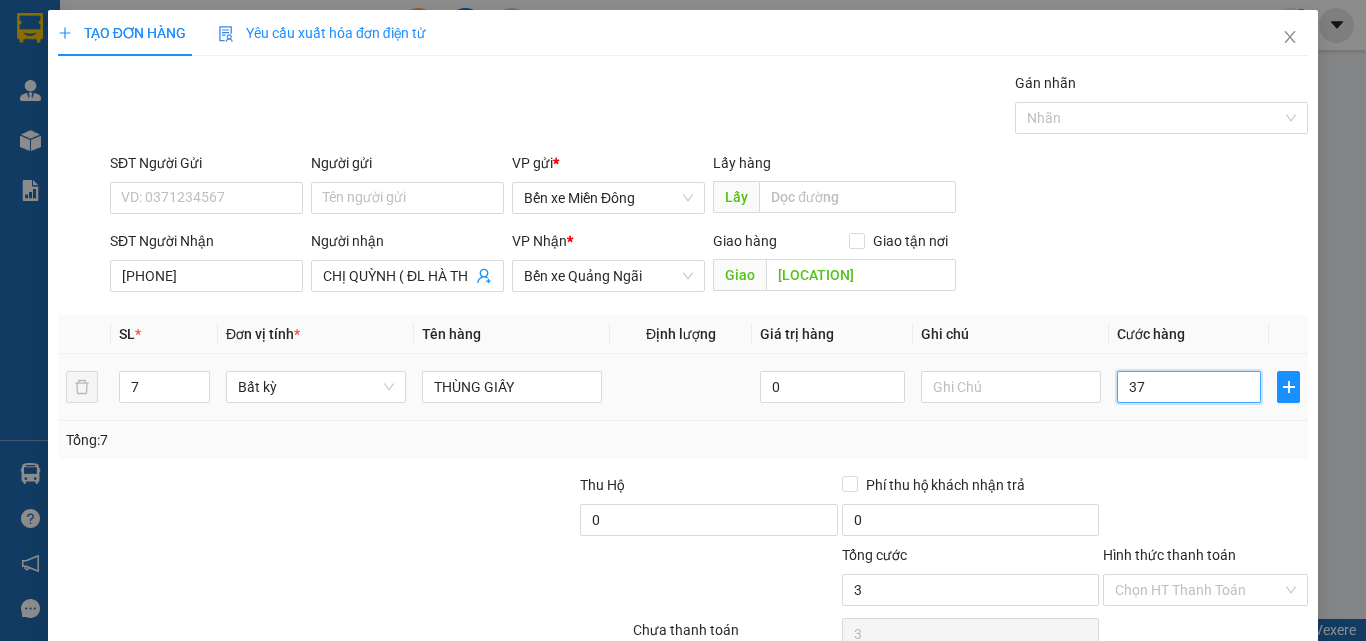 type on "37" 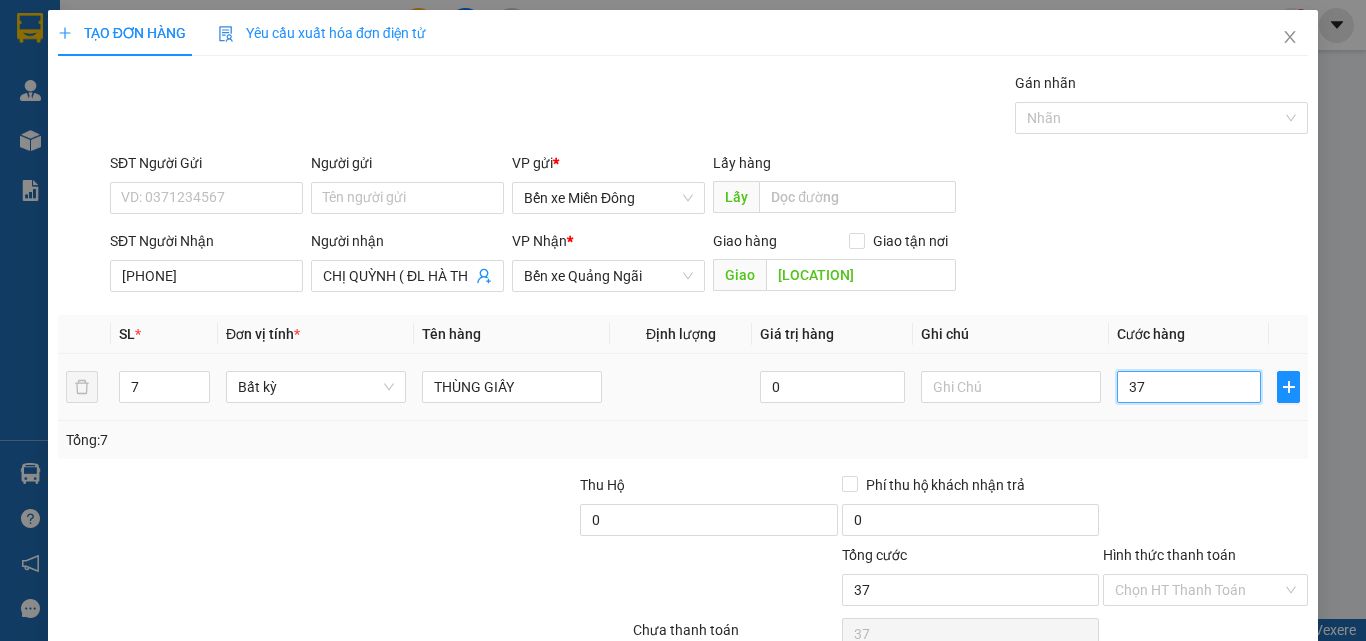 type on "370" 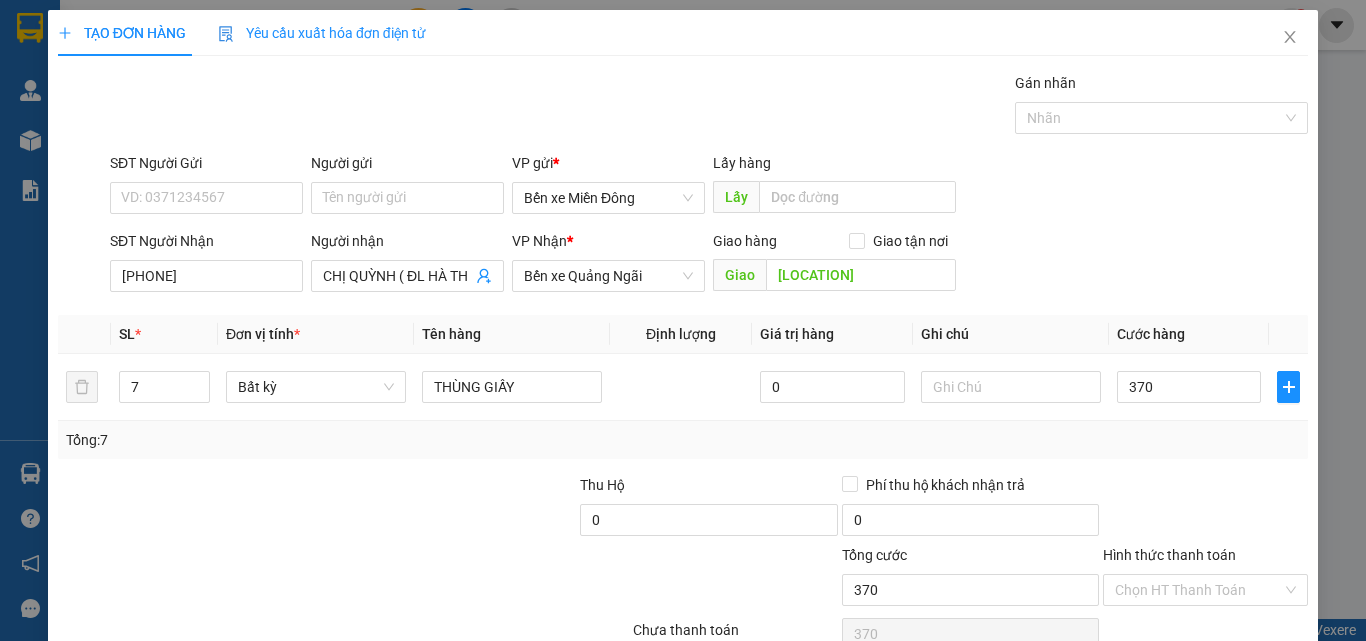 type on "370.000" 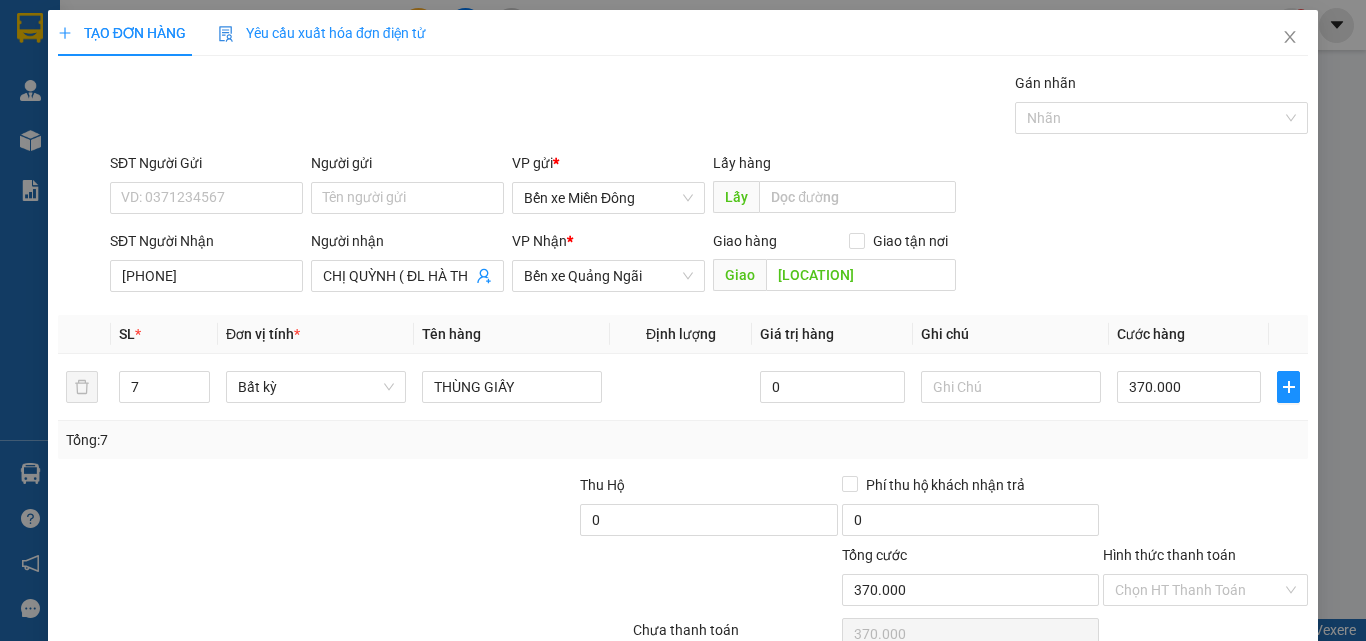 click on "Tổng:  7" at bounding box center [683, 440] 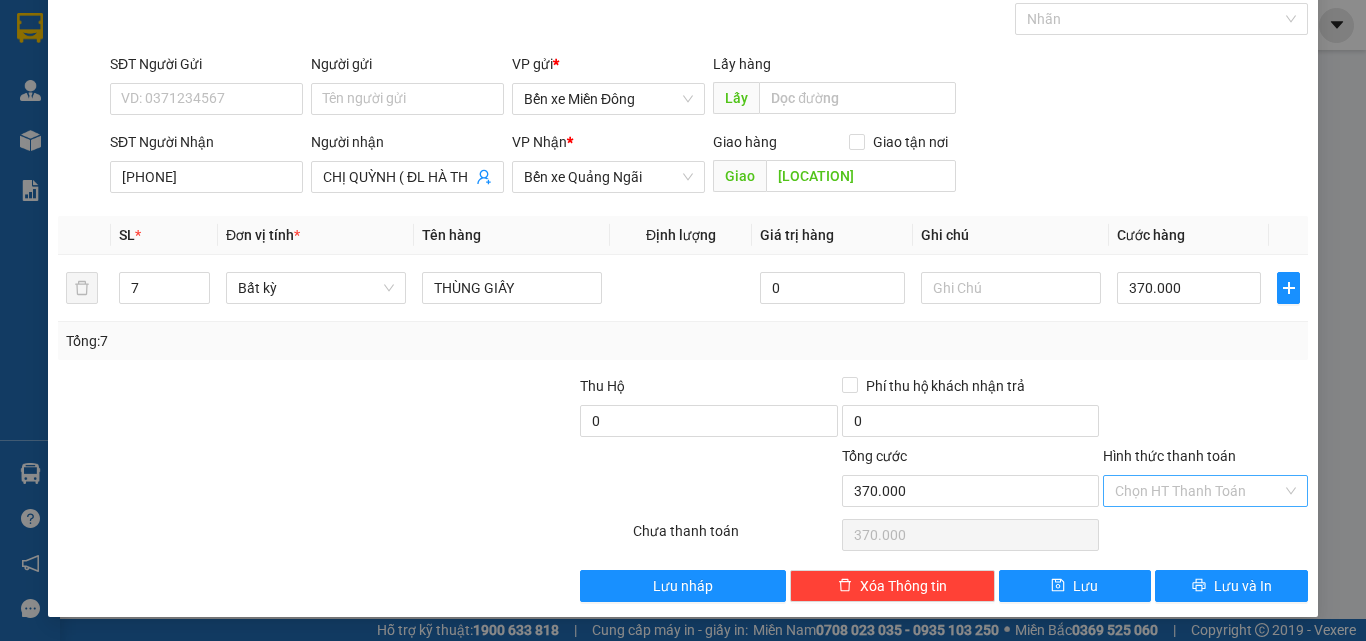 click on "Hình thức thanh toán" at bounding box center (1198, 491) 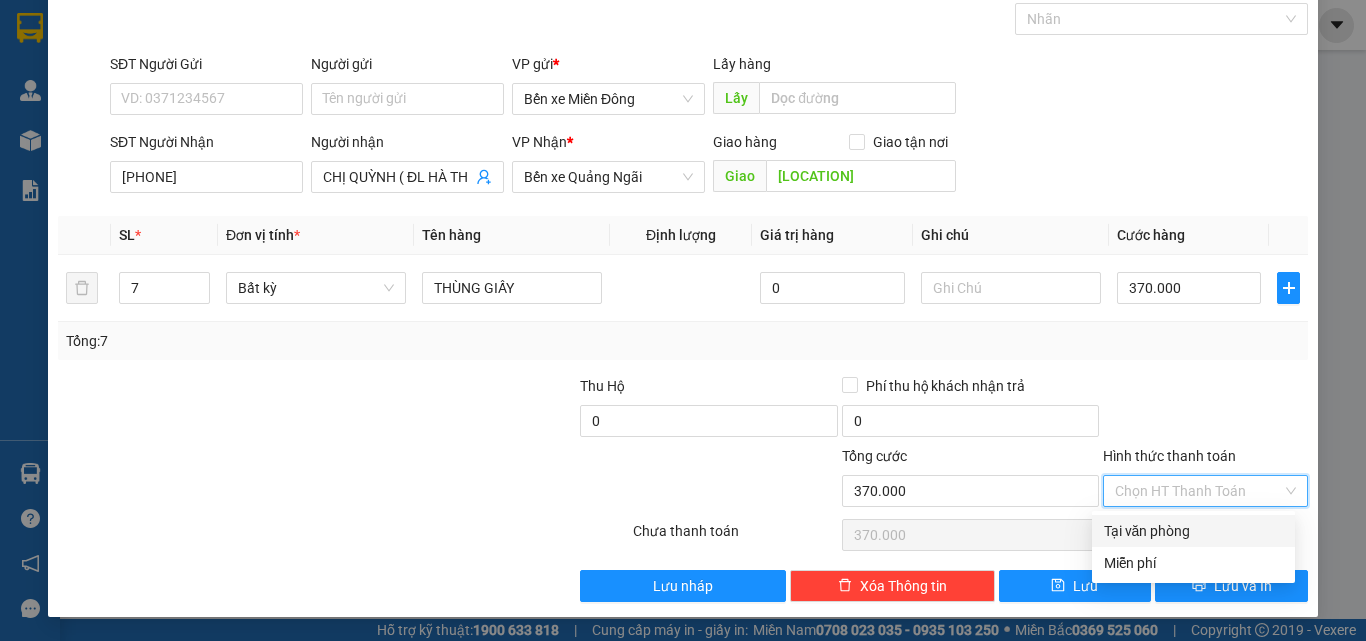 click on "Tại văn phòng" at bounding box center (1193, 531) 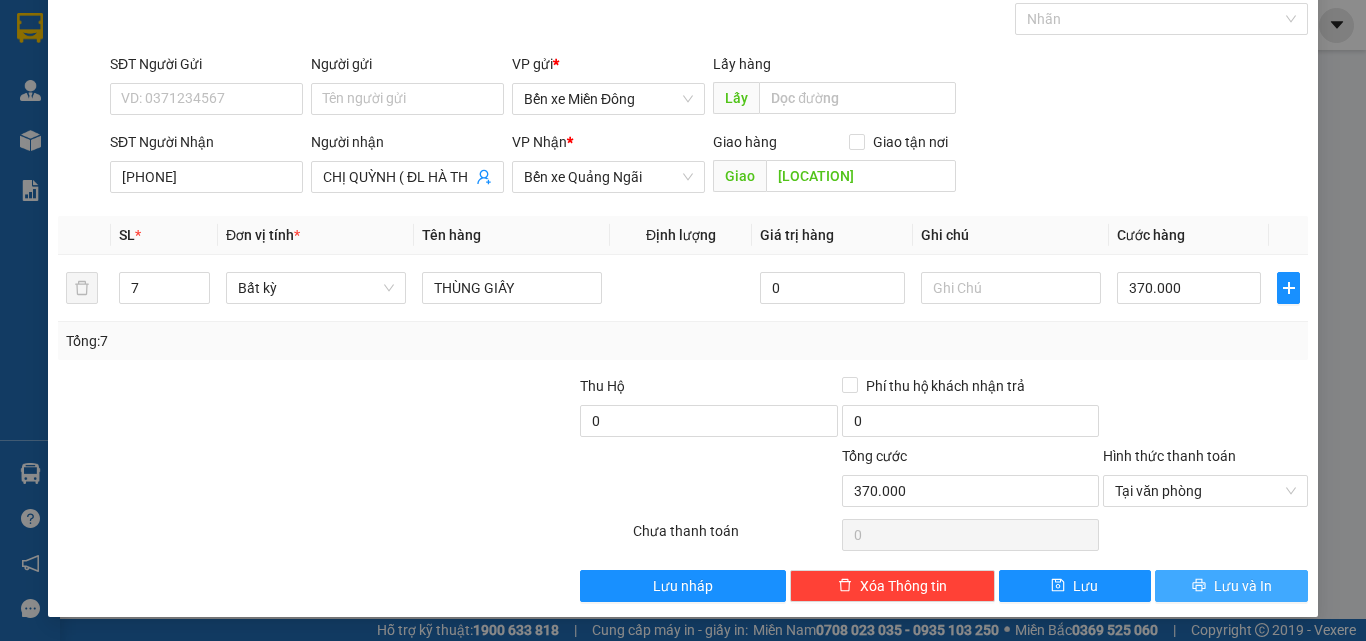 click on "Lưu và In" at bounding box center [1243, 586] 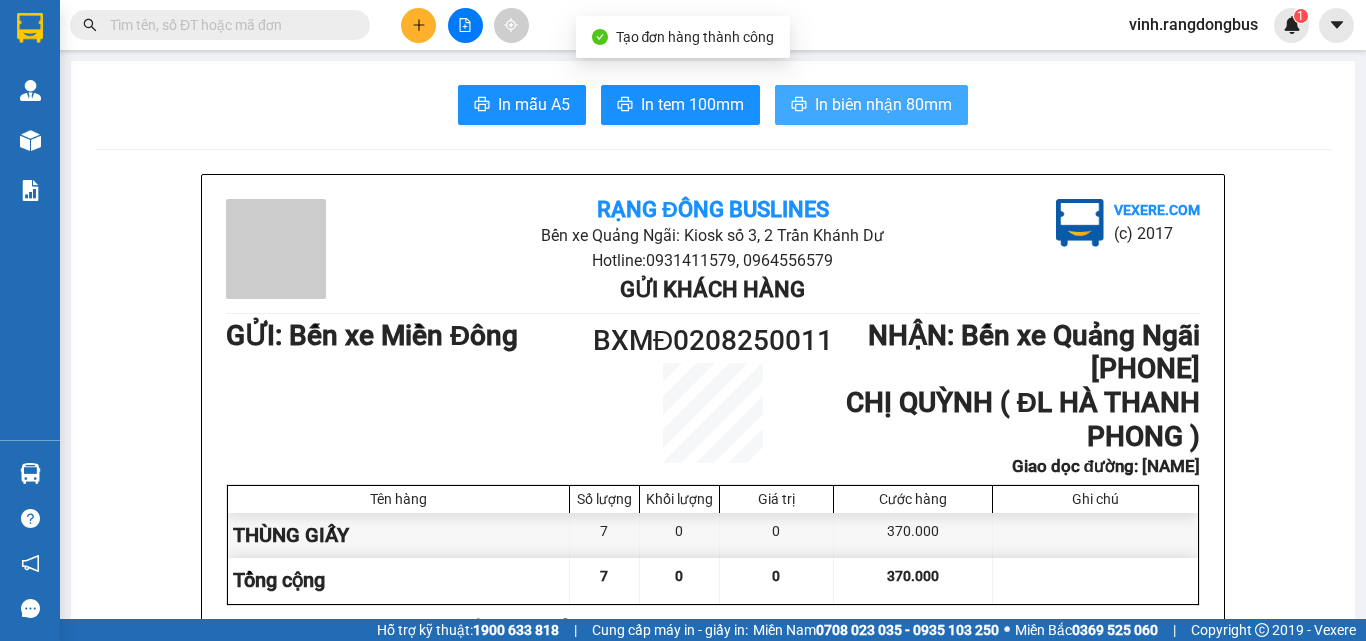 click on "In biên nhận 80mm" at bounding box center [883, 104] 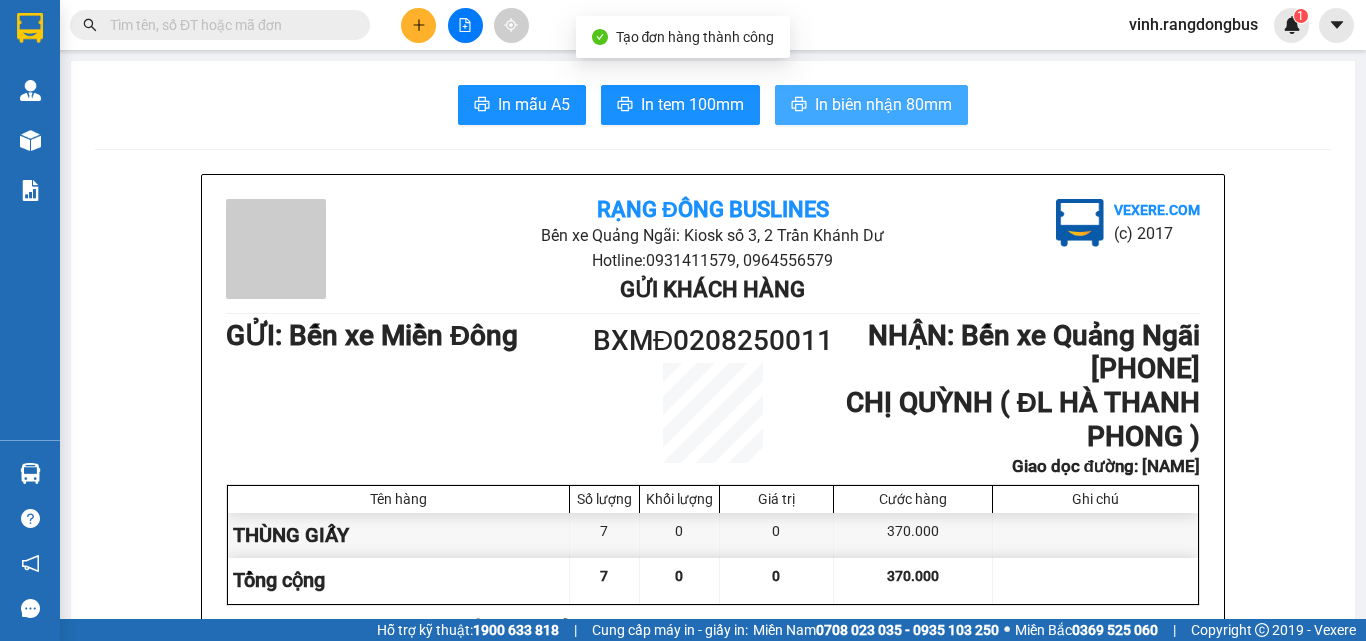 scroll, scrollTop: 0, scrollLeft: 0, axis: both 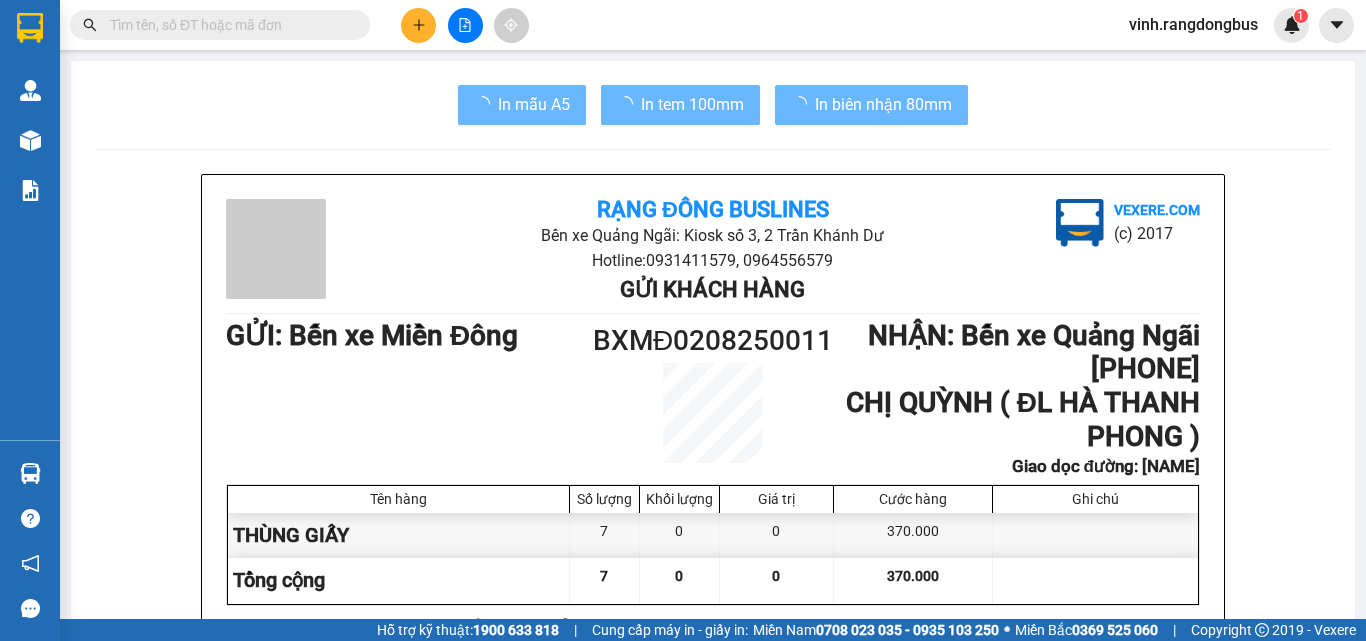 click at bounding box center (30, 140) 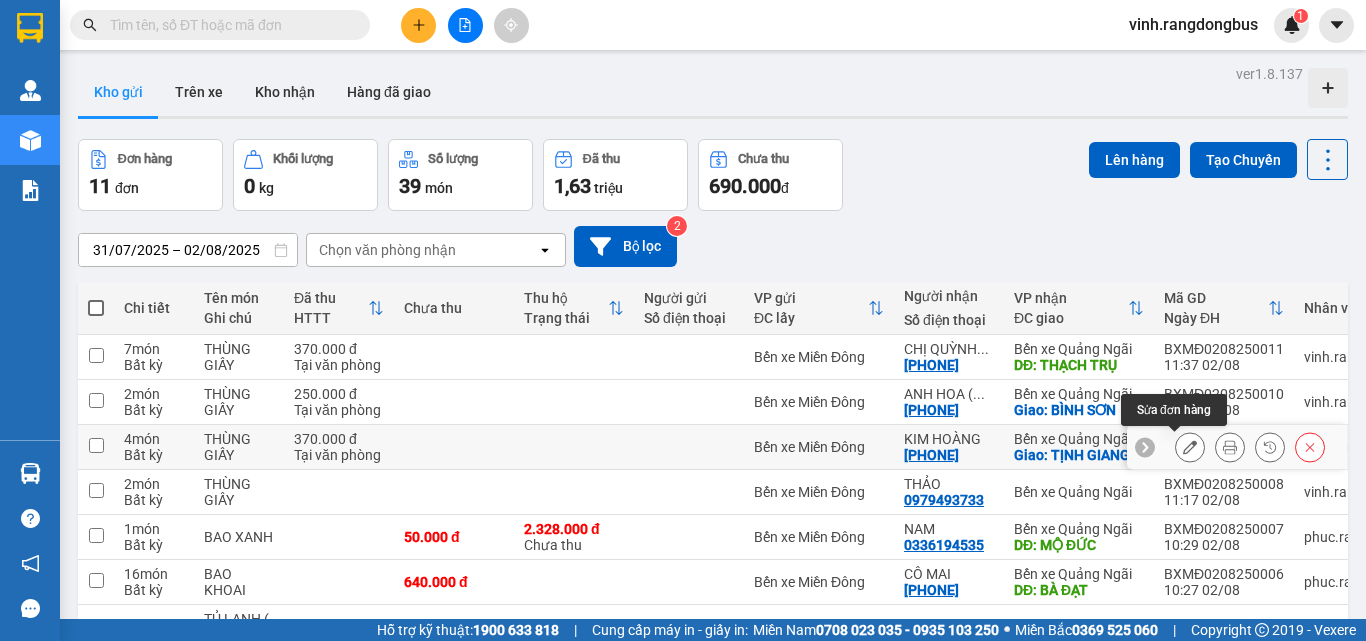 click at bounding box center (1190, 447) 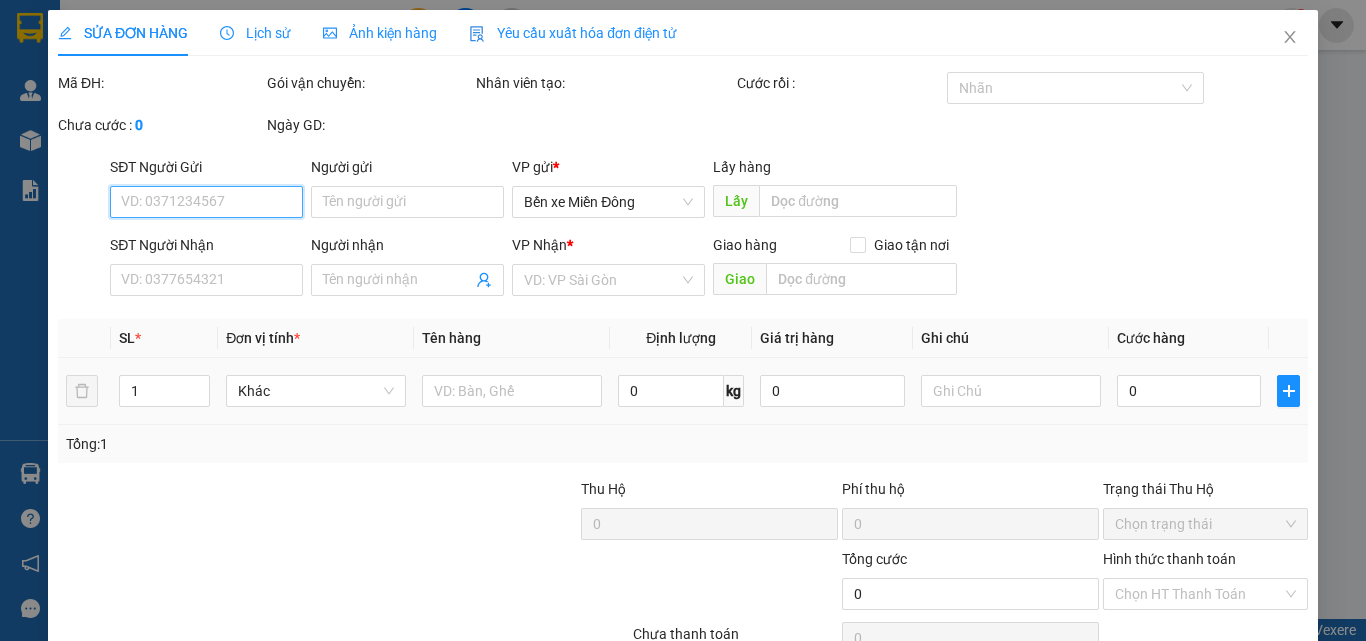 type on "[PHONE]" 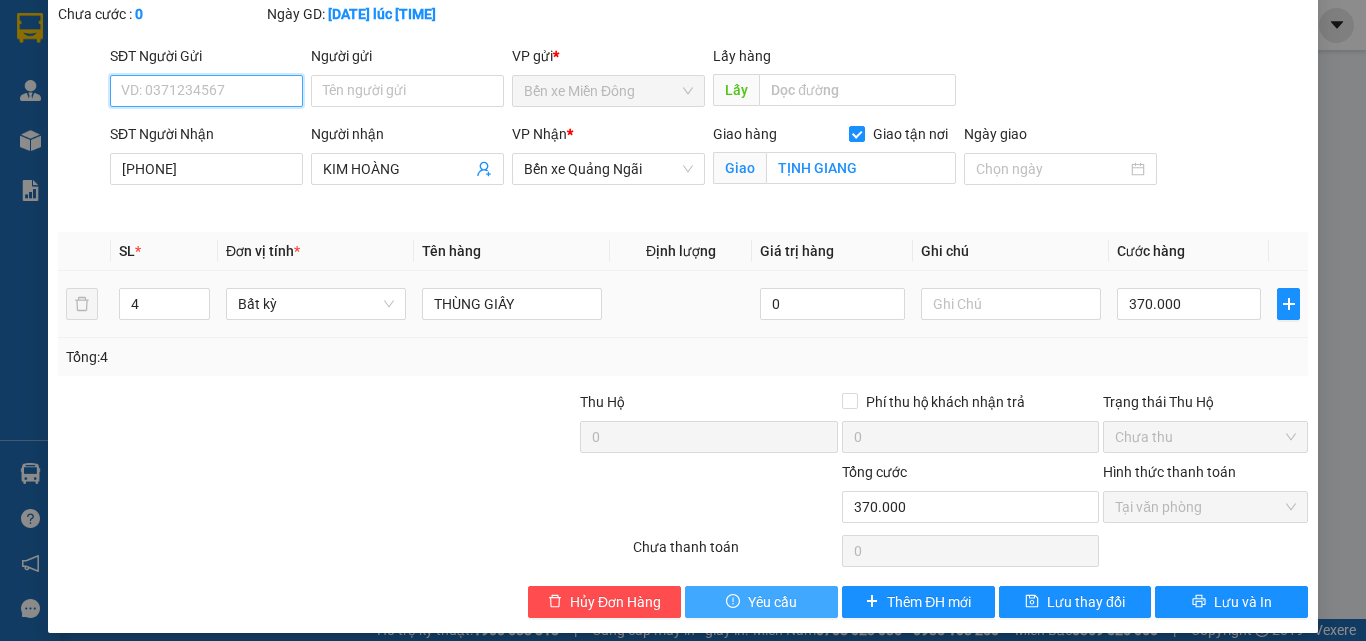 scroll, scrollTop: 127, scrollLeft: 0, axis: vertical 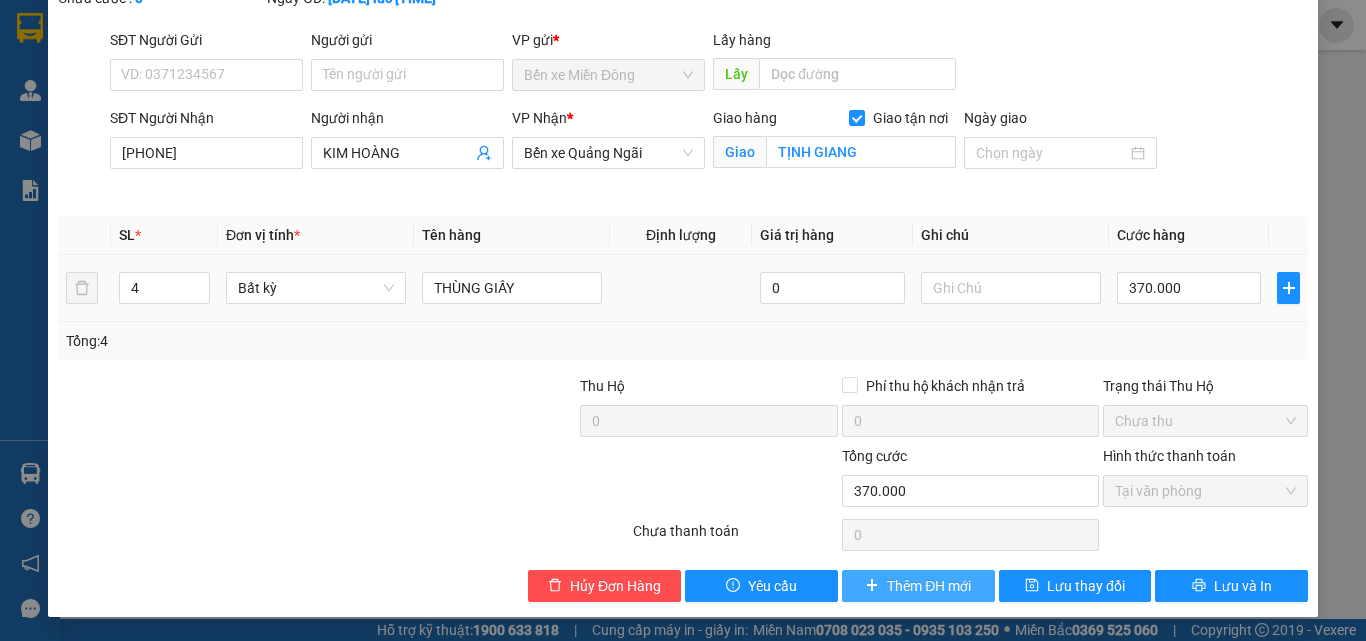 click on "Thêm ĐH mới" at bounding box center (929, 586) 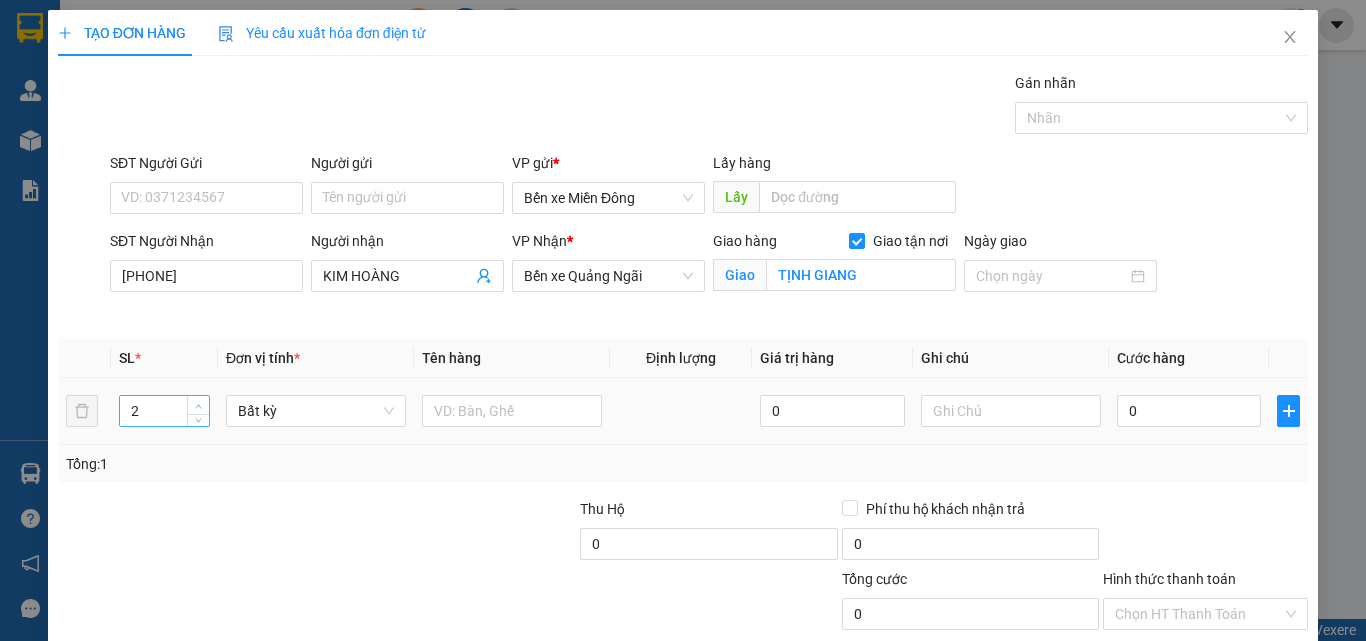 click at bounding box center [198, 405] 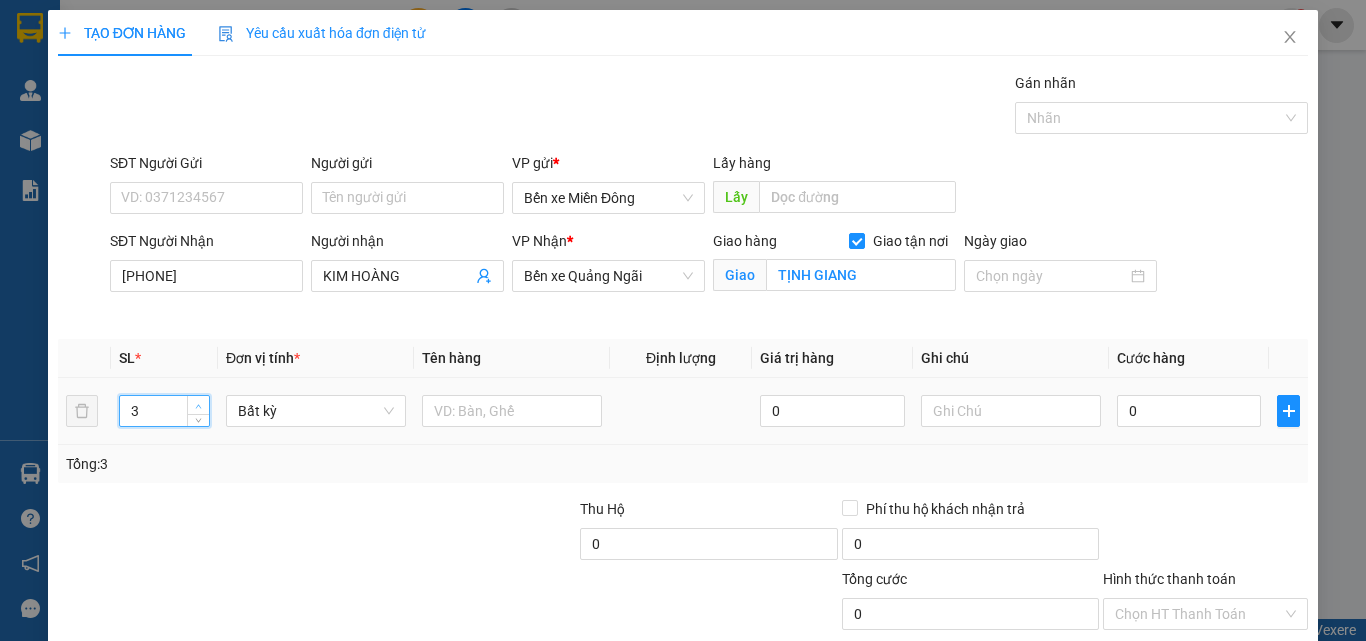 click at bounding box center (198, 405) 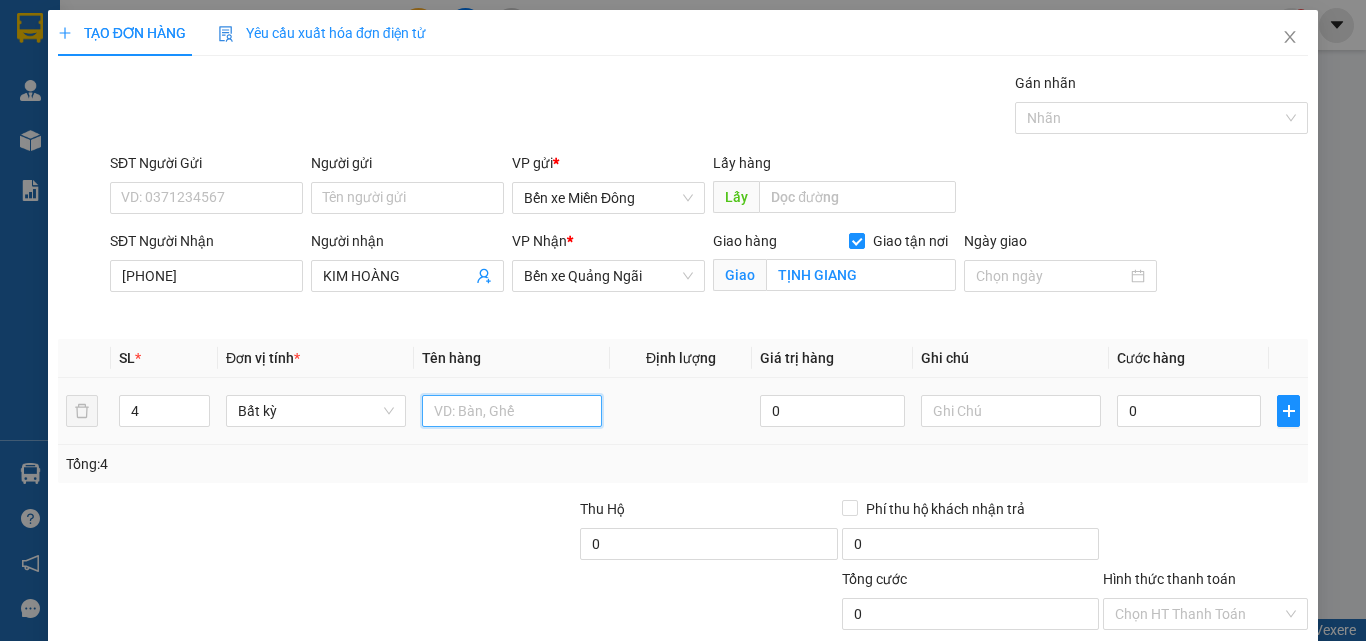 click at bounding box center (512, 411) 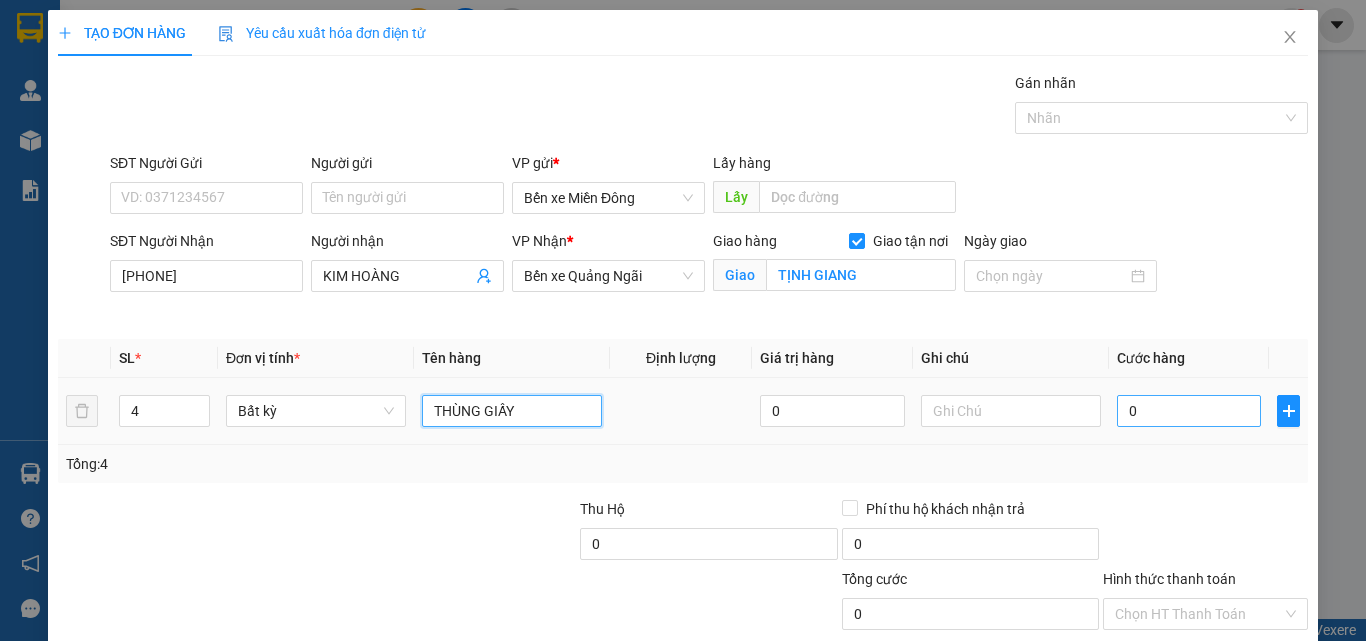 type on "THÙNG GIẤY" 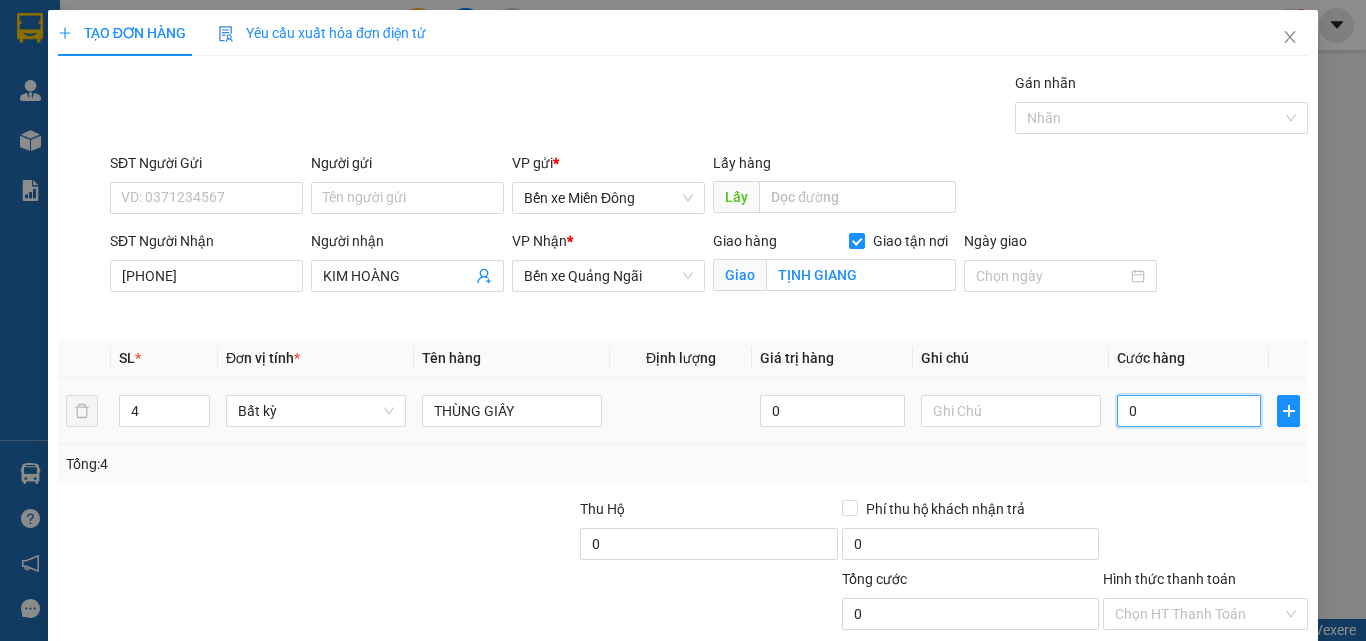 click on "0" at bounding box center (1189, 411) 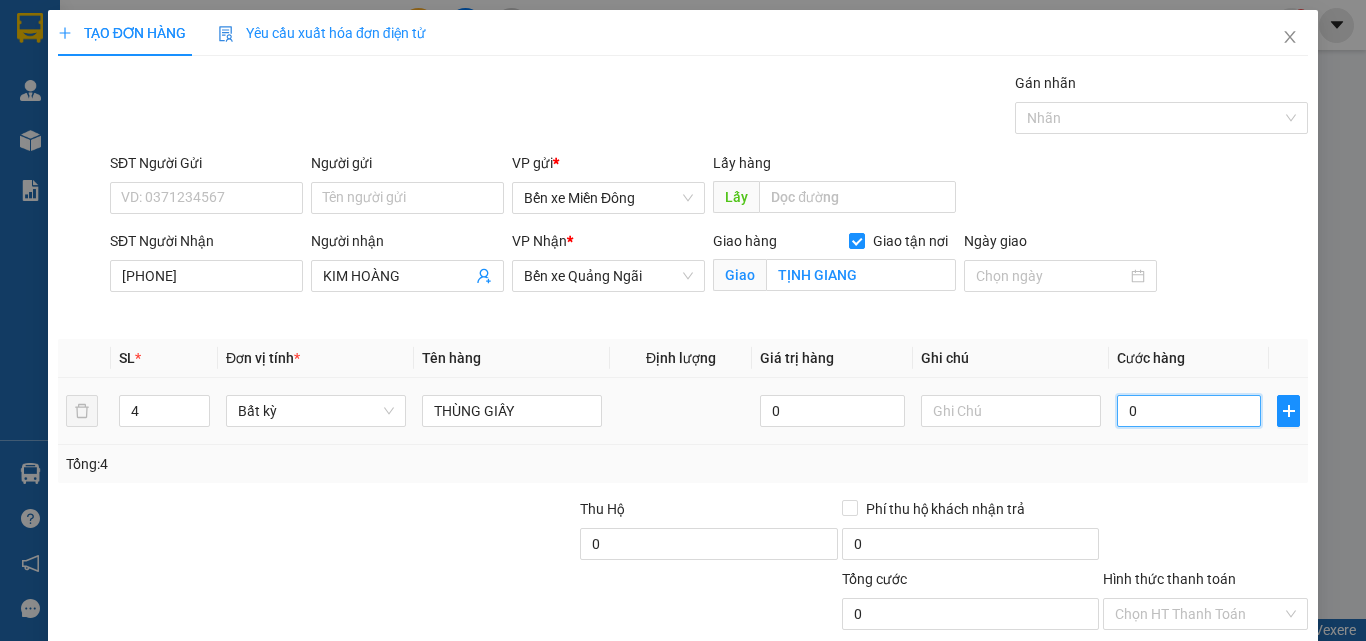 type on "3" 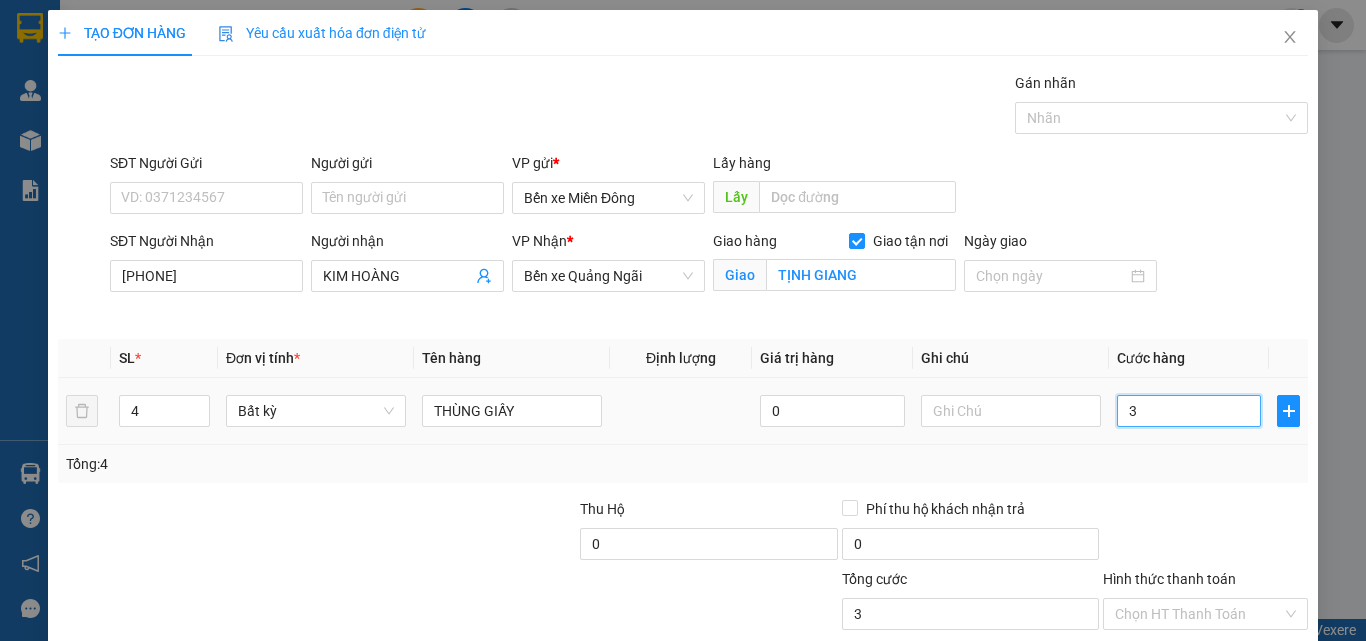 type on "35" 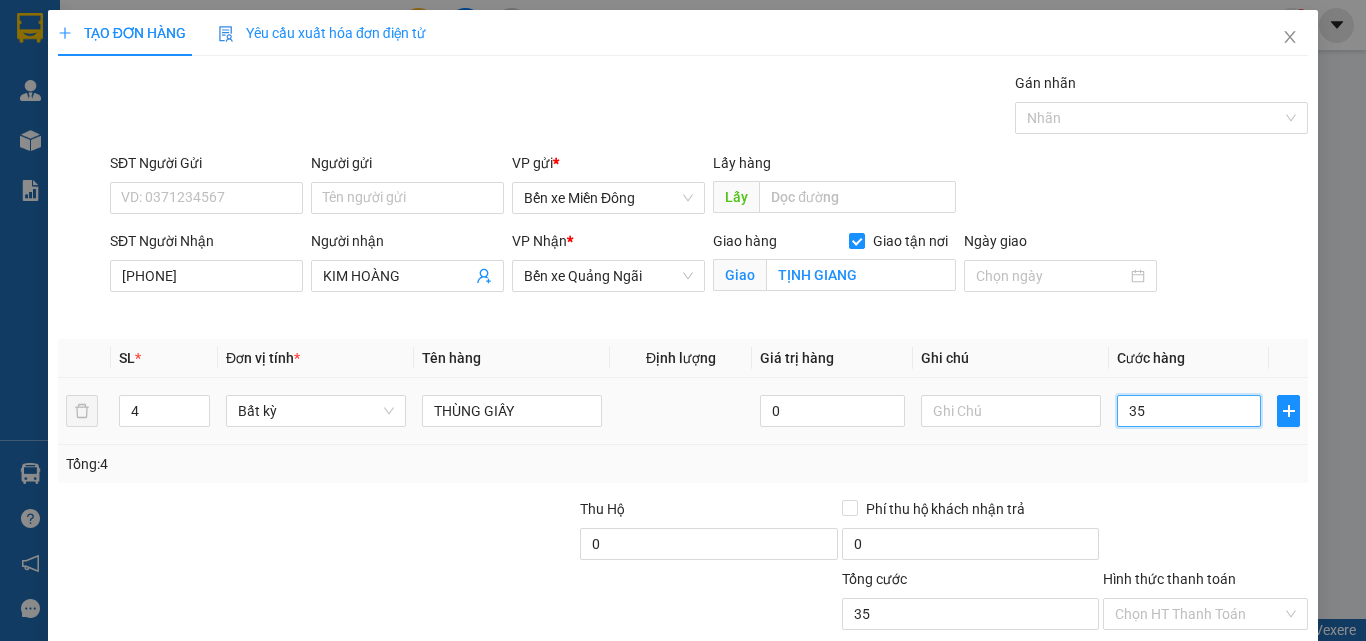 type on "350" 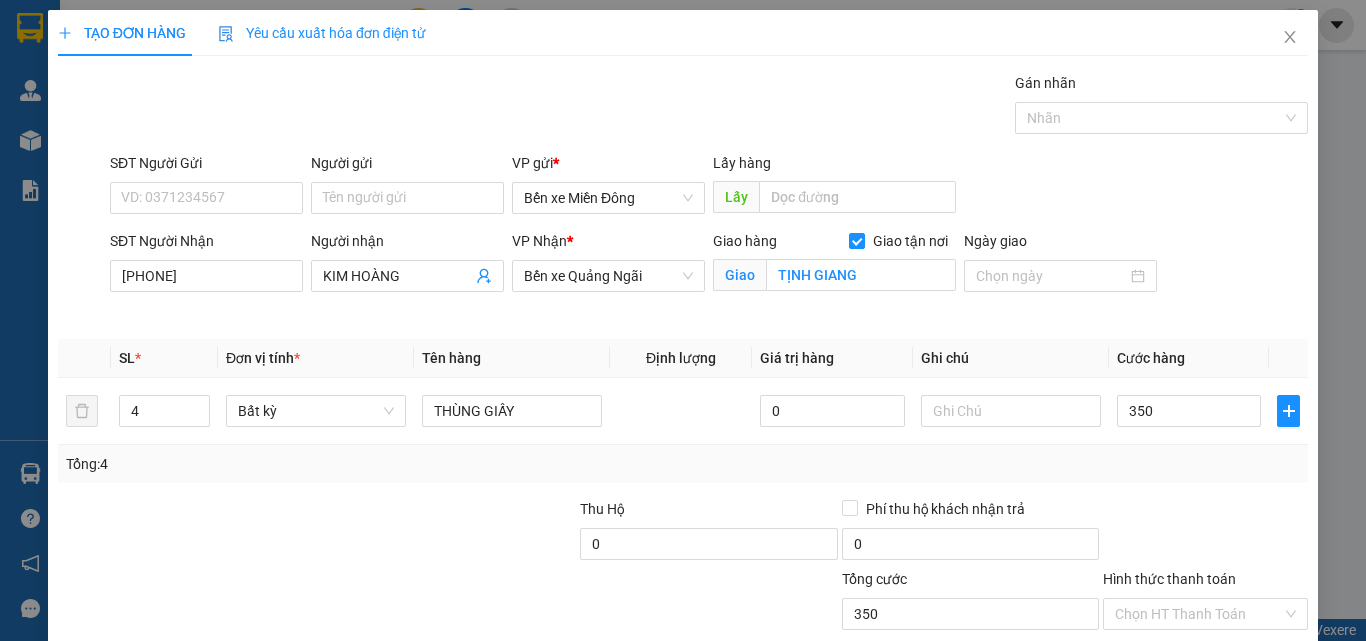 type on "350.000" 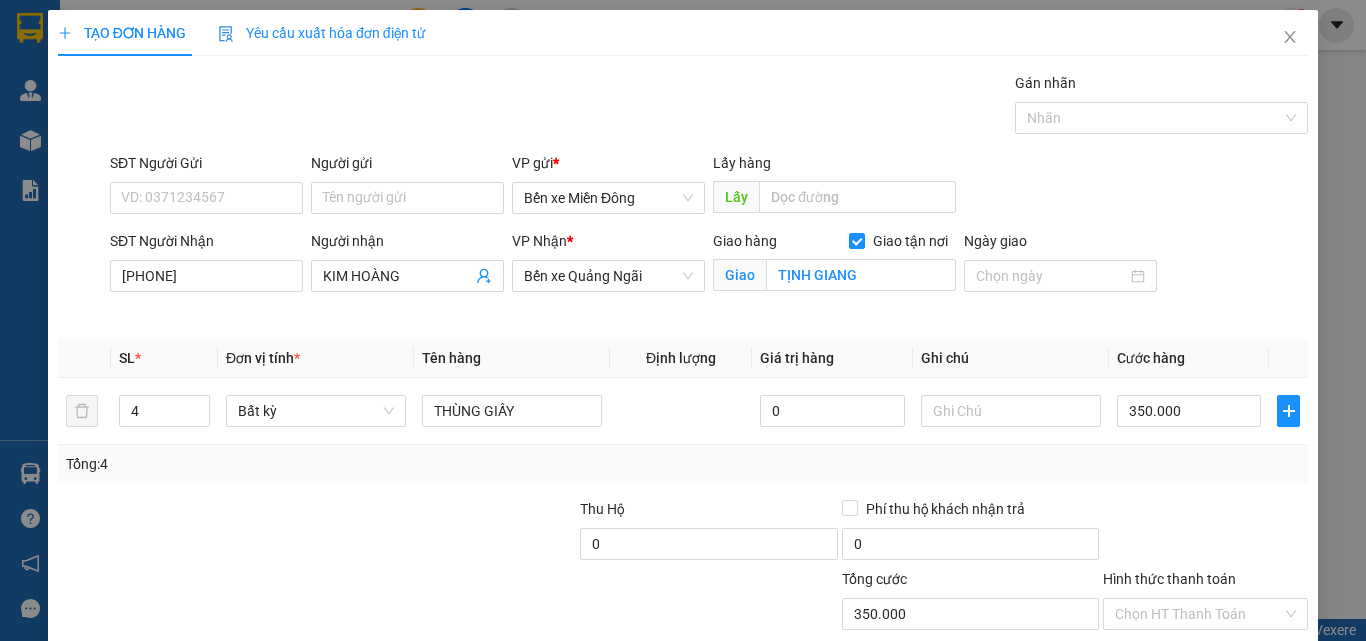 click at bounding box center (1205, 533) 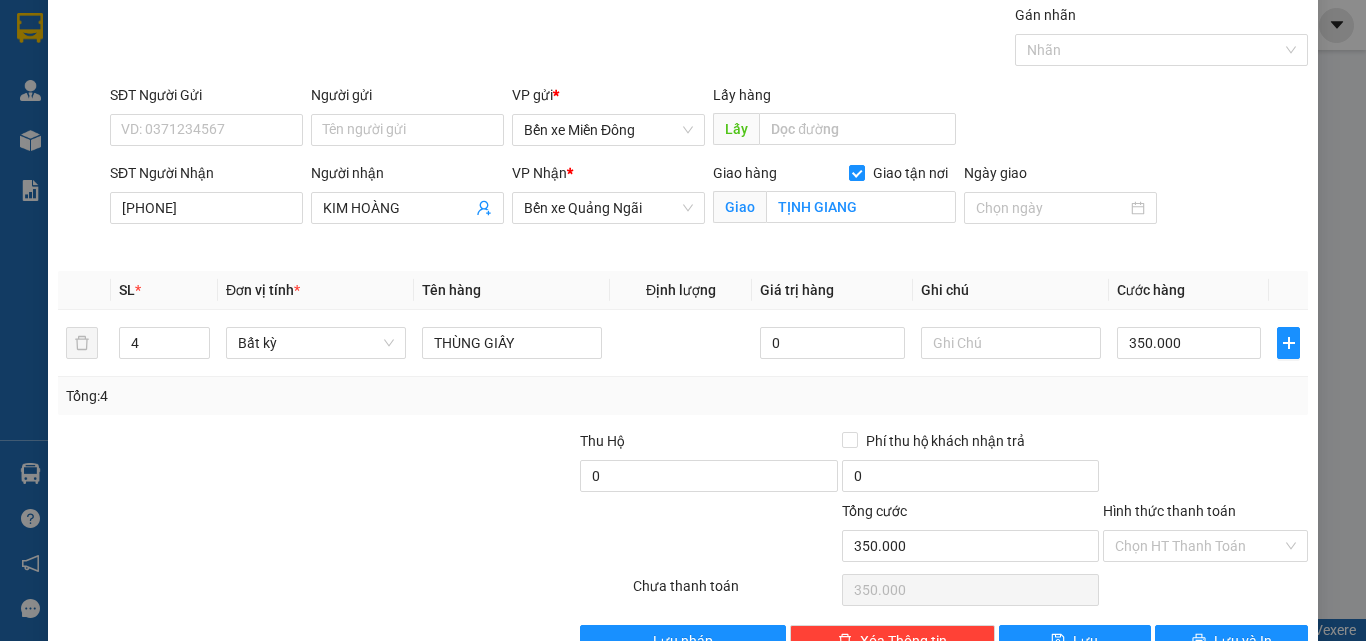 scroll, scrollTop: 123, scrollLeft: 0, axis: vertical 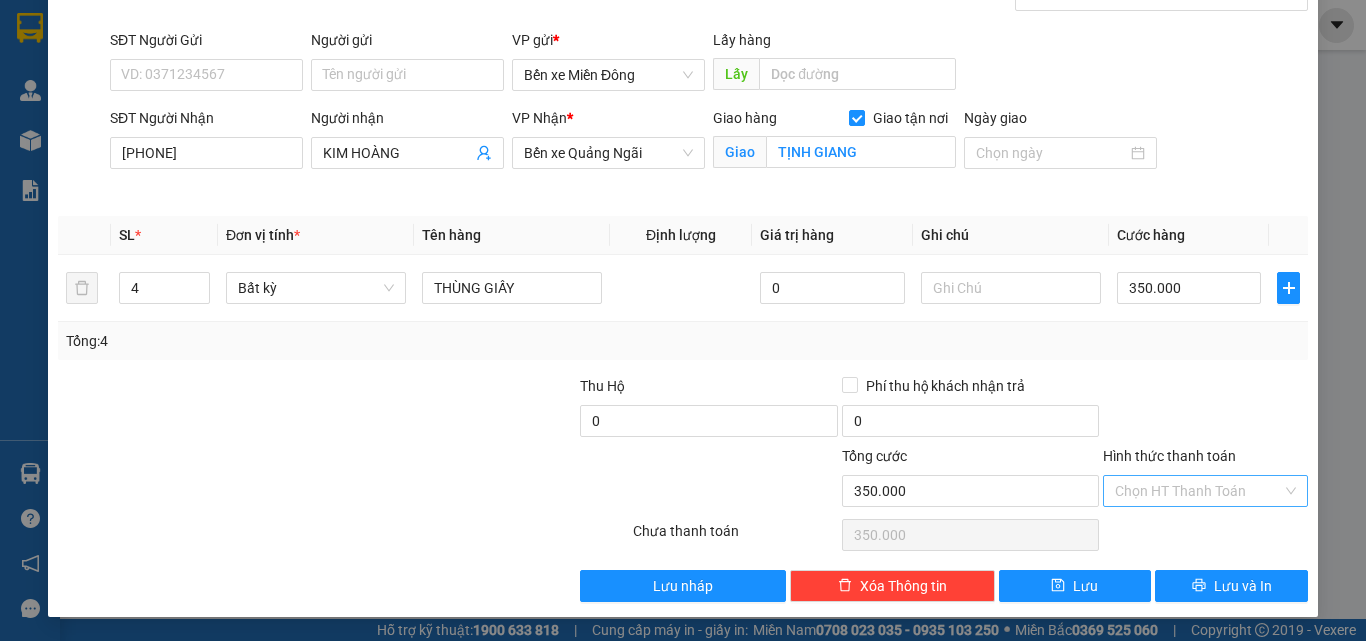 click on "Hình thức thanh toán" at bounding box center [1198, 491] 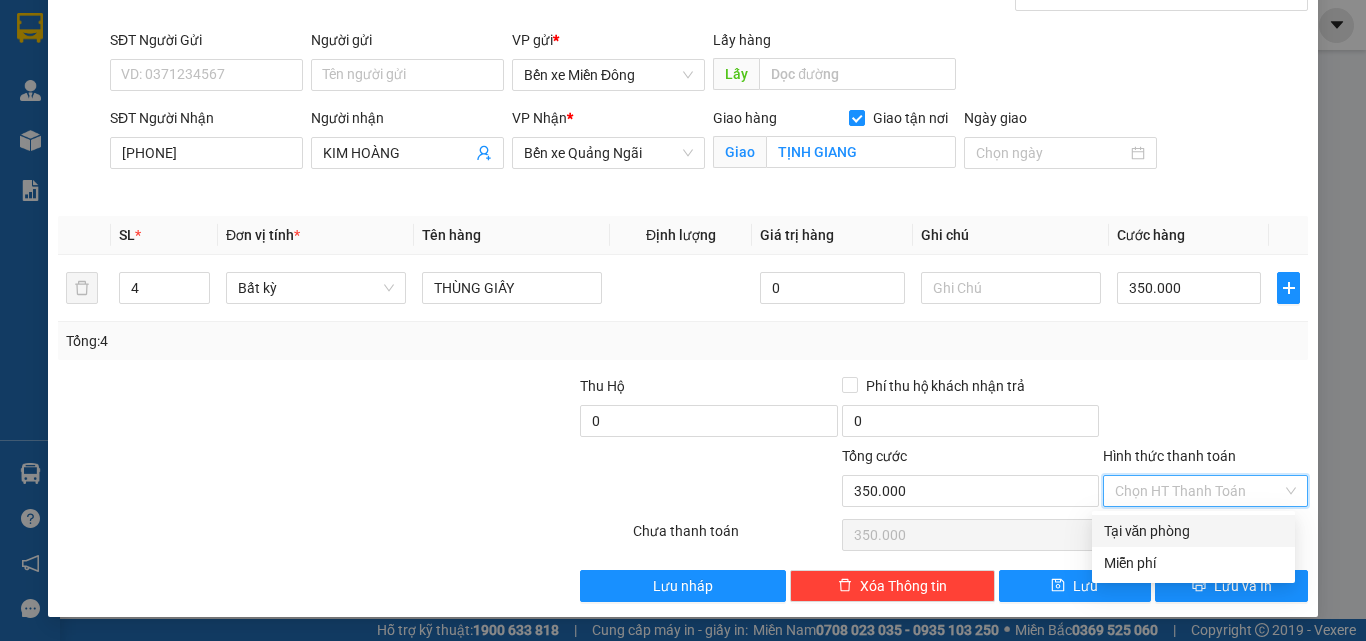 drag, startPoint x: 1202, startPoint y: 525, endPoint x: 1136, endPoint y: 553, distance: 71.693794 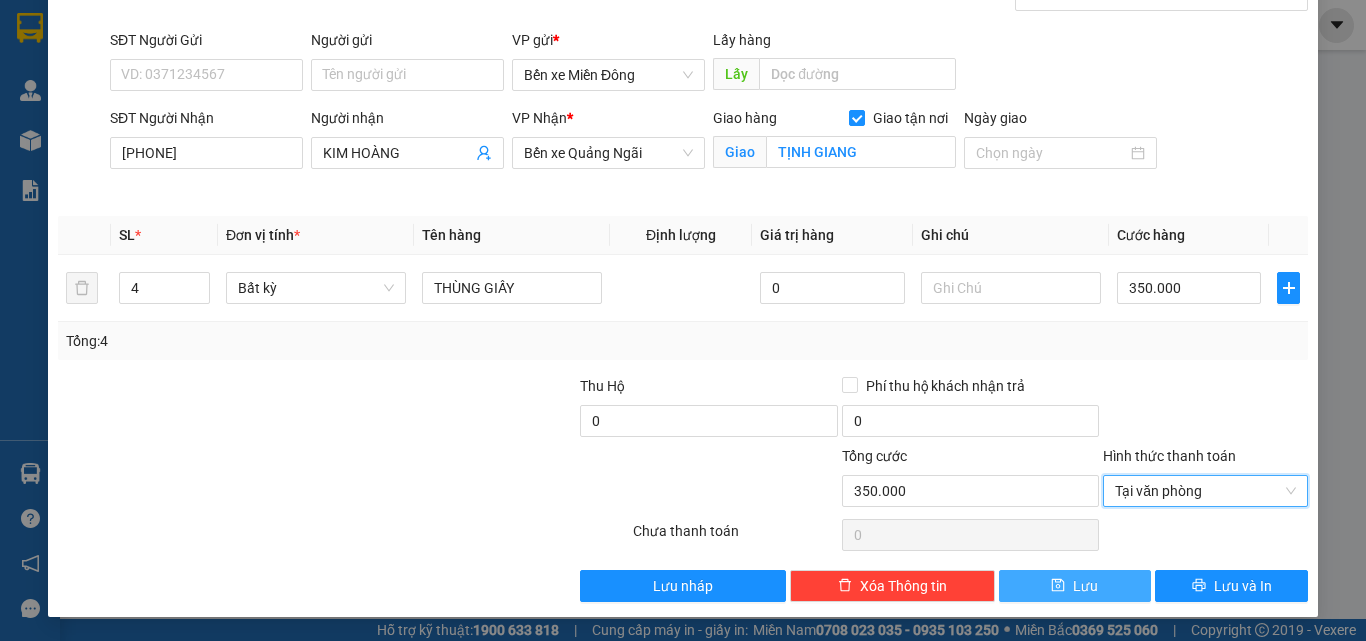click on "Lưu" at bounding box center [1085, 586] 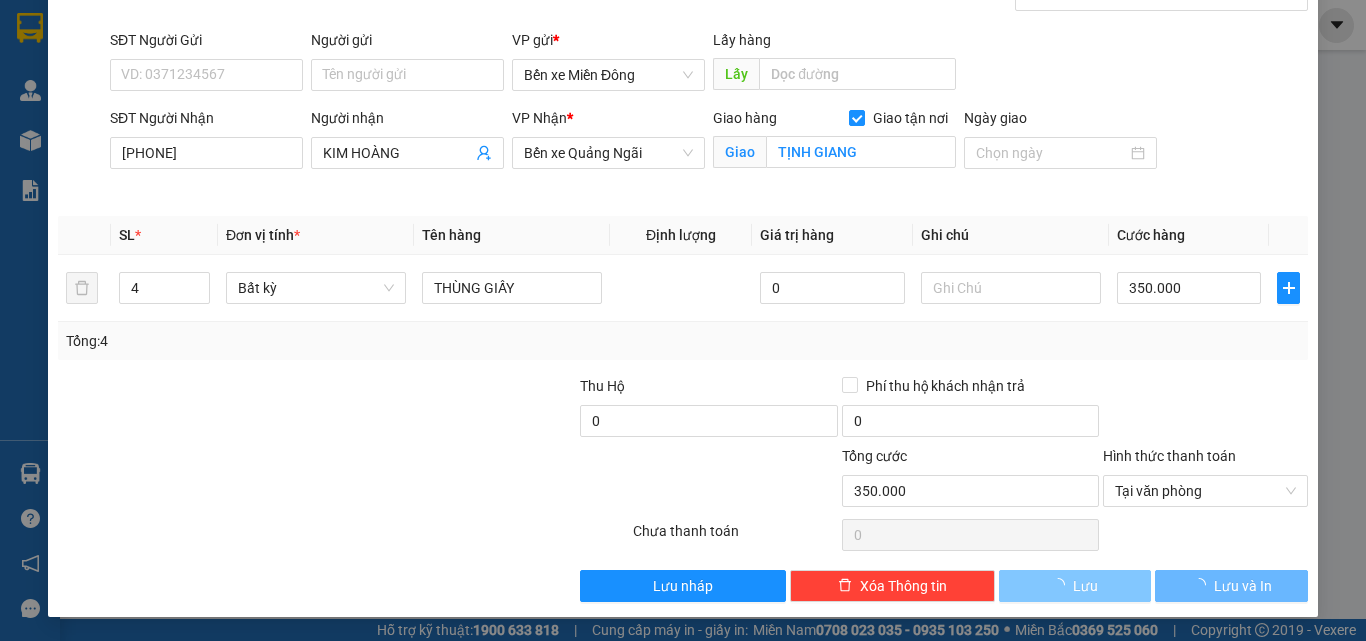 type 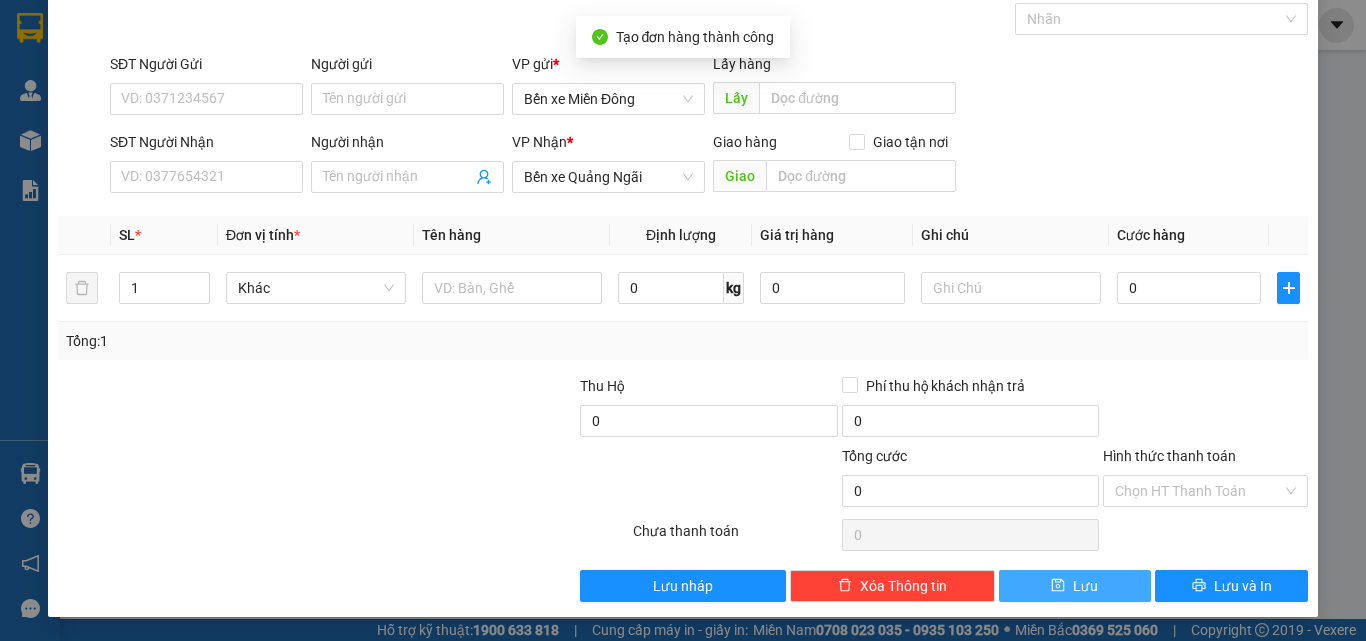 scroll, scrollTop: 0, scrollLeft: 0, axis: both 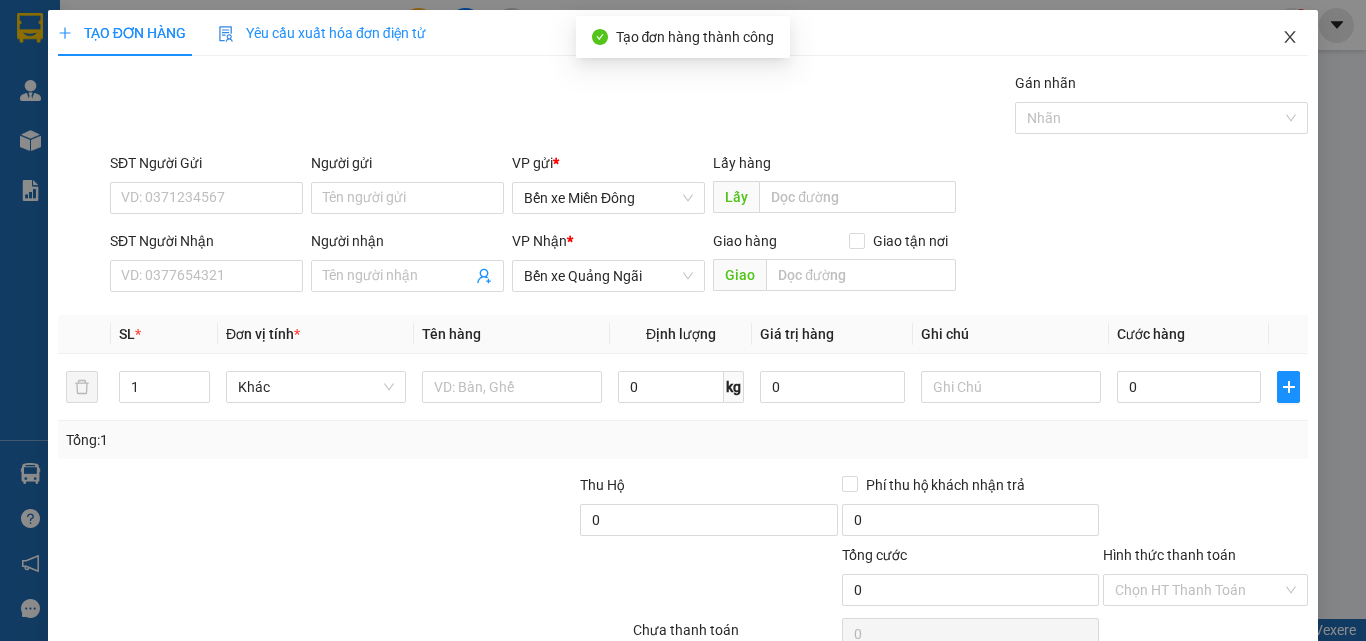 click 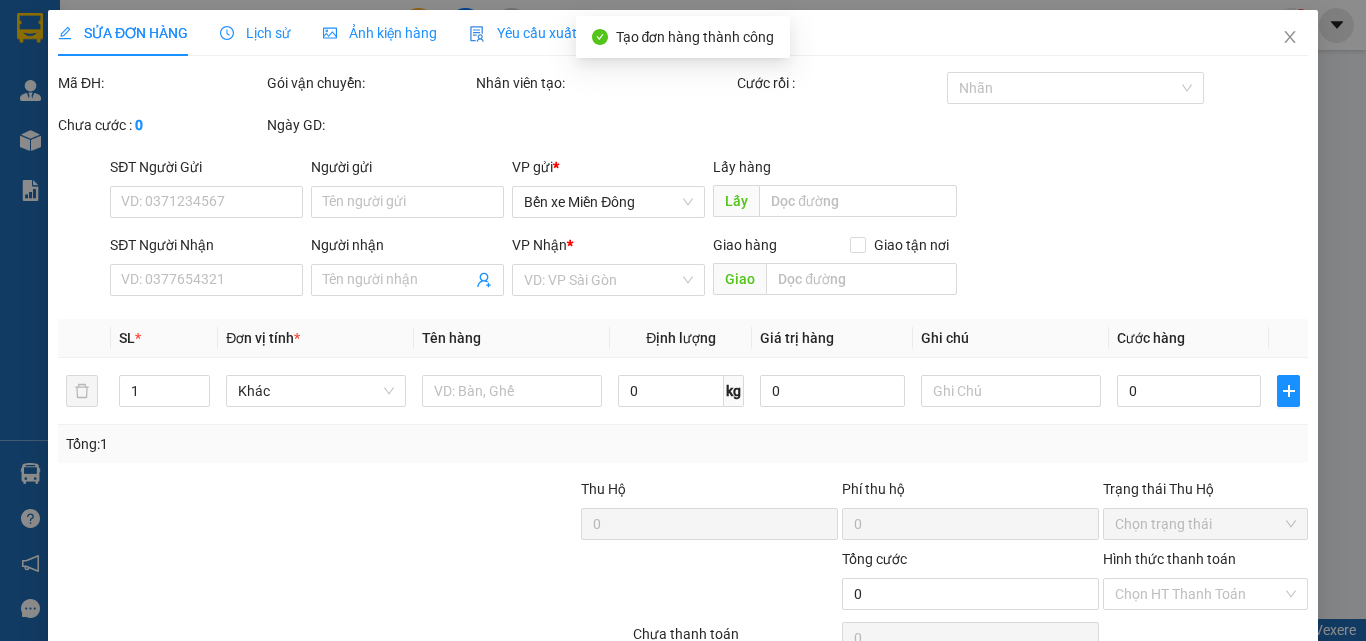 type on "[PHONE]" 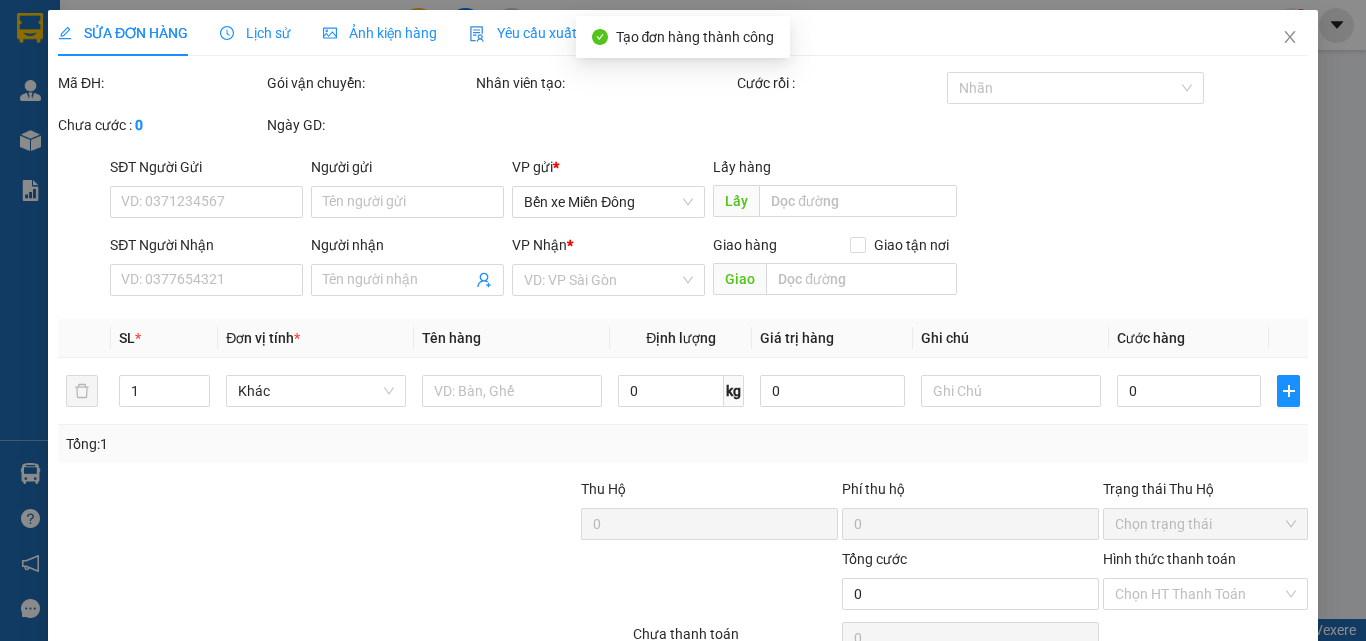 type on "KIM HOÀNG" 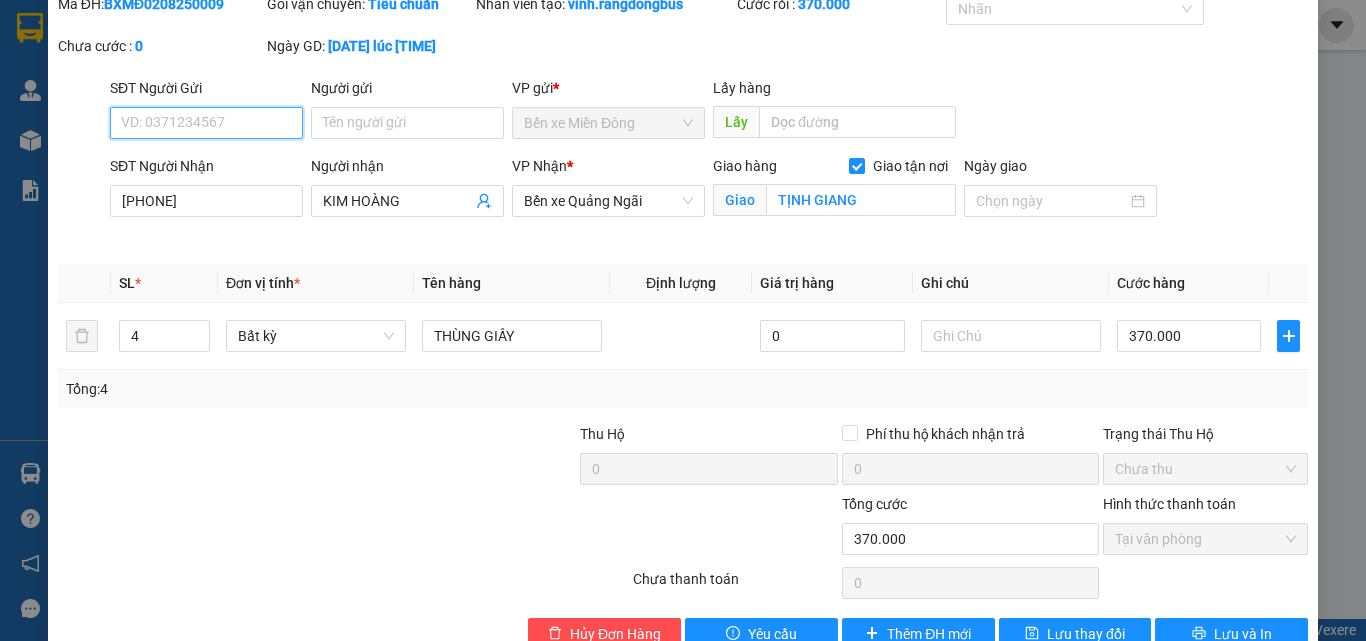 scroll, scrollTop: 127, scrollLeft: 0, axis: vertical 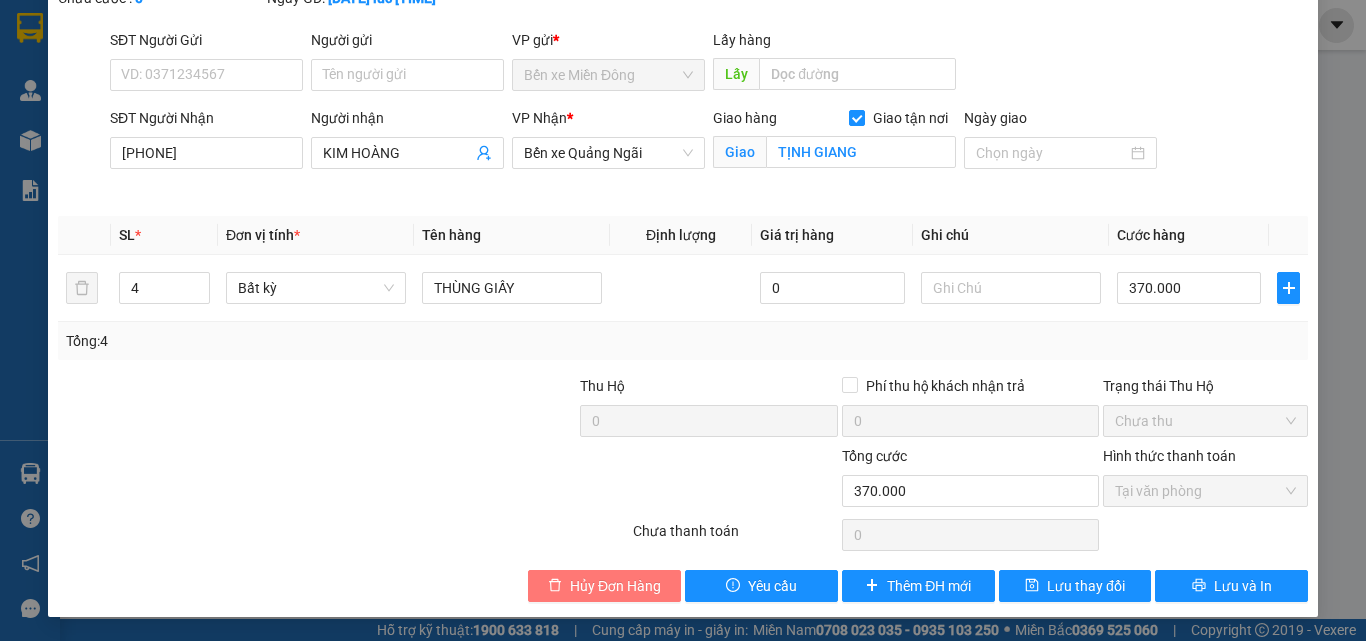 click on "Hủy Đơn Hàng" at bounding box center [615, 586] 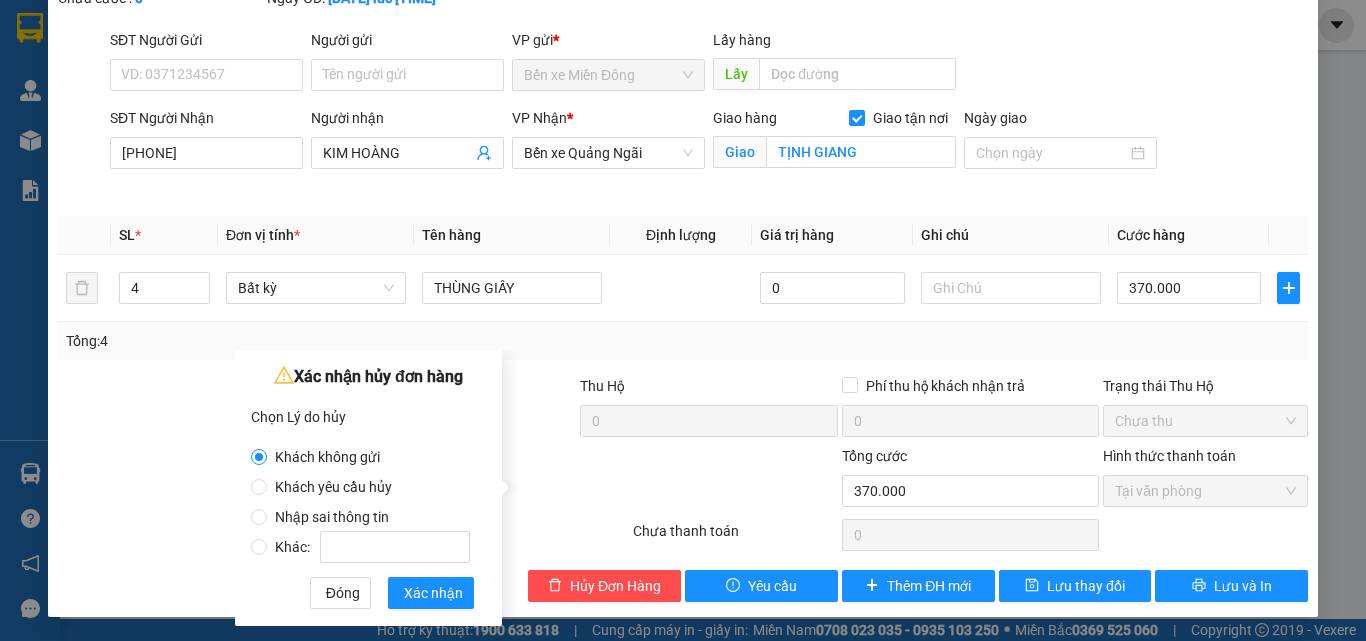 click on "Xác nhận hủy đơn hàng Chọn Lý do hủy Khách không gửi Khách yêu cầu hủy Nhập sai thông tin Khác:  Đóng Xác nhận" at bounding box center (368, 485) 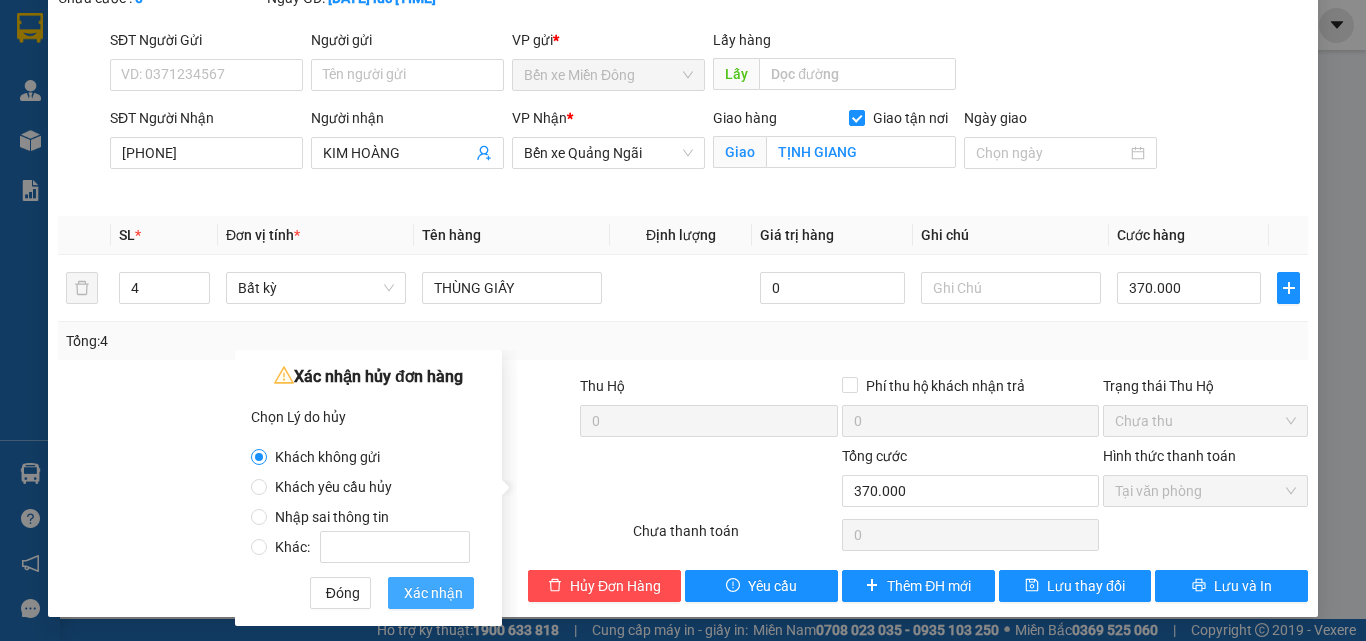 click on "Xác nhận" at bounding box center (433, 593) 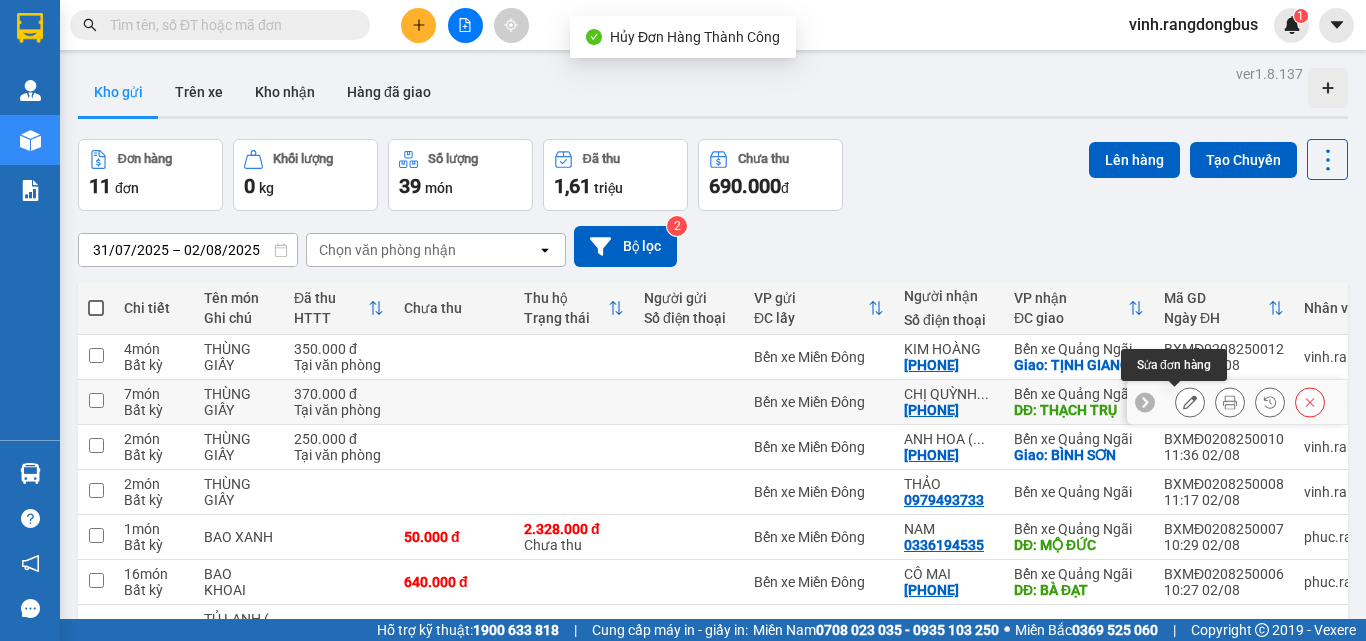 click 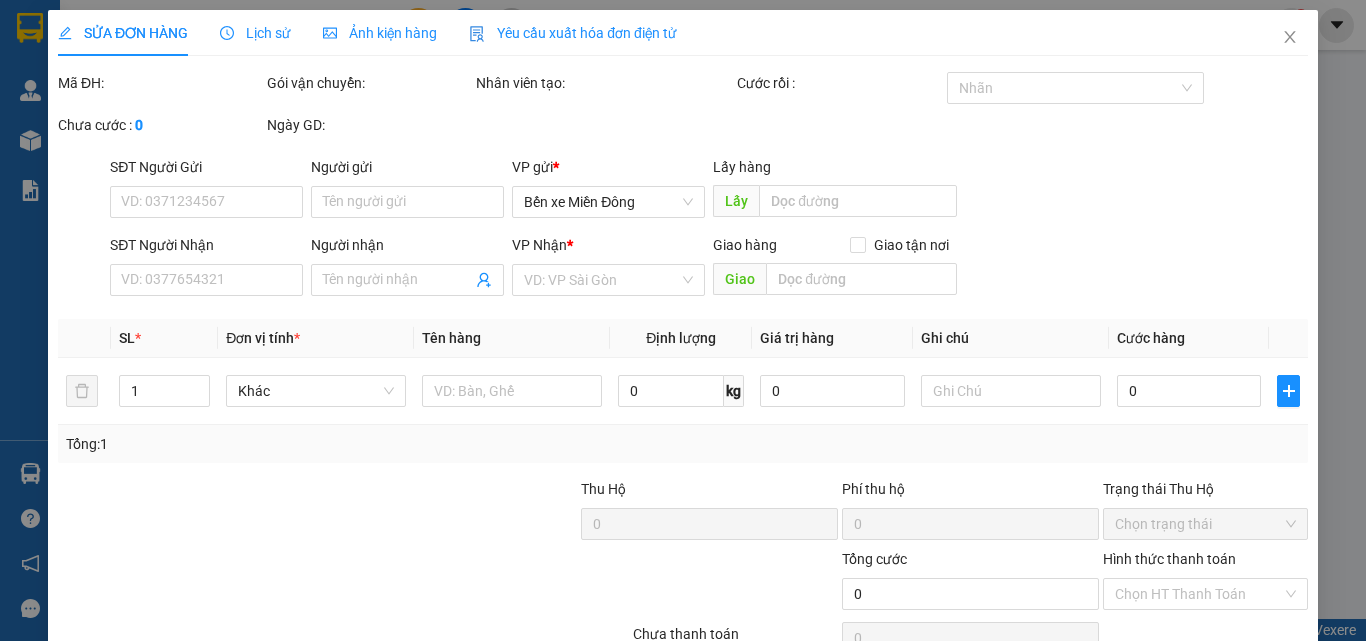 type on "[PHONE]" 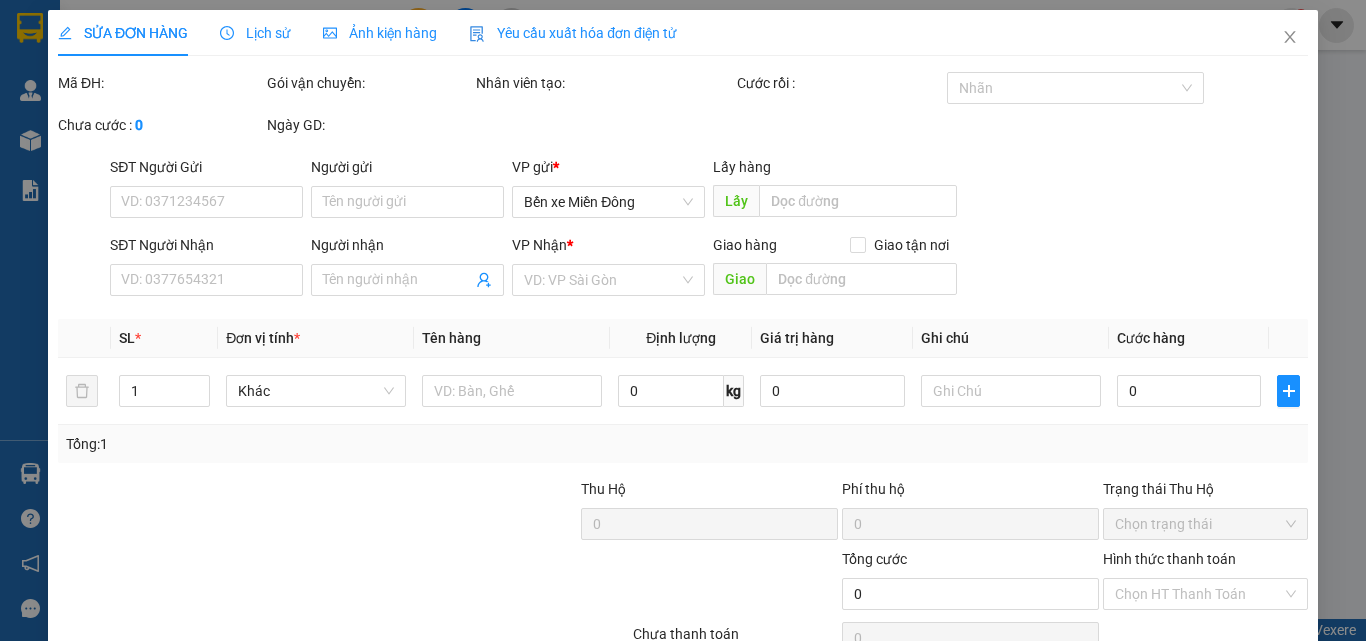 type on "CHỊ QUỲNH ( ĐL HÀ THANH PHONG )" 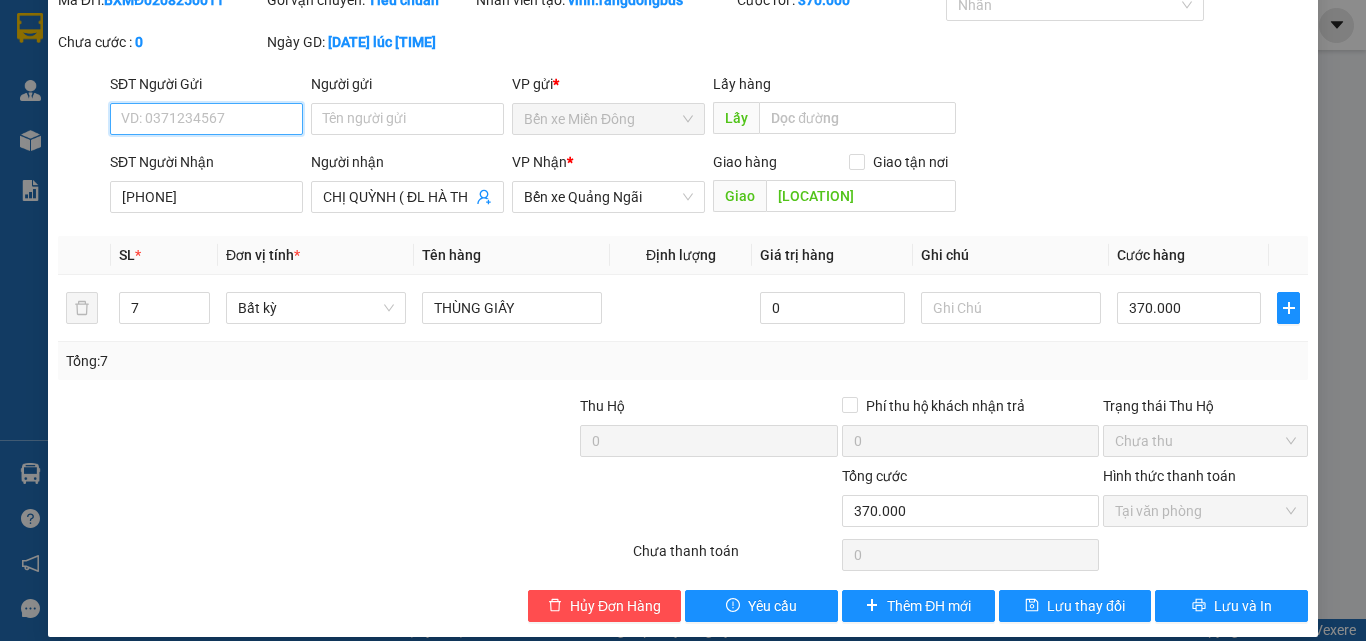 scroll, scrollTop: 103, scrollLeft: 0, axis: vertical 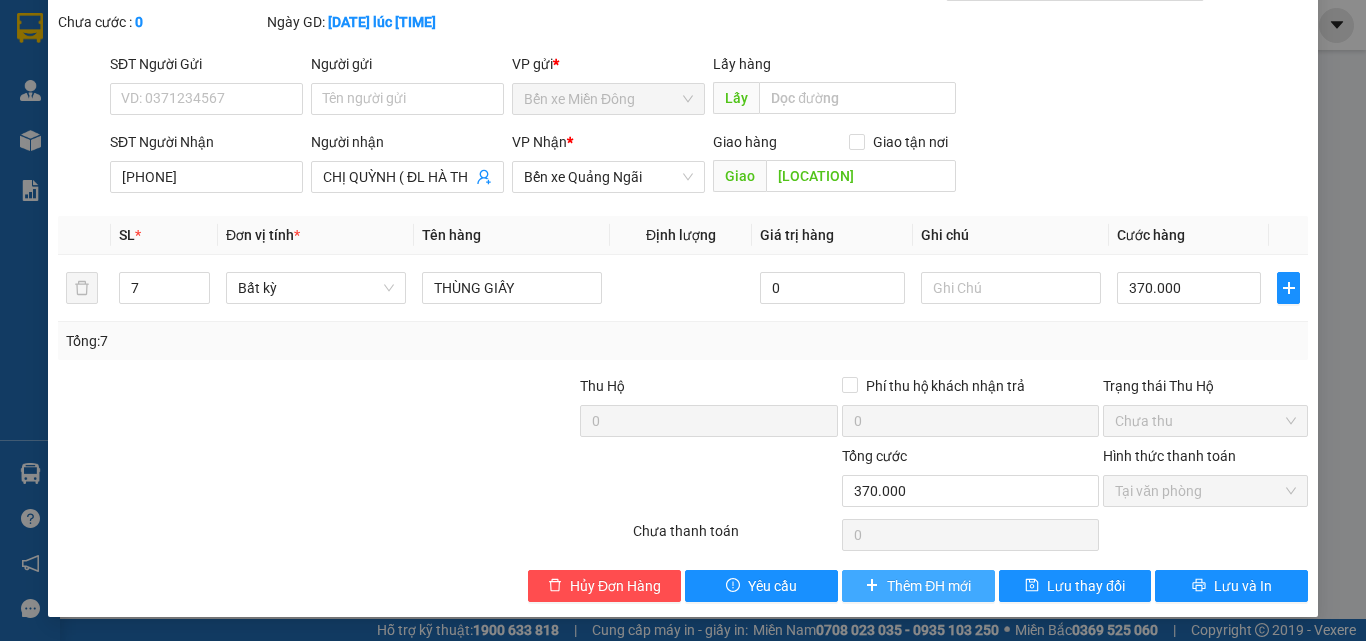 click on "Thêm ĐH mới" at bounding box center (929, 586) 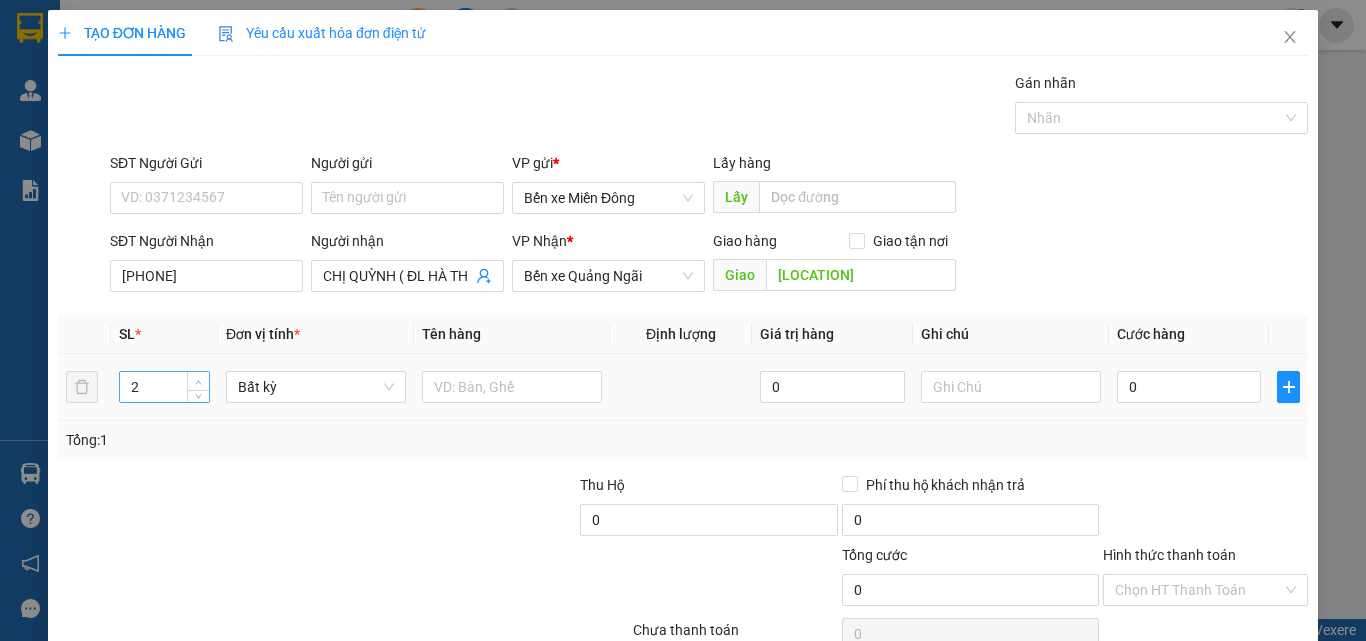 click at bounding box center (199, 382) 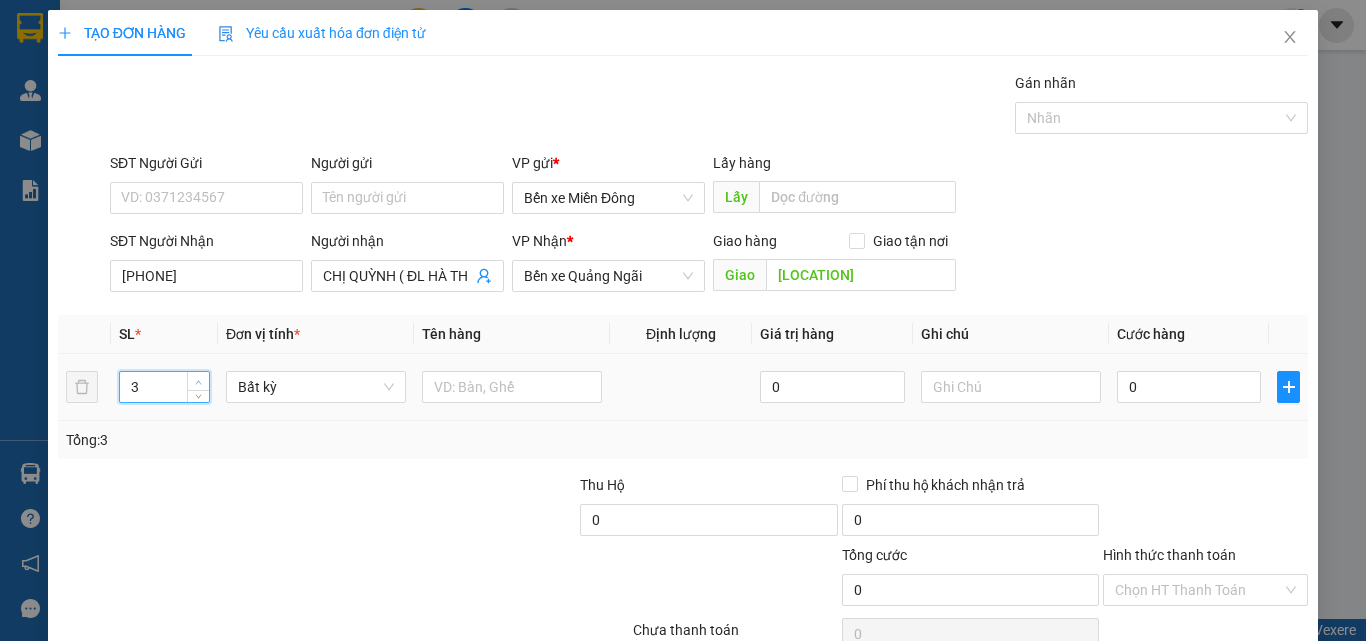 click at bounding box center (199, 382) 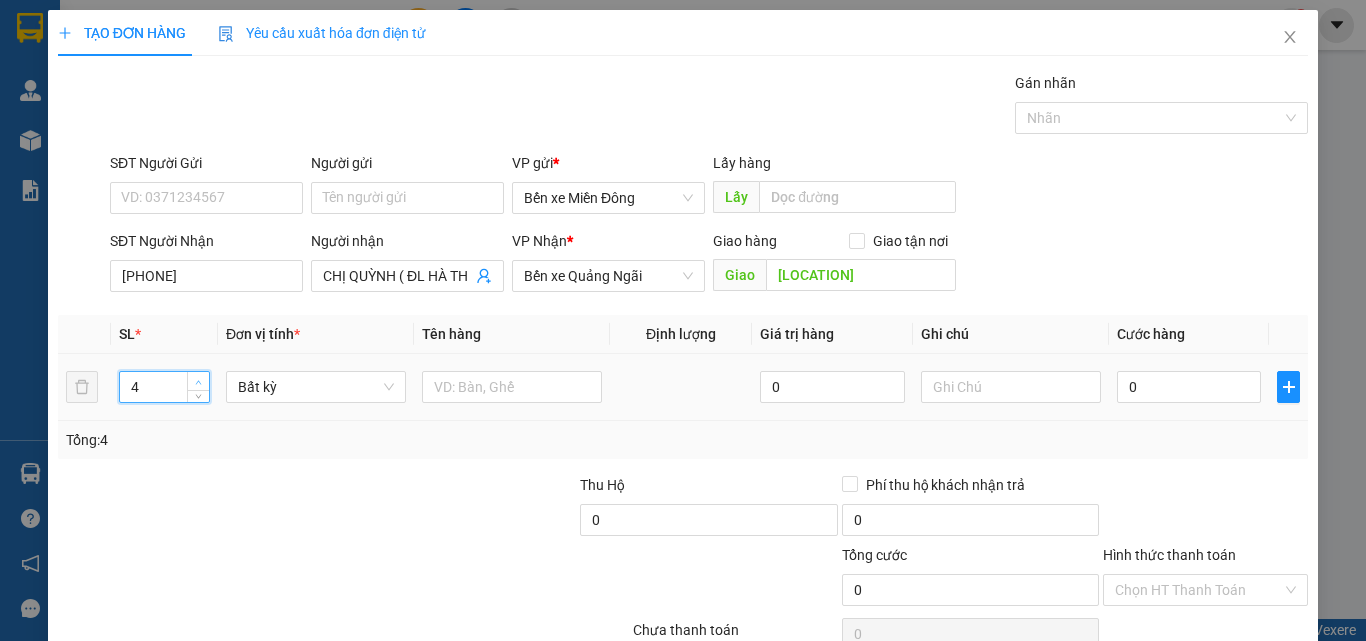 click at bounding box center [199, 382] 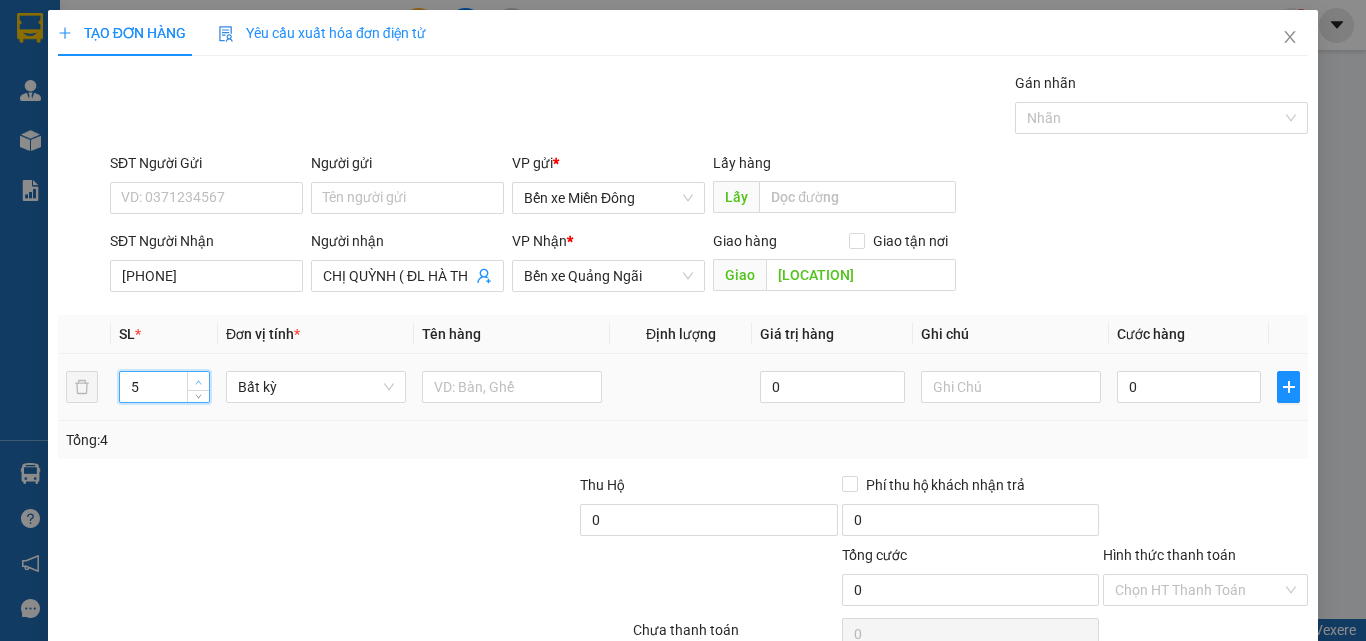 click at bounding box center [199, 382] 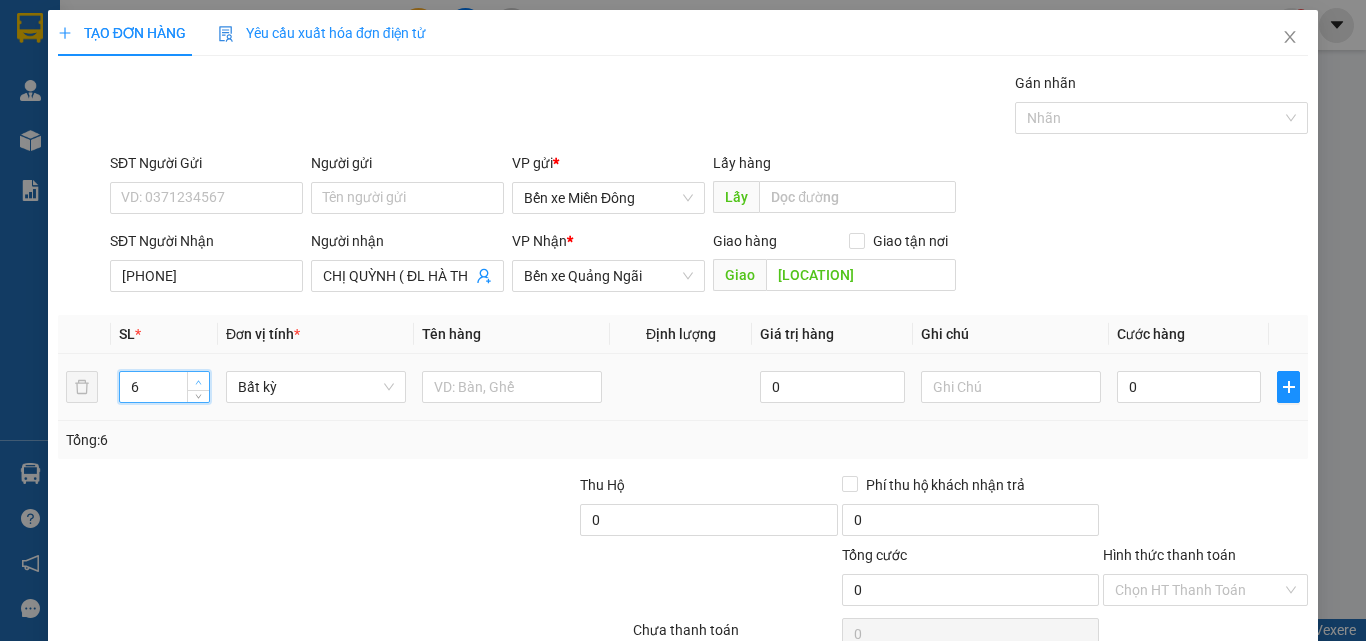 click at bounding box center (199, 382) 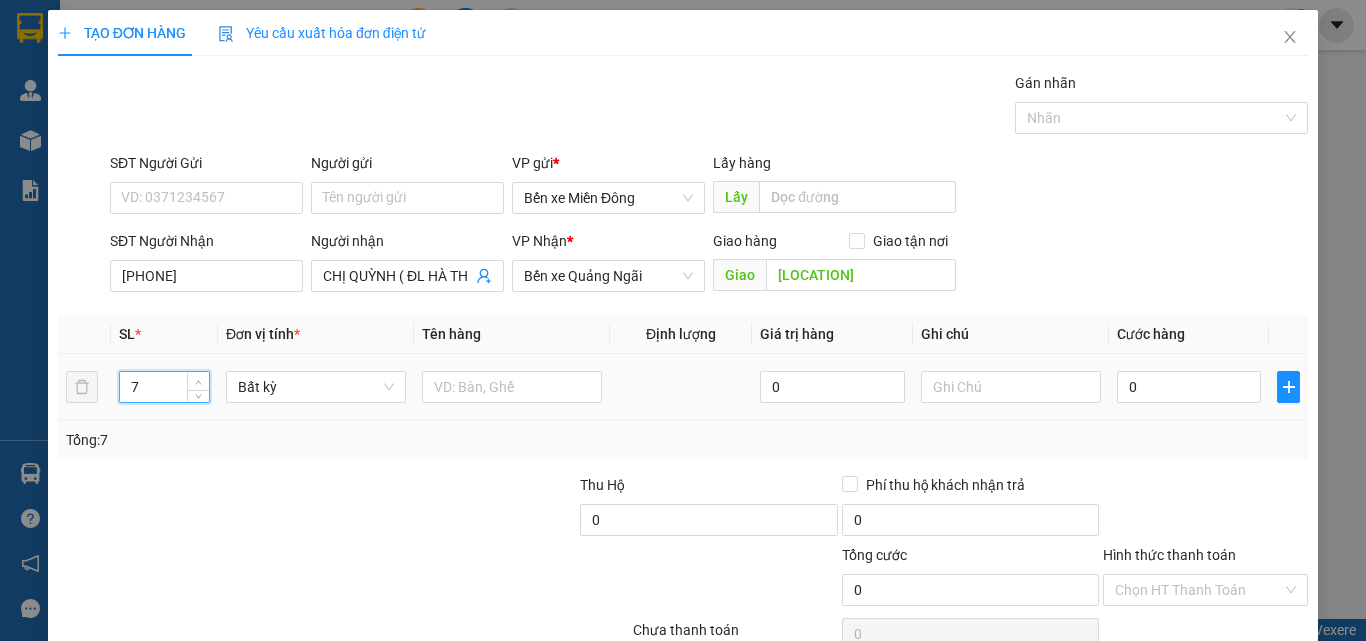 click at bounding box center (199, 382) 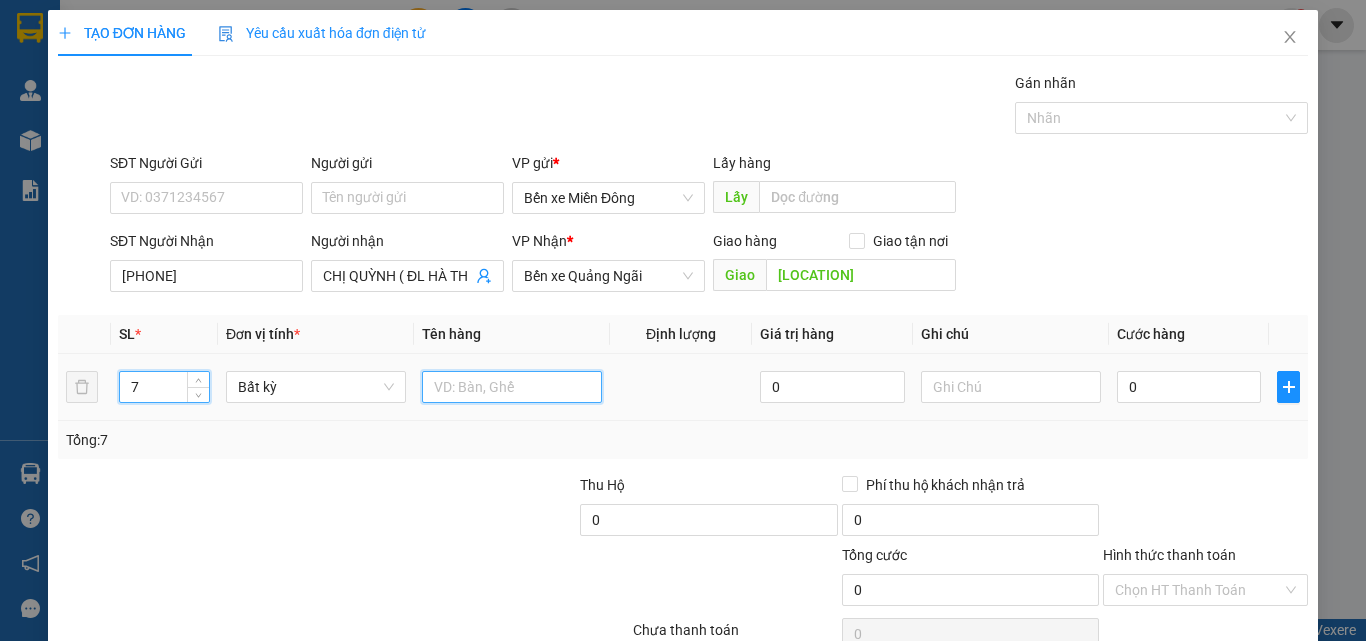 click at bounding box center [512, 387] 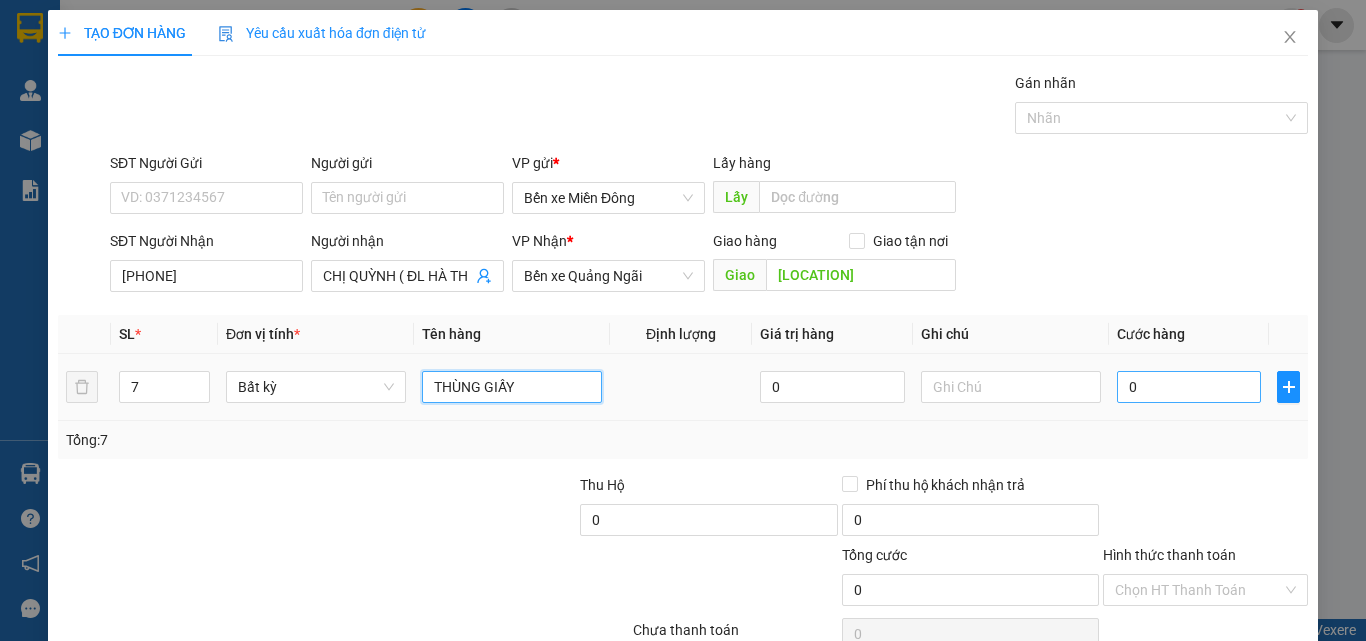 type on "THÙNG GIẤY" 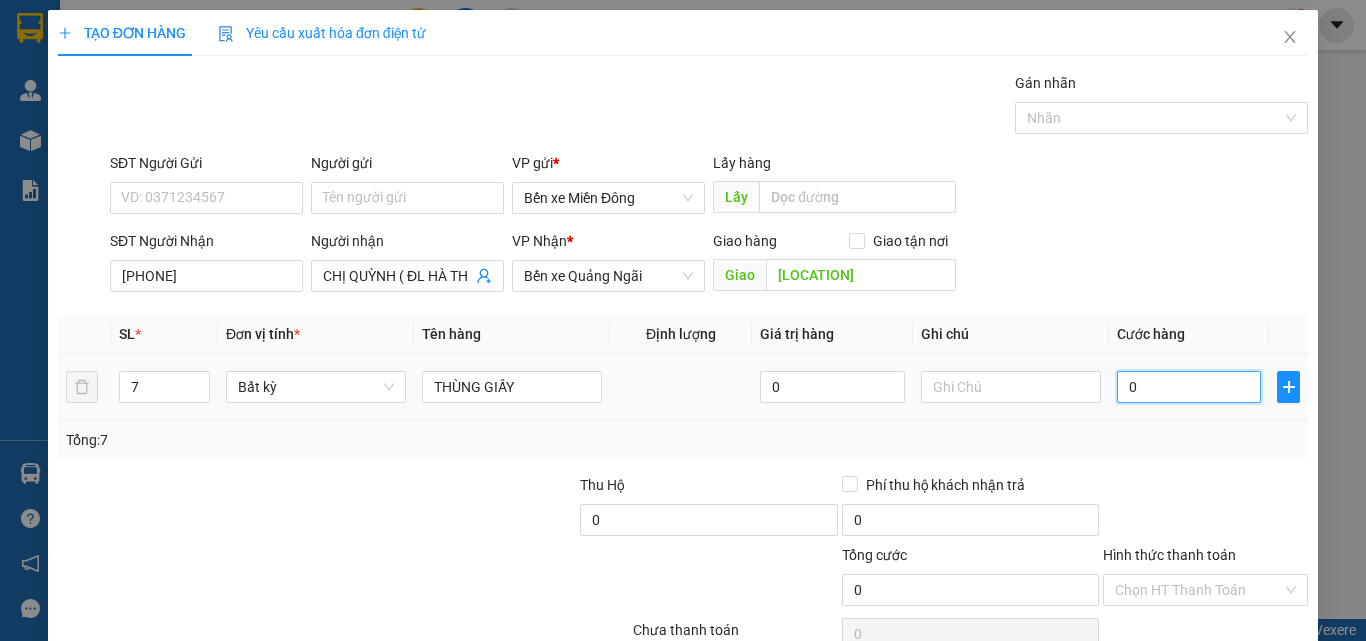 click on "0" at bounding box center [1189, 387] 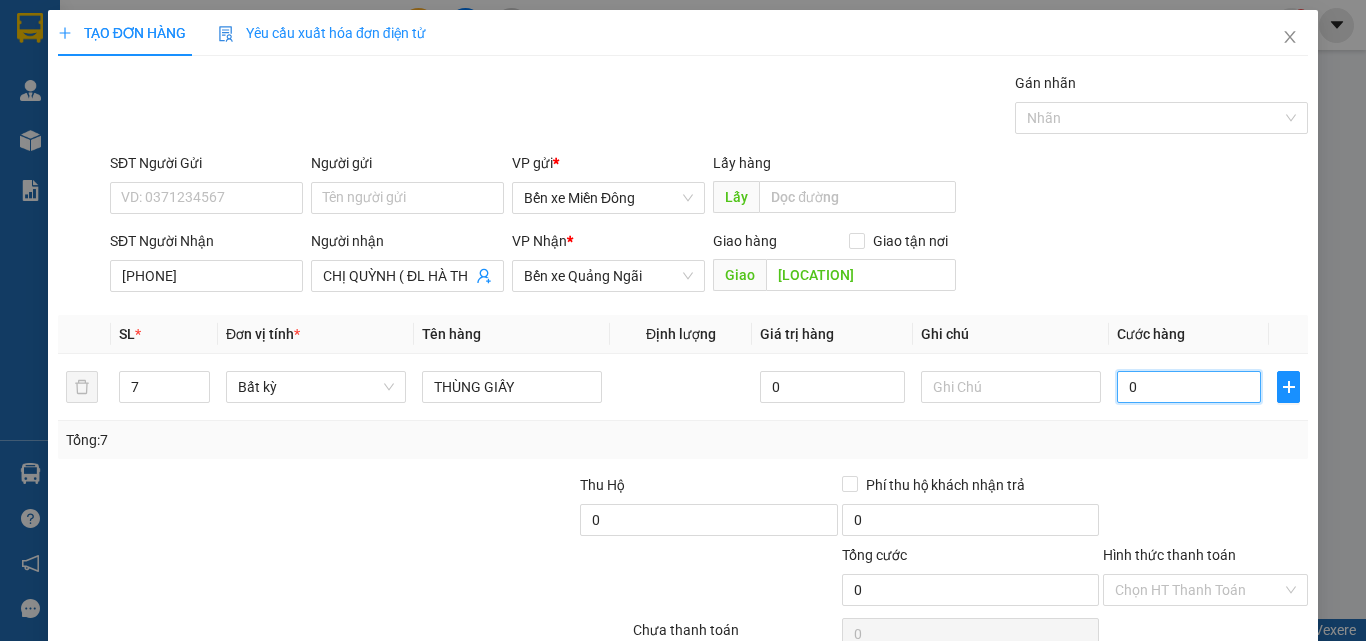 type on "3" 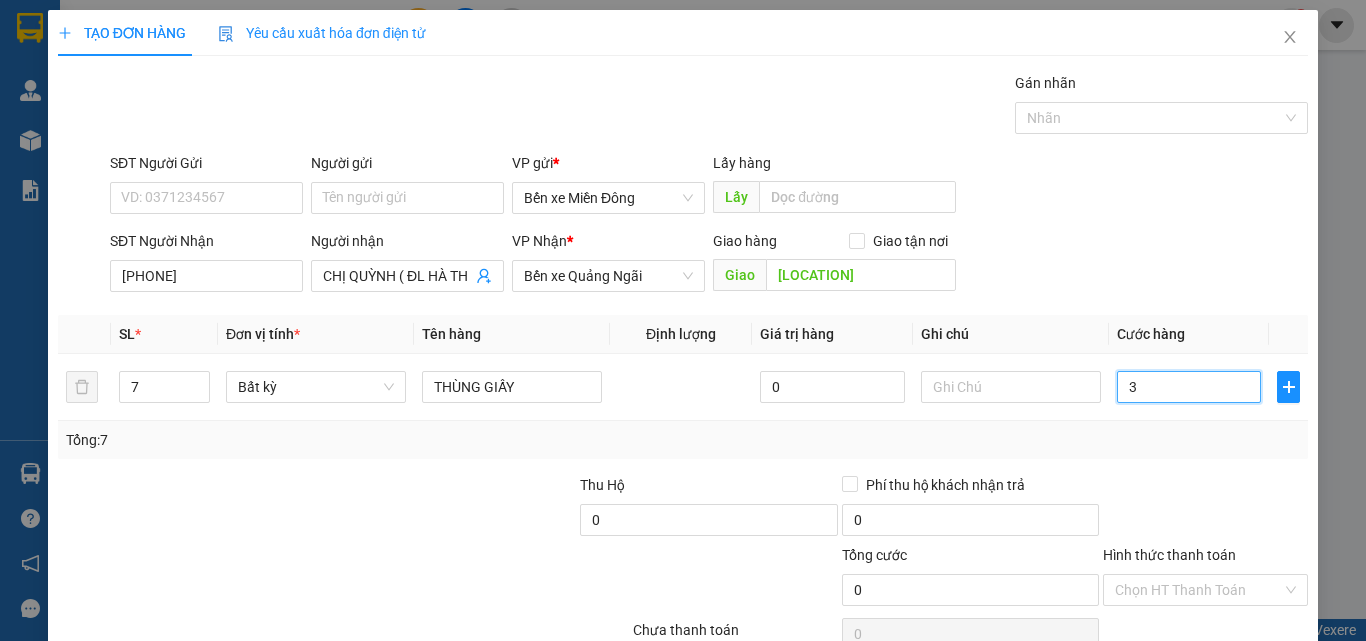 type on "3" 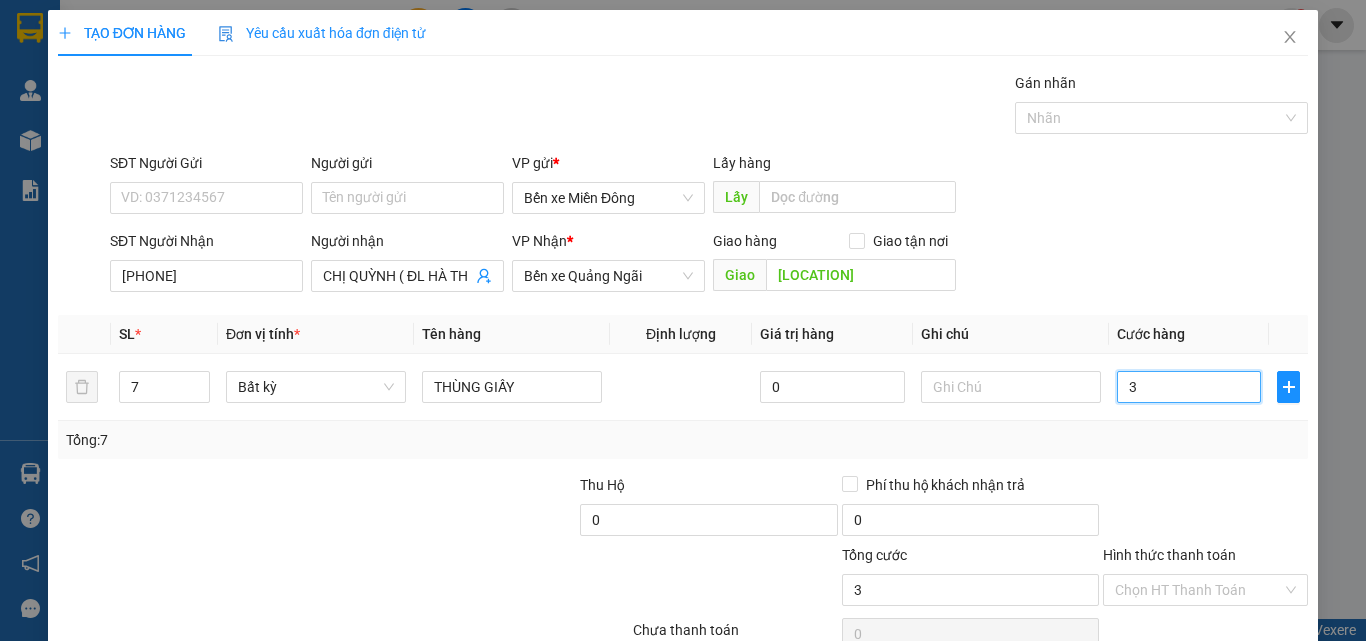 type on "3" 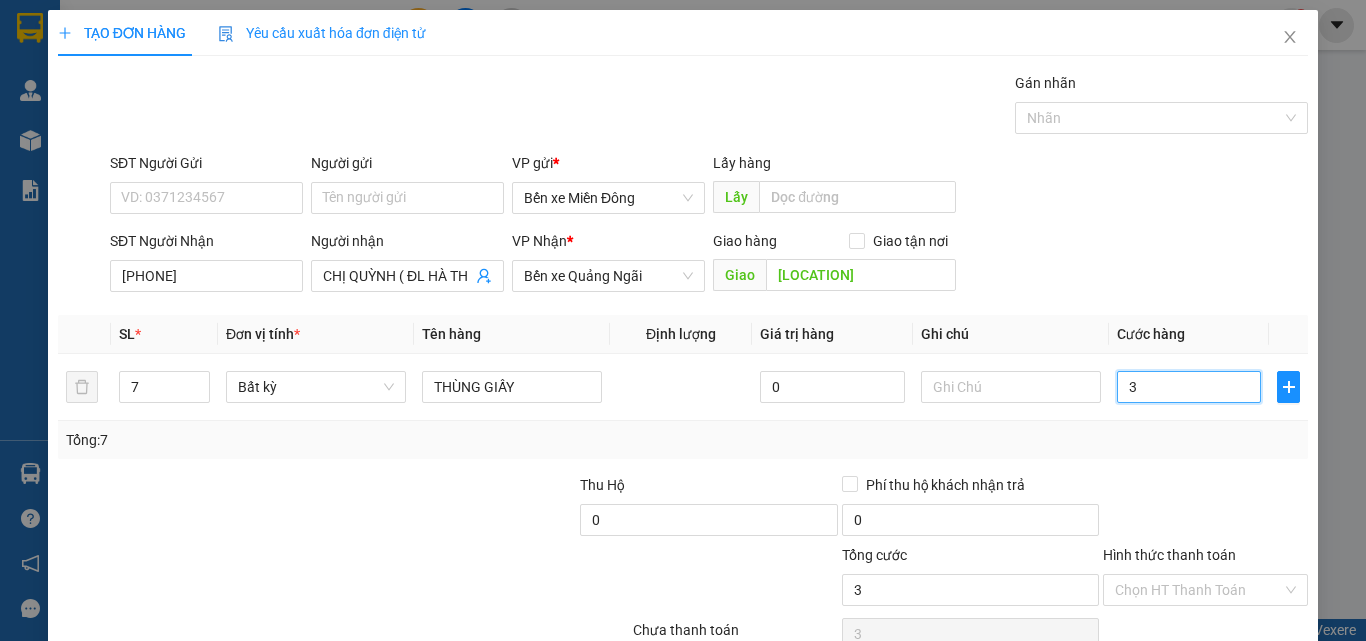 type on "35" 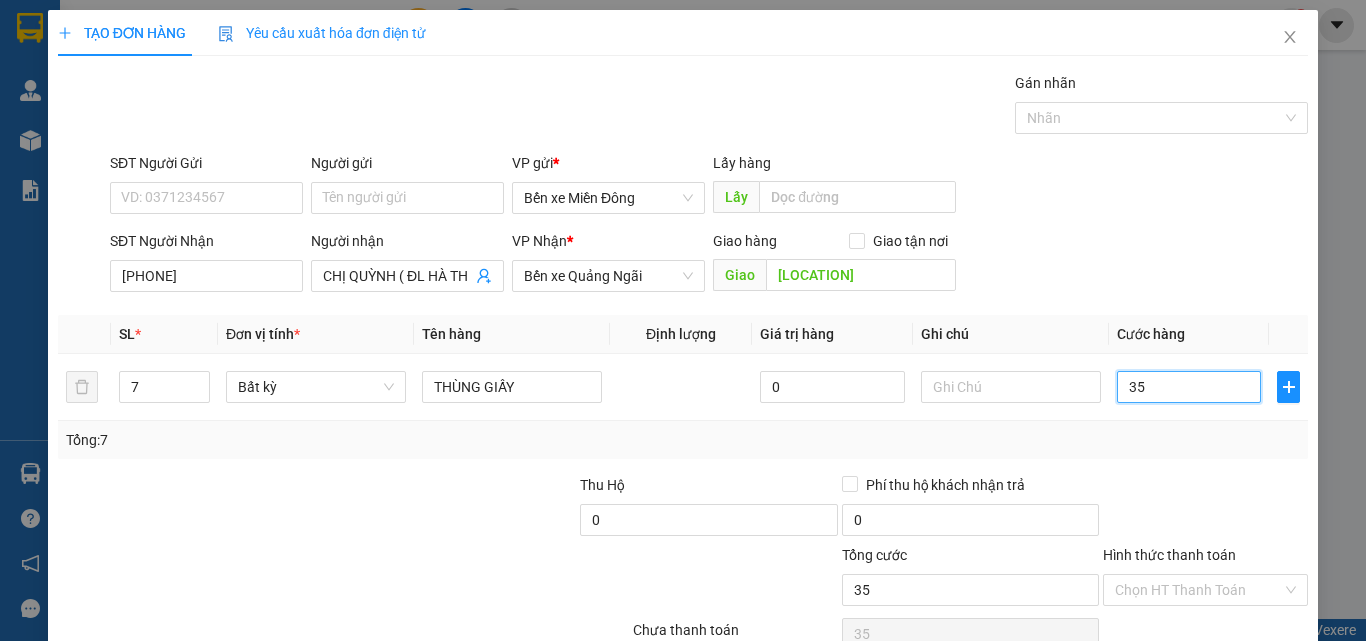 type on "350" 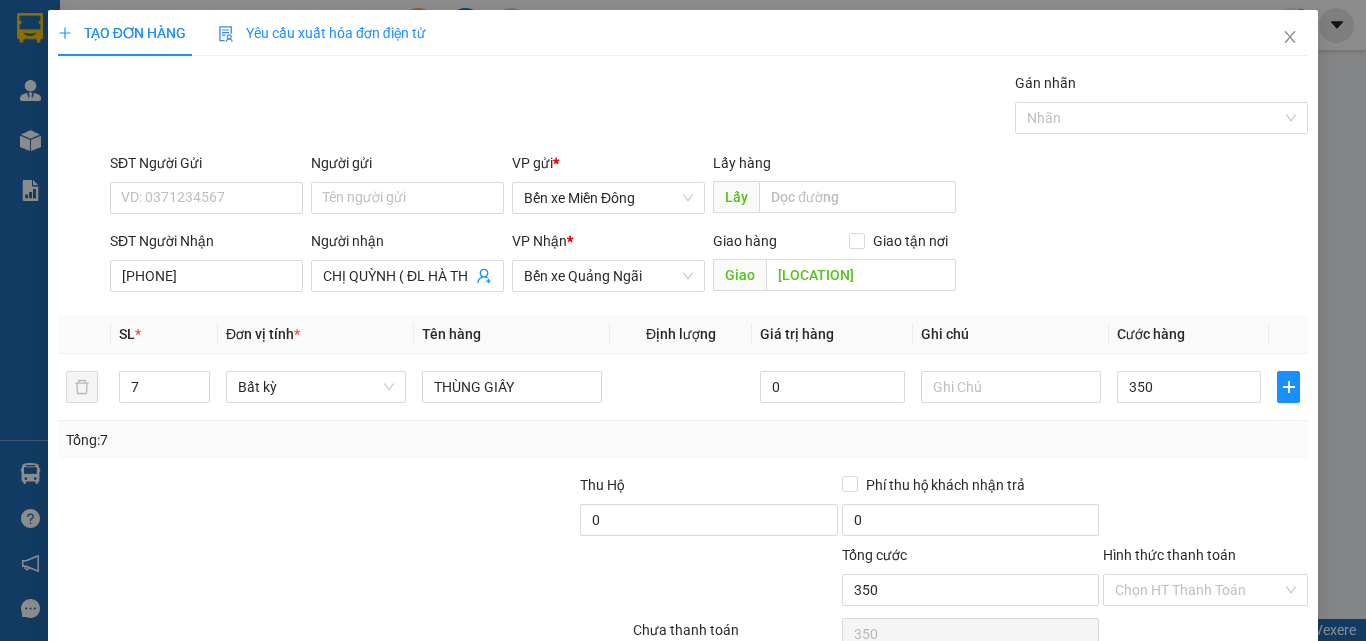 type on "350.000" 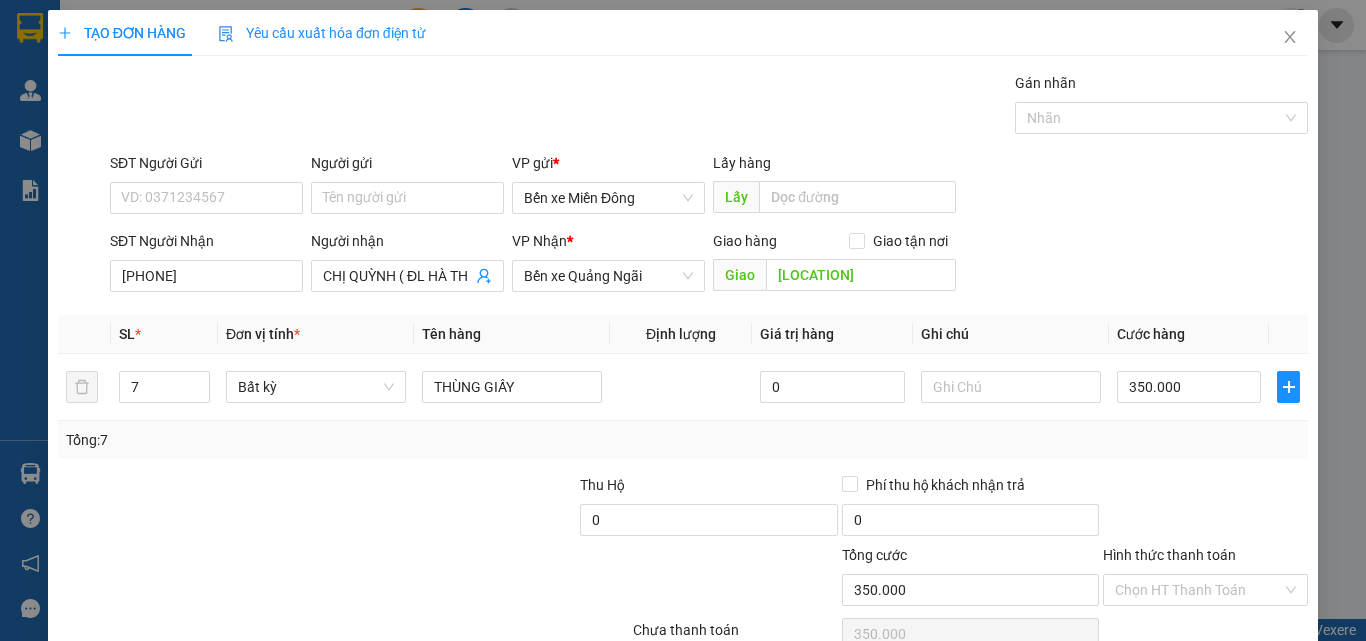 click on "Transit Pickup Surcharge Ids Transit Deliver Surcharge Ids Transit Deliver Surcharge Transit Deliver Surcharge Gói vận chuyển  * Tiêu chuẩn Gán nhãn   Nhãn SĐT Người Gửi VD: [PHONE] Người gửi Tên người gửi VP gửi  * Bến xe Miền Đông Lấy hàng Lấy SĐT Người Nhận [PHONE] Người nhận CHỊ QUỲNH ( ĐL HÀ THANH PHONG ) VP Nhận  * Bến xe Quảng Ngãi Giao hàng Giao tận nơi Giao THẠCH TRỤ SL  * Đơn vị tính  * Tên hàng  Định lượng Giá trị hàng Ghi chú Cước hàng                   7 Bất kỳ THÙNG GIẤY 0 350.000 Tổng:  7 Thu Hộ 0 Phí thu hộ khách nhận trả 0 Tổng cước 350.000 Hình thức thanh toán Chọn HT Thanh Toán Số tiền thu trước 0 Chưa thanh toán 350.000 Chọn HT Thanh Toán Lưu nháp Xóa Thông tin Lưu Lưu và In" at bounding box center (683, 386) 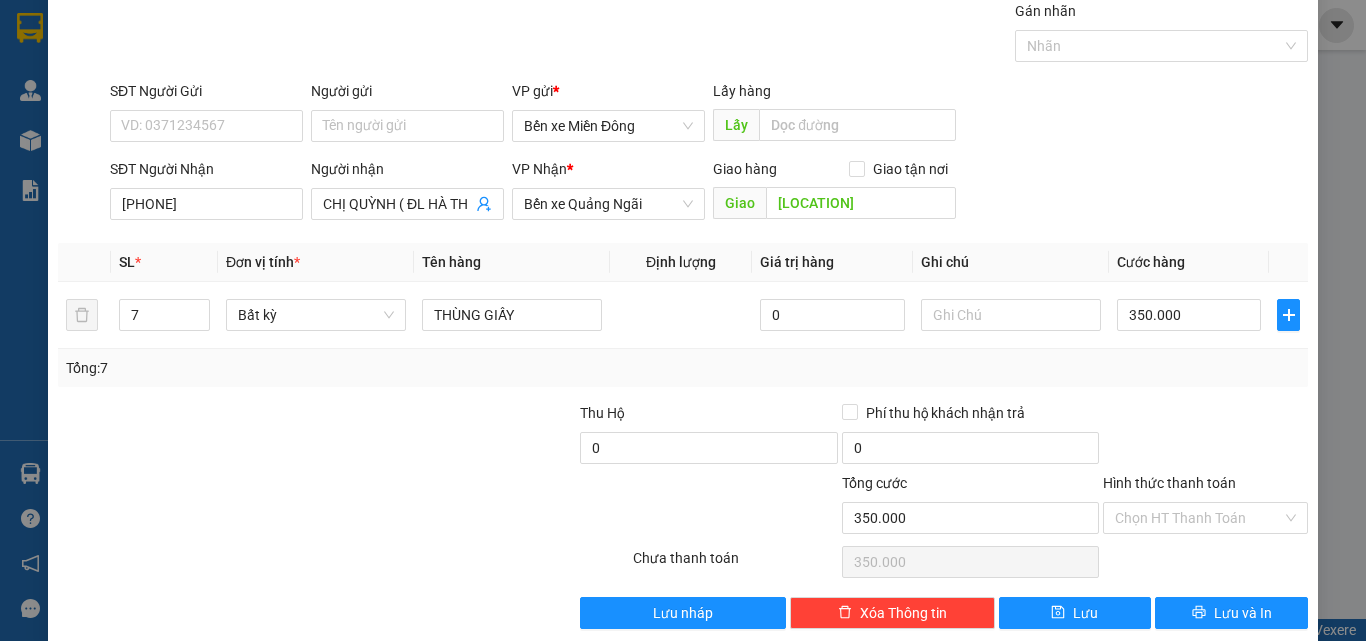 scroll, scrollTop: 99, scrollLeft: 0, axis: vertical 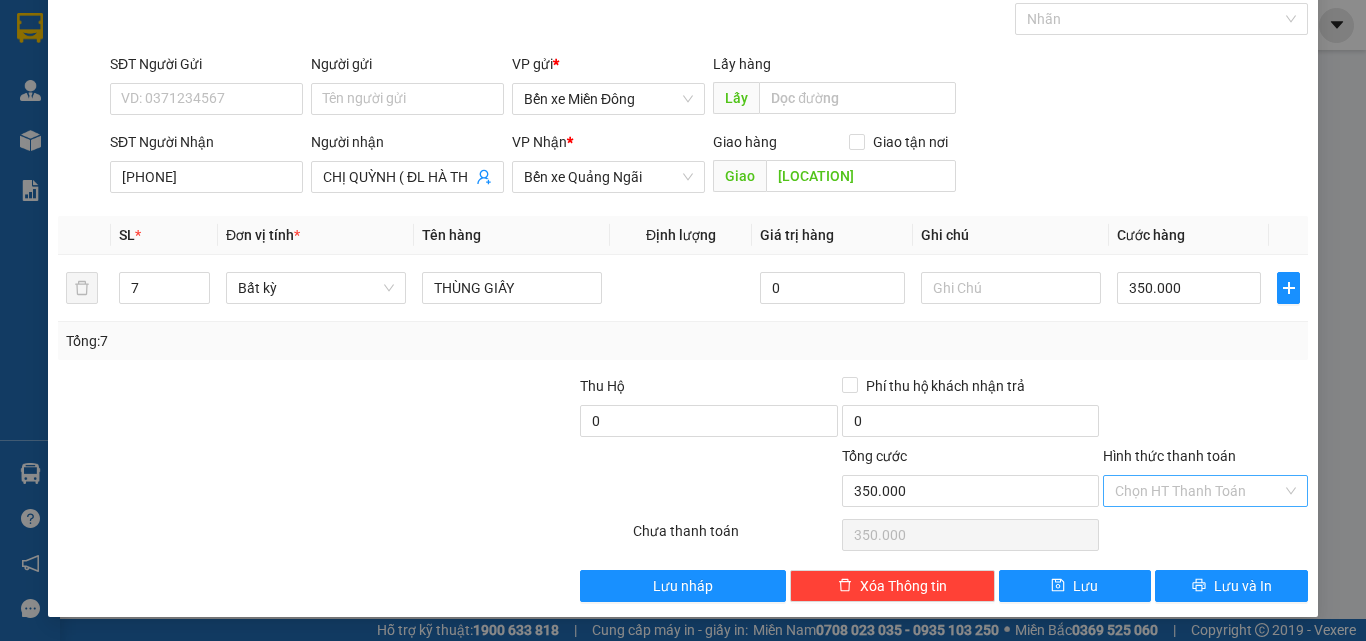 click on "Hình thức thanh toán" at bounding box center (1198, 491) 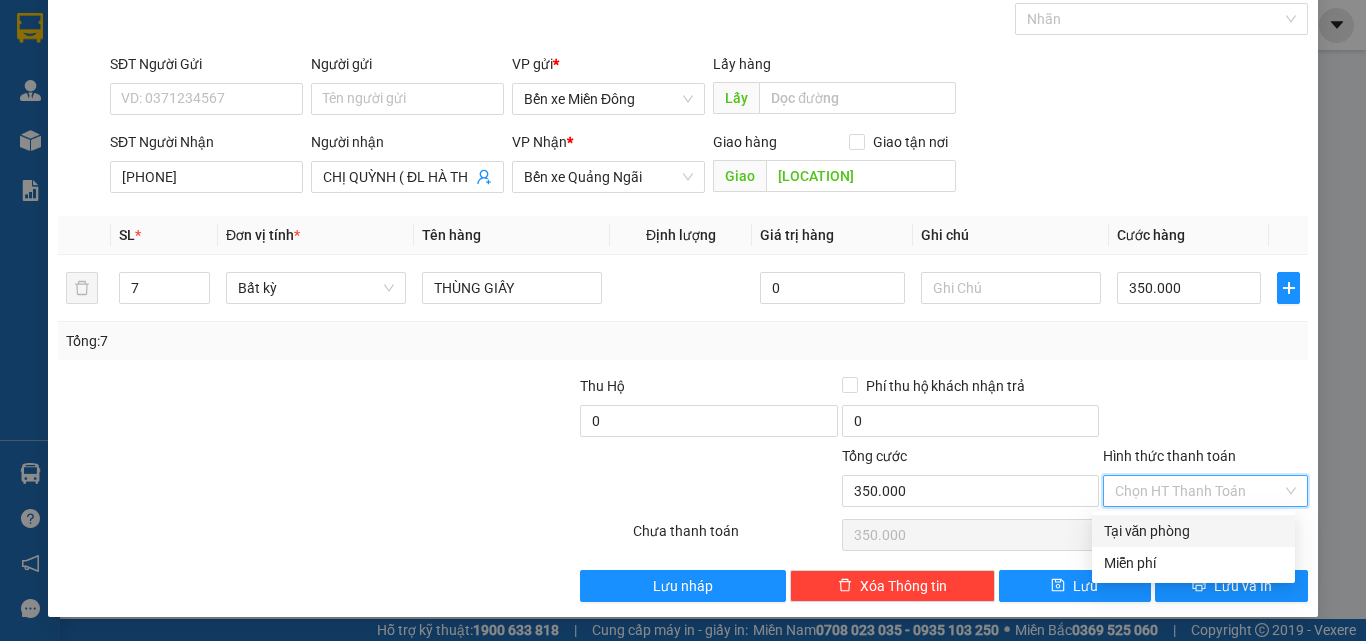 click on "Tại văn phòng" at bounding box center [1193, 531] 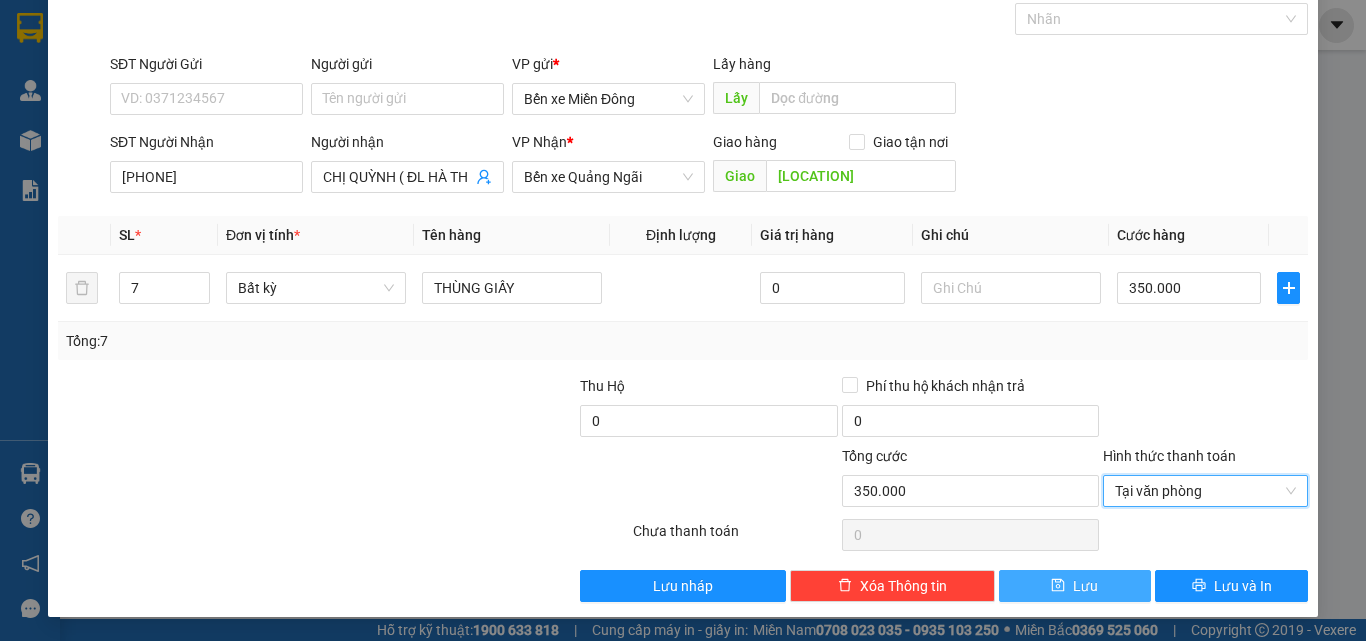 drag, startPoint x: 1123, startPoint y: 575, endPoint x: 1076, endPoint y: 601, distance: 53.712196 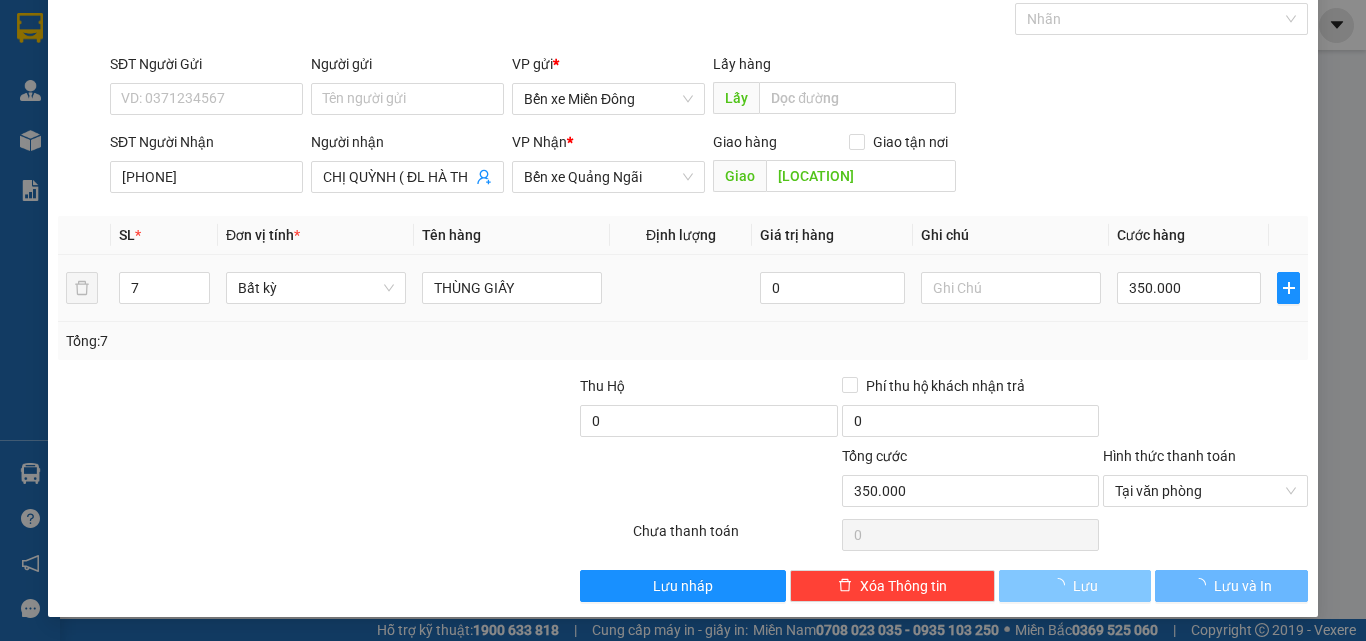 type 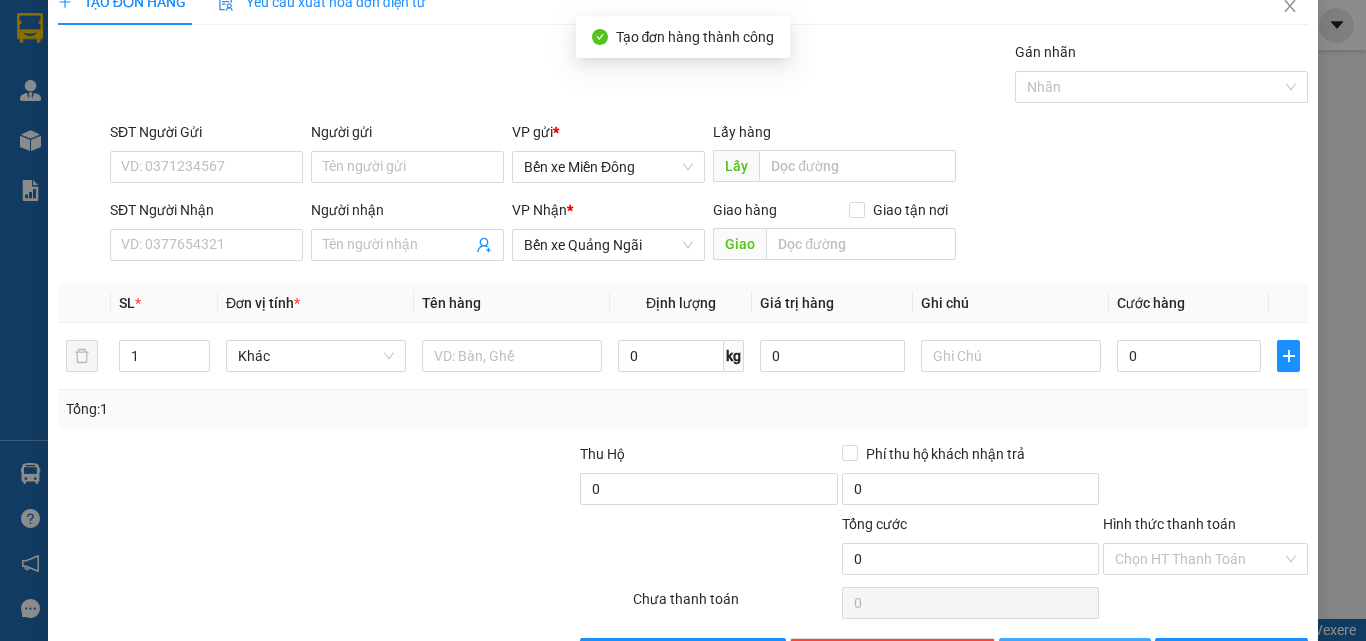 scroll, scrollTop: 0, scrollLeft: 0, axis: both 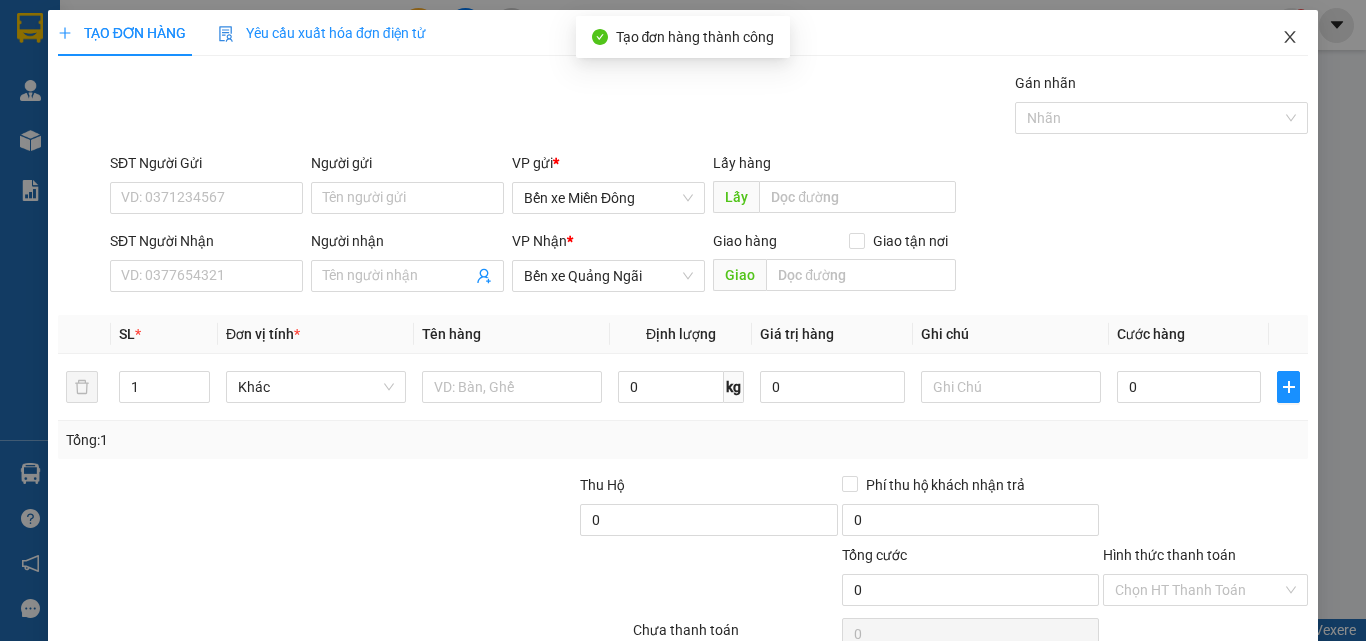 click 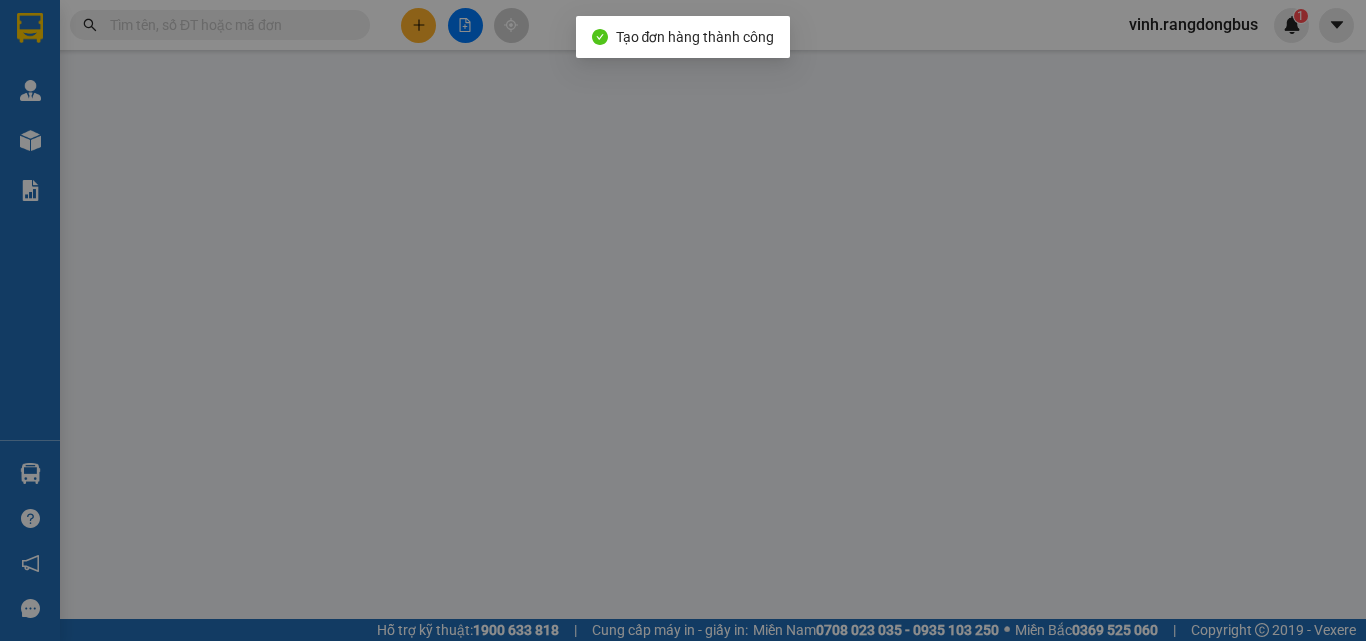 type on "[PHONE]" 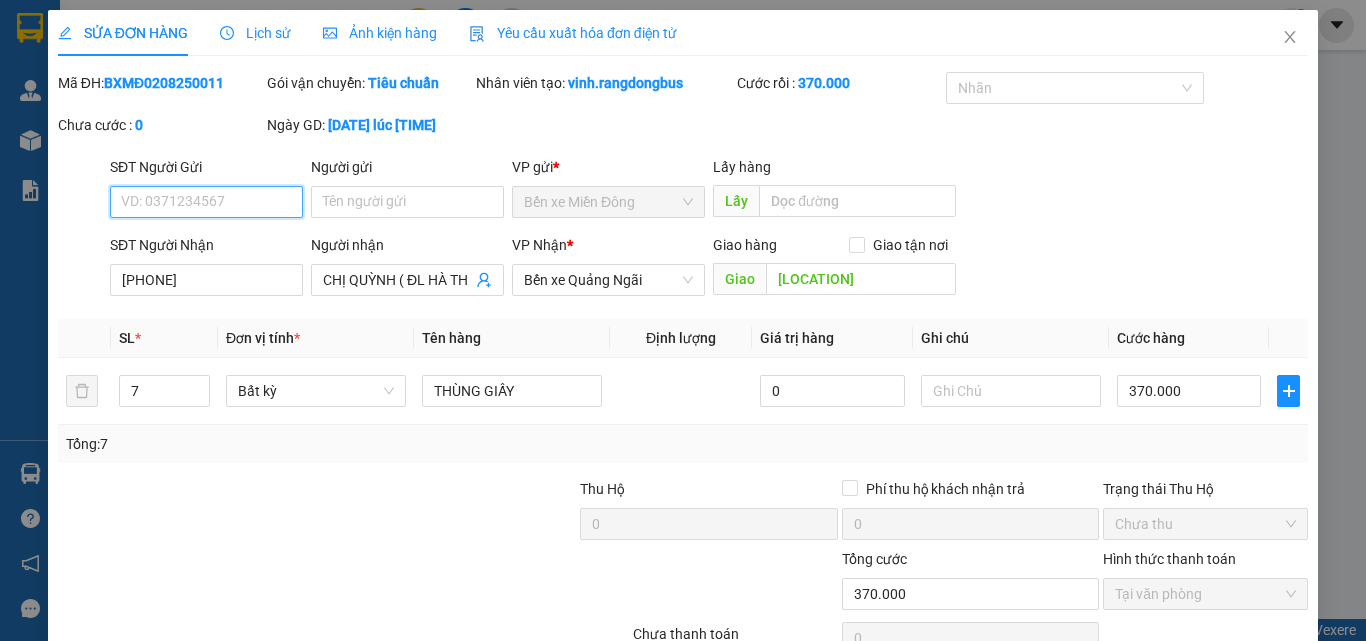scroll, scrollTop: 103, scrollLeft: 0, axis: vertical 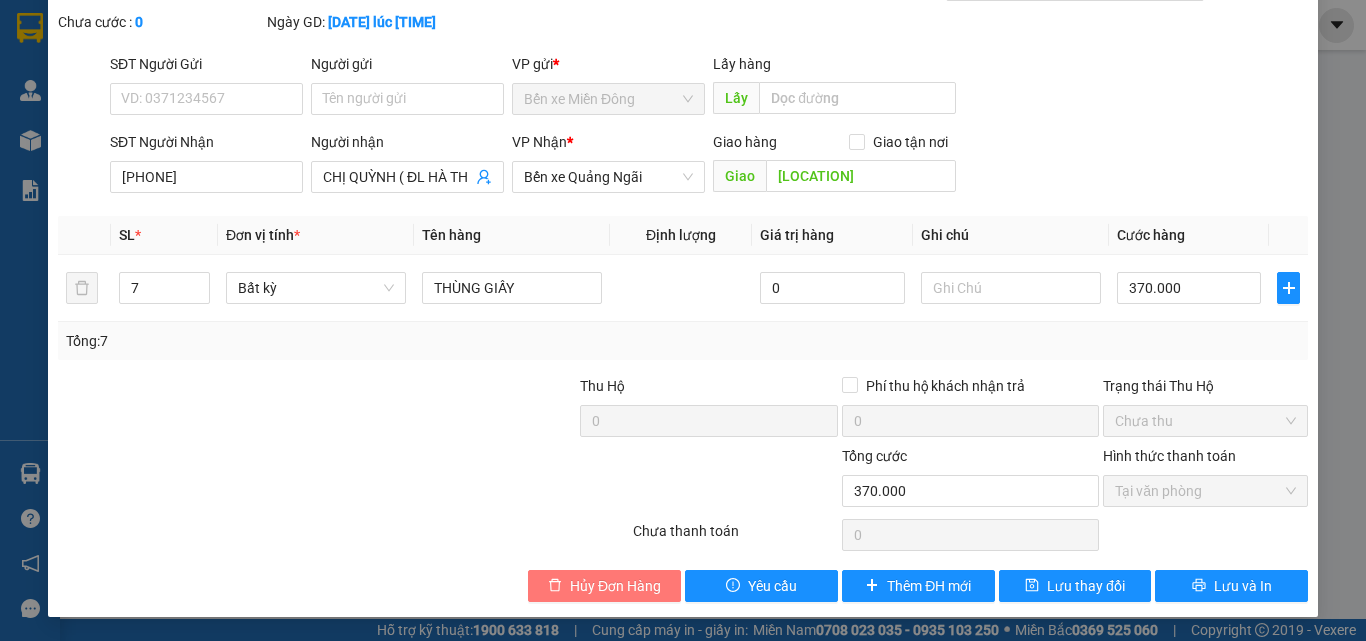 click on "Hủy Đơn Hàng" at bounding box center (615, 586) 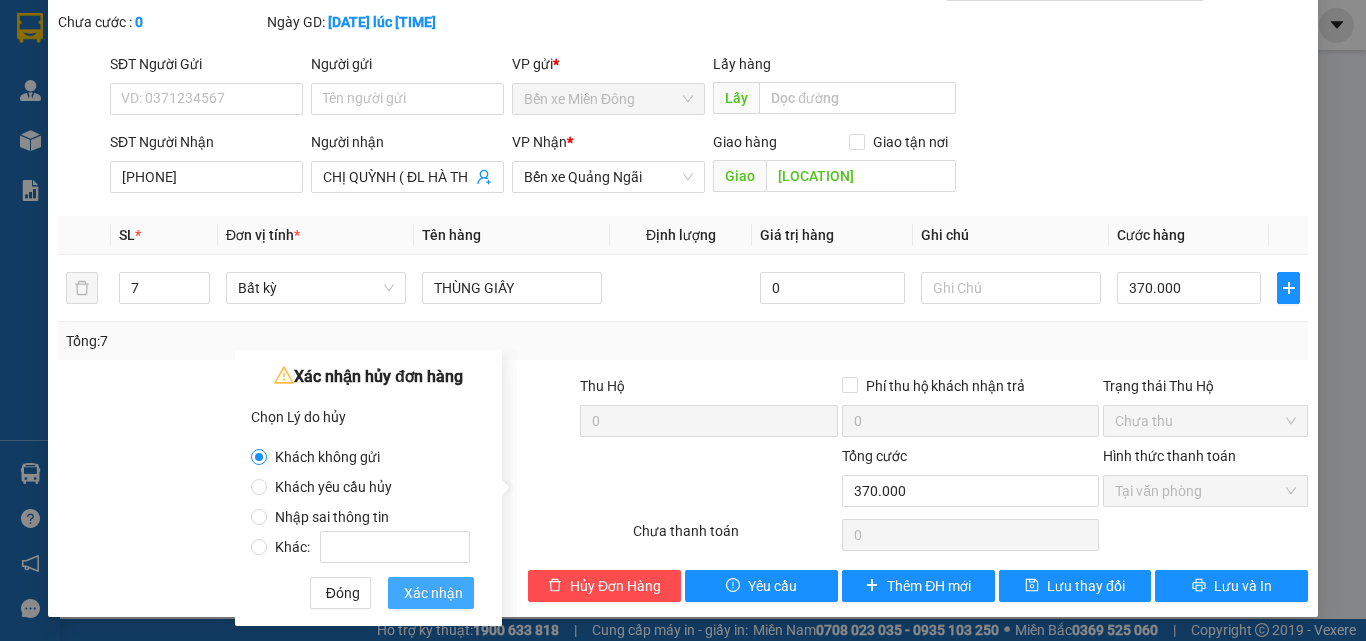 click on "Xác nhận" at bounding box center (433, 593) 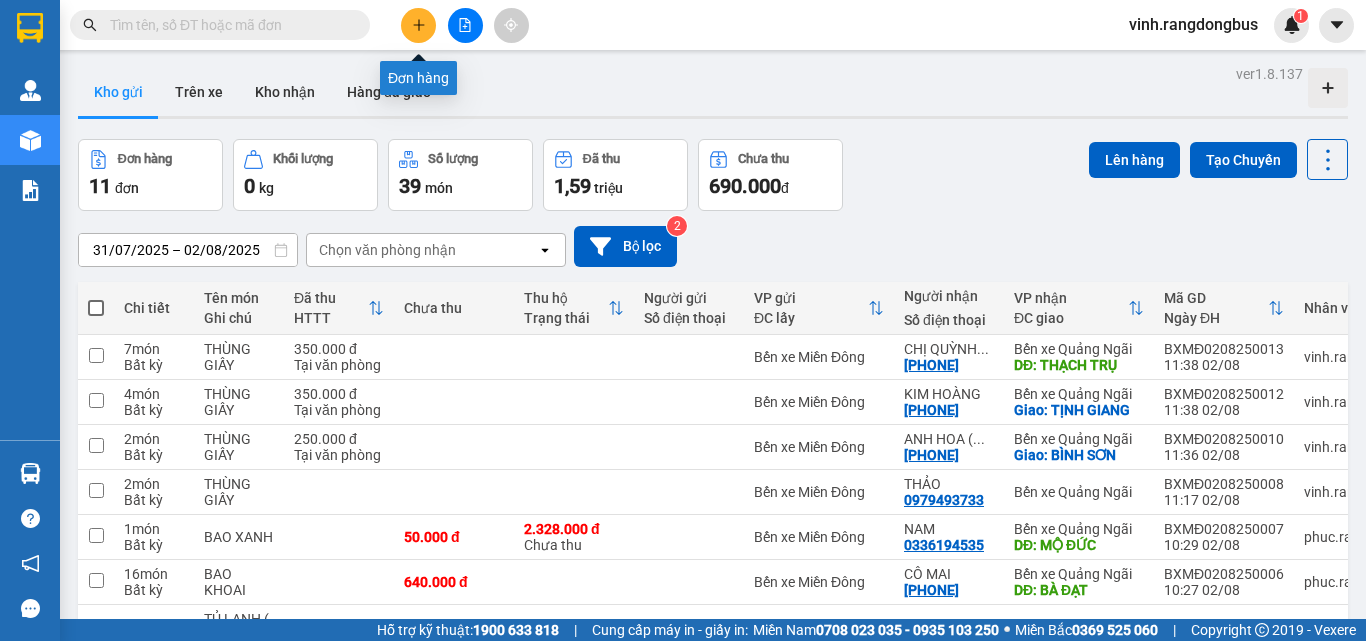 click at bounding box center (418, 25) 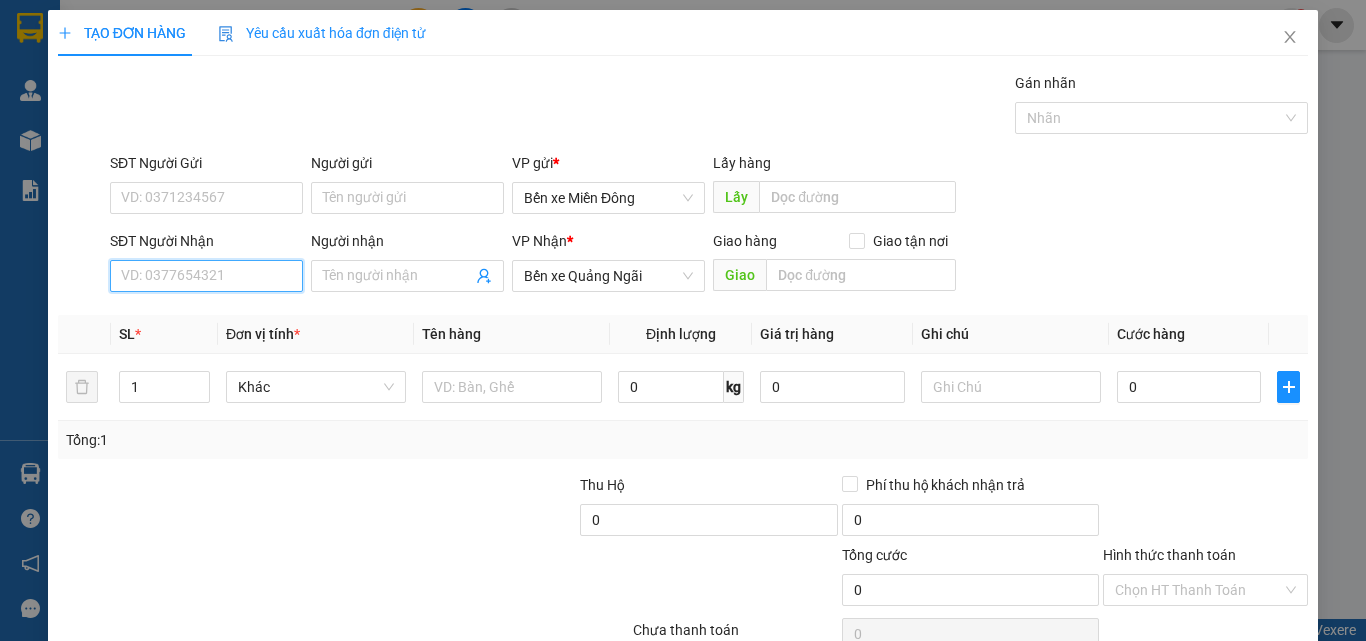 click on "SĐT Người Nhận" at bounding box center [206, 276] 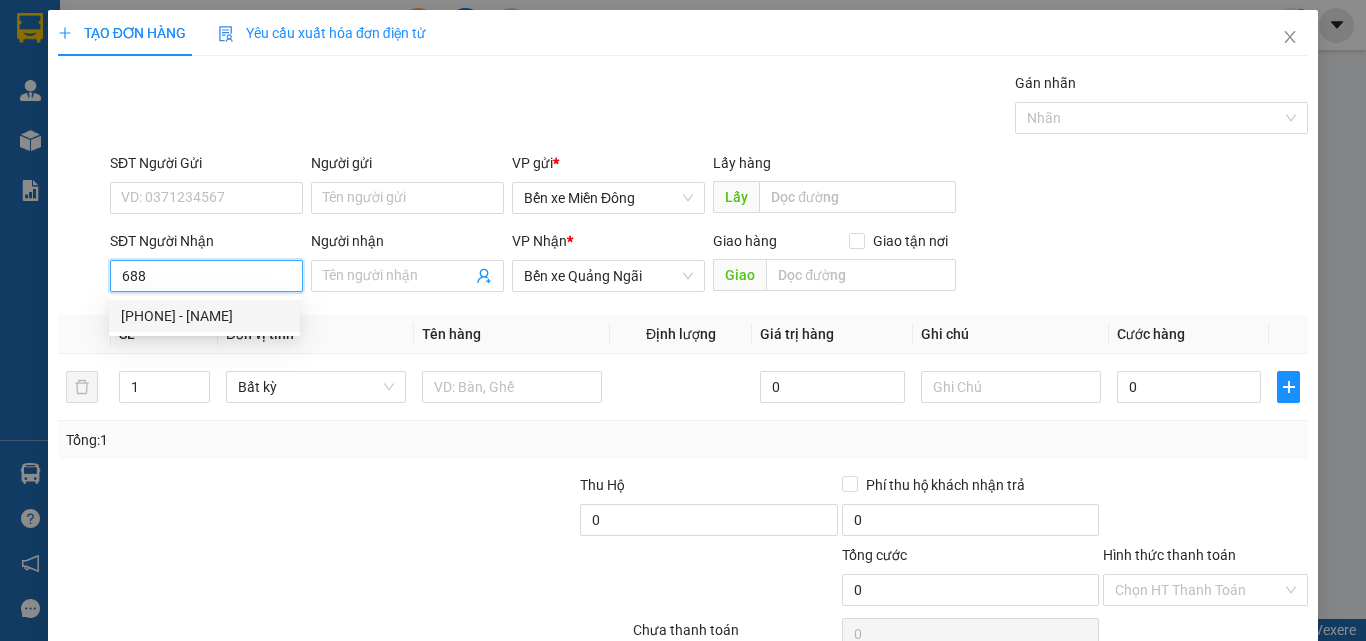 click on "[PHONE] - [NAME]" at bounding box center (204, 316) 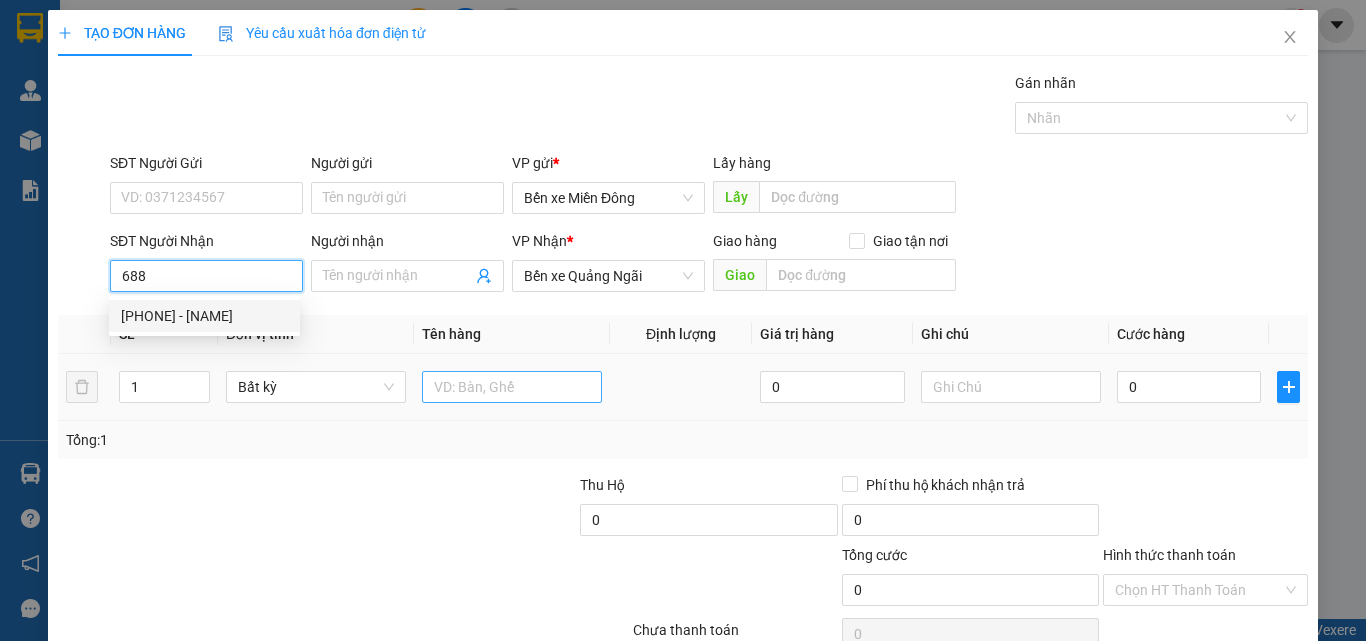 type on "[PHONE]" 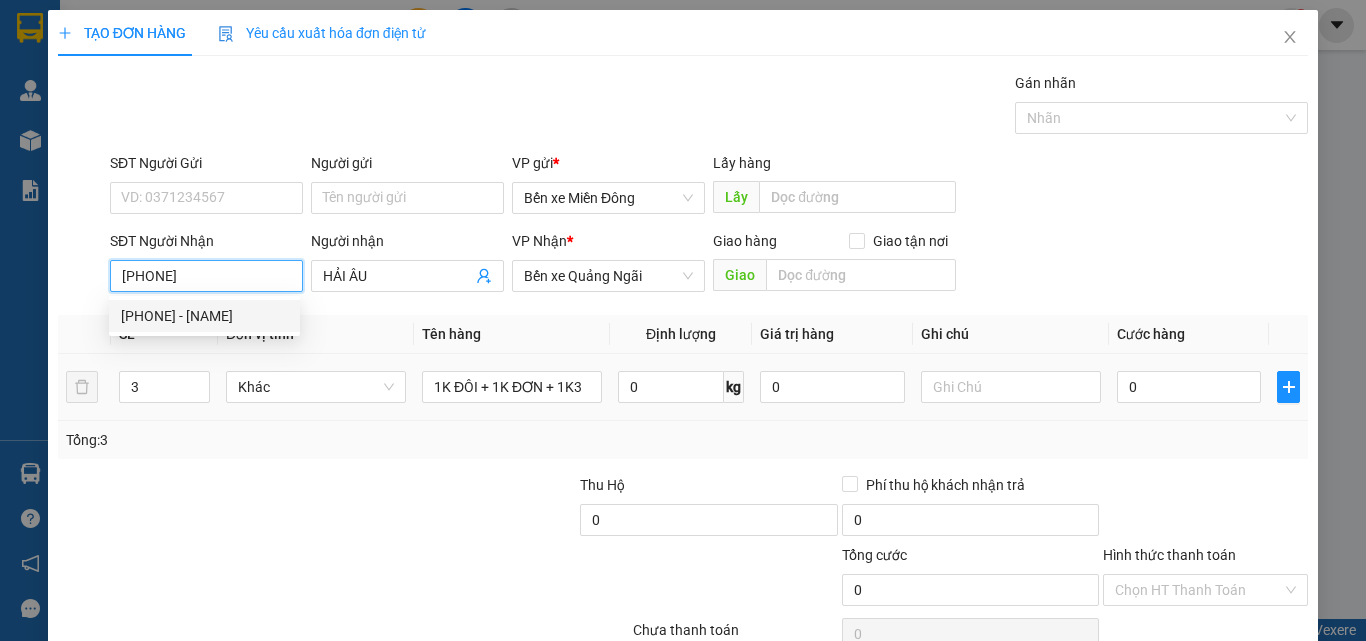 type on "[PHONE]" 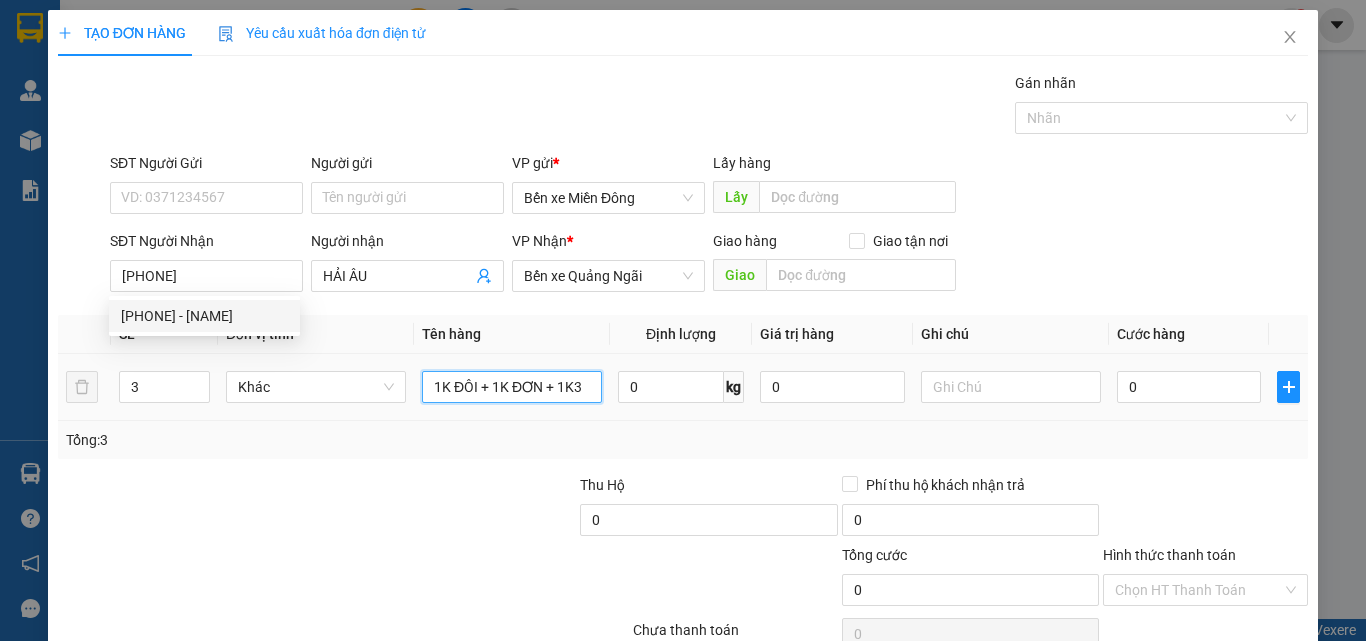 click on "1K ĐÔI + 1K ĐƠN + 1K3" at bounding box center [512, 387] 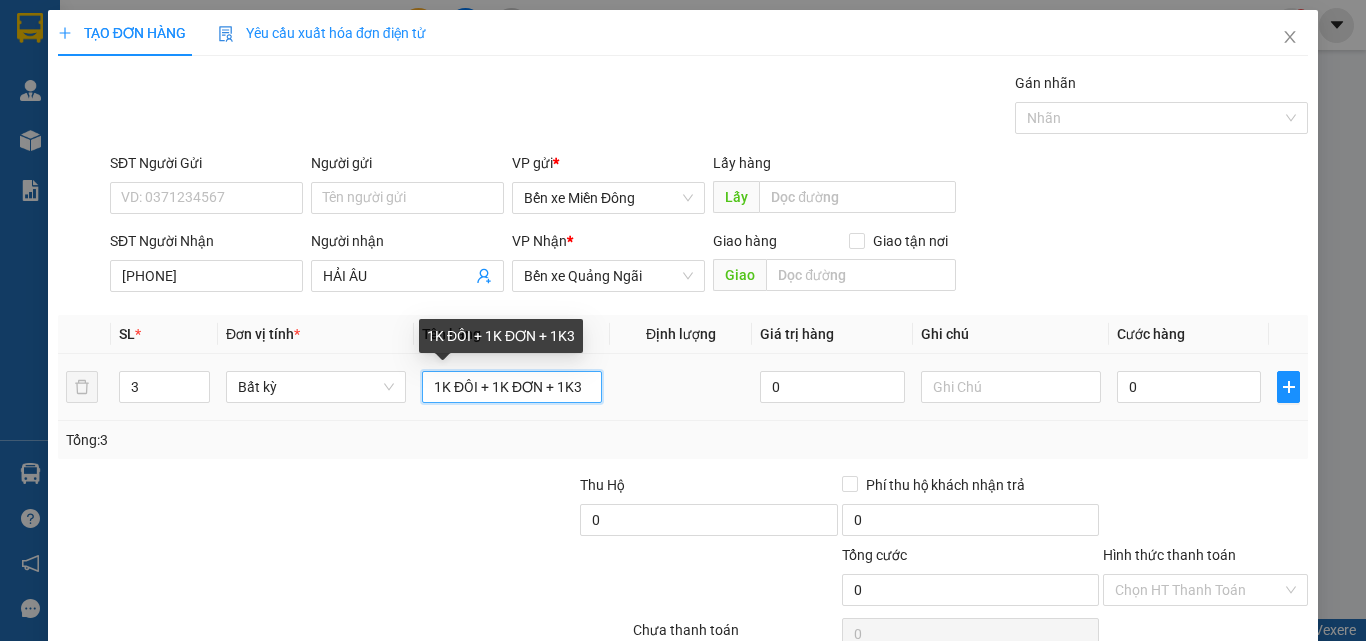 click on "1K ĐÔI + 1K ĐƠN + 1K3" at bounding box center [512, 387] 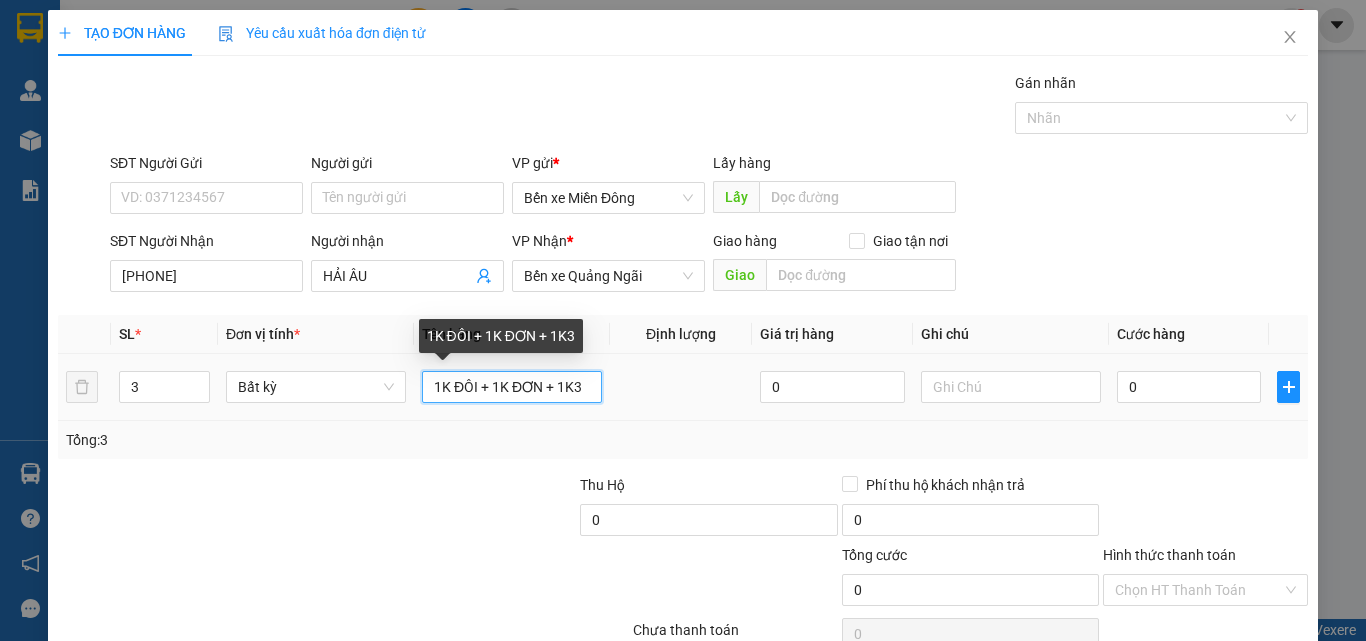 click on "1K ĐÔI + 1K ĐƠN + 1K3" at bounding box center [512, 387] 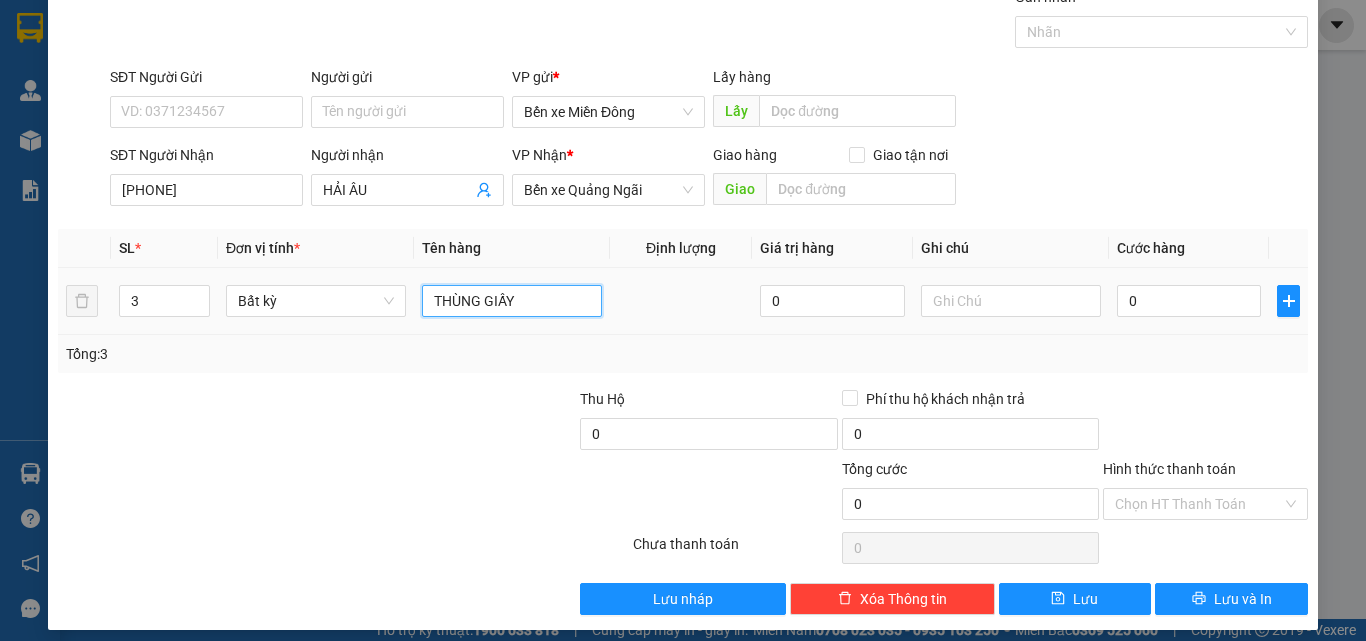 scroll, scrollTop: 99, scrollLeft: 0, axis: vertical 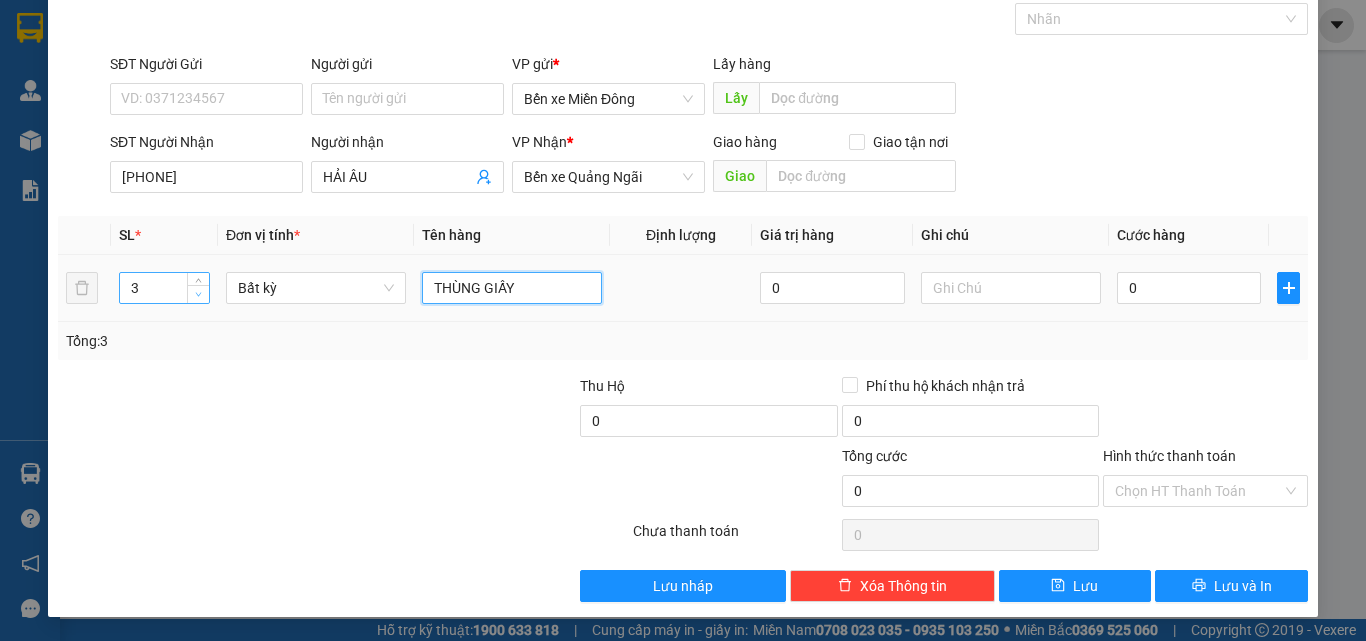 type on "THÙNG GIẤY" 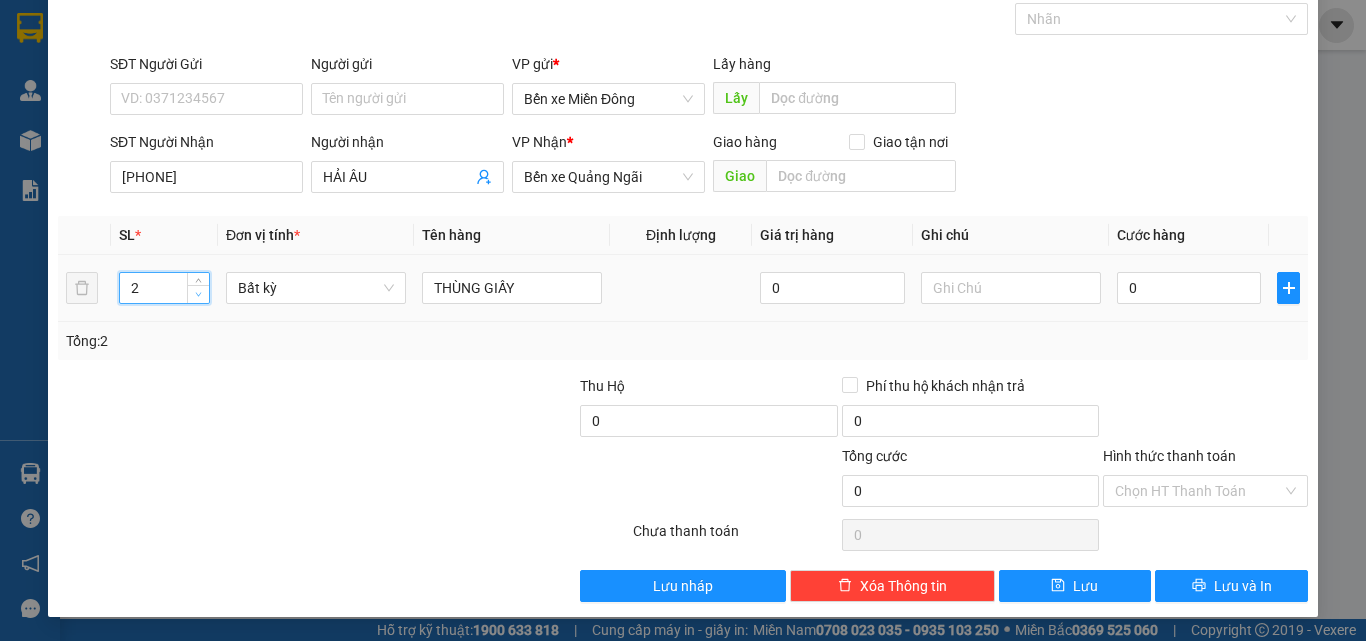 click at bounding box center [199, 295] 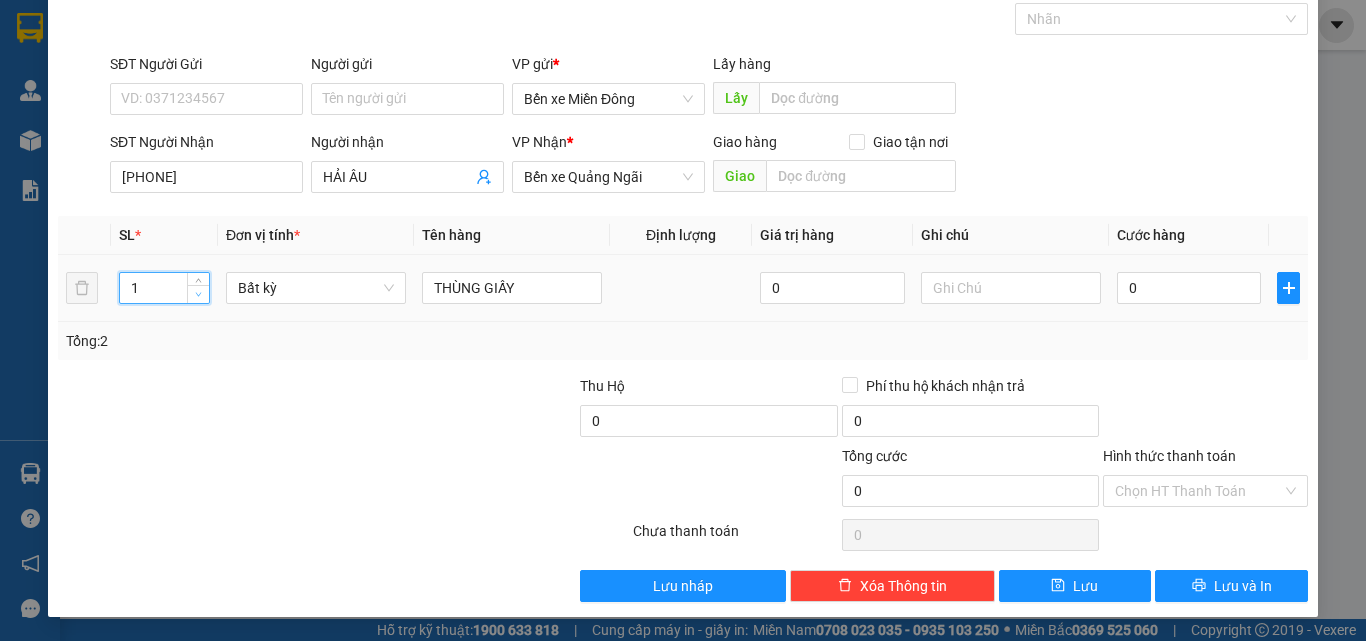 click at bounding box center [199, 295] 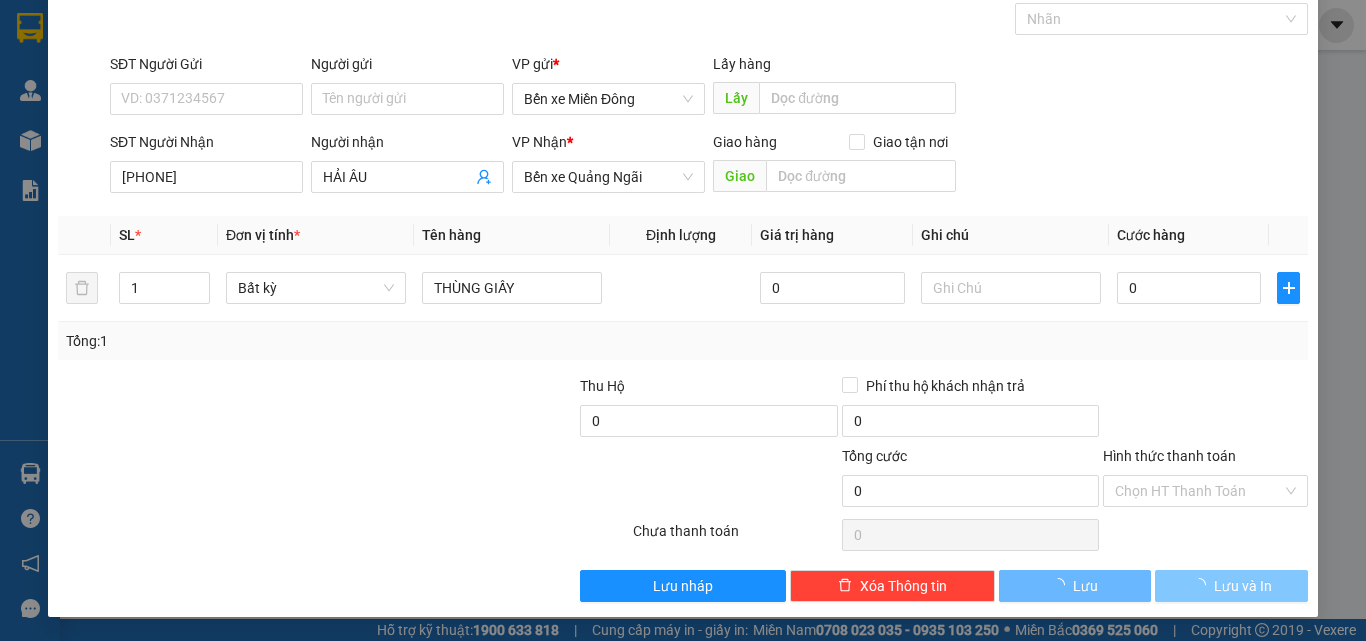 click on "Lưu và In" at bounding box center (1243, 586) 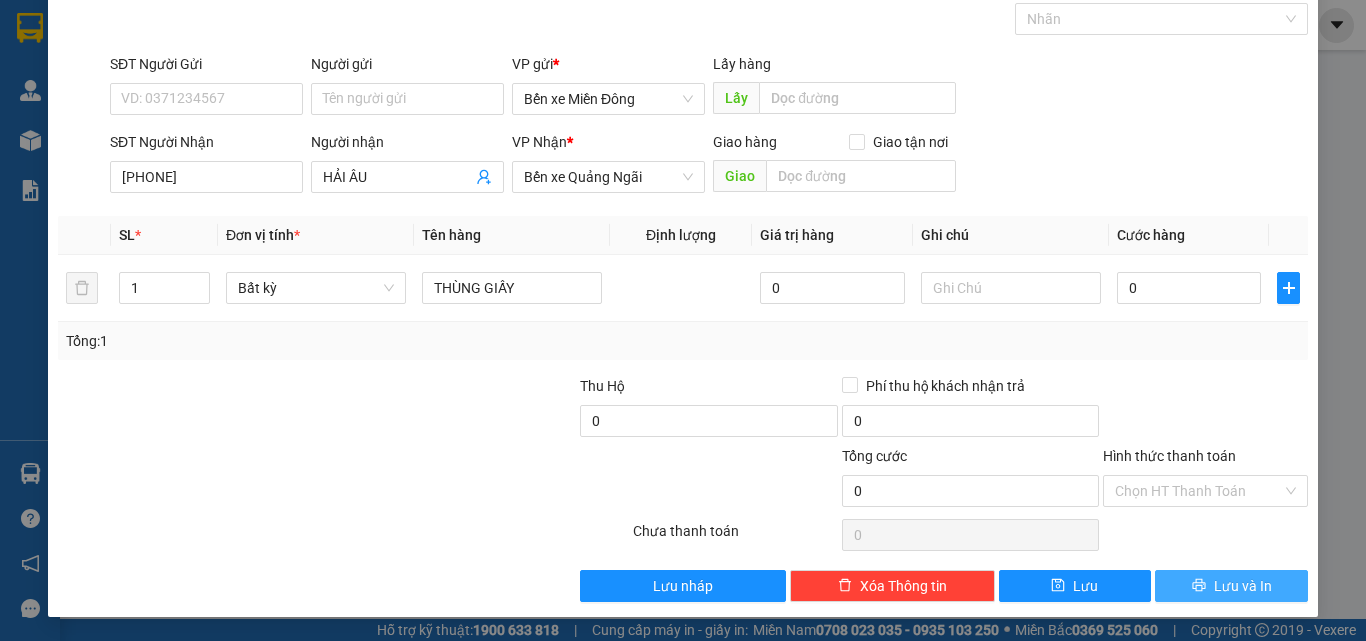 click on "Lưu và In" at bounding box center (1243, 586) 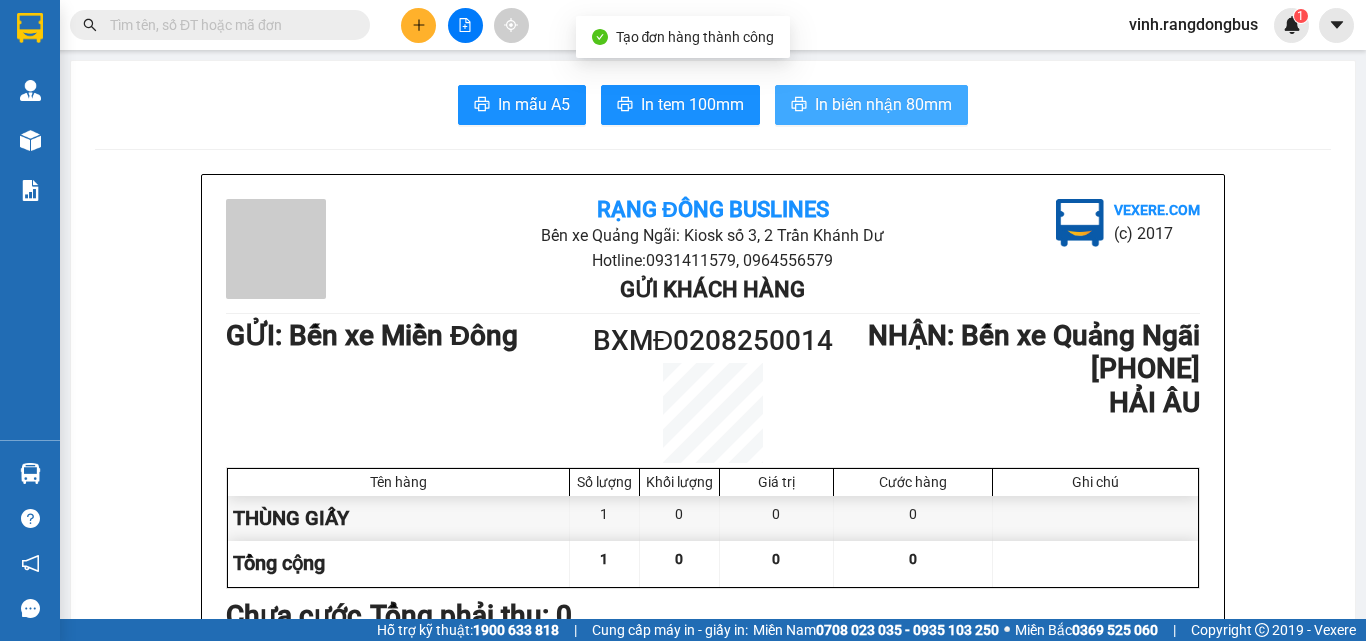 click on "In biên nhận 80mm" at bounding box center [883, 104] 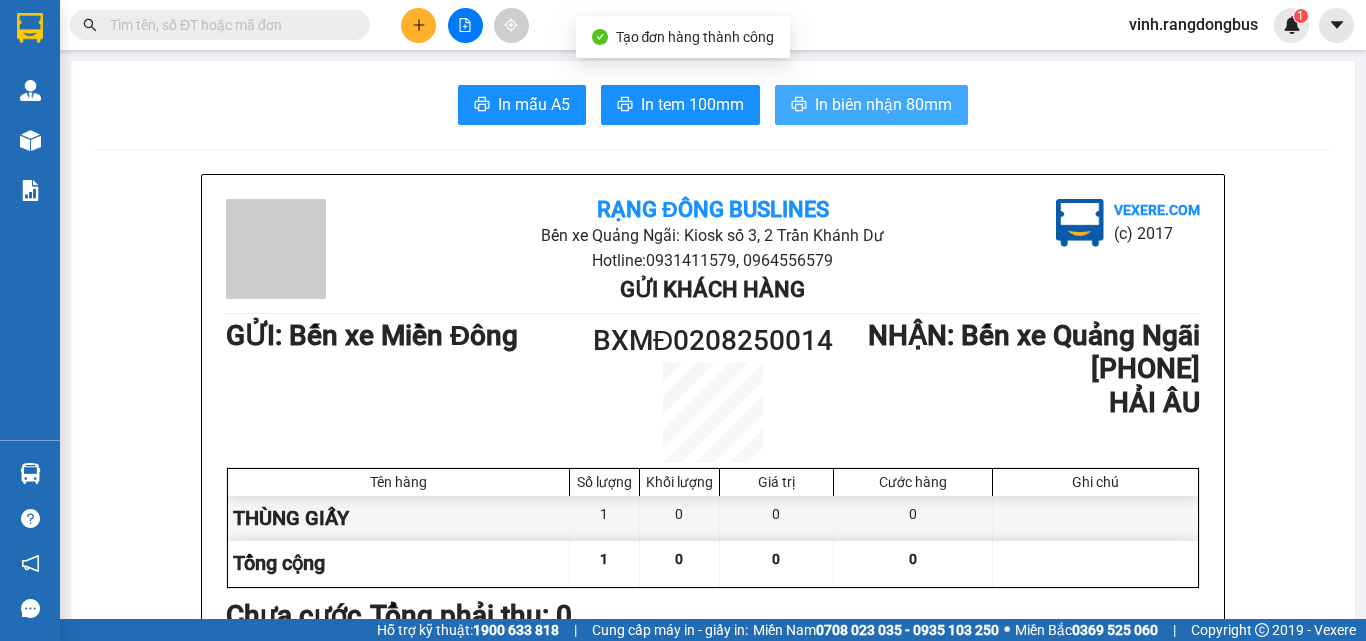 scroll, scrollTop: 0, scrollLeft: 0, axis: both 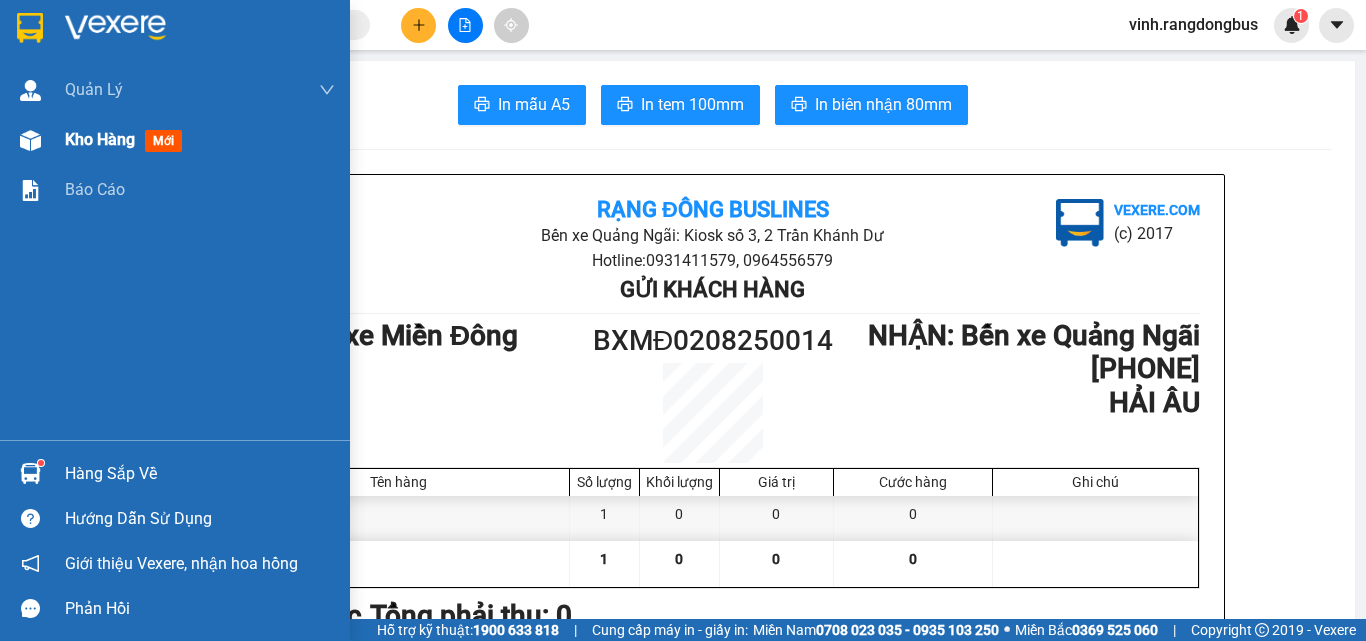 click on "Kho hàng mới" at bounding box center (200, 140) 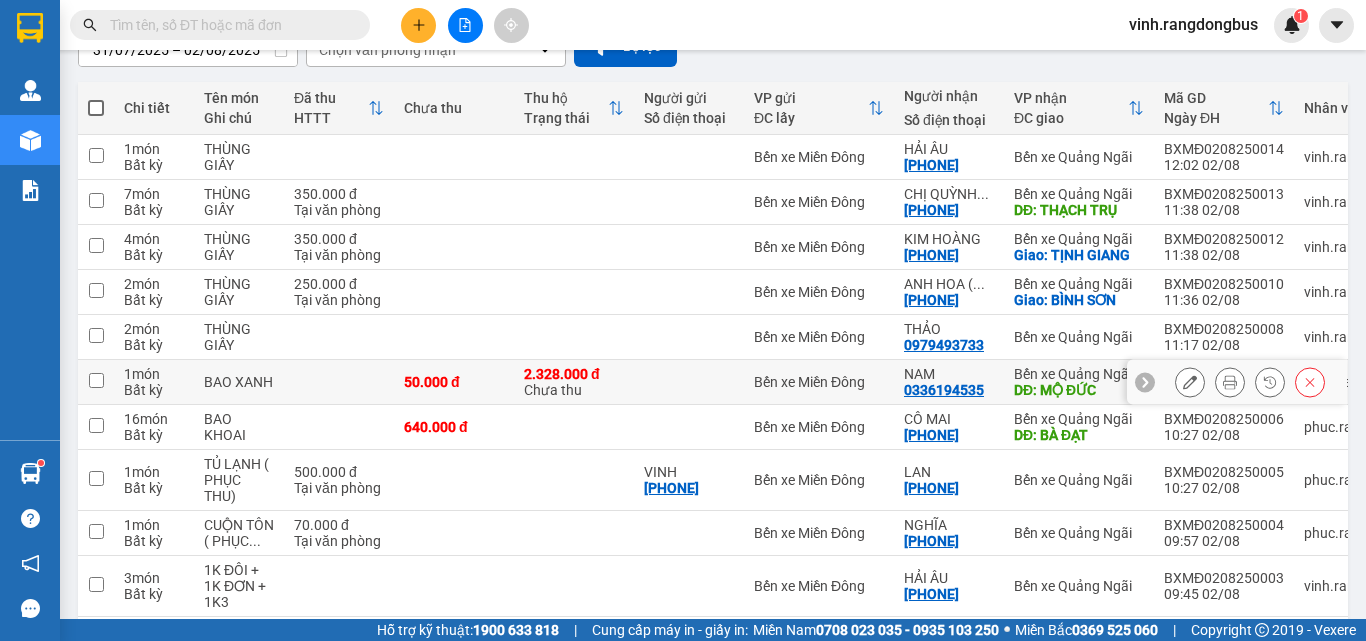 scroll, scrollTop: 300, scrollLeft: 0, axis: vertical 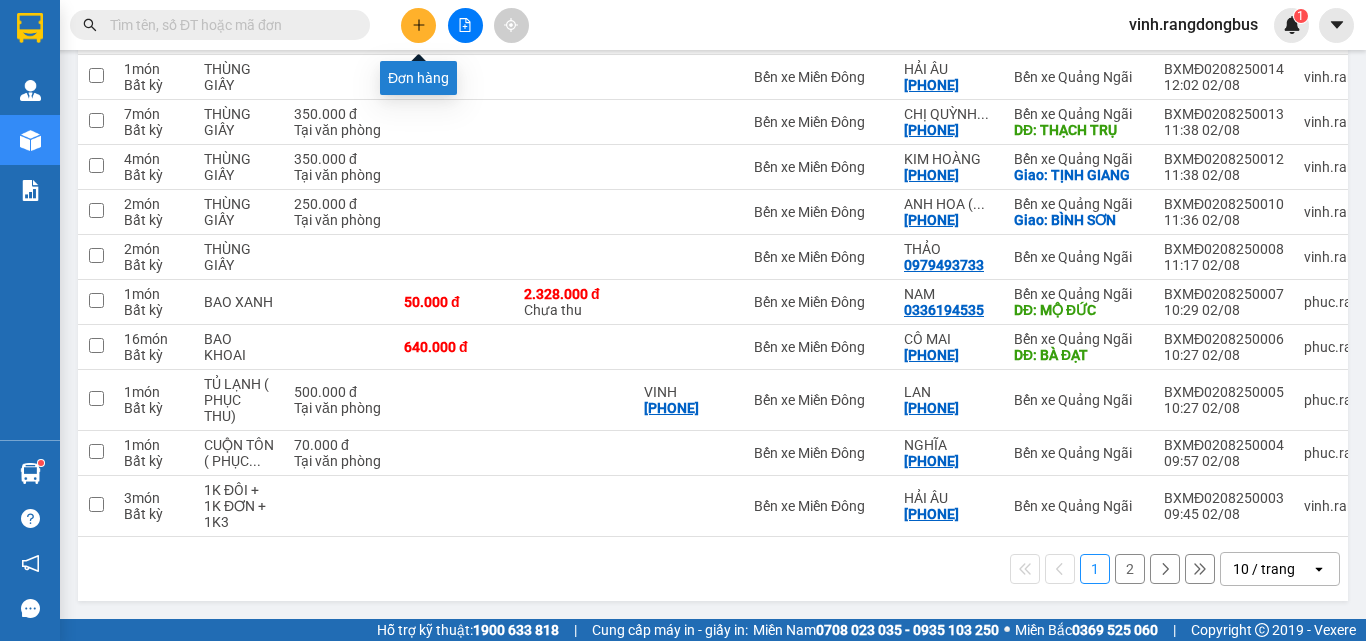 click at bounding box center [418, 25] 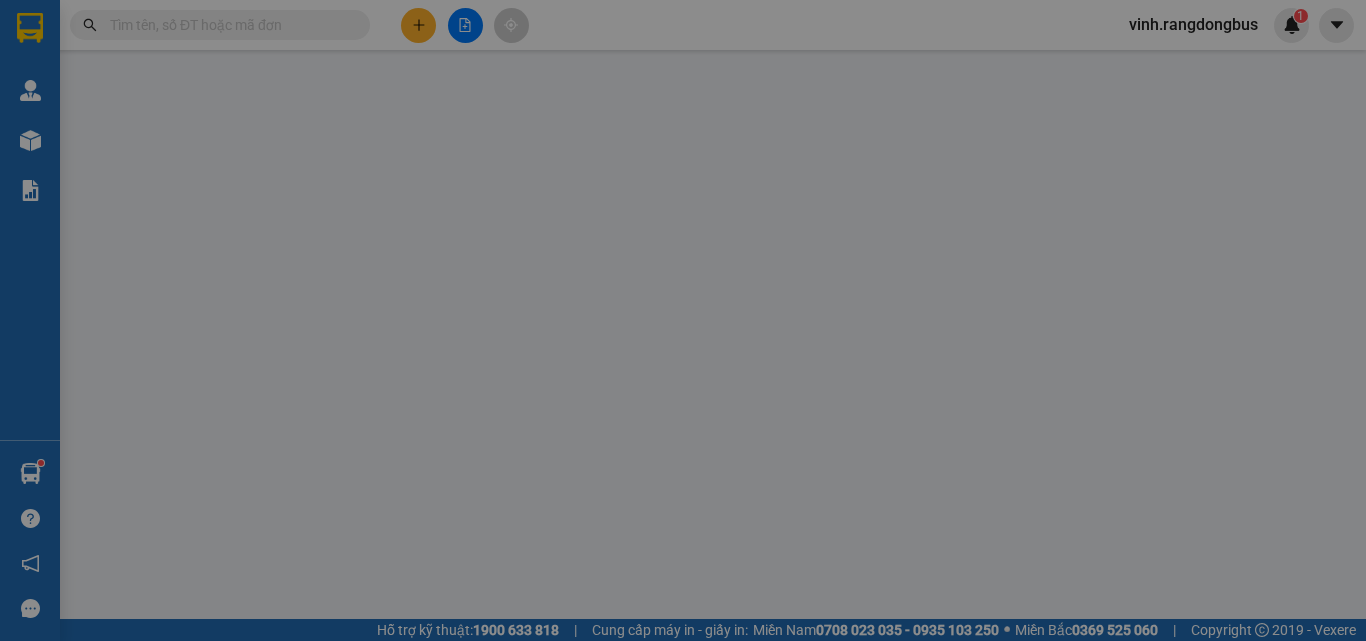 scroll, scrollTop: 0, scrollLeft: 0, axis: both 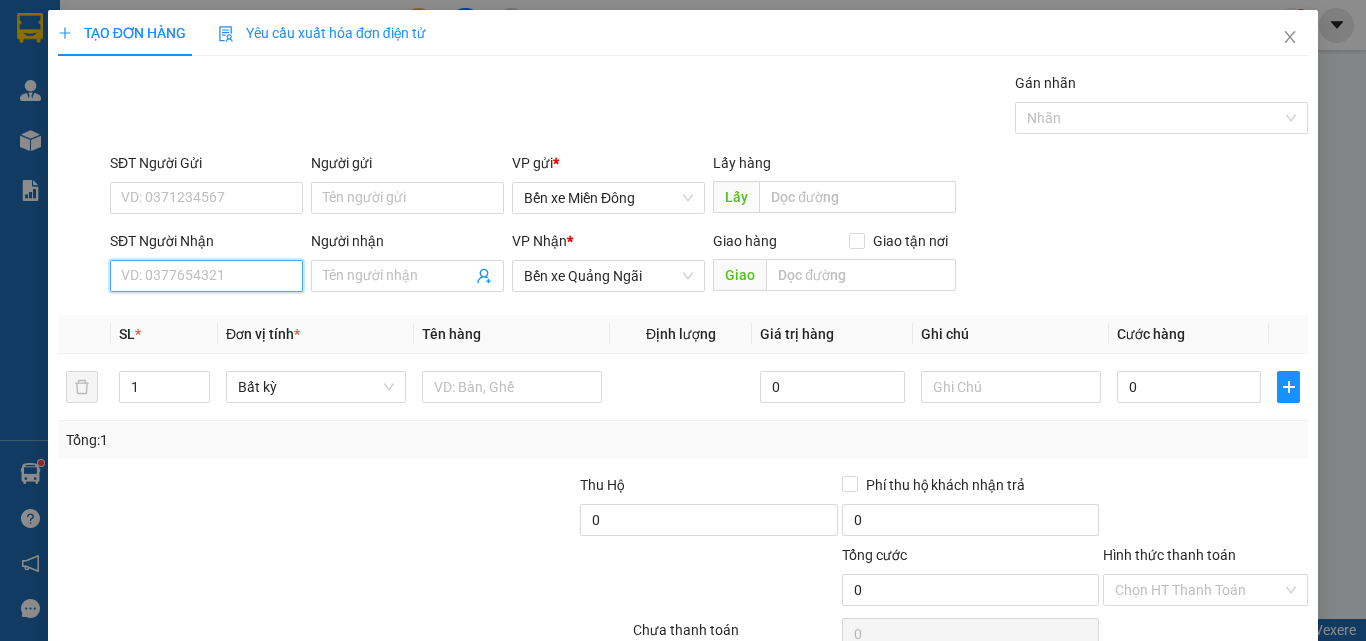 click on "SĐT Người Nhận" at bounding box center [206, 276] 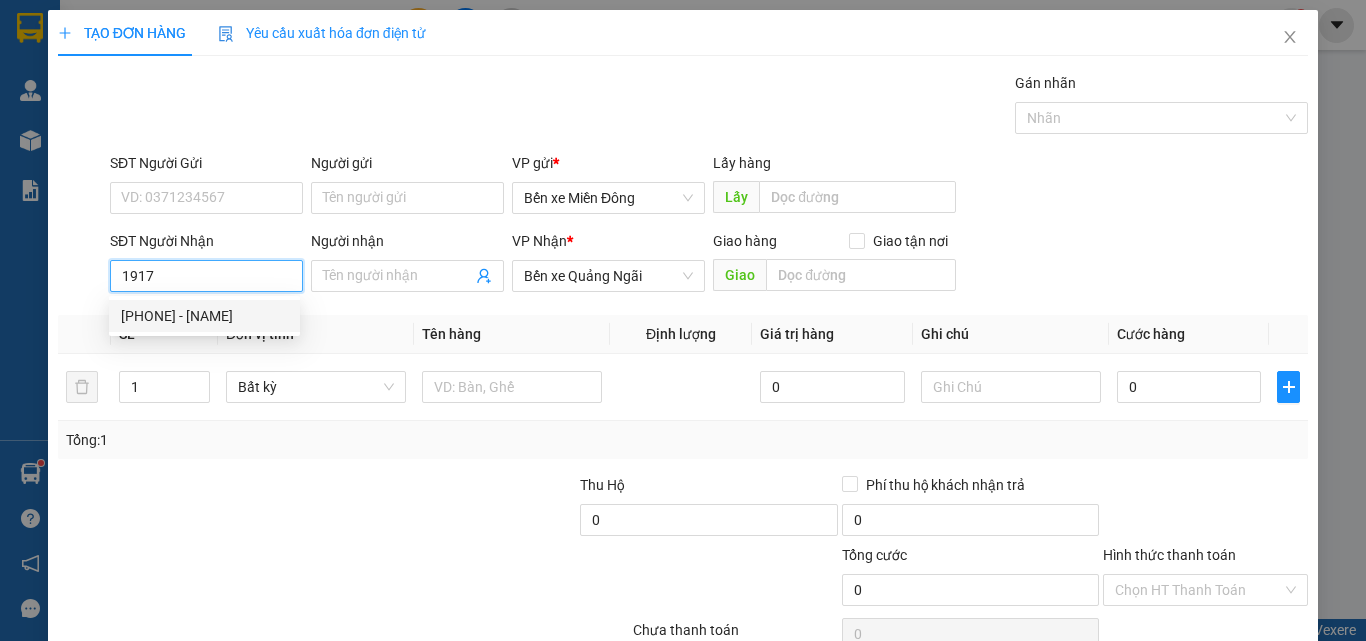 click on "[PHONE] - [NAME]" at bounding box center [204, 316] 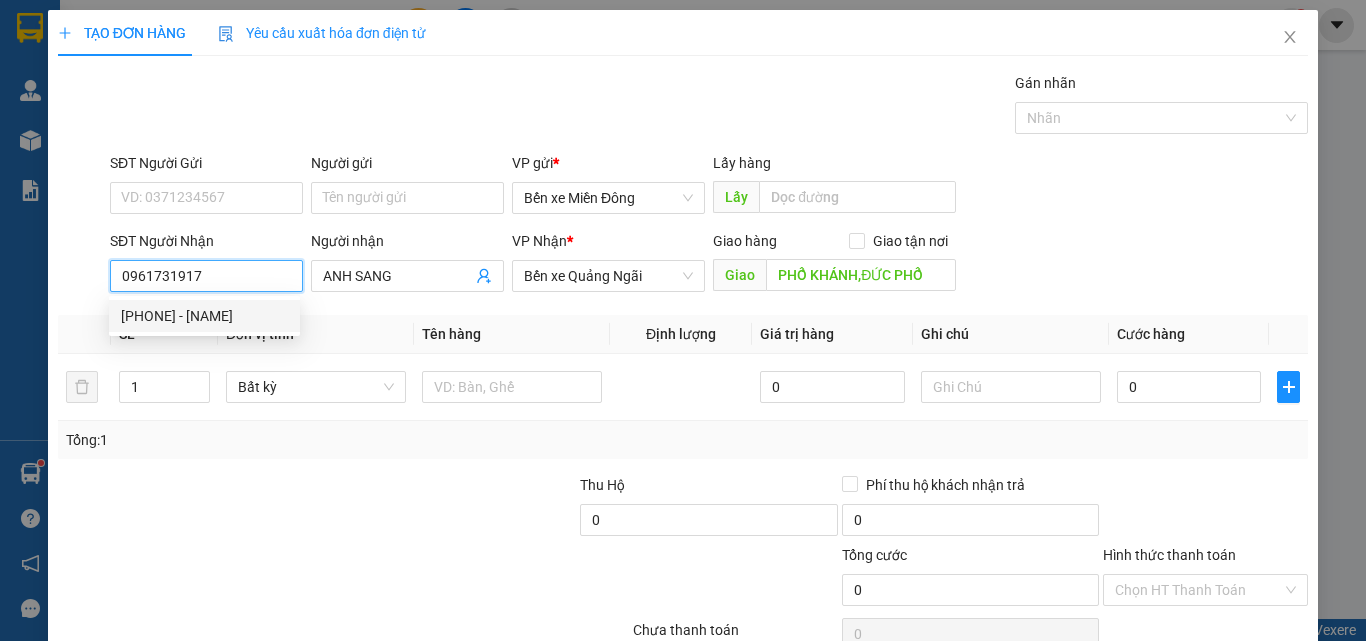 type on "100.000" 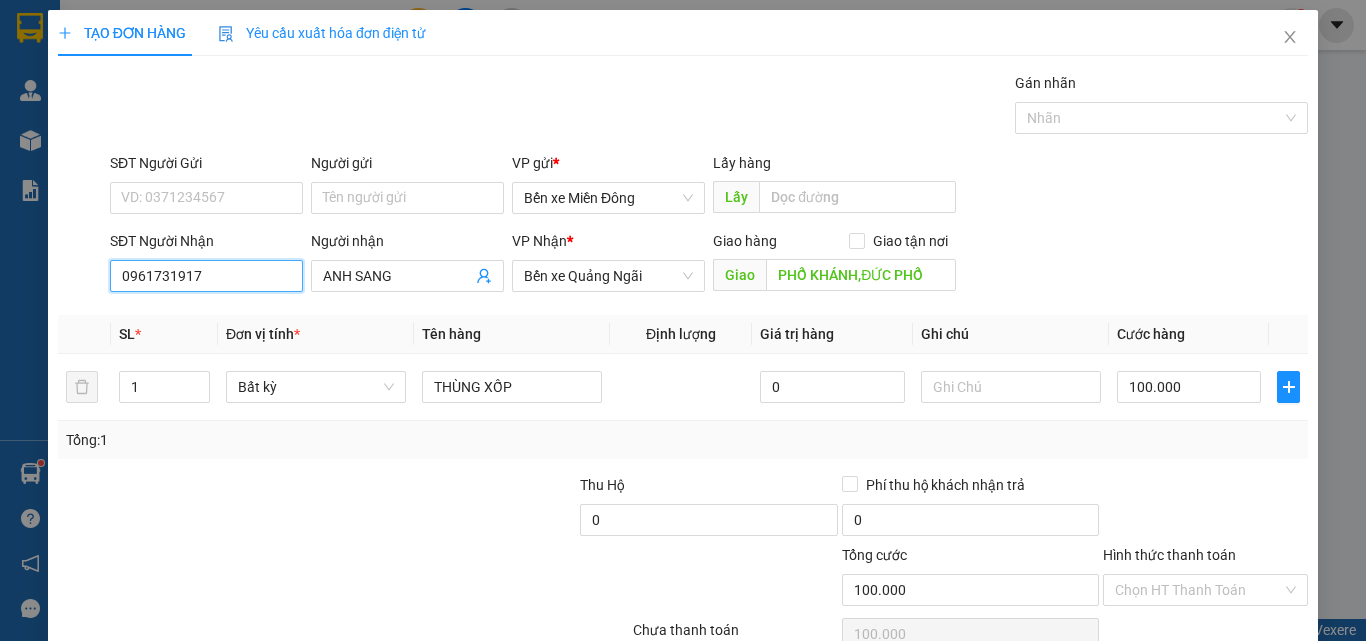 scroll, scrollTop: 99, scrollLeft: 0, axis: vertical 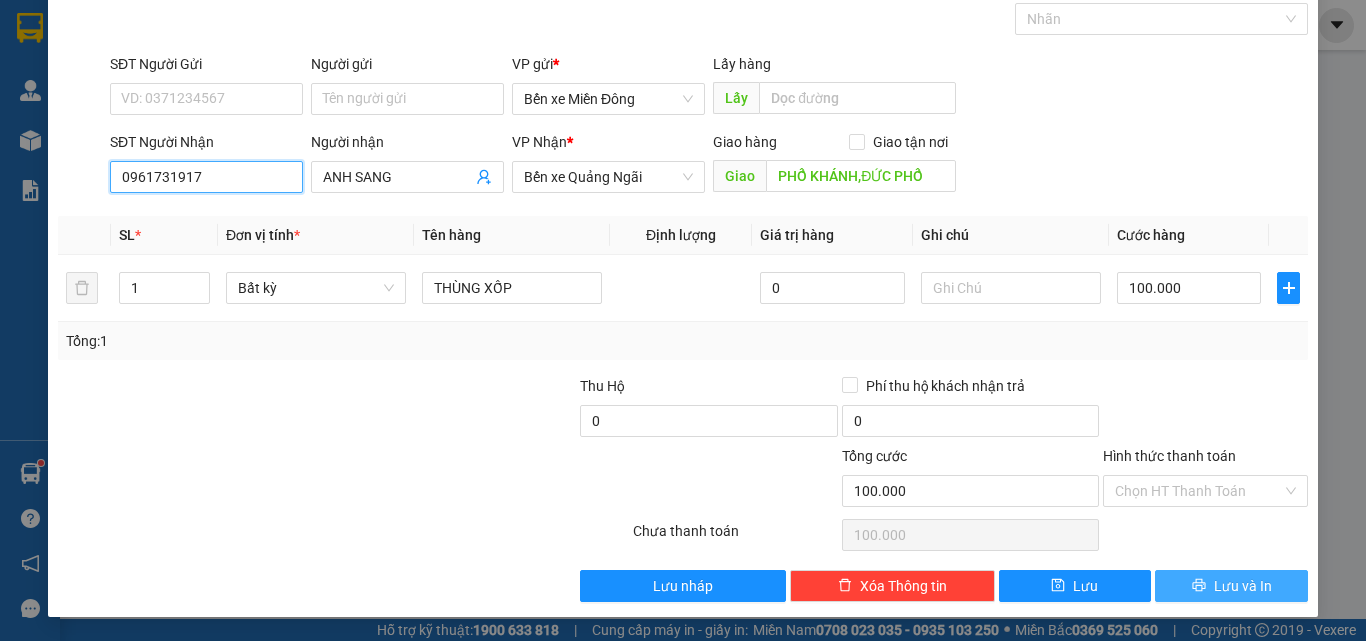 type on "0961731917" 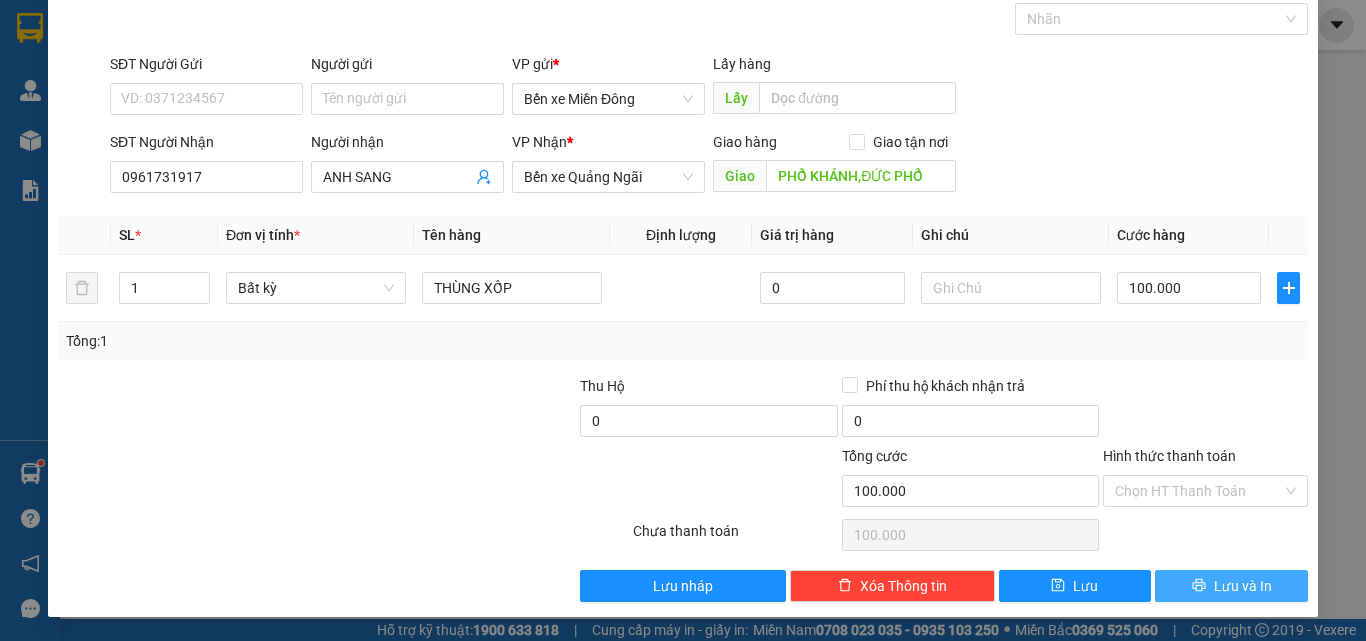 click on "Lưu và In" at bounding box center [1243, 586] 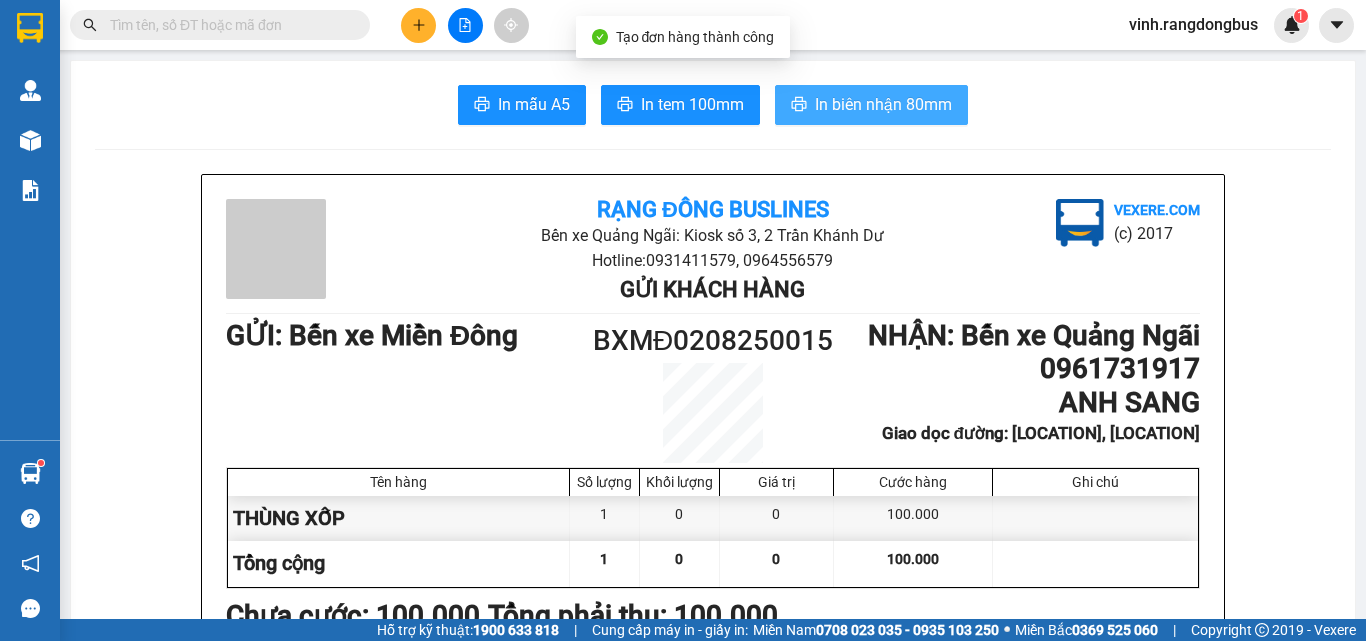 click 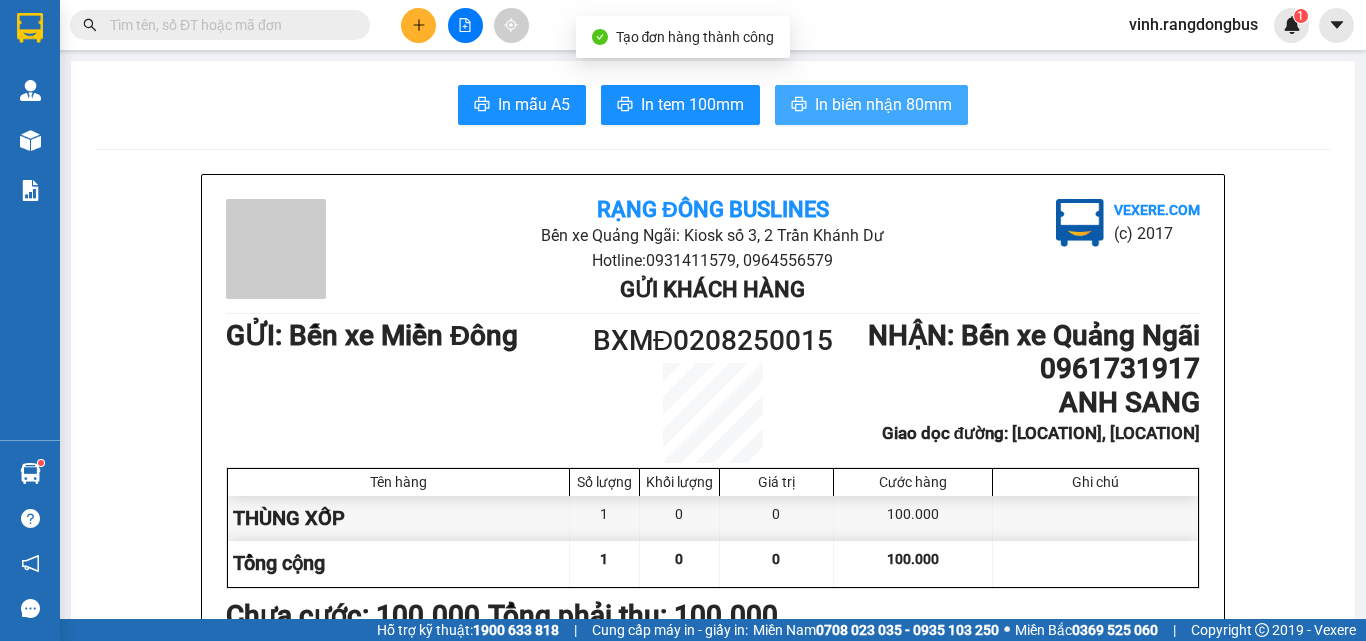 scroll, scrollTop: 0, scrollLeft: 0, axis: both 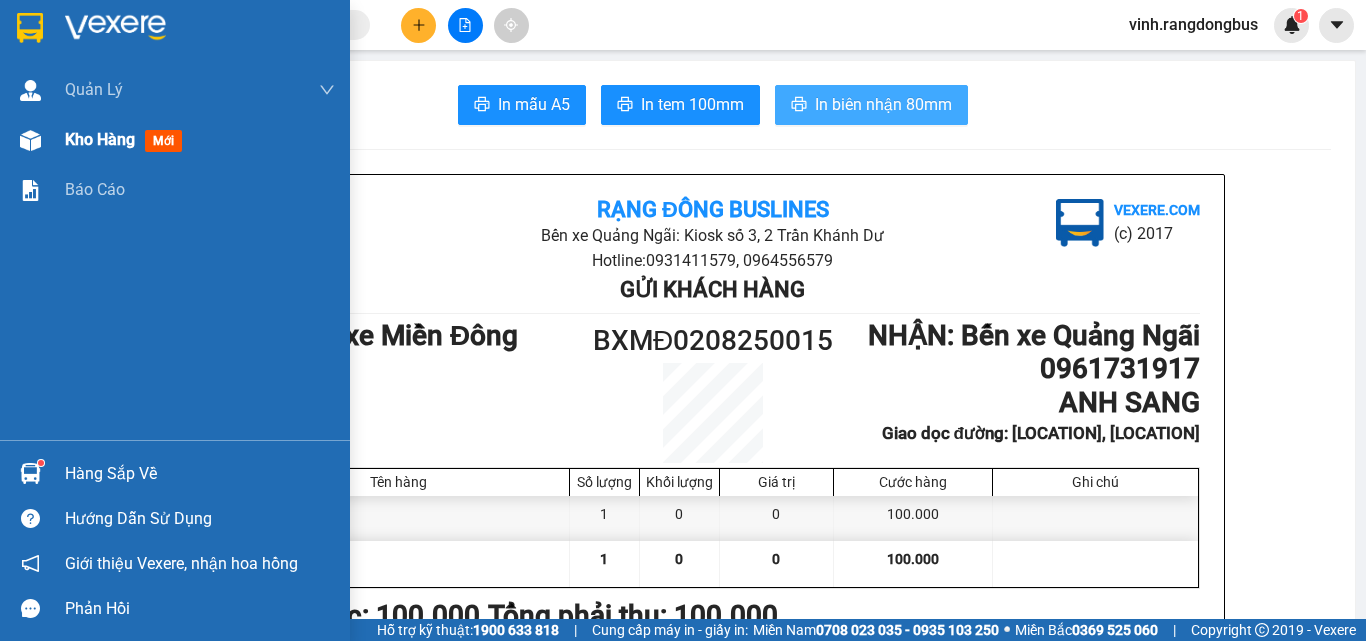 click on "Kho hàng" at bounding box center [100, 139] 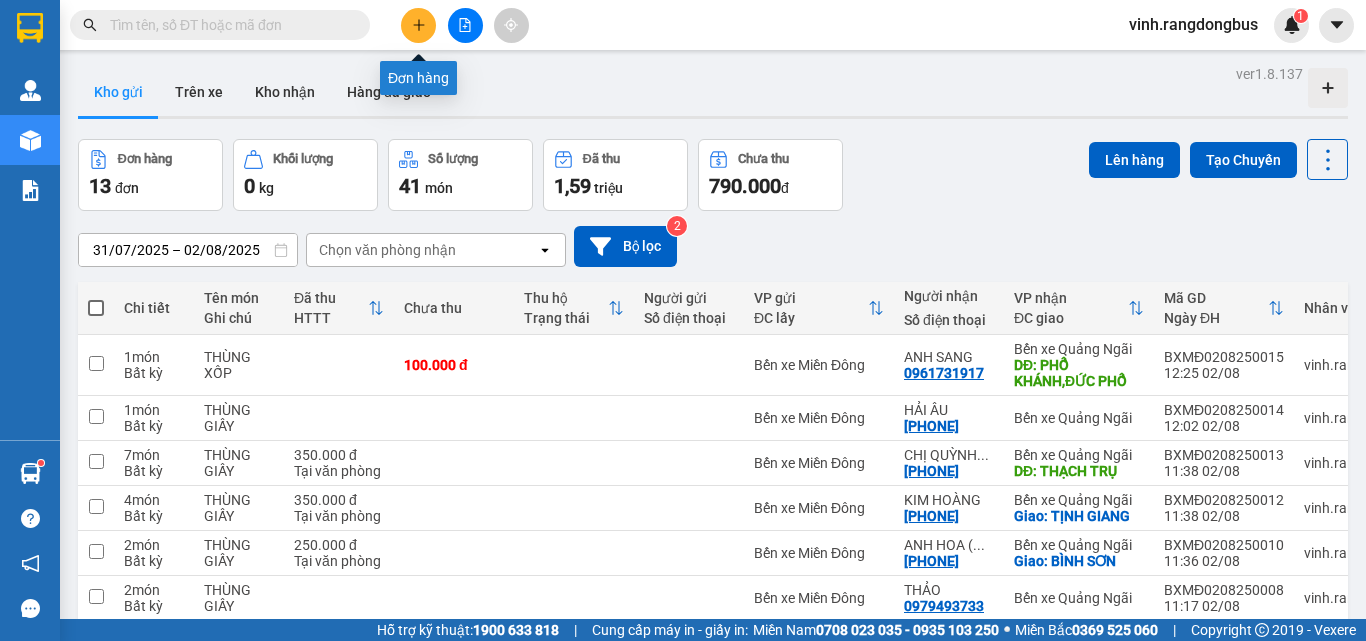 click at bounding box center (418, 25) 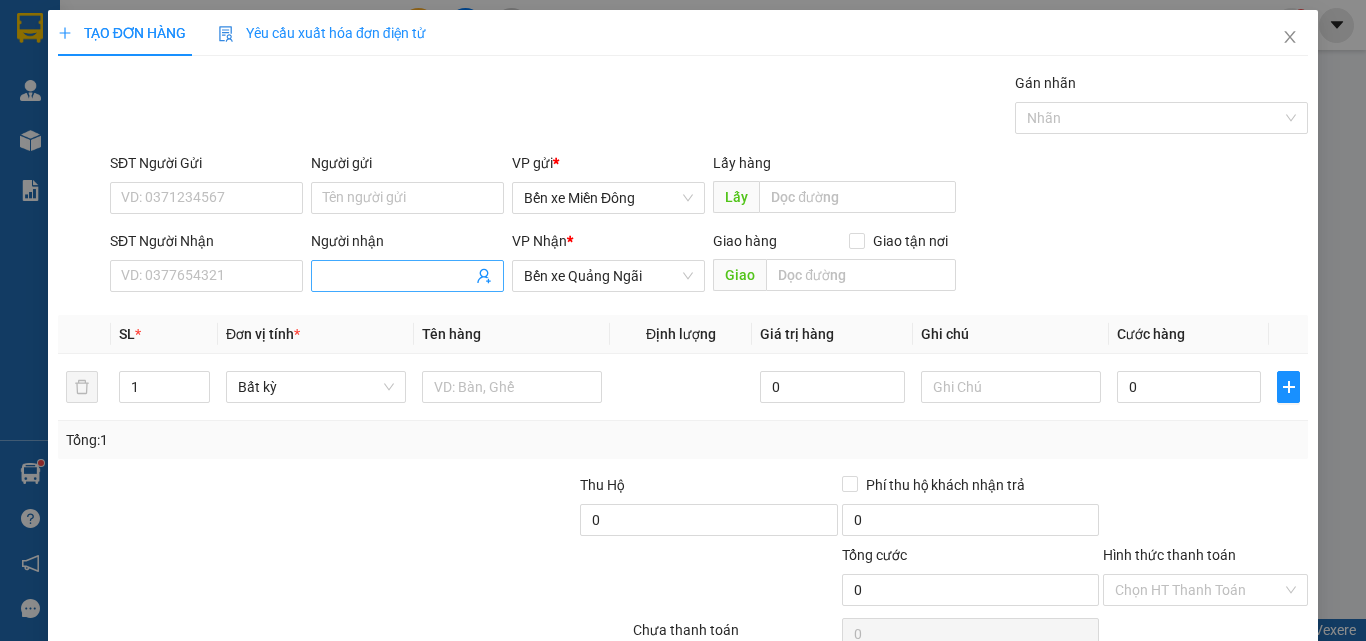 click on "Người nhận" at bounding box center (397, 276) 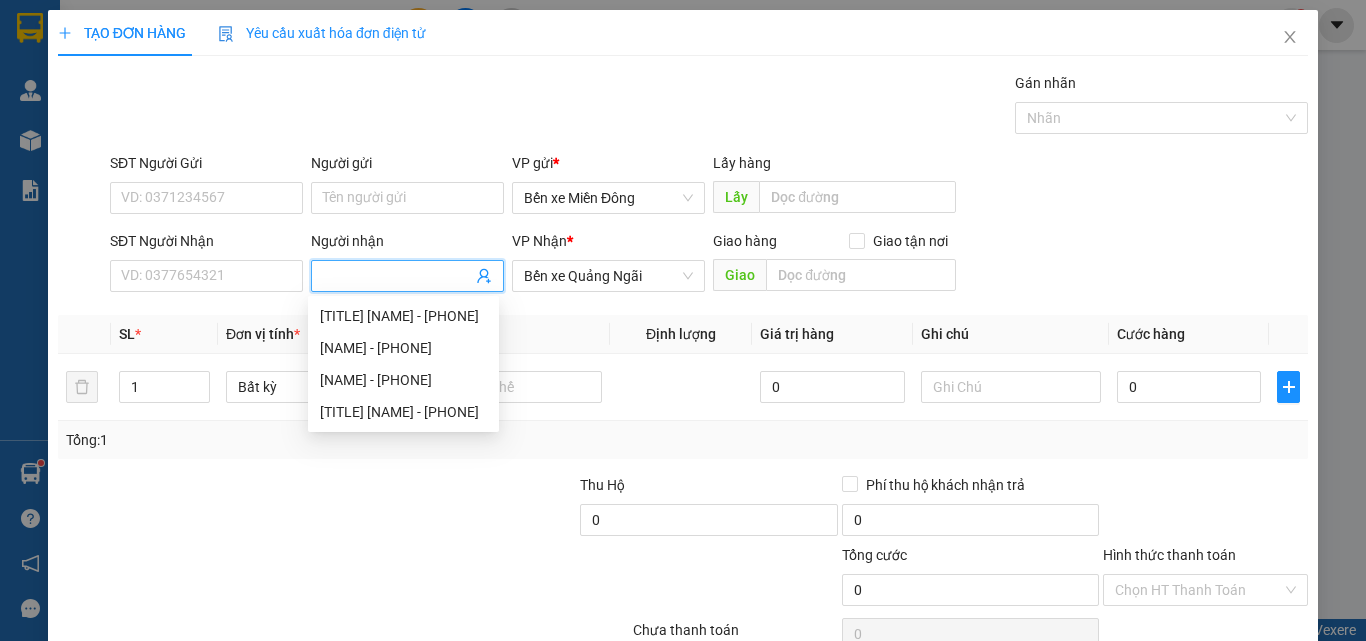 click on "Người nhận" at bounding box center [397, 276] 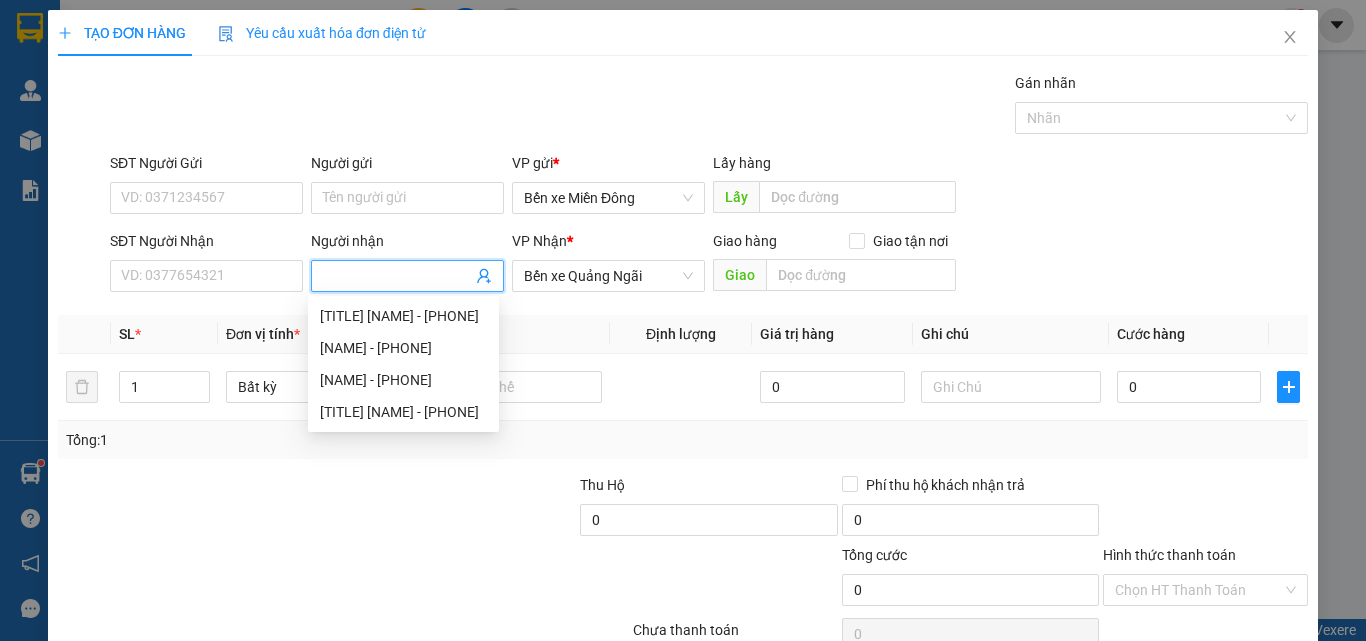 click on "Người nhận" at bounding box center (397, 276) 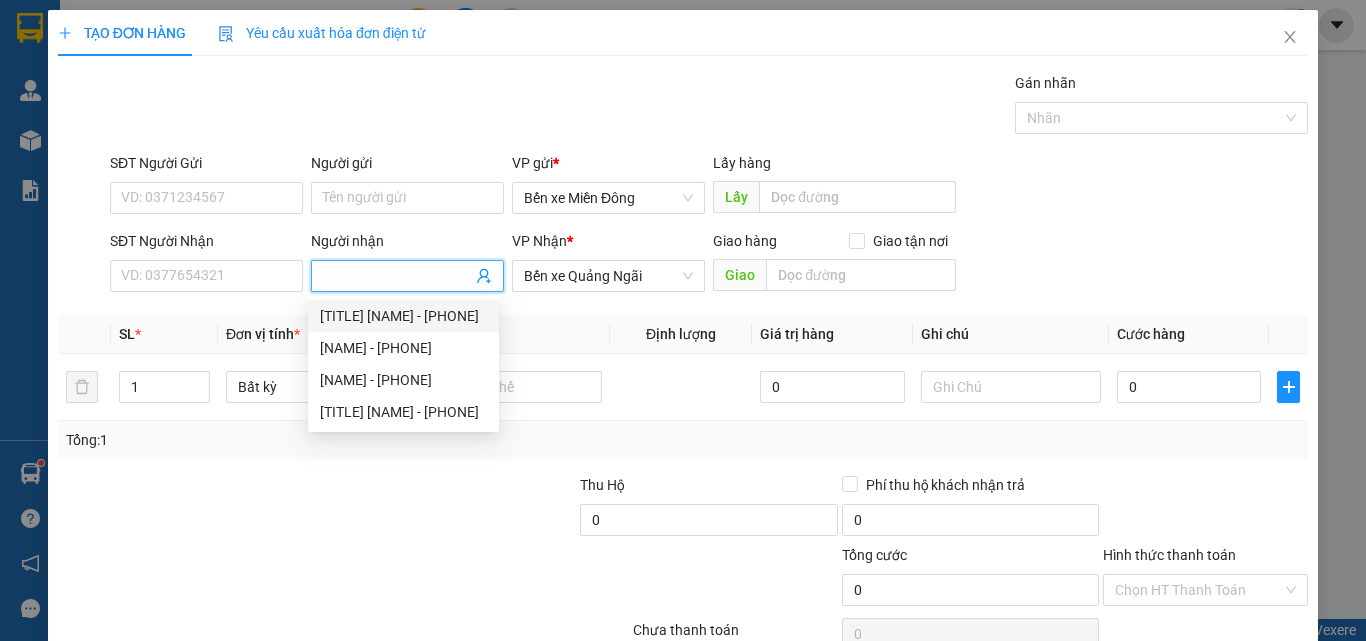 click on "Người nhận" at bounding box center [397, 276] 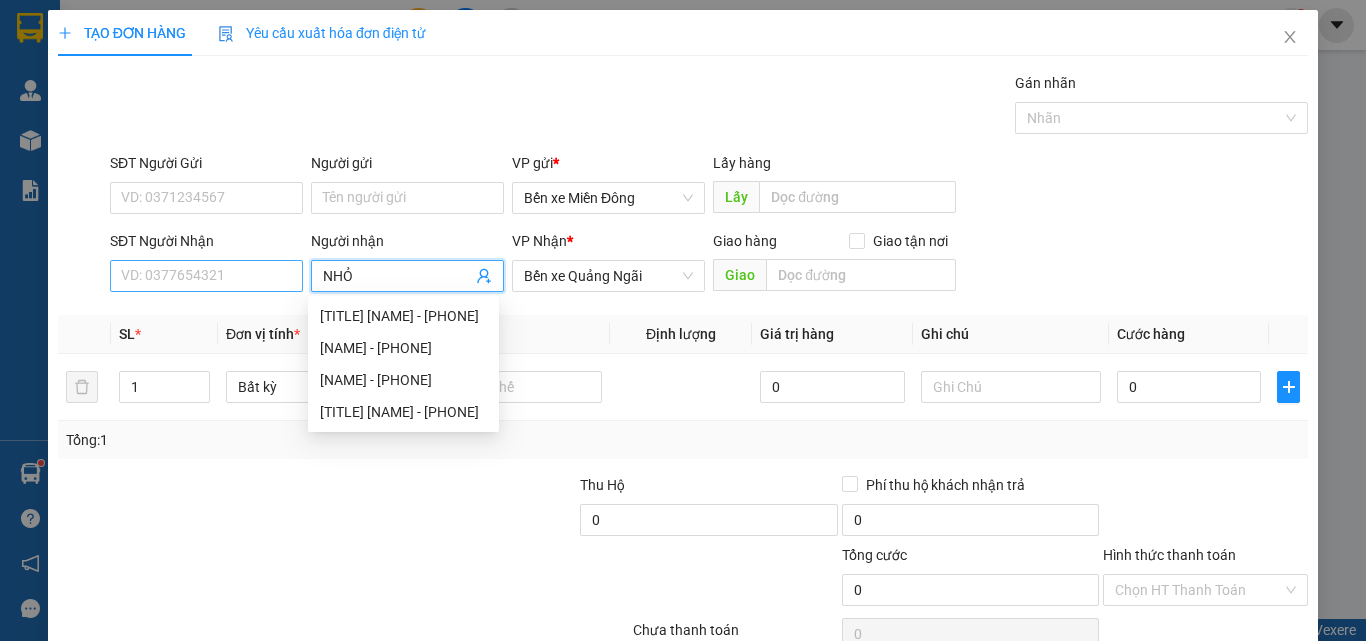 type on "NHỎ" 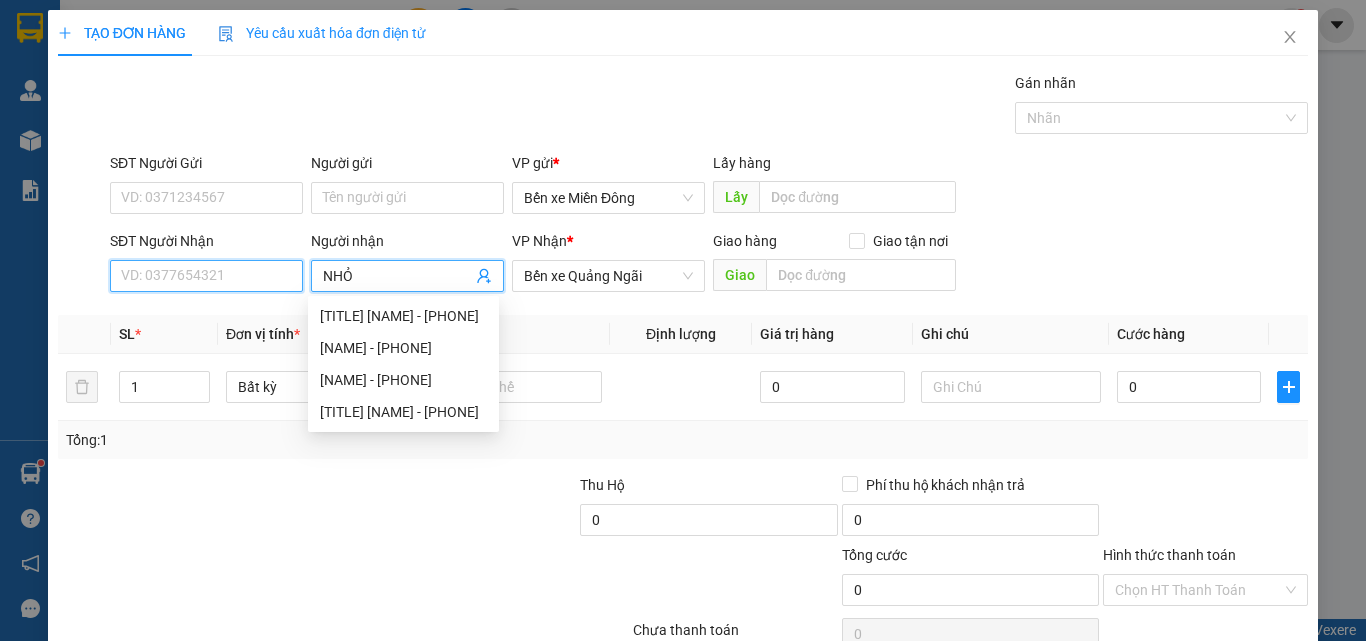 click on "SĐT Người Nhận" at bounding box center [206, 276] 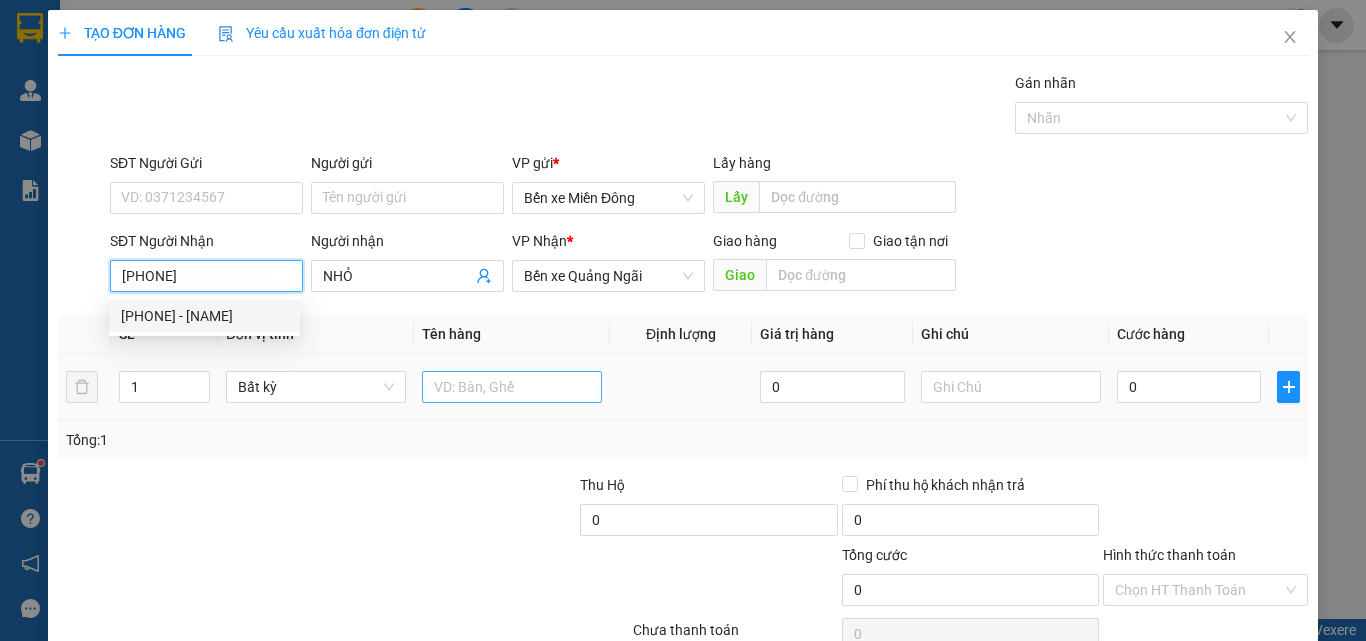 type on "[PHONE]" 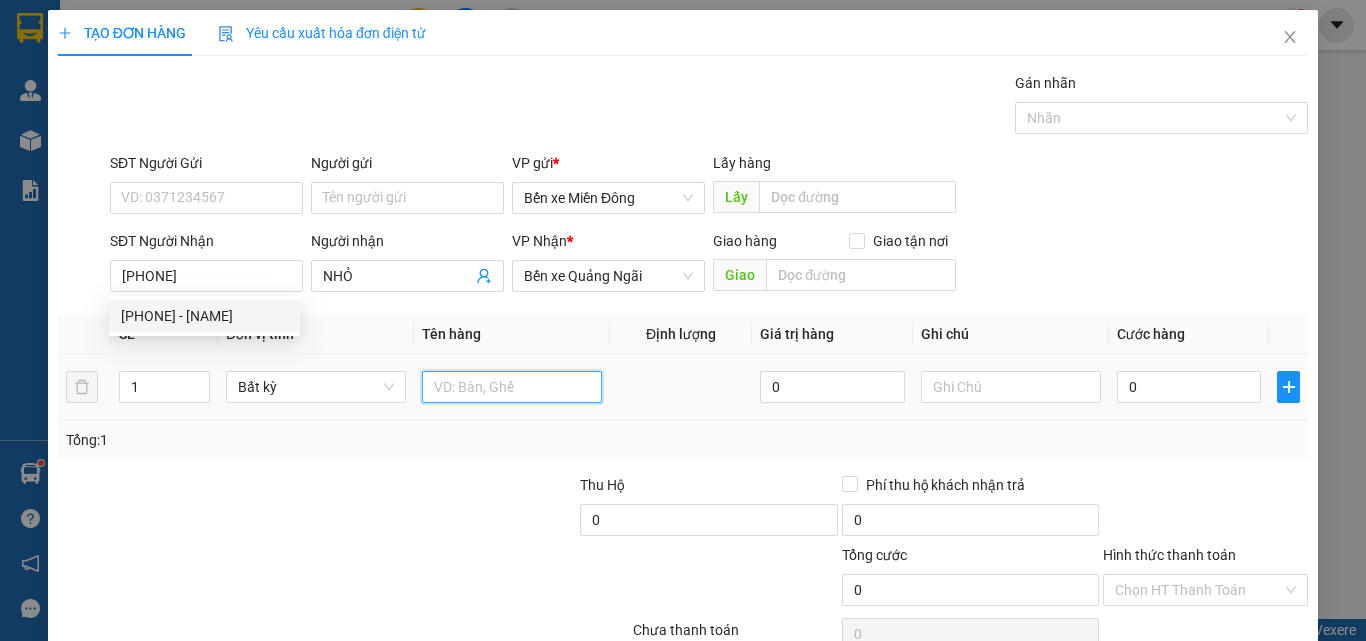 click at bounding box center [512, 387] 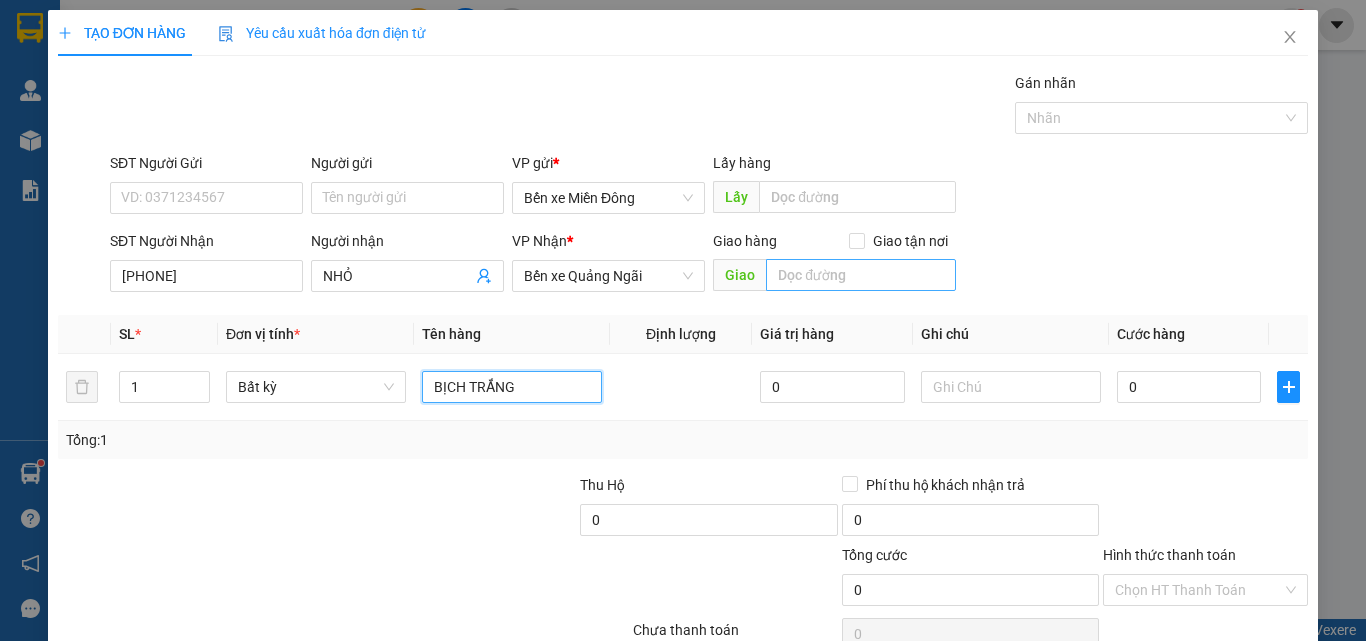 type on "BỊCH TRẮNG" 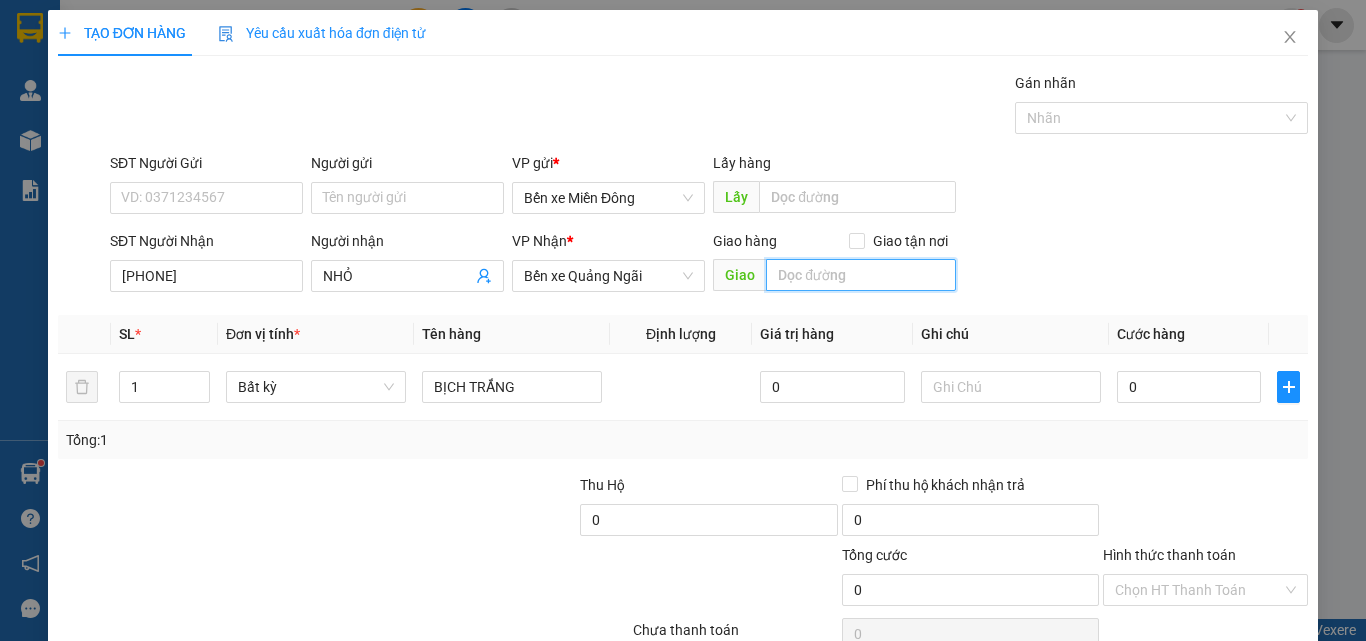 click at bounding box center [861, 275] 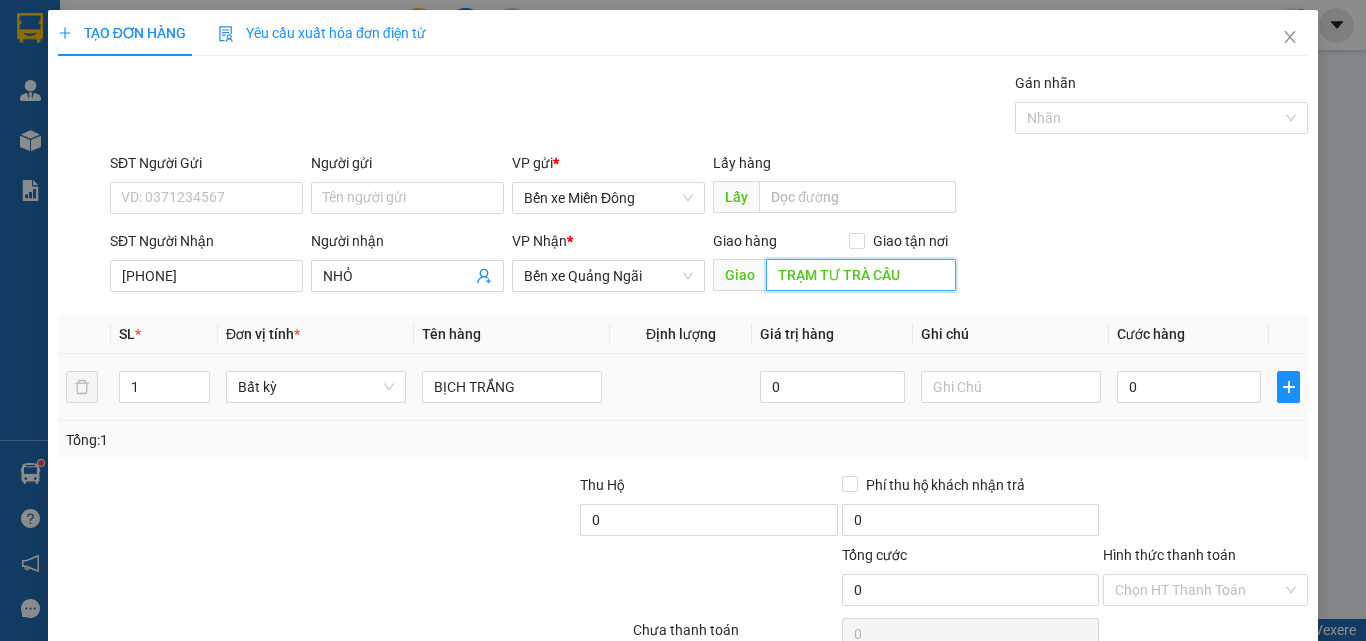 type on "TRẠM TƯ TRÀ CÂU" 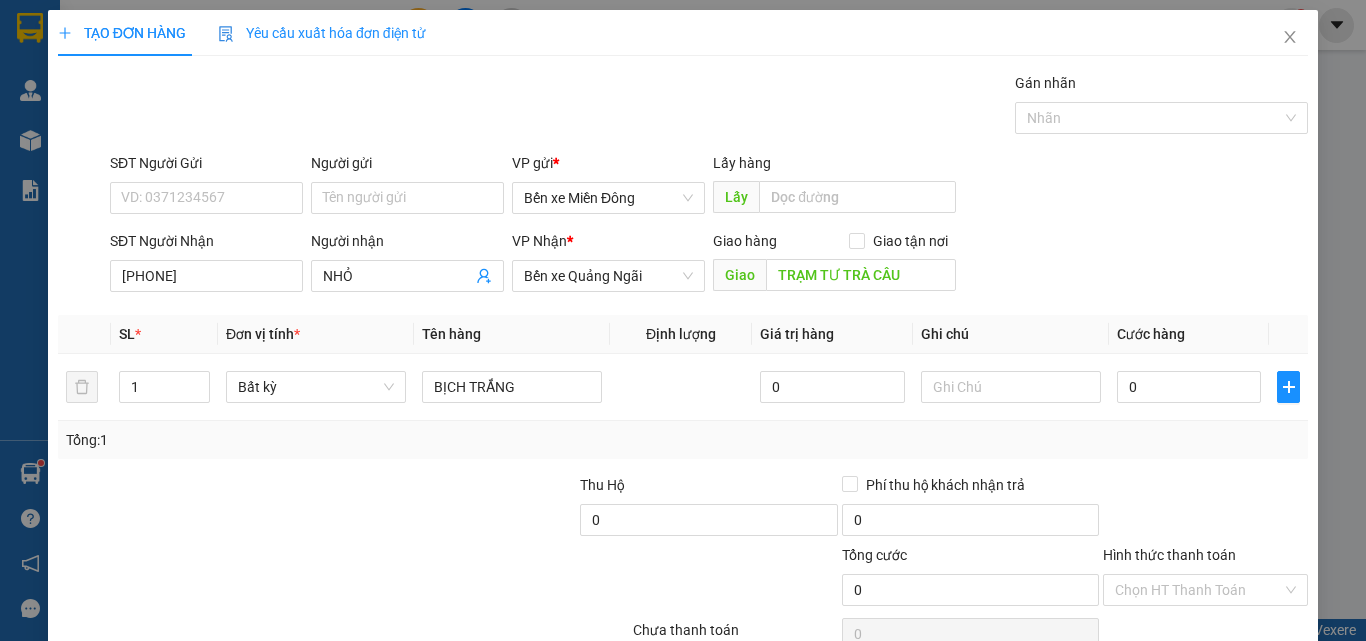 click on "Tổng:  1" at bounding box center (683, 440) 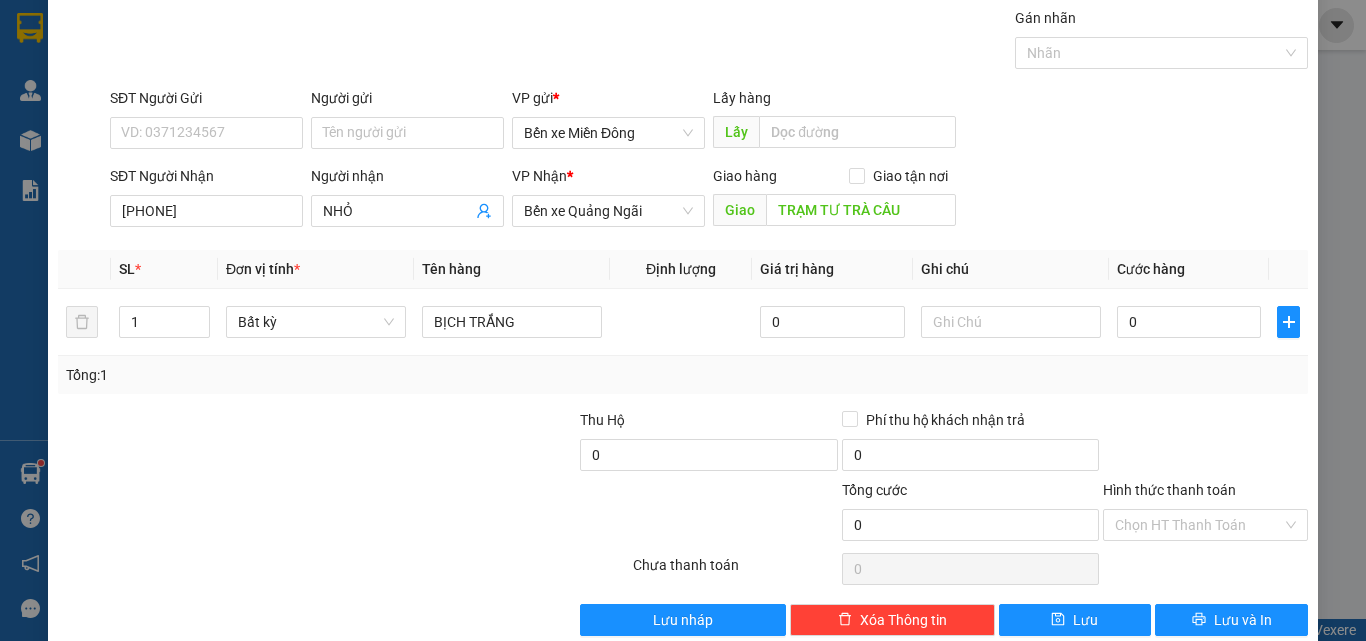 scroll, scrollTop: 99, scrollLeft: 0, axis: vertical 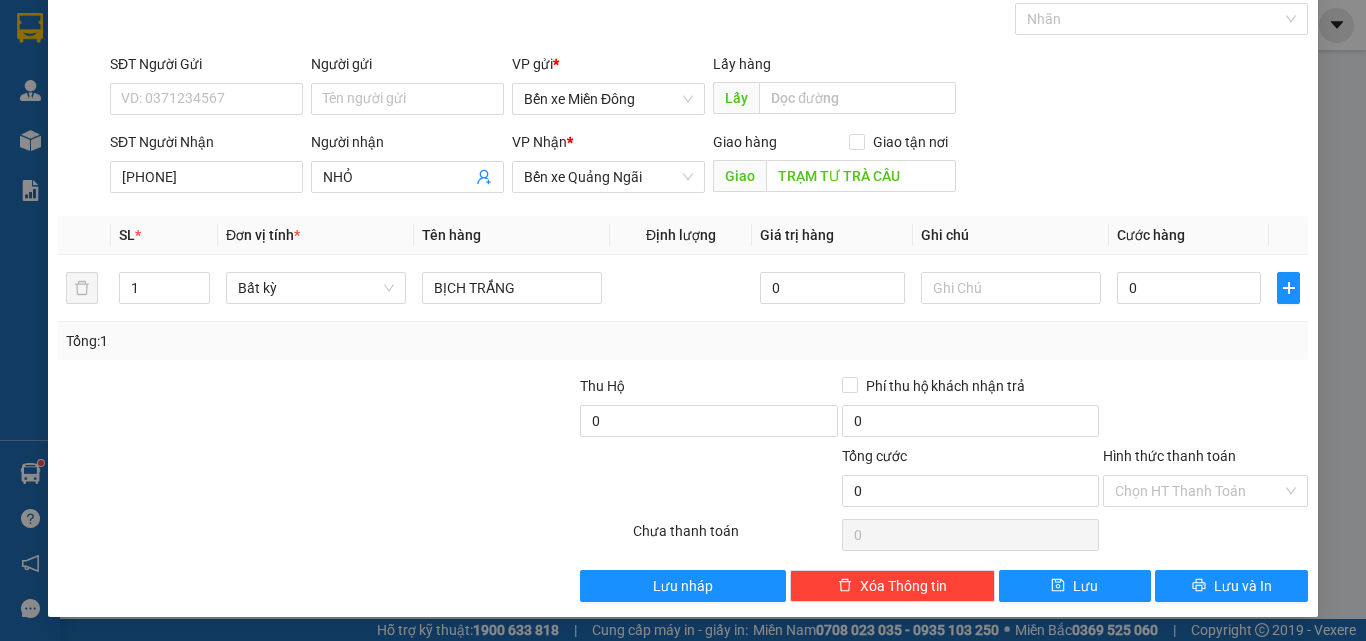 click at bounding box center [1205, 410] 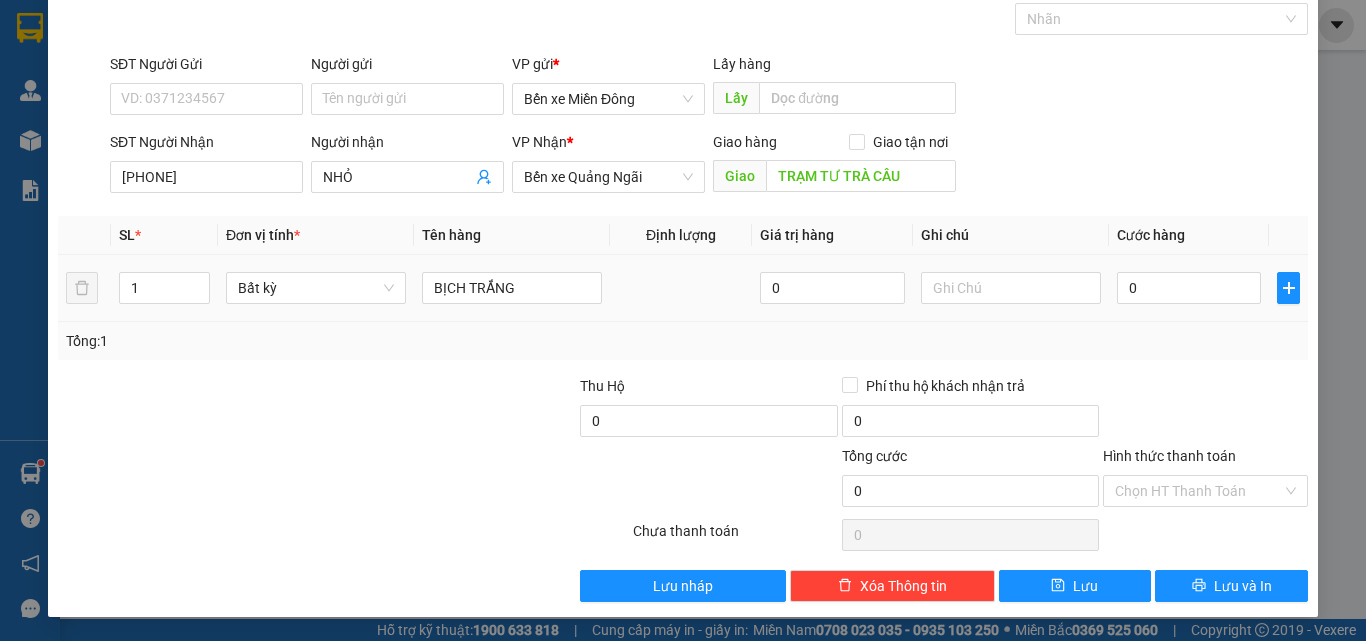 drag, startPoint x: 1198, startPoint y: 493, endPoint x: 712, endPoint y: 297, distance: 524.03436 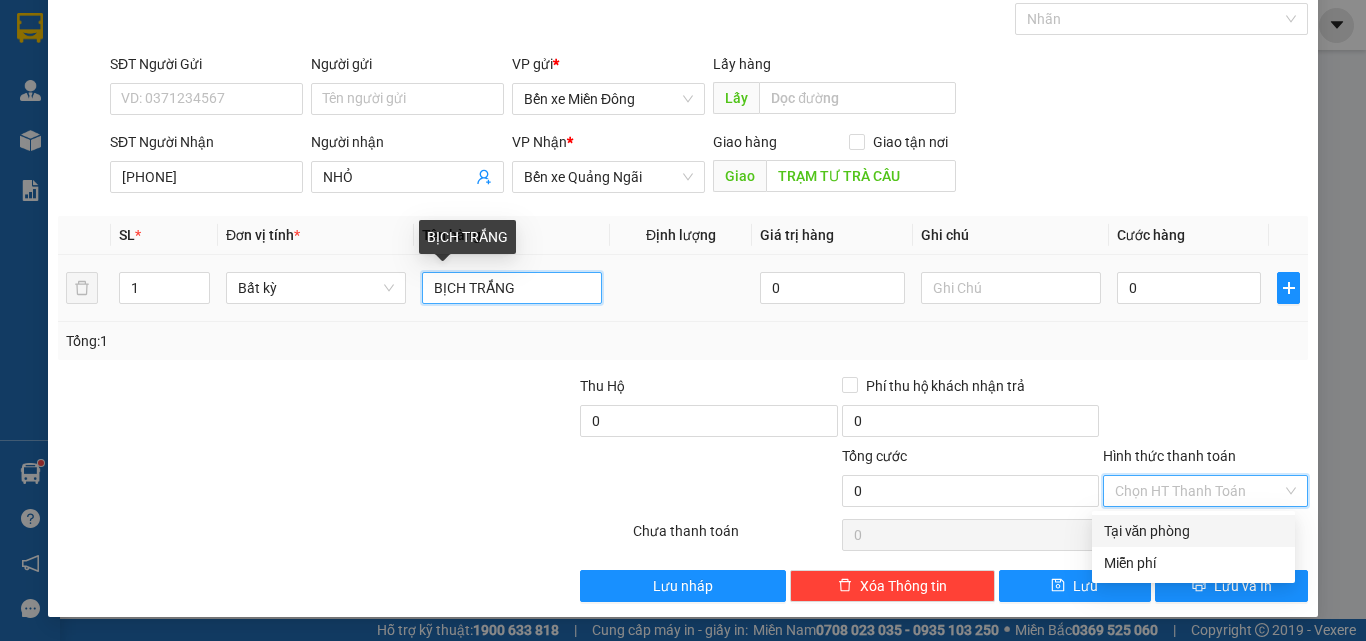 click on "BỊCH TRẮNG" at bounding box center [512, 288] 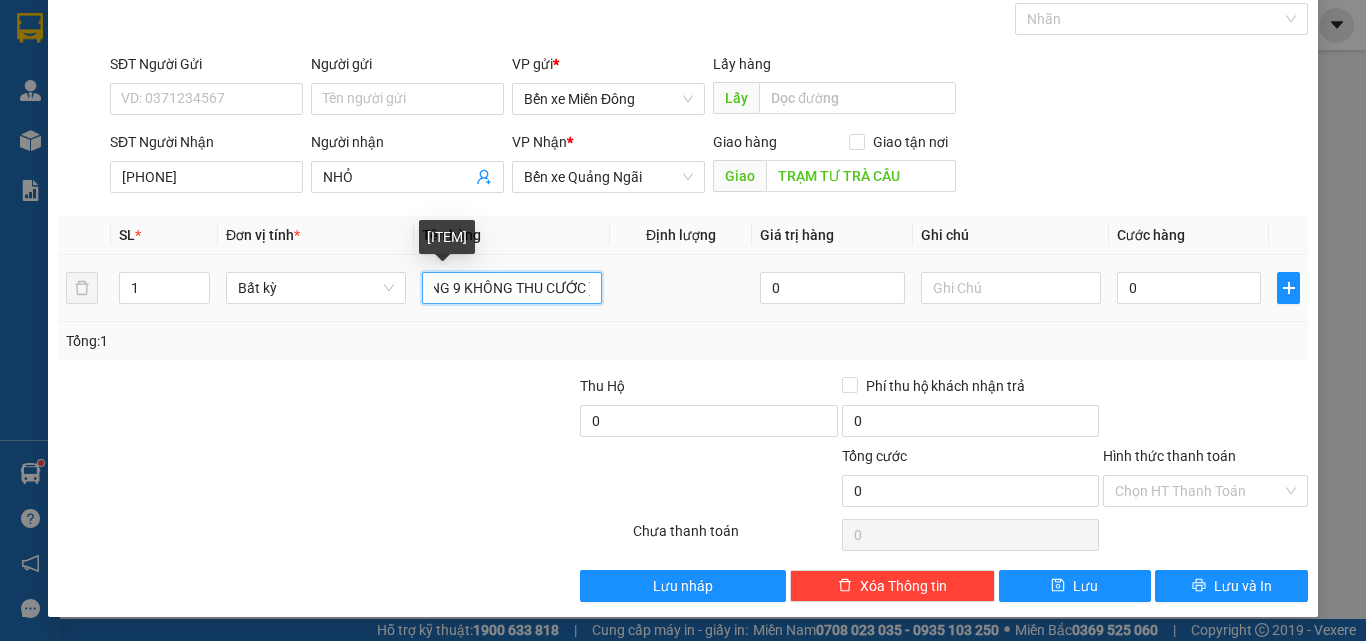 scroll, scrollTop: 0, scrollLeft: 73, axis: horizontal 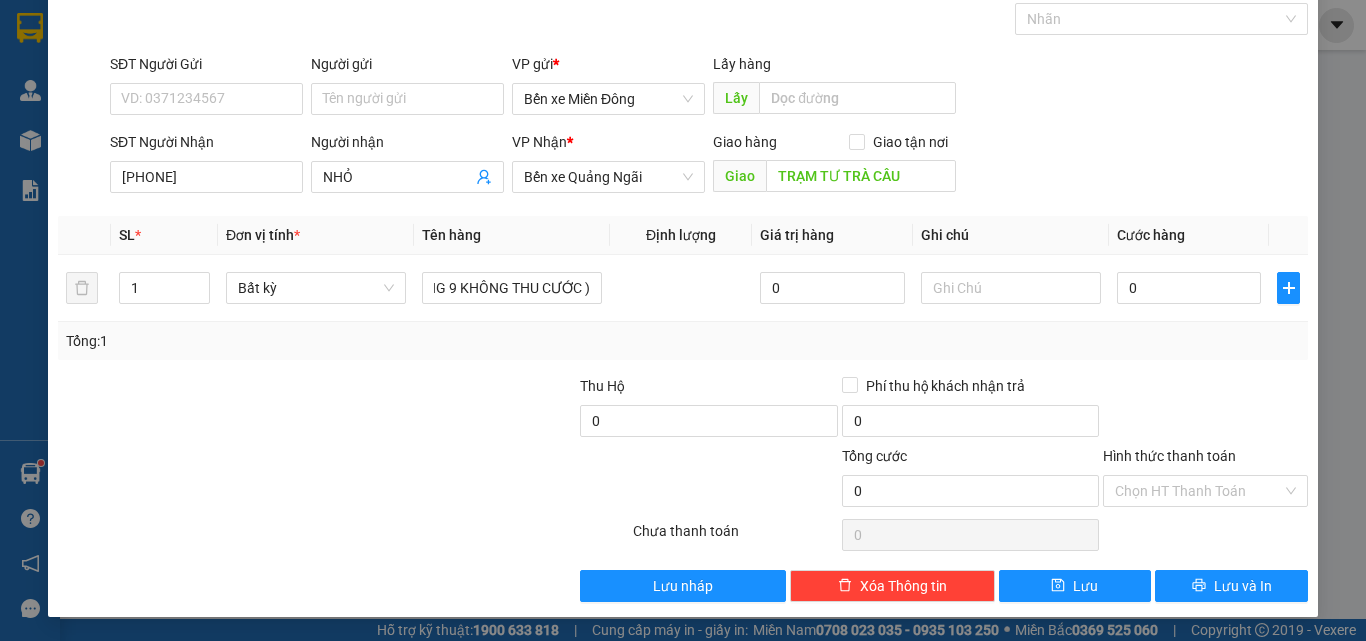 click at bounding box center (1205, 410) 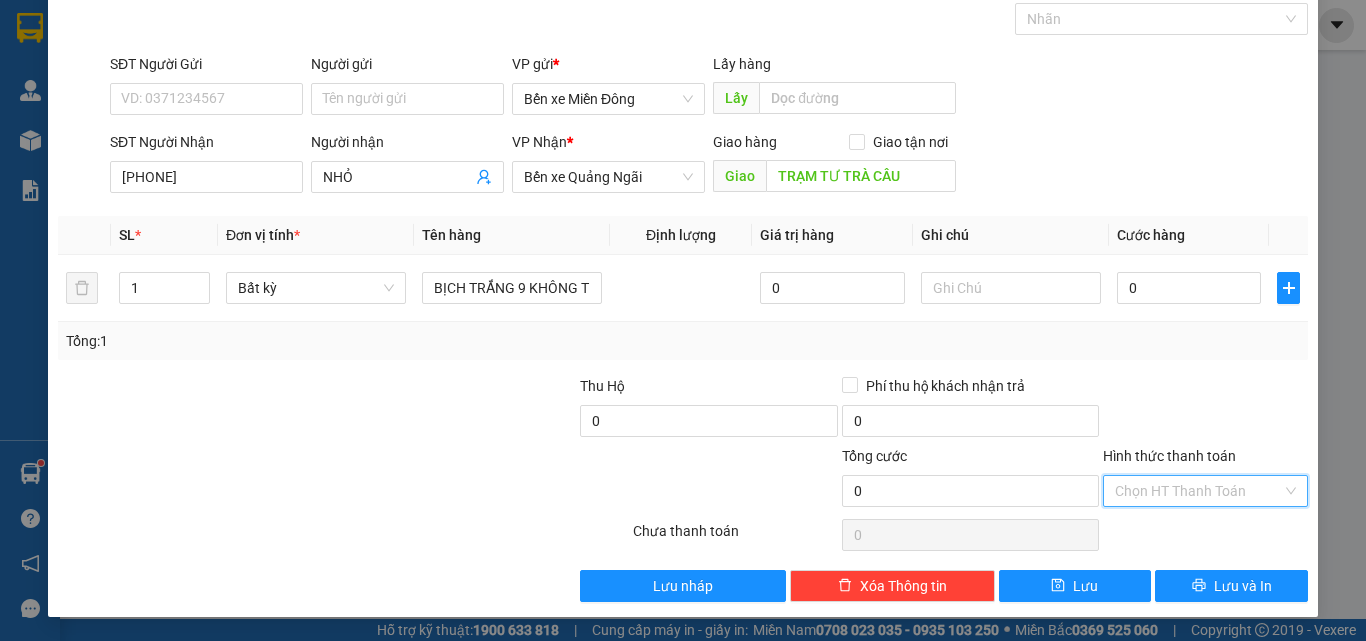drag, startPoint x: 1234, startPoint y: 498, endPoint x: 1115, endPoint y: 557, distance: 132.8232 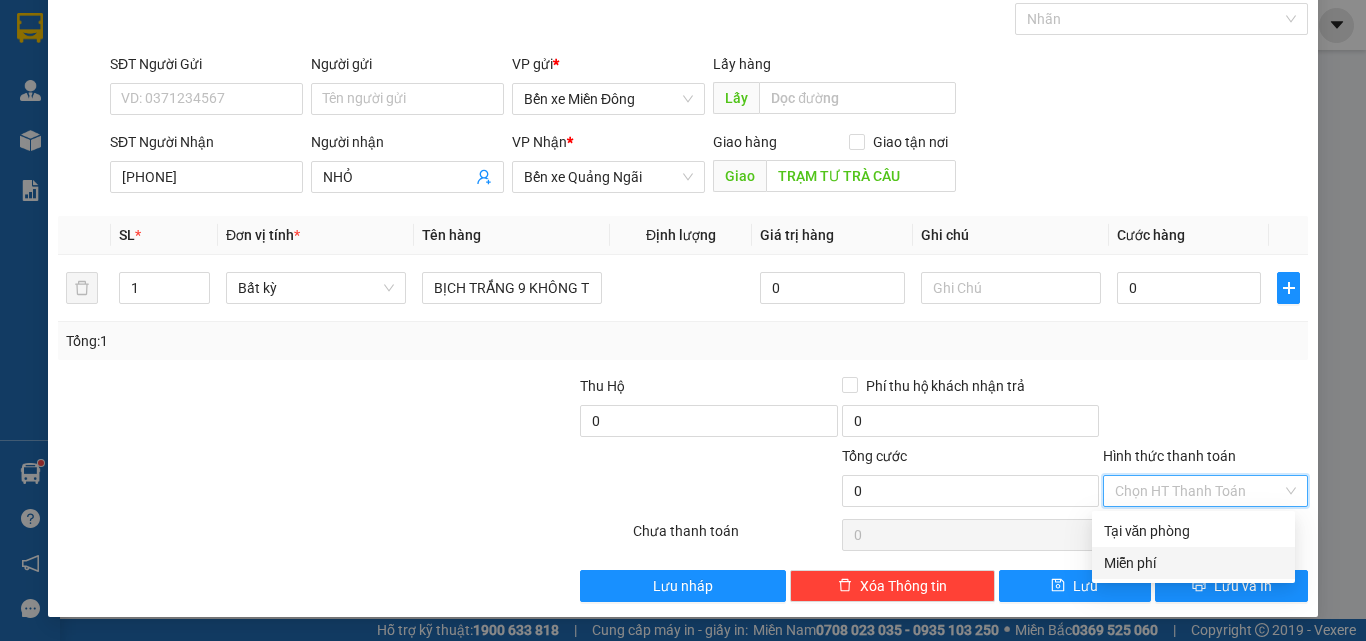 click on "Miễn phí" at bounding box center (1193, 563) 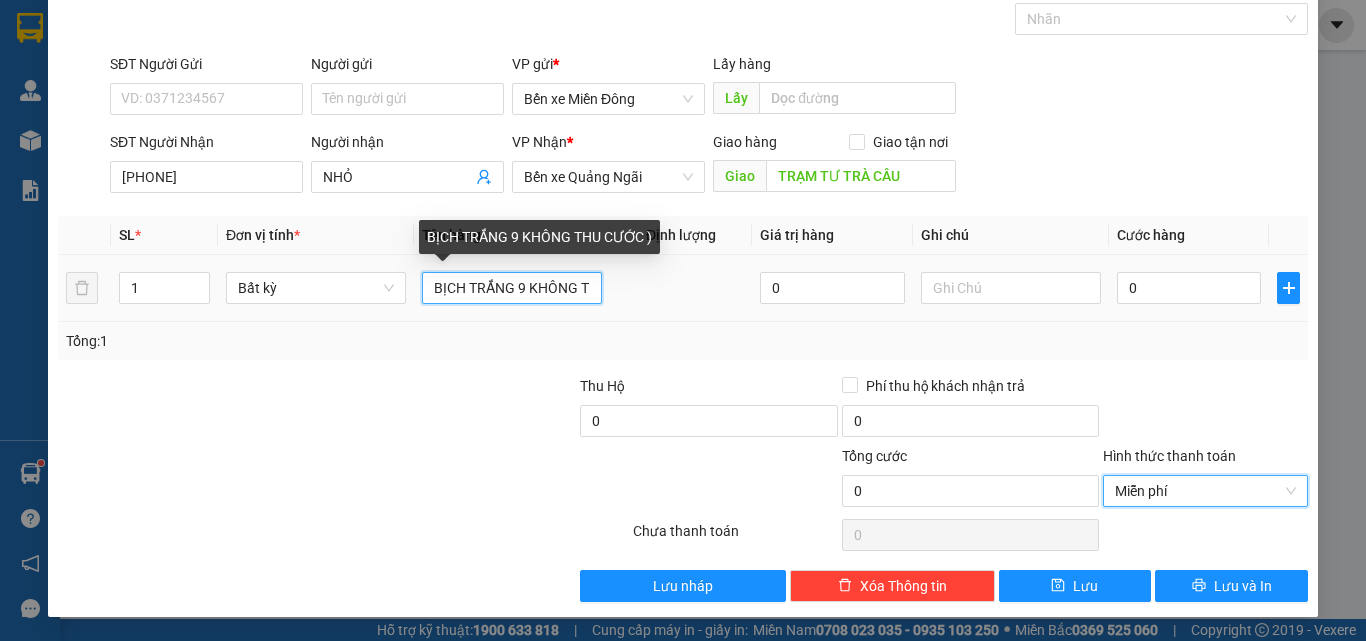 click on "BỊCH TRẮNG 9 KHÔNG THU CƯỚC )" at bounding box center (512, 288) 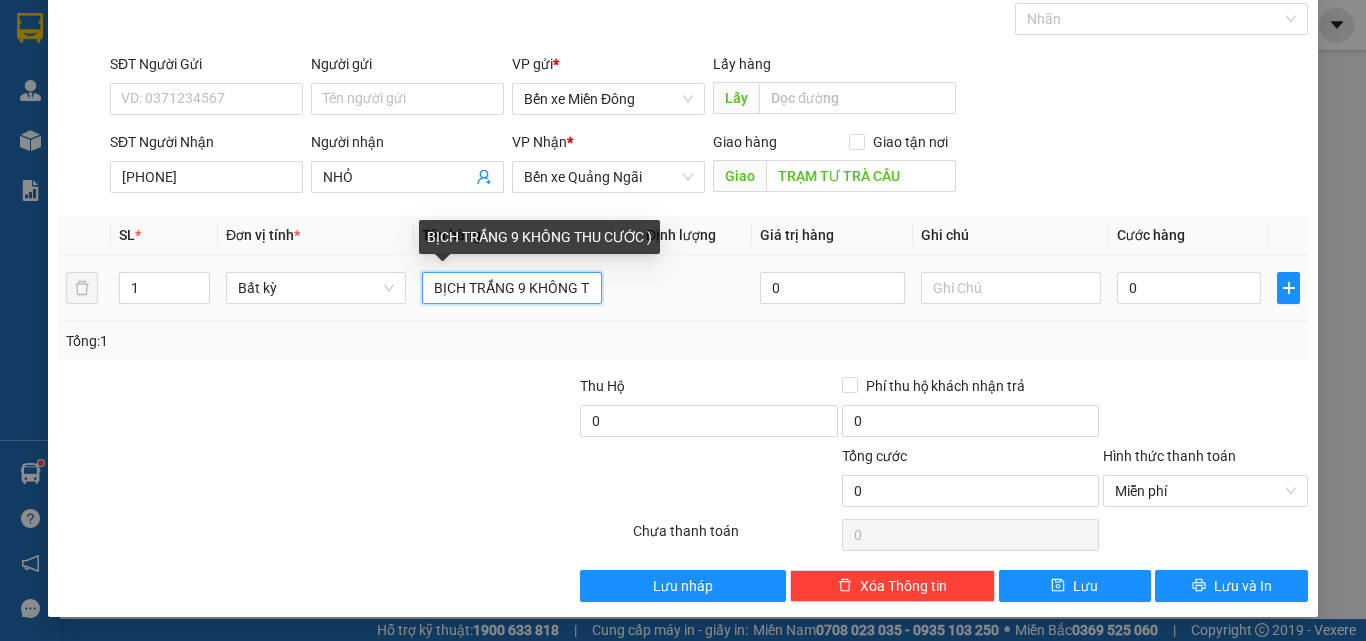 click on "BỊCH TRẮNG 9 KHÔNG THU CƯỚC )" at bounding box center [512, 288] 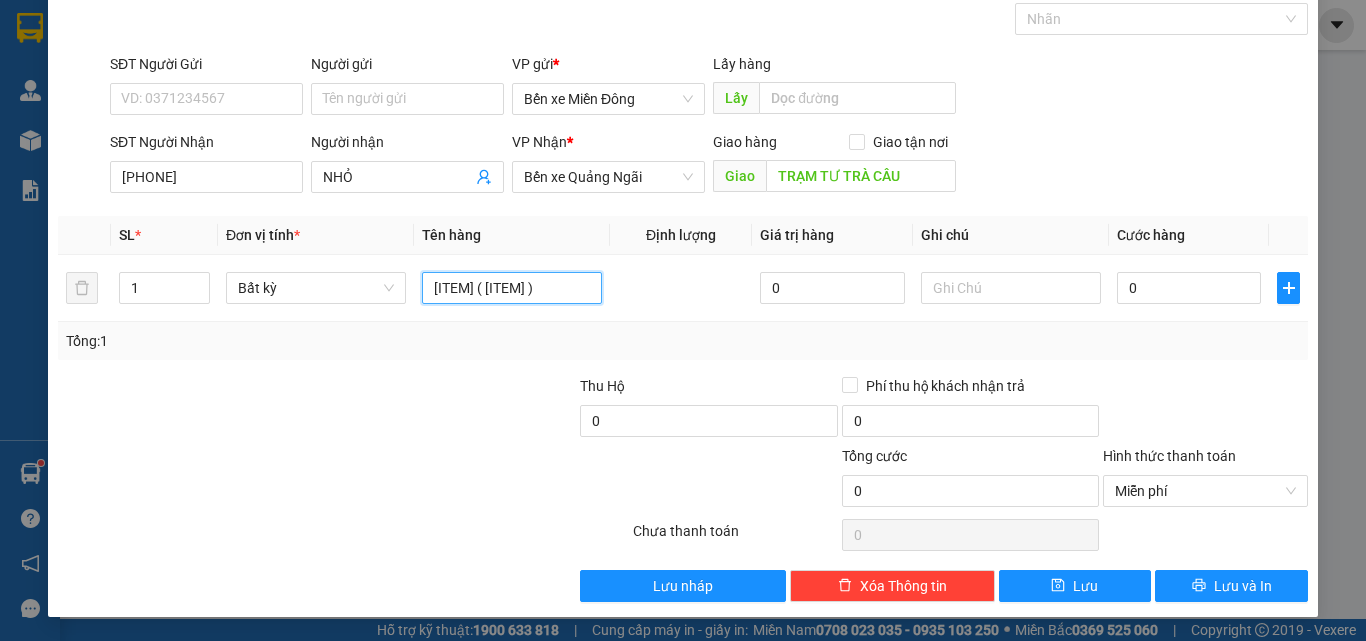scroll, scrollTop: 0, scrollLeft: 68, axis: horizontal 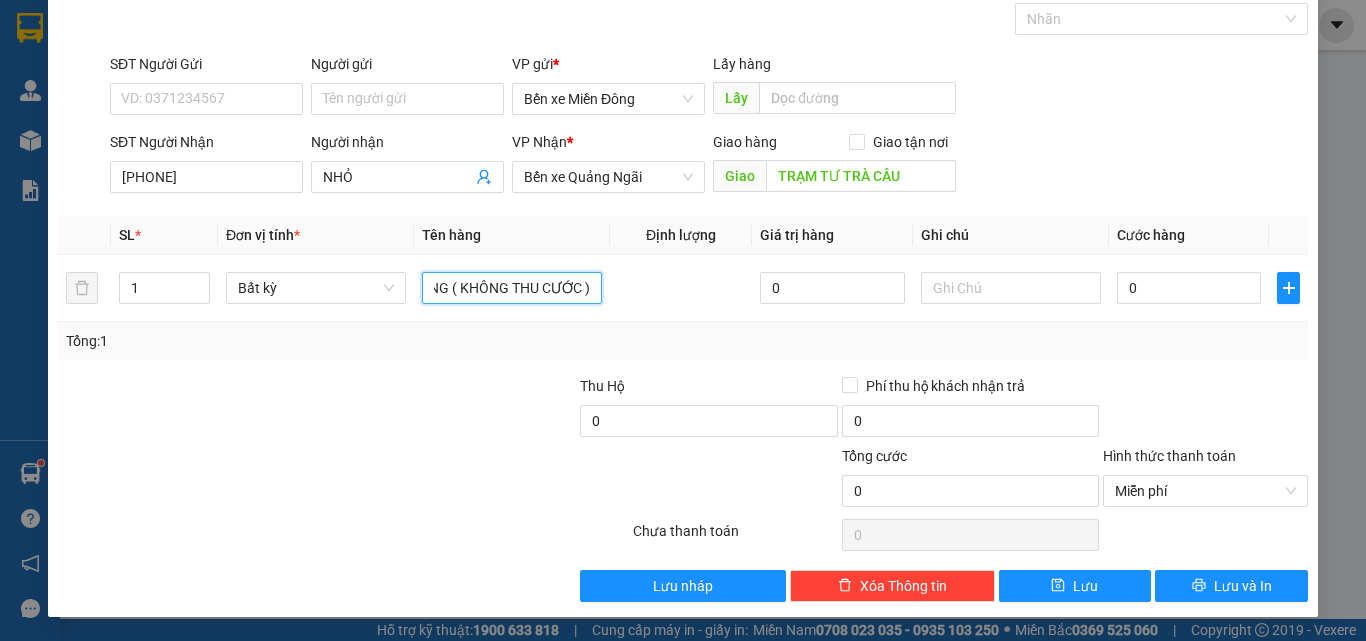 type on "BỊCH TRẮNG ( KHÔNG THU CƯỚC )" 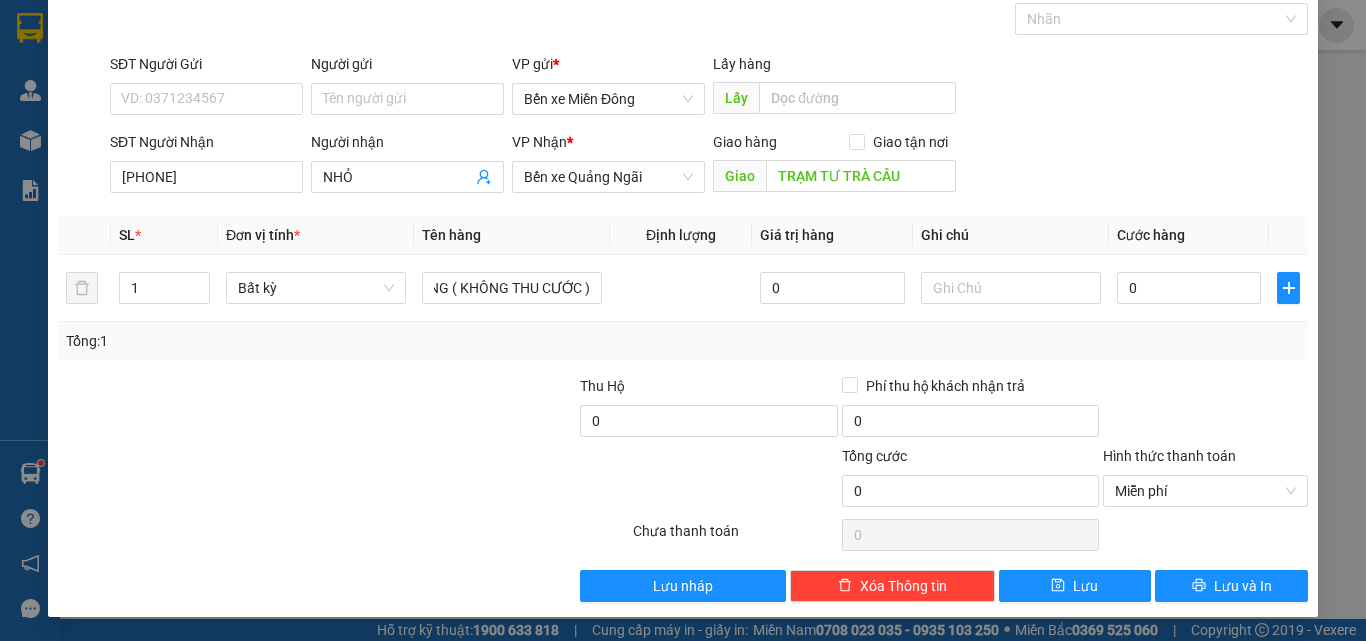 click on "Transit Pickup Surcharge Ids Transit Deliver Surcharge Ids Transit Deliver Surcharge Transit Deliver Surcharge Gói vận chuyển  * Tiêu chuẩn Gán nhãn   Nhãn SĐT Người Gửi VD: [PHONE] Người gửi Tên người gửi VP gửi  * Bến xe Miền Đông Lấy hàng Lấy SĐT Người Nhận [PHONE] Người nhận NHỎ VP Nhận  * Bến xe Quảng Ngãi Giao hàng Giao tận nơi Giao [LOCATION] SL  * Đơn vị tính  * Tên hàng  Định lượng Giá trị hàng Ghi chú Cước hàng                   1 Bất kỳ [ITEM] ( [ITEM] ) 0 0 Tổng:  1 Thu Hộ 0 Phí thu hộ khách nhận trả 0 Tổng cước 0 Hình thức thanh toán Miễn phí Số tiền thu trước 0 Miễn phí Chưa thanh toán 0 Lưu nháp Xóa Thông tin Lưu Lưu và In Tại văn phòng Miễn phí Tại văn phòng Miễn phí [ITEM] ( [ITEM] )" at bounding box center [683, 287] 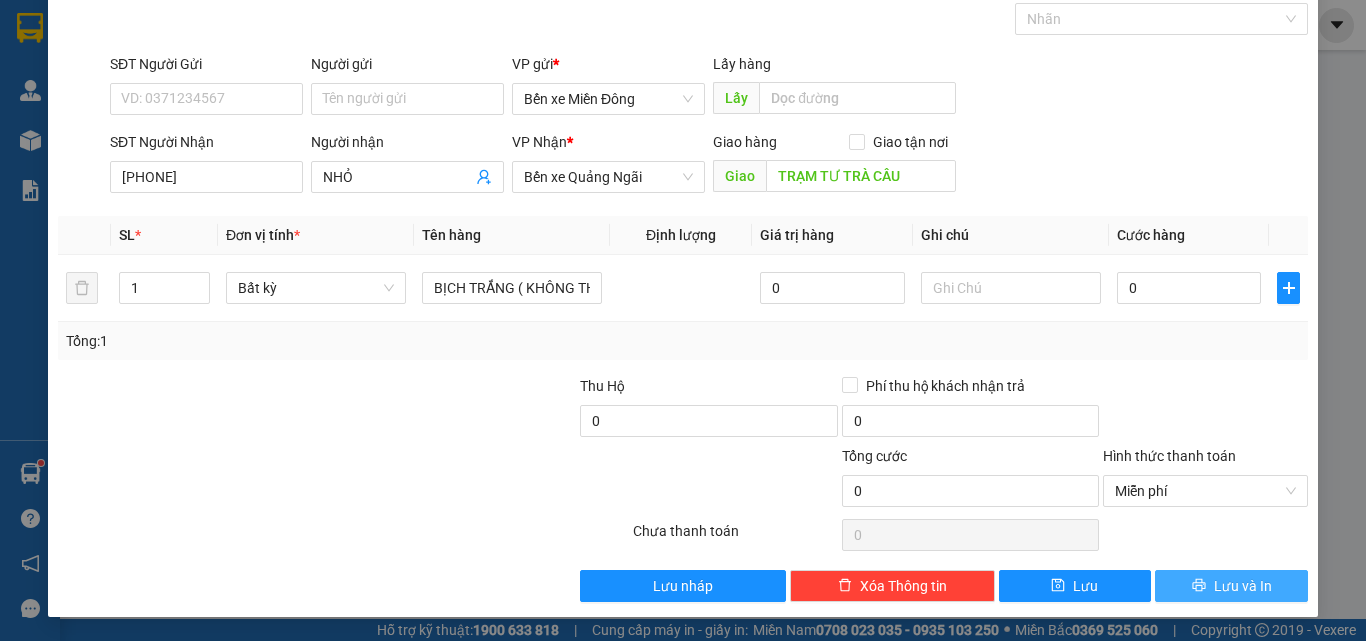 click on "Lưu và In" at bounding box center [1231, 586] 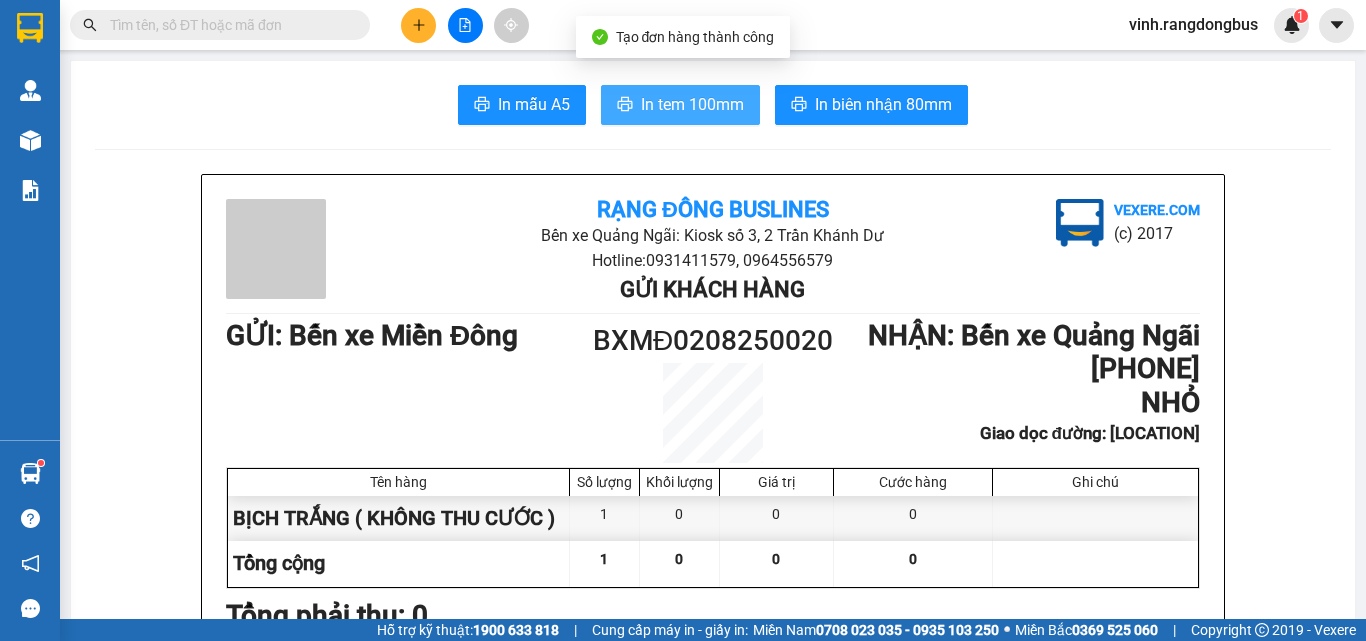 click on "In tem 100mm" at bounding box center [692, 104] 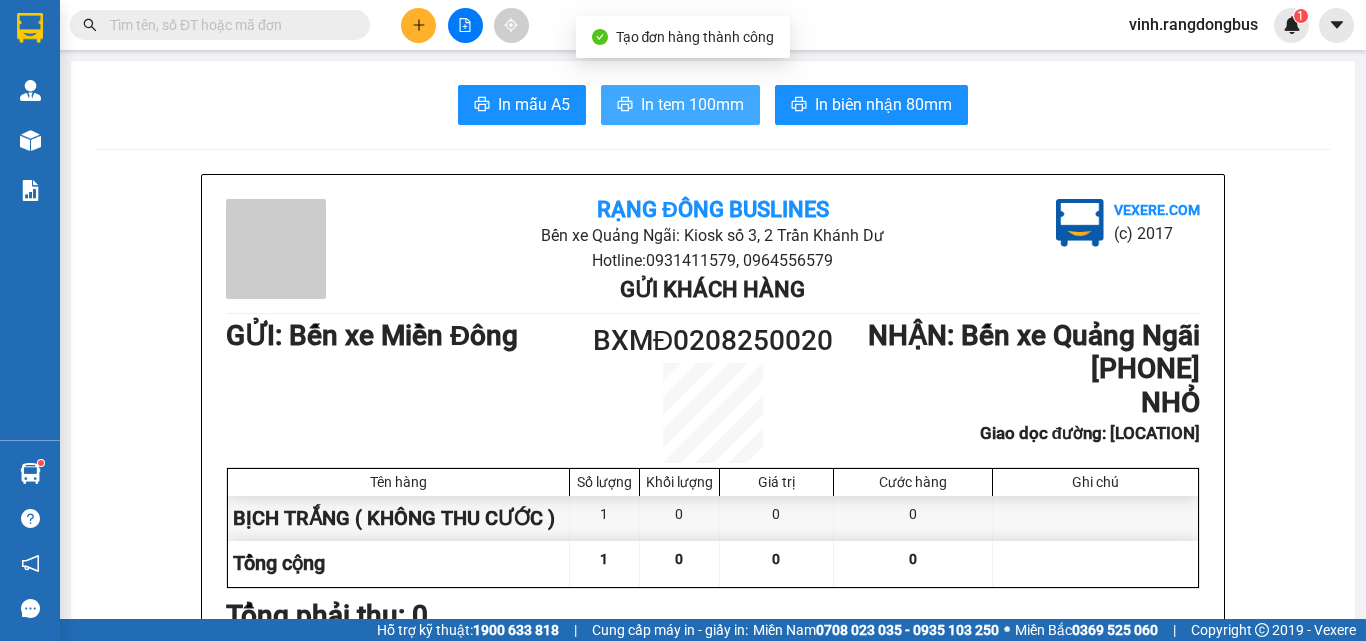 scroll, scrollTop: 0, scrollLeft: 0, axis: both 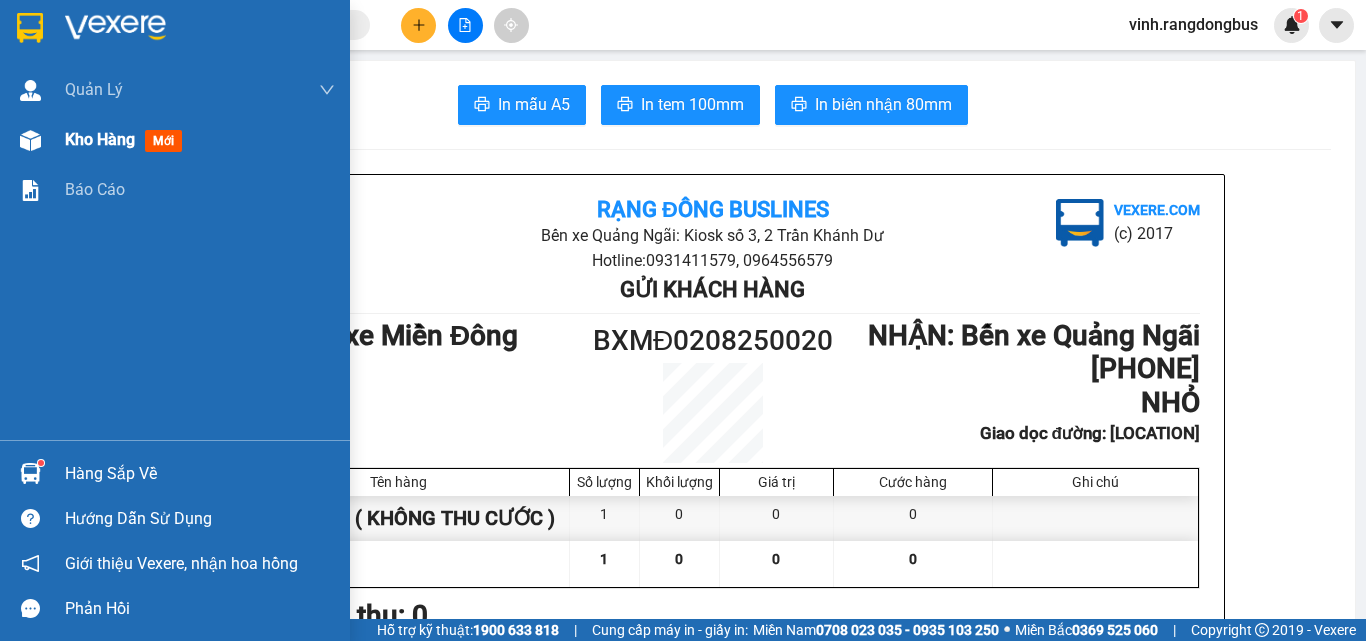 click on "Kho hàng" at bounding box center (100, 139) 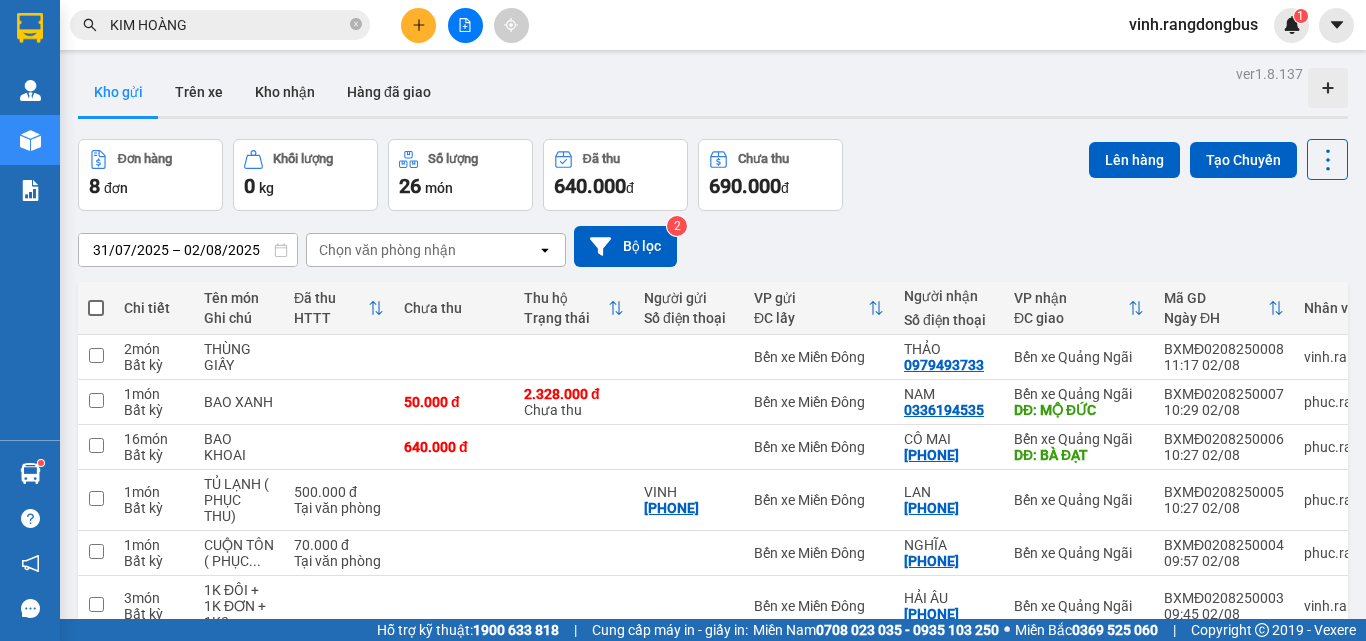 scroll, scrollTop: 0, scrollLeft: 0, axis: both 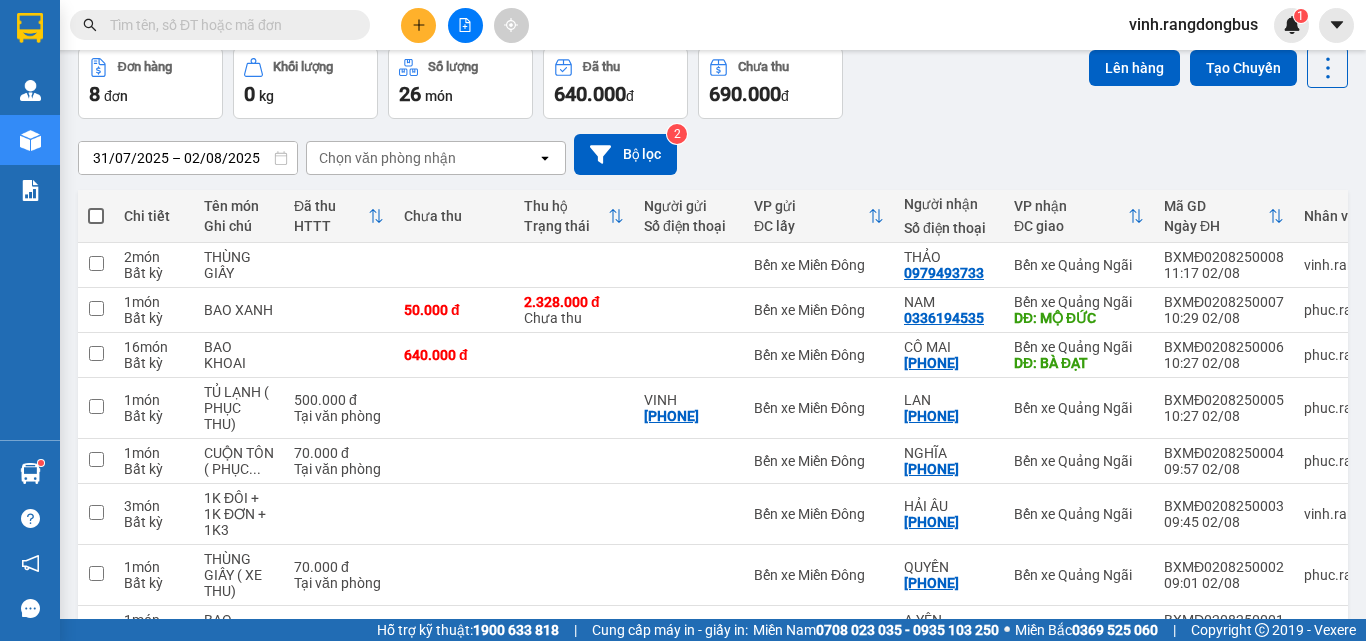 type 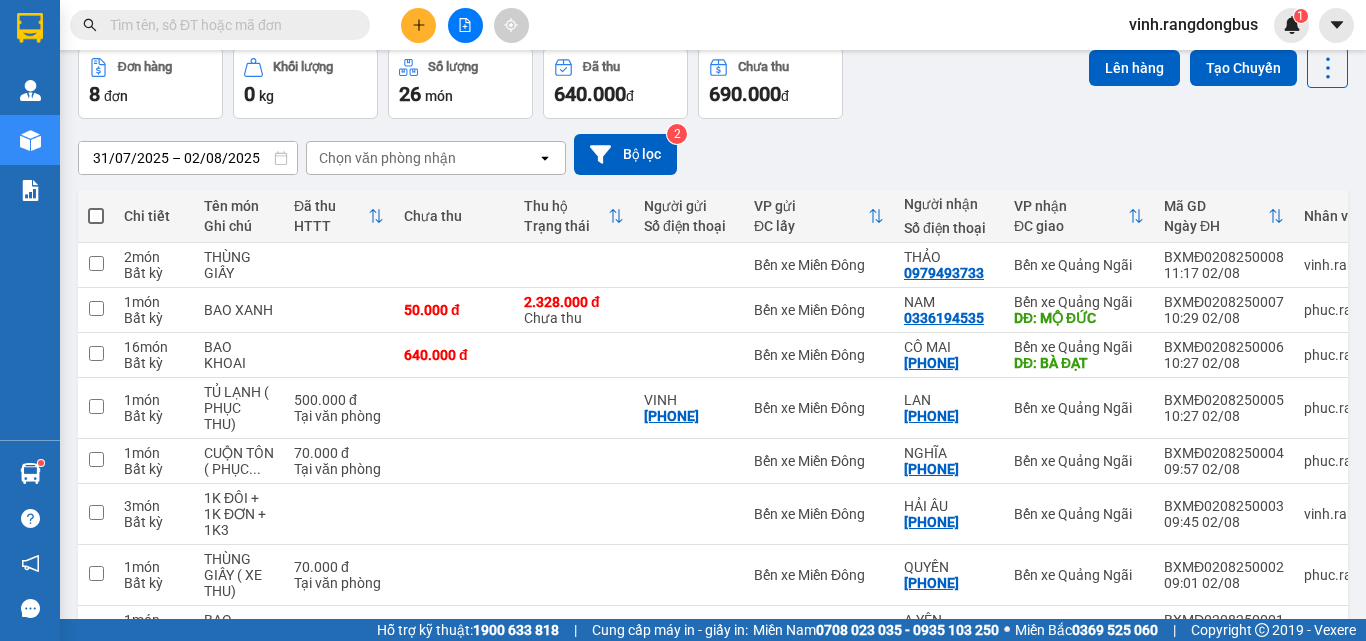 click 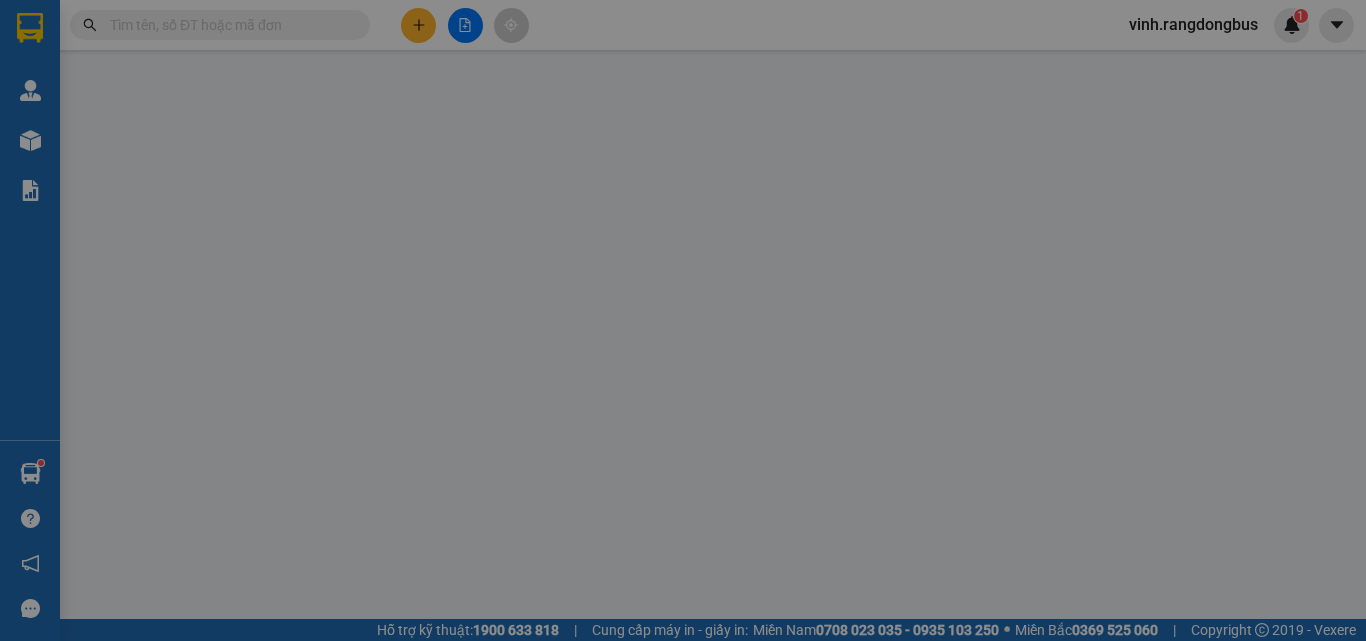 scroll, scrollTop: 0, scrollLeft: 0, axis: both 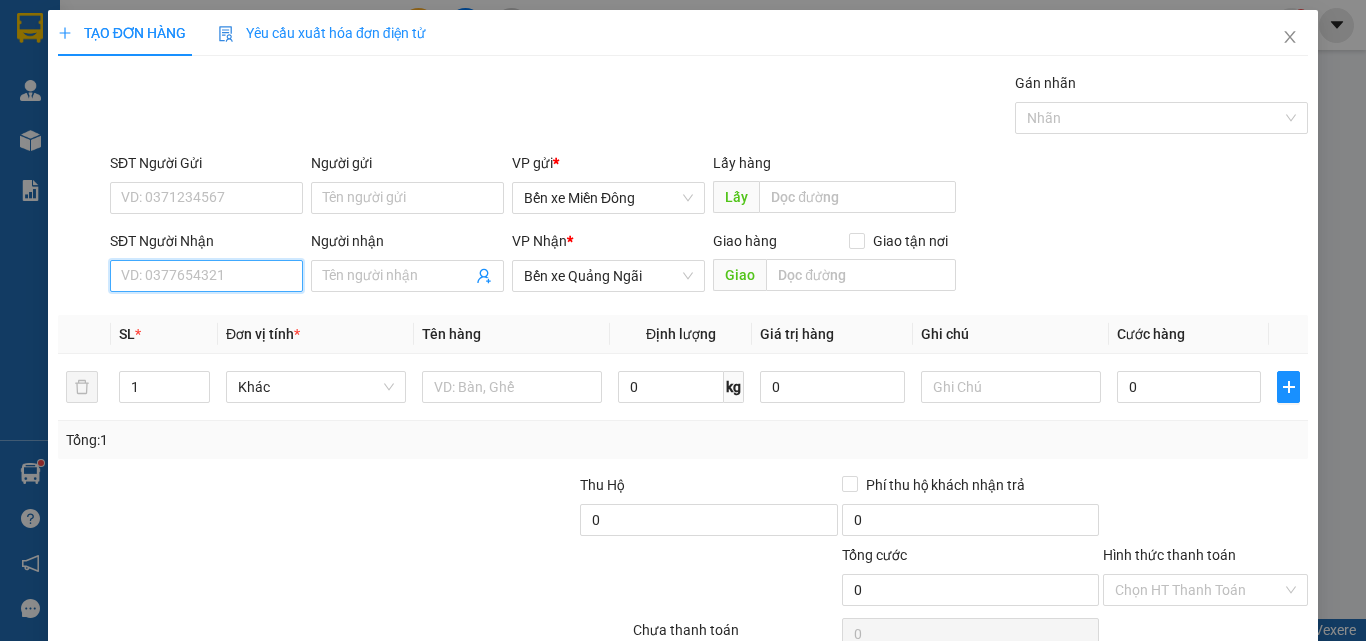 click on "SĐT Người Nhận" at bounding box center (206, 276) 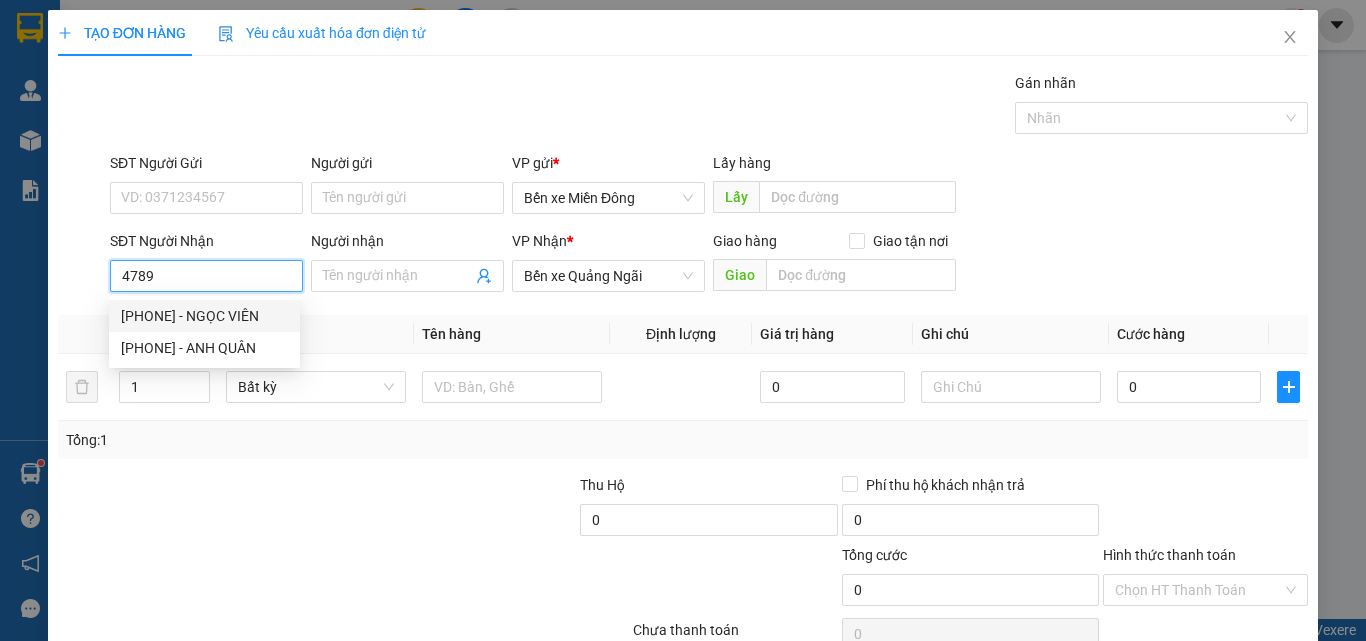 drag, startPoint x: 238, startPoint y: 321, endPoint x: 233, endPoint y: 335, distance: 14.866069 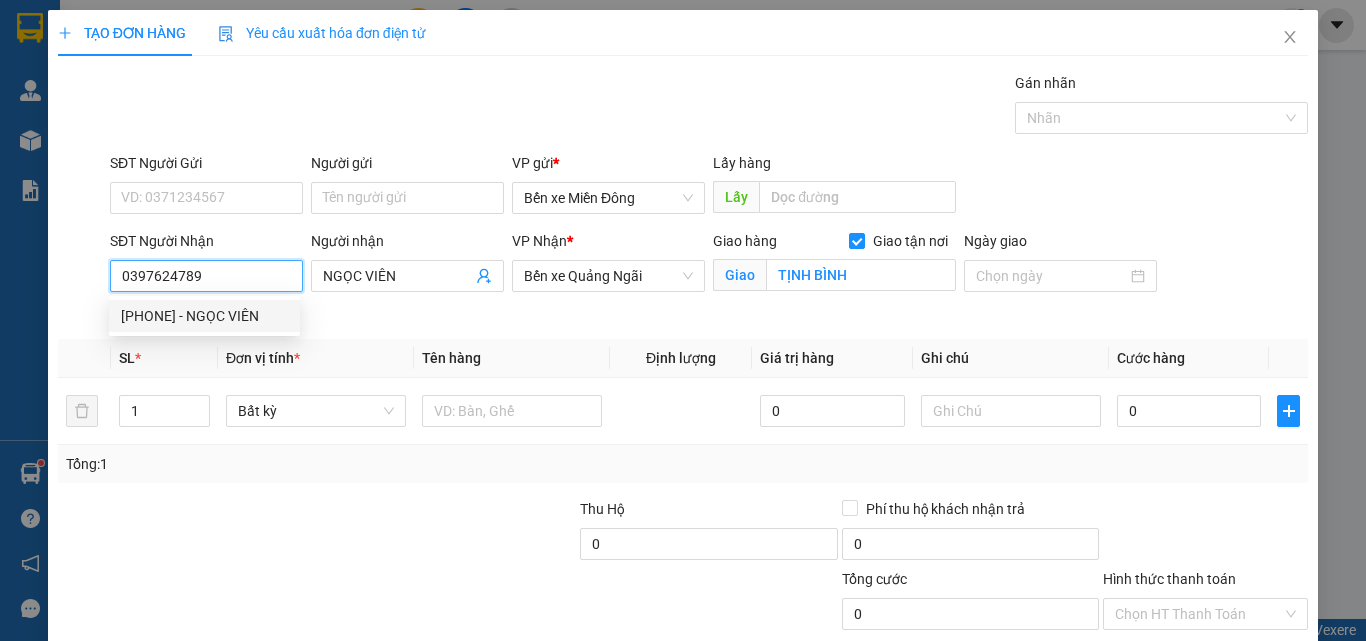 type on "550.000" 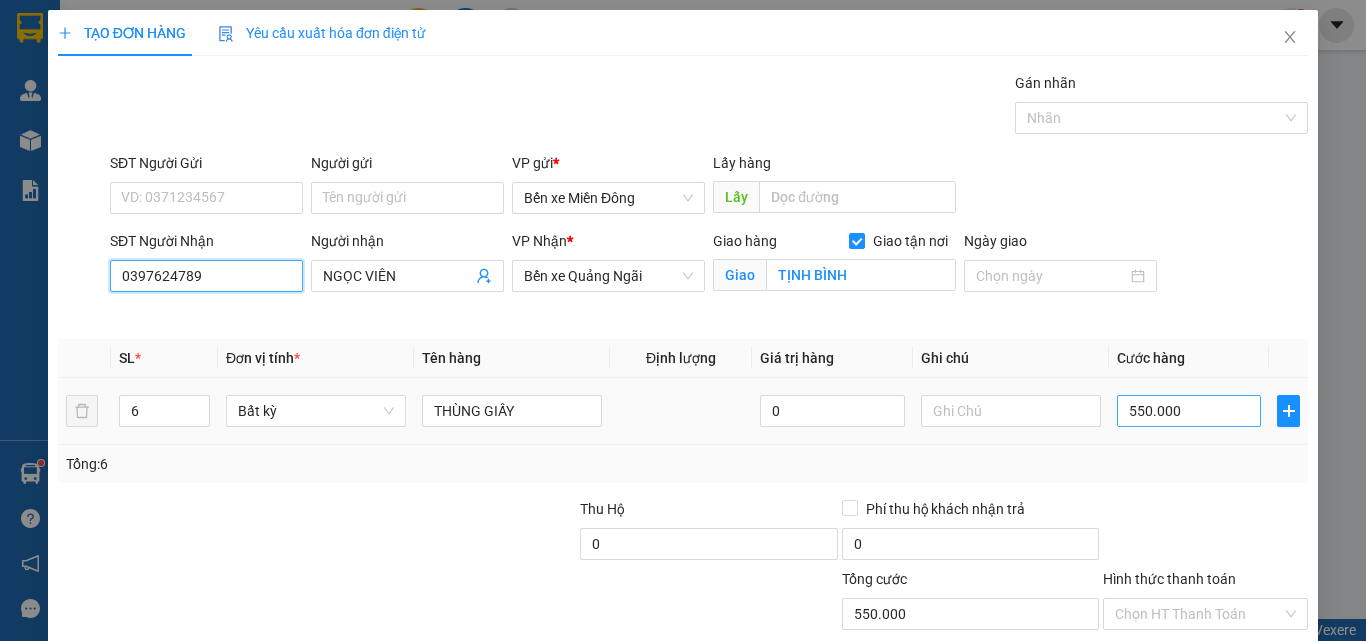 type on "0397624789" 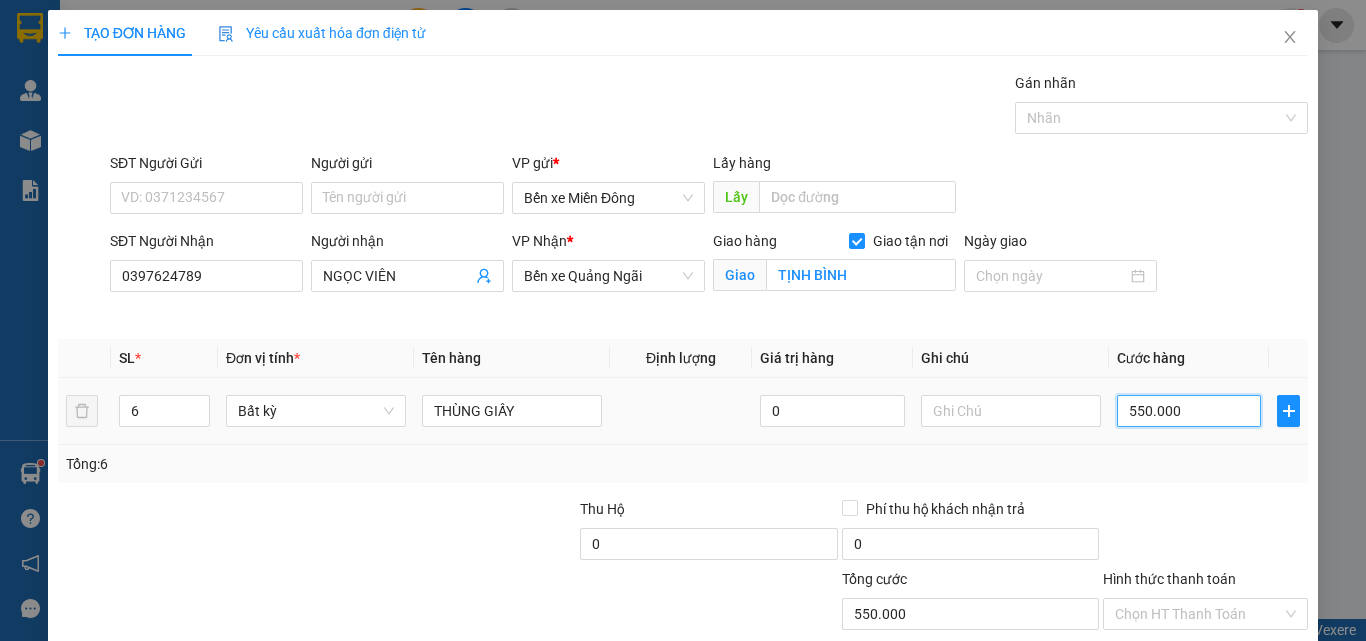 click on "550.000" at bounding box center [1189, 411] 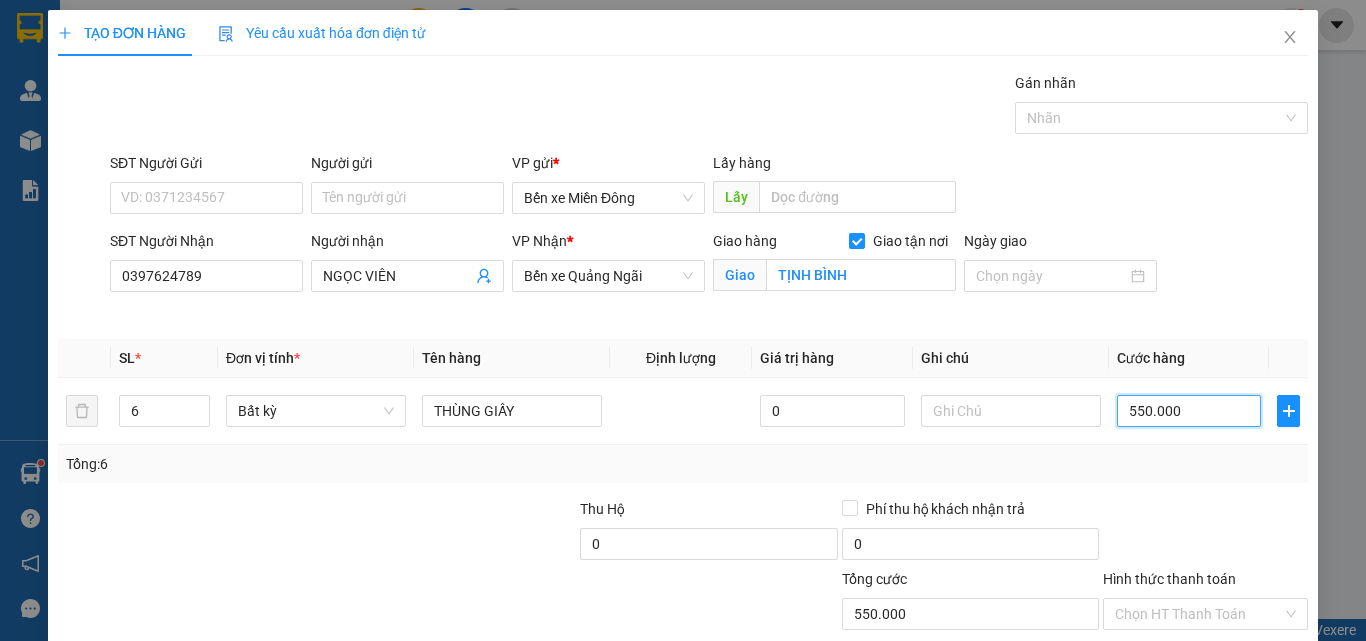 type on "6" 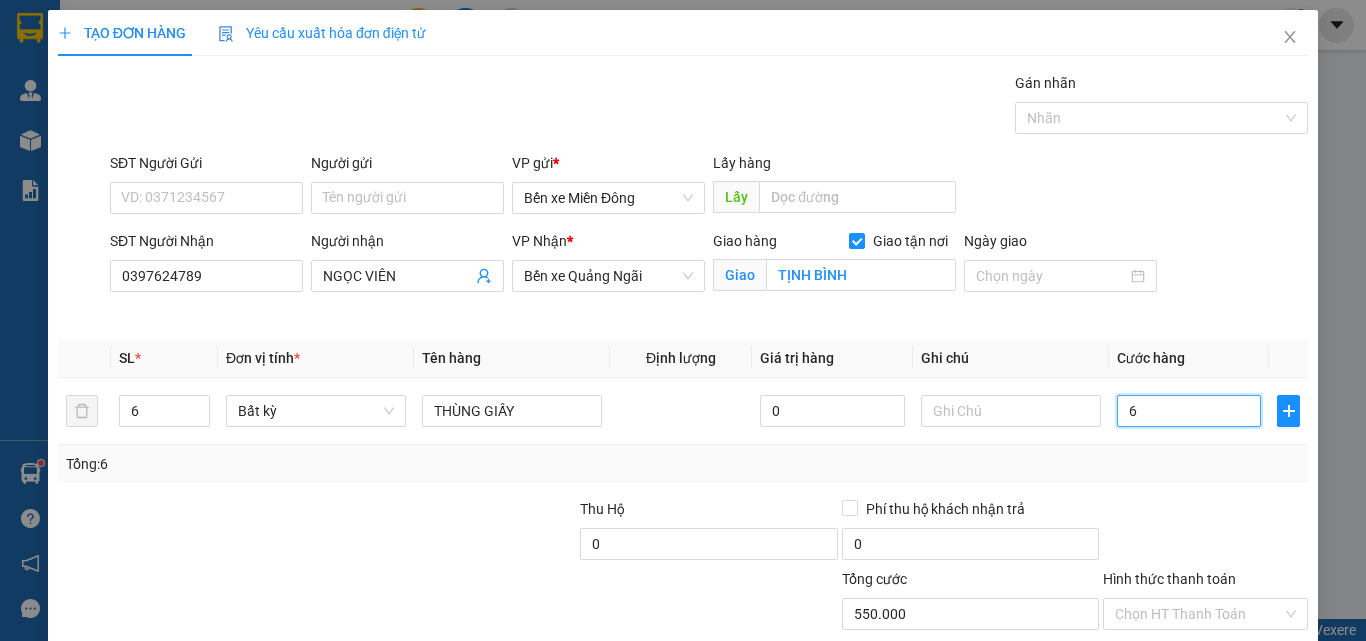 type on "6" 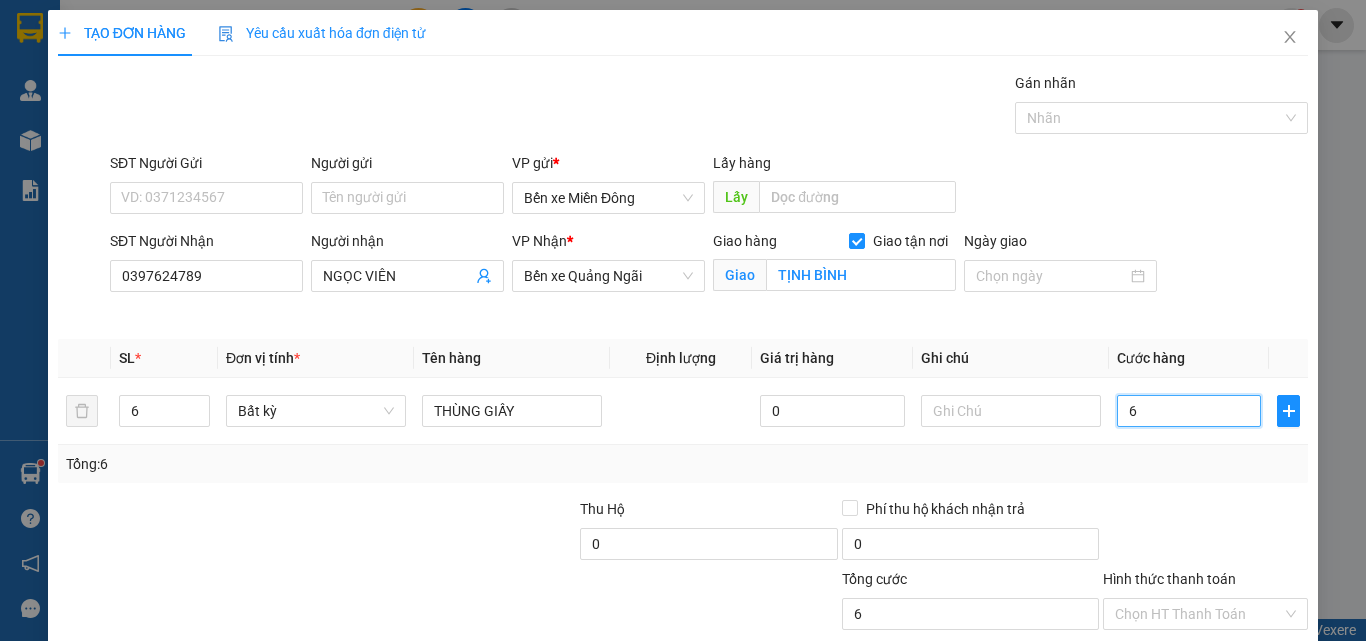 type on "62" 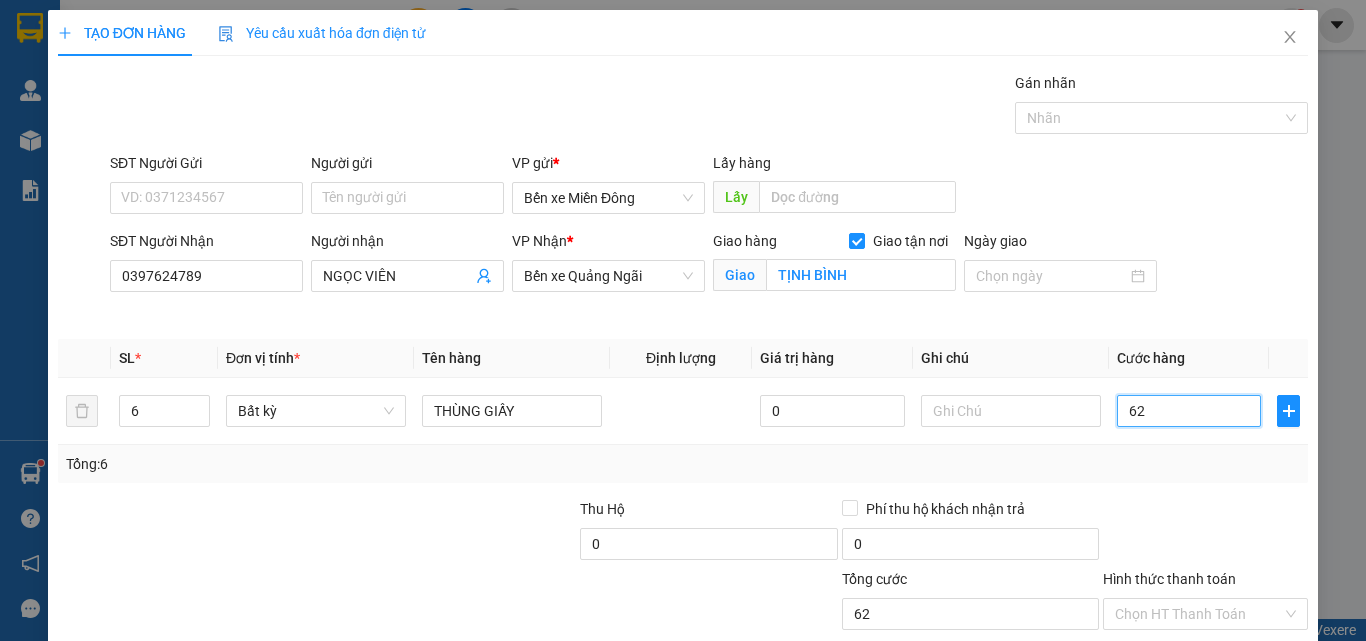 type on "620" 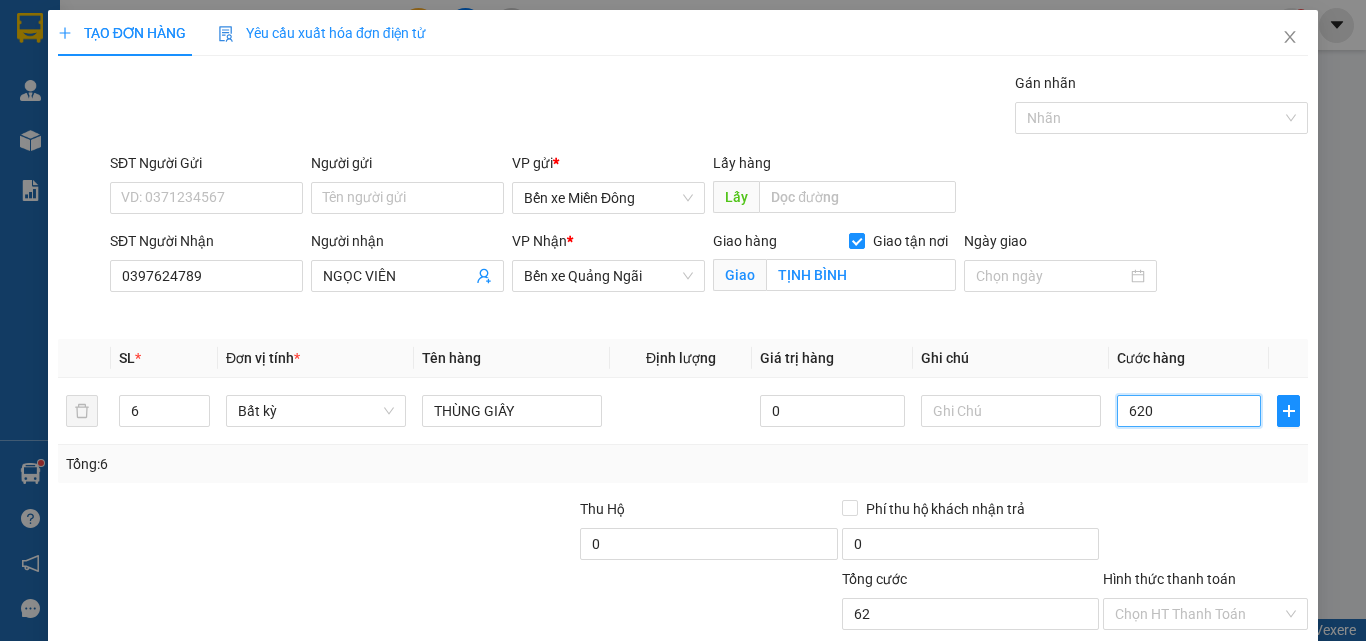 type on "620" 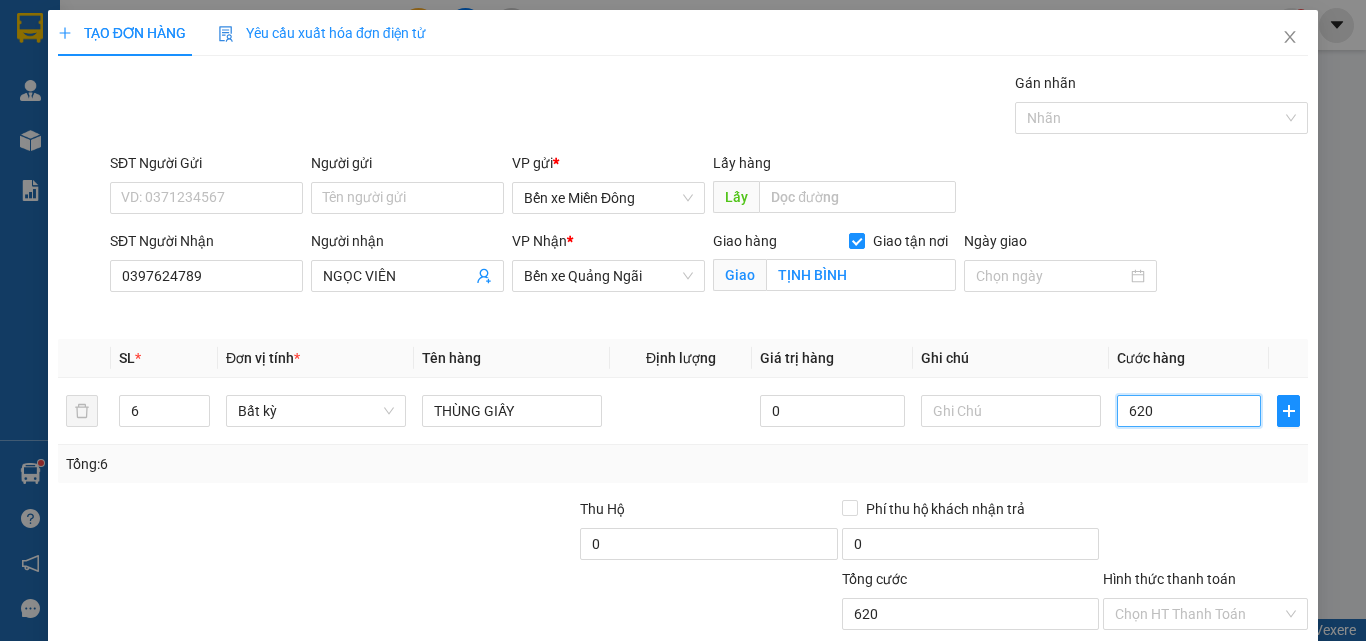 type on "620" 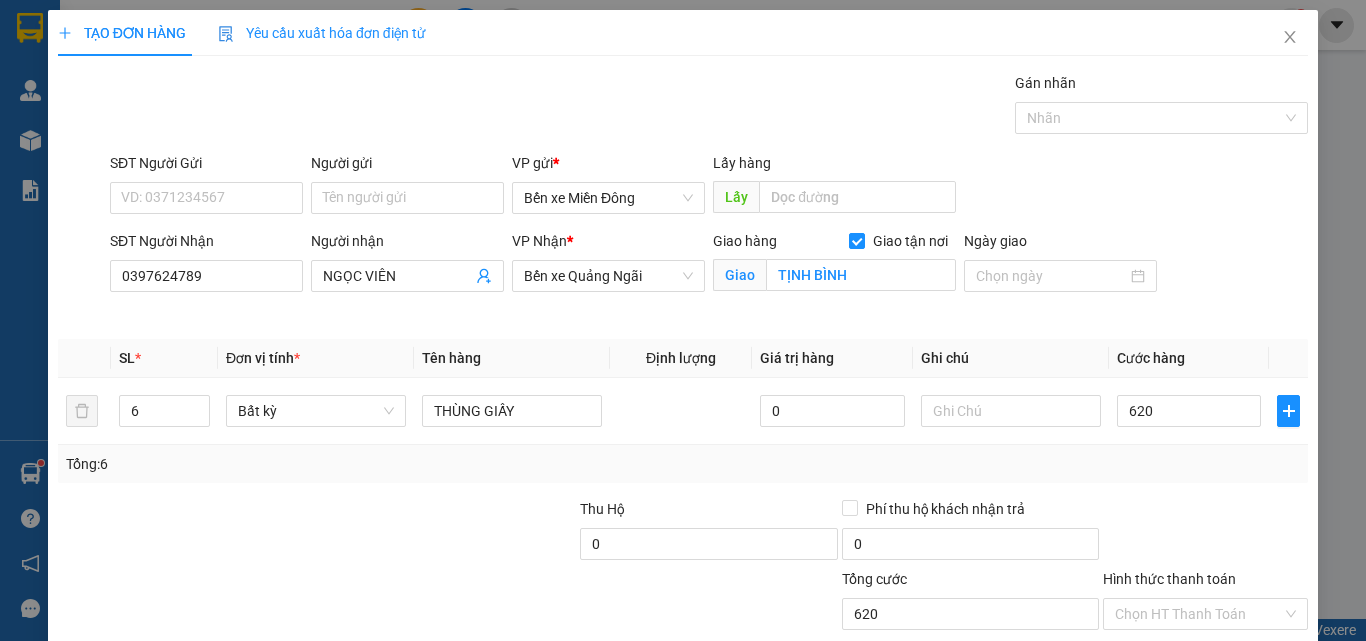 type on "620.000" 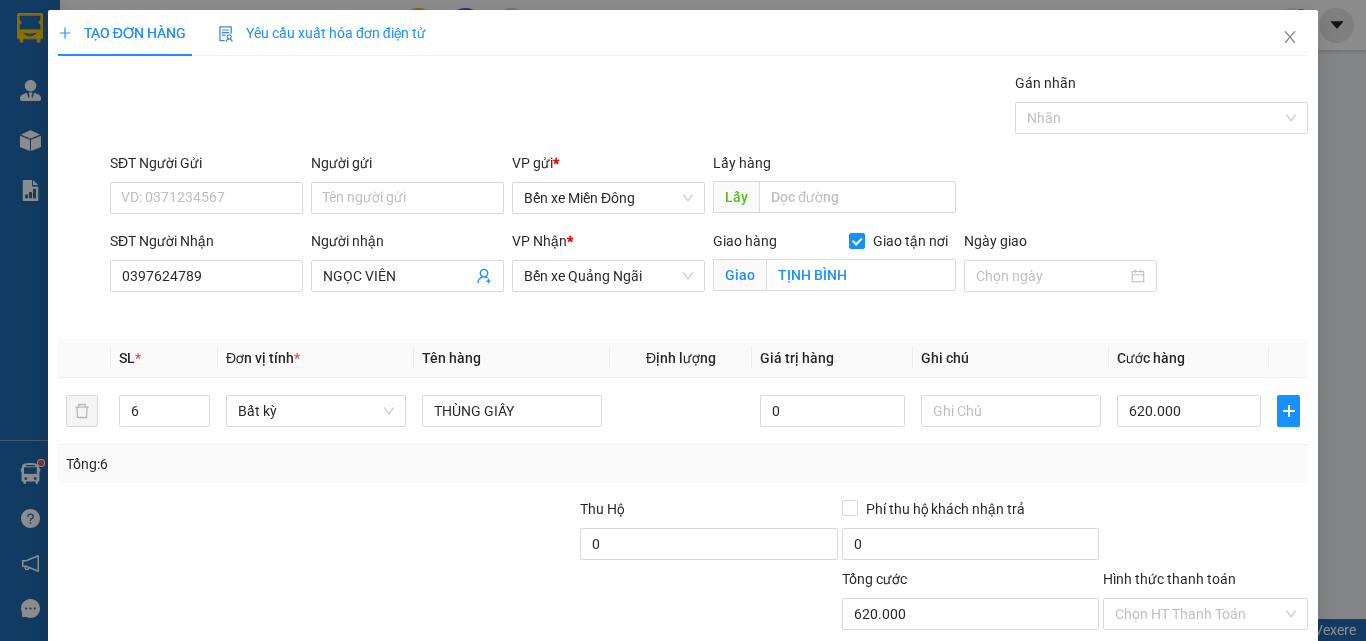 click on "Tổng:  6" at bounding box center (683, 464) 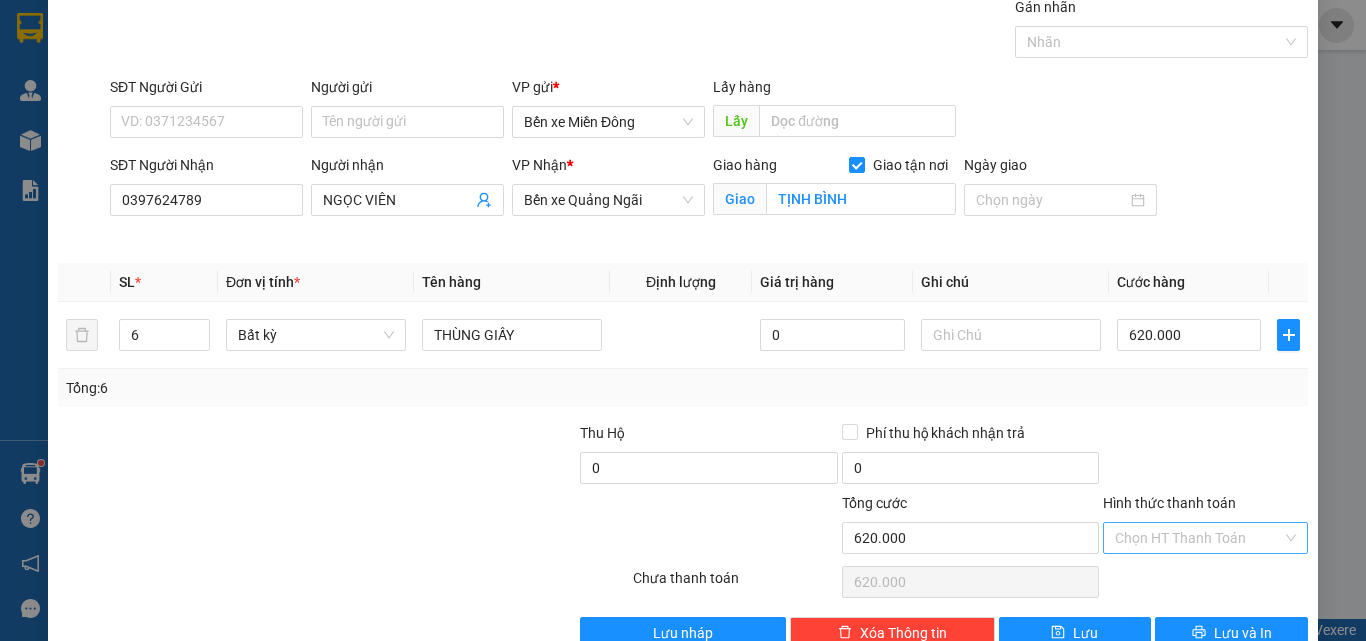 scroll, scrollTop: 123, scrollLeft: 0, axis: vertical 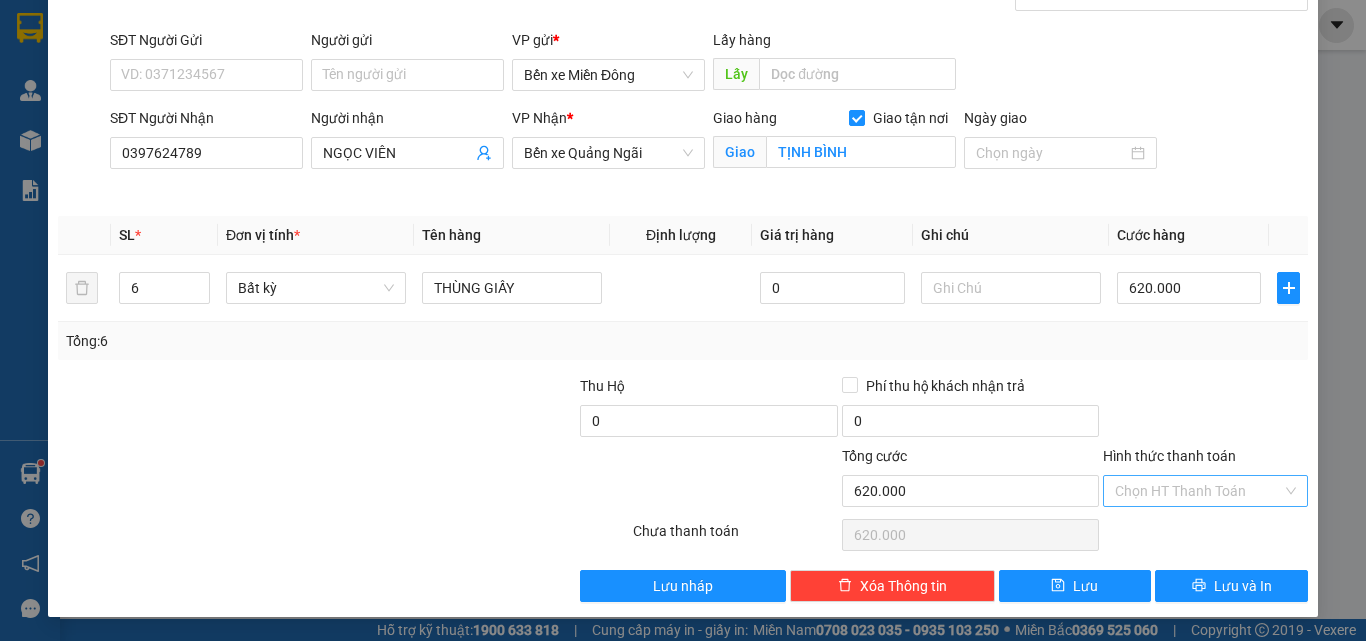 click on "Hình thức thanh toán" at bounding box center [1198, 491] 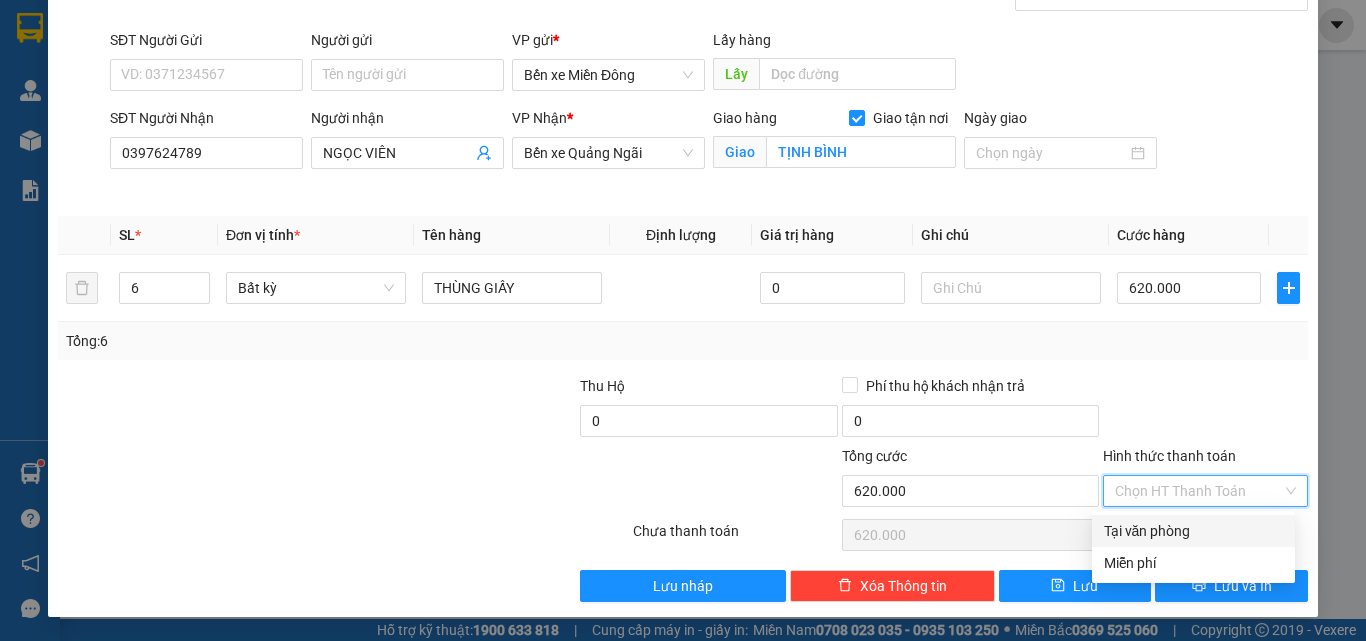 click on "Tại văn phòng" at bounding box center (1193, 531) 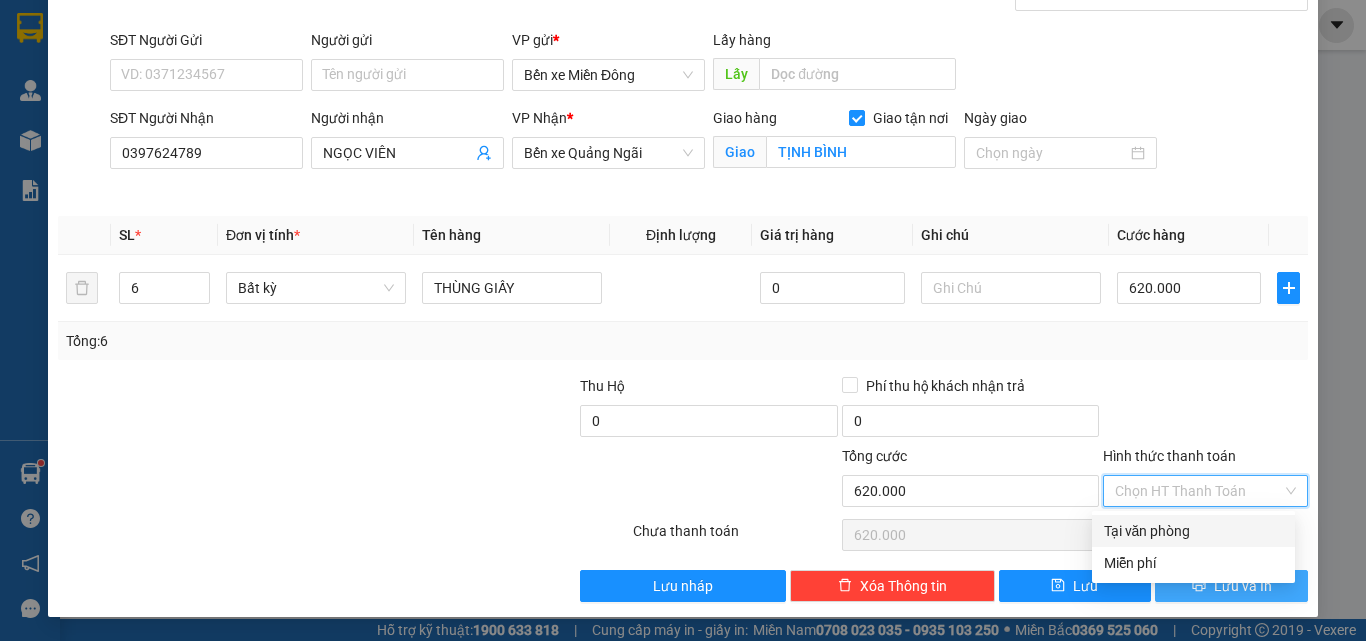 type on "0" 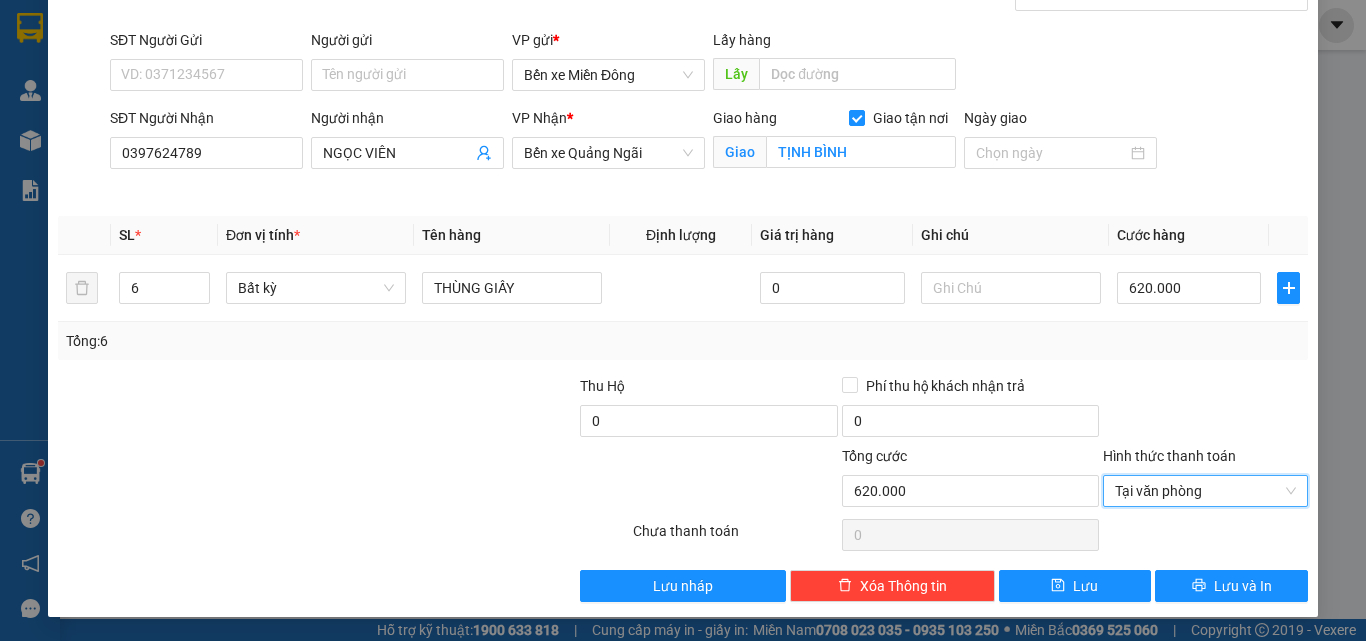 click at bounding box center (1205, 410) 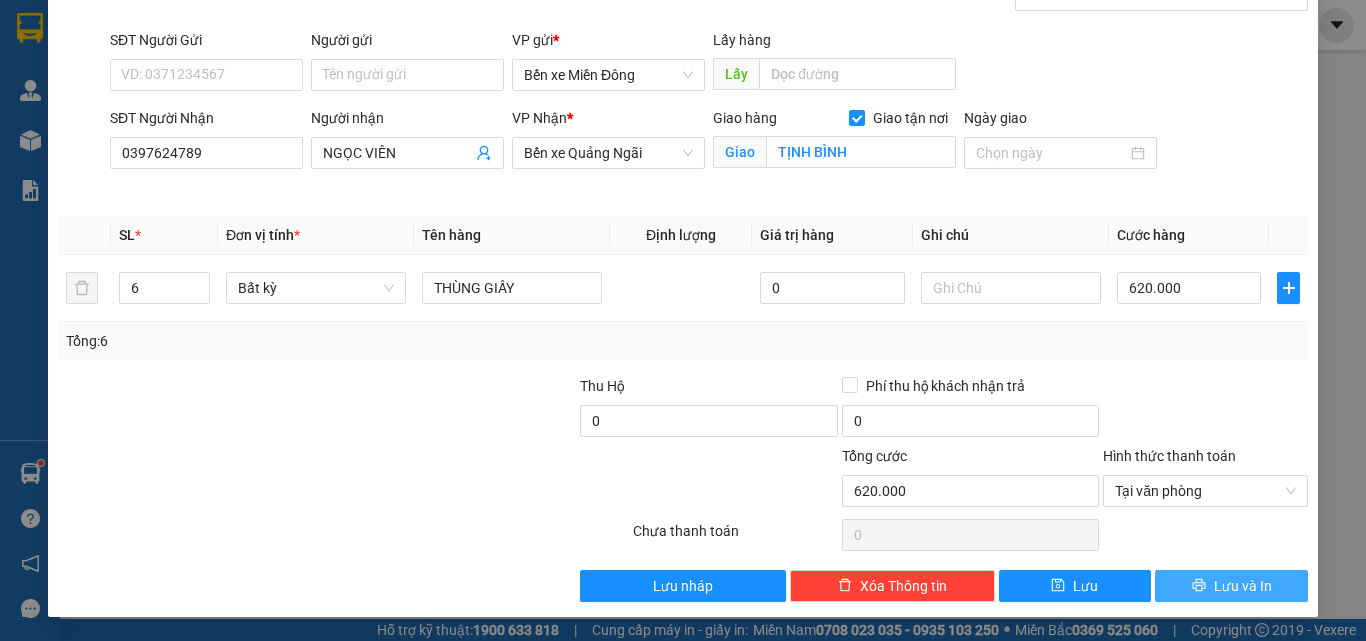 click on "Lưu và In" at bounding box center [1243, 586] 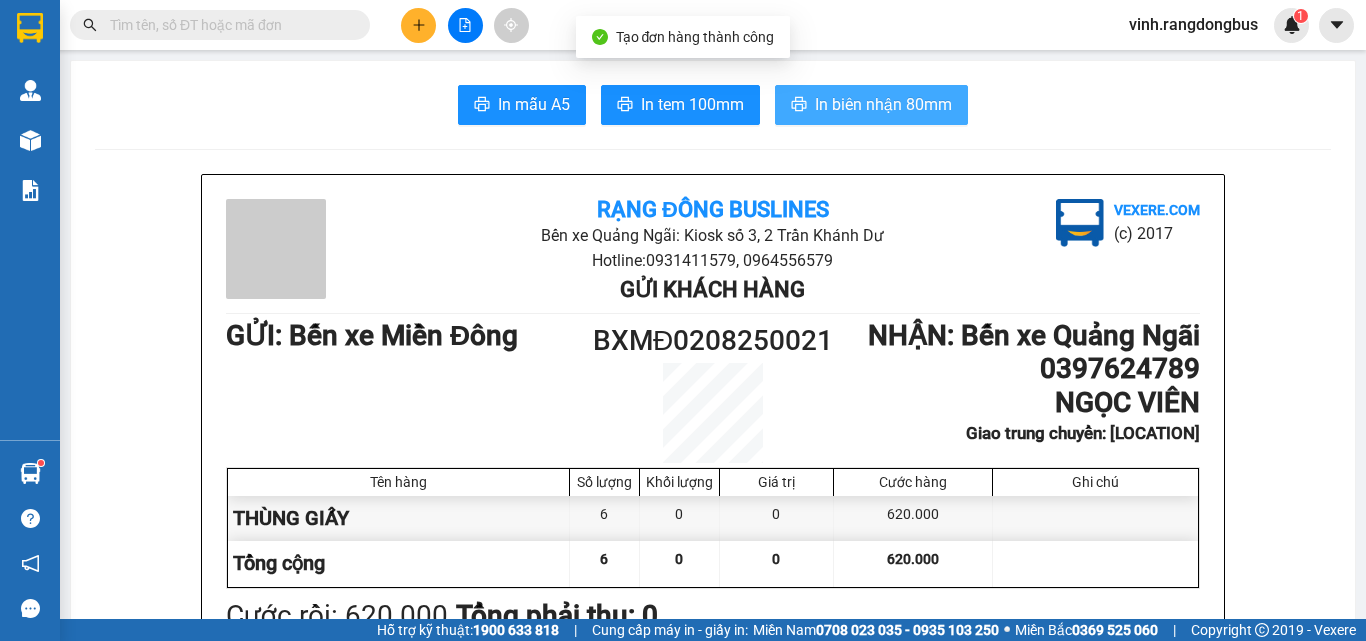 click on "In biên nhận 80mm" at bounding box center (871, 105) 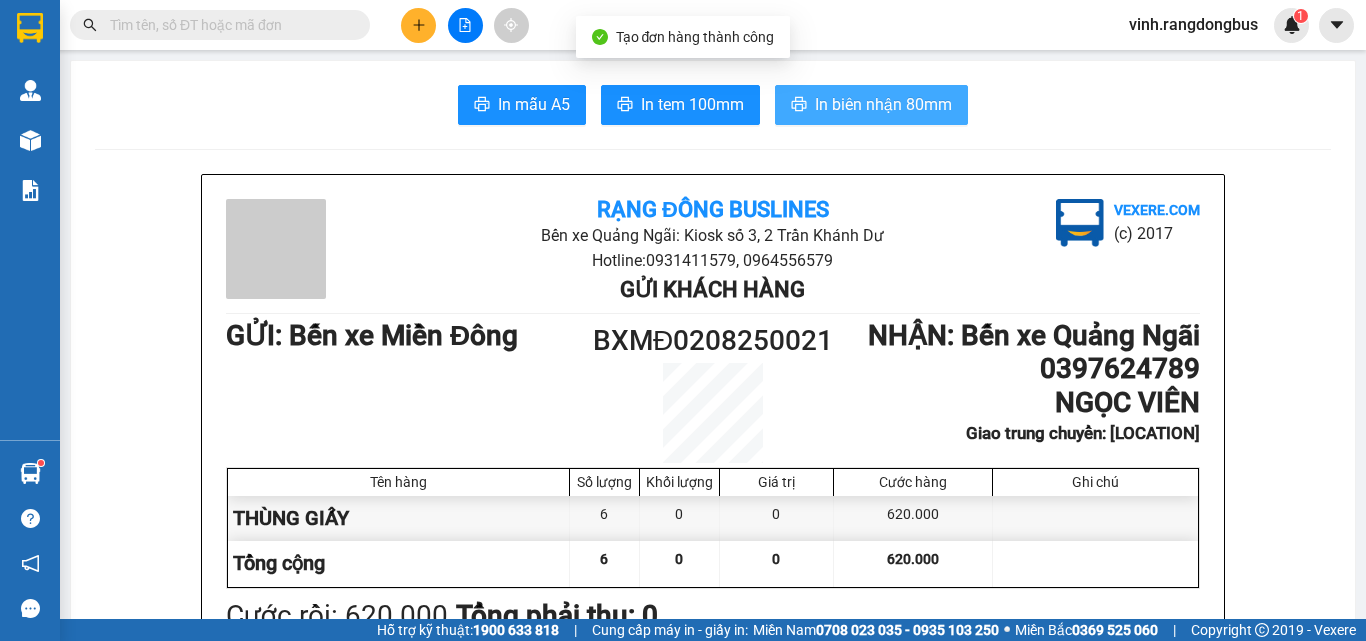 scroll, scrollTop: 0, scrollLeft: 0, axis: both 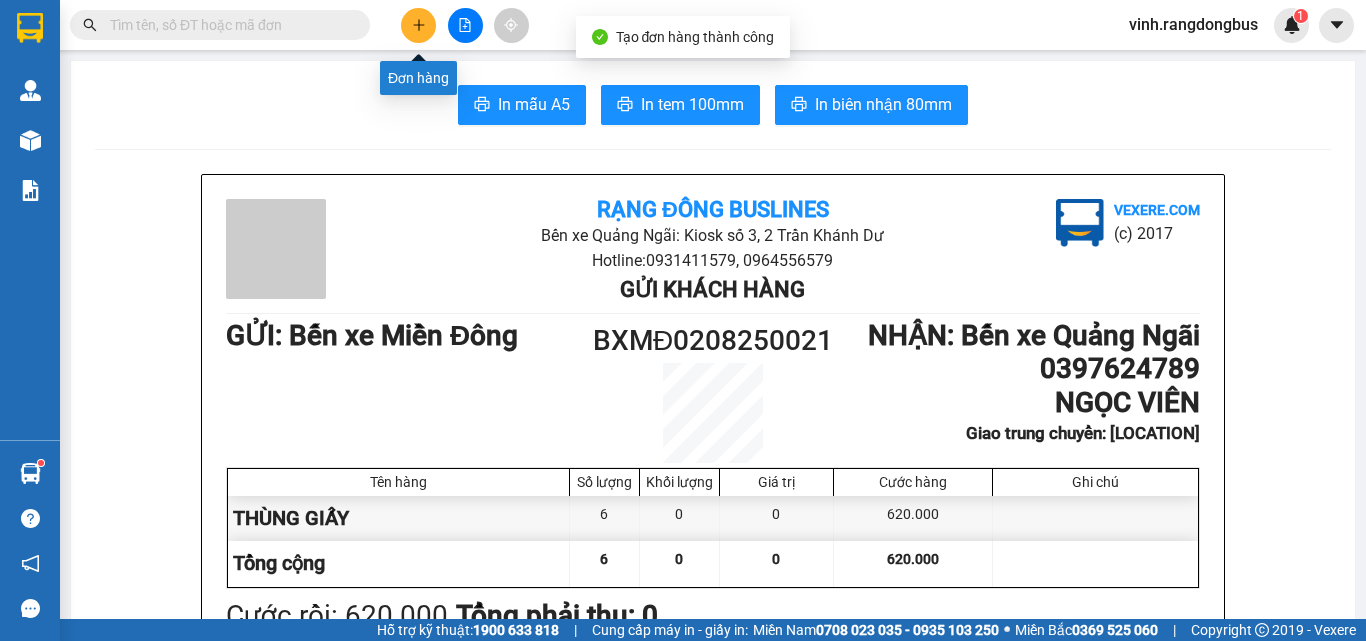 click 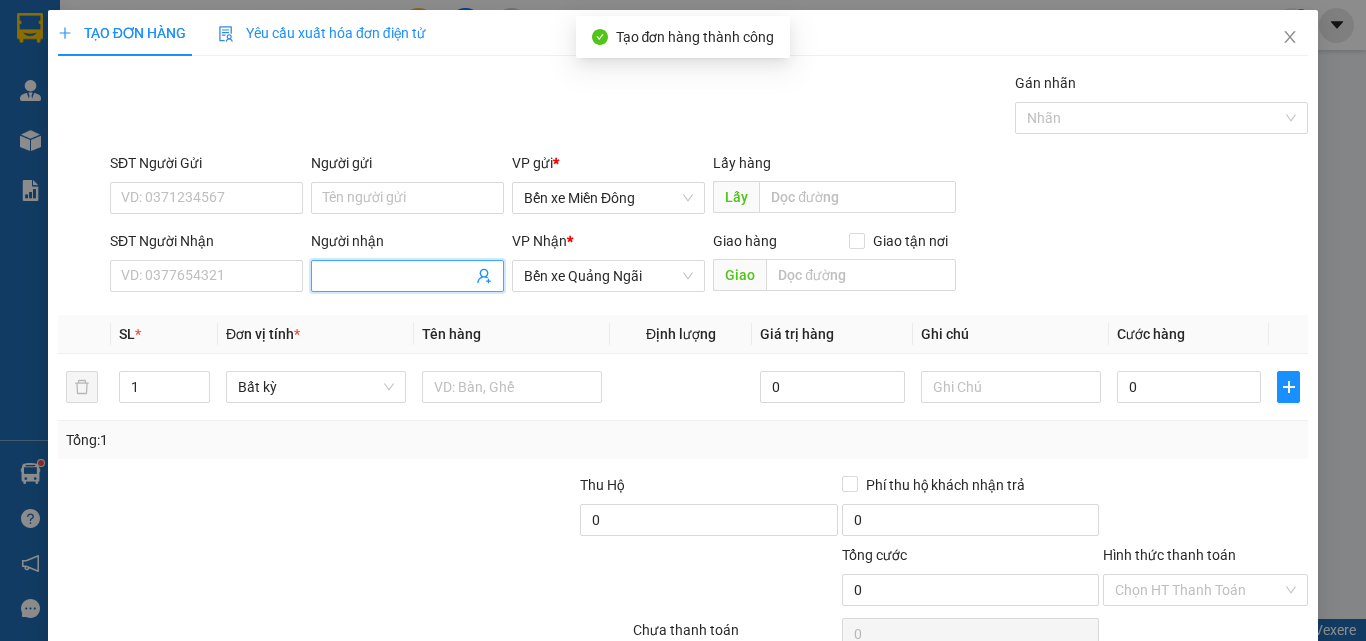 click at bounding box center [407, 276] 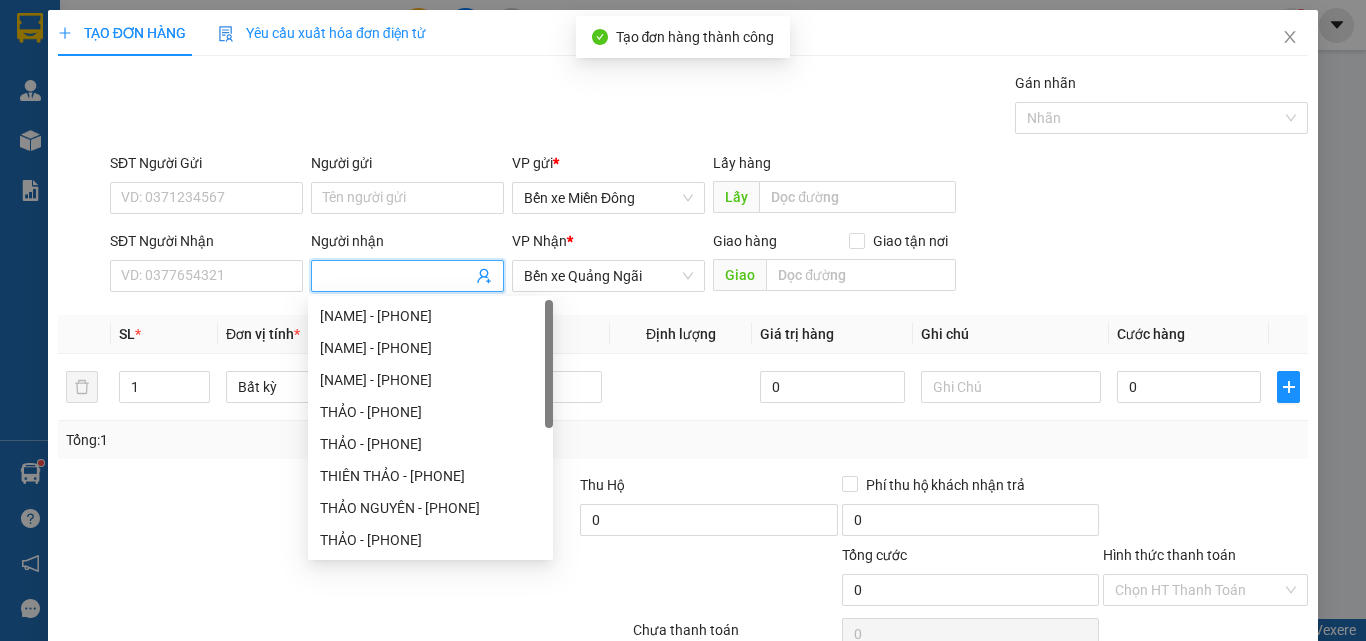click on "Người nhận" at bounding box center (397, 276) 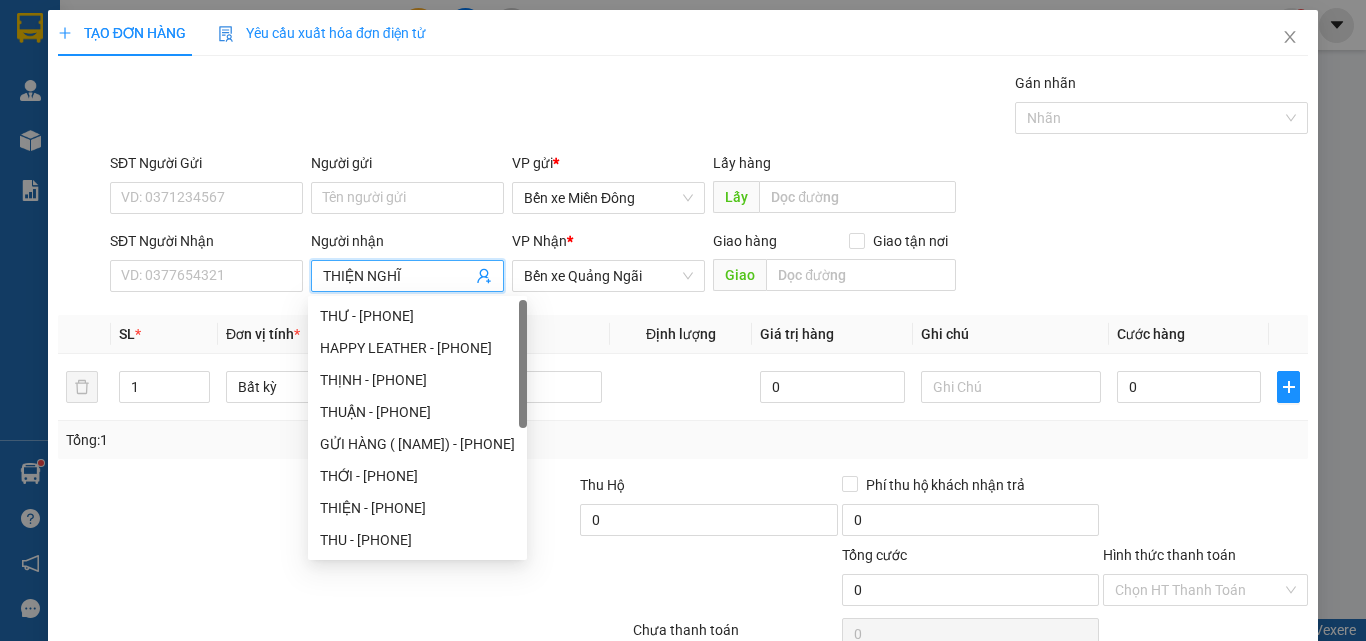 type on "THIỆN NGHĨA" 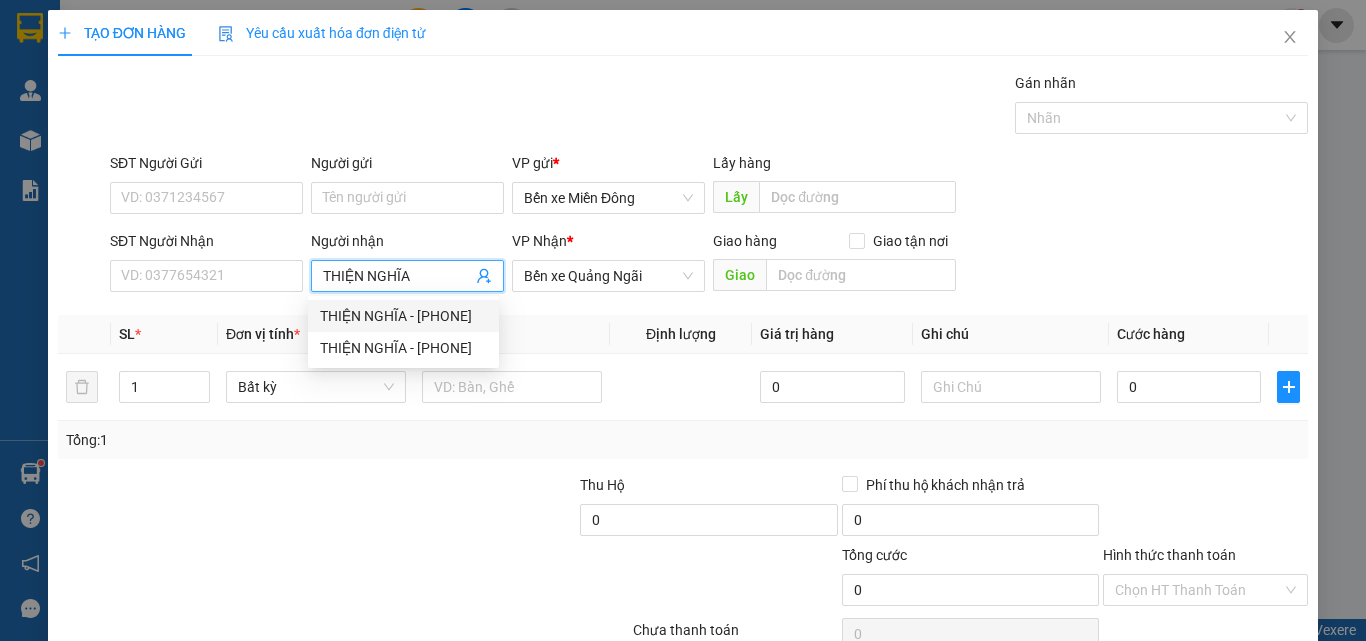 click on "THIỆN NGHĨA - 0395120056" at bounding box center [403, 316] 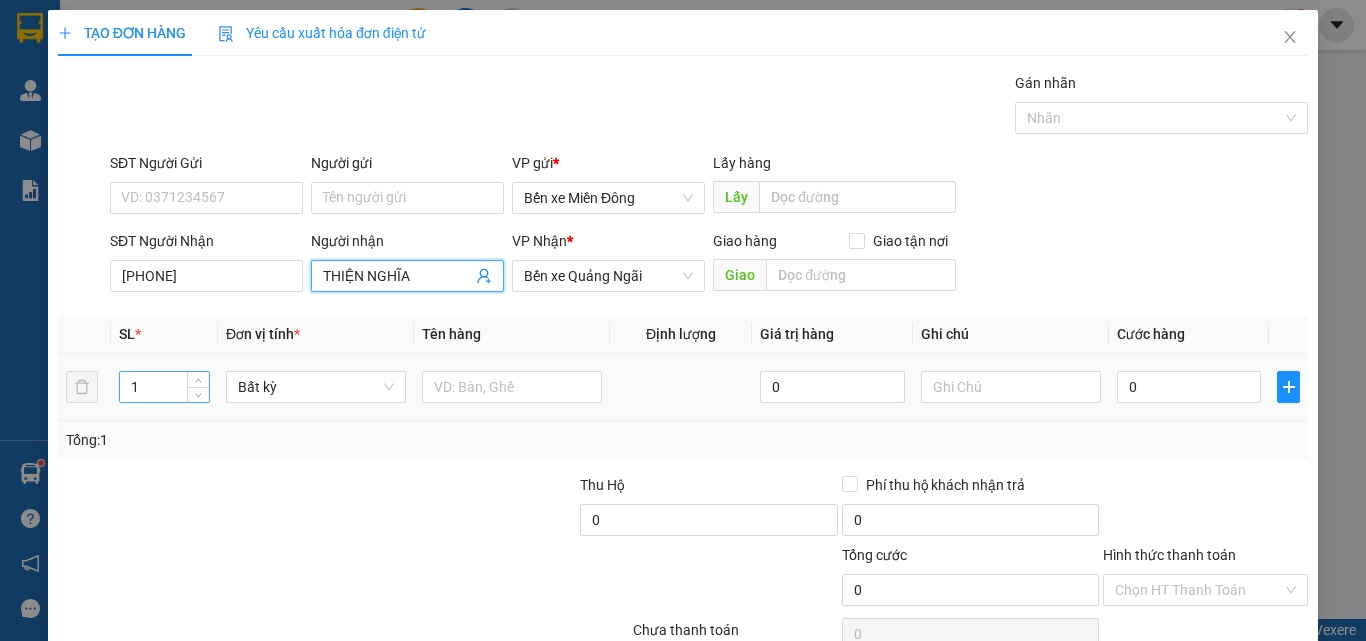 type on "THIỆN NGHĨA" 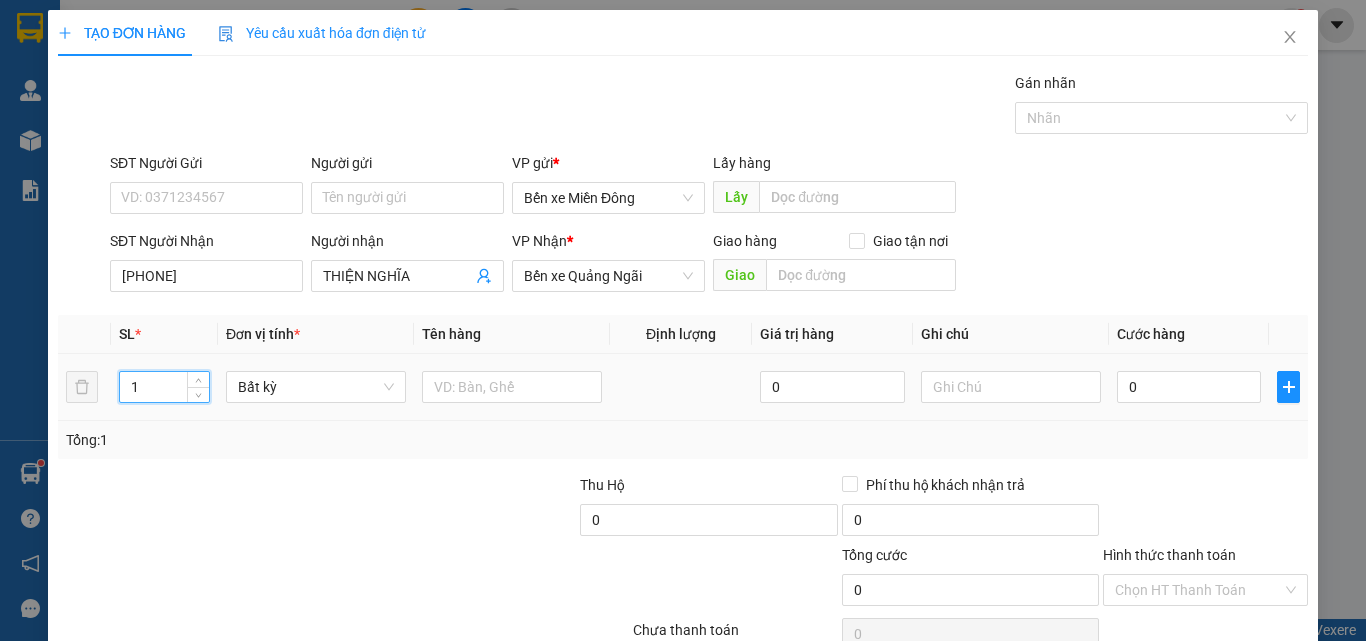 click on "1" at bounding box center (164, 387) 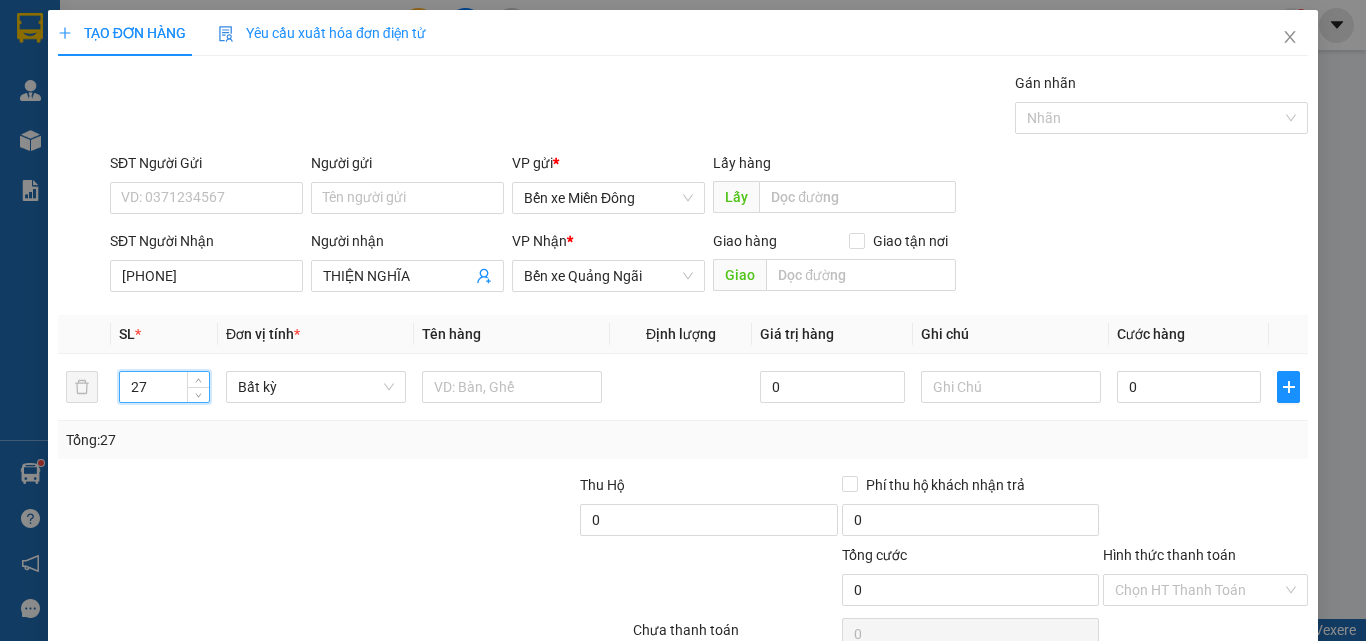 type on "27" 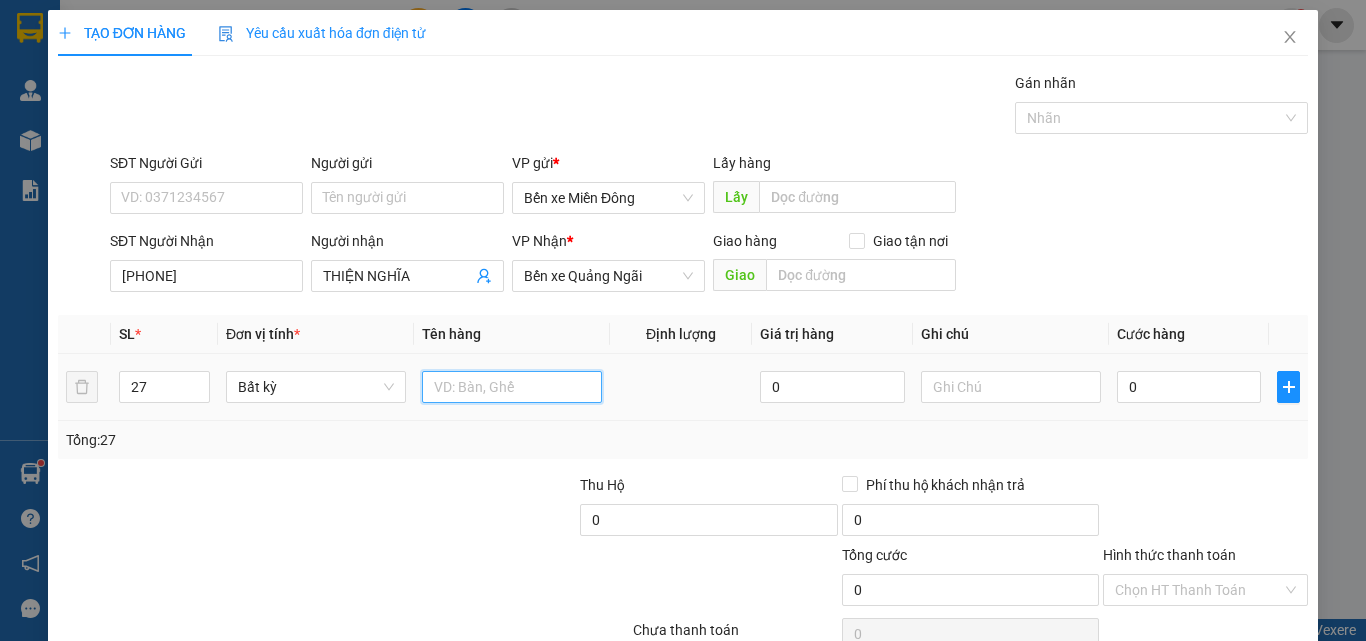 click at bounding box center (512, 387) 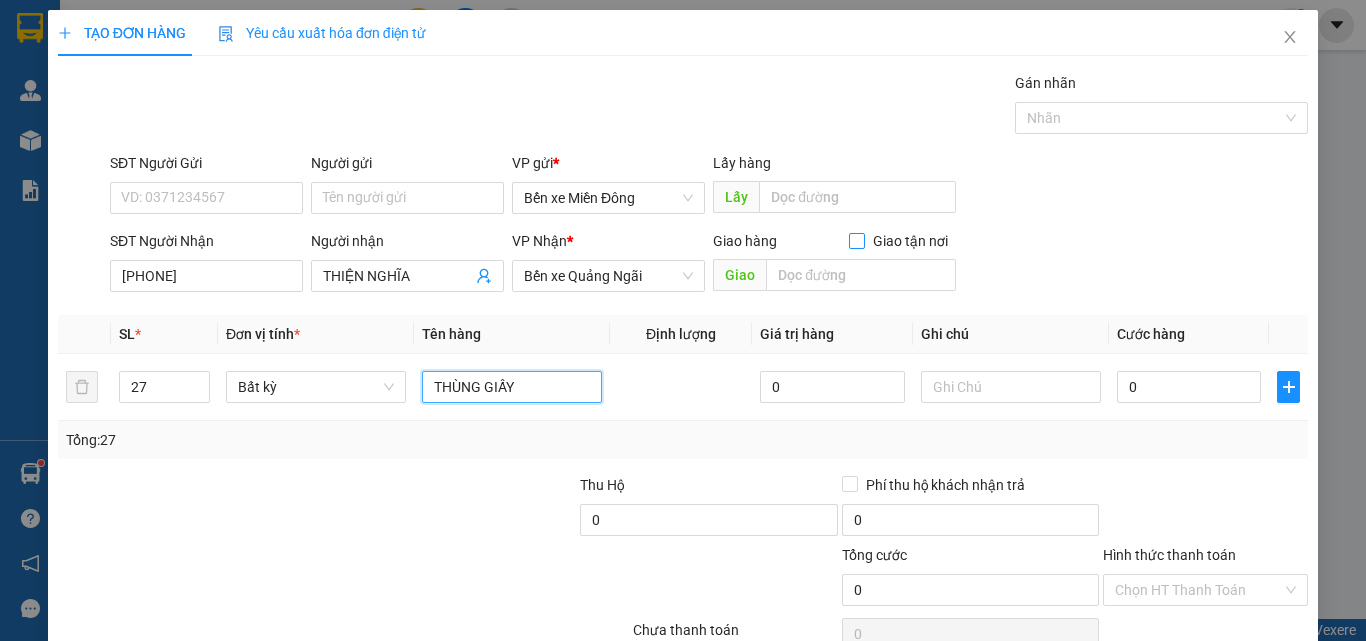 type on "THÙNG GIẤY" 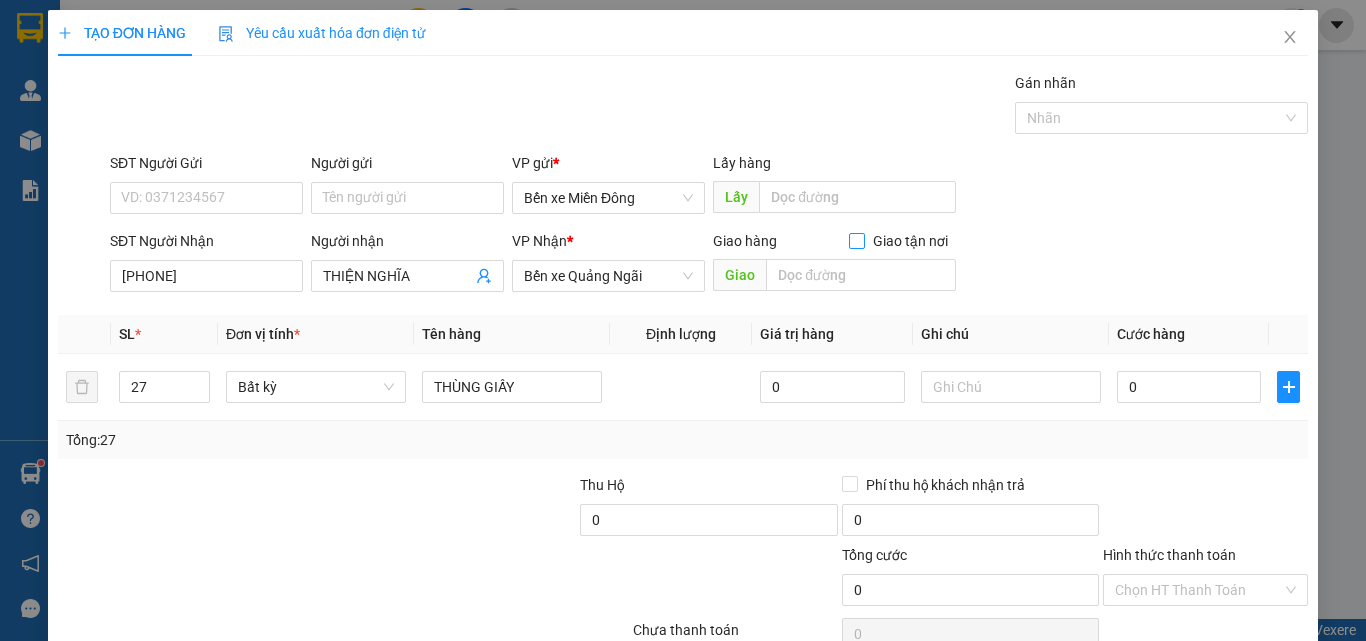 click on "Giao tận nơi" at bounding box center [856, 240] 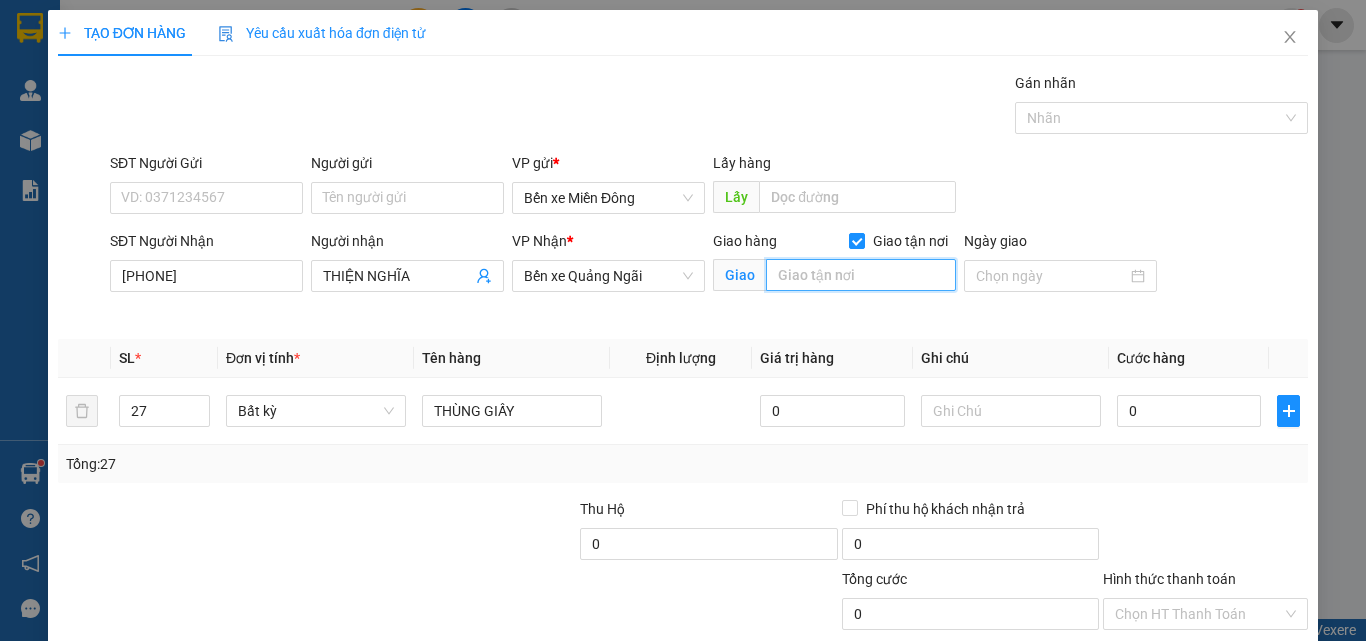 click at bounding box center [861, 275] 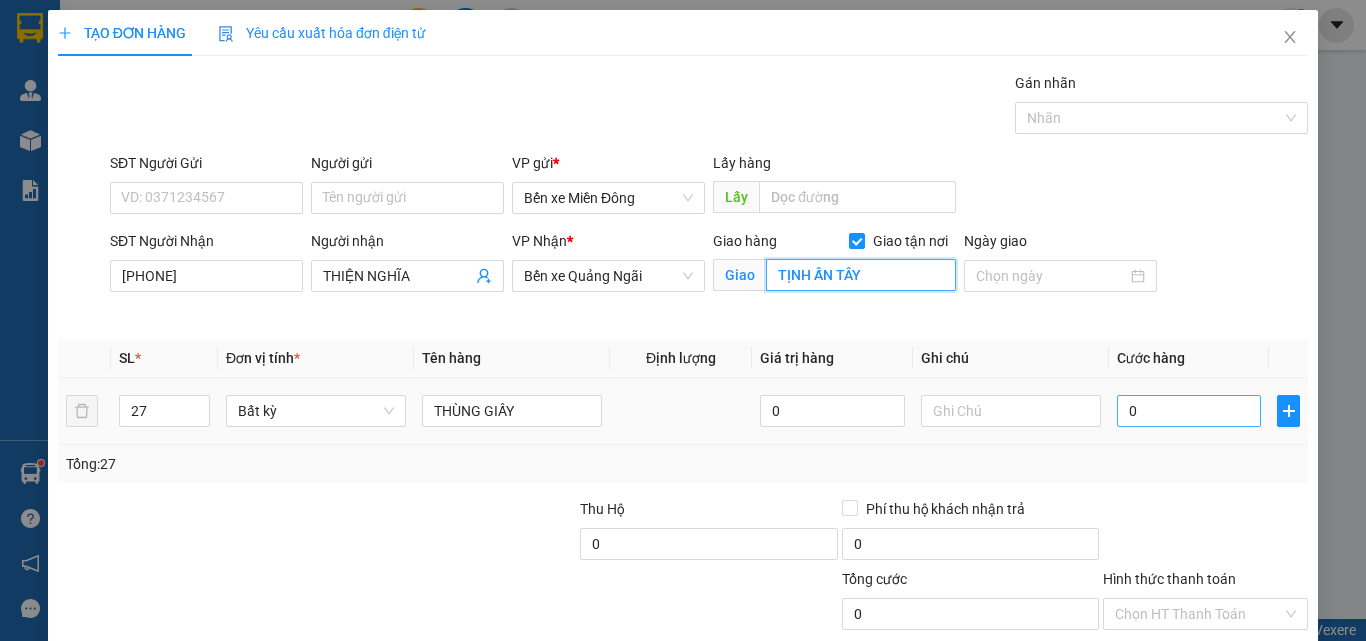 type on "TỊNH ẤN TÂY" 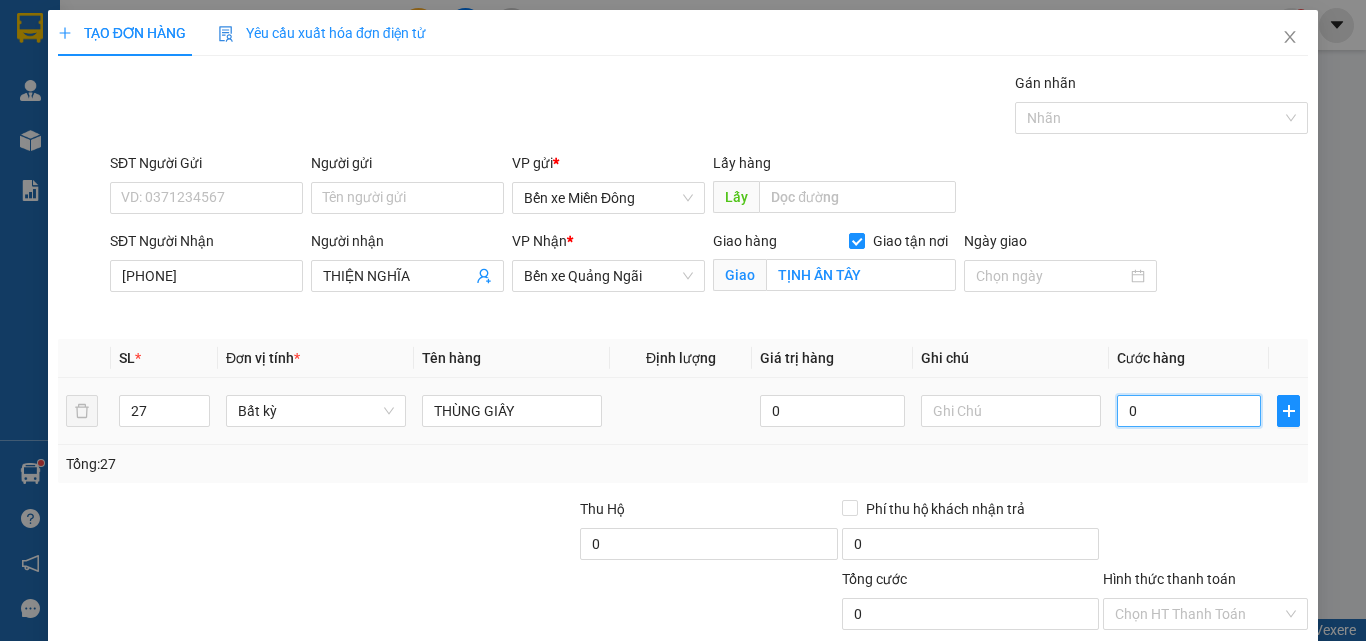 click on "0" at bounding box center (1189, 411) 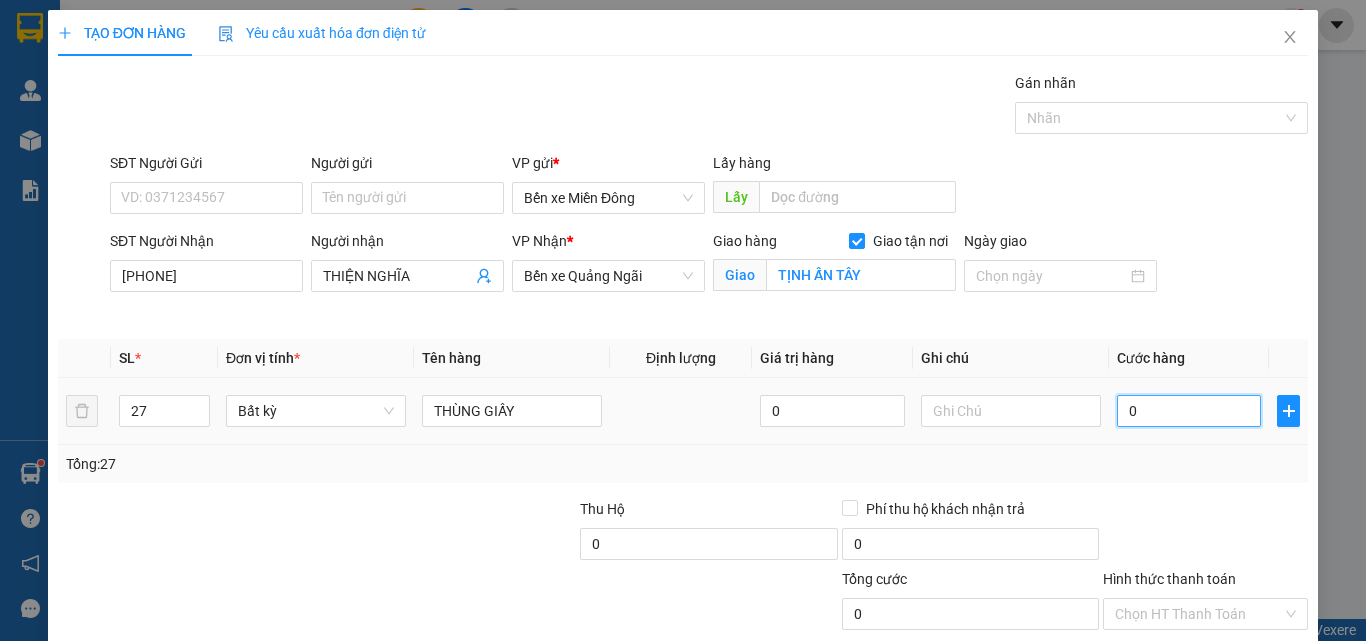click on "0" at bounding box center [1189, 411] 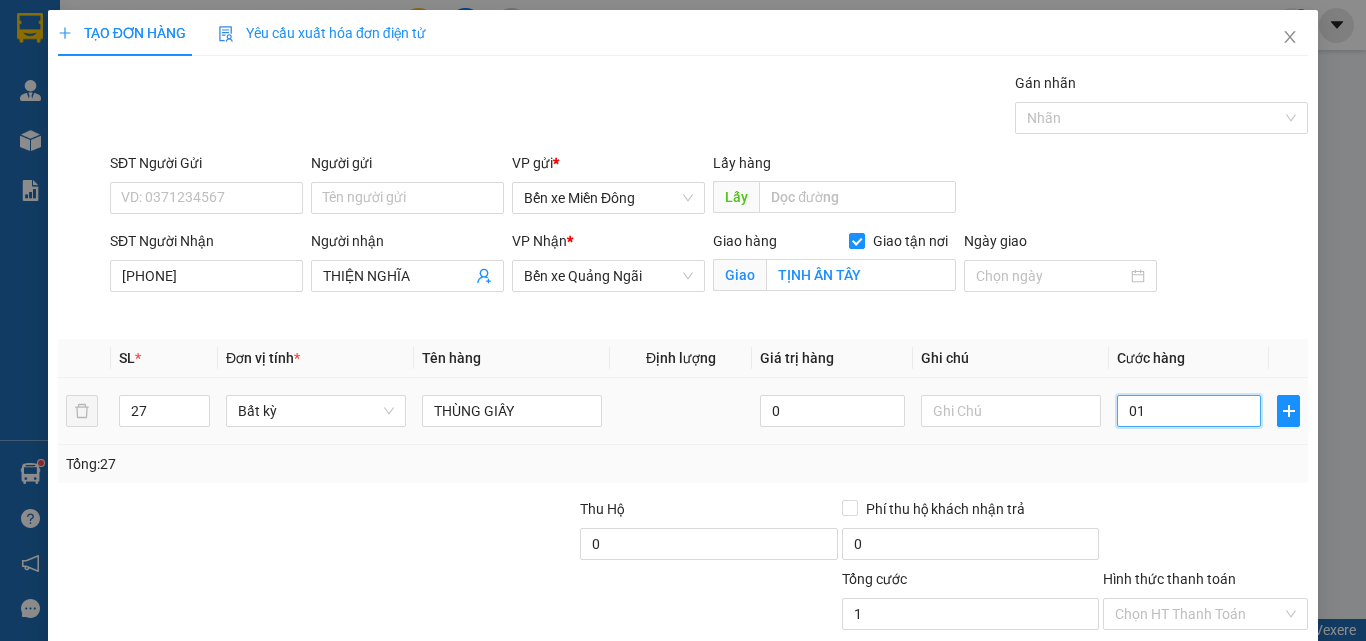 type on "019" 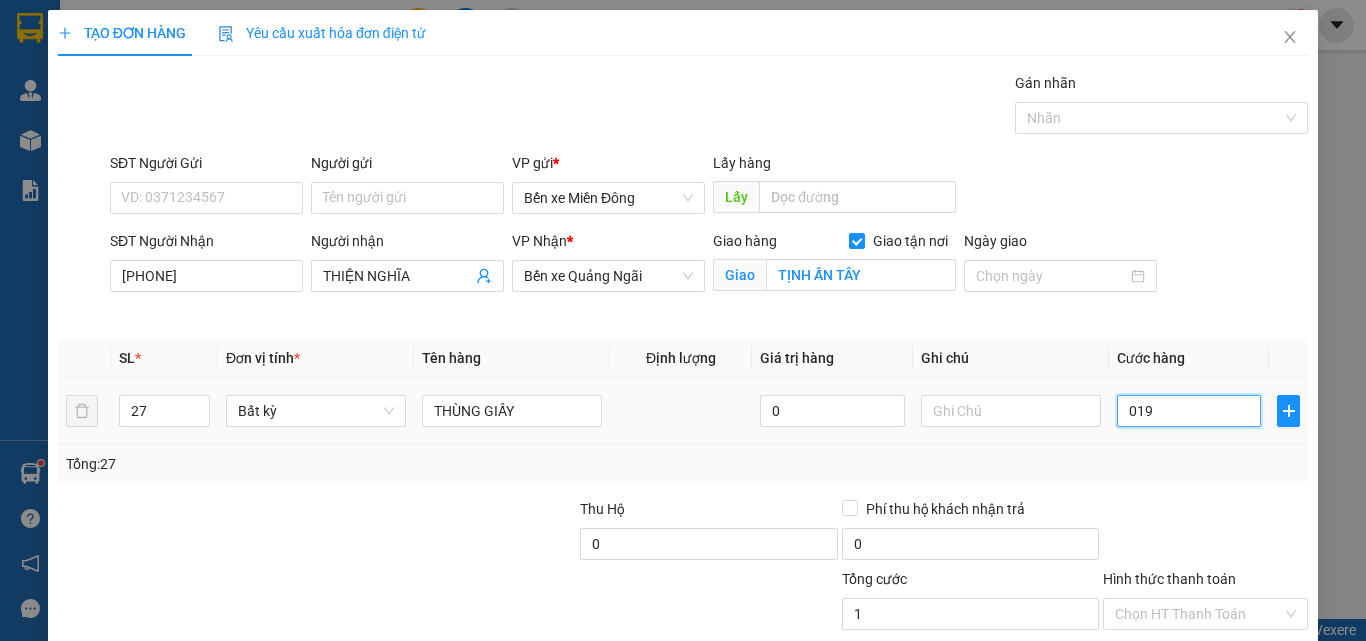 type on "19" 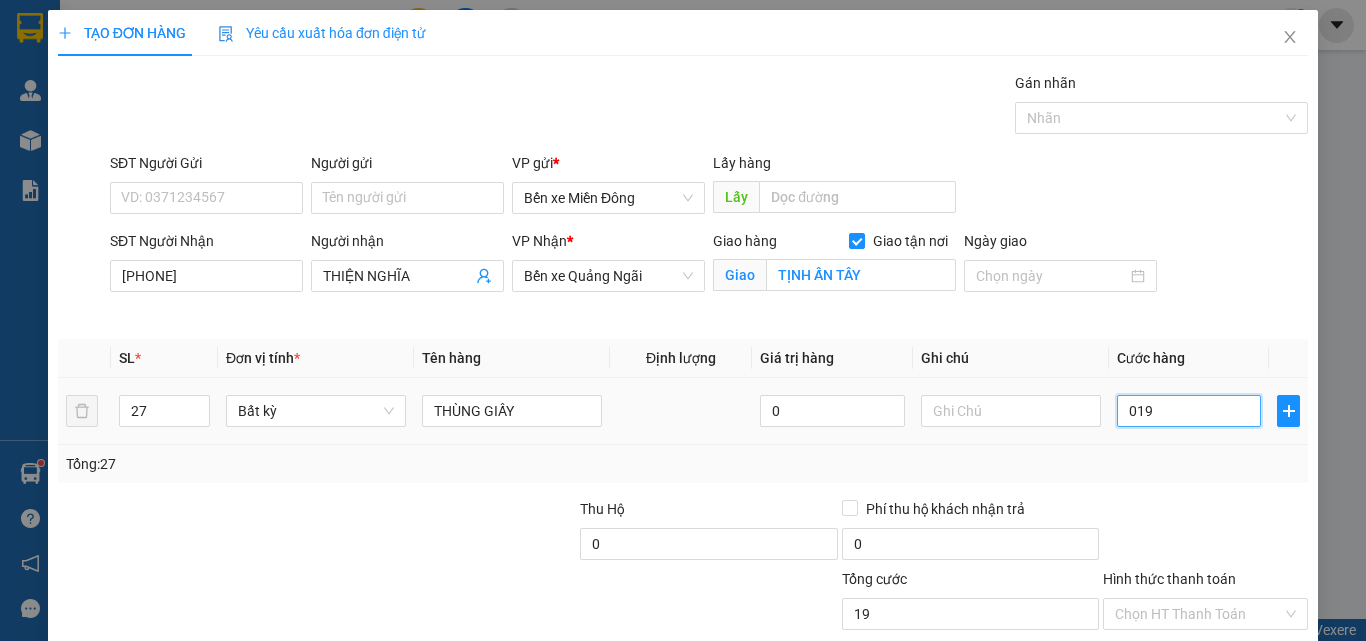 type on "0.198" 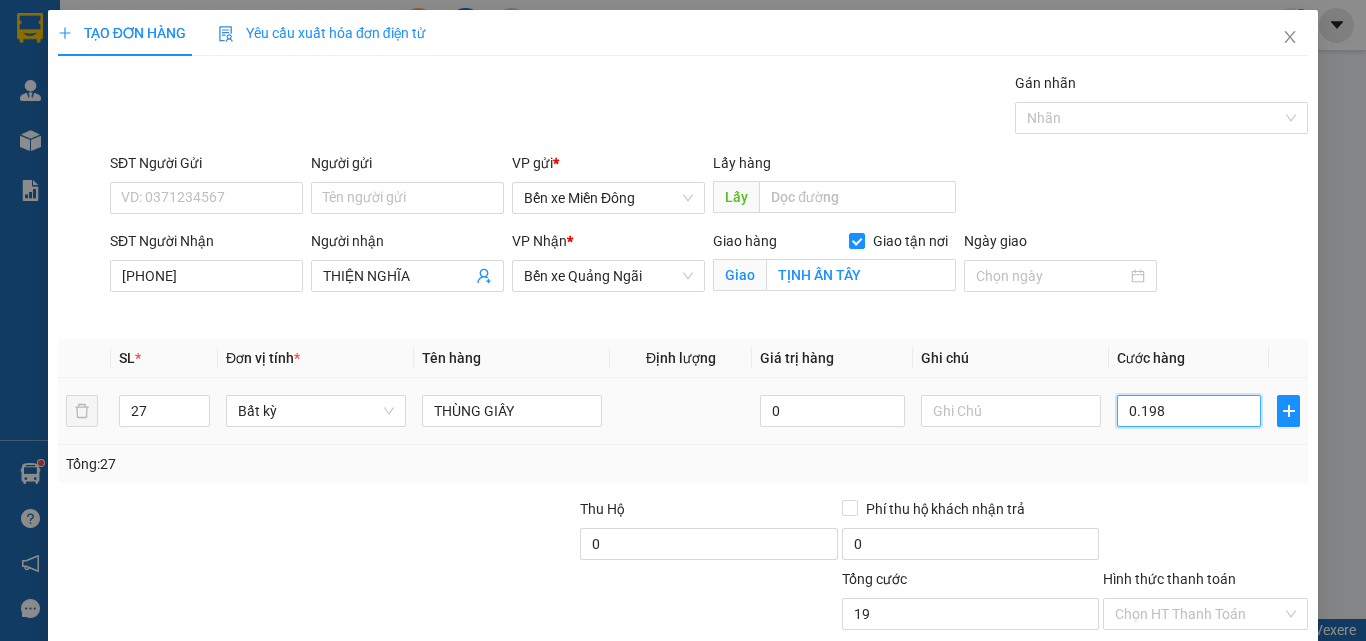 type on "198" 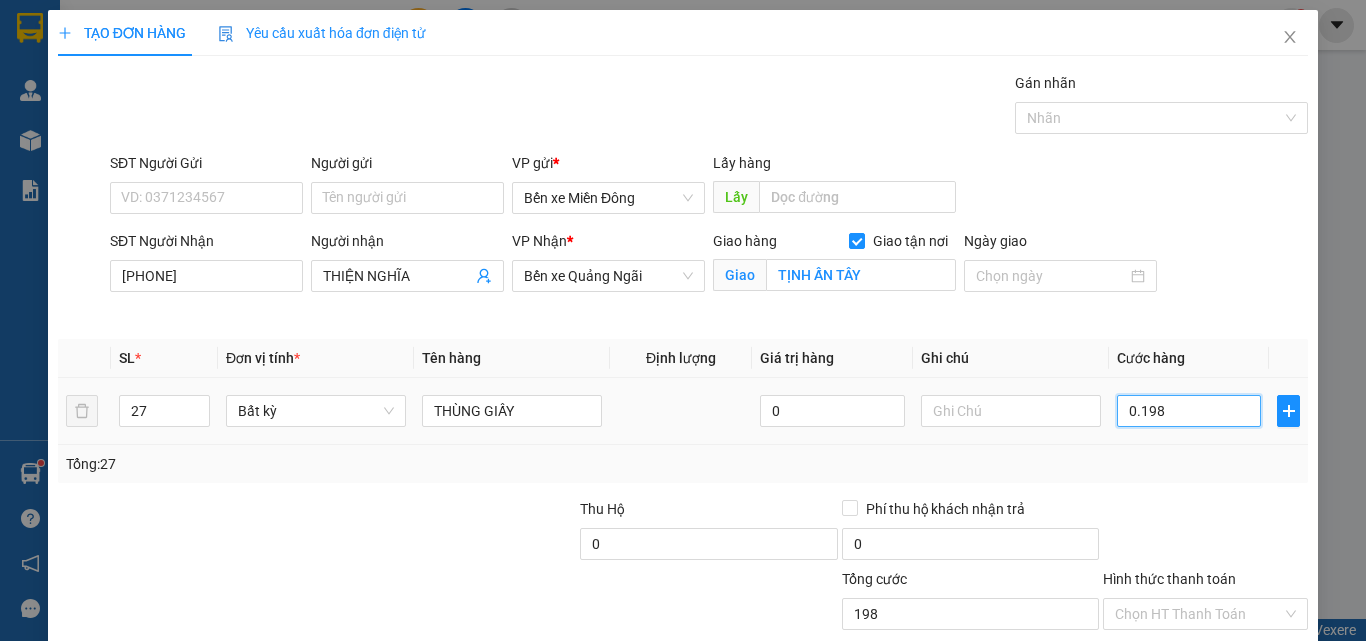 type on "01.980" 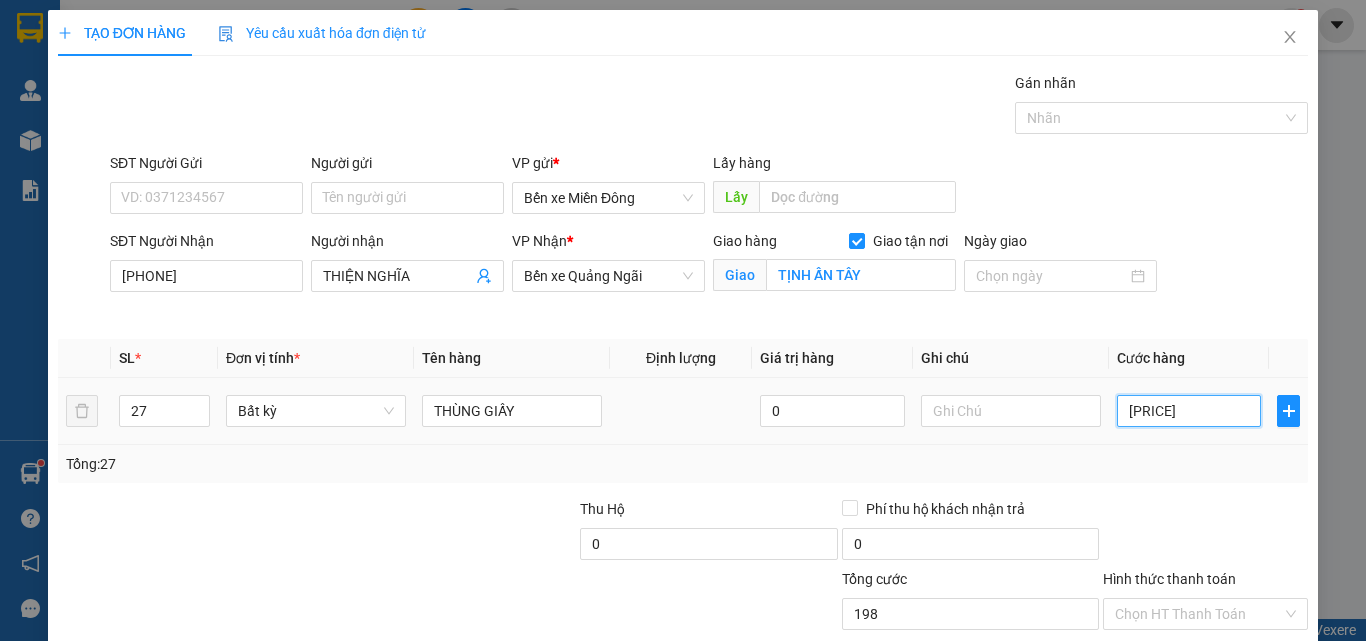 type on "1.980" 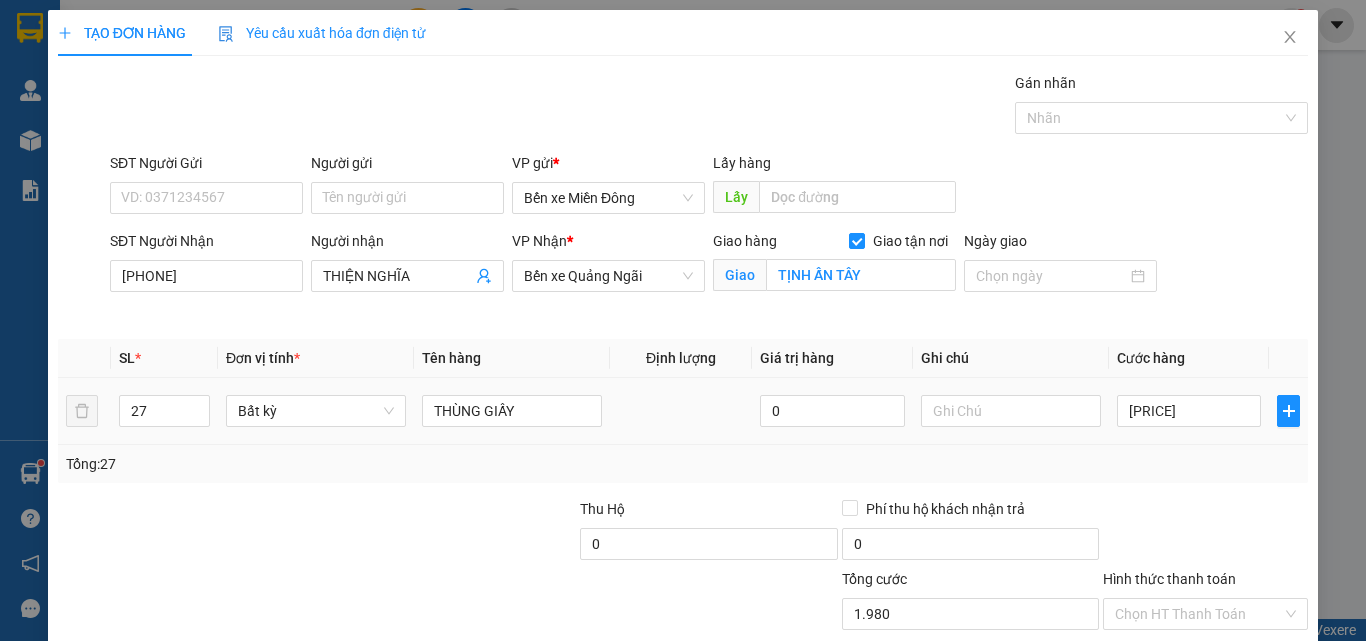 type on "1.980.000" 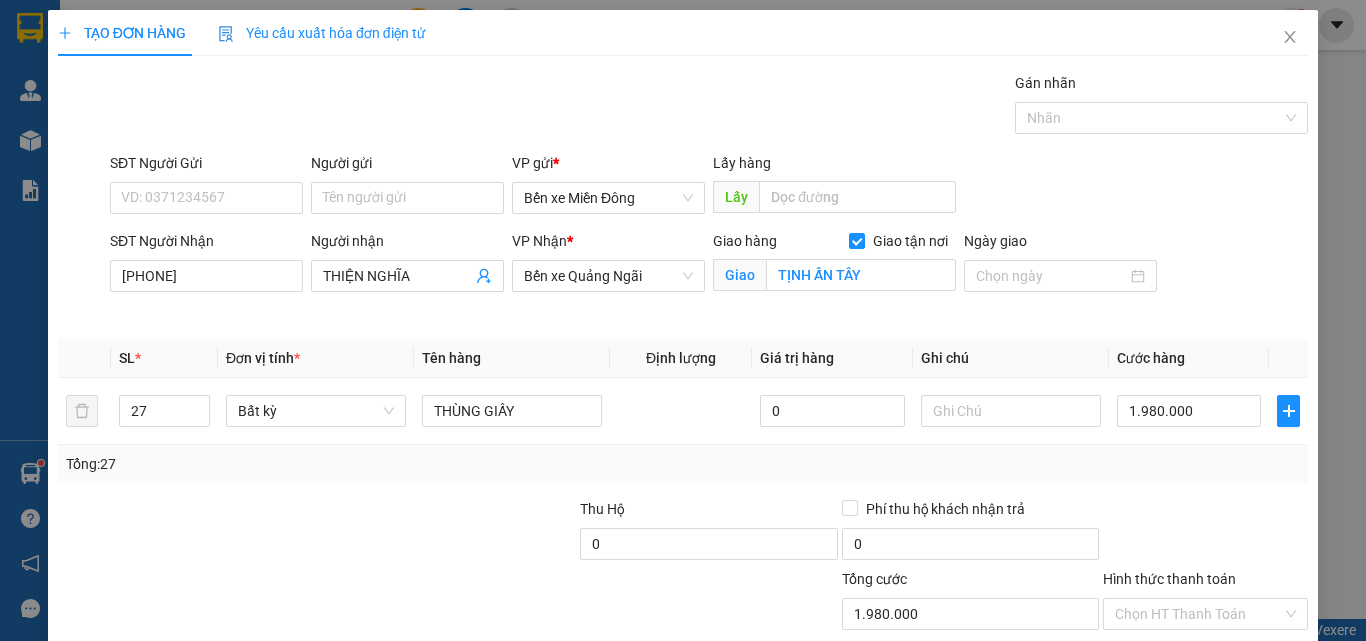 click on "Tổng:  27" at bounding box center [683, 464] 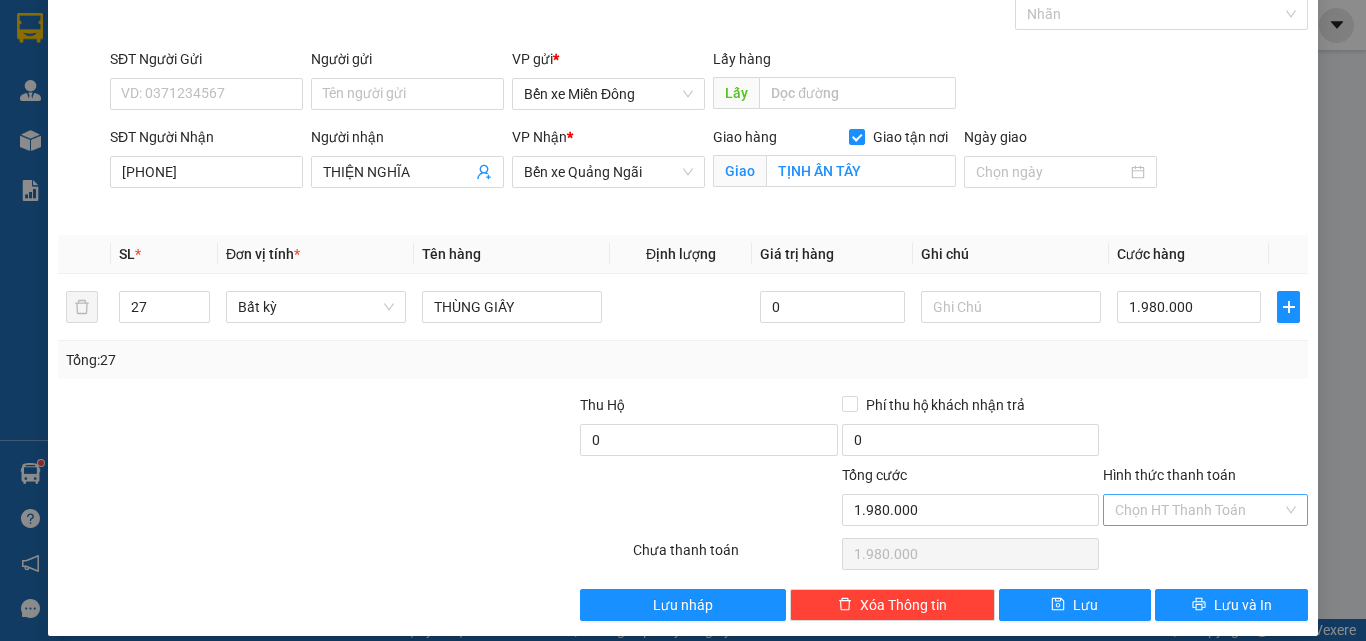 scroll, scrollTop: 123, scrollLeft: 0, axis: vertical 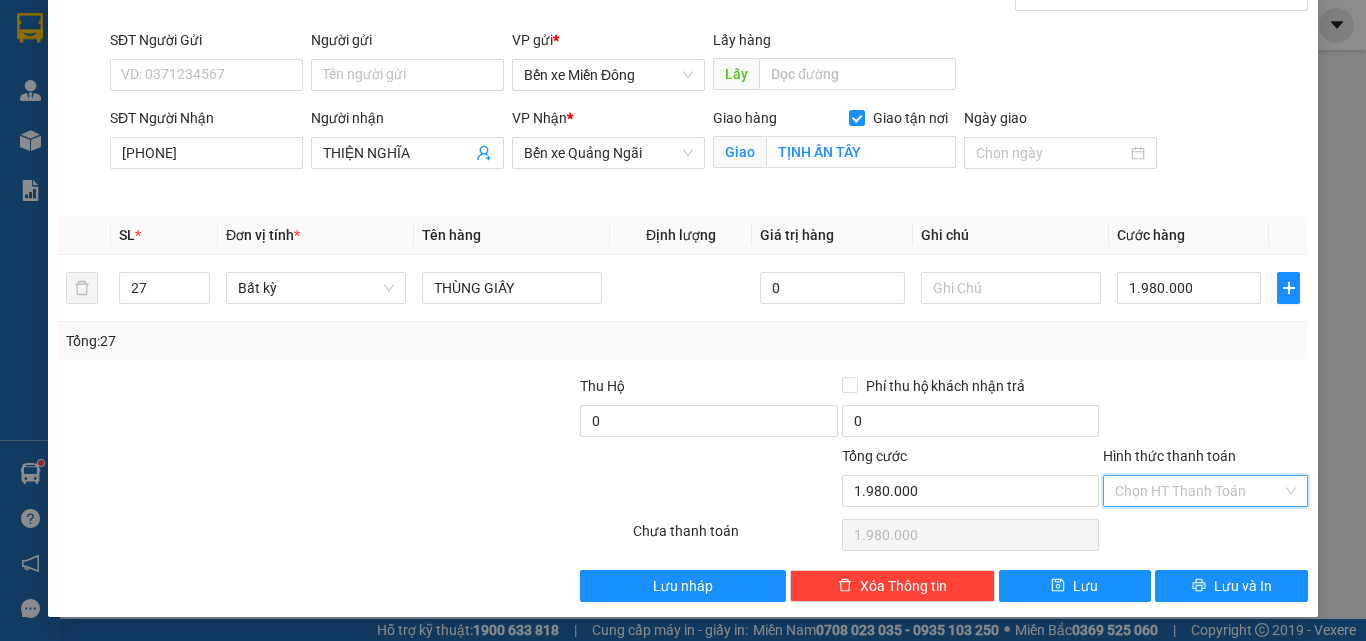 click on "Hình thức thanh toán" at bounding box center (1198, 491) 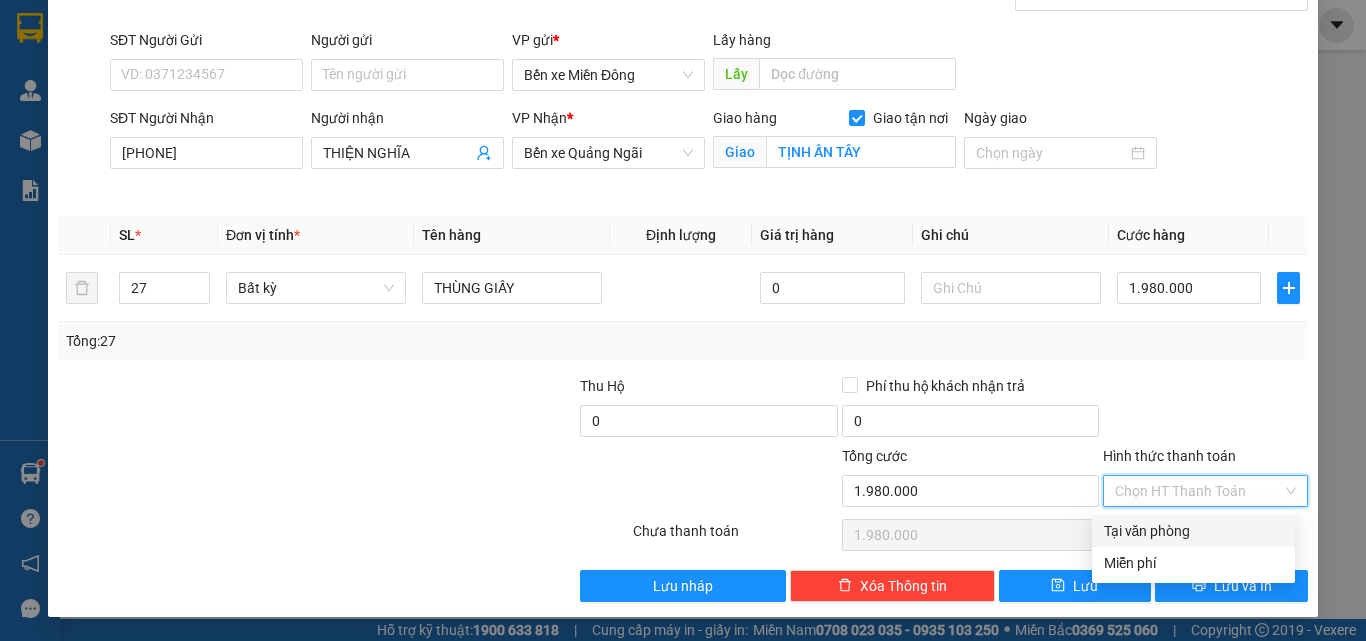 click on "Tại văn phòng" at bounding box center [1193, 531] 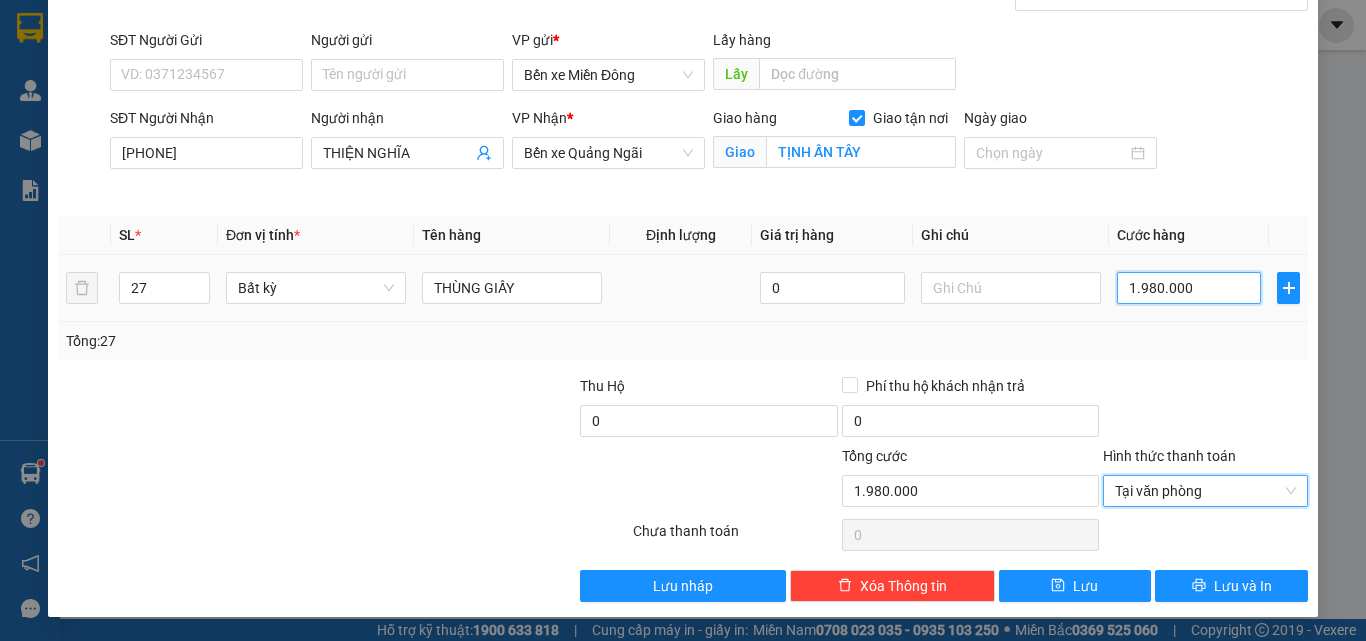 click on "1.980.000" at bounding box center [1189, 288] 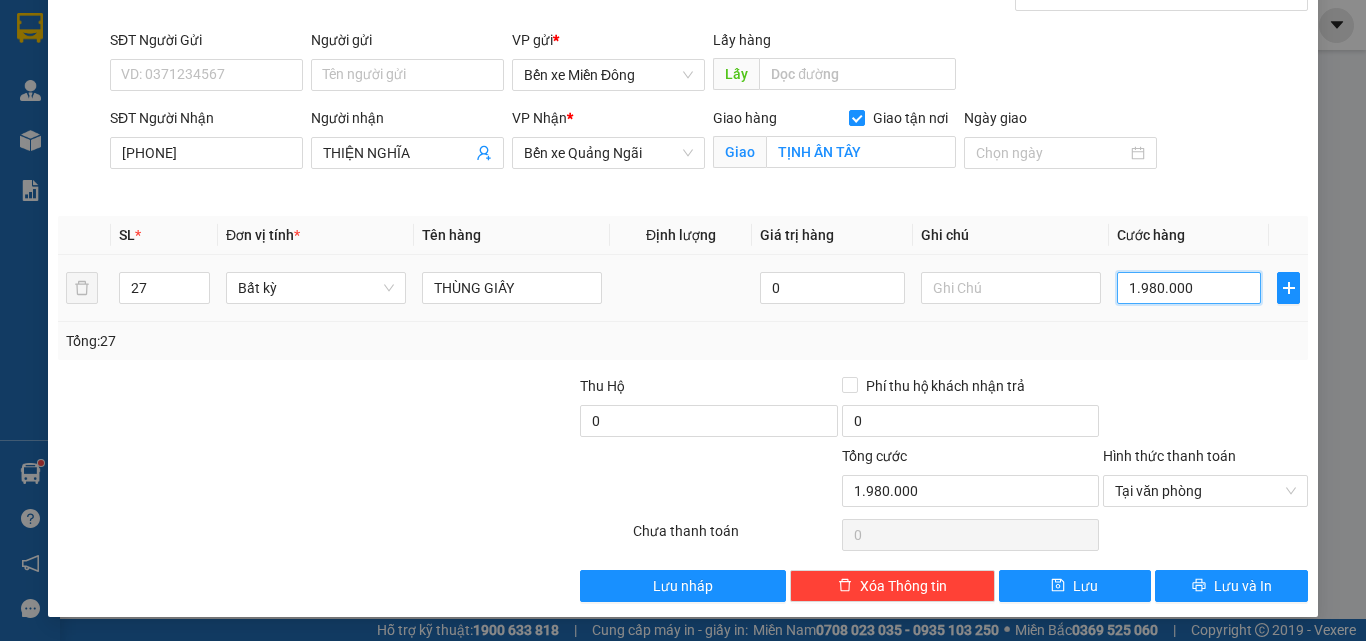 type on "1" 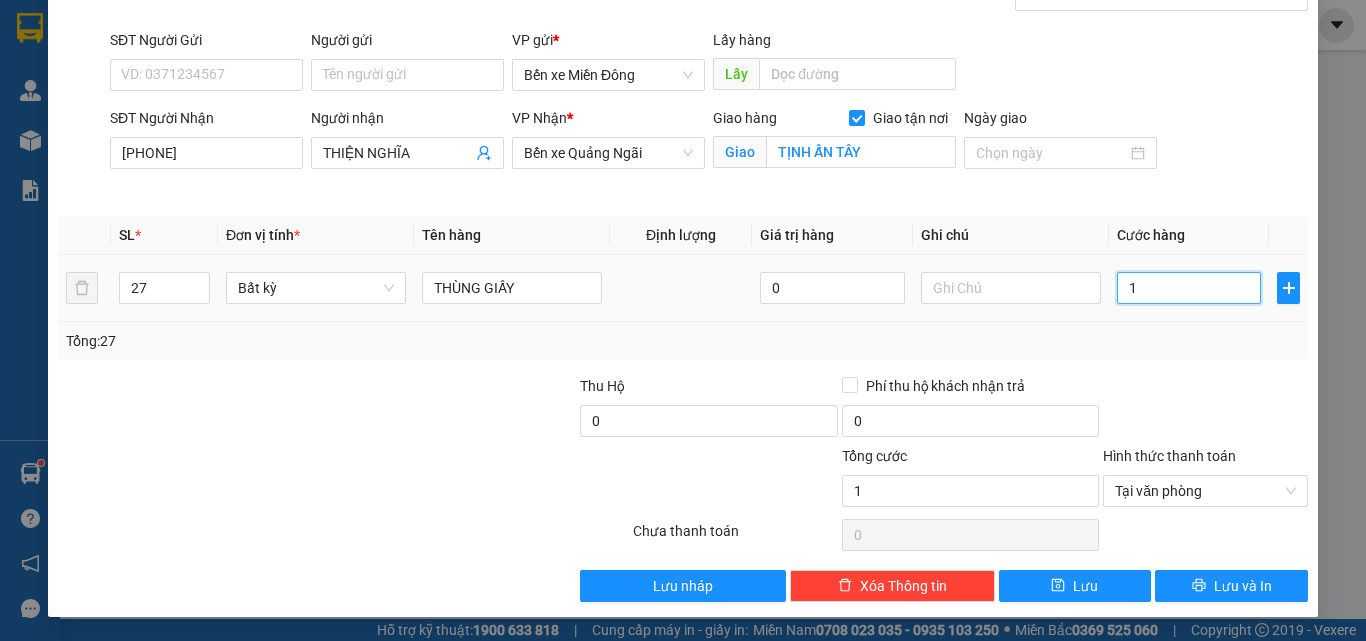 type on "19" 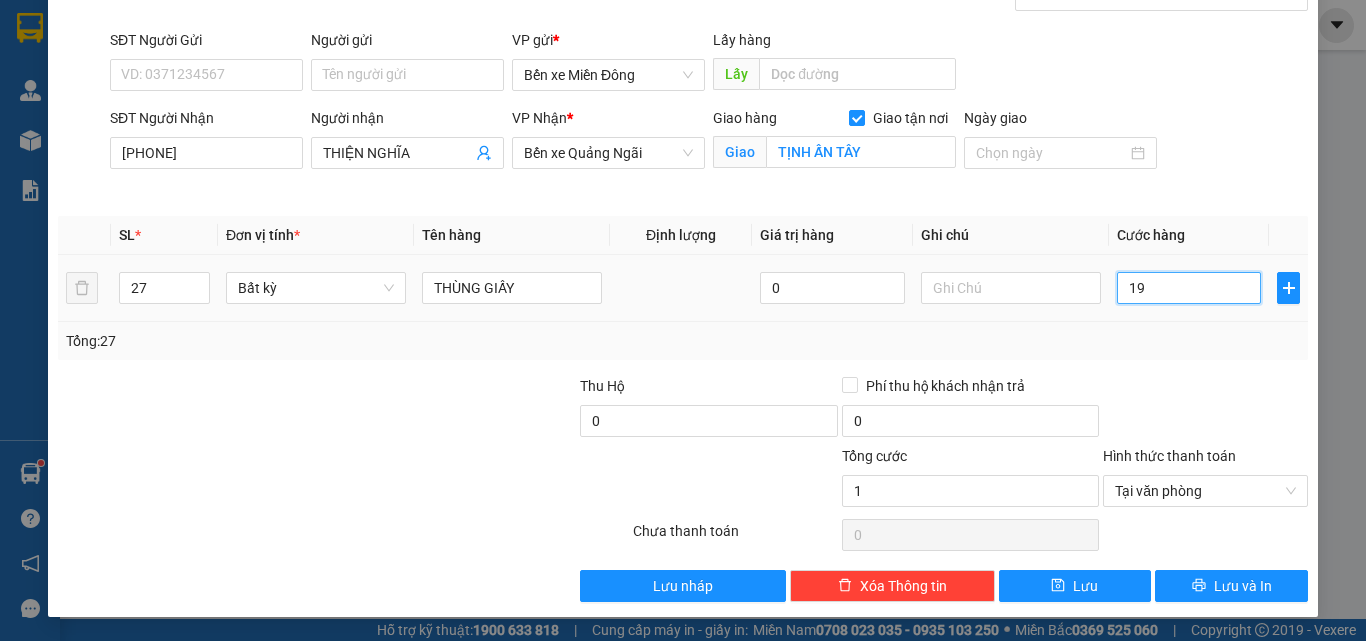 type on "19" 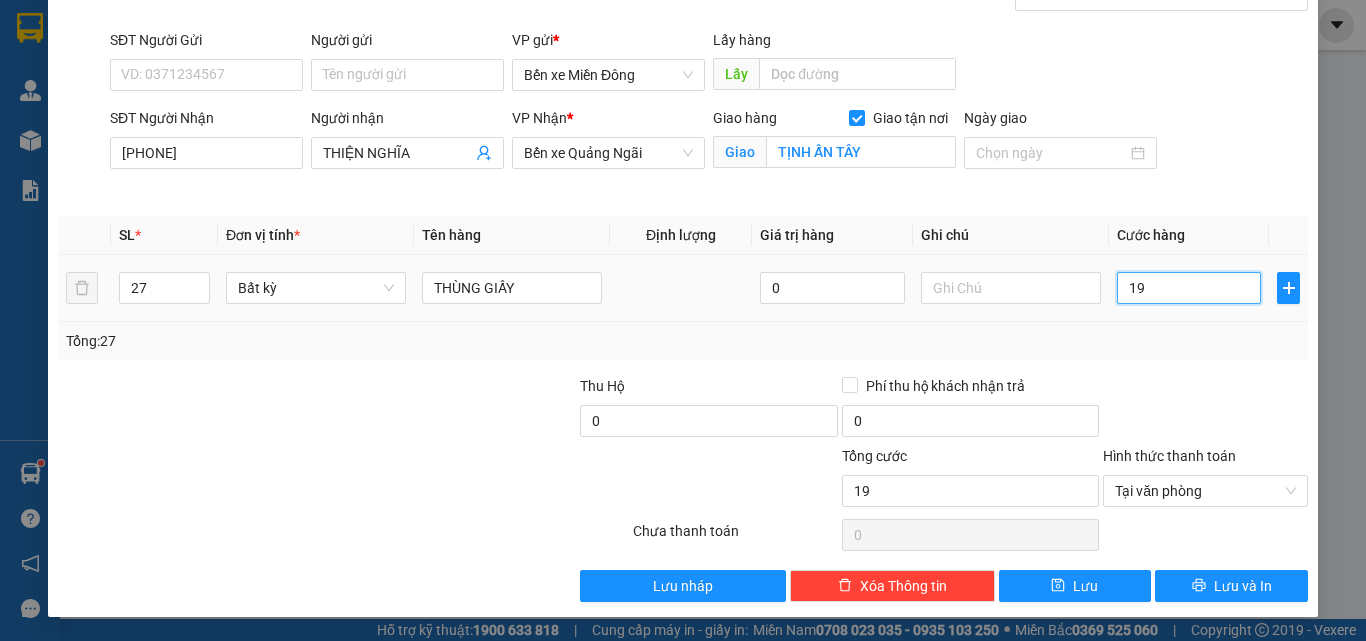 type on "197" 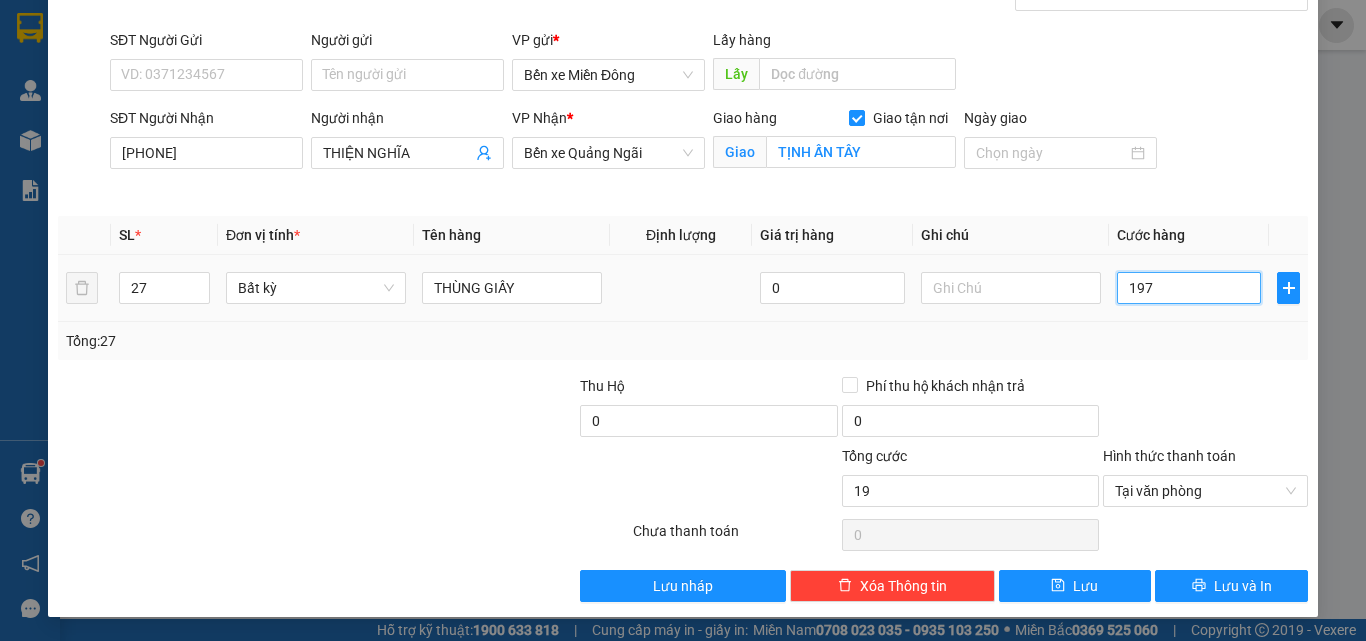 type on "197" 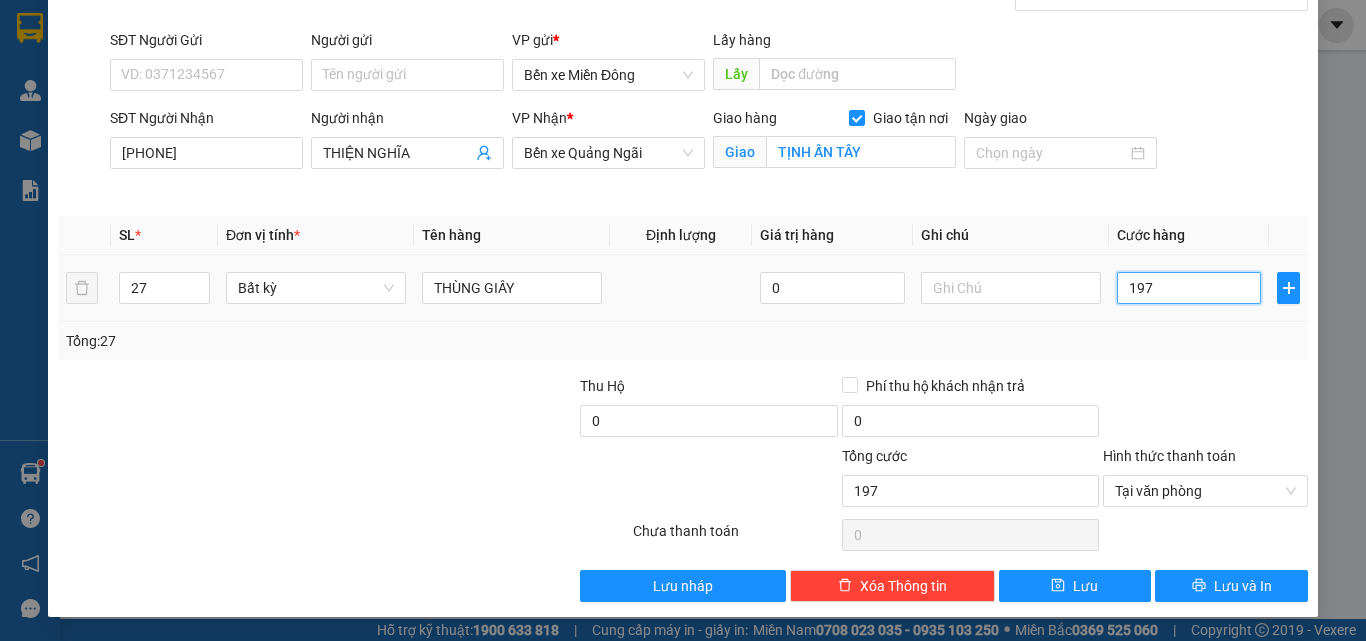 type on "1.970" 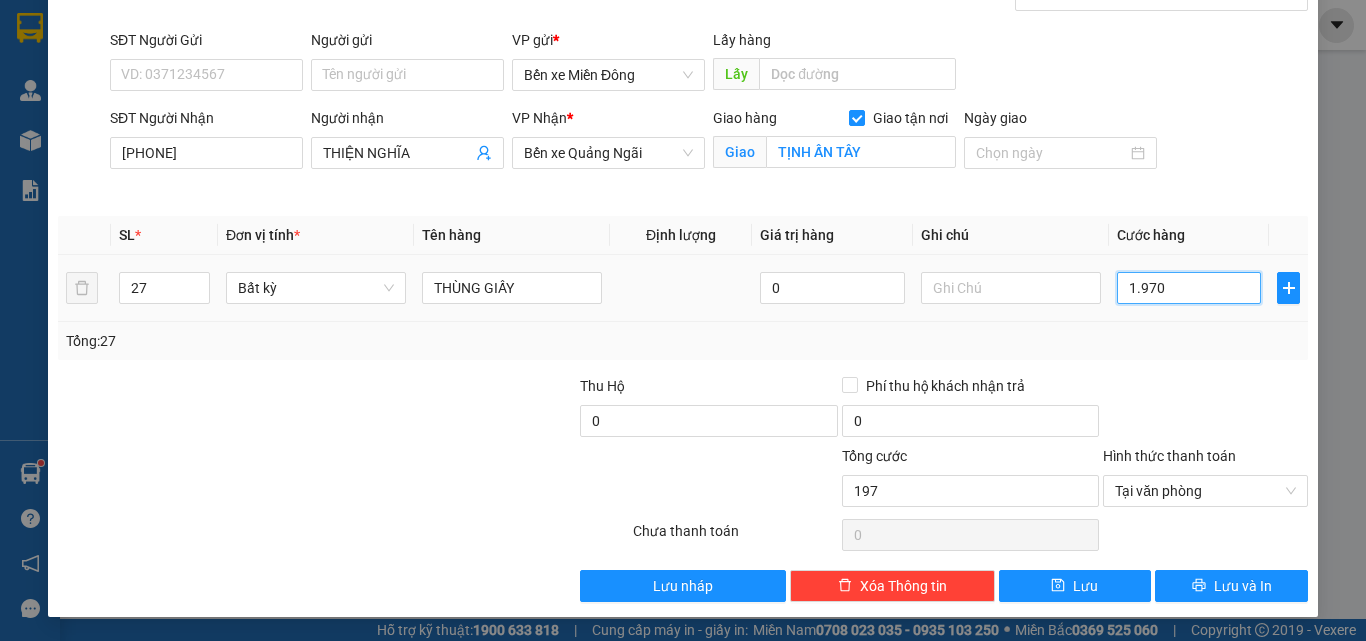 type on "1.970" 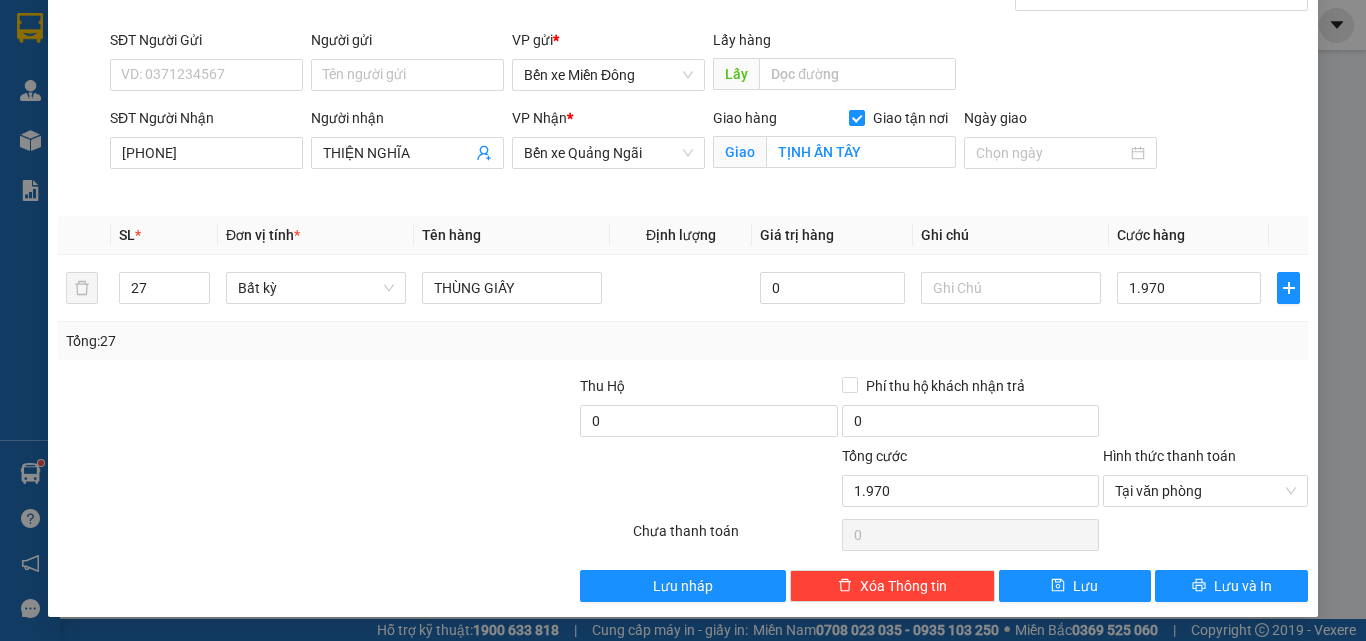 type on "1.970.000" 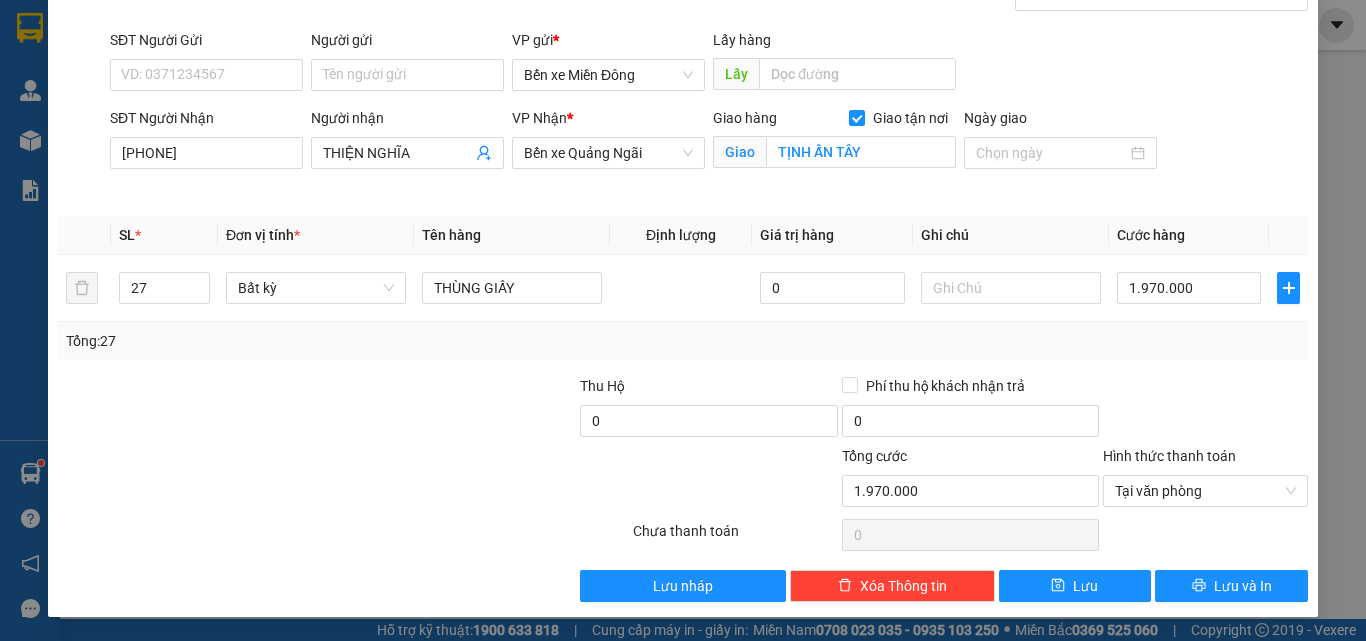 click on "Transit Pickup Surcharge Ids Transit Deliver Surcharge Ids Transit Deliver Surcharge Transit Deliver Surcharge Gói vận chuyển  * Tiêu chuẩn Gán nhãn   Nhãn SĐT Người Gửi VD: 0371234567 Người gửi Tên người gửi VP gửi  * Bến xe Miền Đông Lấy hàng Lấy SĐT Người Nhận 0395120056 Người nhận THIỆN NGHĨA VP Nhận  * Bến xe Quảng Ngãi Giao hàng Giao tận nơi Giao TỊNH ẤN TÂY Ngày giao SL  * Đơn vị tính  * Tên hàng  Định lượng Giá trị hàng Ghi chú Cước hàng                   27 Bất kỳ THÙNG GIẤY 0 1.970.000 Tổng:  27 Thu Hộ 0 Phí thu hộ khách nhận trả 0 Tổng cước 1.970.000 Hình thức thanh toán Tại văn phòng Số tiền thu trước 0 Tại văn phòng Chưa thanh toán 0 Lưu nháp Xóa Thông tin Lưu Lưu và In Tại văn phòng Miễn phí Tại văn phòng Miễn phí" at bounding box center (683, 275) 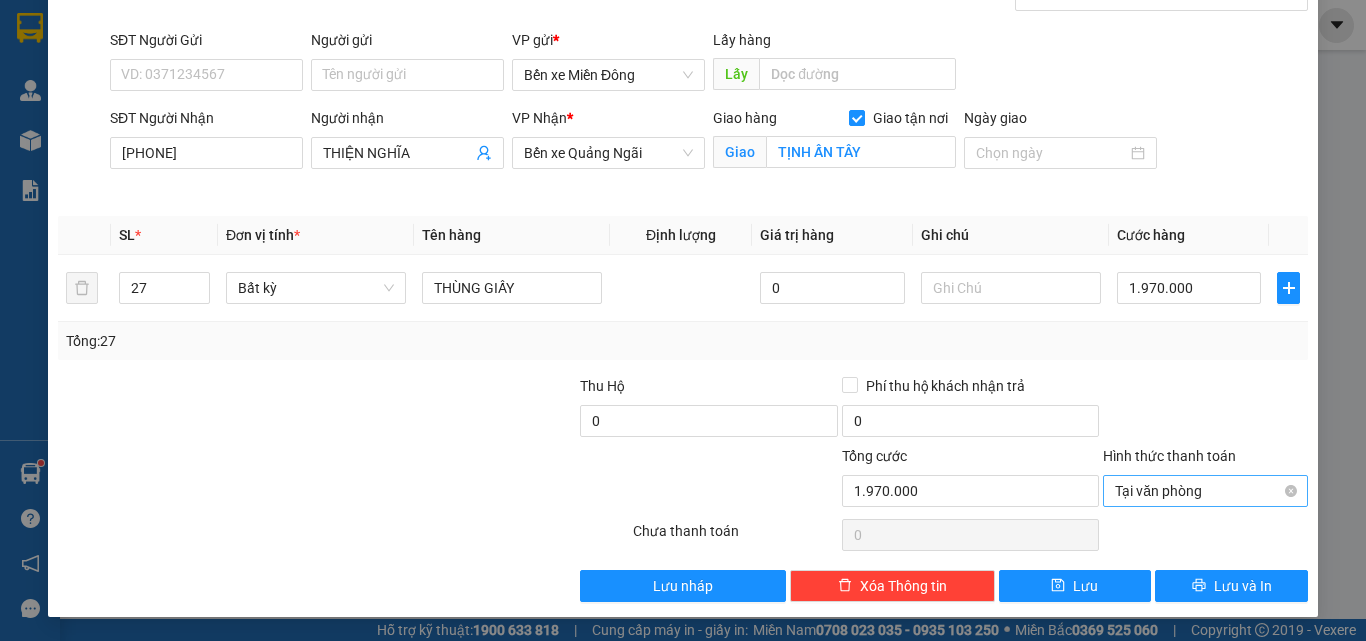 click on "Tại văn phòng" at bounding box center (1205, 491) 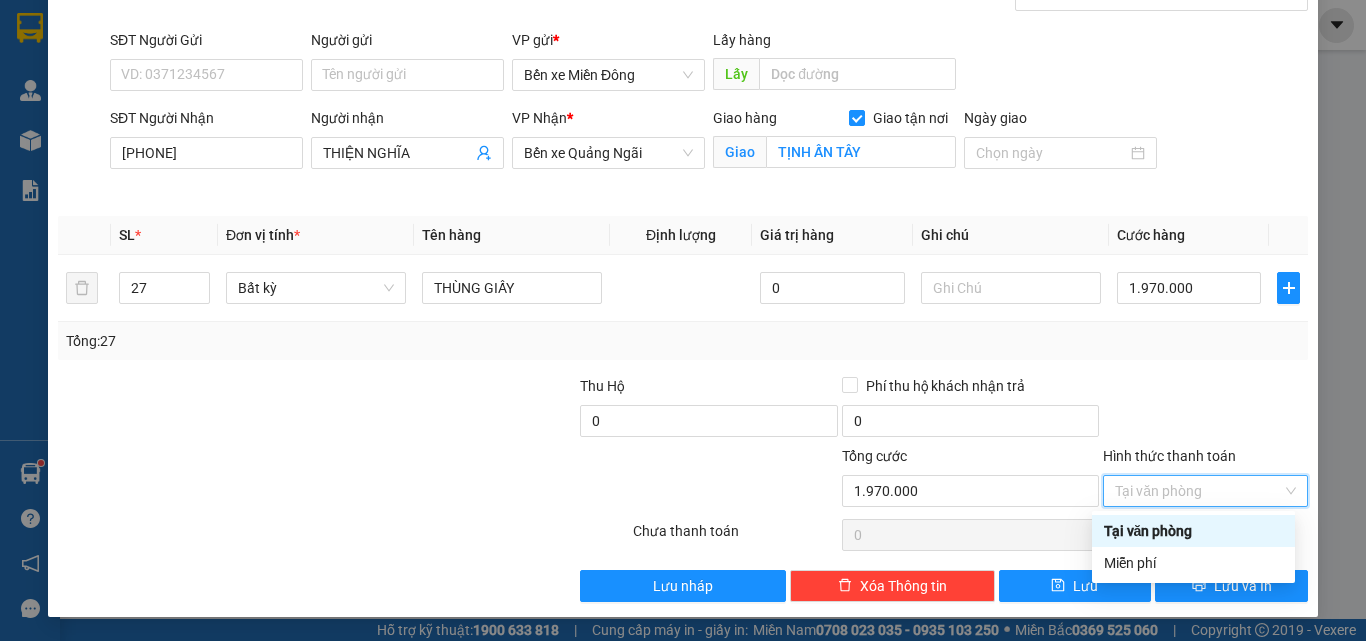 click on "Tại văn phòng" at bounding box center (1193, 531) 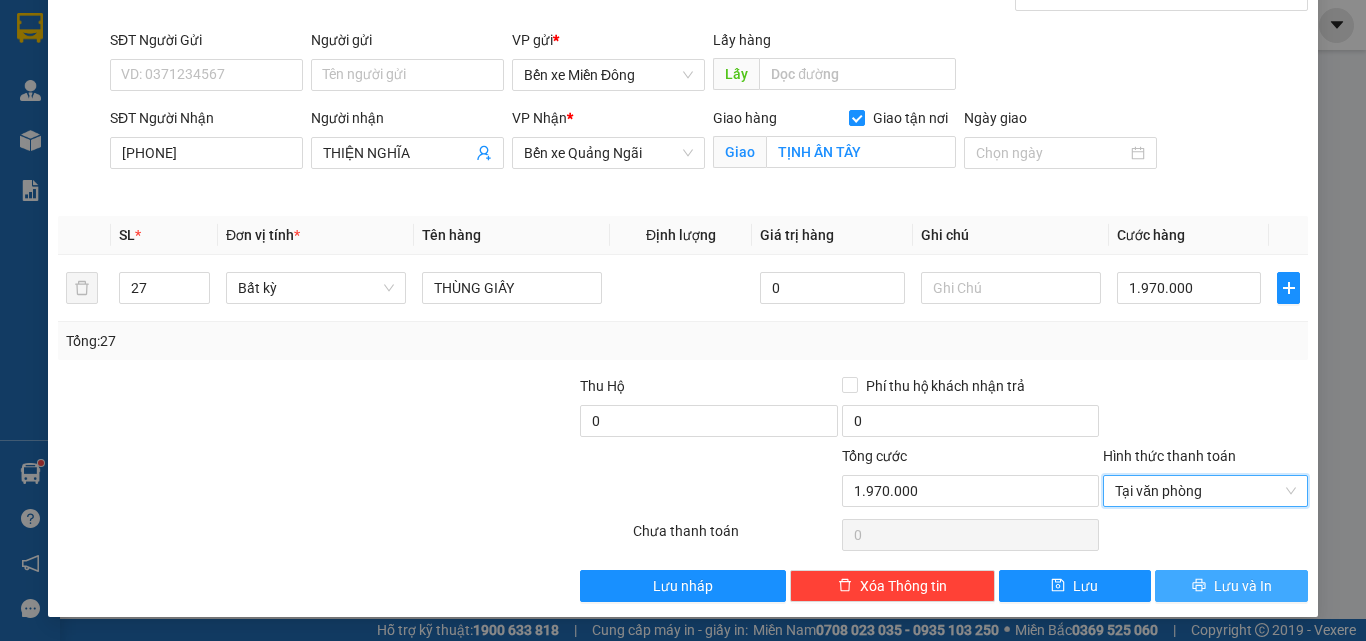 click on "Lưu và In" at bounding box center (1243, 586) 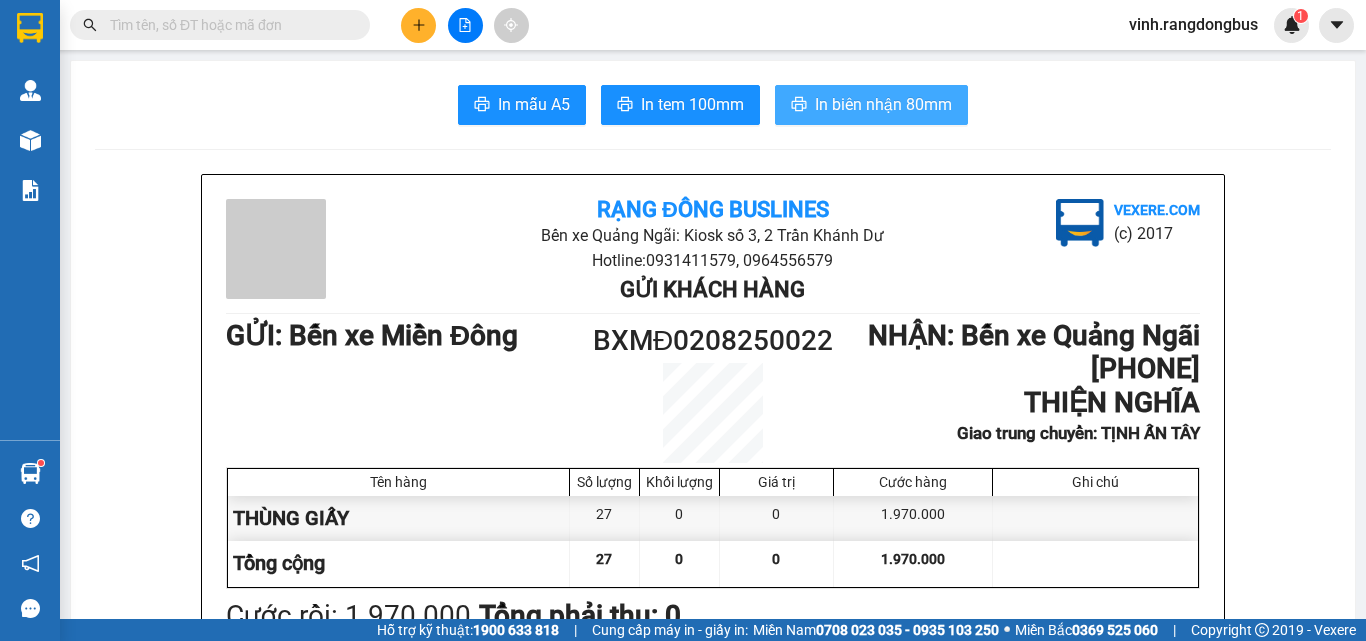 click on "In biên nhận 80mm" at bounding box center [871, 105] 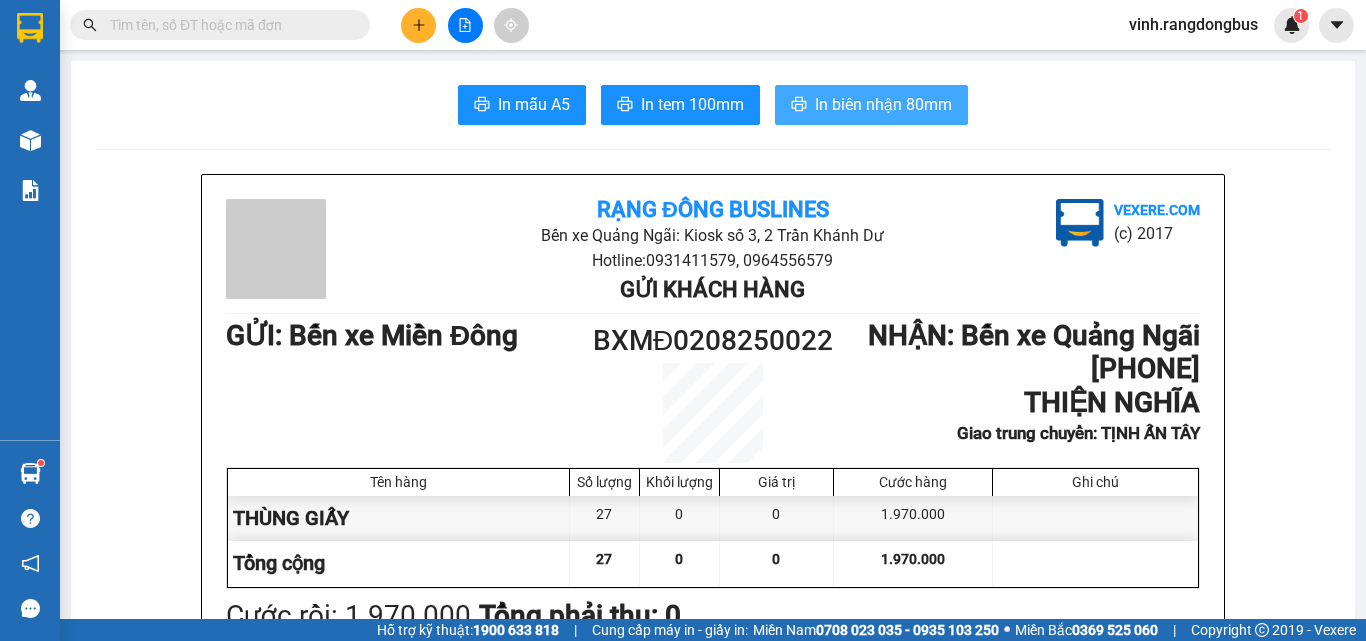 scroll, scrollTop: 0, scrollLeft: 0, axis: both 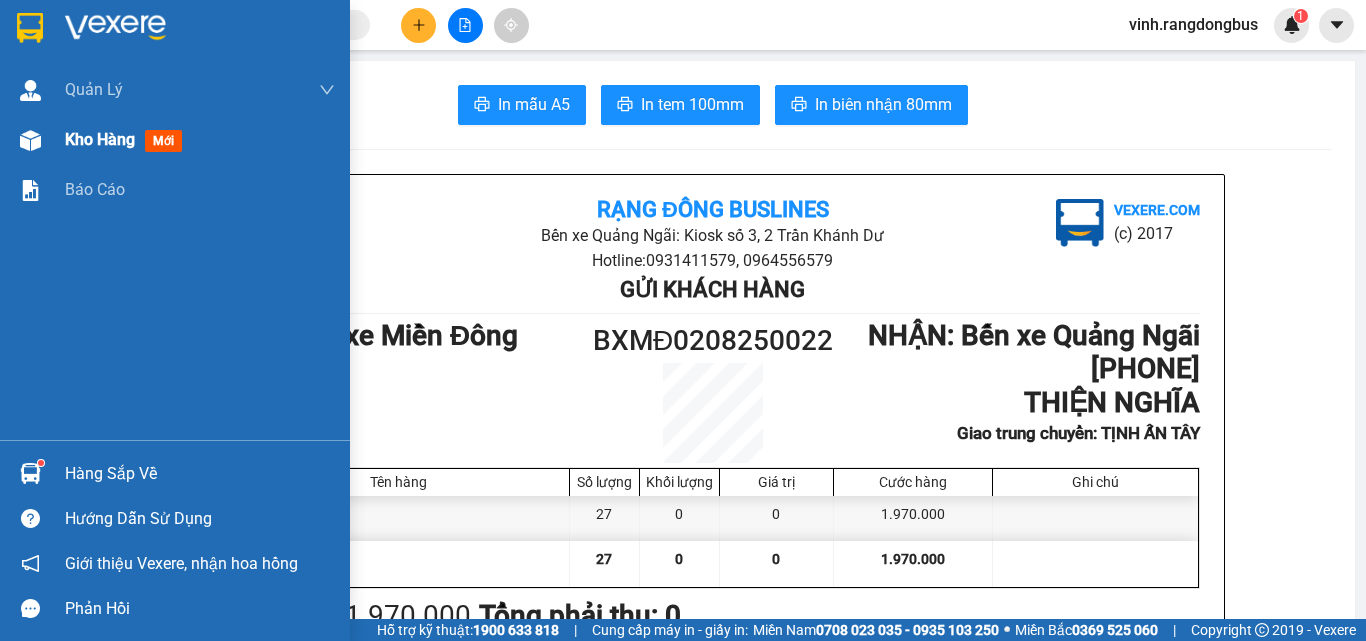click on "Kho hàng" at bounding box center (100, 139) 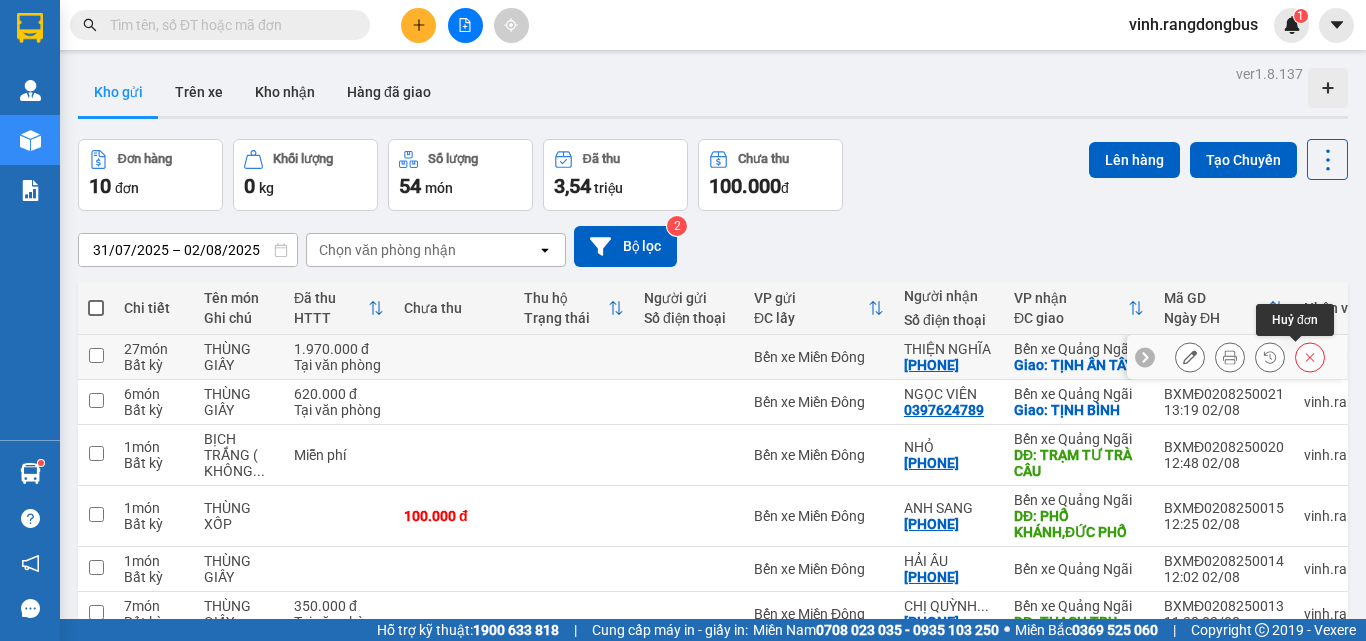 click at bounding box center [1310, 357] 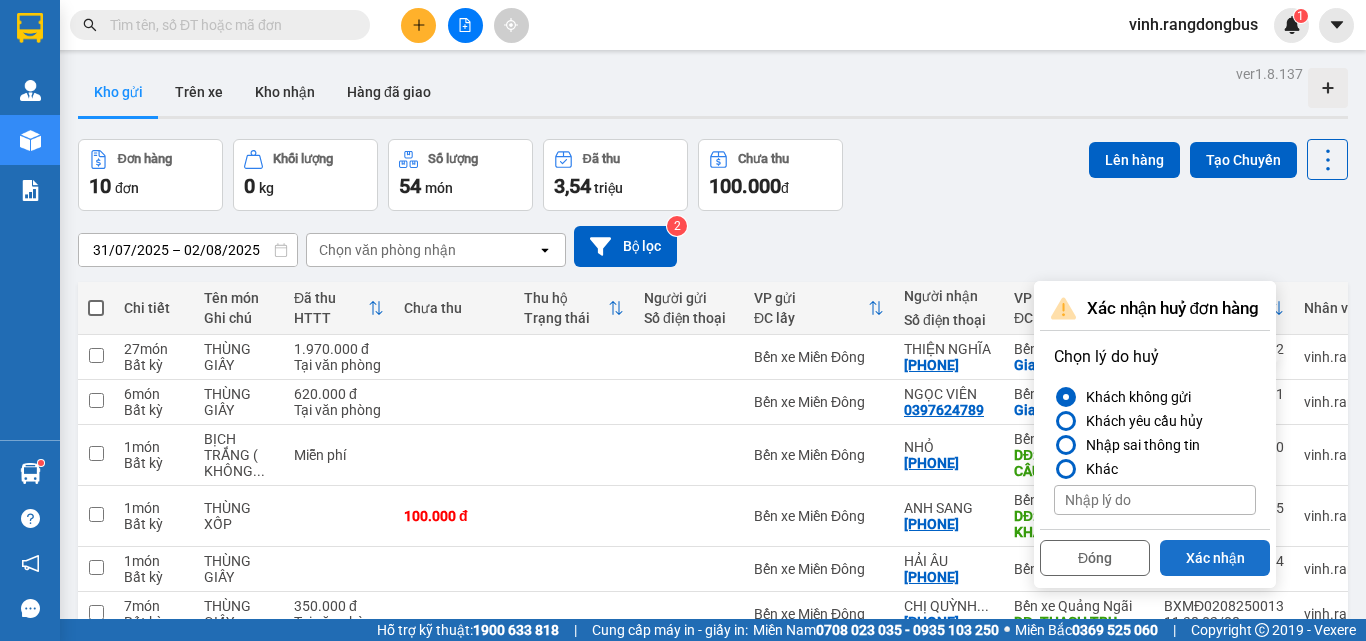 click on "Xác nhận" at bounding box center [1215, 558] 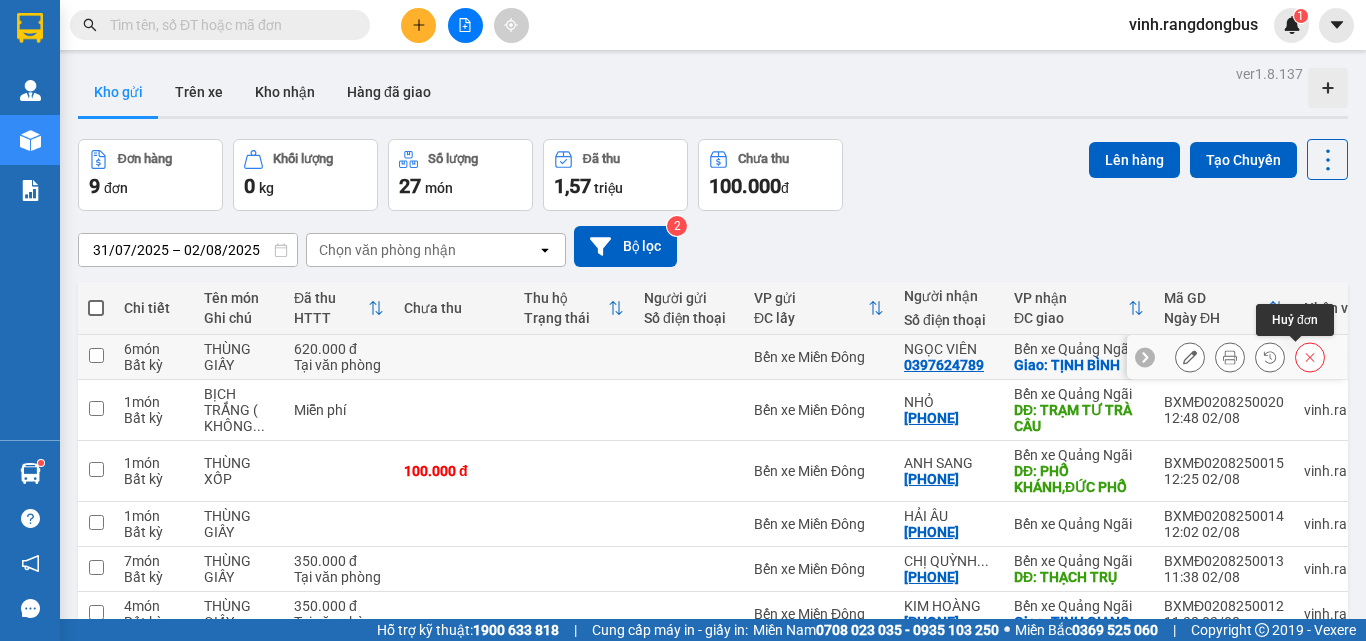 click at bounding box center [1310, 357] 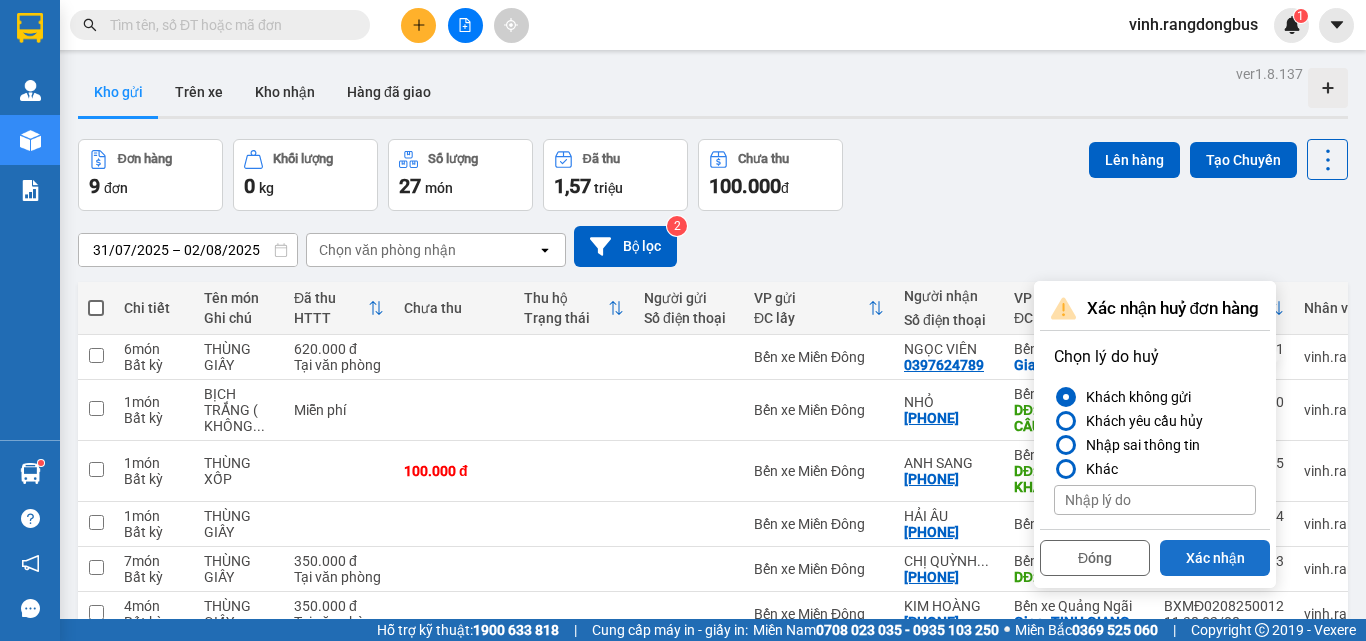 click on "Xác nhận" at bounding box center [1215, 558] 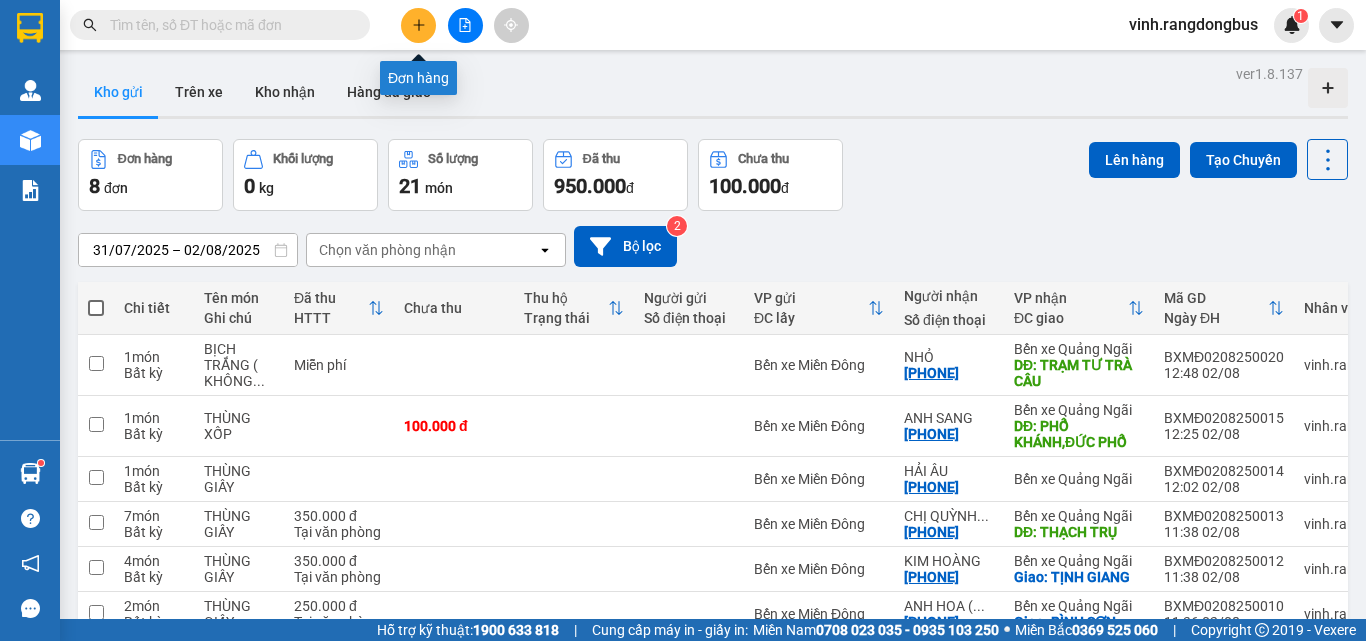 click 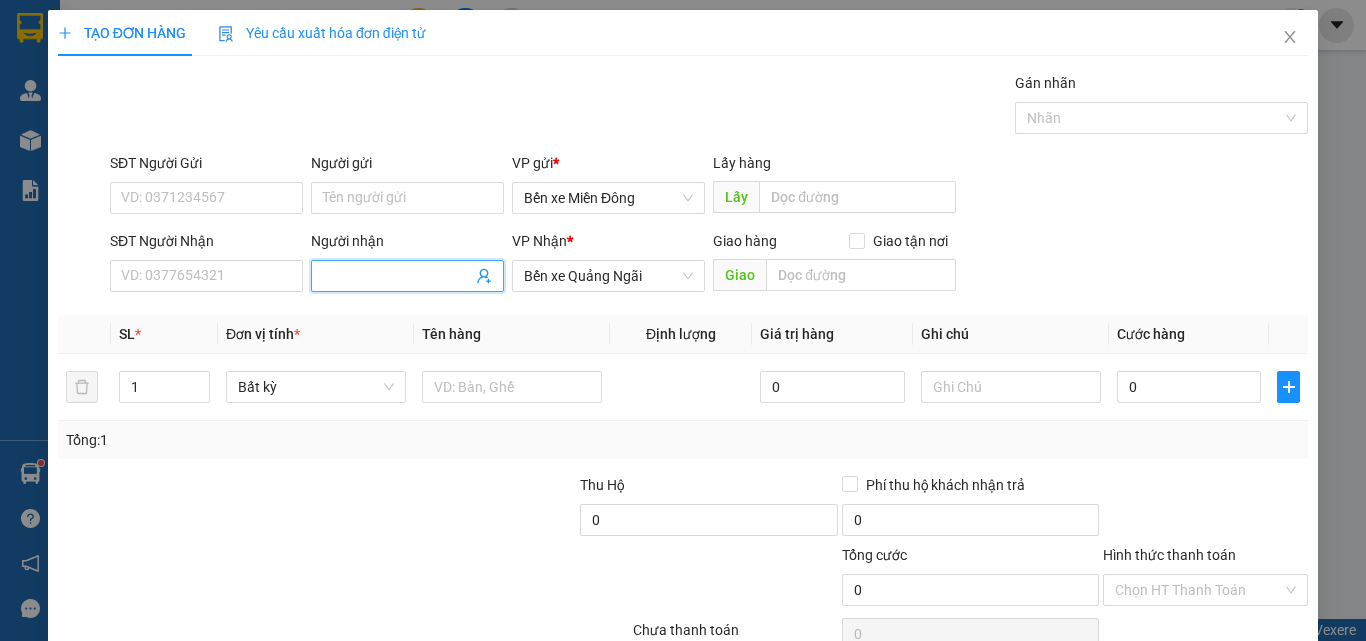 click on "Người nhận" at bounding box center [397, 276] 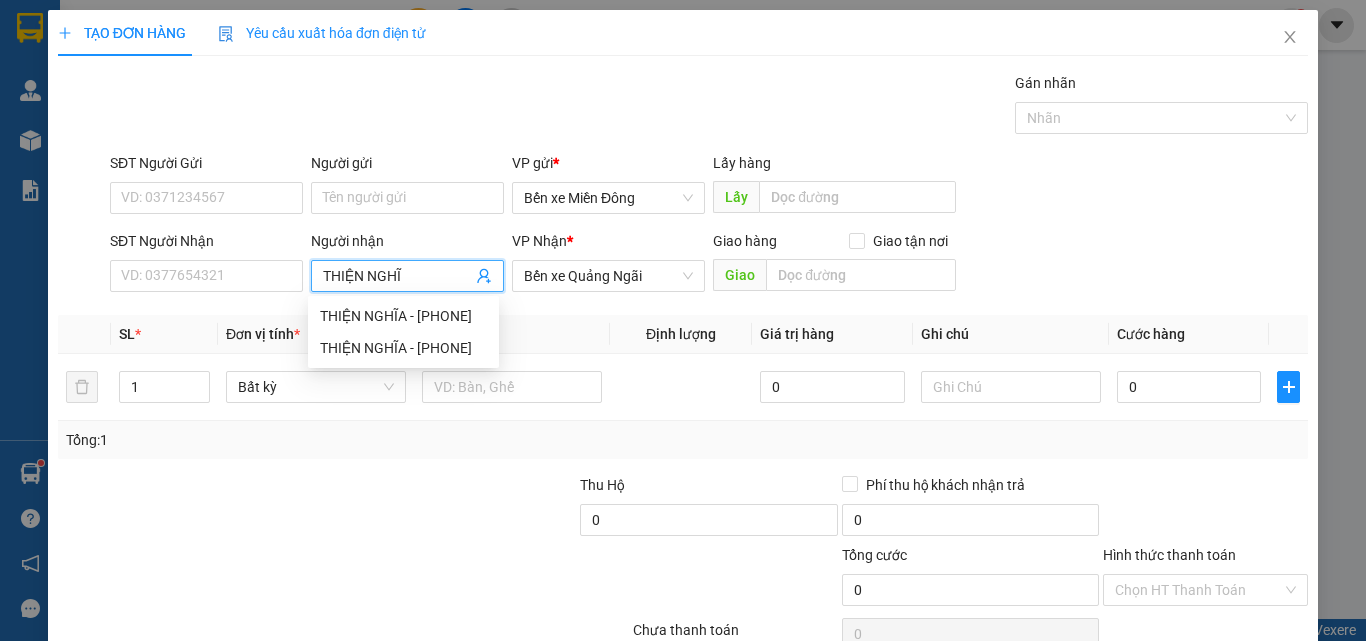 type on "THIỆN NGHĨA" 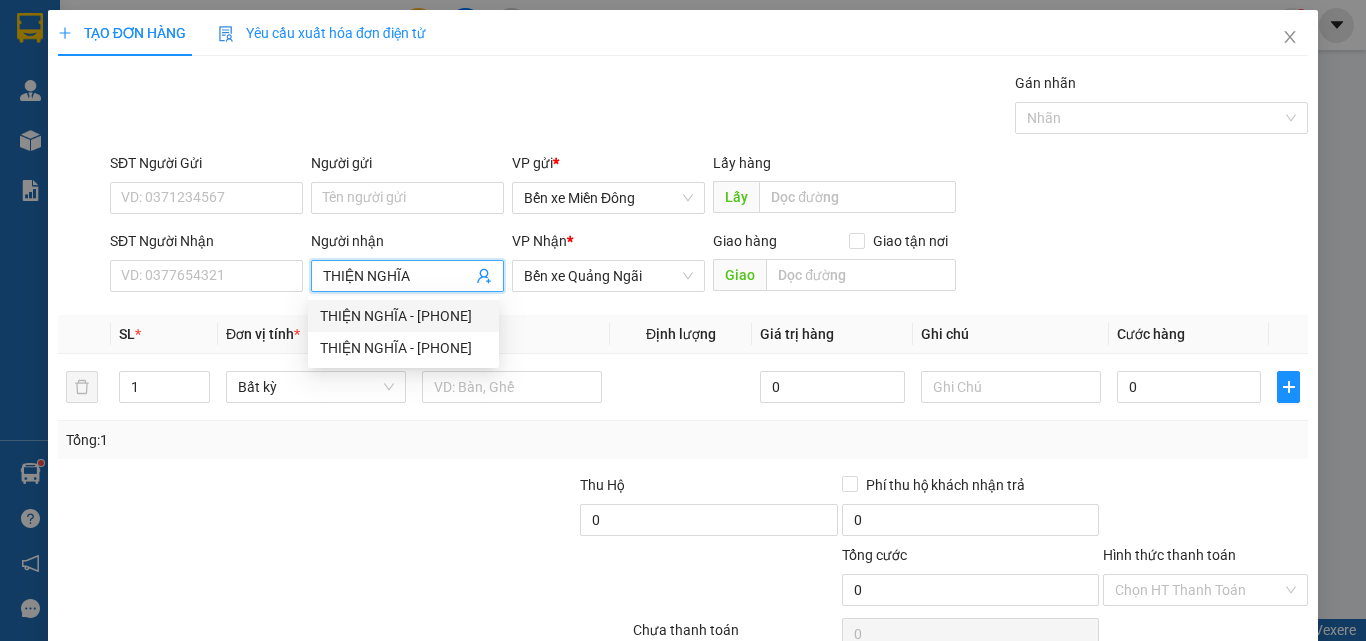 click on "THIỆN NGHĨA - 0395120056" at bounding box center (403, 316) 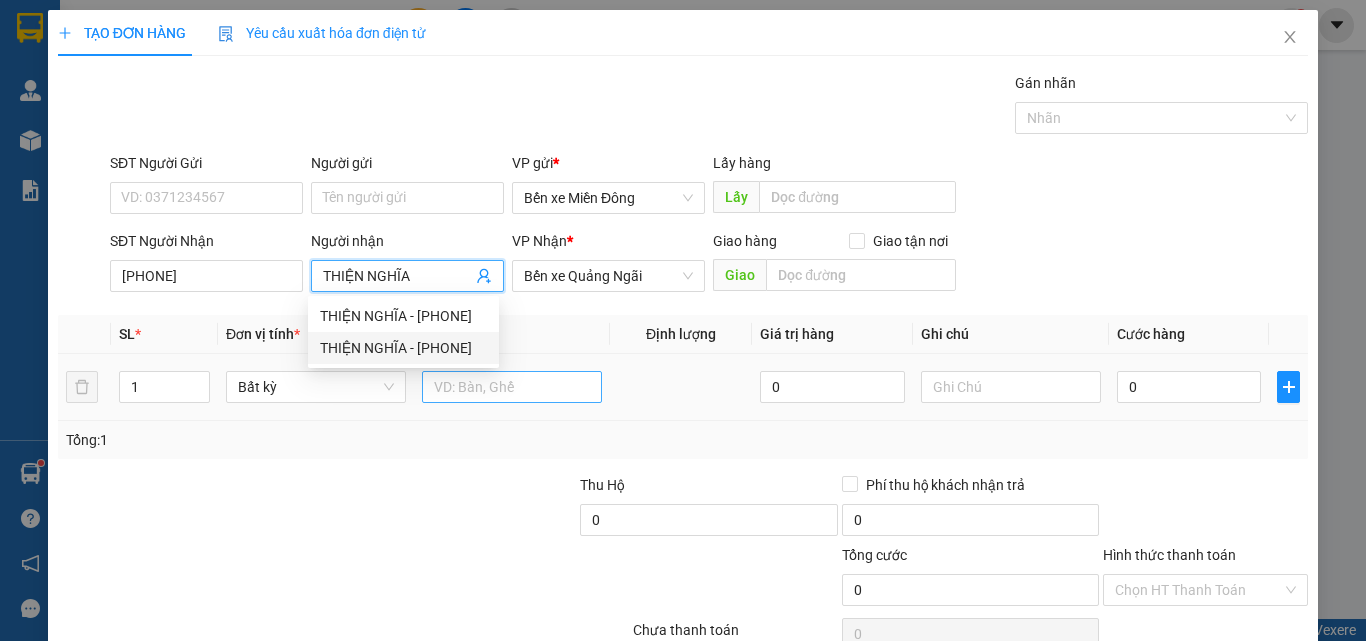 type on "THIỆN NGHĨA" 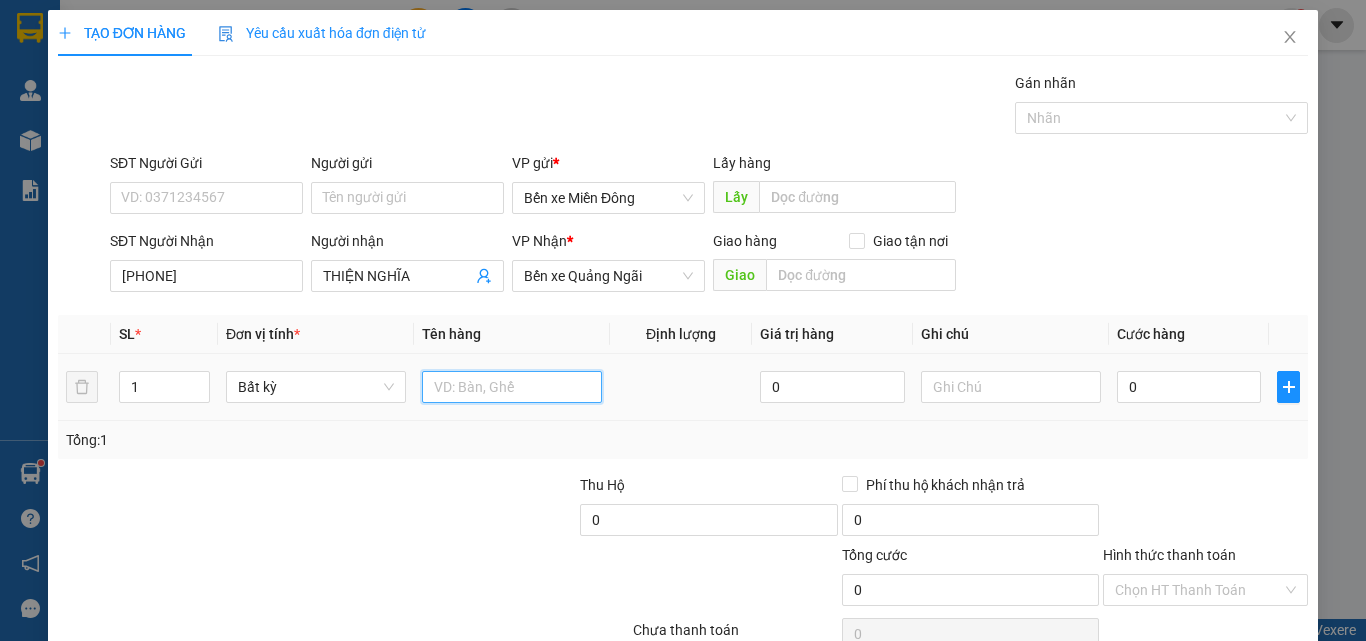 click at bounding box center (512, 387) 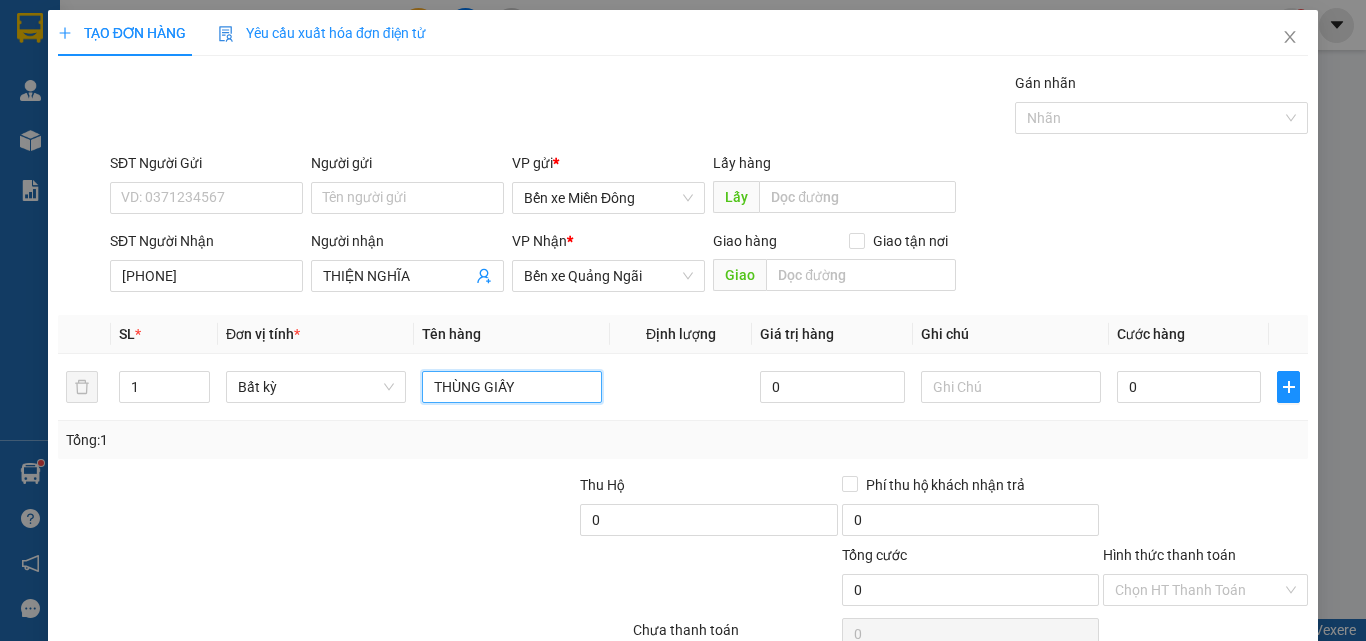 type on "THÙNG GIẤY" 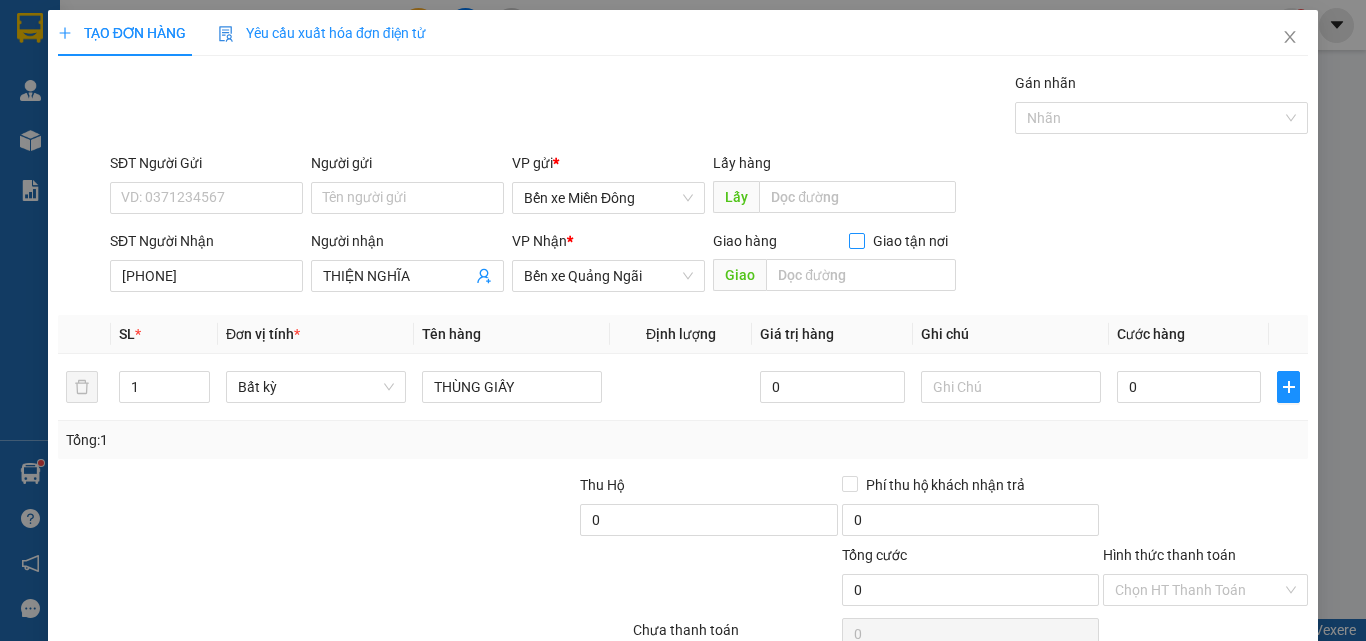 drag, startPoint x: 838, startPoint y: 227, endPoint x: 847, endPoint y: 238, distance: 14.21267 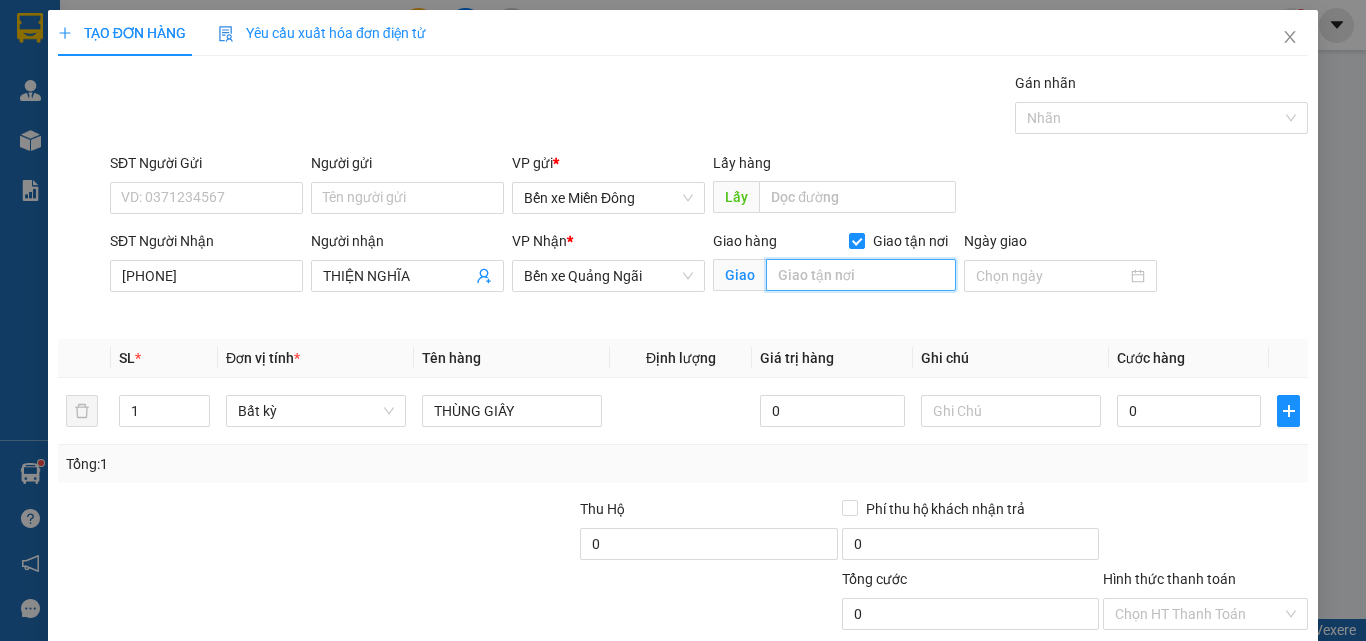 click at bounding box center (861, 275) 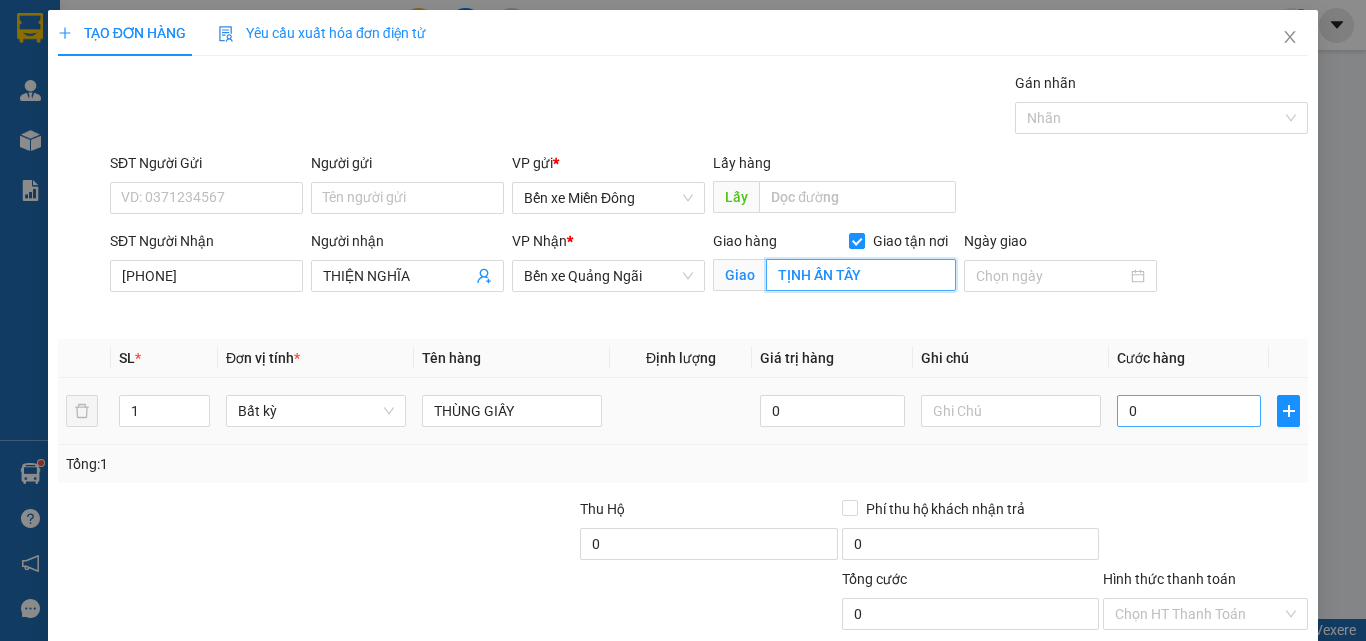 type on "TỊNH ẤN TÂY" 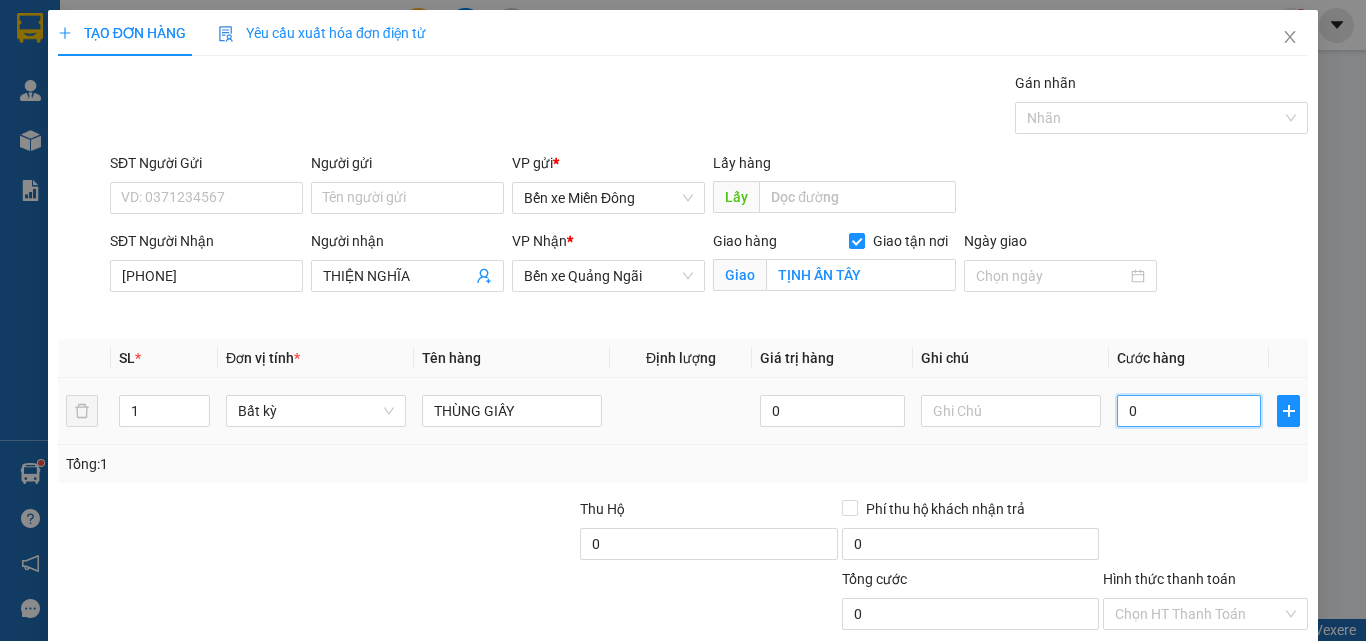 click on "0" at bounding box center [1189, 411] 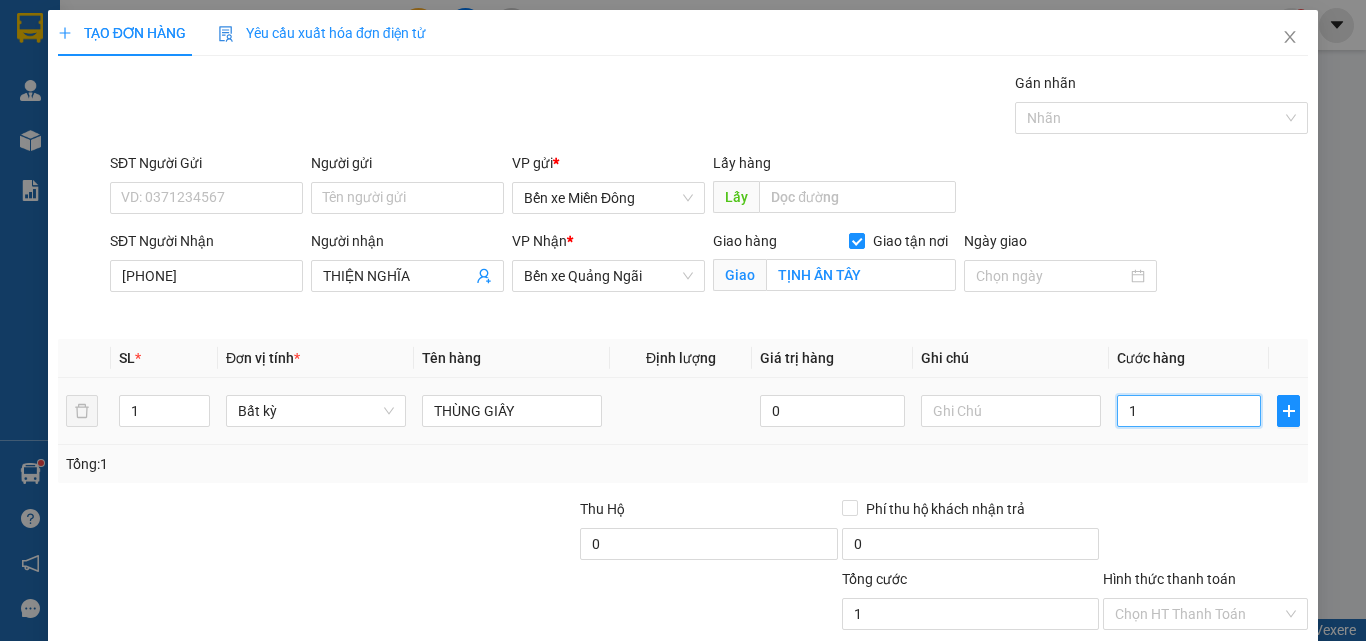 type on "1" 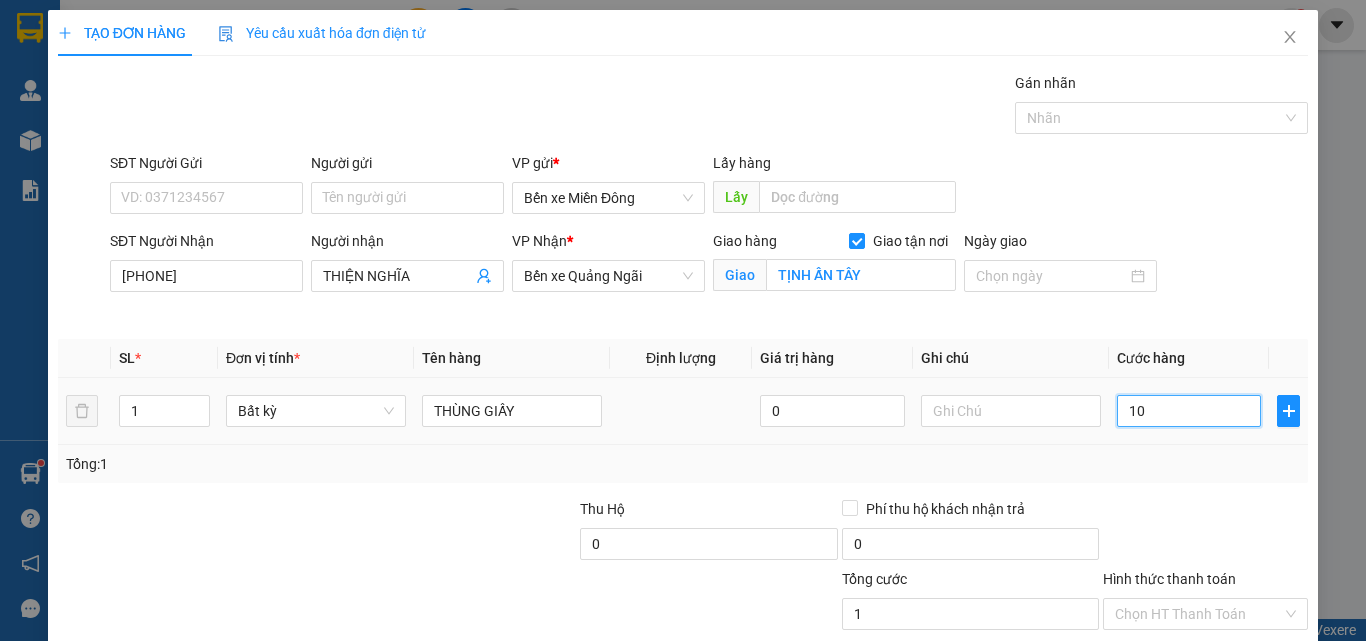type on "10" 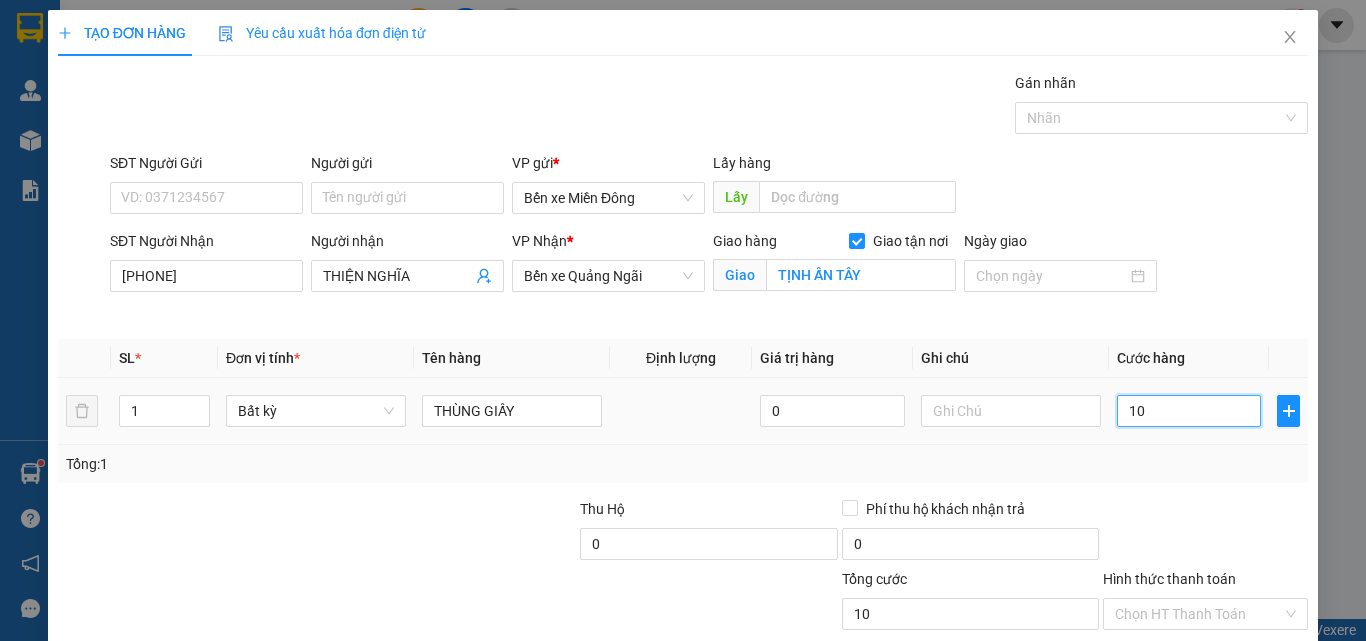type on "100" 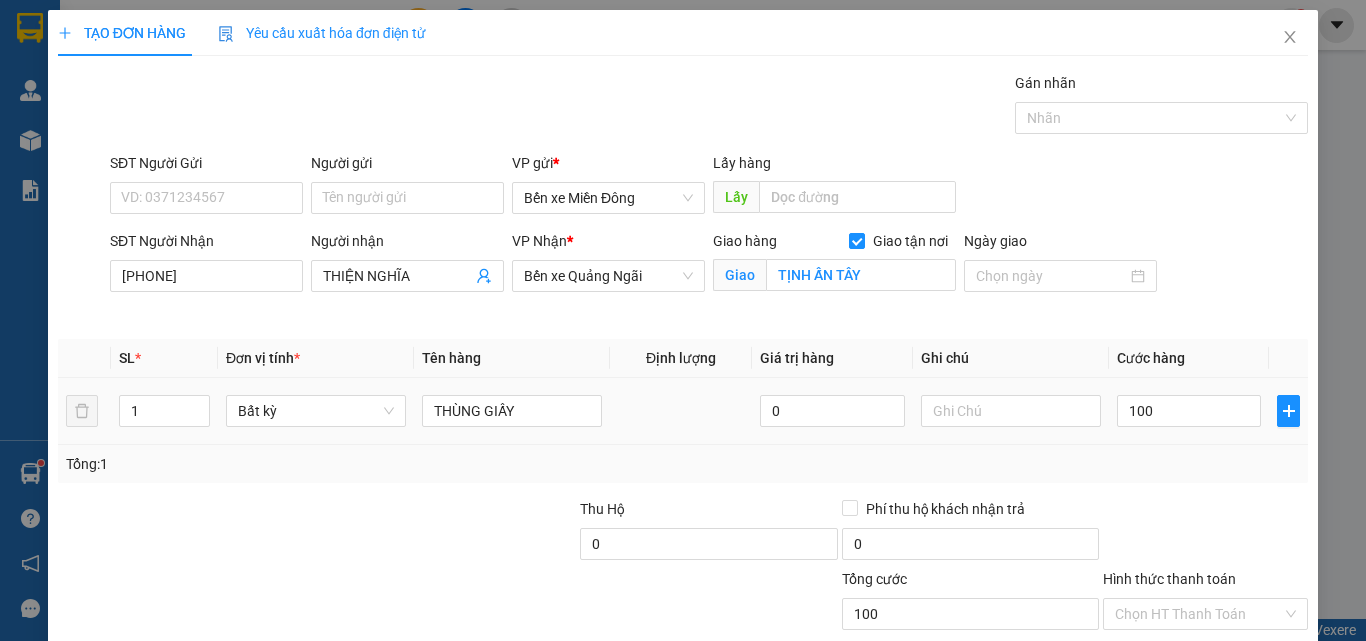 type on "100.000" 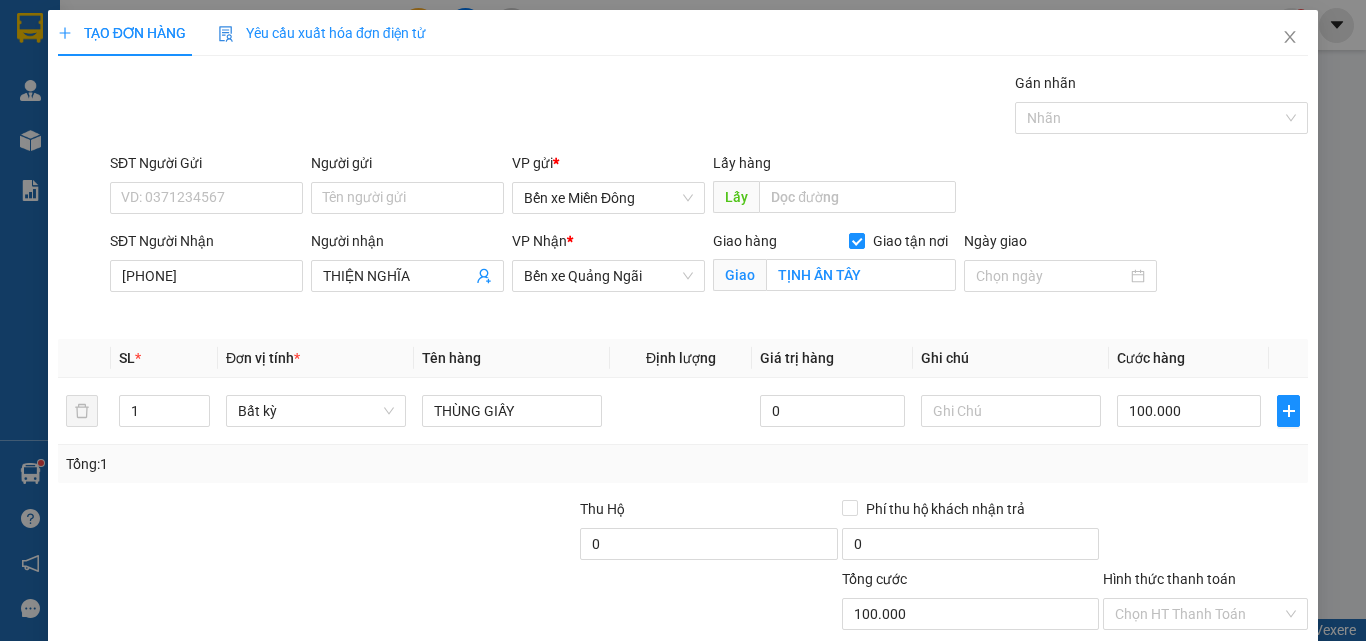 click on "Tổng:  1" at bounding box center (683, 464) 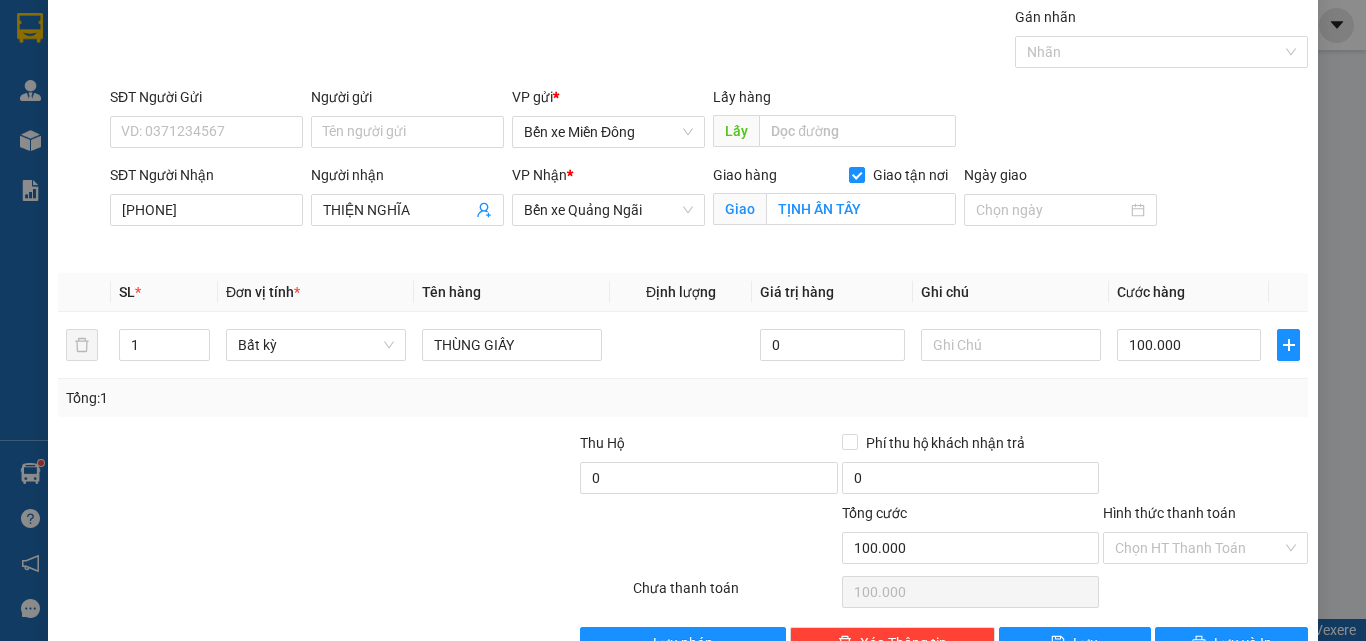 scroll, scrollTop: 123, scrollLeft: 0, axis: vertical 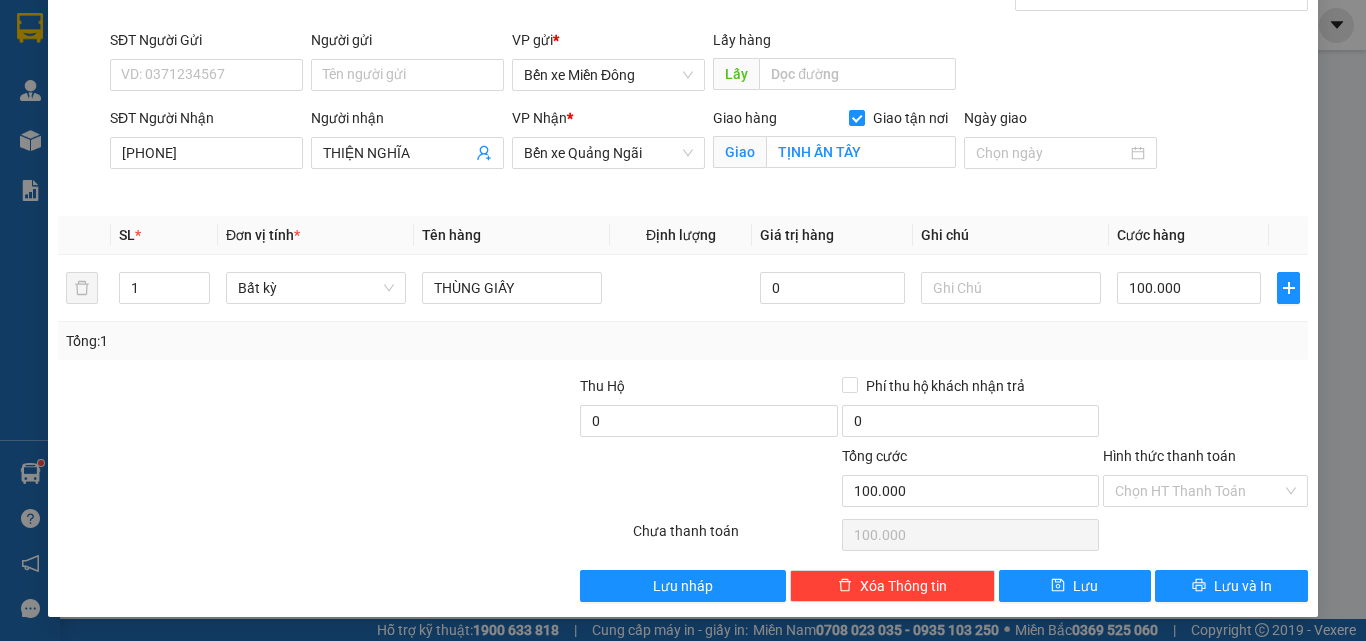 click at bounding box center [1205, 410] 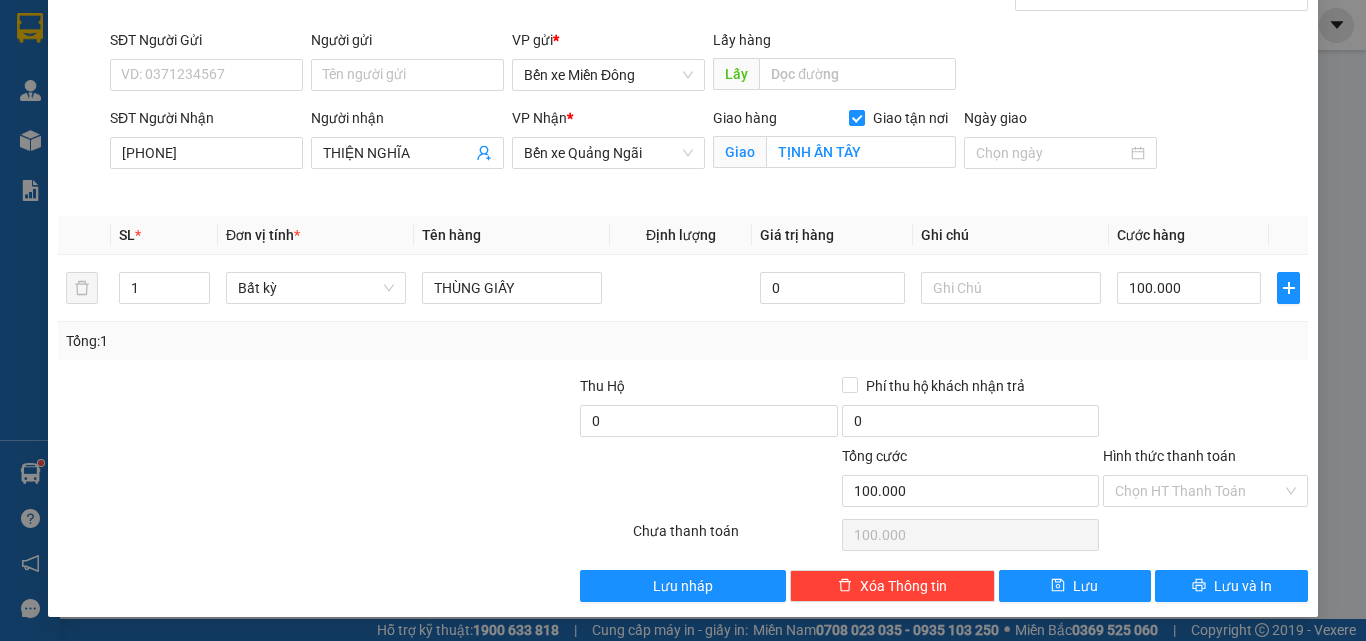 click at bounding box center (1205, 410) 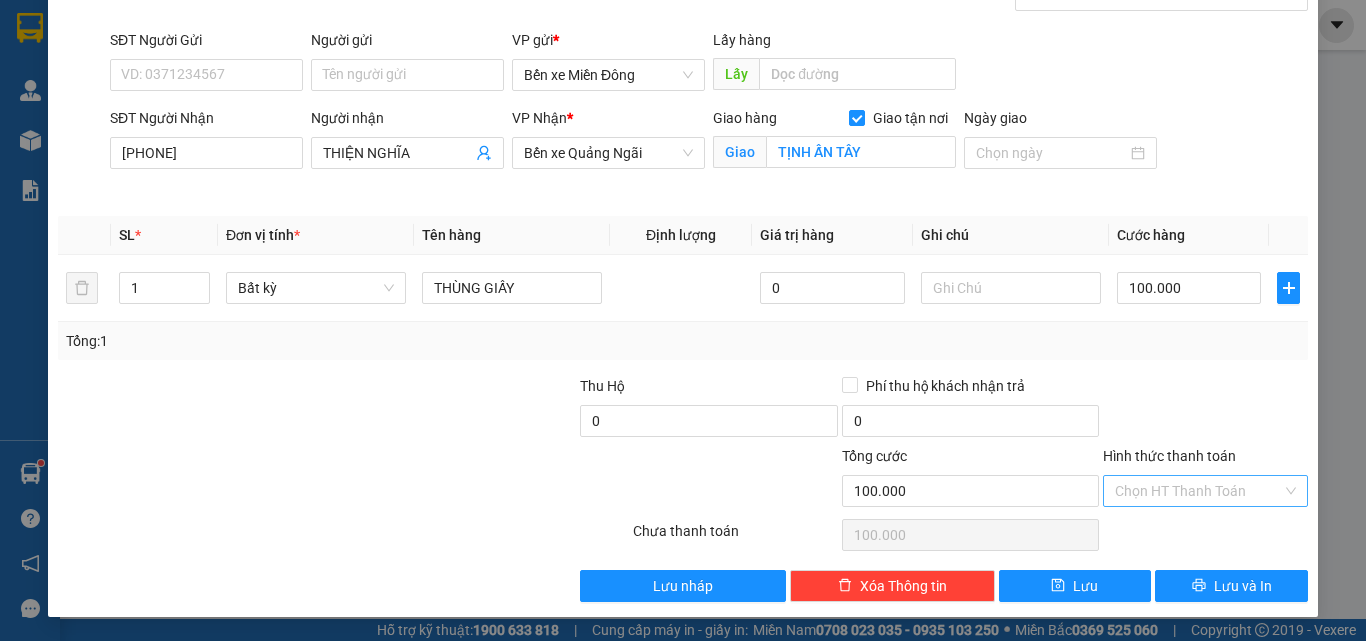 click on "Hình thức thanh toán" at bounding box center (1198, 491) 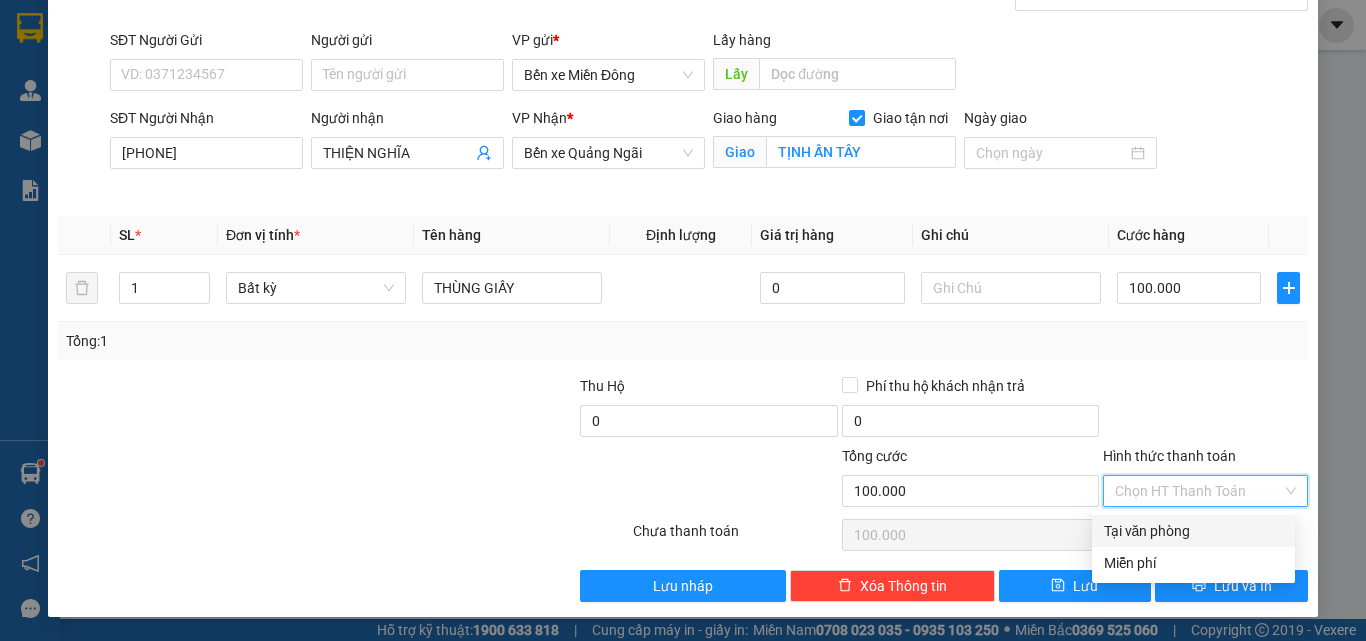 click on "Tại văn phòng" at bounding box center [1193, 531] 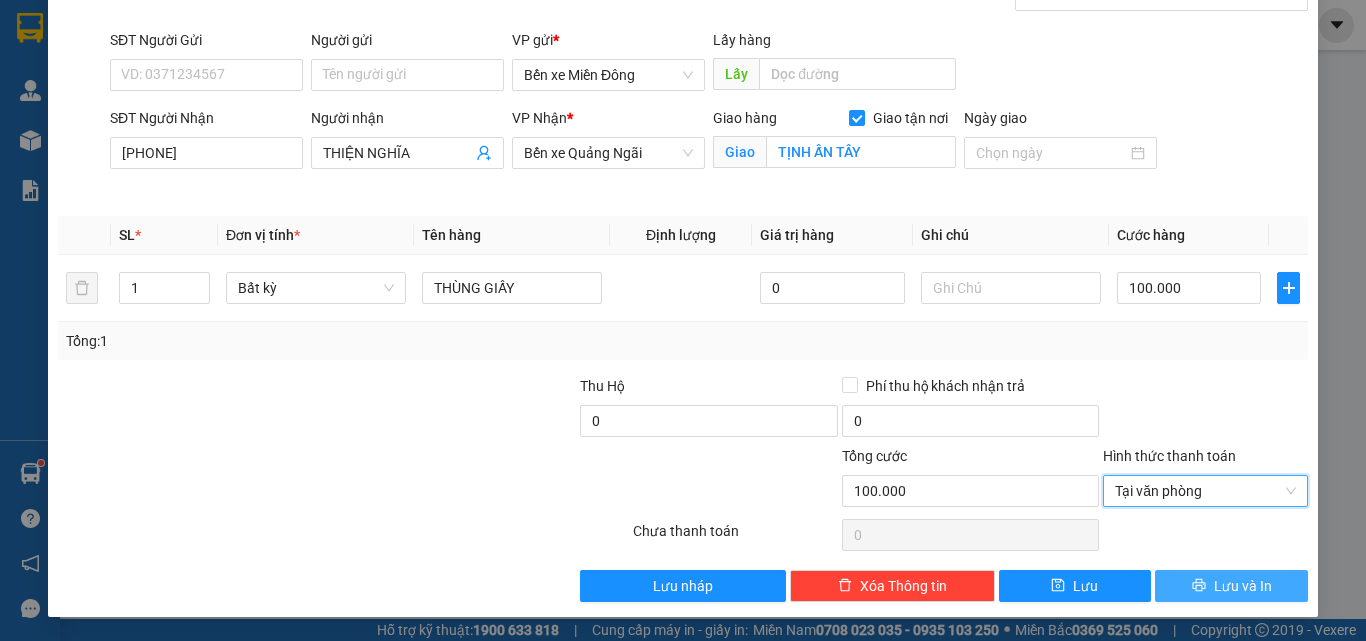 click on "Lưu và In" at bounding box center [1243, 586] 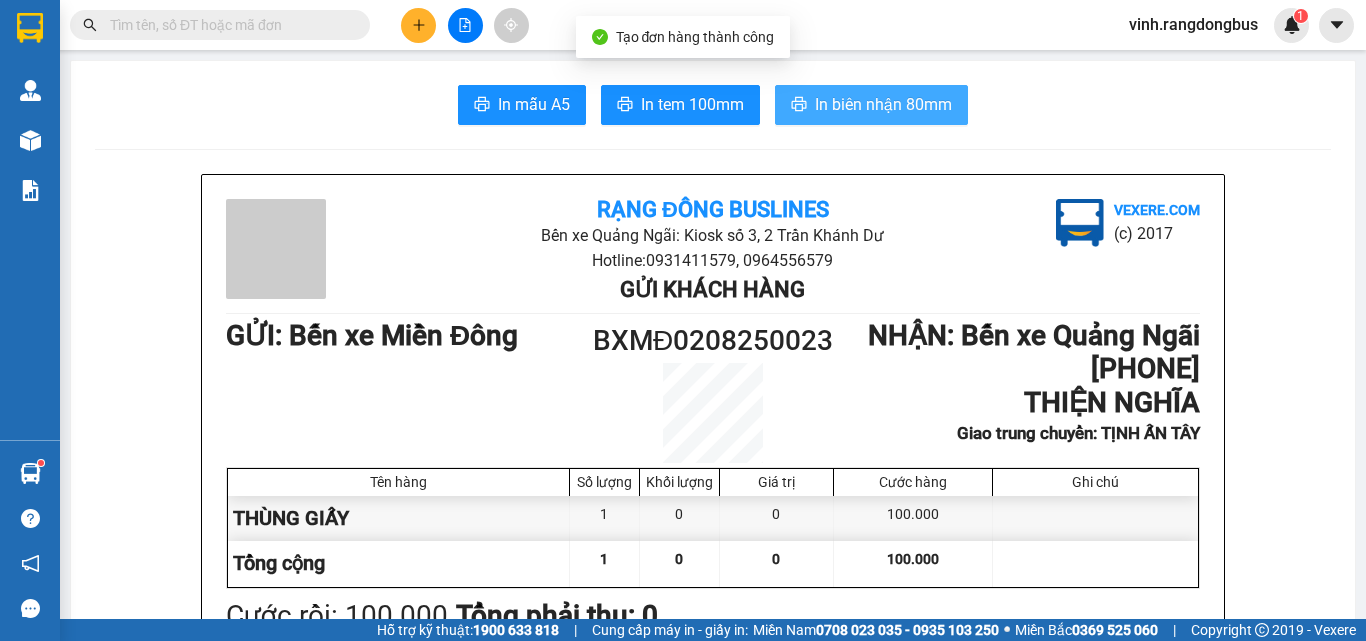 click on "In biên nhận 80mm" at bounding box center (883, 104) 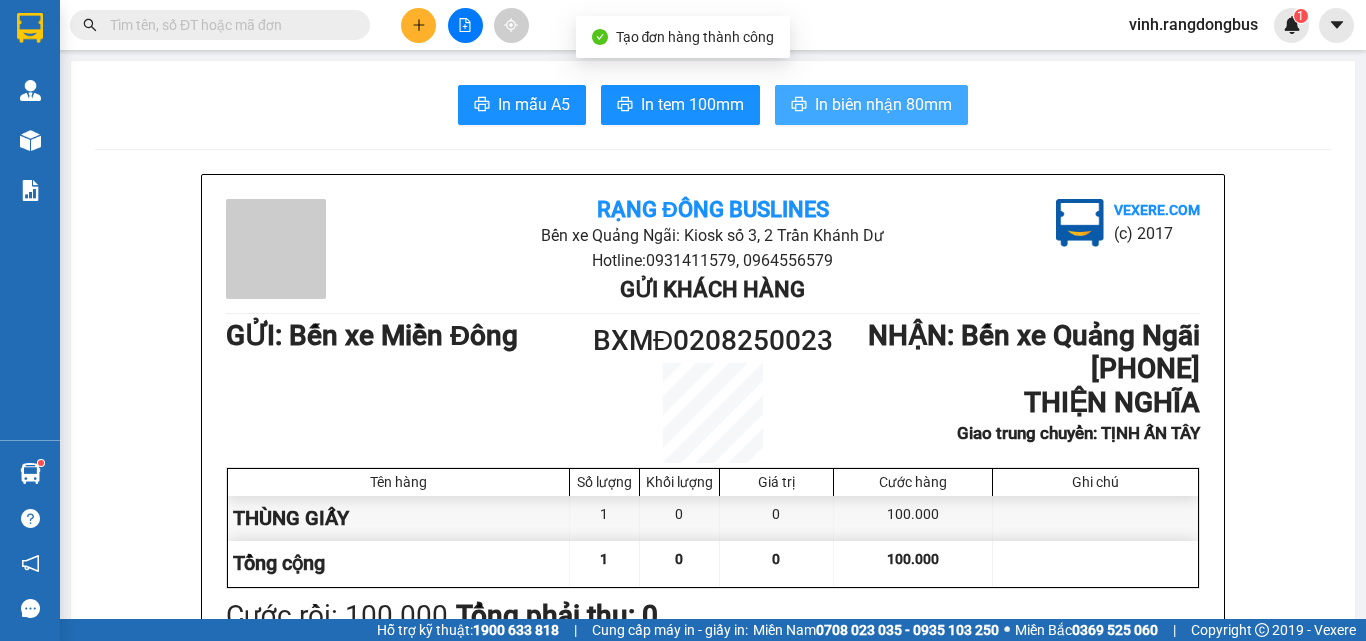 scroll, scrollTop: 0, scrollLeft: 0, axis: both 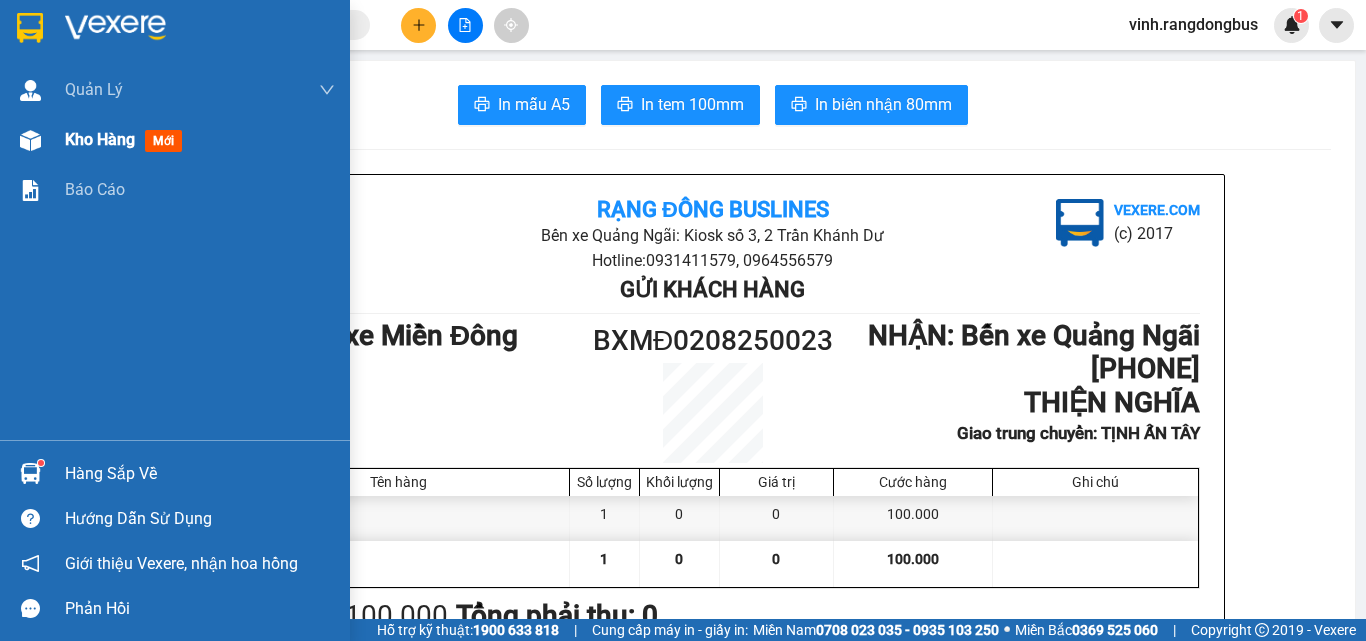 click on "Kho hàng" at bounding box center (100, 139) 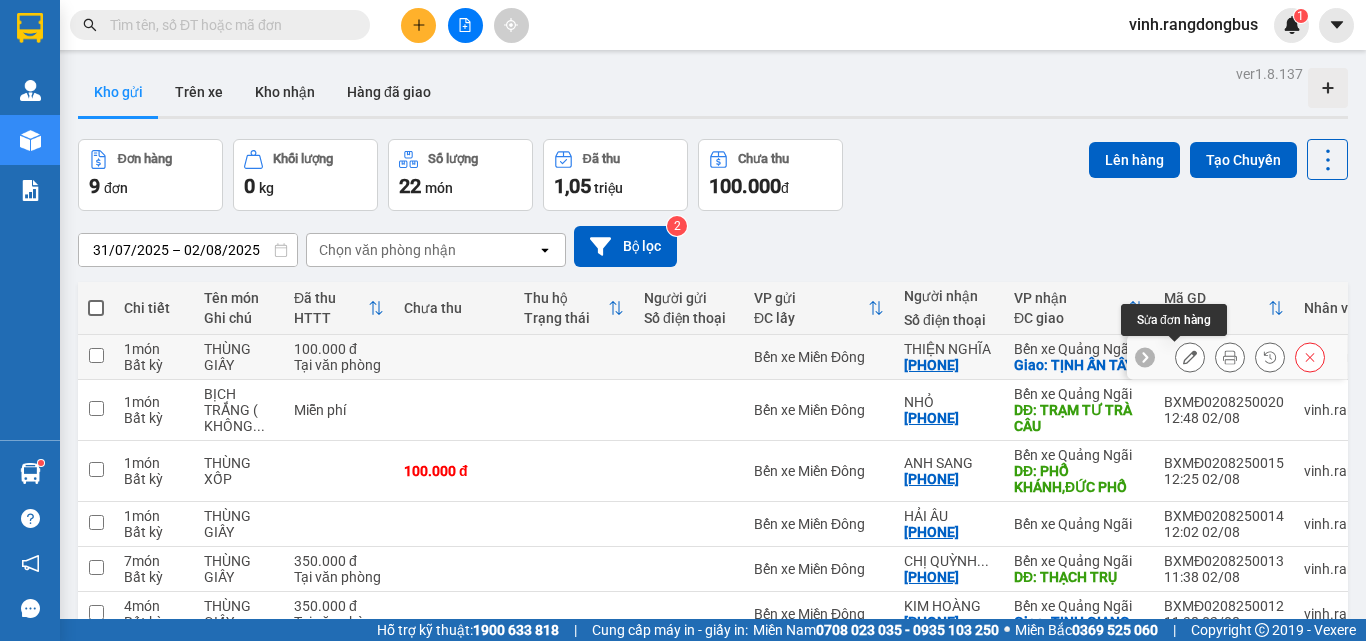 click 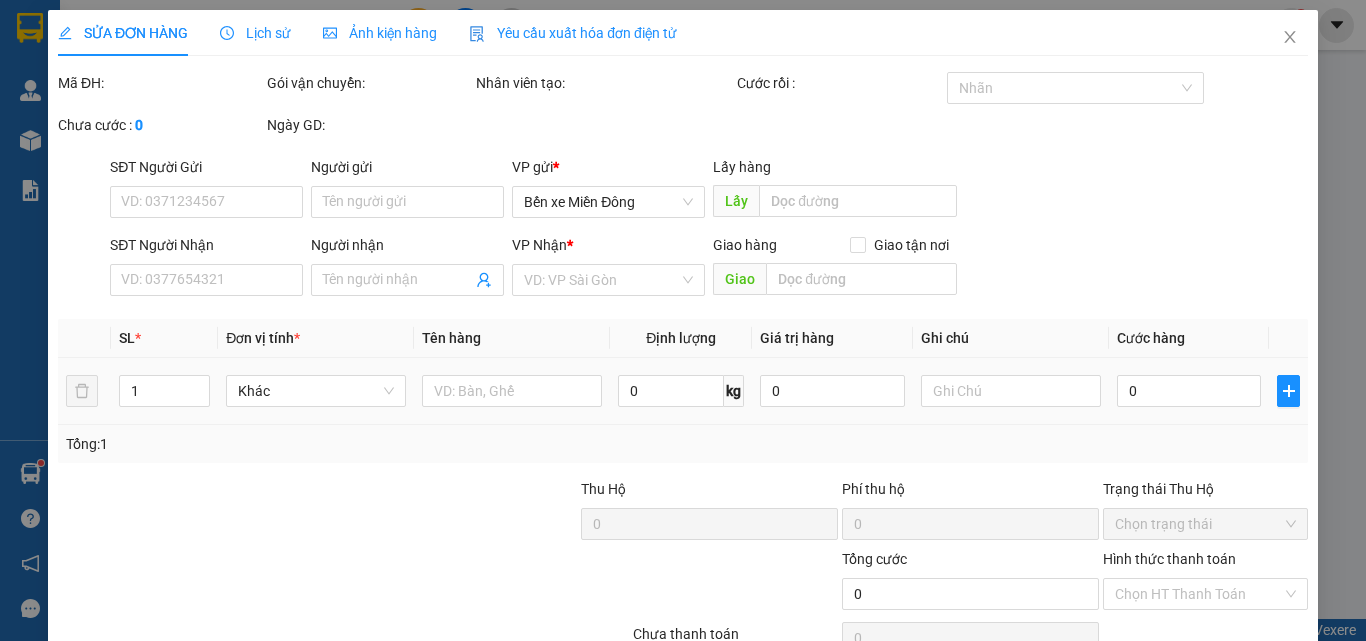 type on "0395120056" 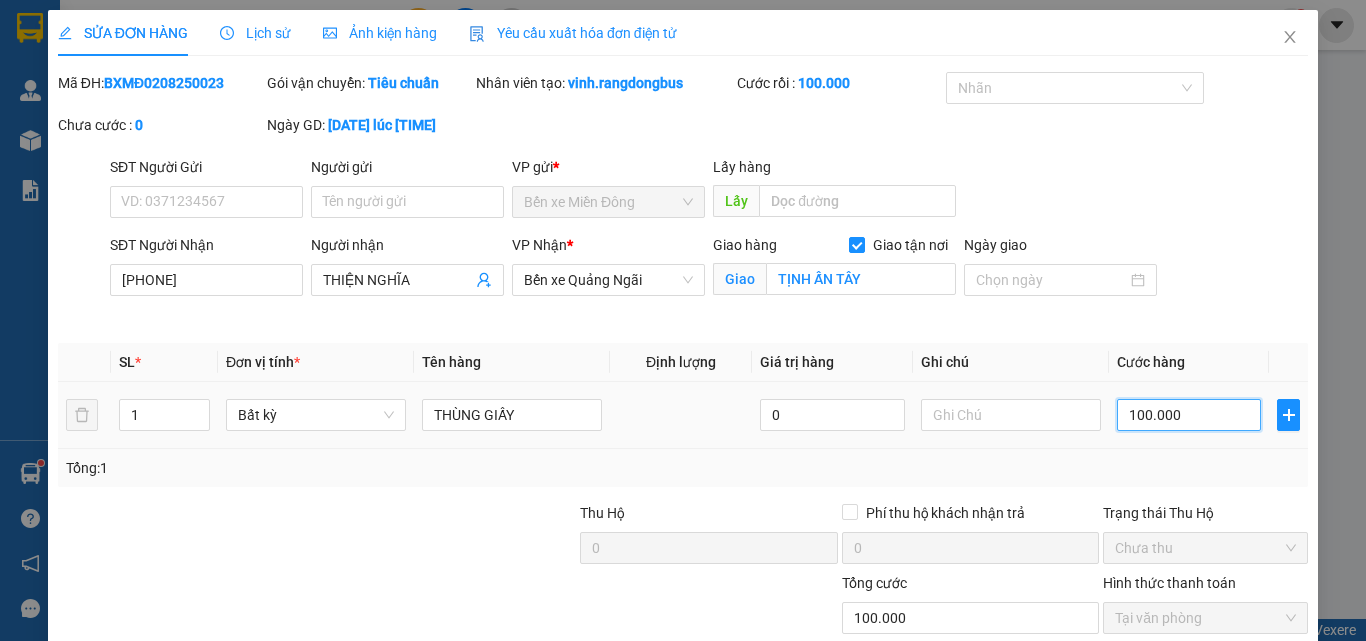 click on "100.000" at bounding box center (1189, 415) 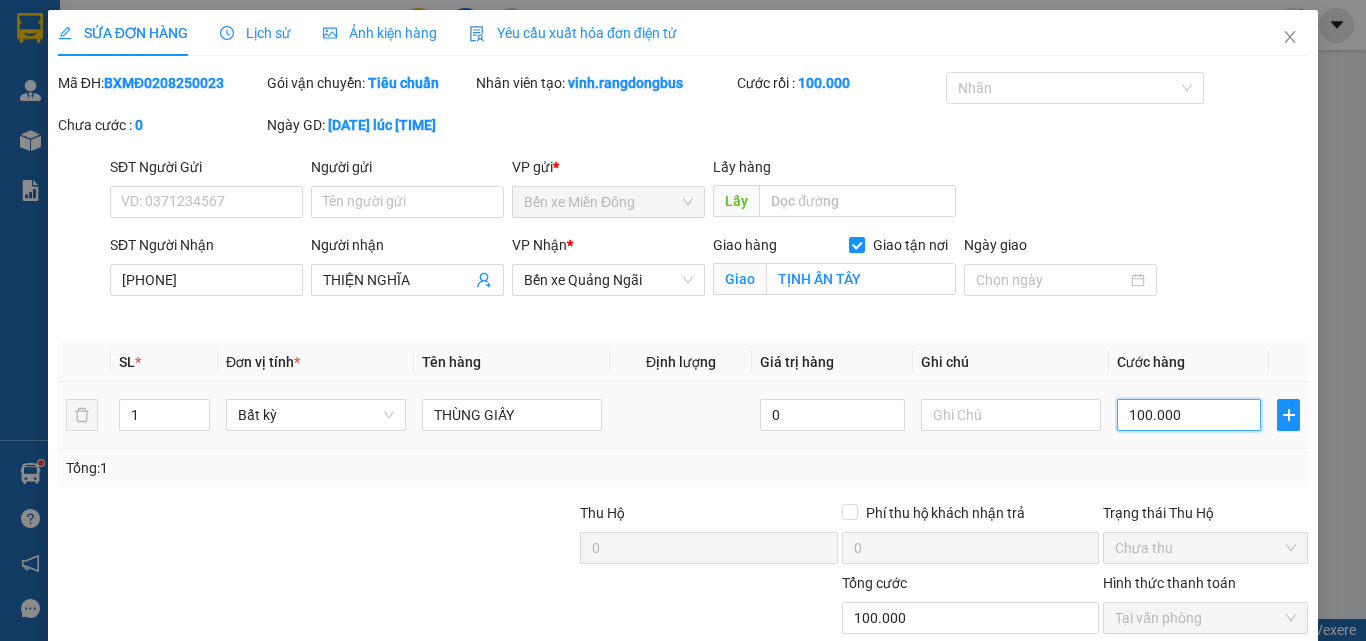 scroll, scrollTop: 127, scrollLeft: 0, axis: vertical 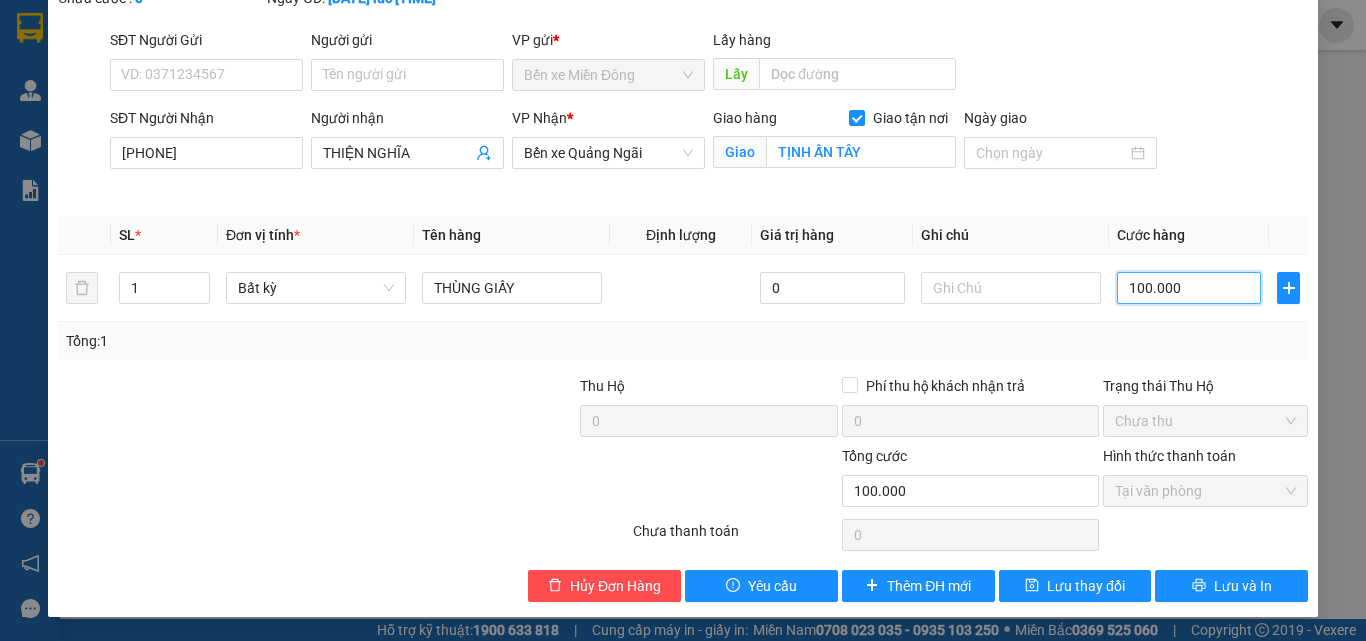 type on "8" 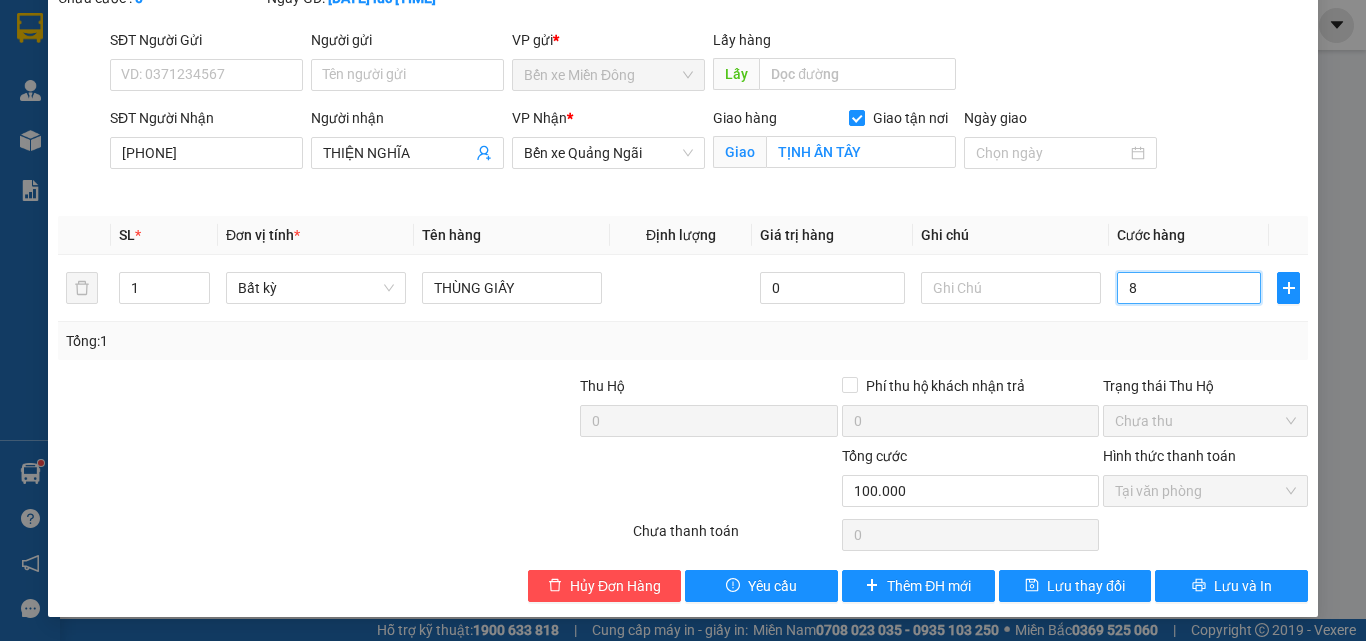 type on "8" 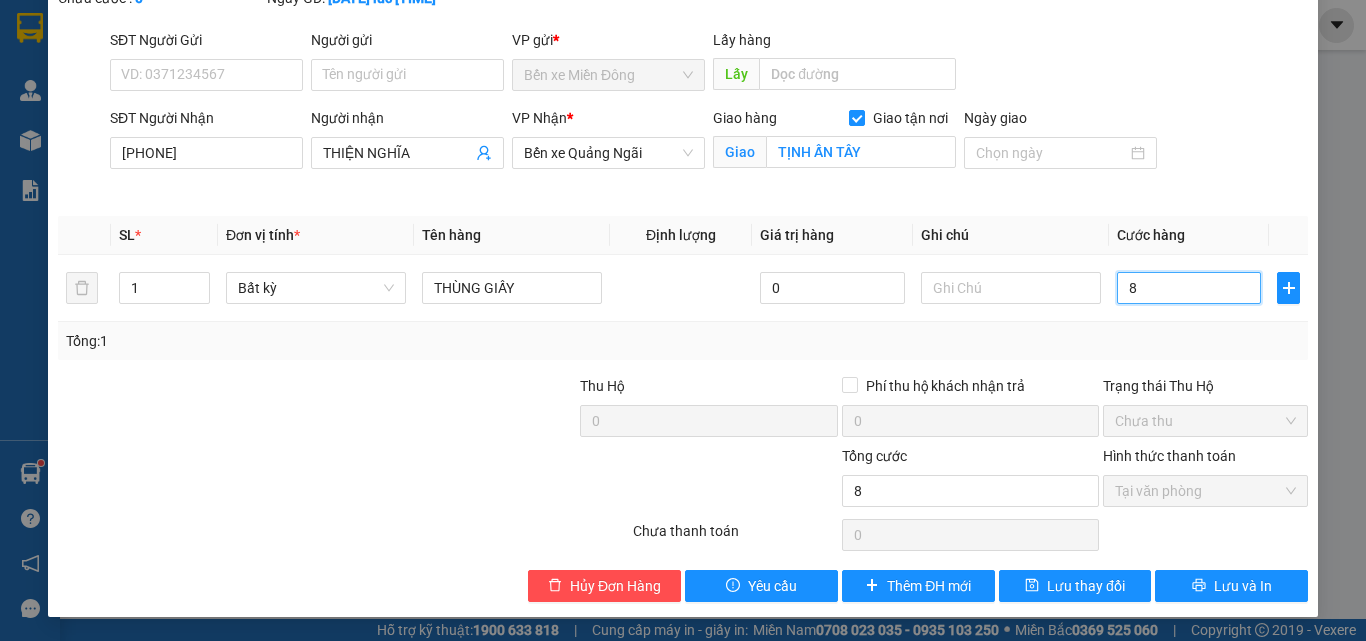 type on "80" 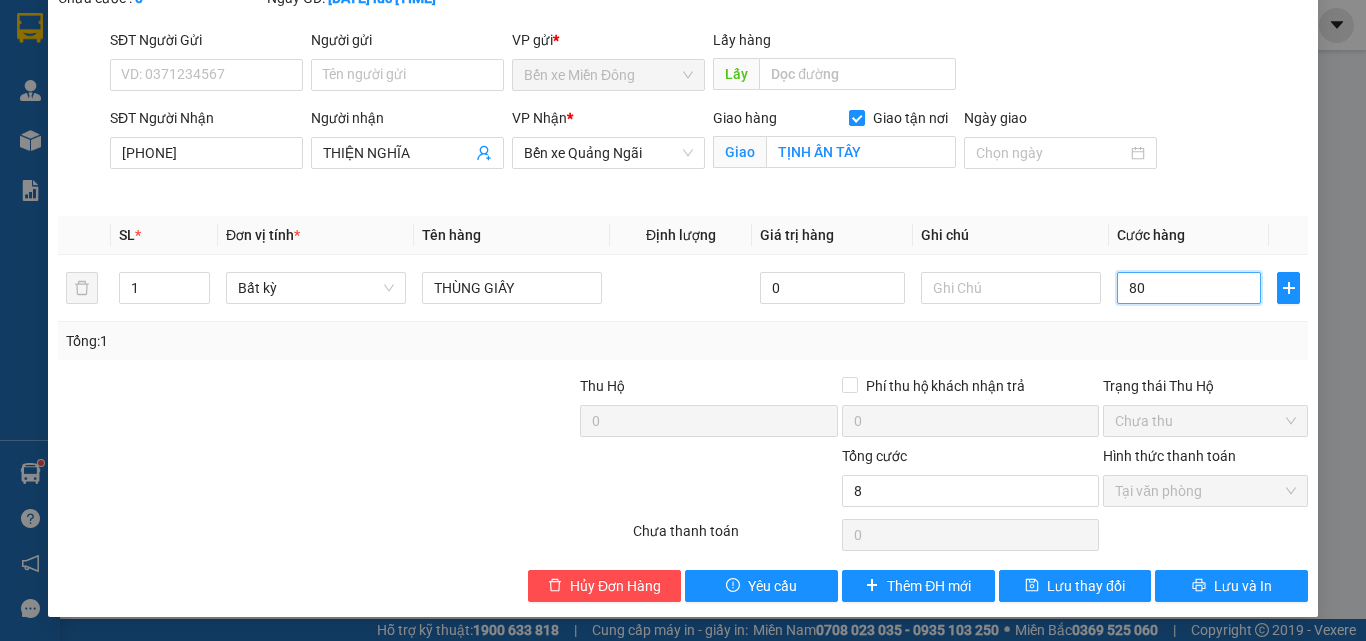 type on "80" 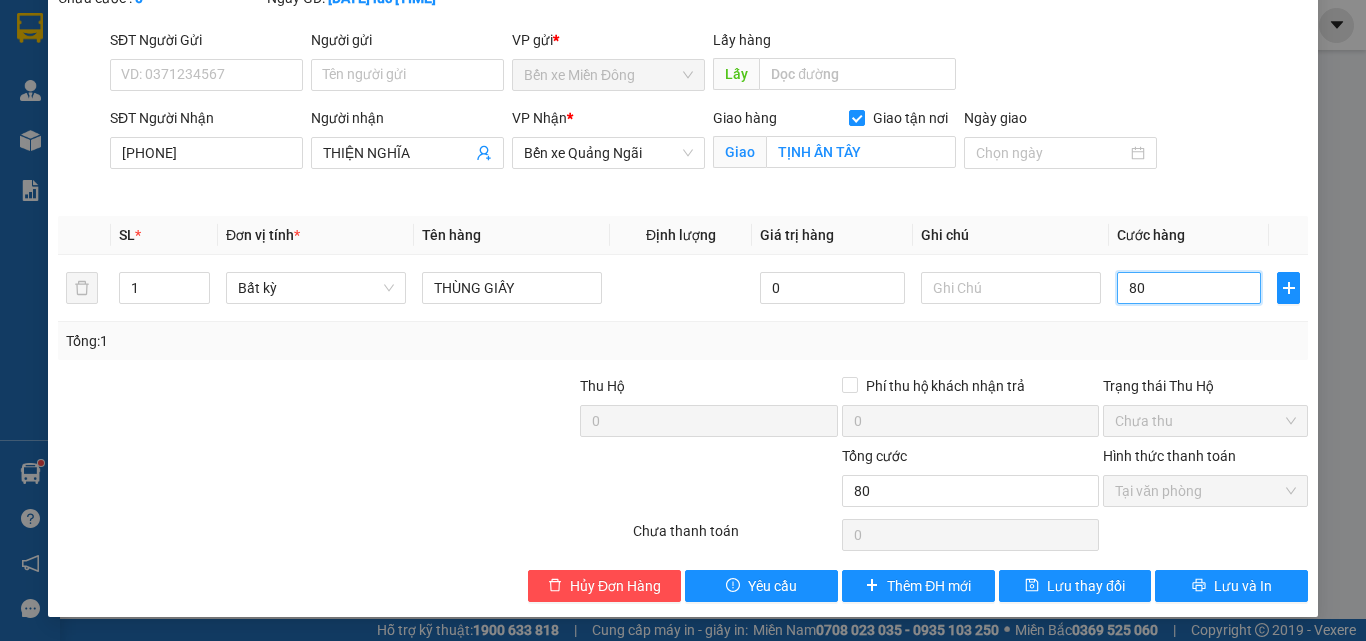 type on "80" 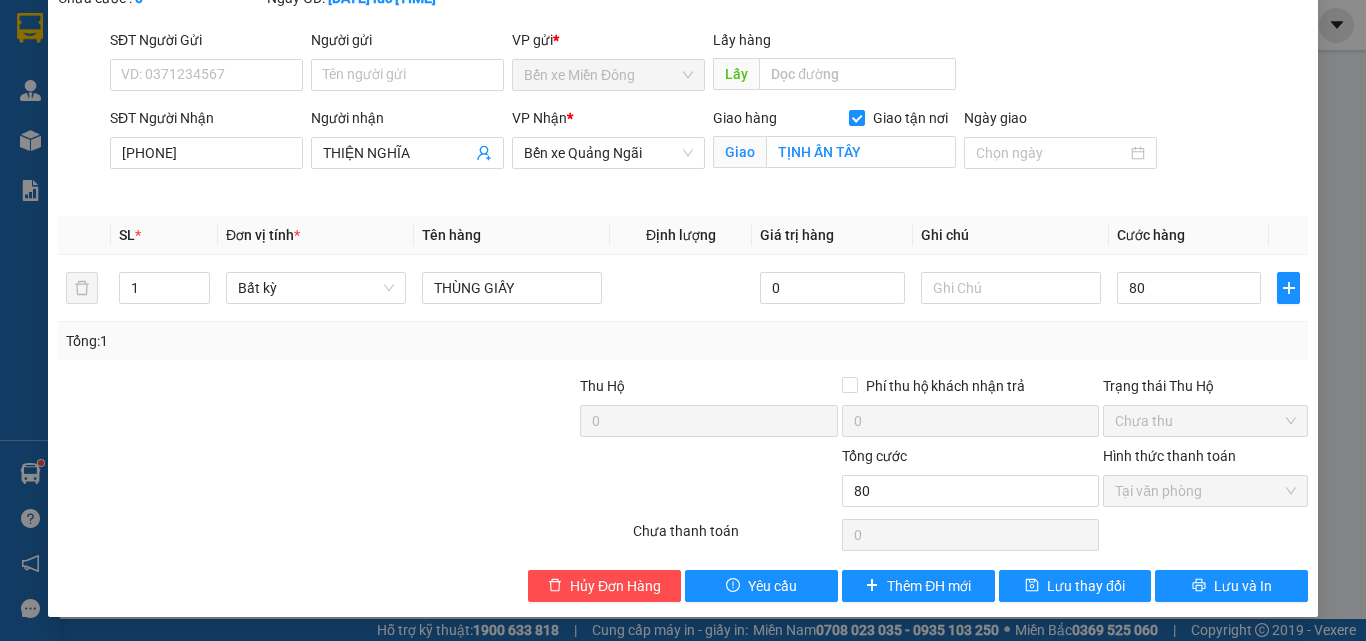 type on "80.000" 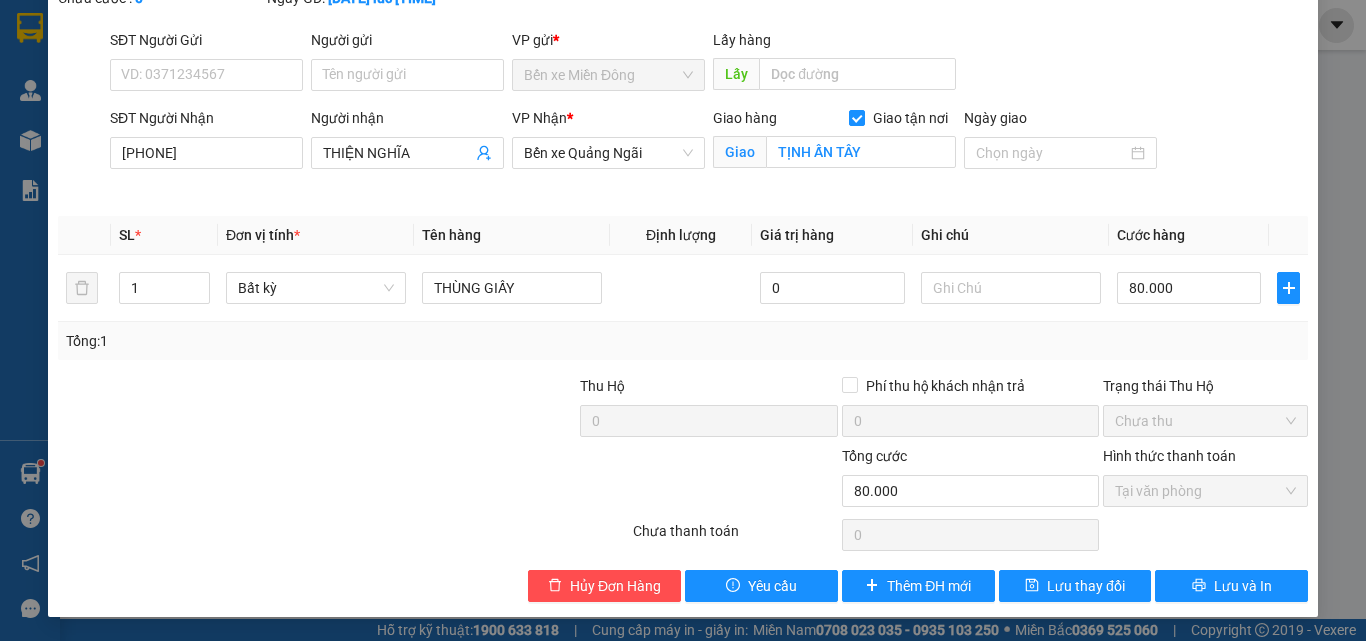 click on "Total Paid Fee 100.000 Total UnPaid Fee 0 Cash Collection Total Fee Mã ĐH:  BXMĐ0208250023 Gói vận chuyển:   Tiêu chuẩn Nhân viên tạo:   vinh.rangdongbus Cước rồi :   80.000   Nhãn Chưa cước :   0 Ngày GD:   02-08-2025 lúc 13:23 SĐT Người Gửi VD: 0371234567 Người gửi Tên người gửi VP gửi  * Bến xe Miền Đông Lấy hàng Lấy SĐT Người Nhận 0395120056 Người nhận THIỆN NGHĨA VP Nhận  * Bến xe Quảng Ngãi Giao hàng Giao tận nơi Giao TỊNH ẤN TÂY Ngày giao SL  * Đơn vị tính  * Tên hàng  Định lượng Giá trị hàng Ghi chú Cước hàng                   1 Bất kỳ THÙNG GIẤY 0 80.000 Tổng:  1 Thu Hộ 0 Phí thu hộ khách nhận trả 0 Trạng thái Thu Hộ   Chưa thu Tổng cước 80.000 Hình thức thanh toán Tại văn phòng Số tiền thu trước 100.000 Chọn HT Thanh Toán Chưa thanh toán 0 Chọn HT Thanh Toán Hủy Đơn Hàng Yêu cầu Thêm ĐH mới Lưu thay đổi" at bounding box center [683, 273] 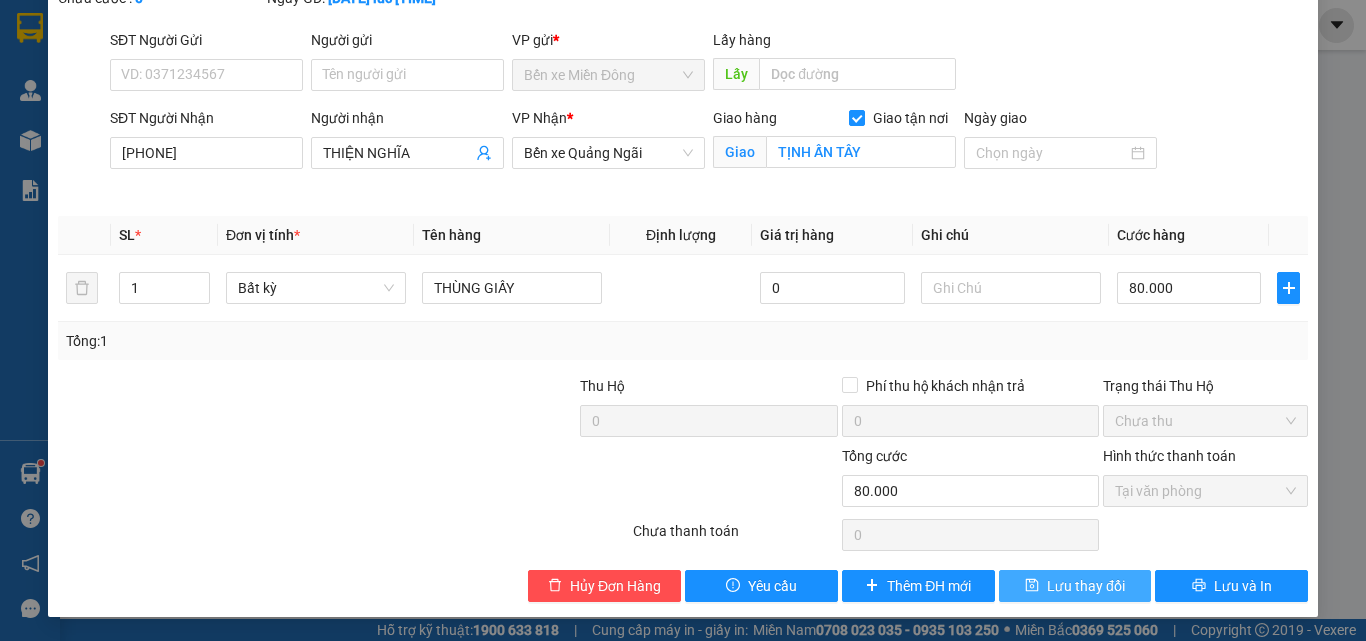 drag, startPoint x: 1117, startPoint y: 578, endPoint x: 1105, endPoint y: 601, distance: 25.942244 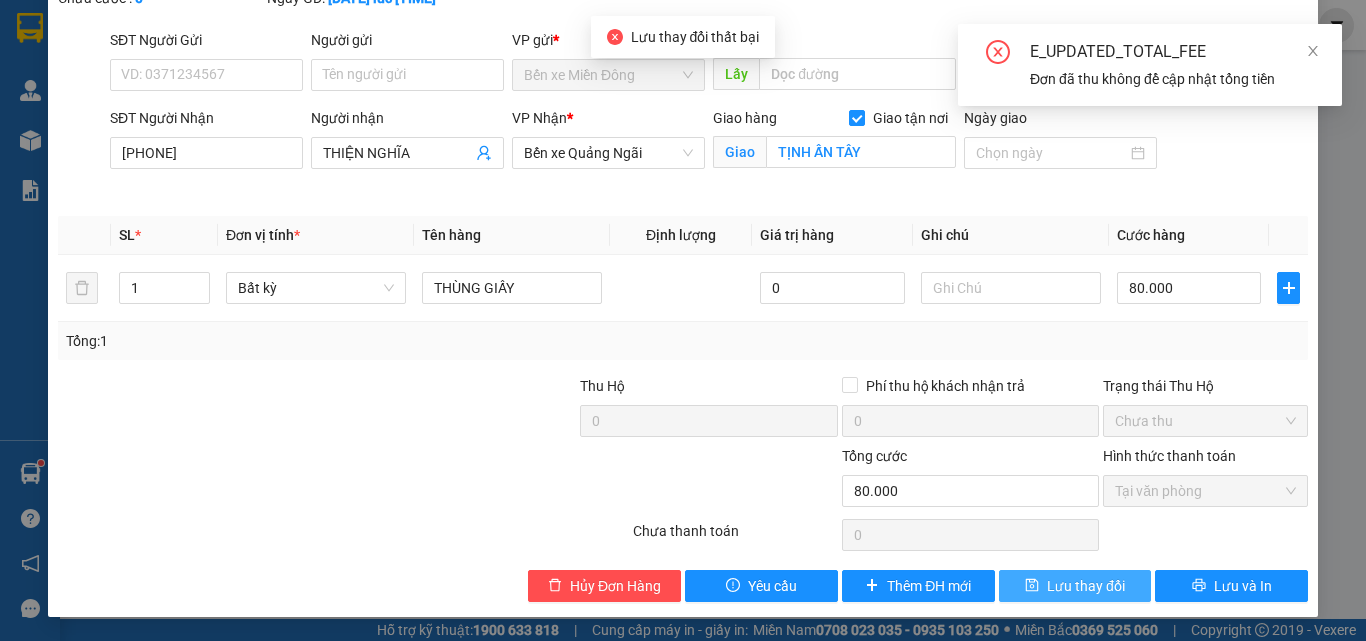 scroll, scrollTop: 0, scrollLeft: 0, axis: both 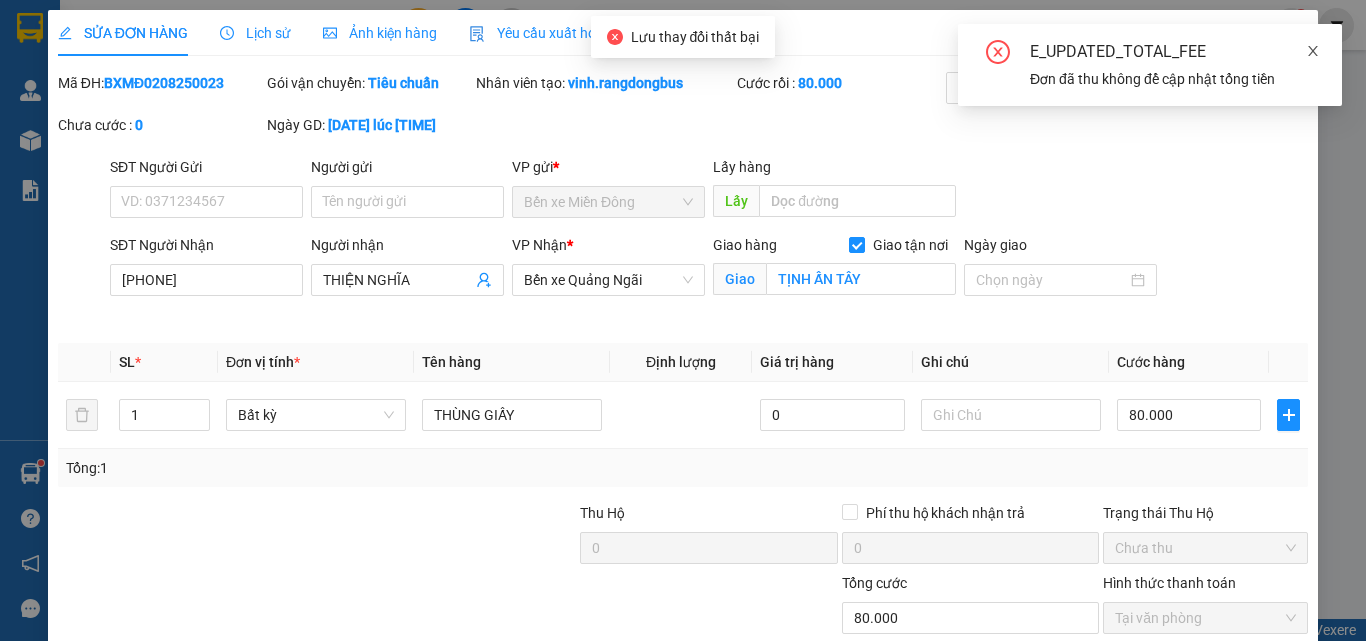click 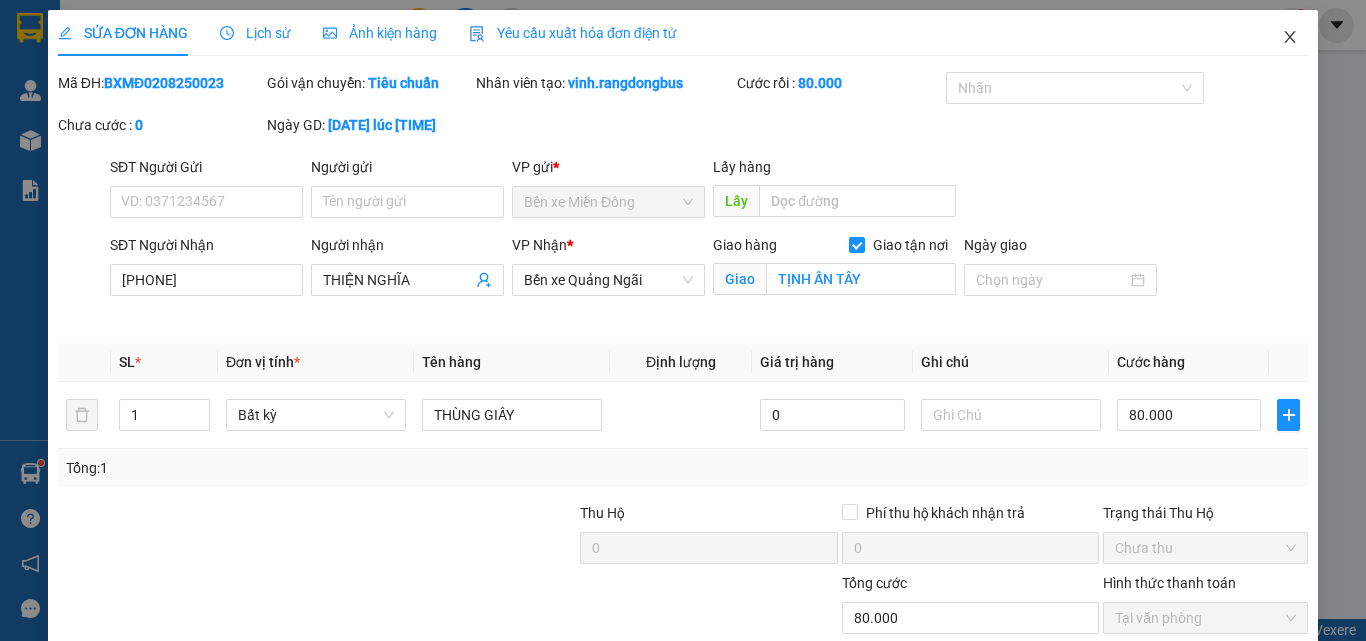 click 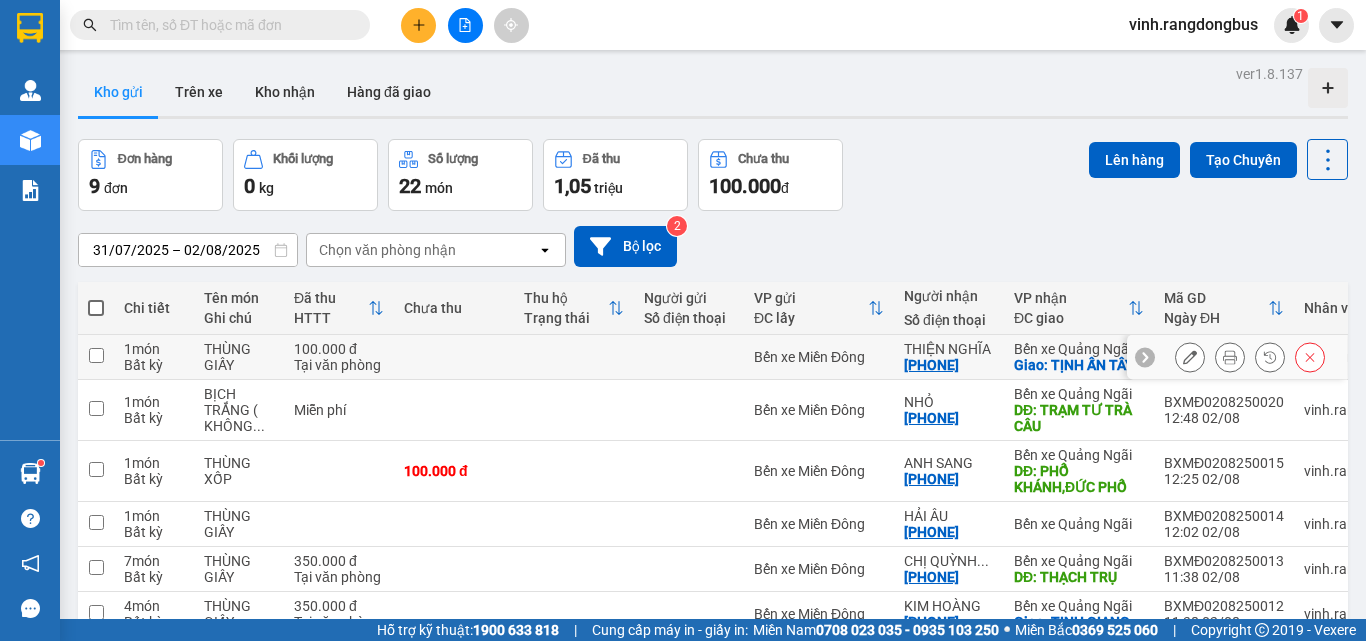 click at bounding box center [1310, 357] 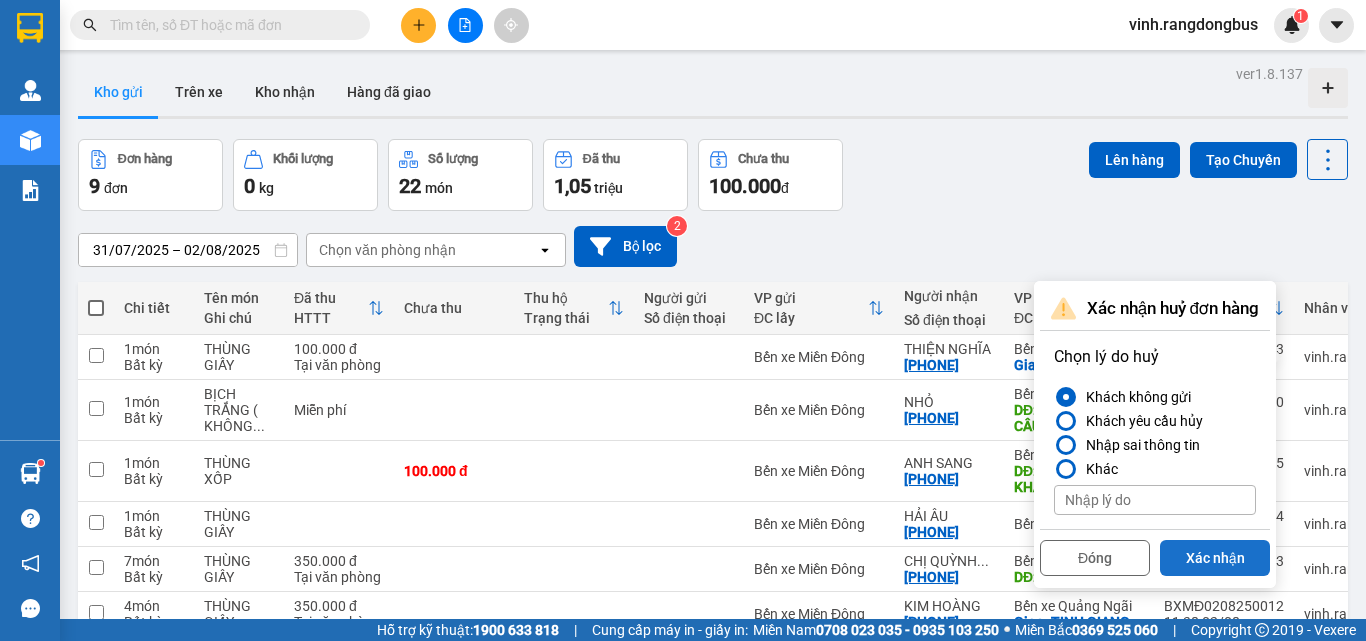 click on "Xác nhận" at bounding box center (1215, 558) 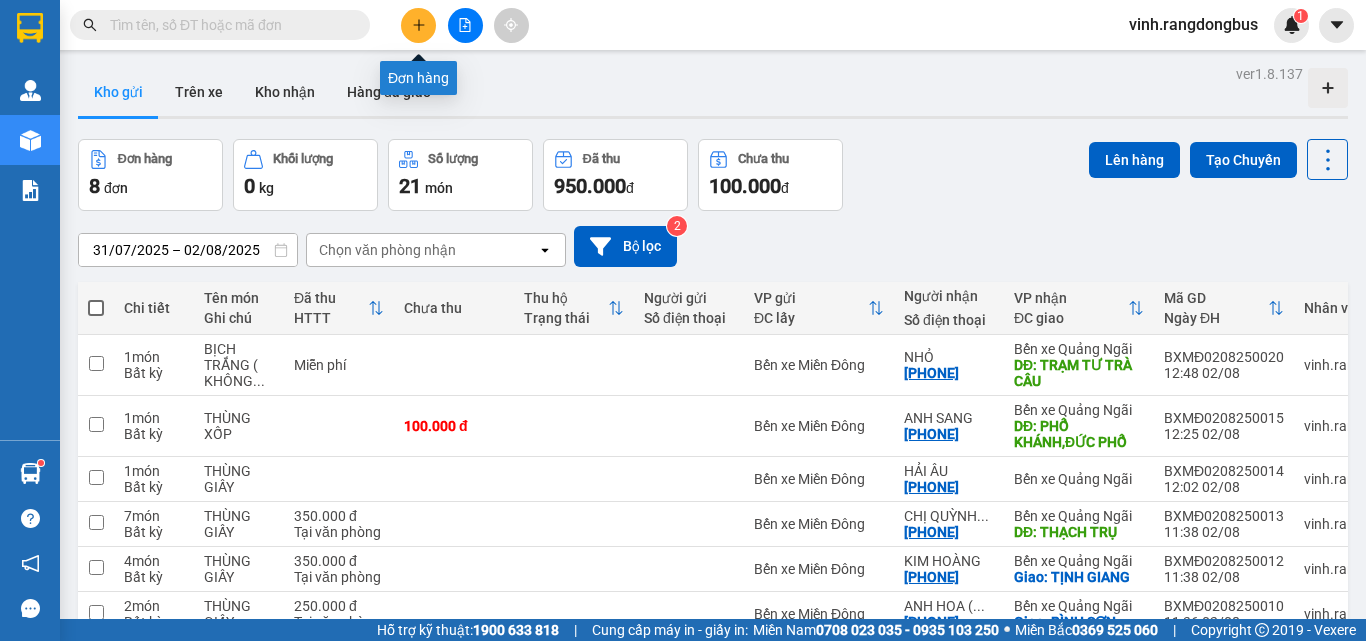 click at bounding box center [418, 25] 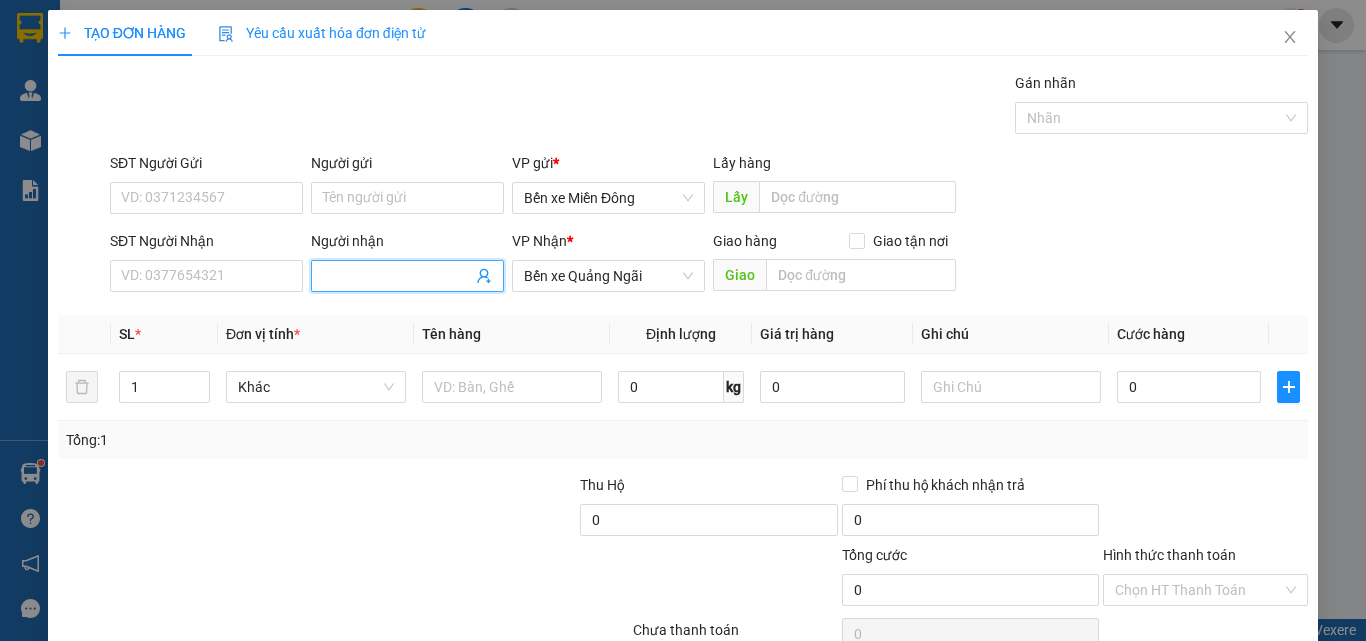 click on "Người nhận" at bounding box center (397, 276) 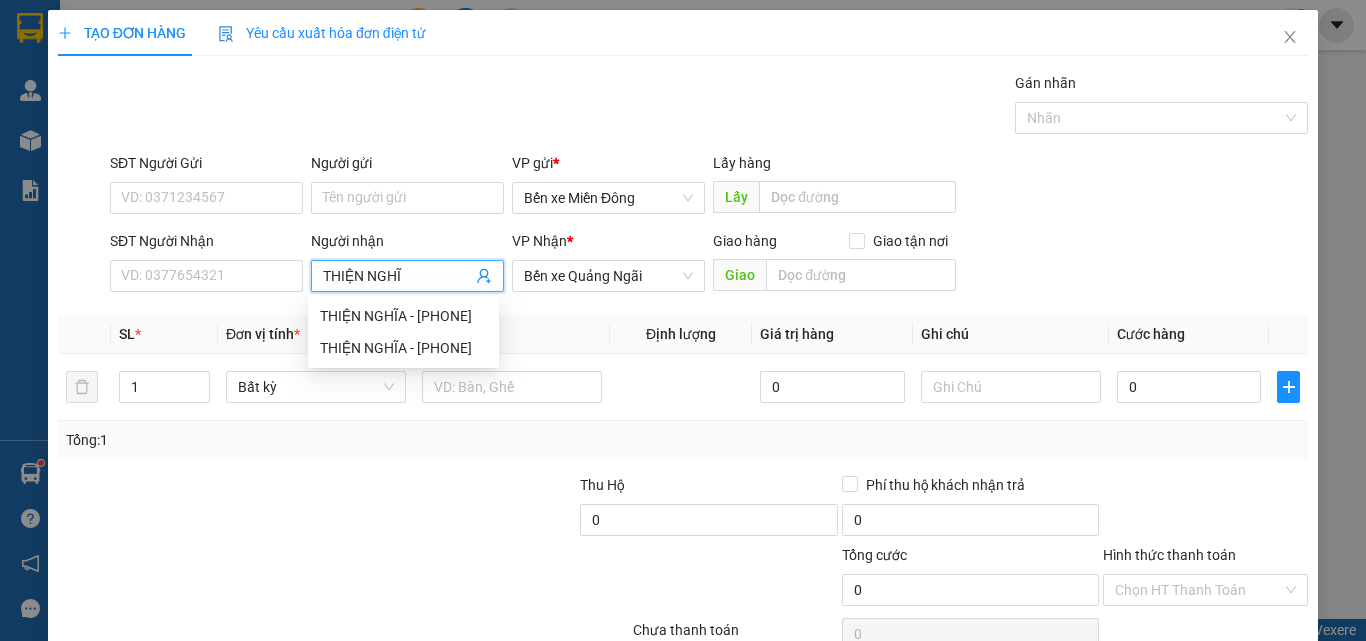 type on "THIỆN NGHĨA" 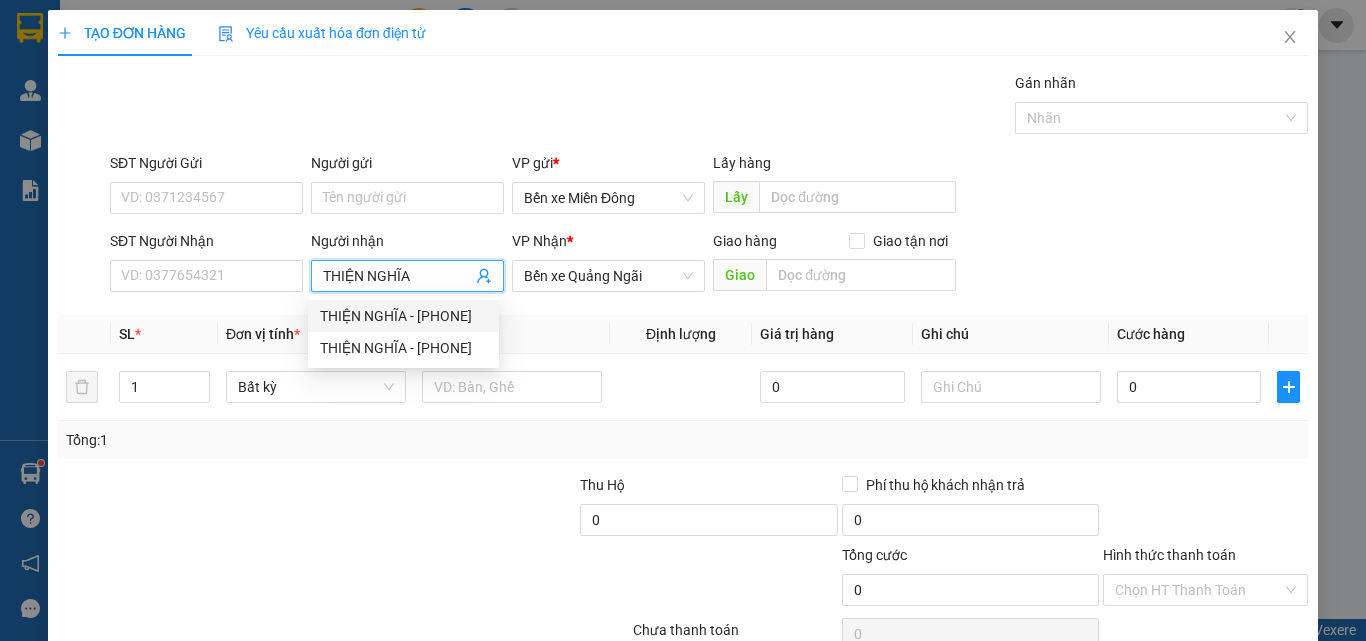 click on "THIỆN NGHĨA - 0395120056" at bounding box center (403, 316) 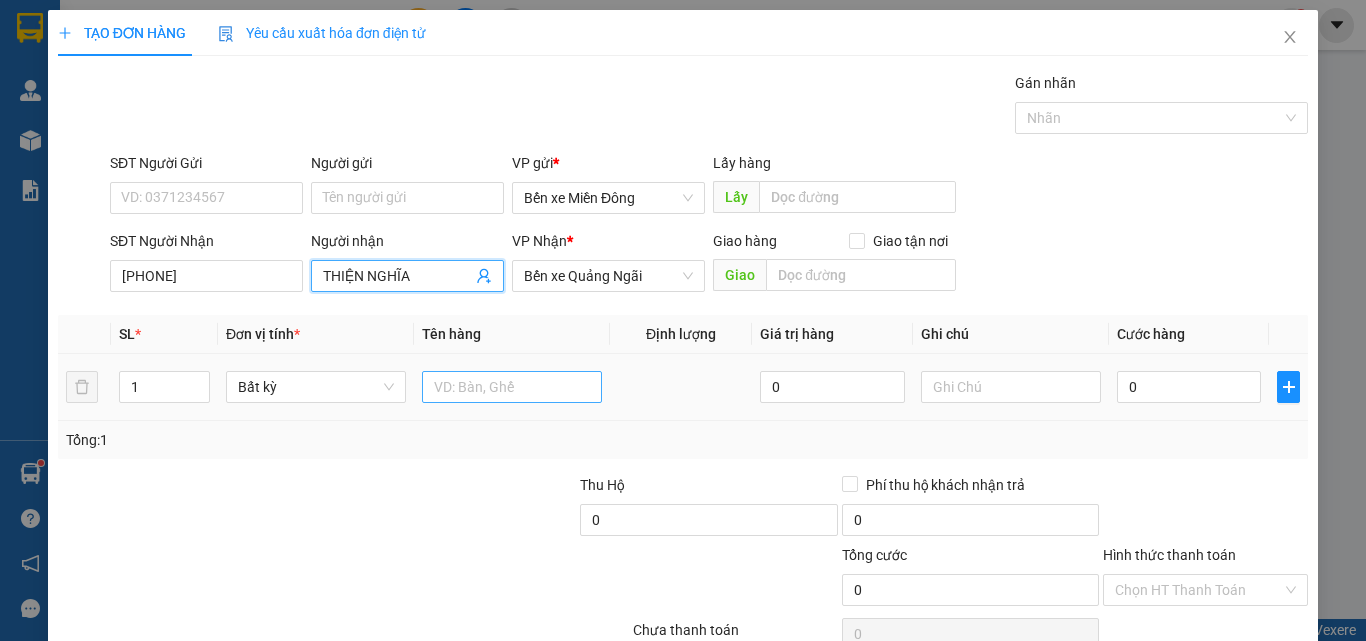 type on "THIỆN NGHĨA" 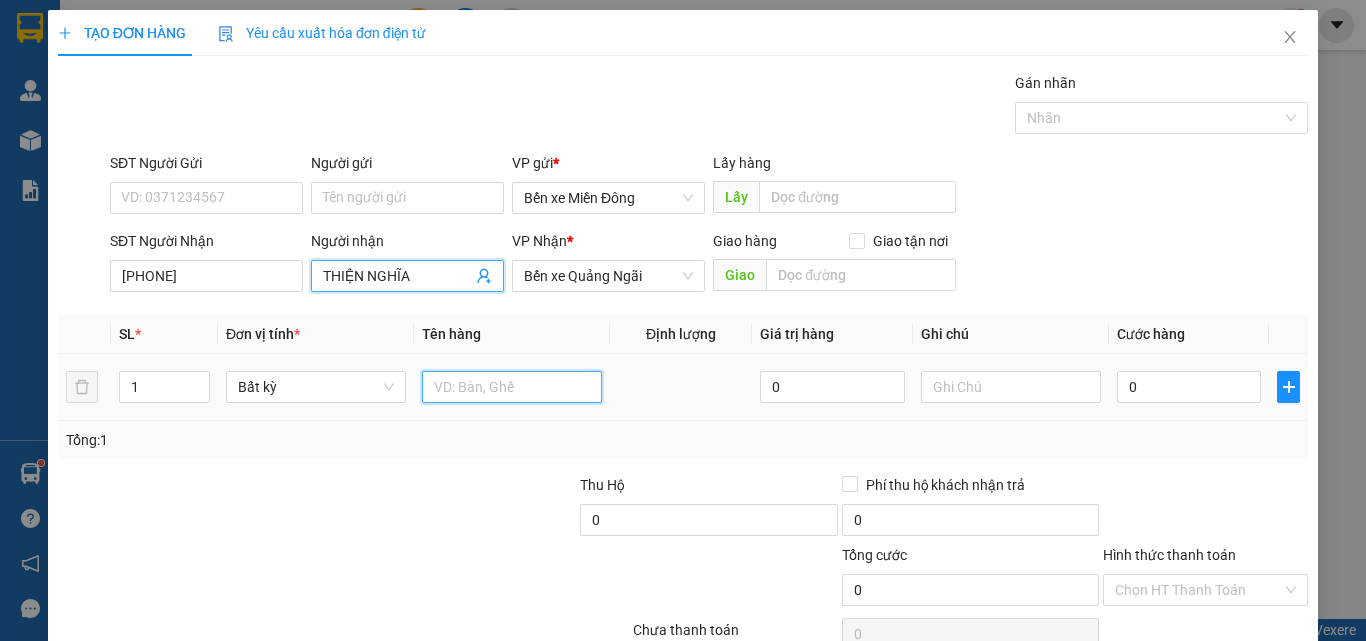 click at bounding box center [512, 387] 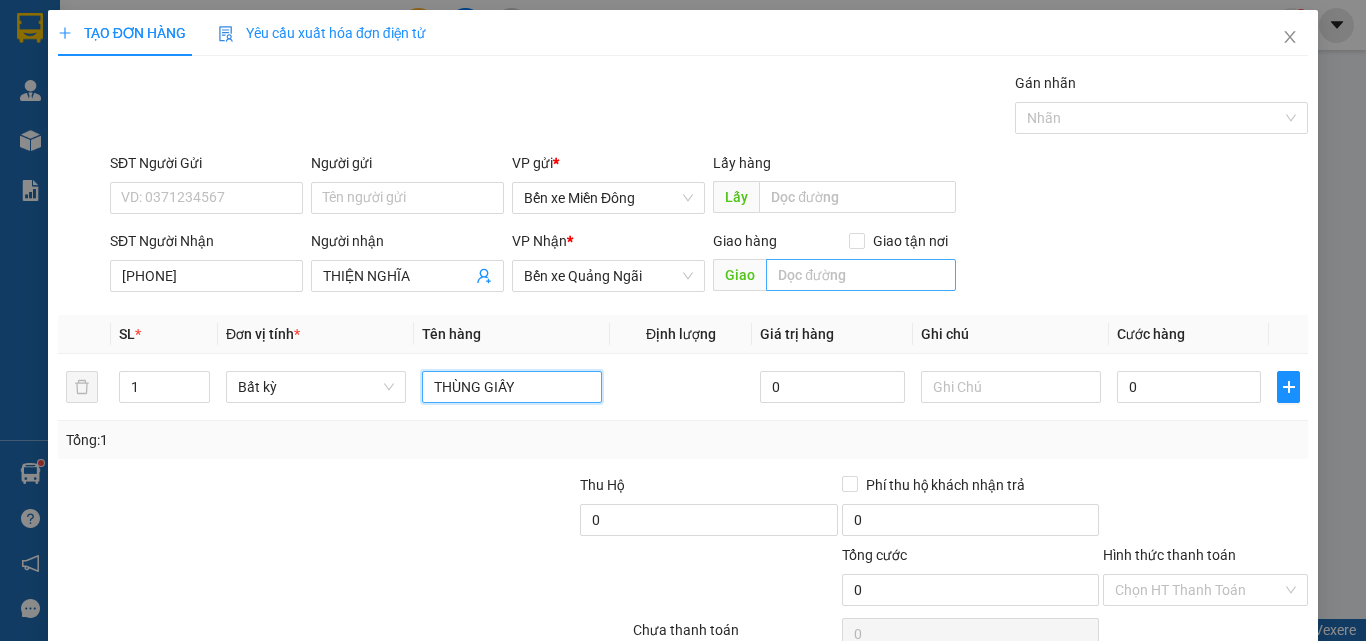 type on "THÙNG GIẤY" 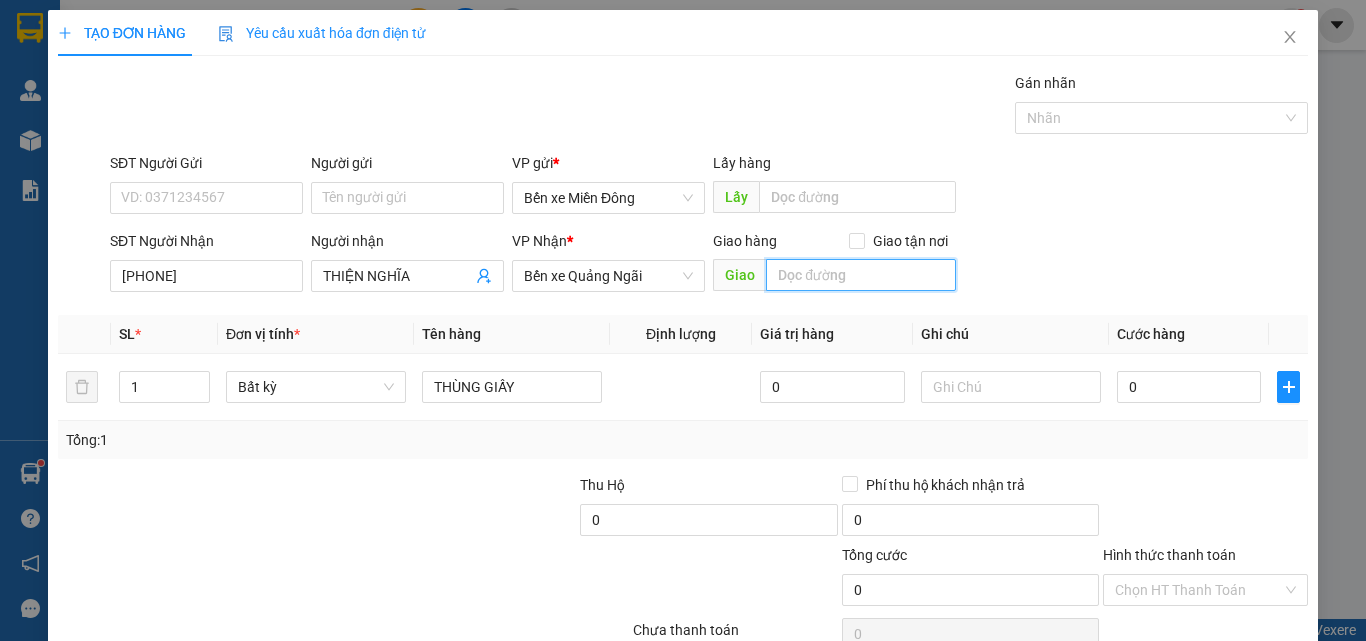 click at bounding box center [861, 275] 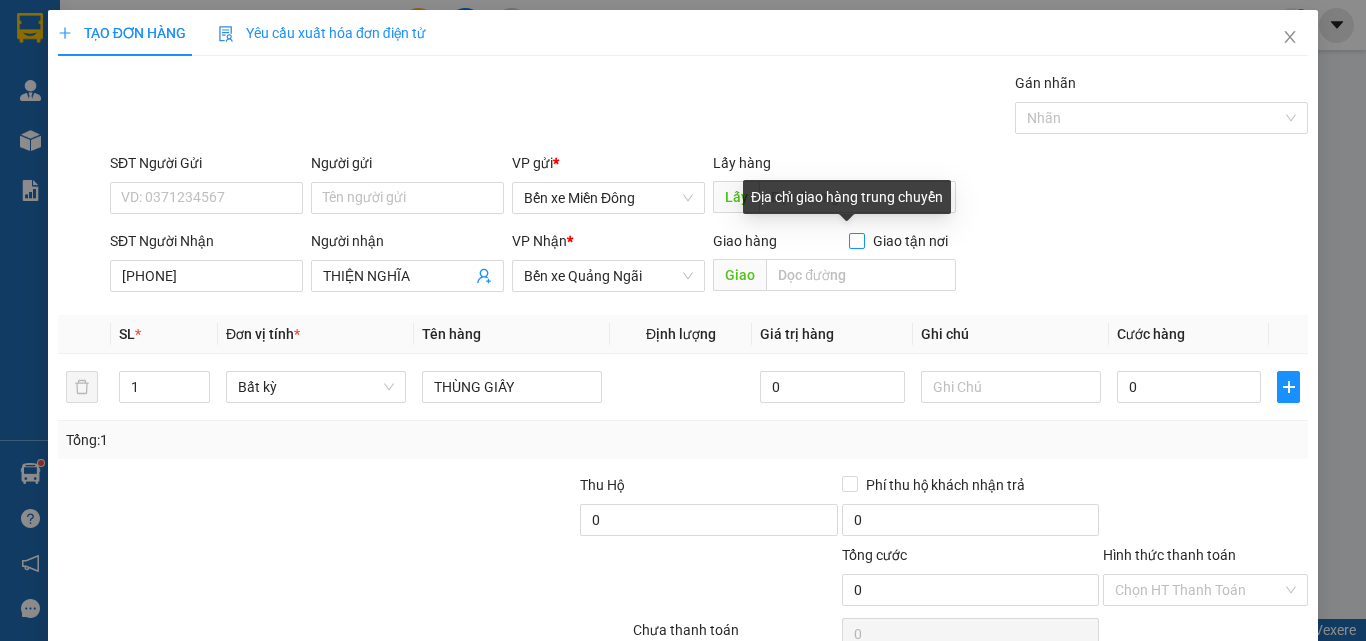 click on "Giao tận nơi" at bounding box center (902, 241) 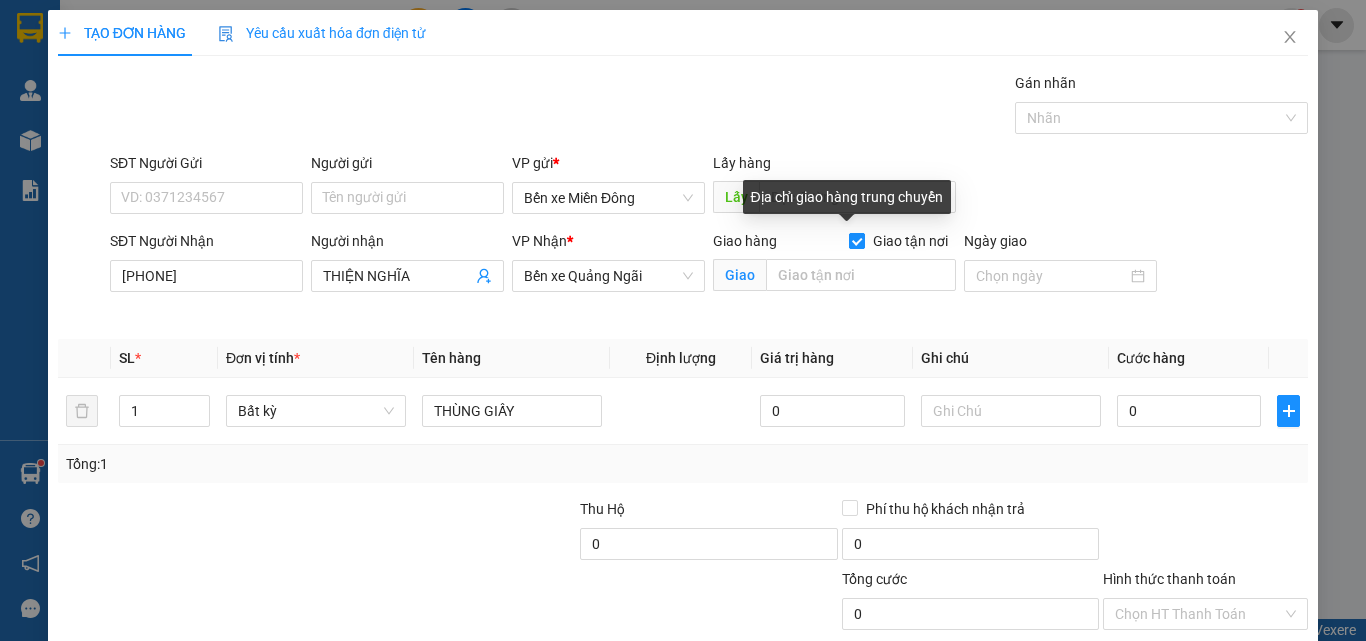 click on "Giao tận nơi" at bounding box center [856, 240] 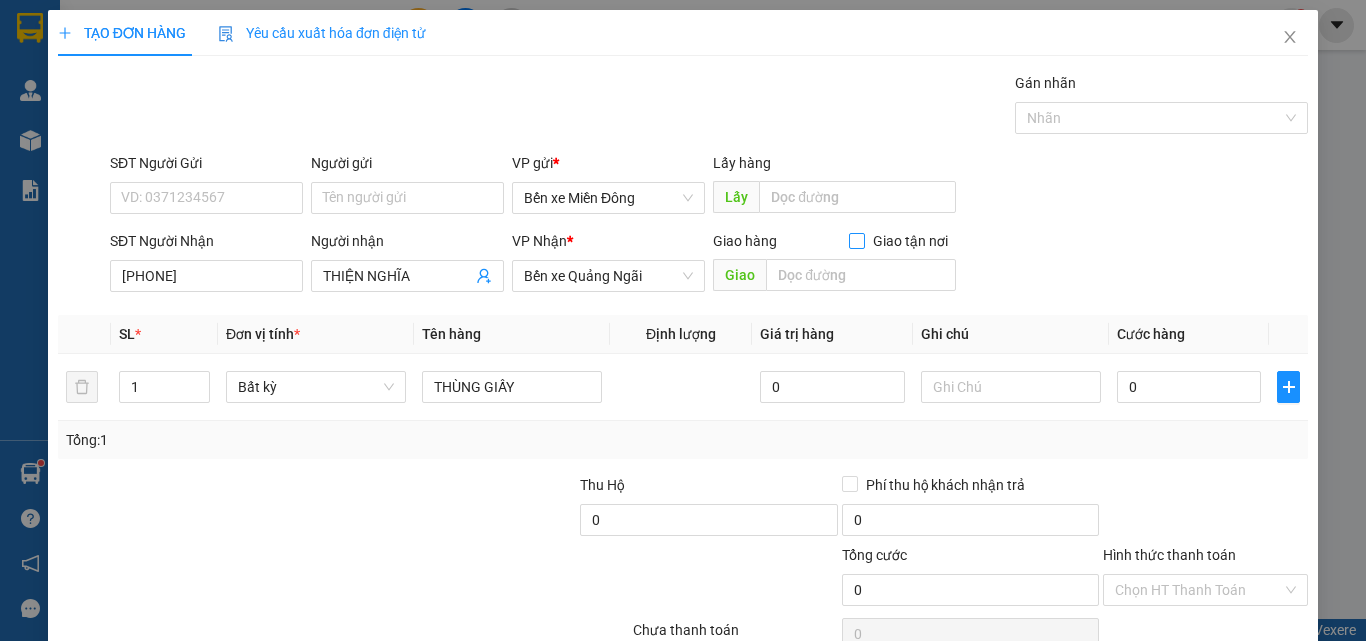 click on "Giao tận nơi" at bounding box center (856, 240) 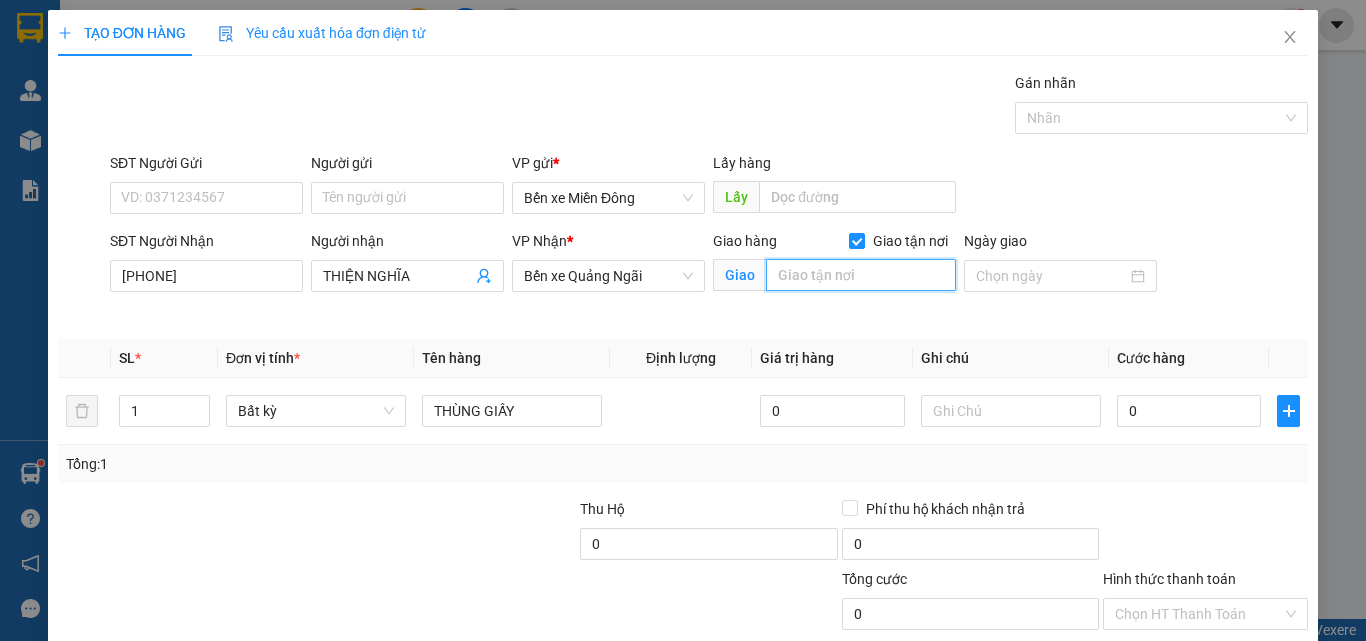 click at bounding box center [861, 275] 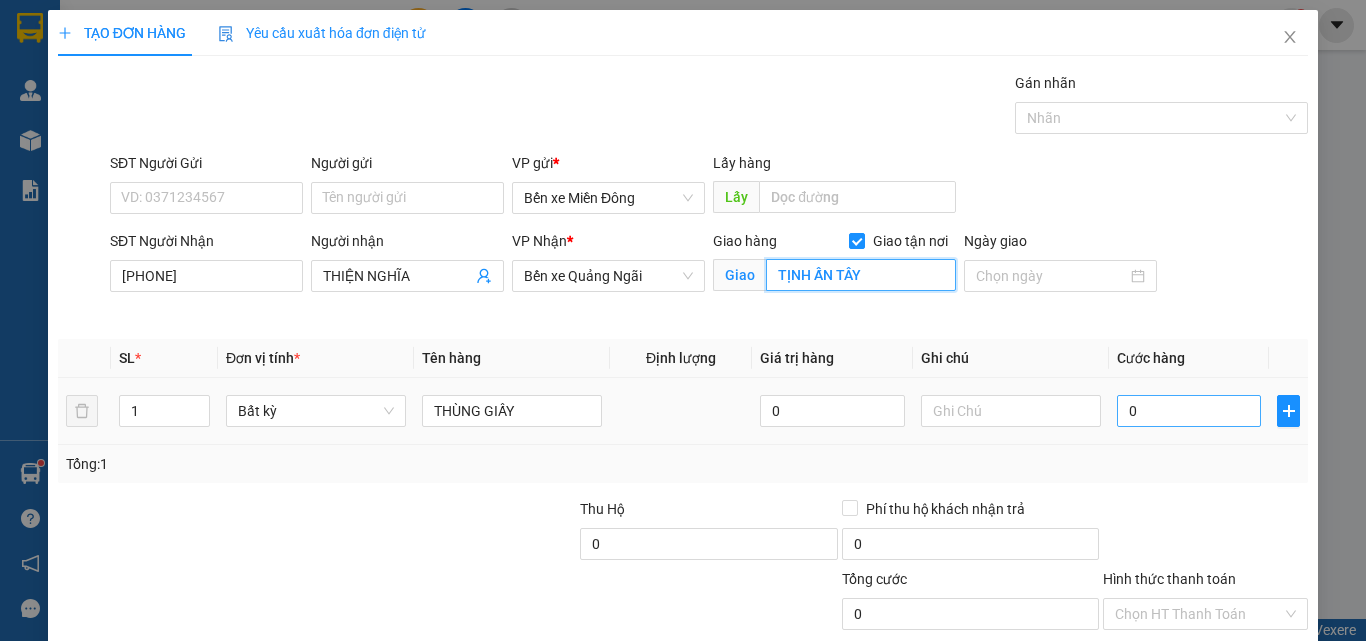 type on "TỊNH ẤN TÂY" 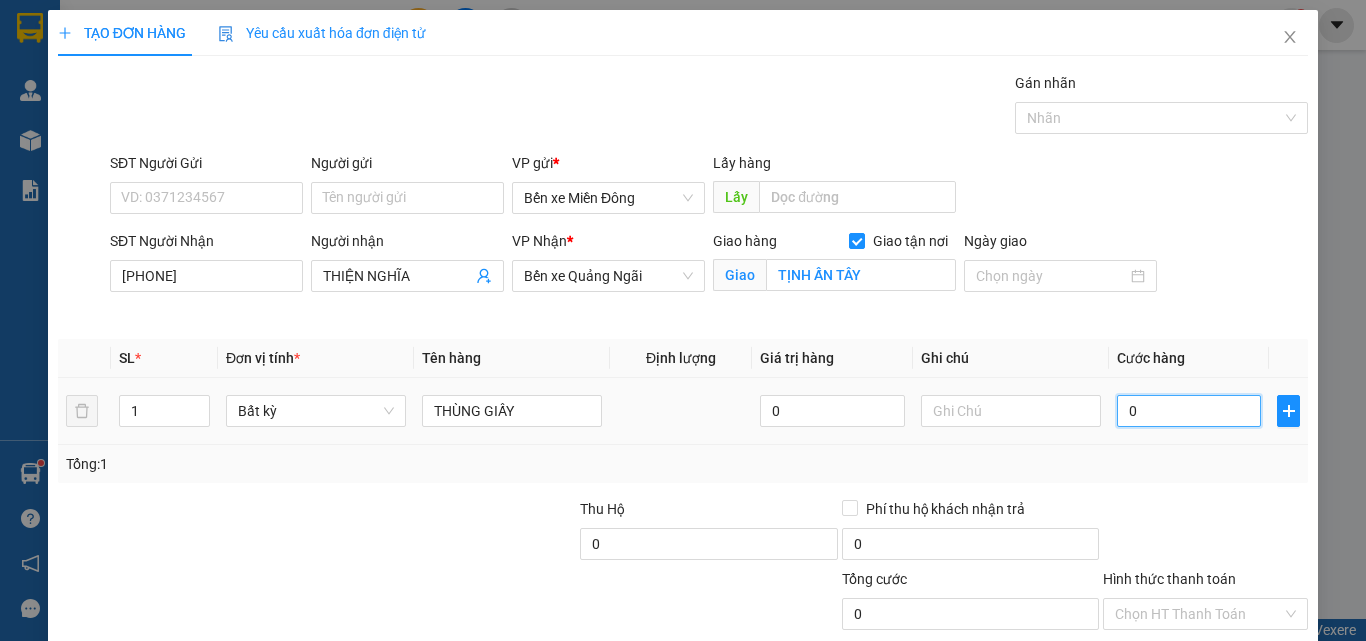click on "0" at bounding box center (1189, 411) 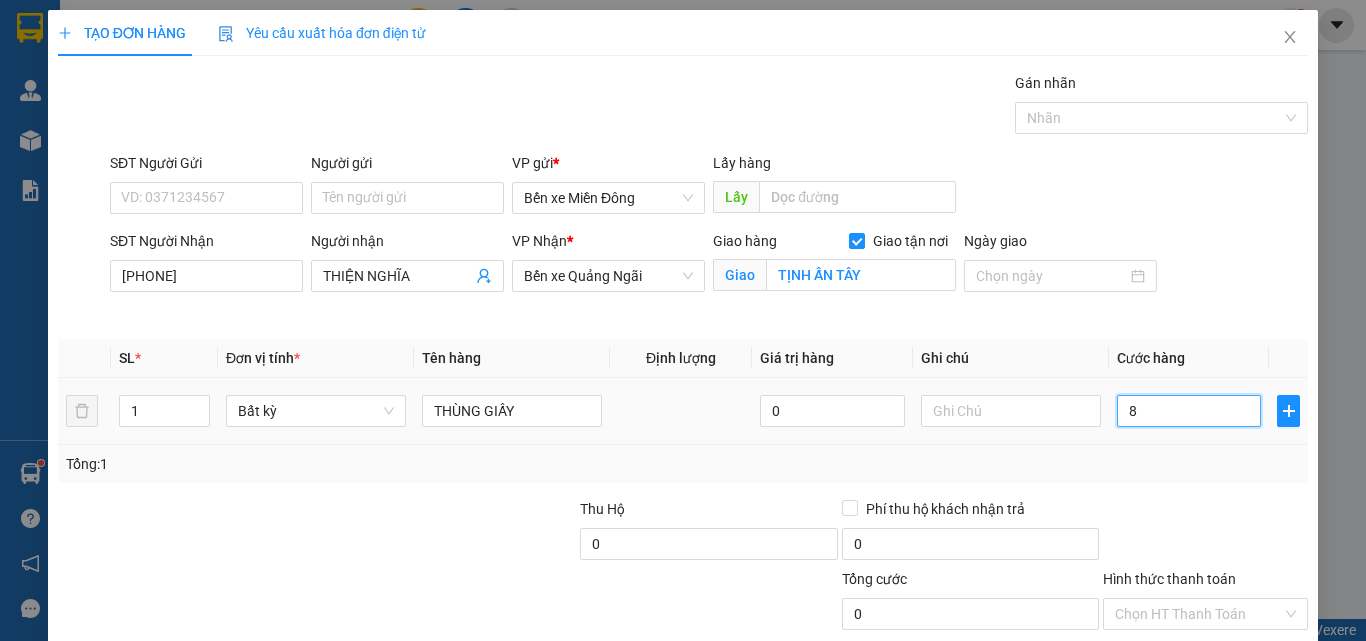 type on "8" 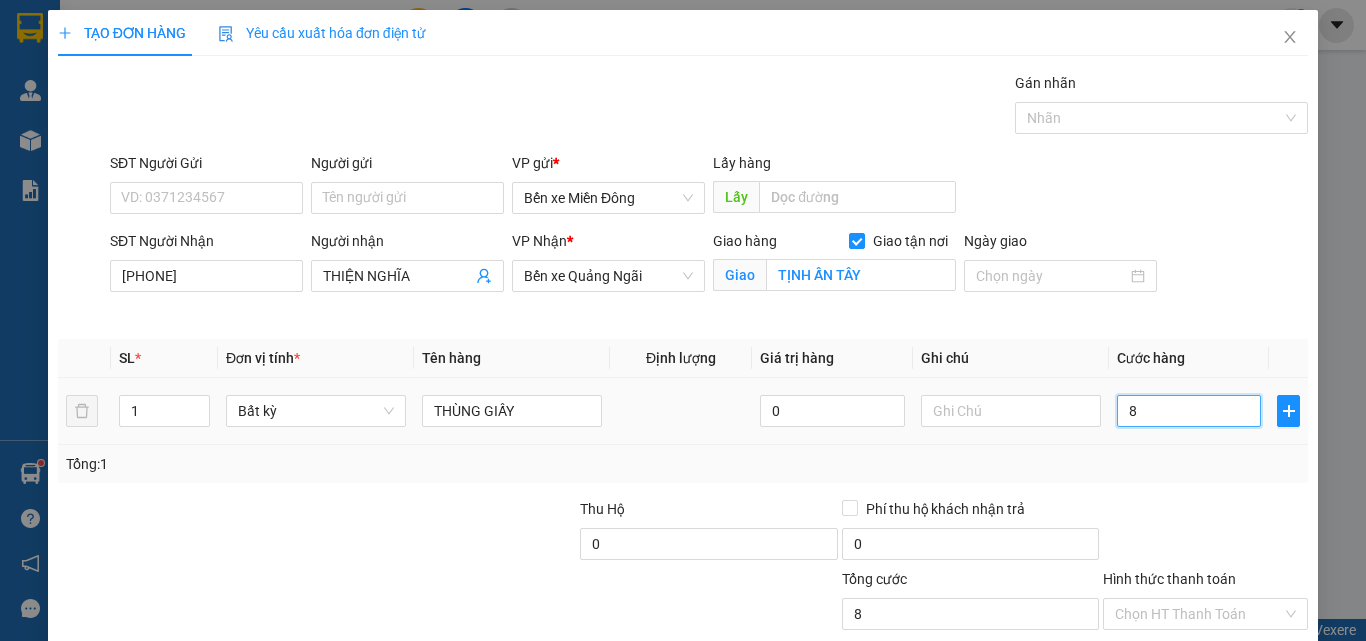type on "80" 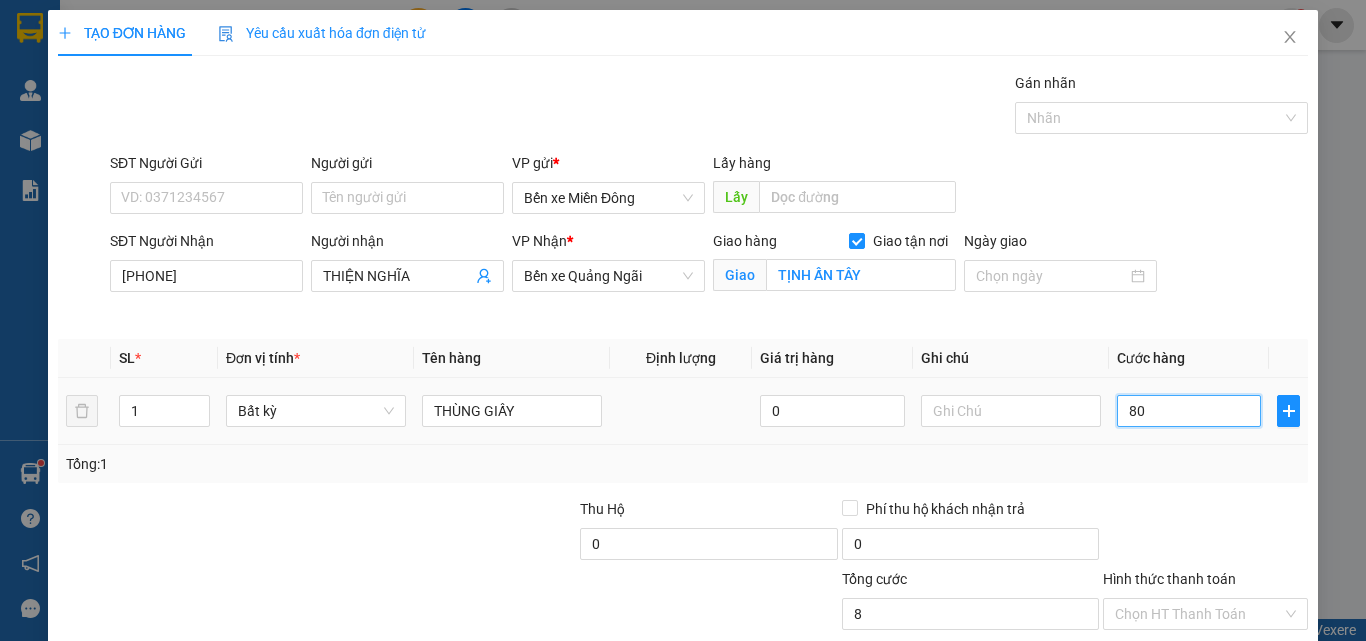 type on "80" 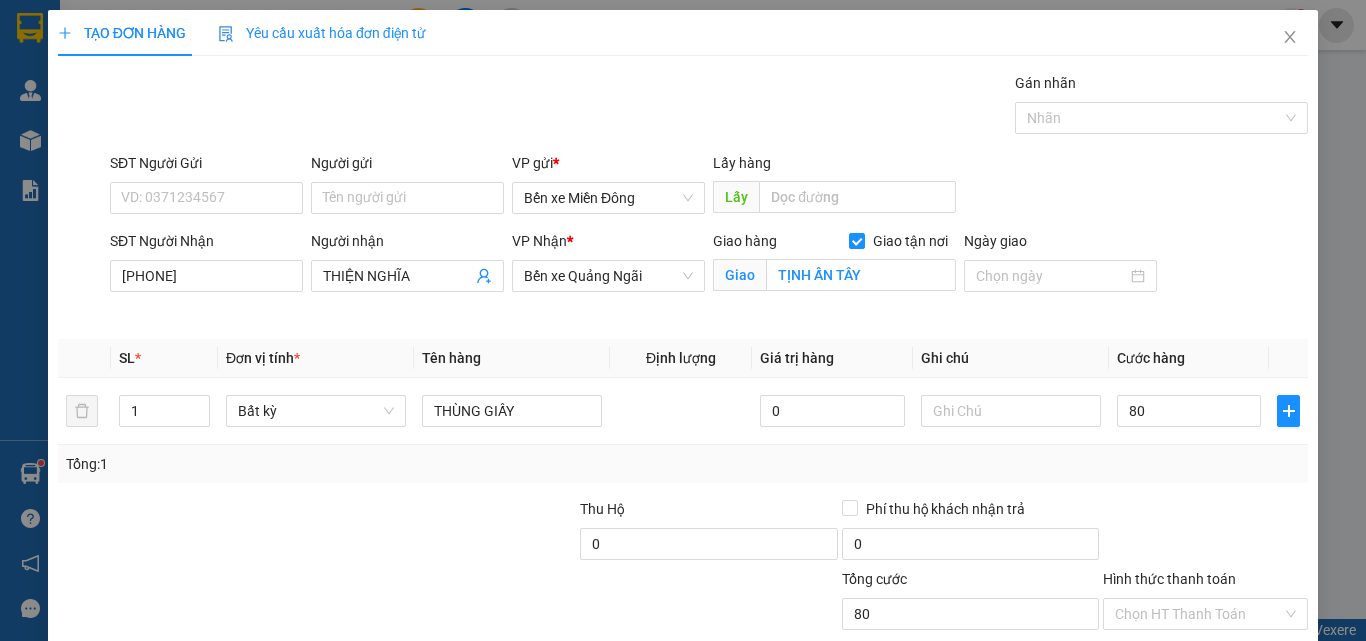 type on "80.000" 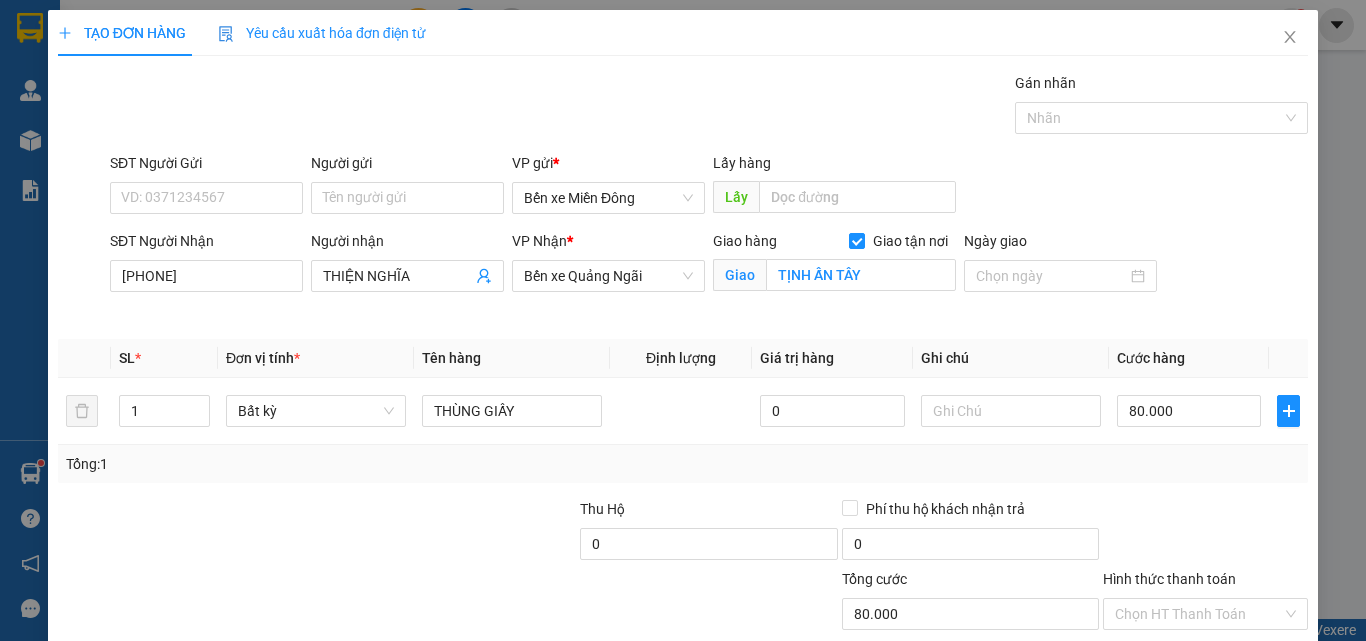 click at bounding box center [1205, 533] 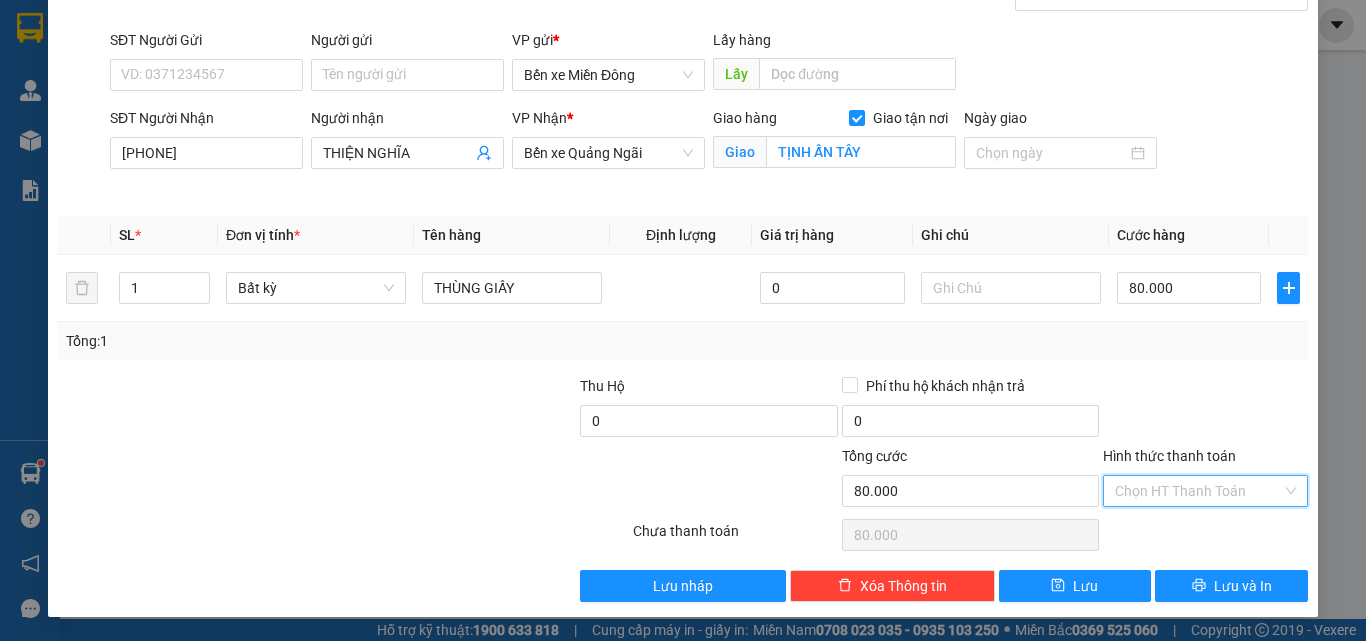 click on "Hình thức thanh toán" at bounding box center [1198, 491] 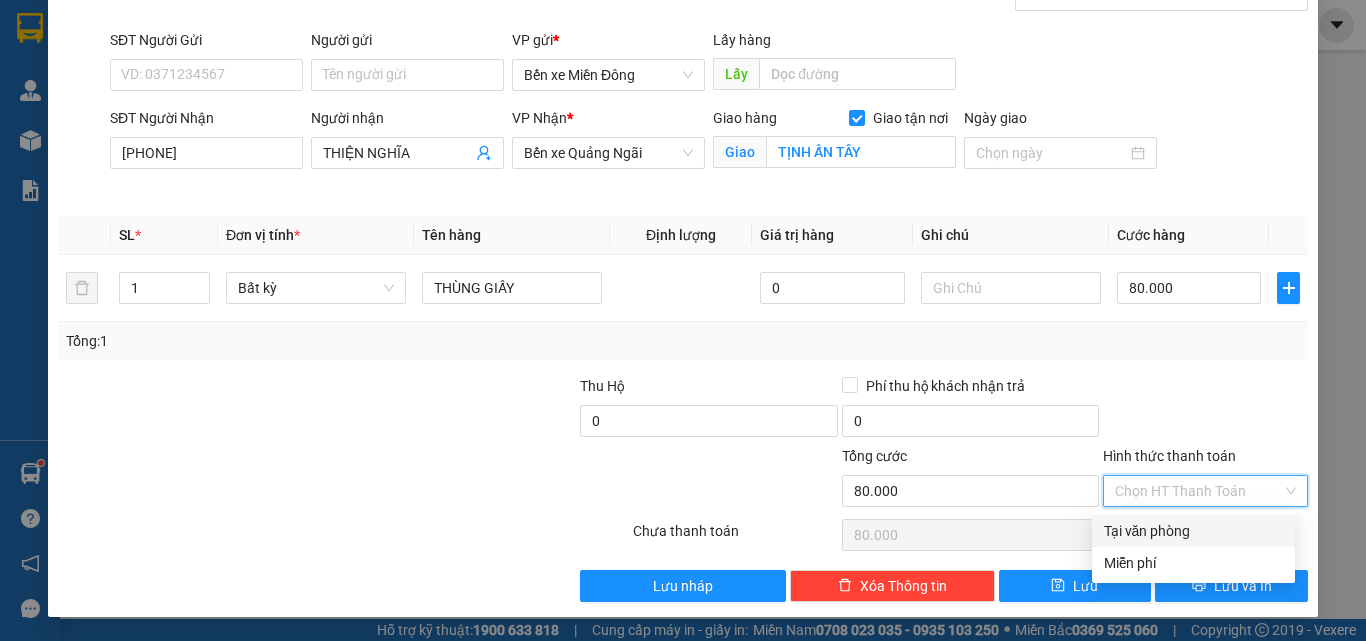 drag, startPoint x: 1209, startPoint y: 519, endPoint x: 1181, endPoint y: 543, distance: 36.878178 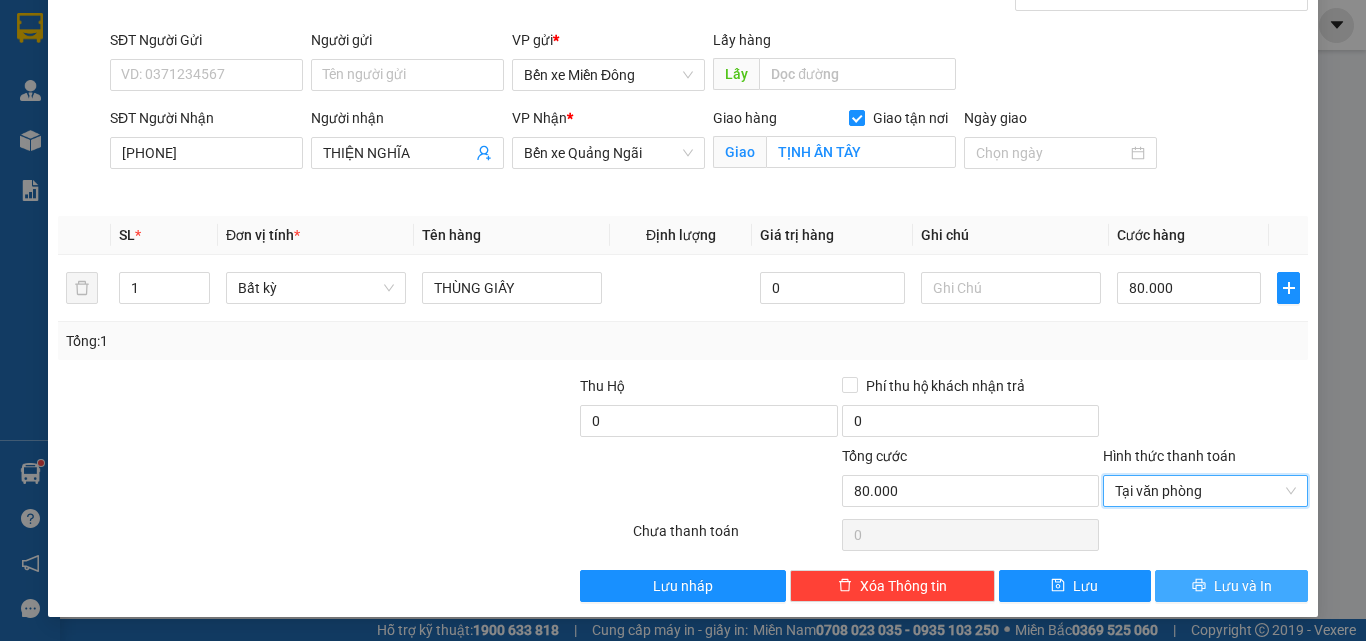 click on "Lưu và In" at bounding box center [1243, 586] 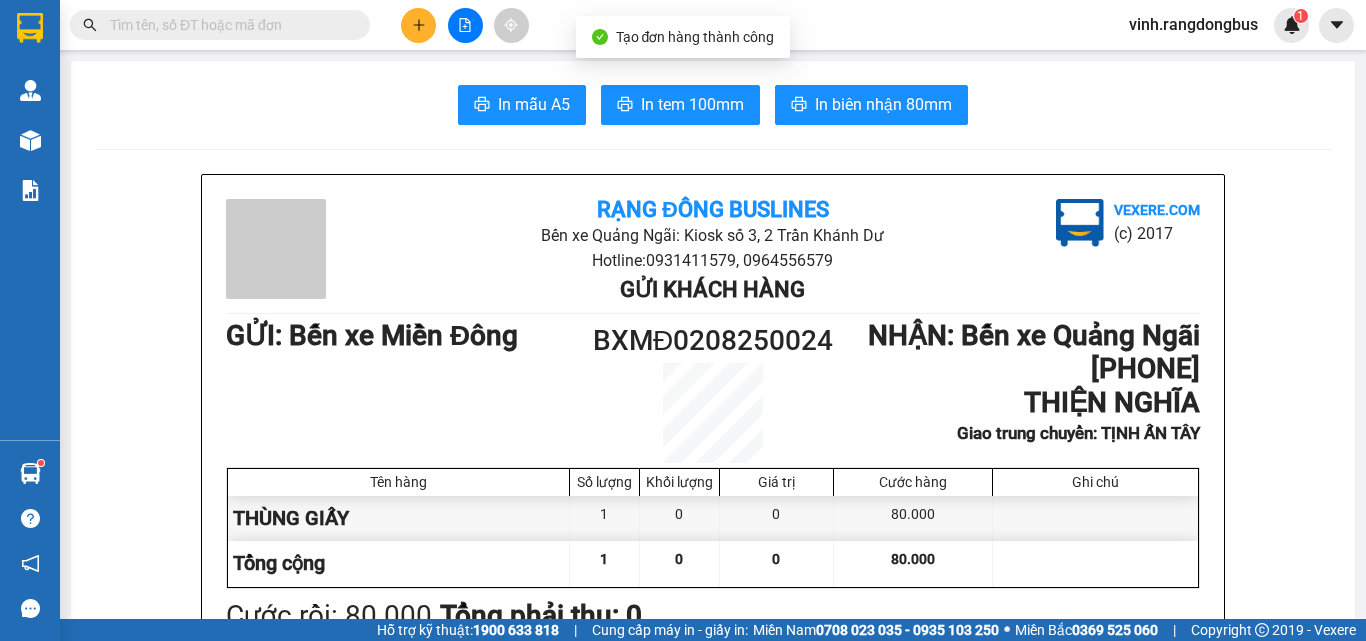 click on "In mẫu A5
In tem 100mm
In biên nhận 80mm Rạng Đông Buslines Bến xe Quảng Ngãi: Kiosk số 3, 2 Trần Khánh Dư Hotline:  0931411579, 0964556579 Gửi khách hàng Vexere.com (c) 2017 GỬI :   Bến xe Miền Đông BXMĐ0208250024 NHẬN :   Bến xe Quảng Ngãi 0395120056 THIỆN NGHĨA Giao trung chuyển: TỊNH ẤN TÂY  Tên hàng Số lượng Khối lượng Giá trị Cước hàng Ghi chú THÙNG GIẤY  1 0 0 80.000 Tổng cộng 1 0 0 80.000 Loading... Cước rồi : 80.000 Tổng phải thu: 0 13:24, ngày 02 tháng 08 năm 2025 NV nhận hàng Vinh Rạng Đông Quy định nhận/gửi hàng : Khách hàng cam kết không gửi, chở hàng quốc cấm và hàng hóa không có hóa đơn chứng từ và tự chịu trách nhiệm trước pháp luật. Hàng gửi quá 07 ngày không đến nhận thì công ty không chịu trách nhiệm khi thất lạc. Hàng thủy tinh đổ vỡ không đền, động vật sống chết không đền.     (c) 2017" at bounding box center (713, 1697) 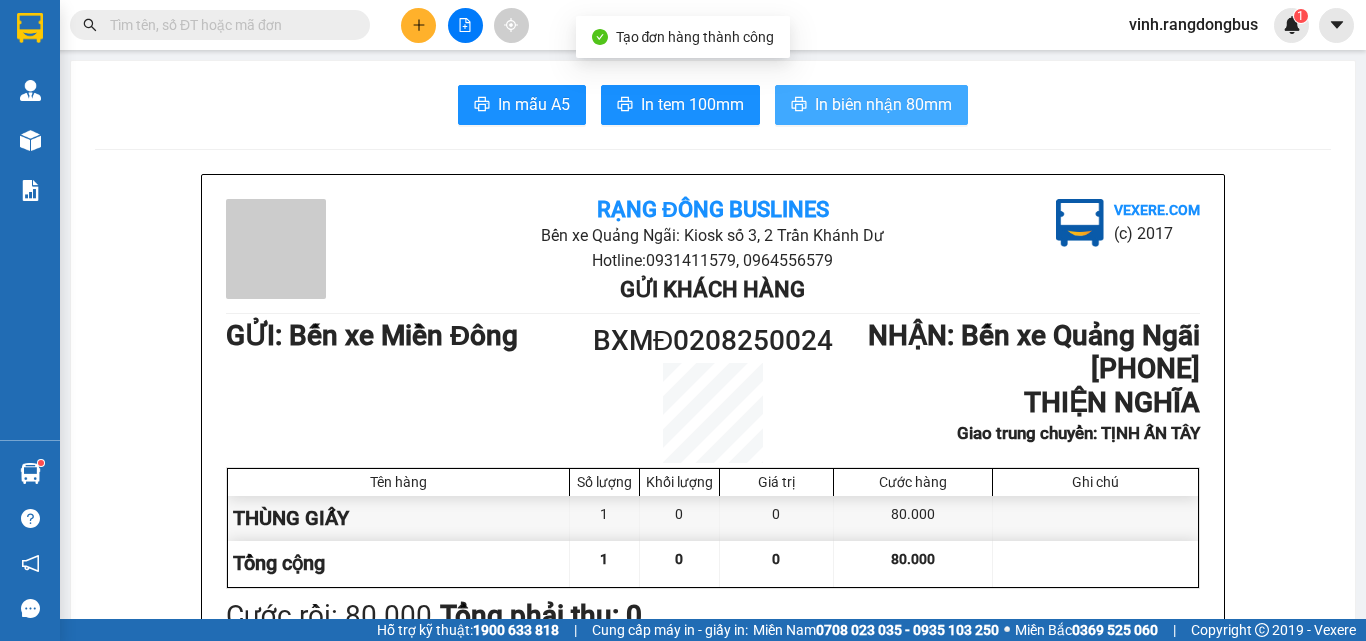 click on "In biên nhận 80mm" at bounding box center [883, 104] 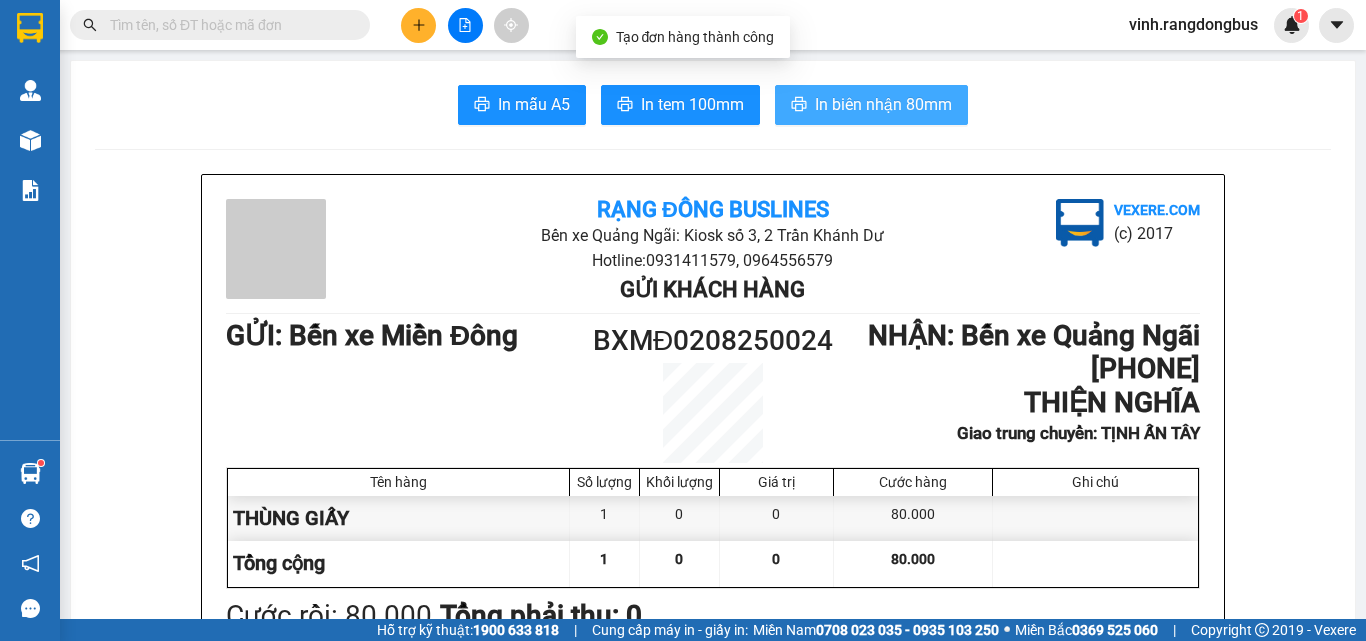 scroll, scrollTop: 0, scrollLeft: 0, axis: both 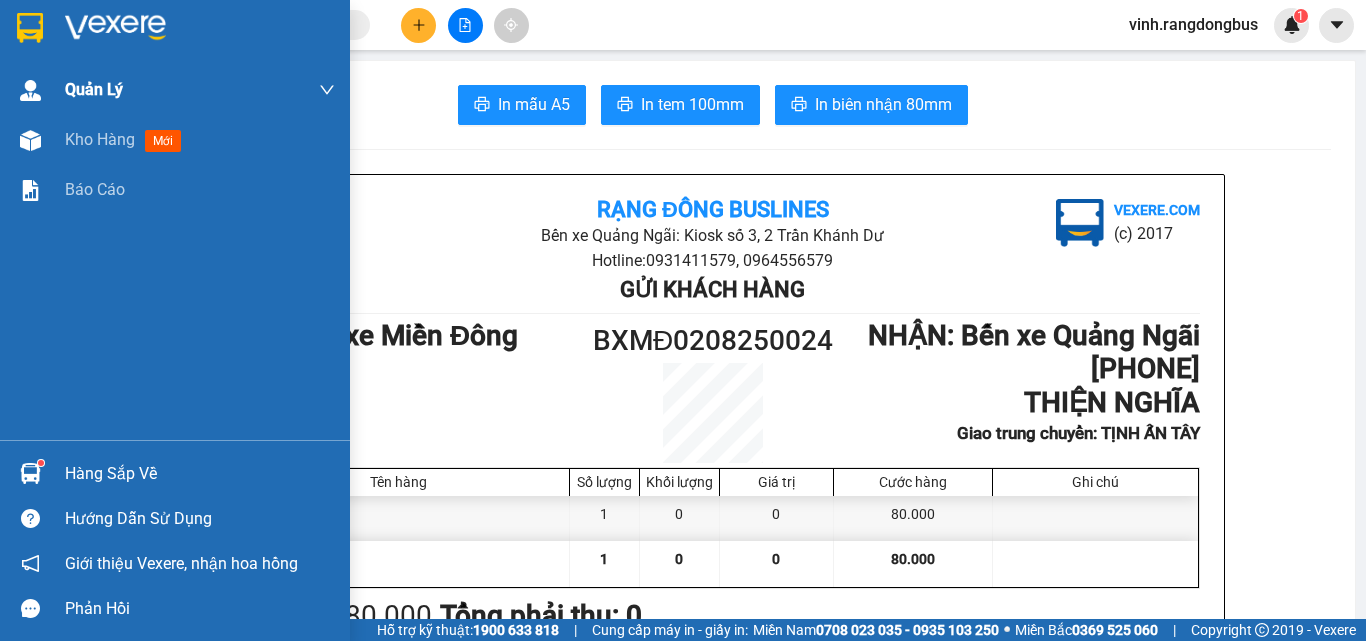 drag, startPoint x: 28, startPoint y: 145, endPoint x: 145, endPoint y: 102, distance: 124.65151 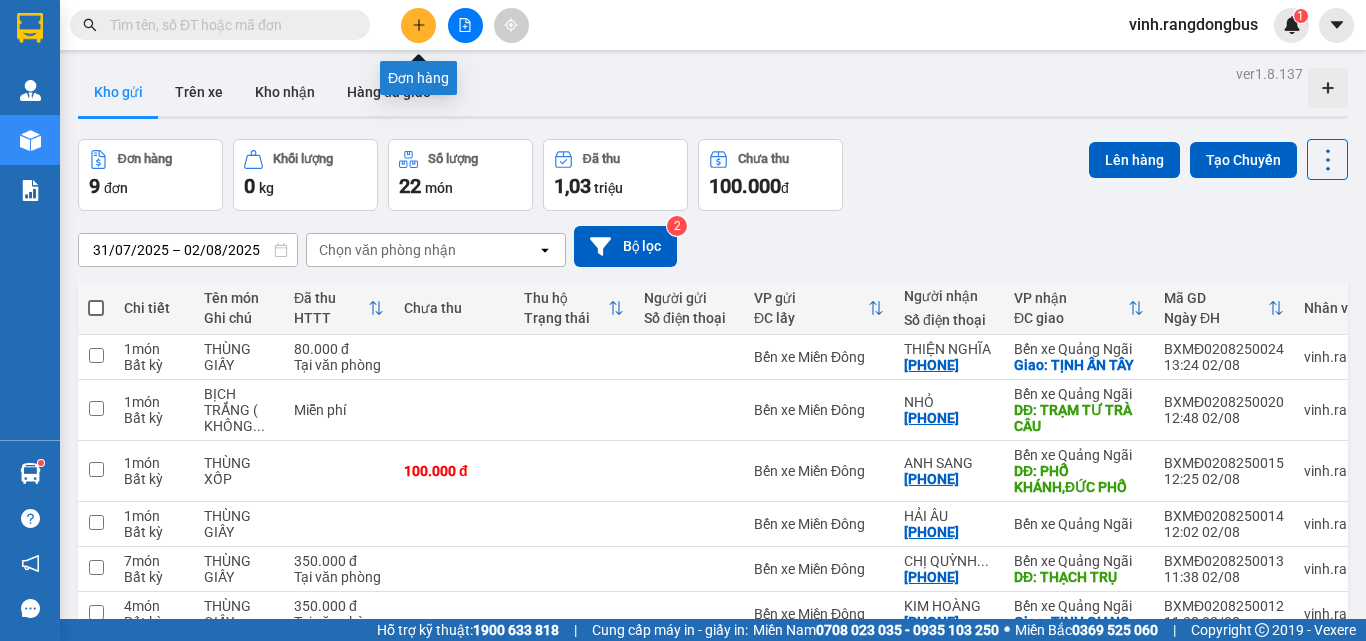 click at bounding box center (418, 25) 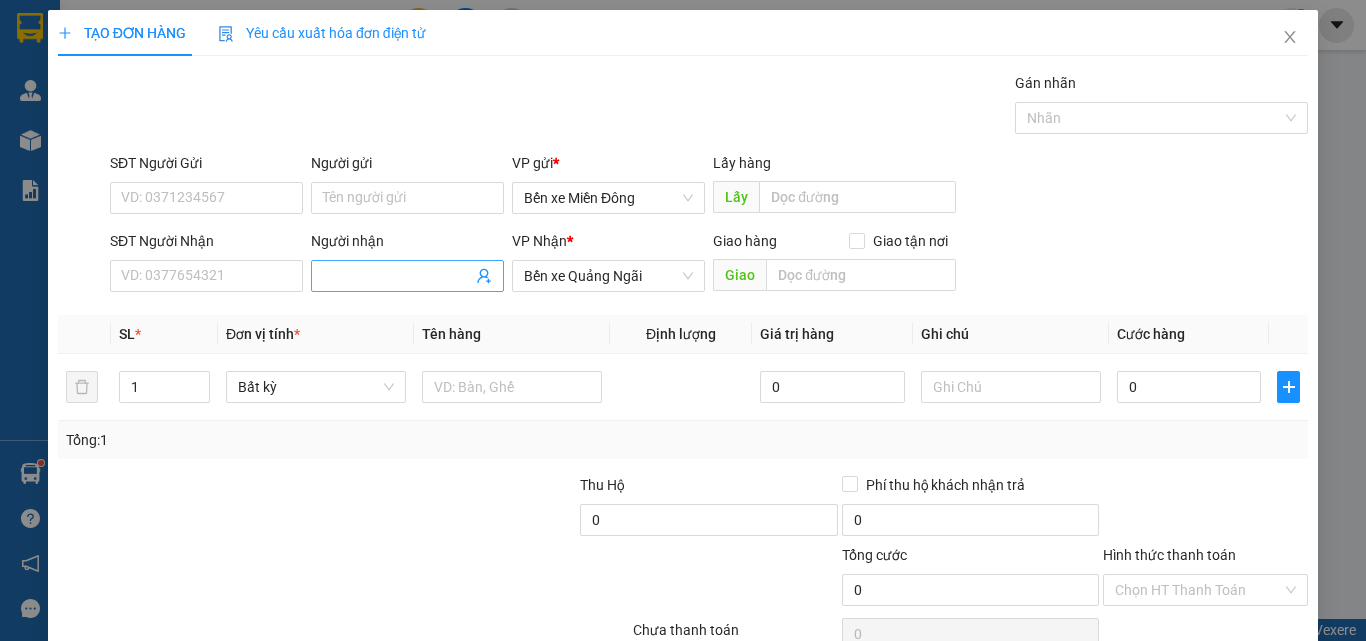 click on "Người nhận" at bounding box center (397, 276) 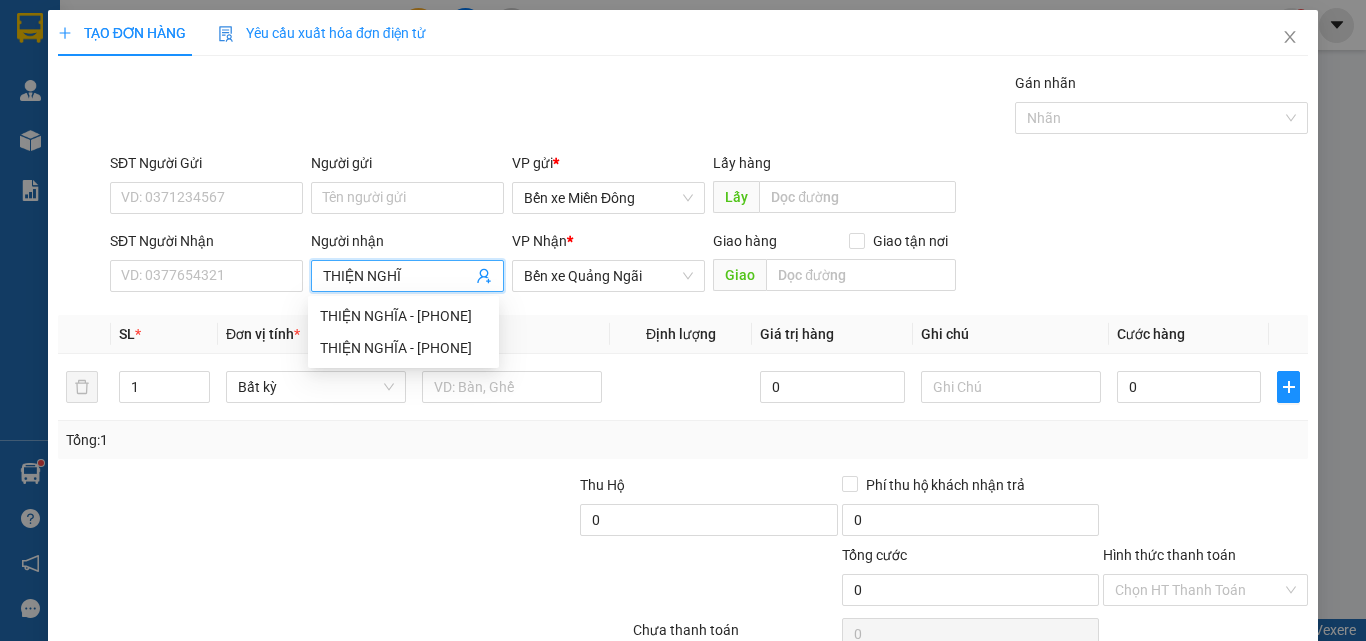 type on "THIỆN NGHĨA" 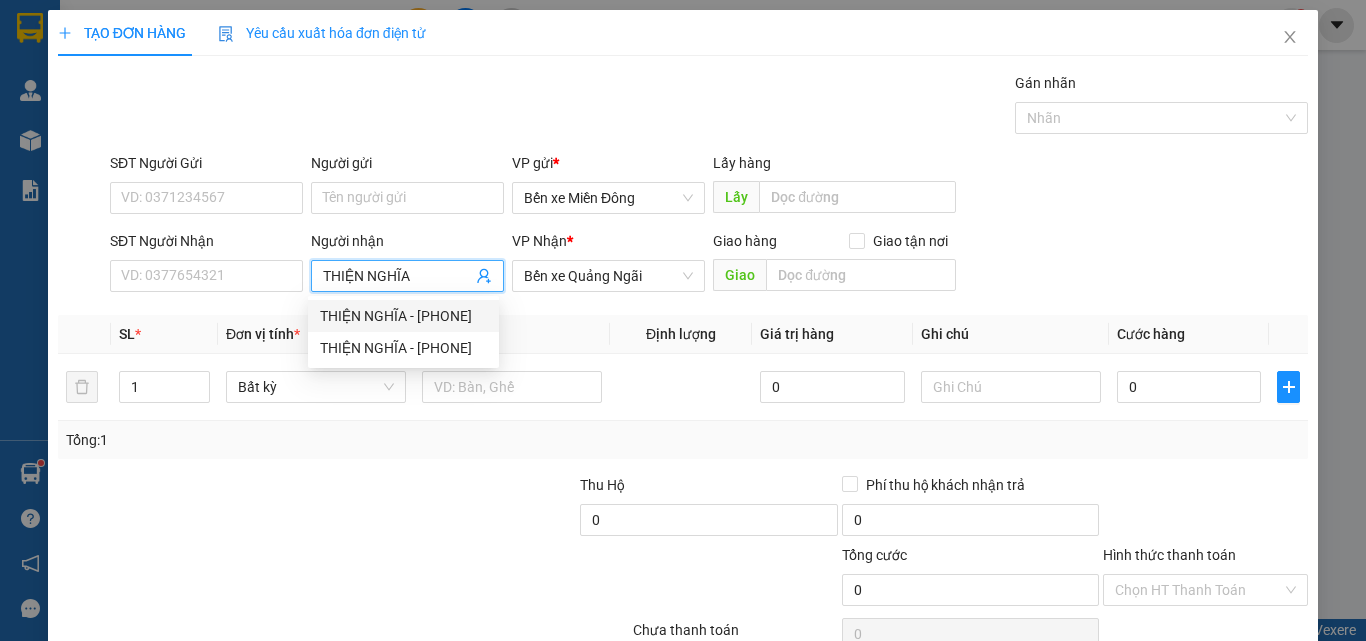 click on "THIỆN NGHĨA - 0395120056" at bounding box center (403, 316) 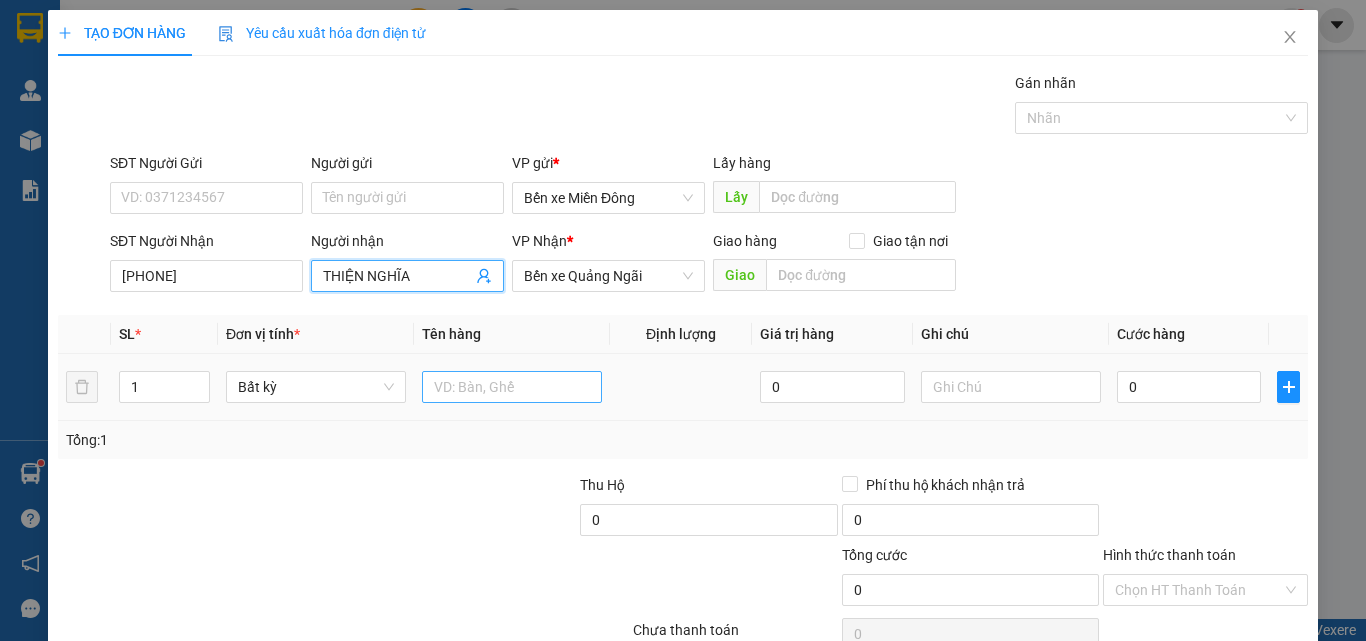 type on "THIỆN NGHĨA" 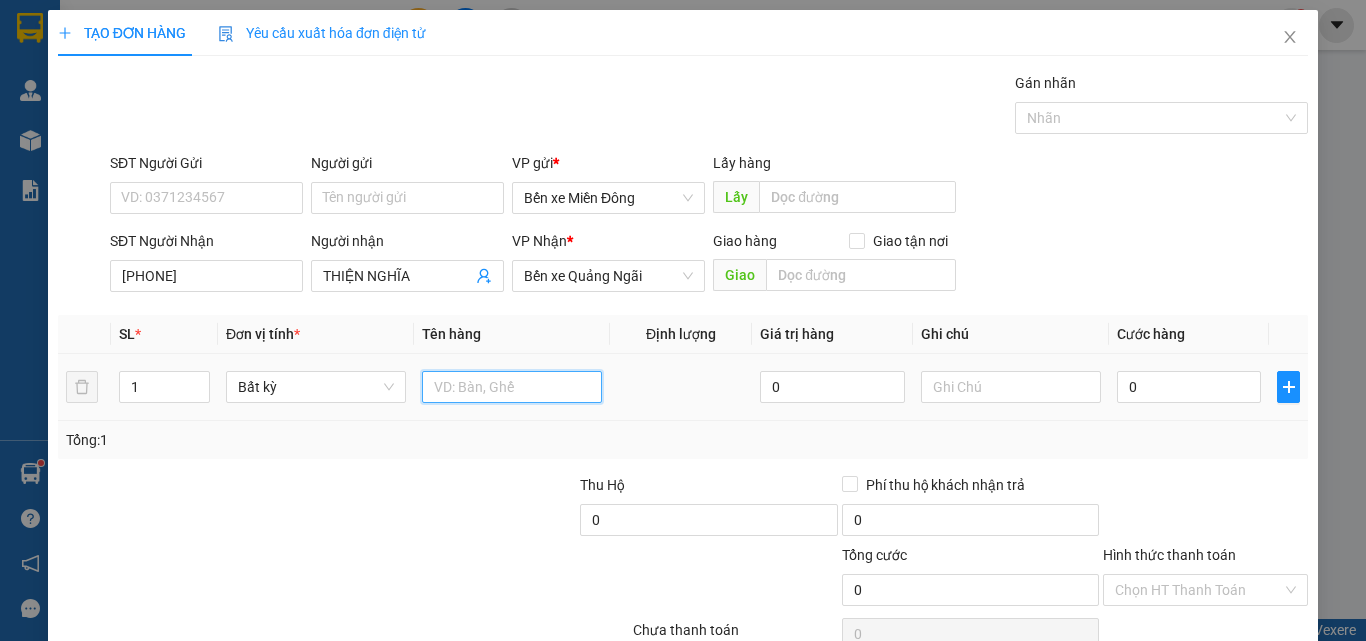 click at bounding box center [512, 387] 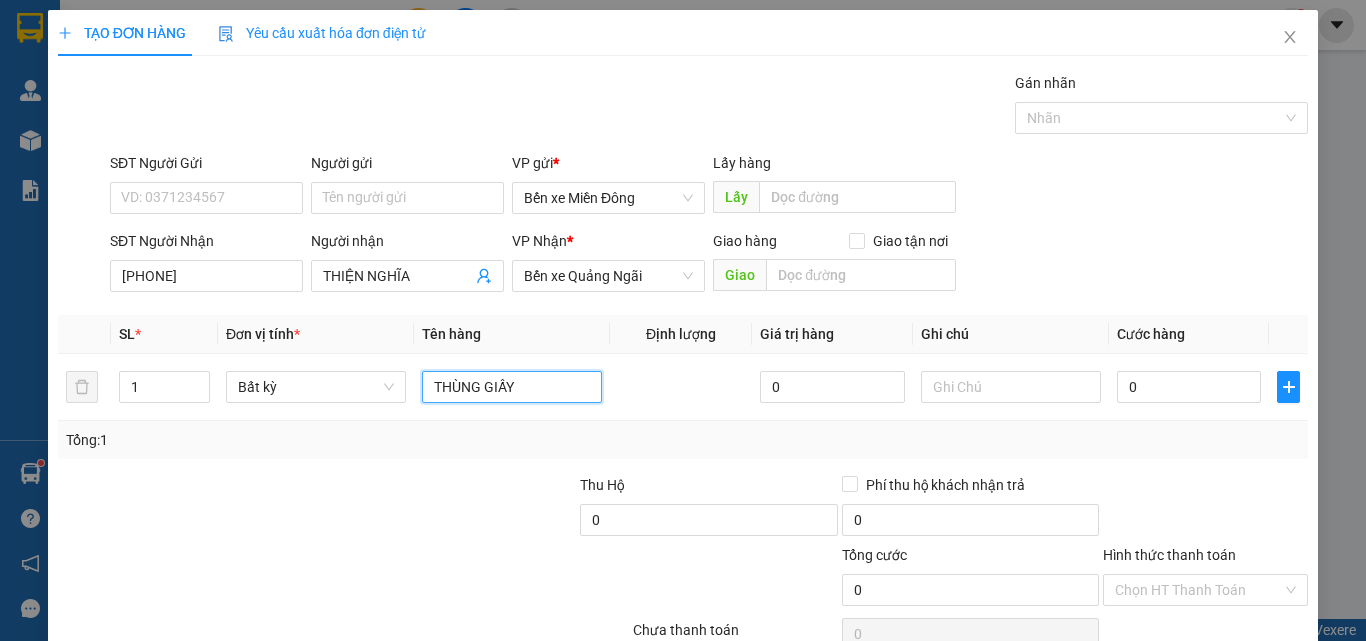 type on "THÙNG GIẤY" 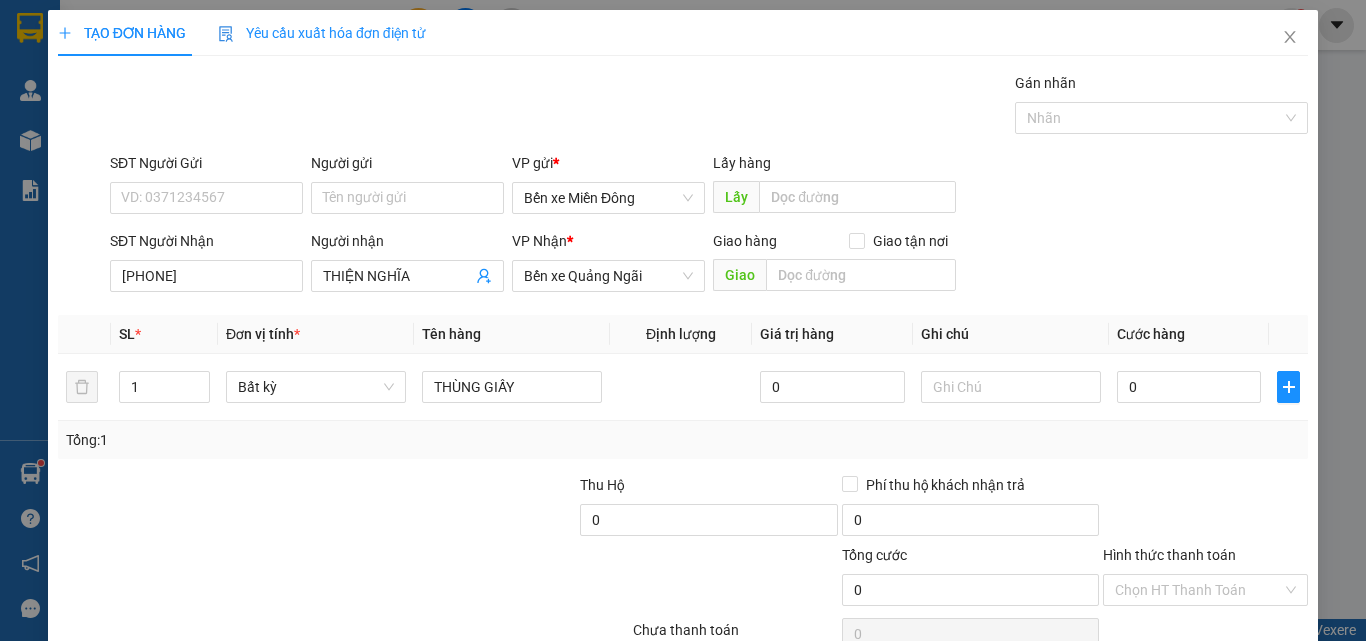 drag, startPoint x: 474, startPoint y: 466, endPoint x: 637, endPoint y: 435, distance: 165.92166 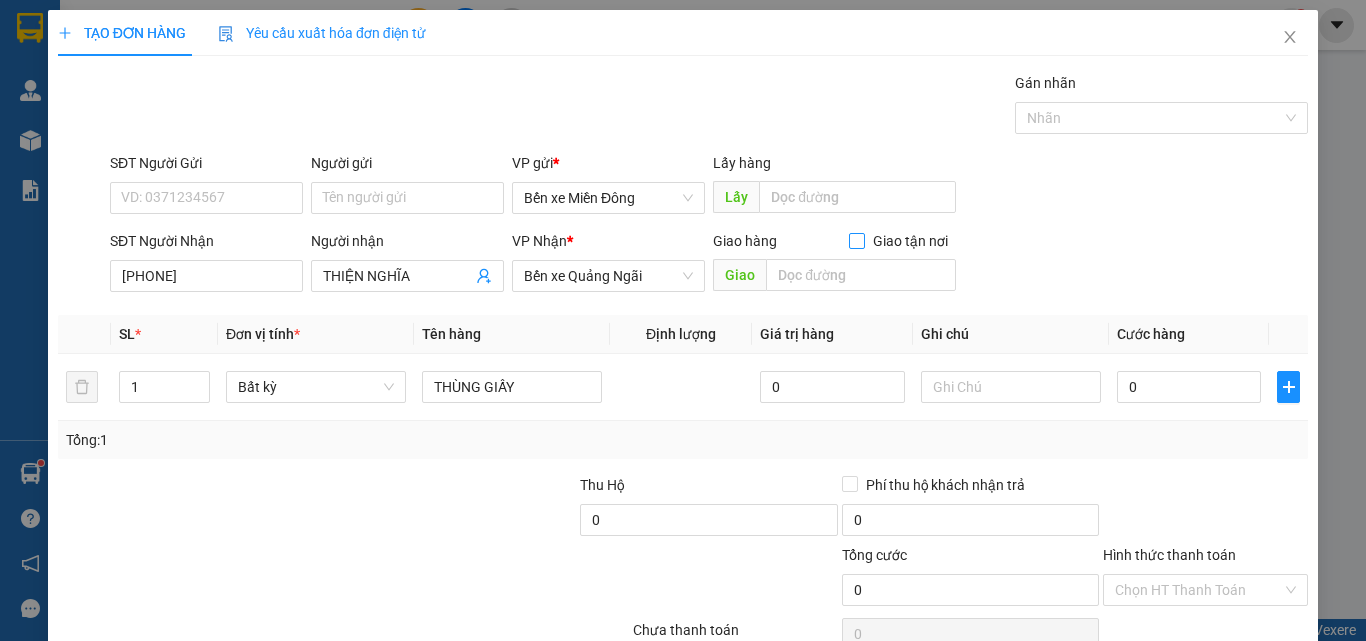 click on "Giao tận nơi" at bounding box center [856, 240] 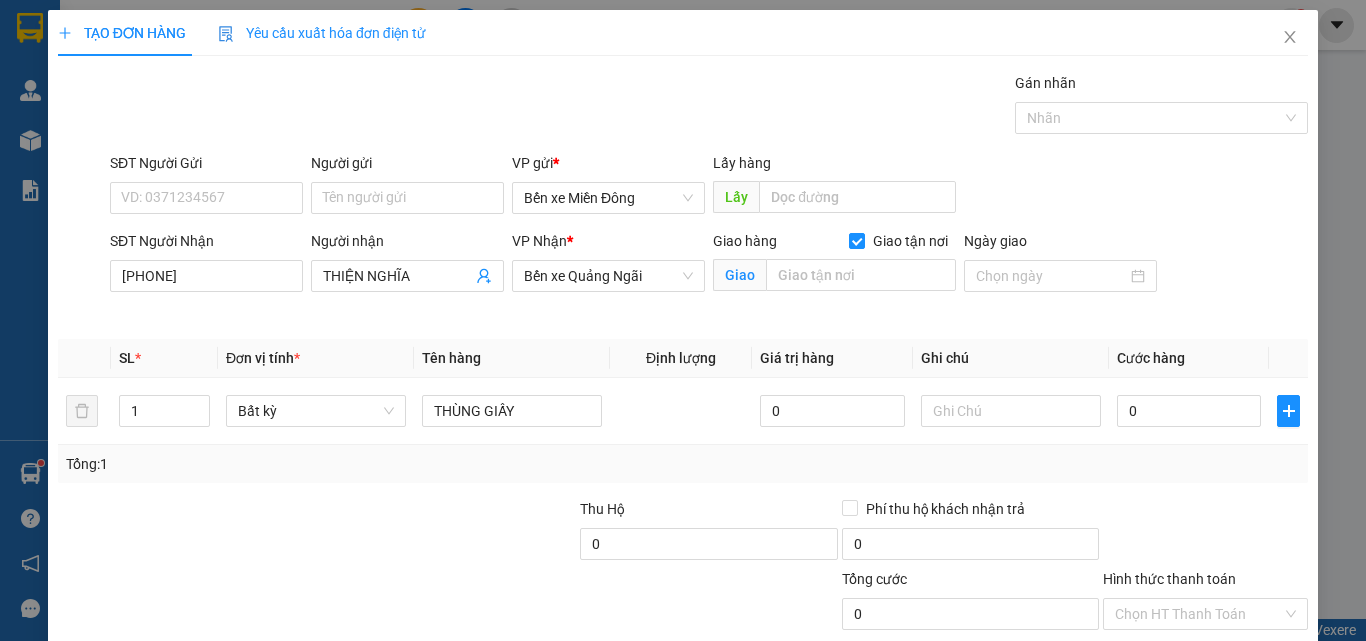 click on "Giao" at bounding box center [834, 276] 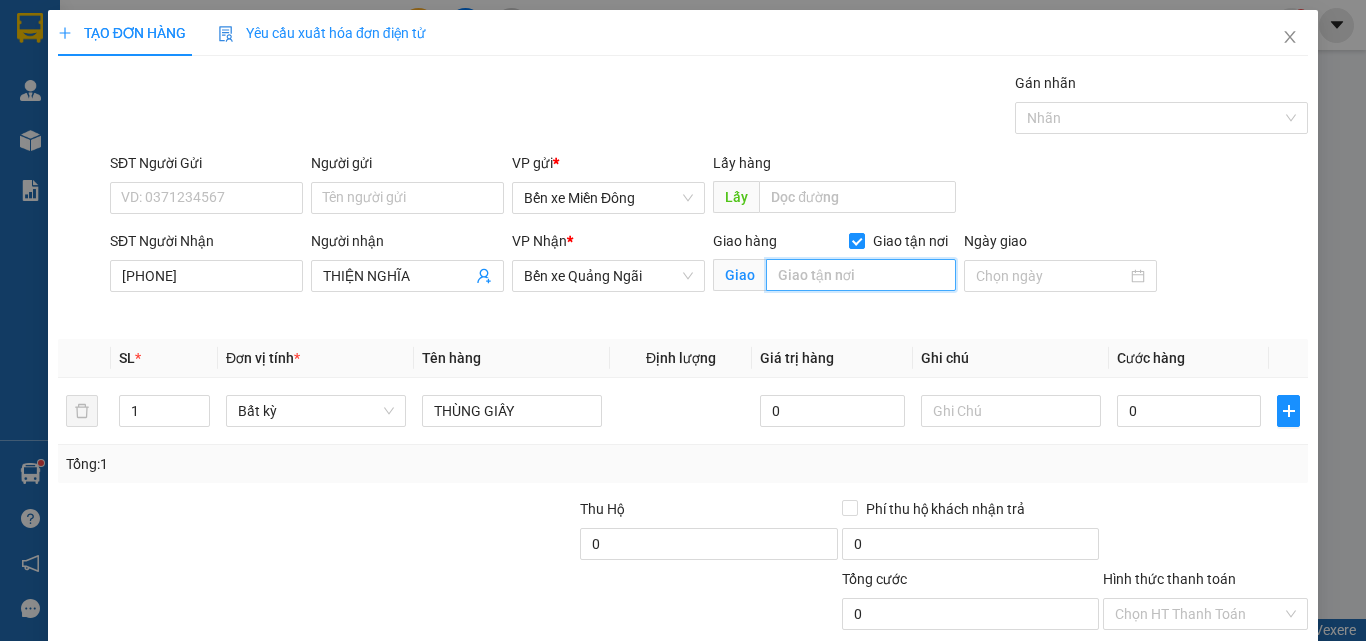 click at bounding box center (861, 275) 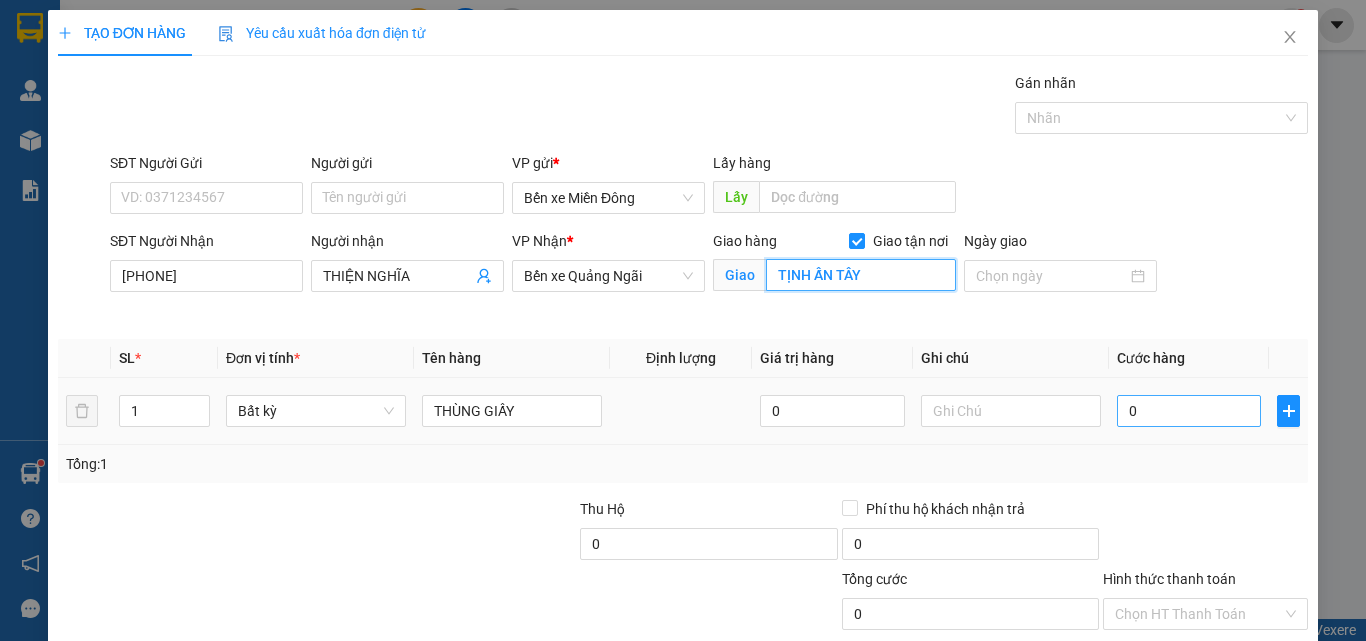 type on "TỊNH ẤN TÂY" 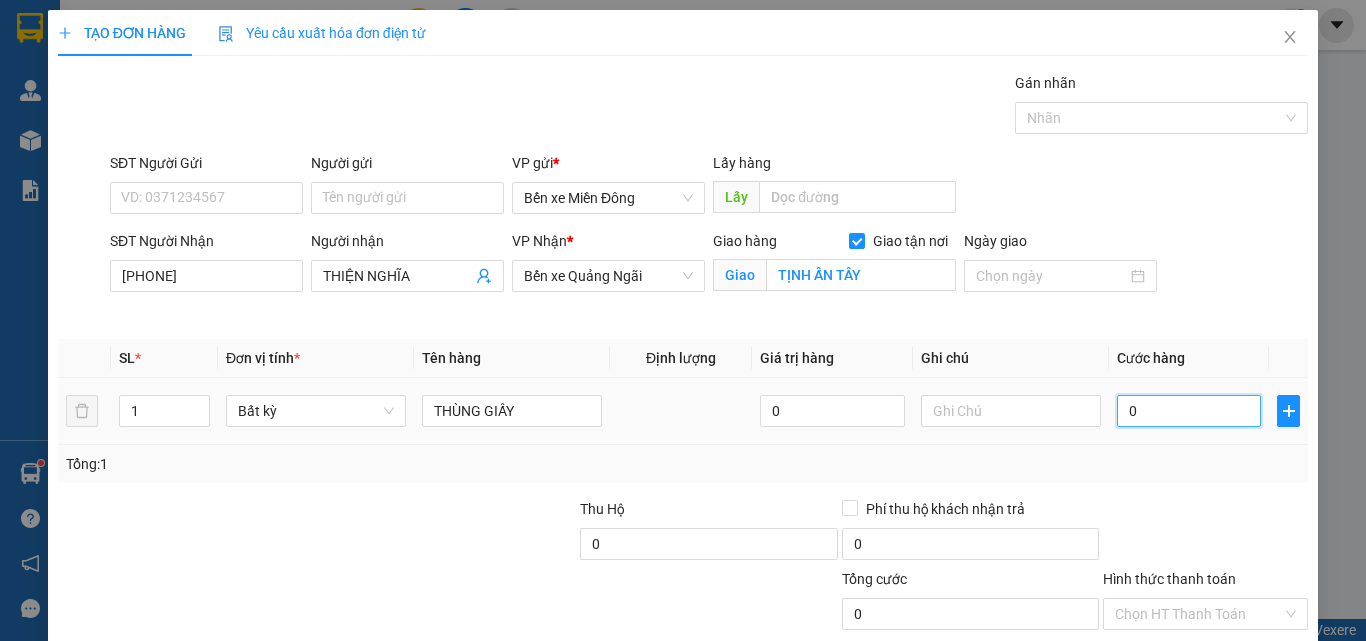 click on "0" at bounding box center (1189, 411) 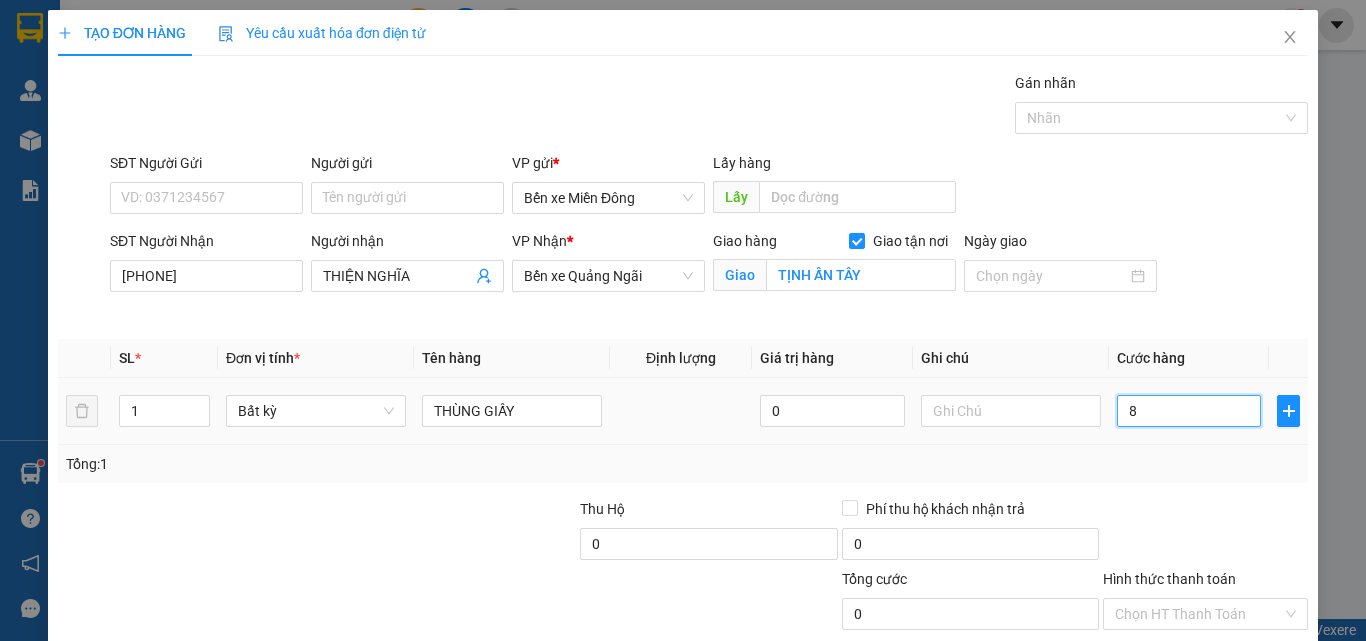 type on "8" 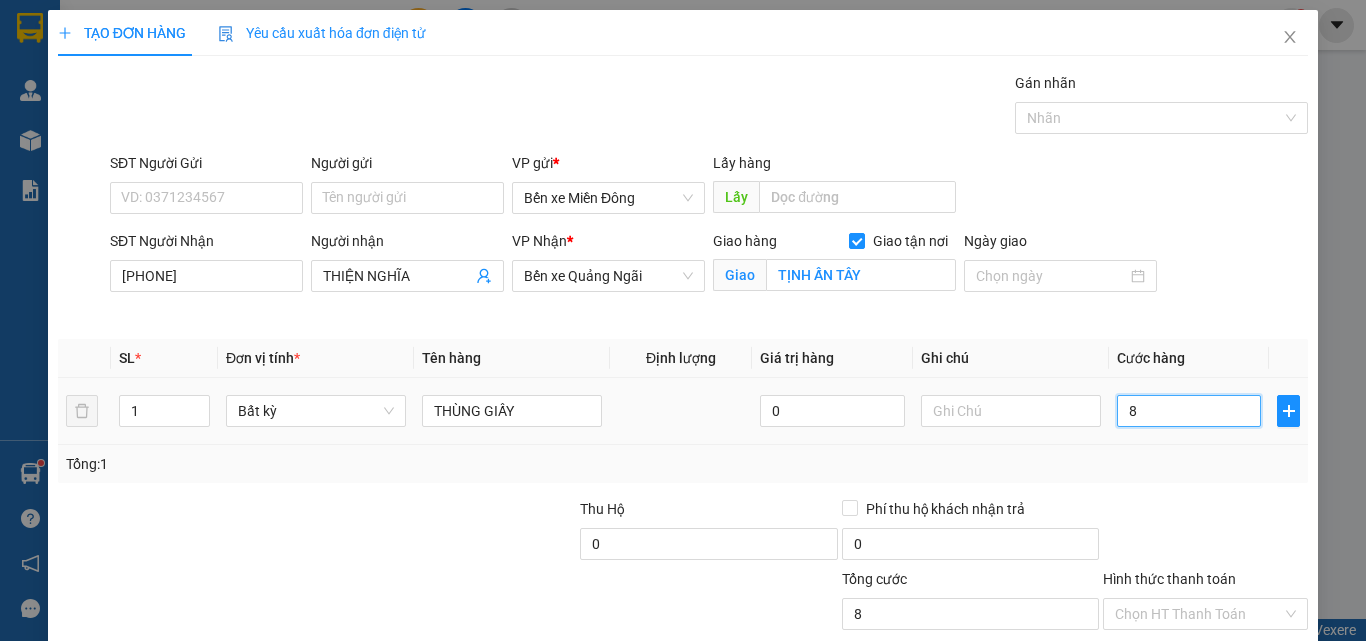 type on "80" 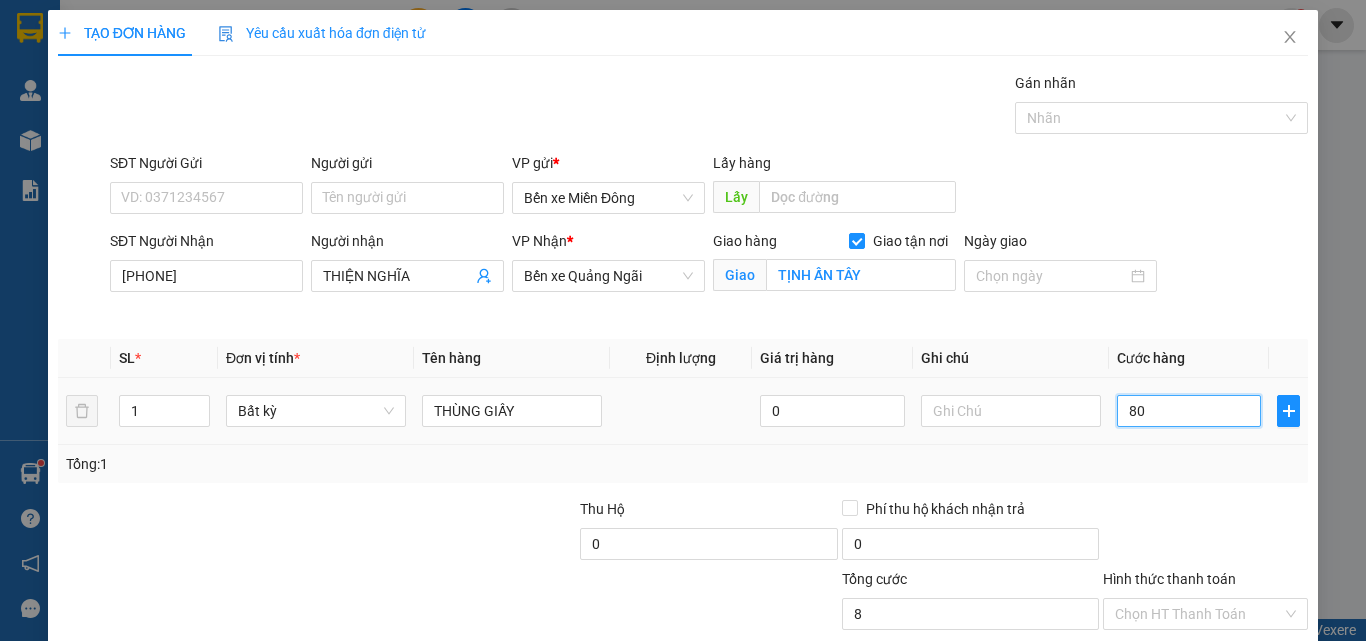 type on "80" 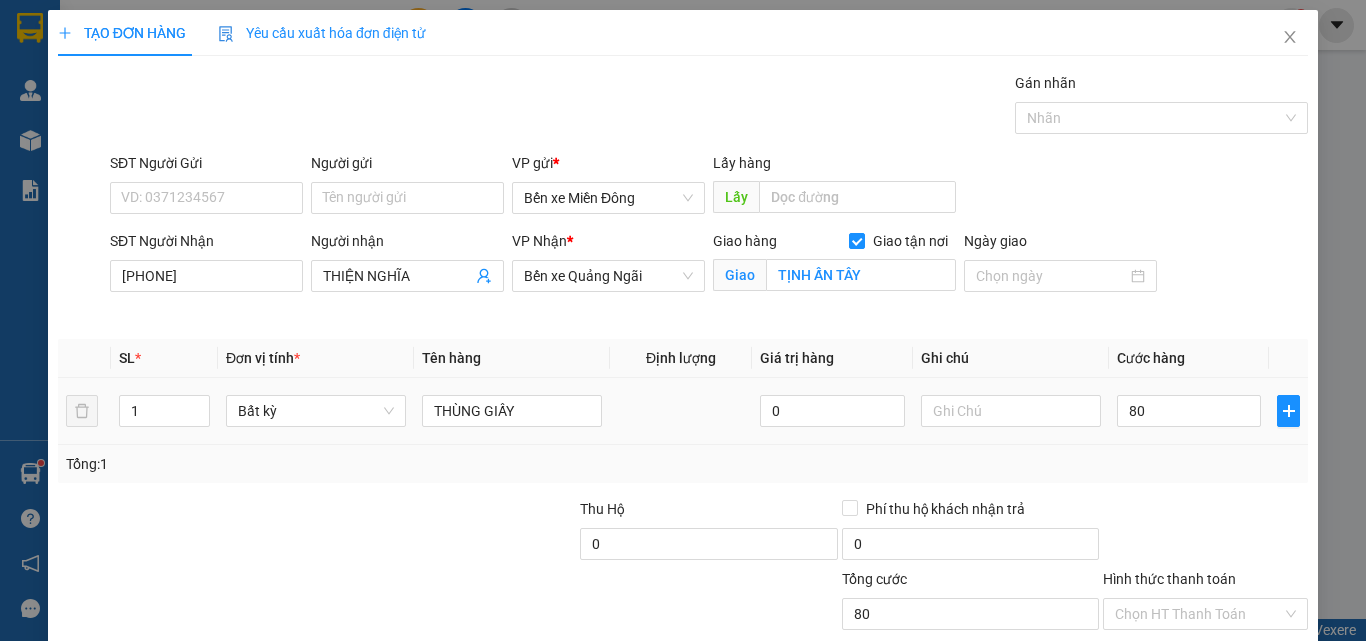 type on "80.000" 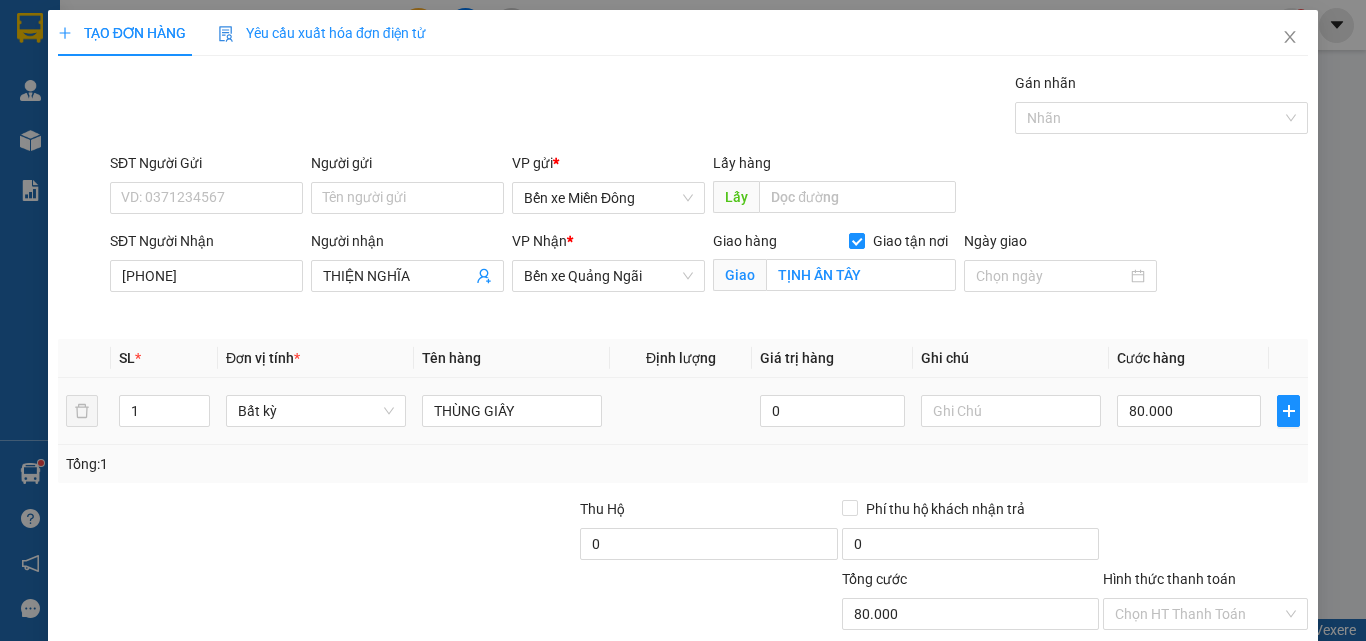 click on "Tổng:  1" at bounding box center (683, 464) 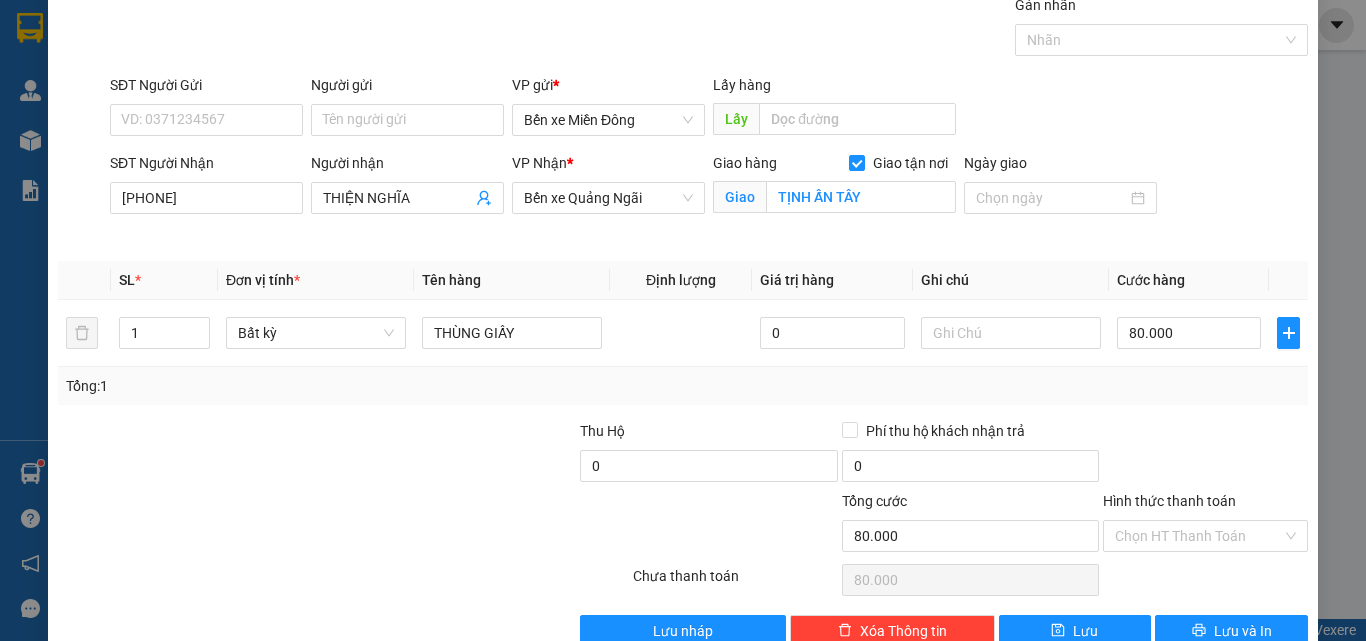 scroll, scrollTop: 123, scrollLeft: 0, axis: vertical 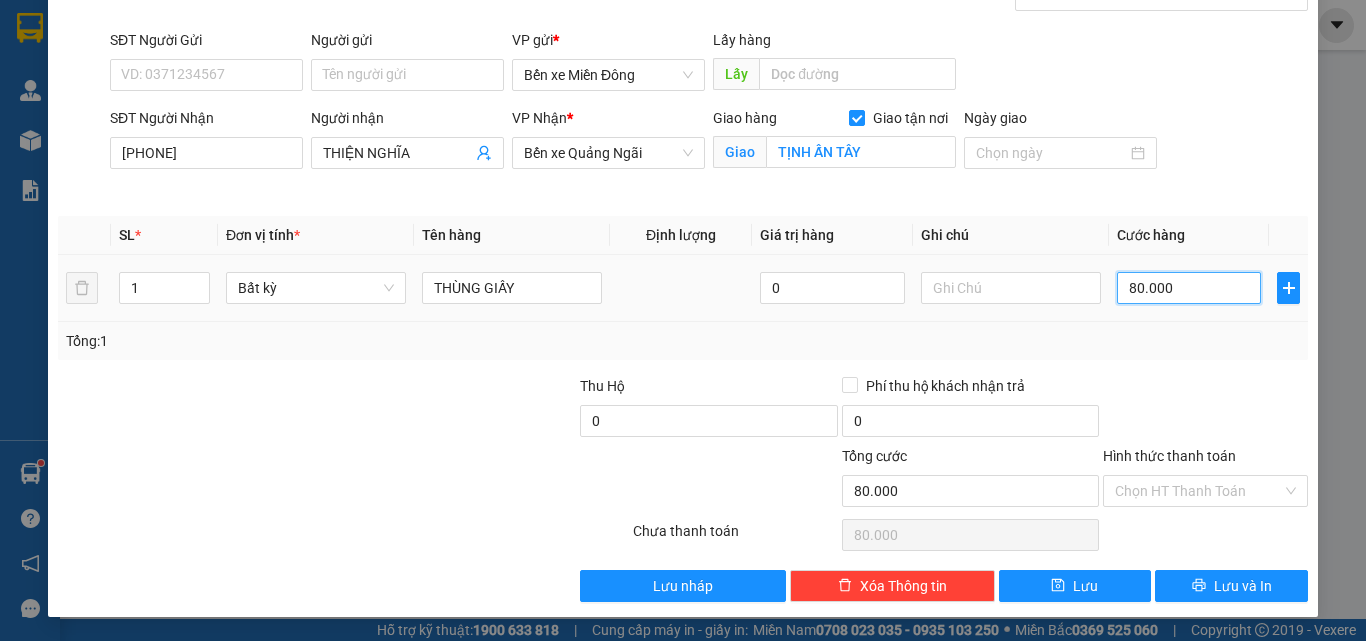 click on "80.000" at bounding box center (1189, 288) 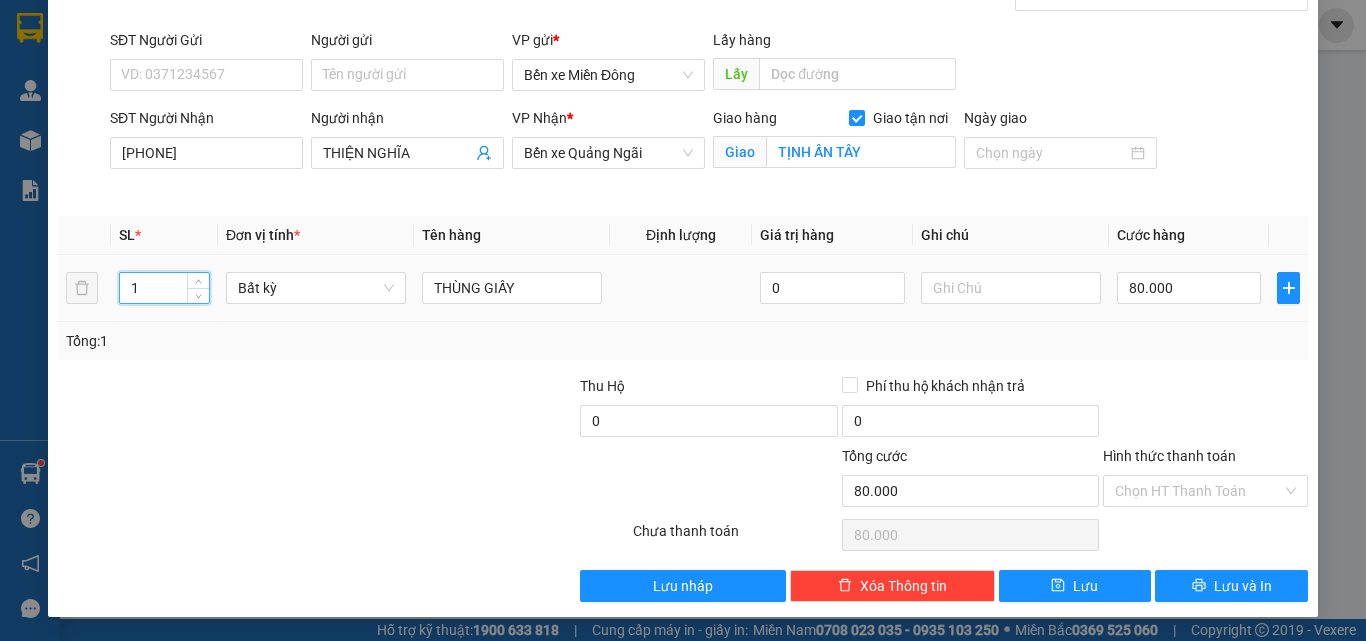 click on "1" at bounding box center (164, 288) 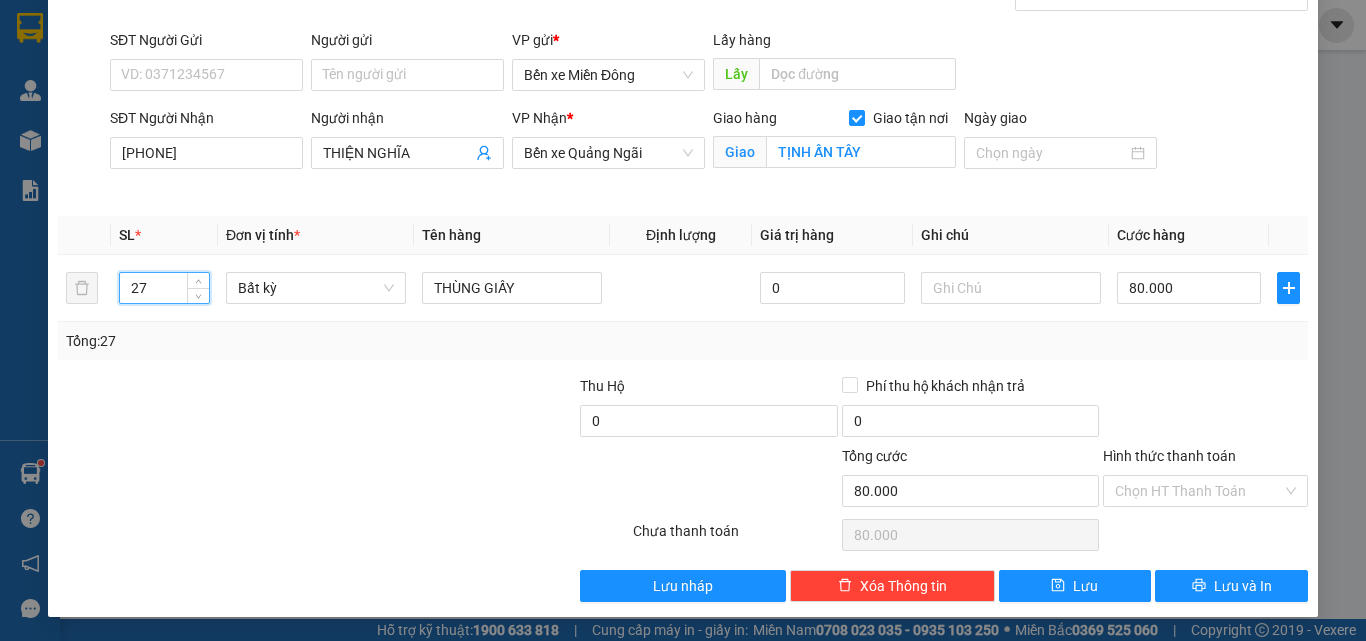 type on "27" 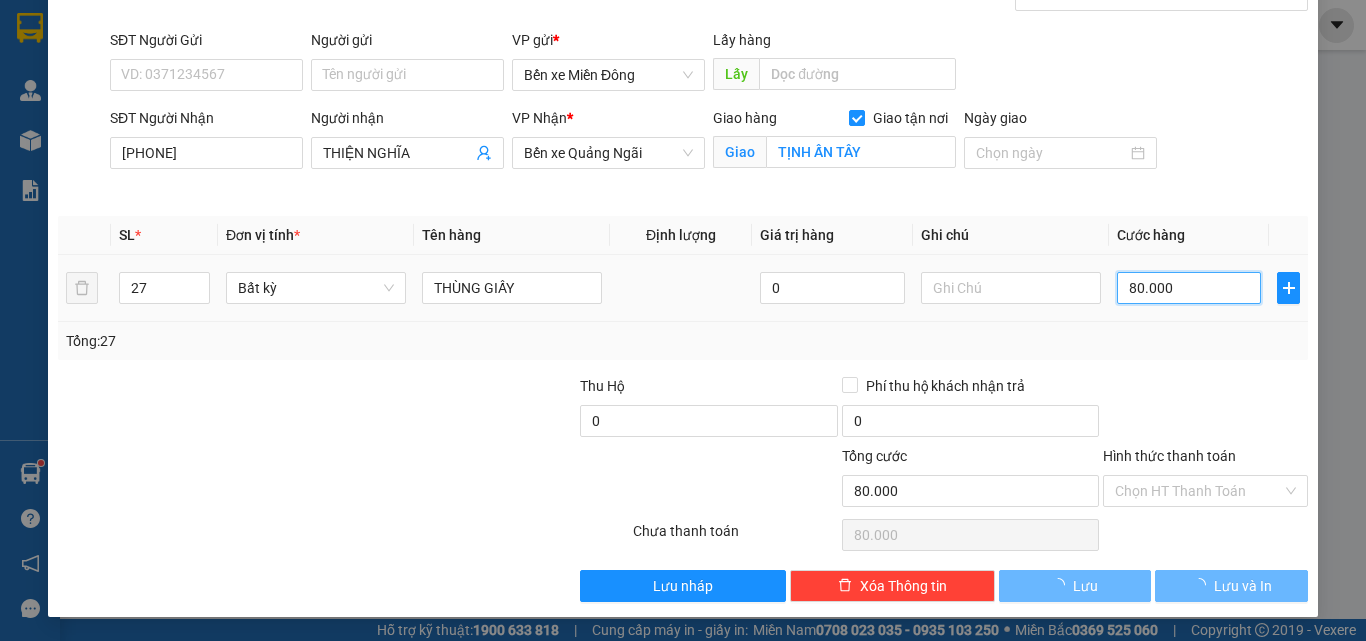 click on "80.000" at bounding box center [1189, 288] 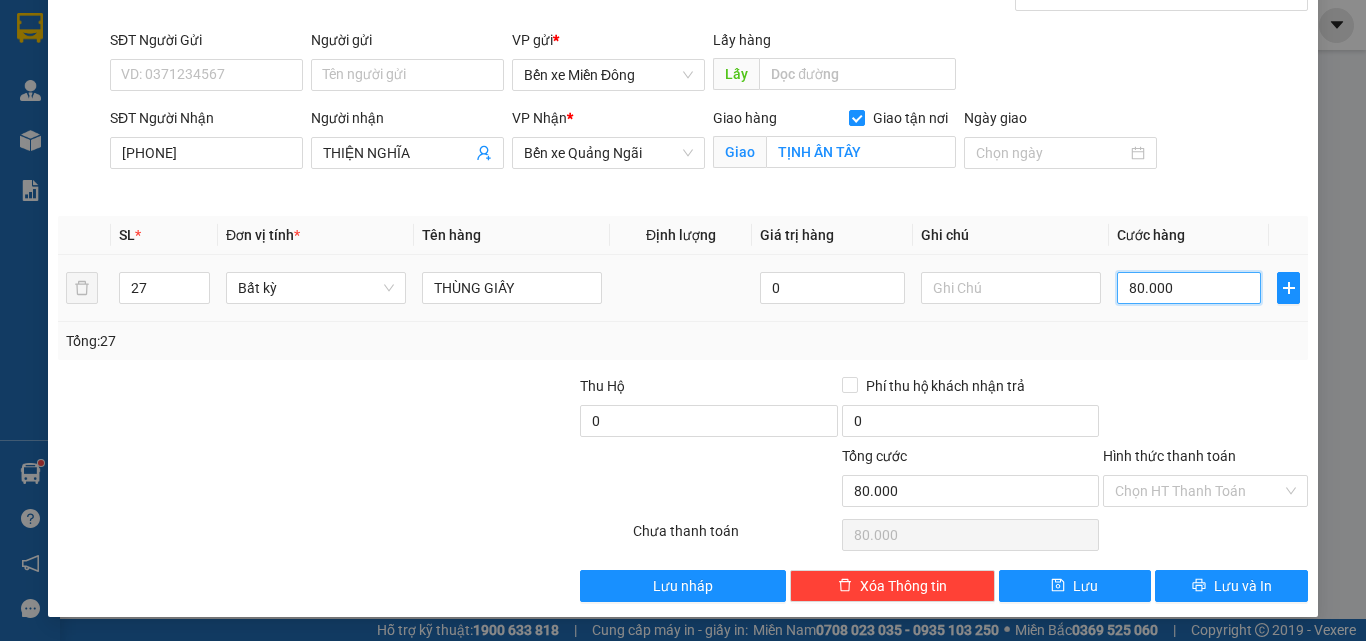 type on "0" 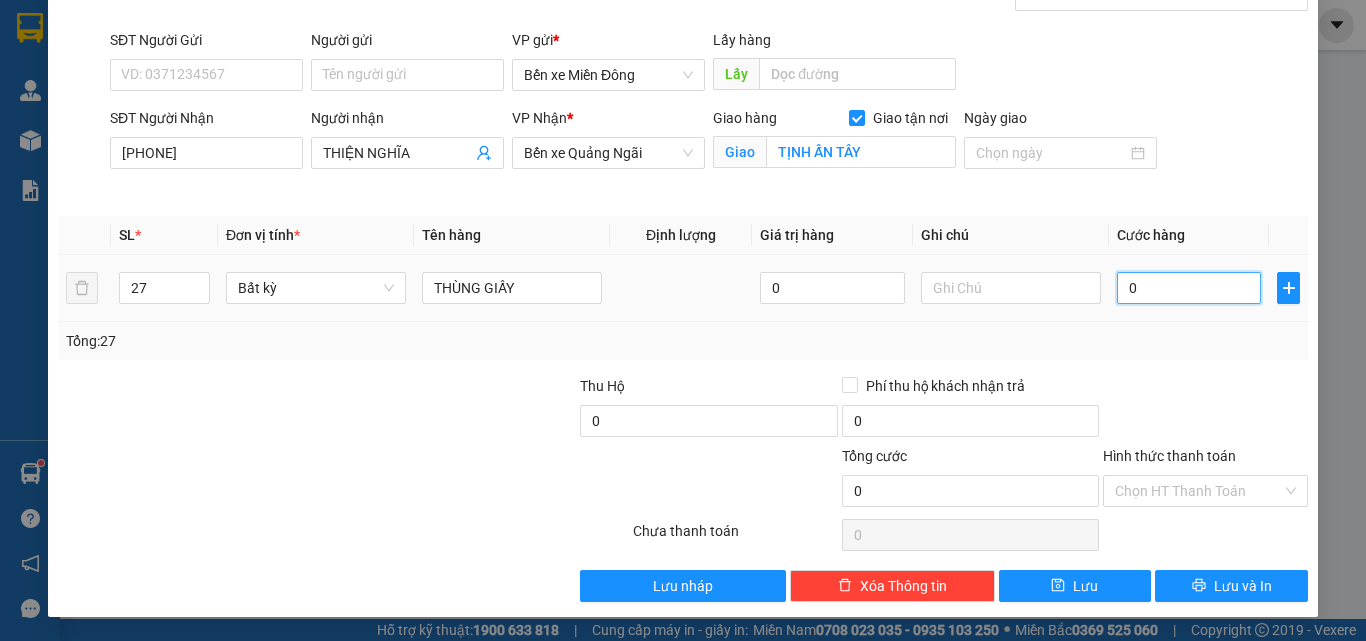 type on "1" 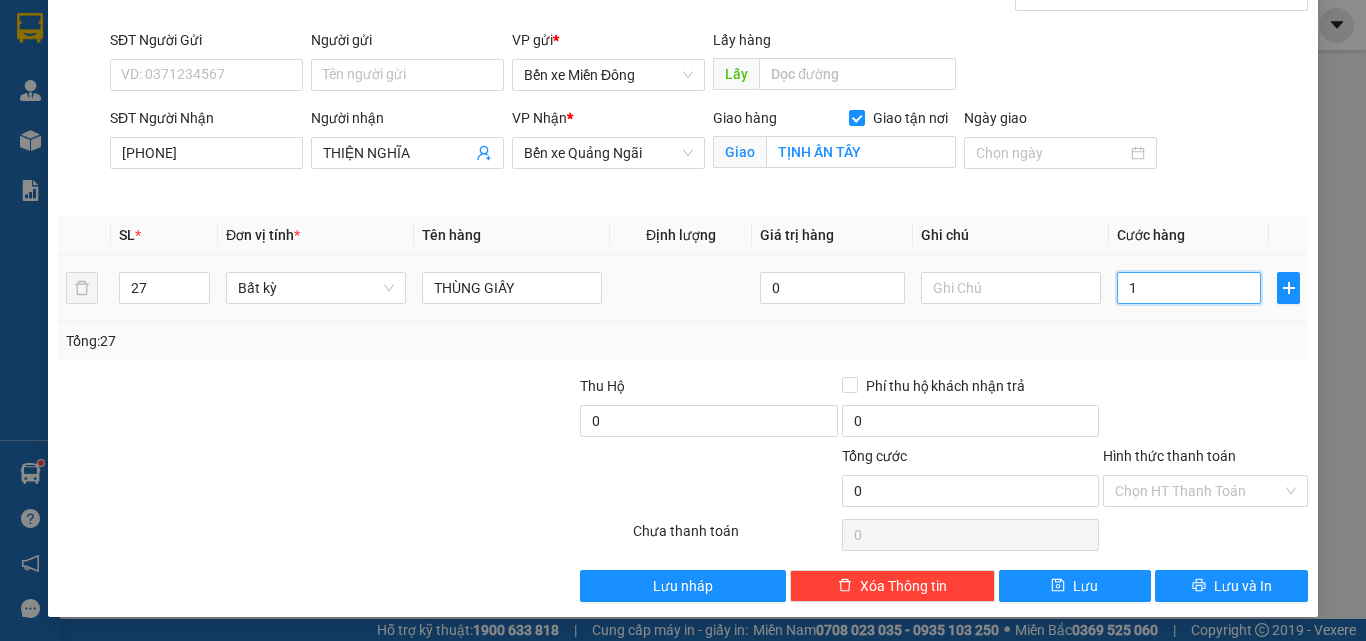 type on "1" 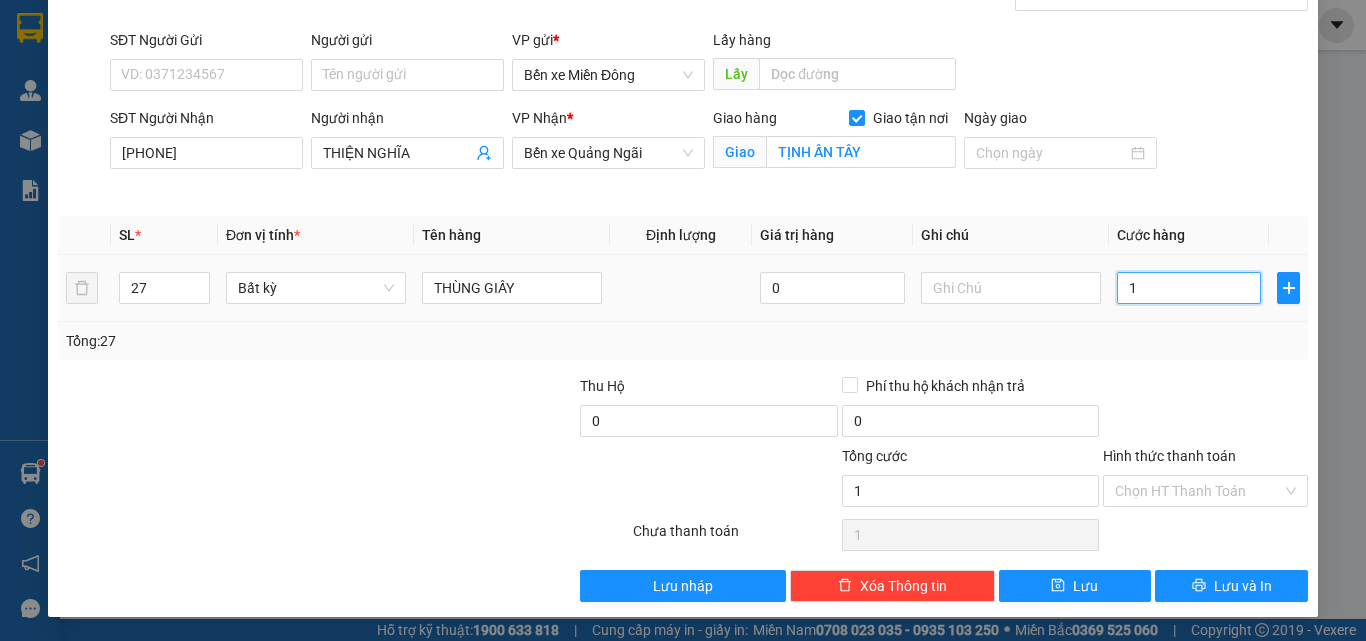 type on "17" 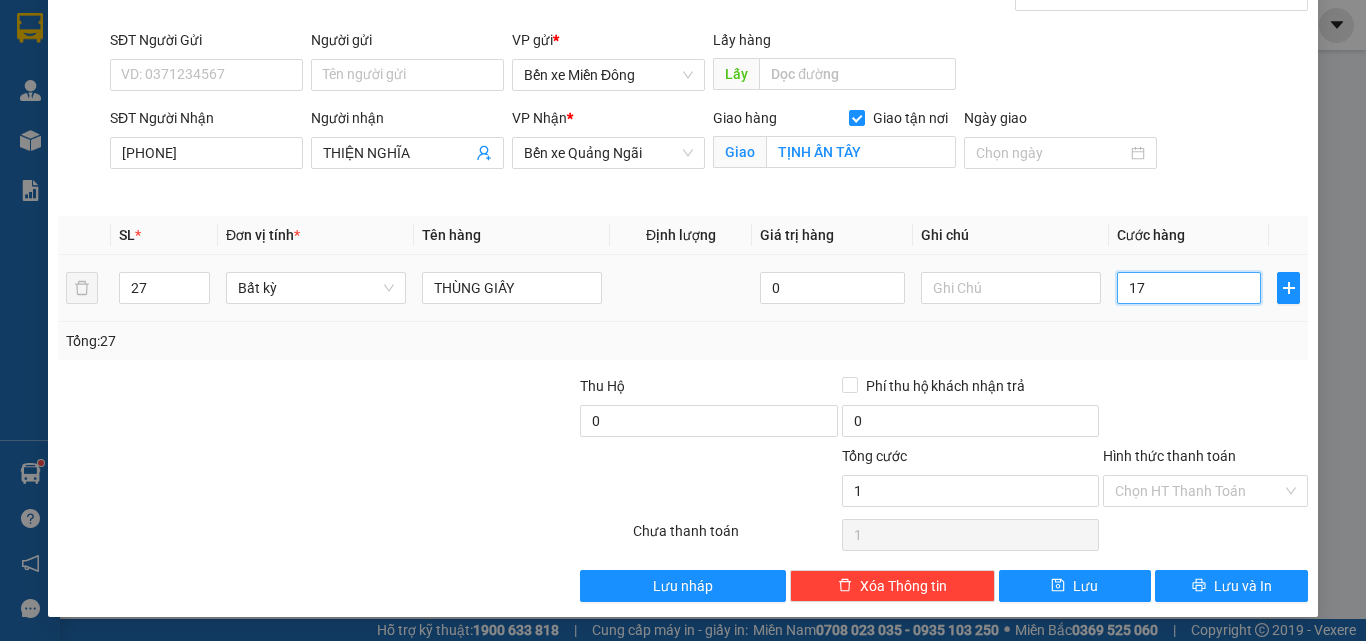 type on "17" 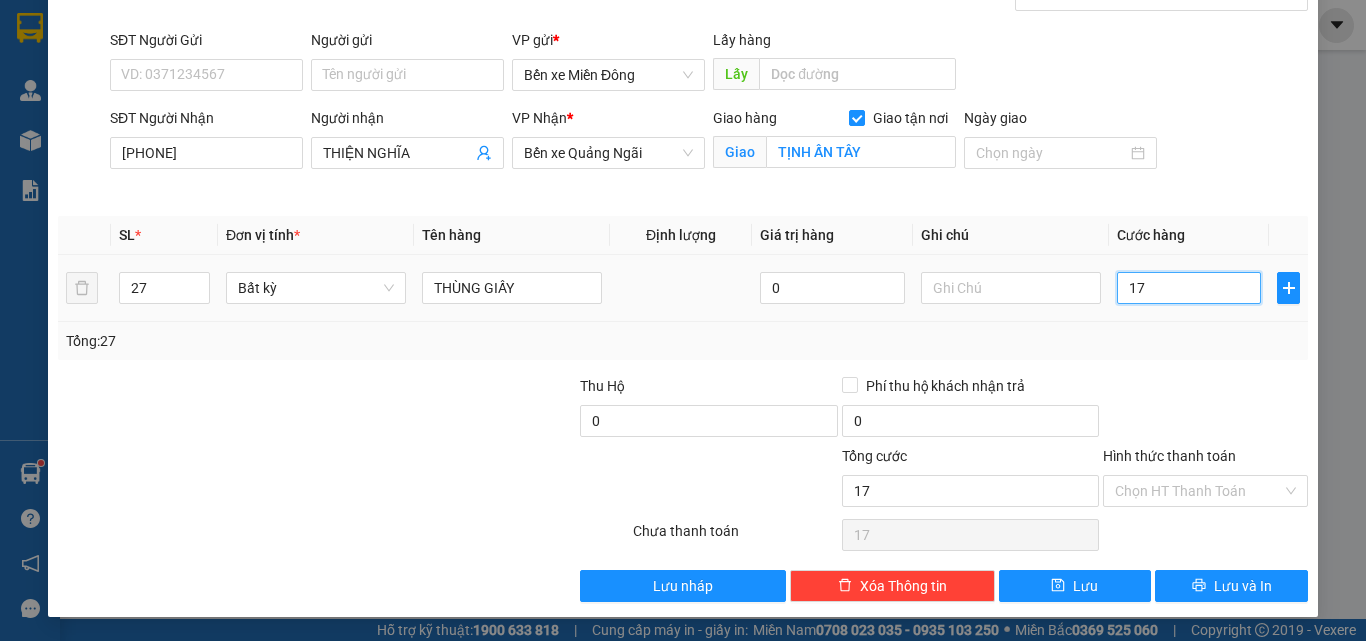 type on "178" 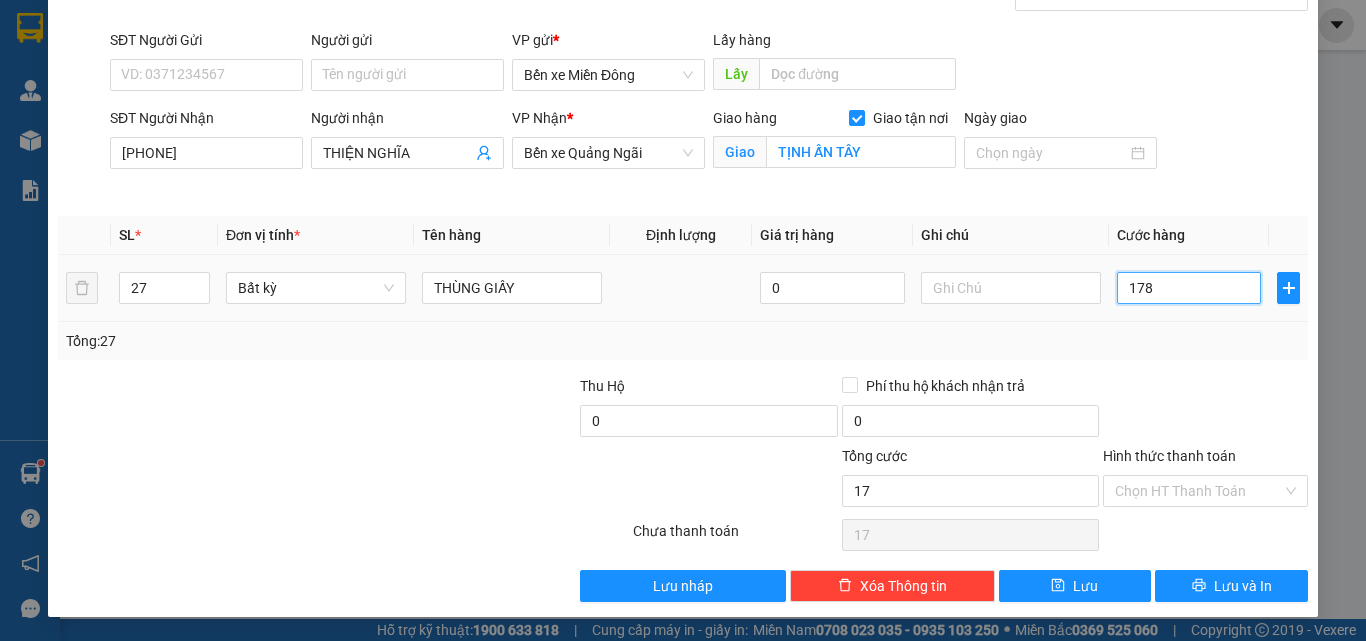 type on "178" 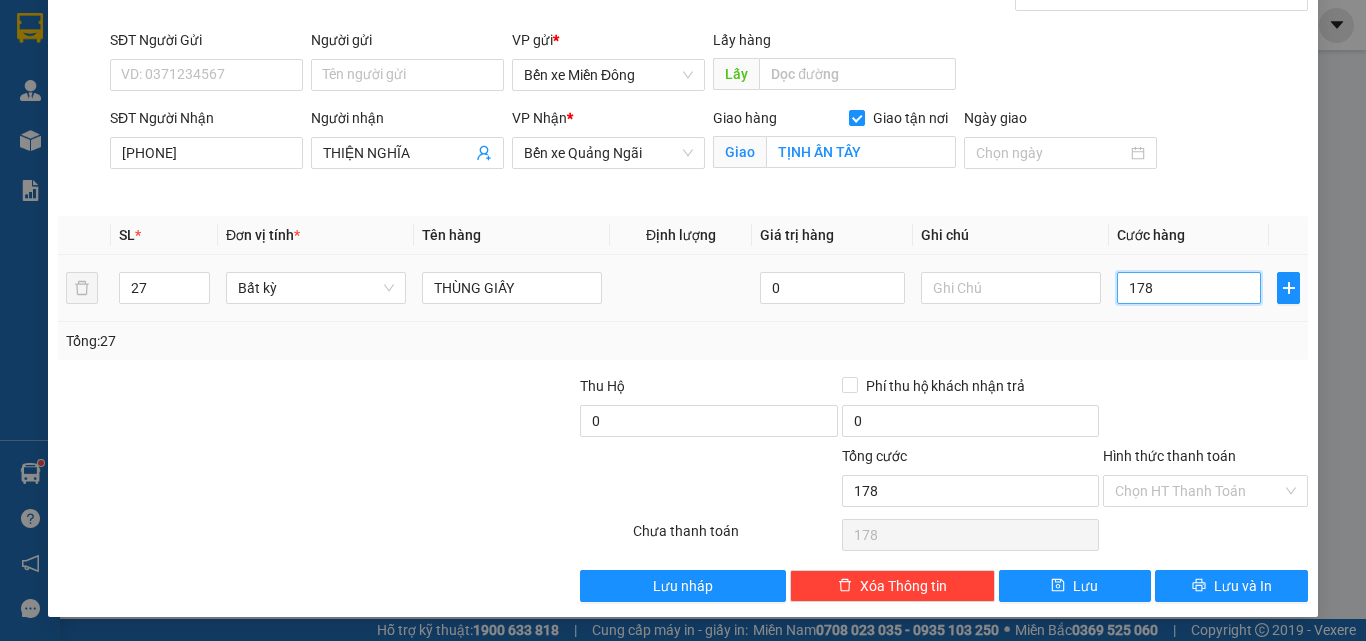 type on "1.780" 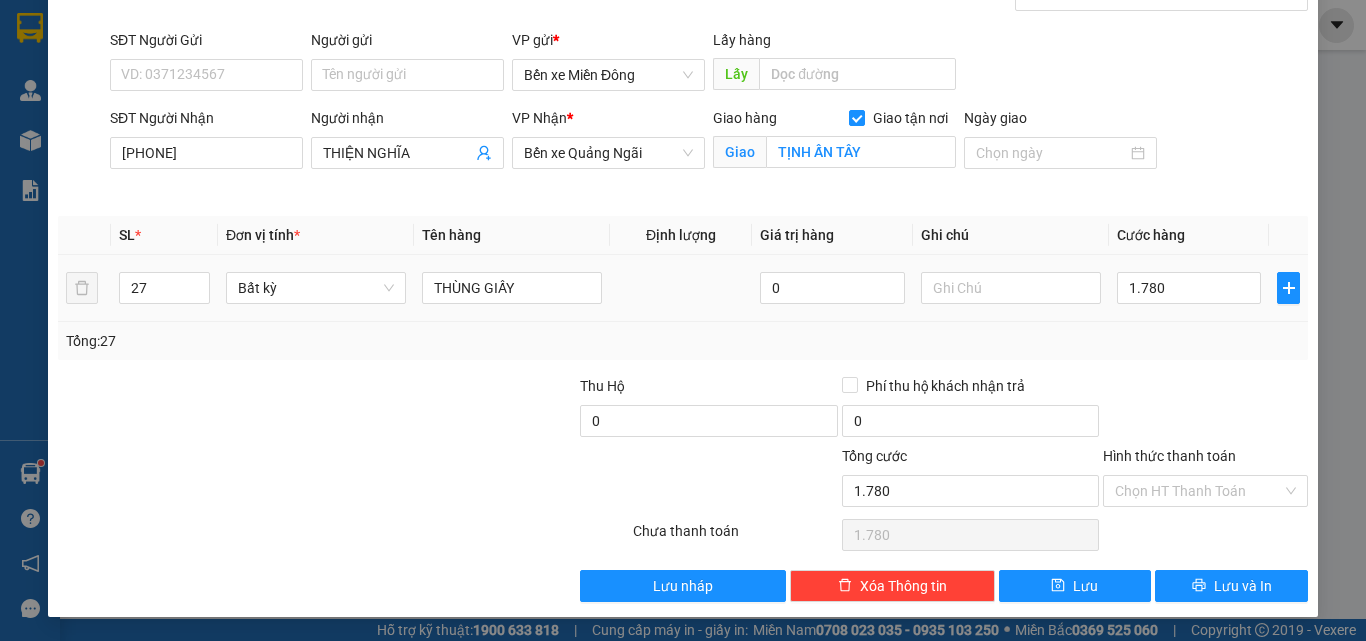 type on "1.780.000" 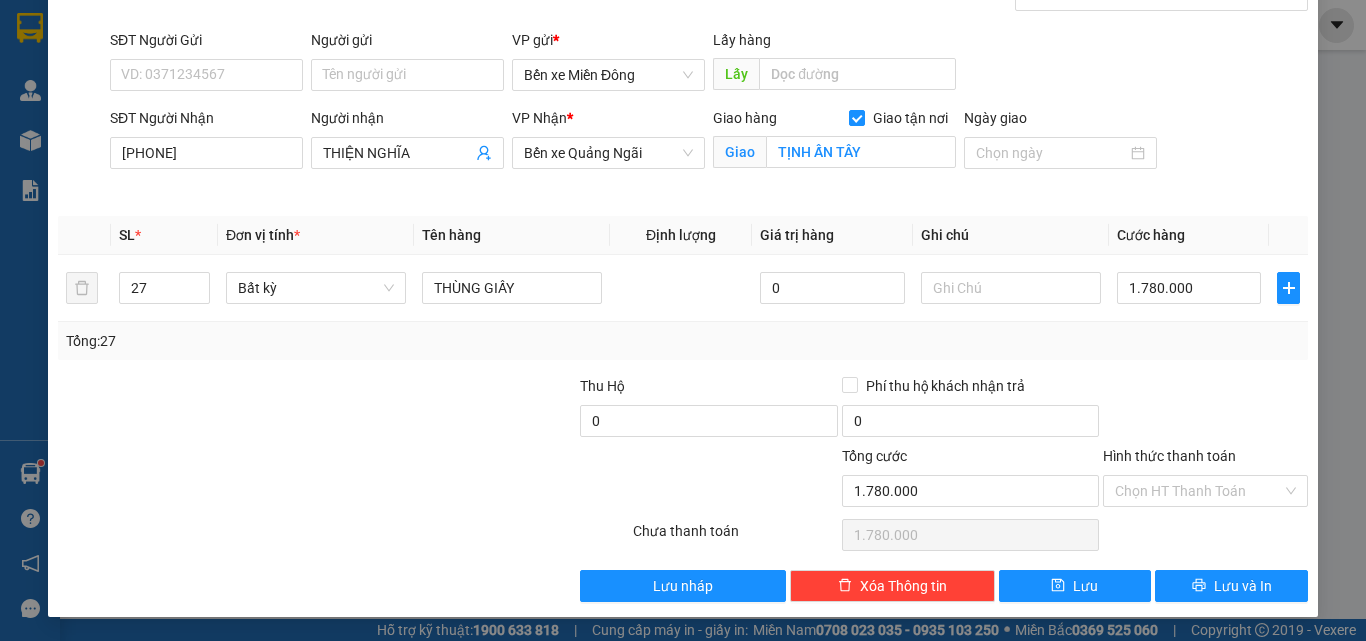 click on "Tổng:  27" at bounding box center [683, 341] 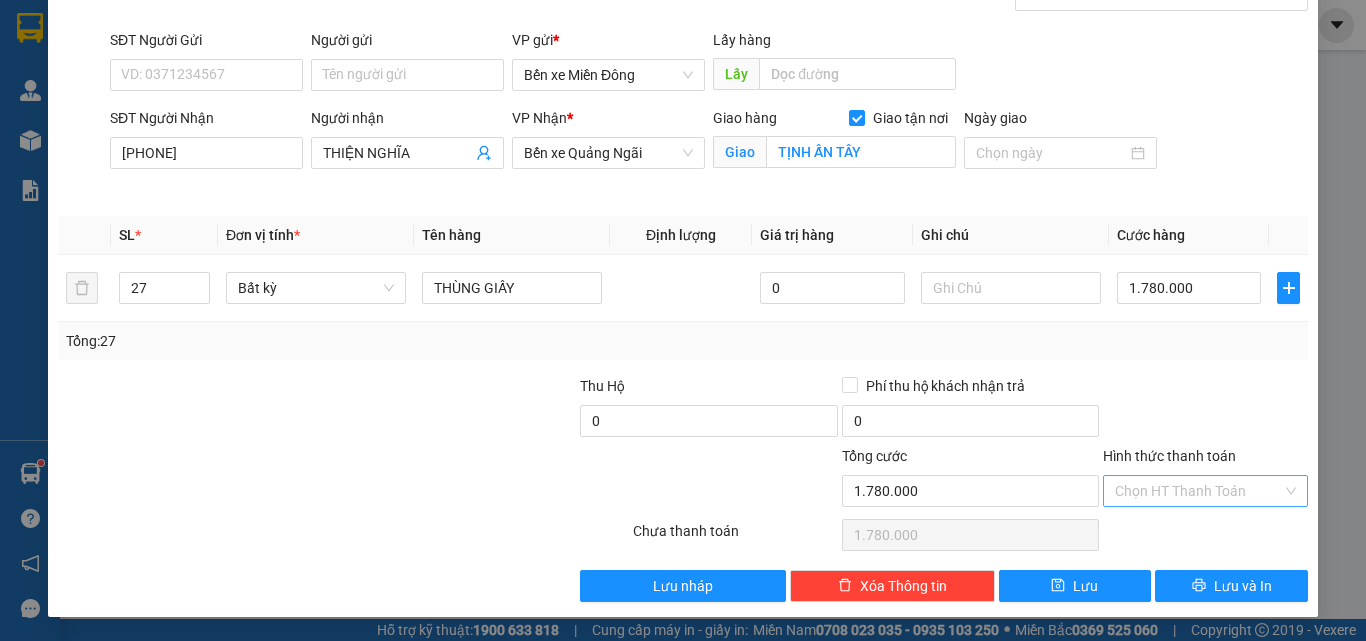 click on "Chọn HT Thanh Toán" at bounding box center (1205, 491) 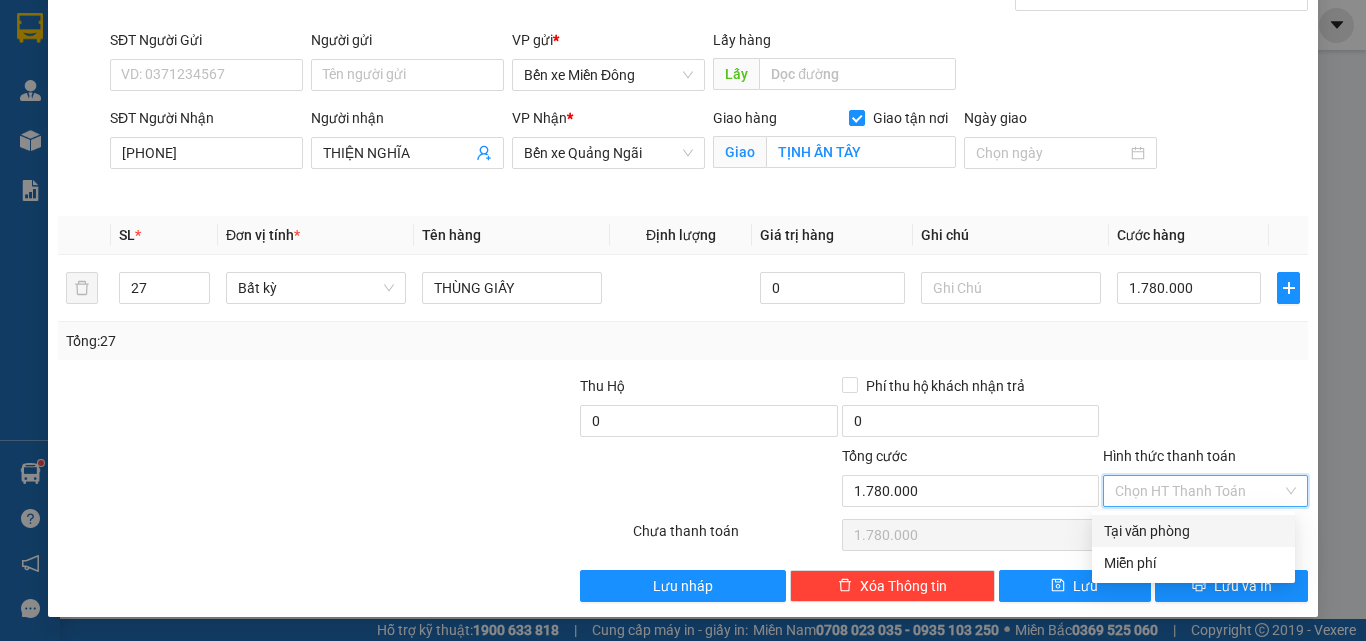 click on "Tại văn phòng" at bounding box center (1193, 531) 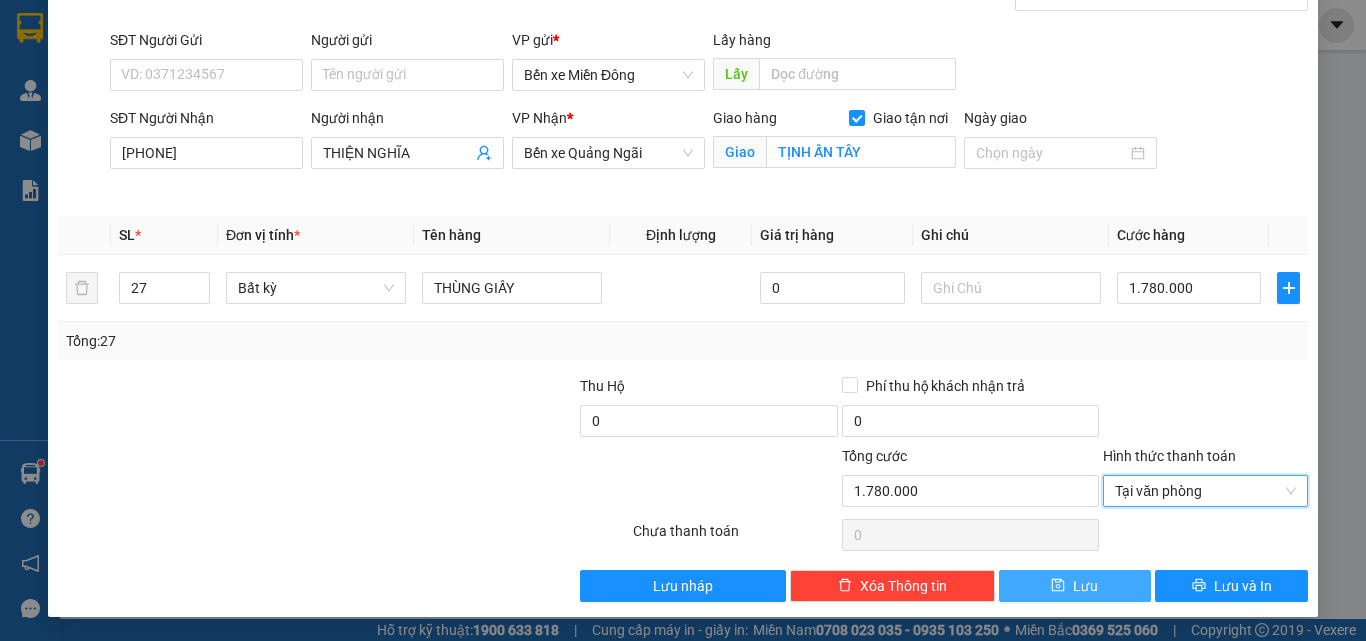 click on "Lưu" at bounding box center [1075, 586] 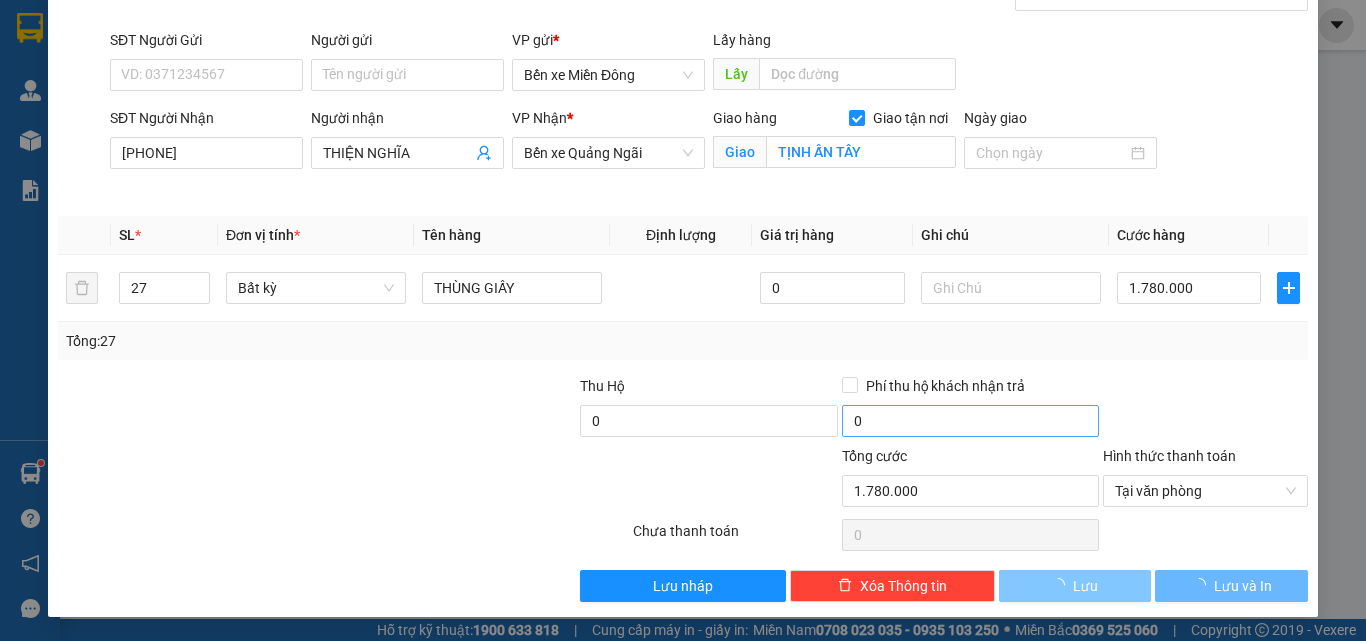 type 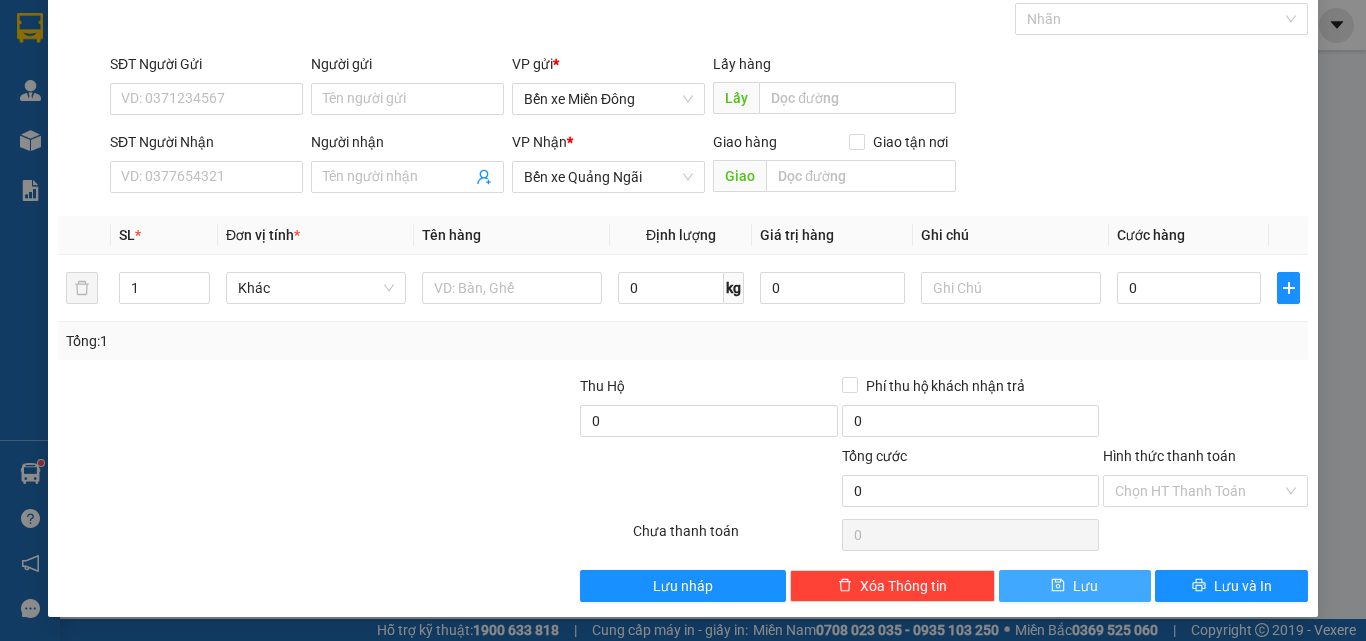 scroll, scrollTop: 99, scrollLeft: 0, axis: vertical 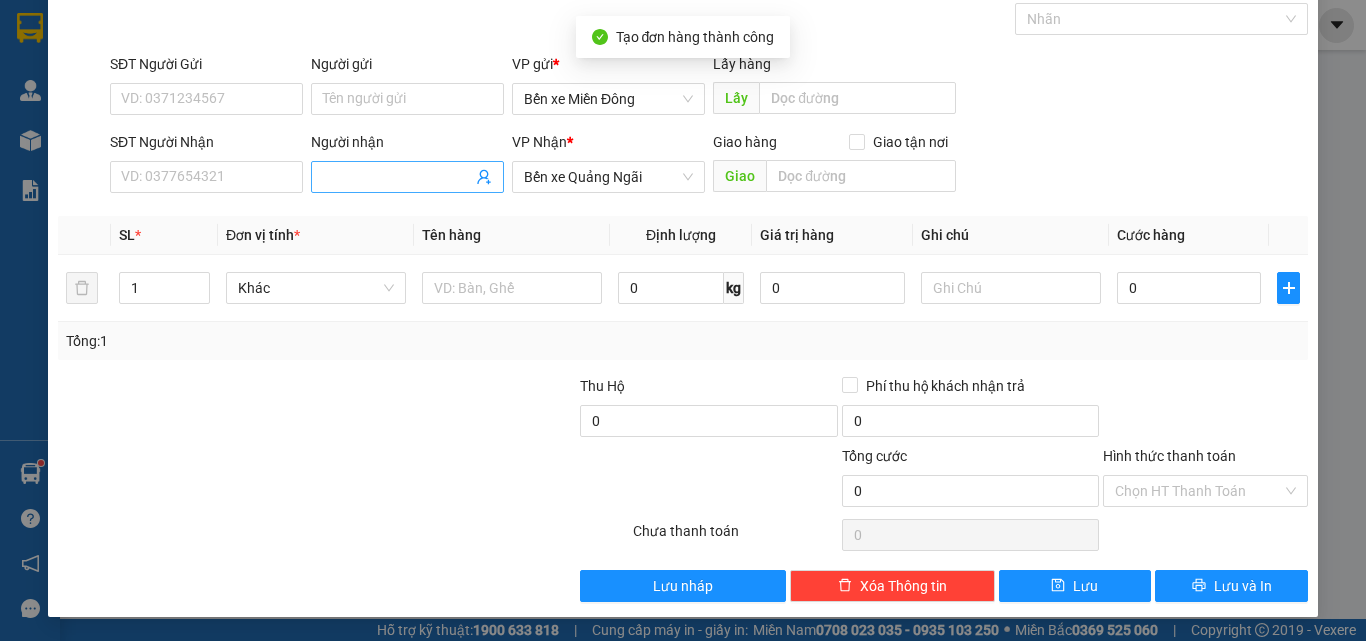 click on "Người nhận" at bounding box center (397, 177) 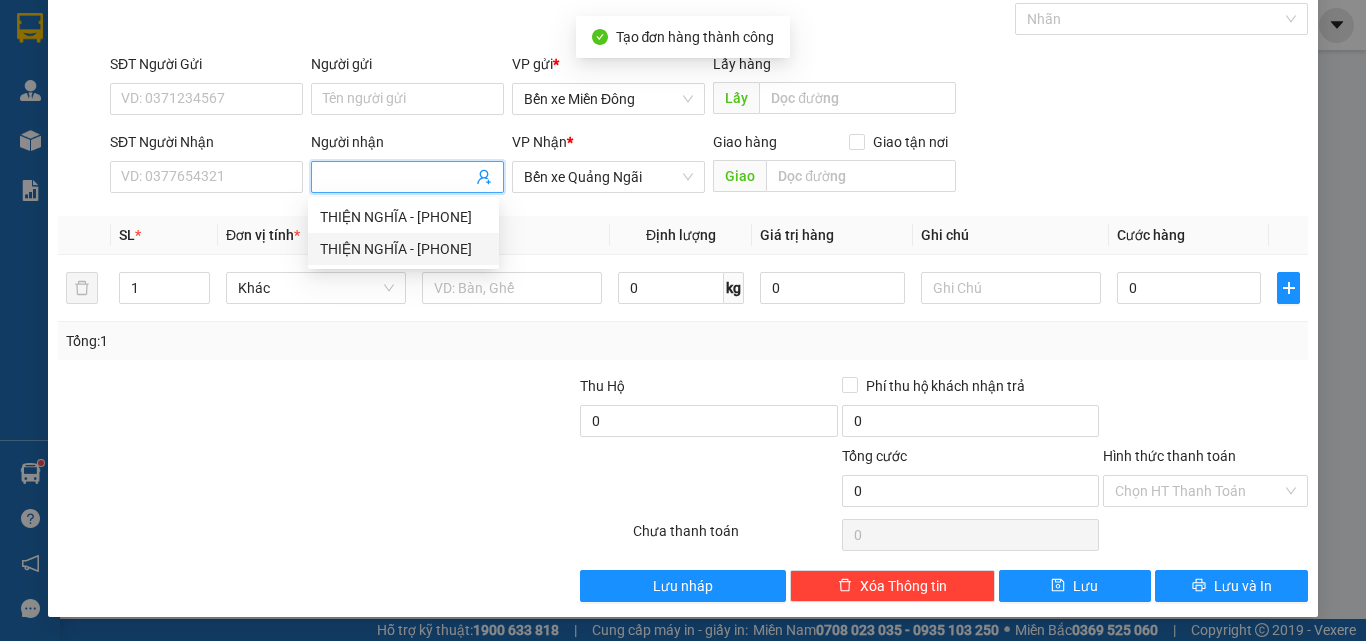 click on "Người nhận" at bounding box center (397, 177) 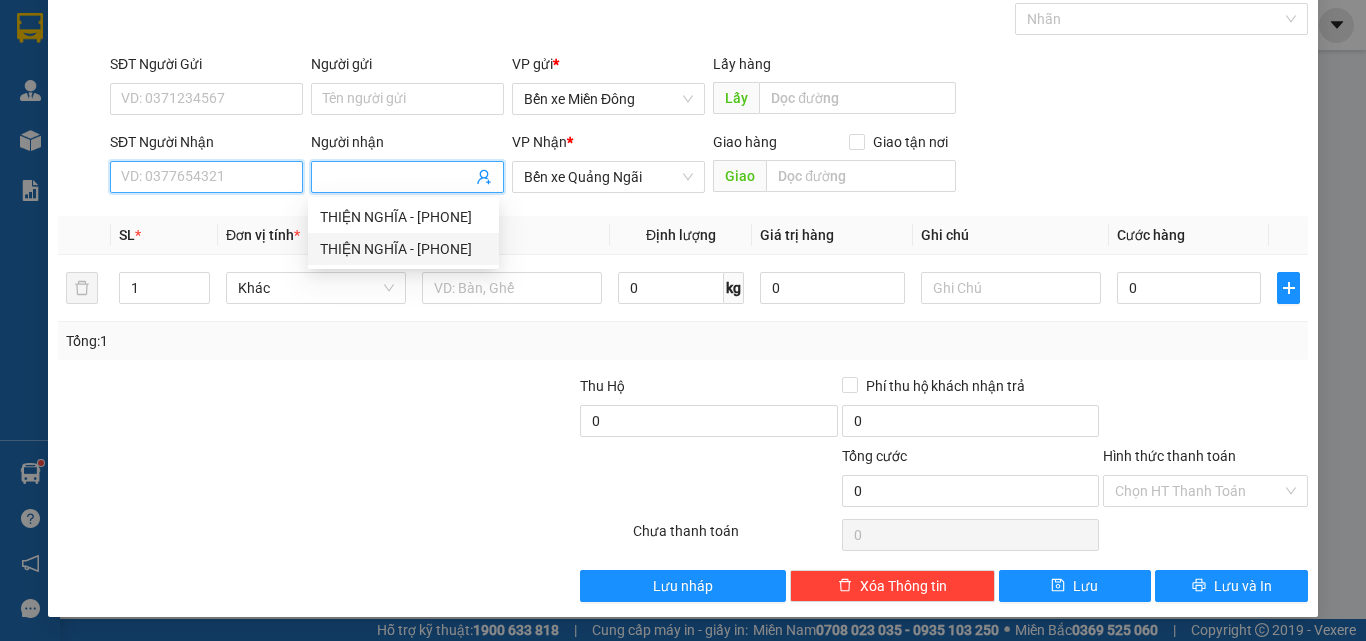 click on "SĐT Người Nhận" at bounding box center [206, 177] 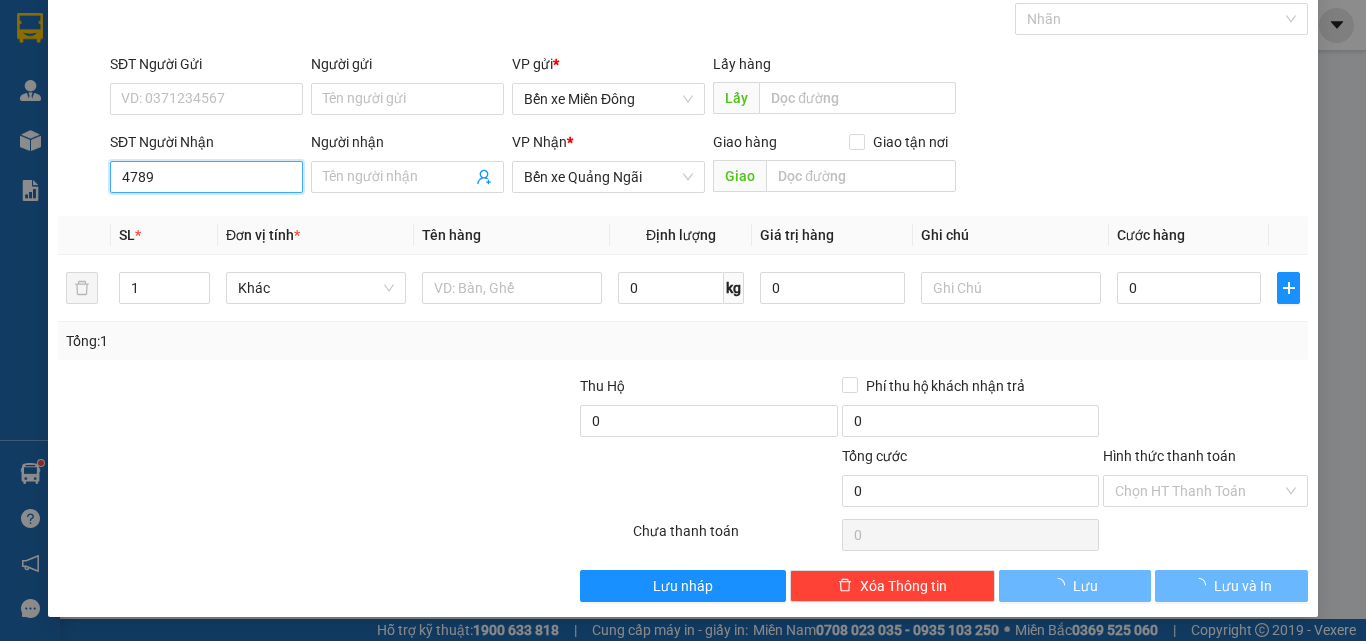 click on "4789" at bounding box center [206, 177] 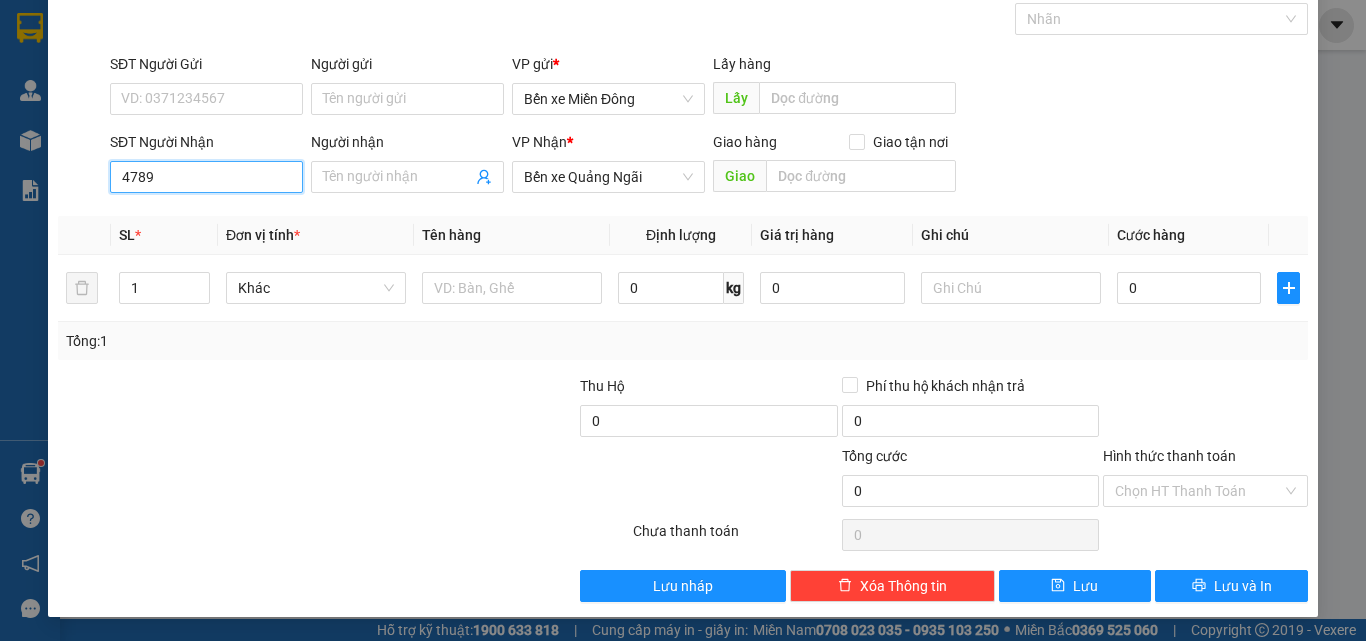 click on "4789" at bounding box center [206, 177] 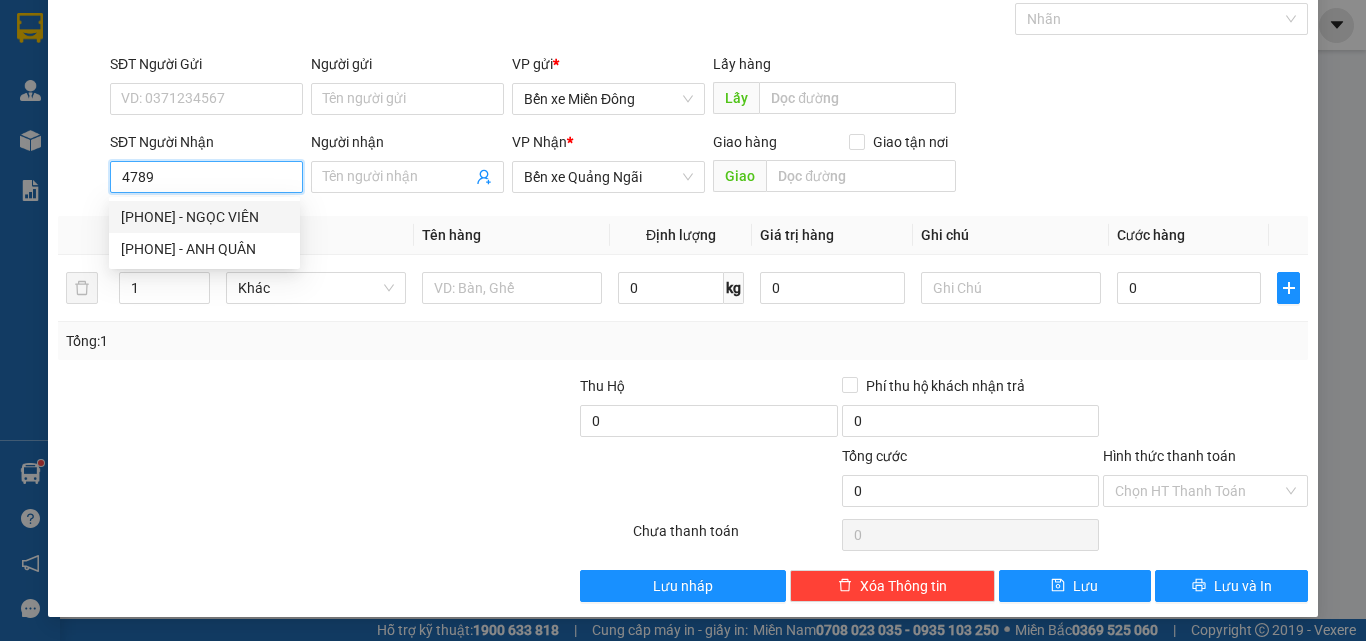 click on "0397624789 - NGỌC VIÊN" at bounding box center [204, 217] 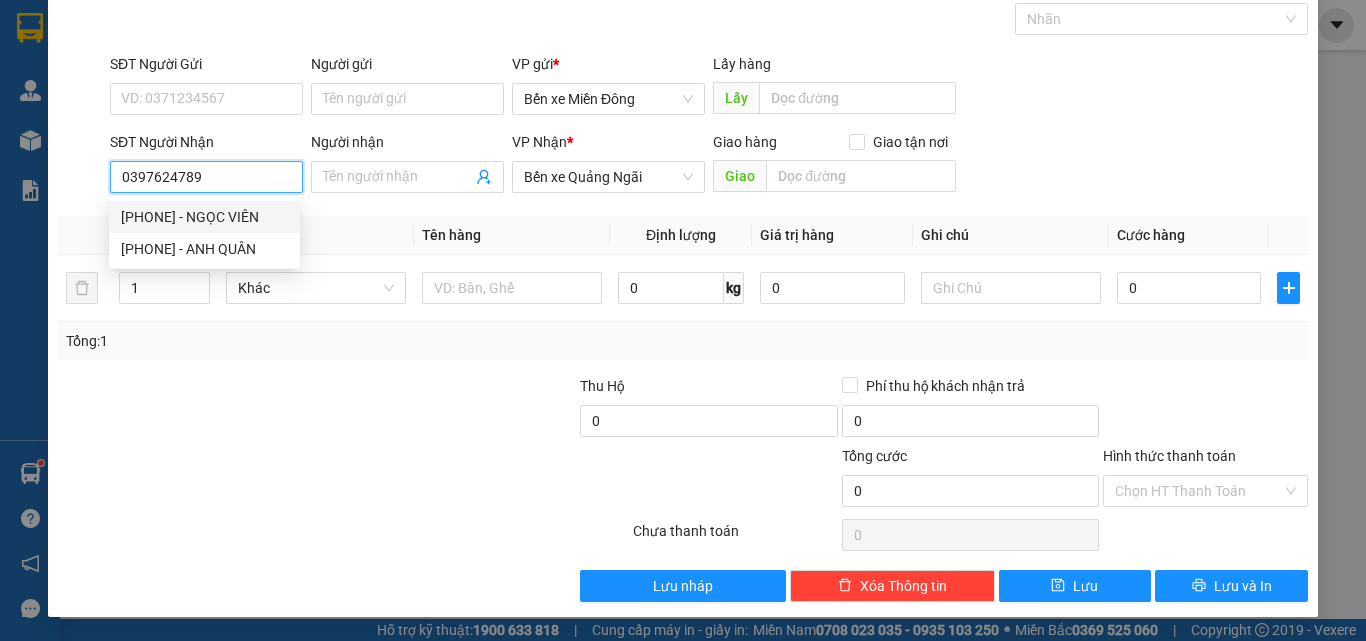 type on "NGỌC VIÊN" 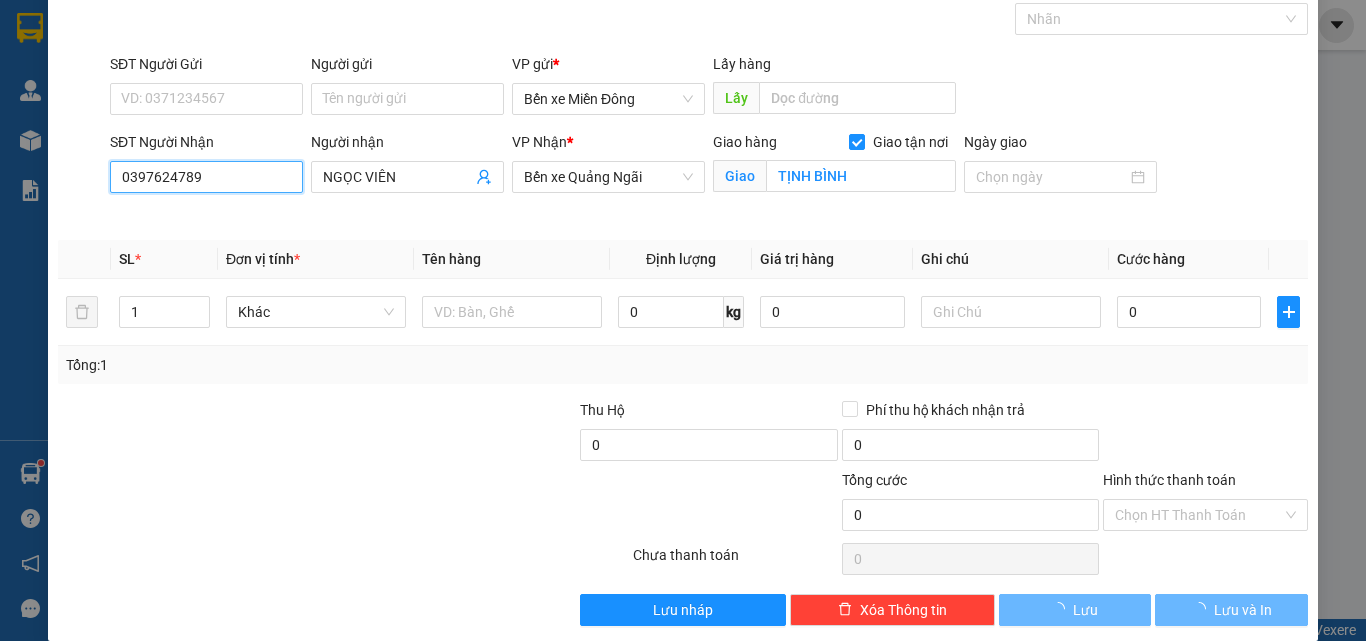 type on "550.000" 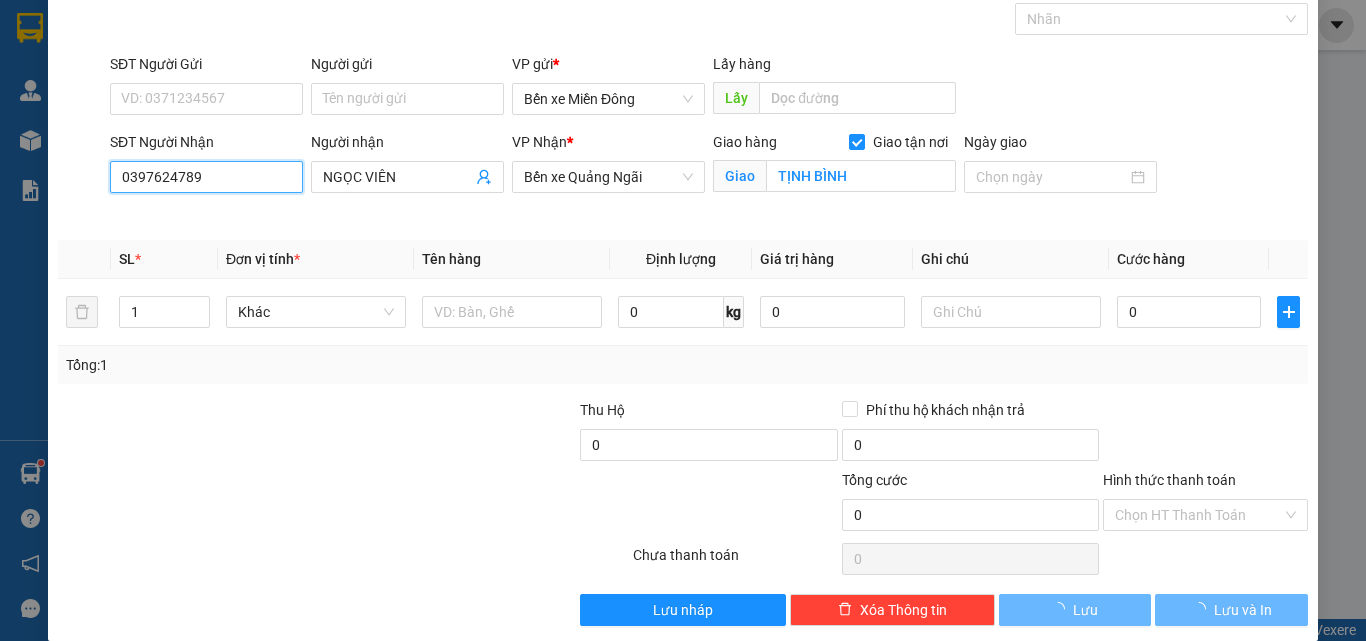 type on "550.000" 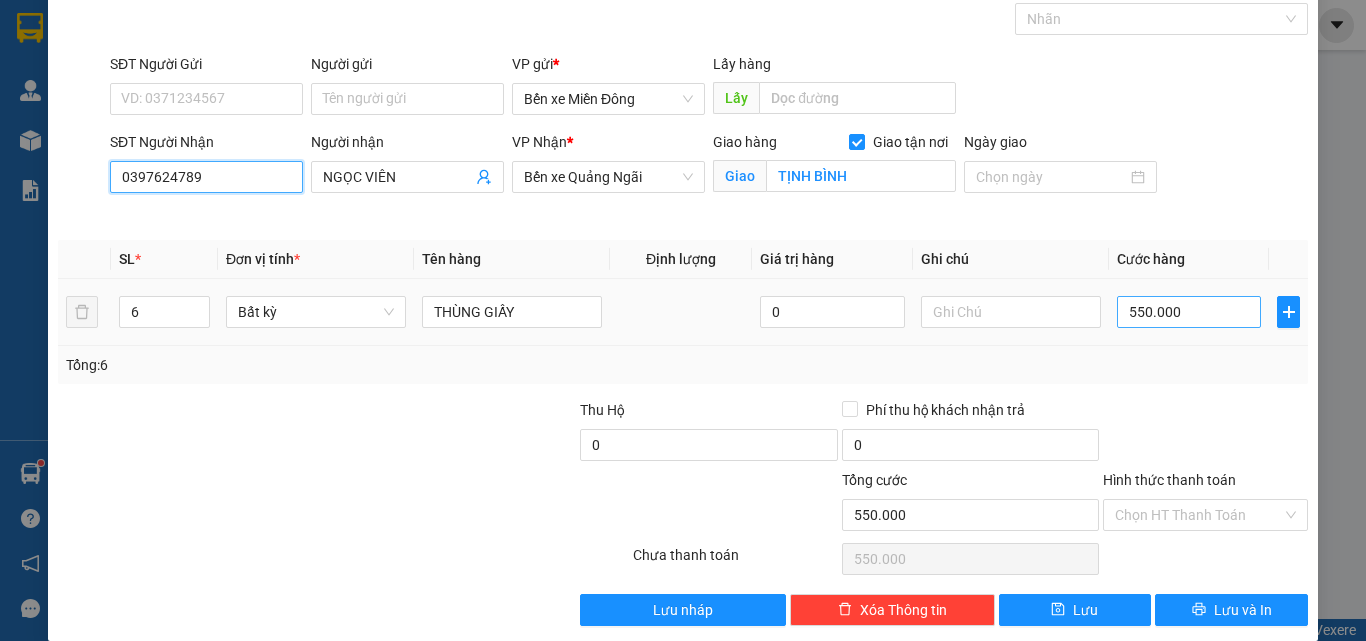 type on "0397624789" 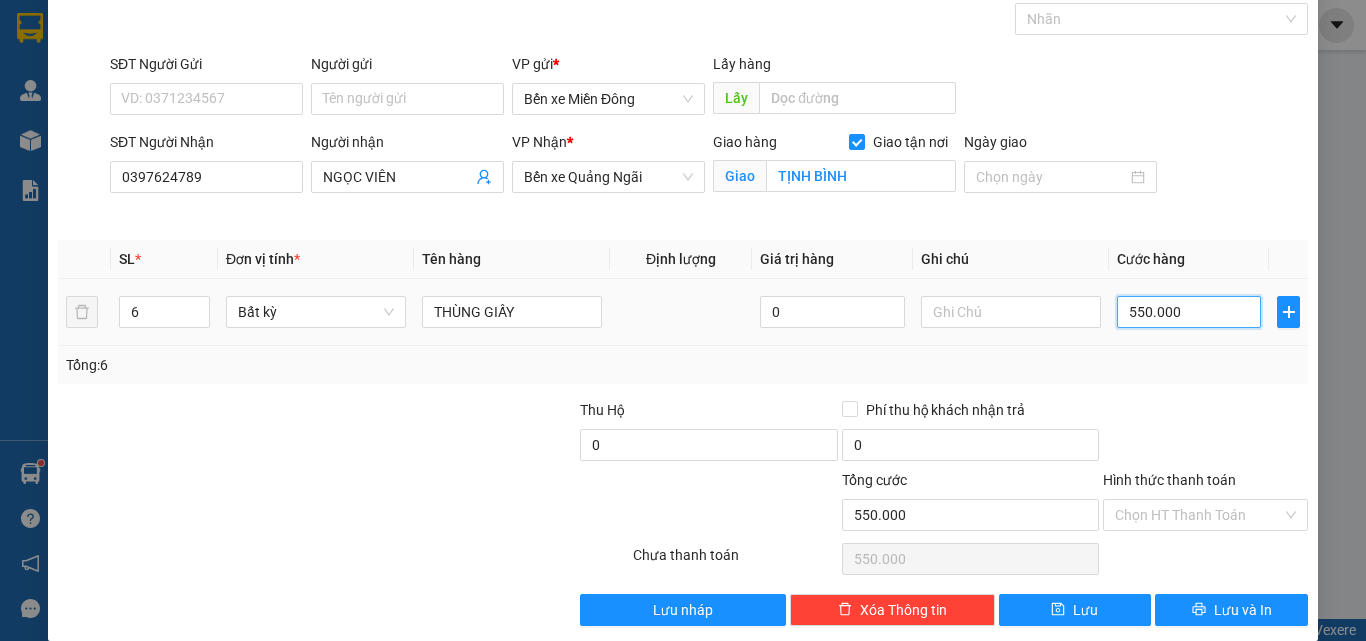 click on "550.000" at bounding box center [1189, 312] 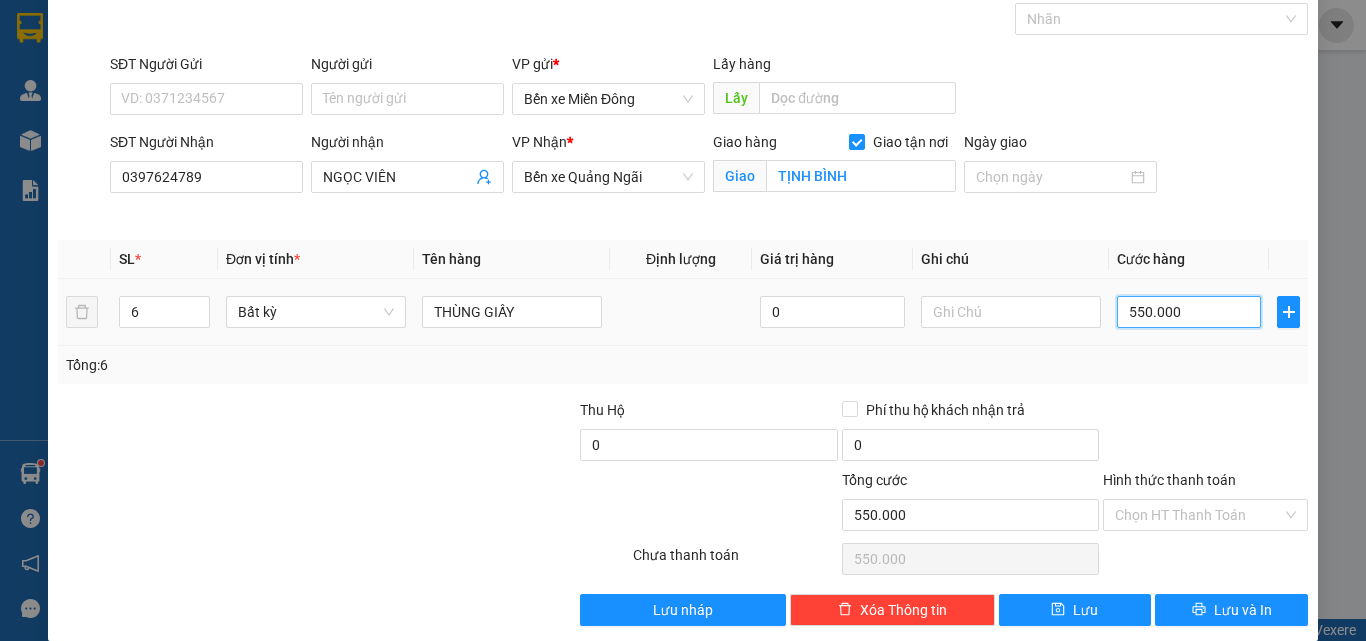 type on "5" 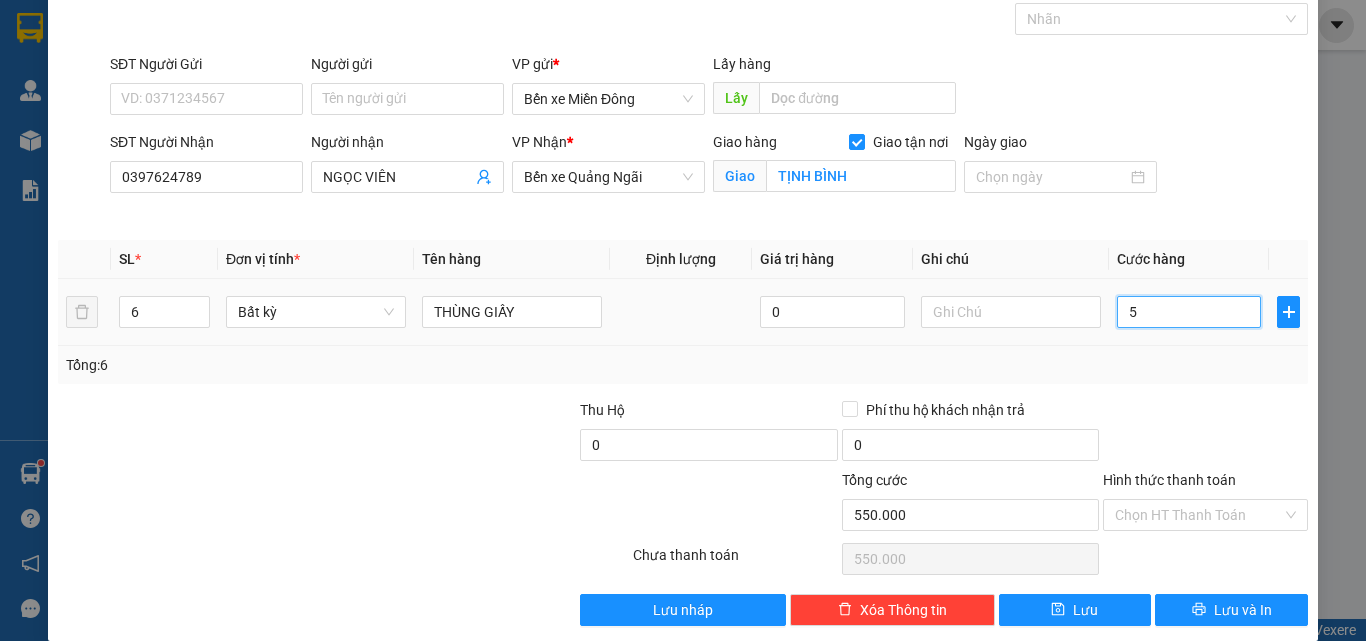 type on "5" 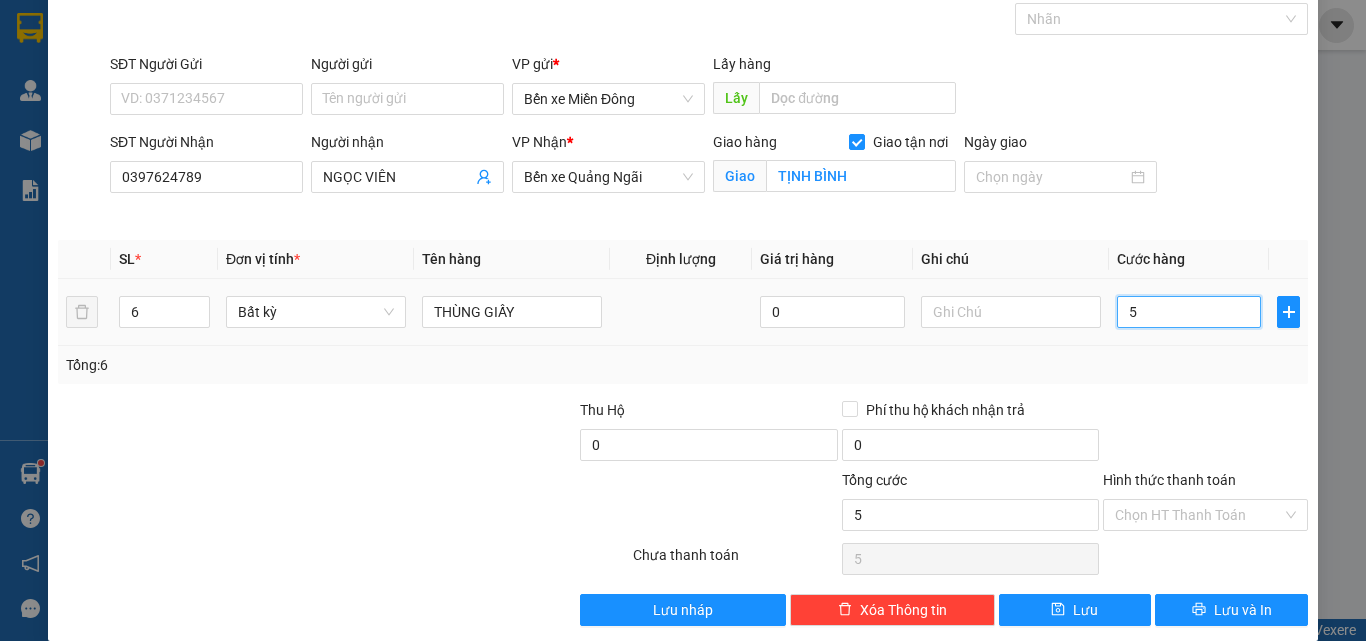 type on "53" 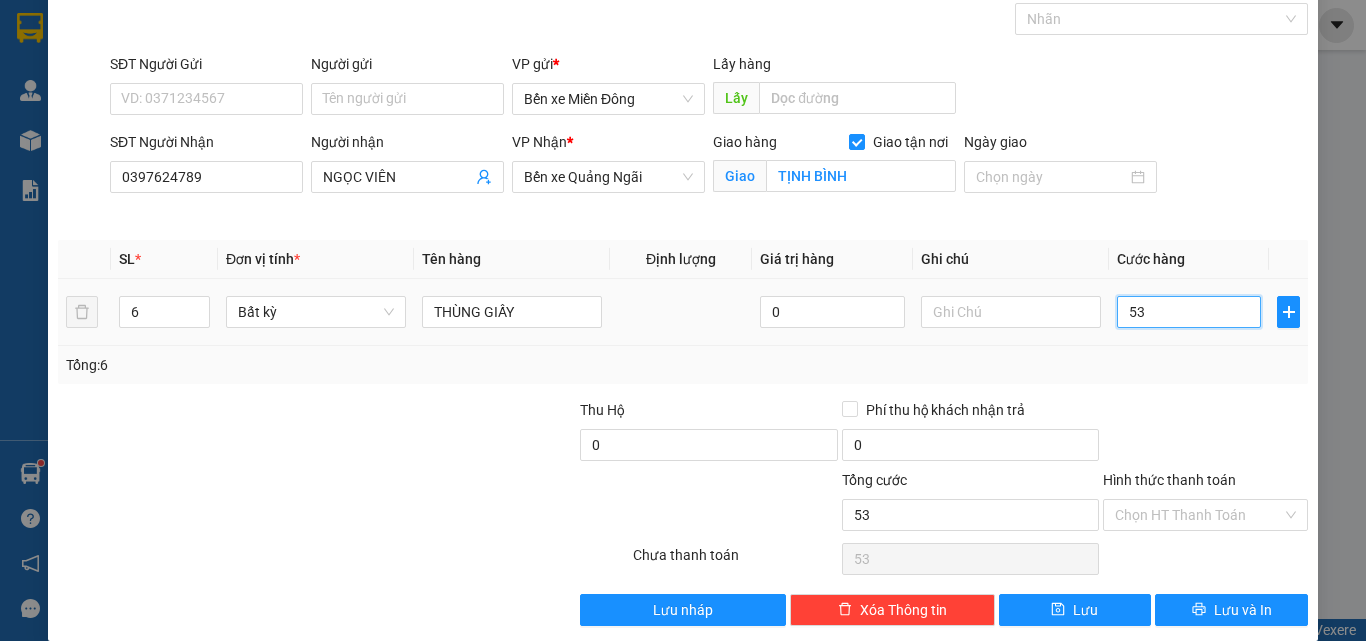 type on "530" 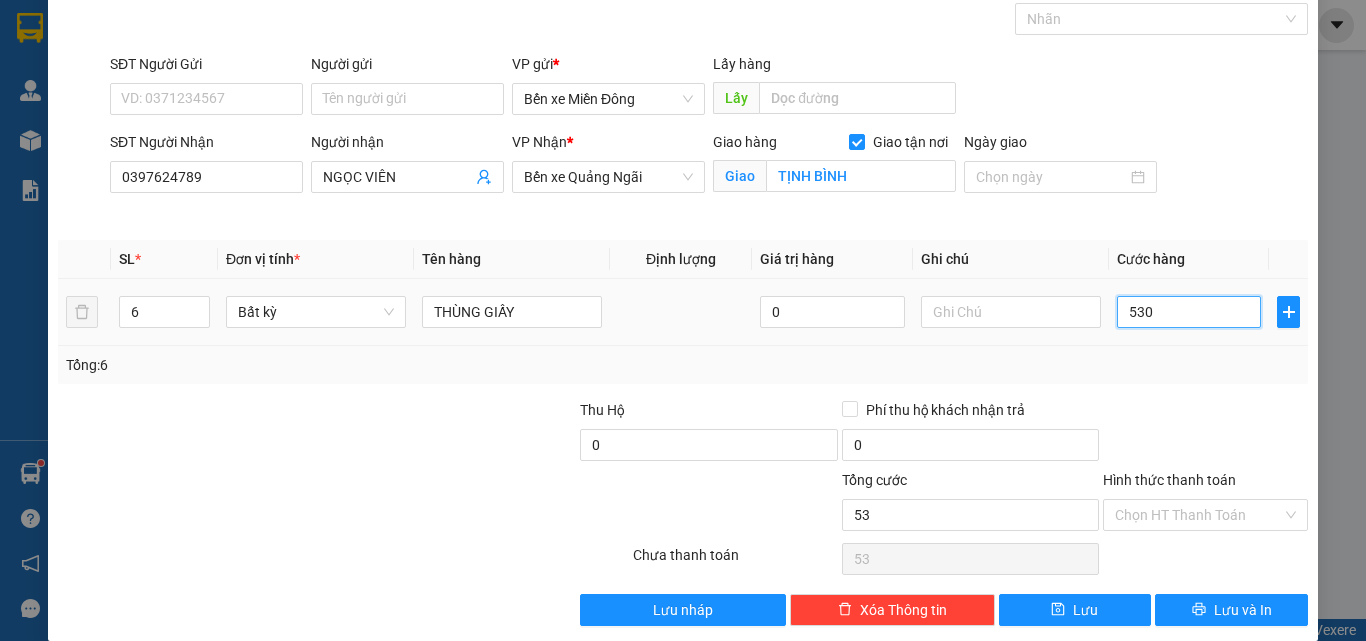 type on "530" 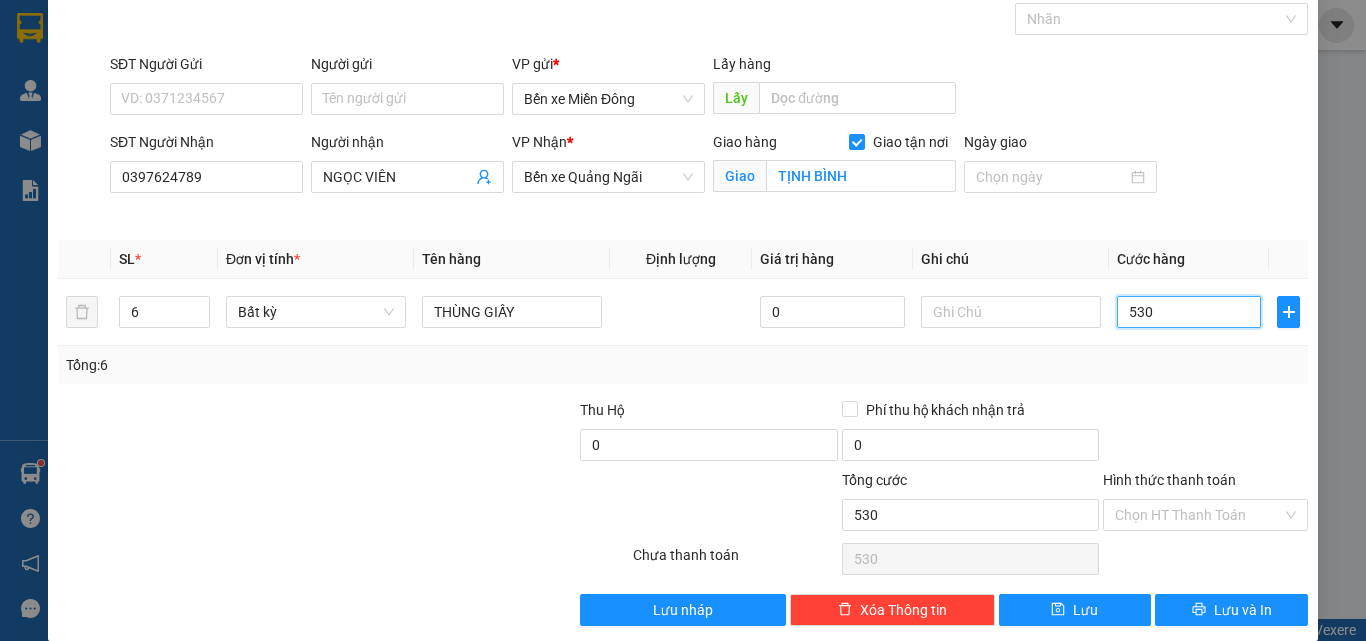 type on "530" 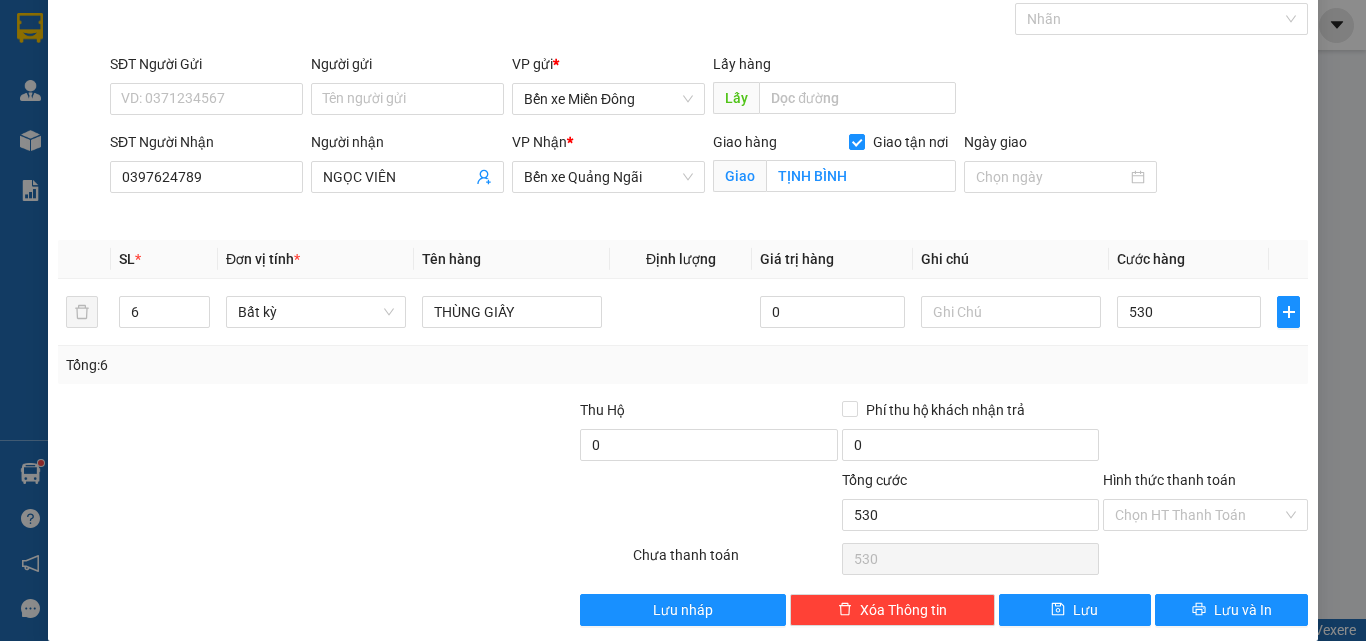 type on "530.000" 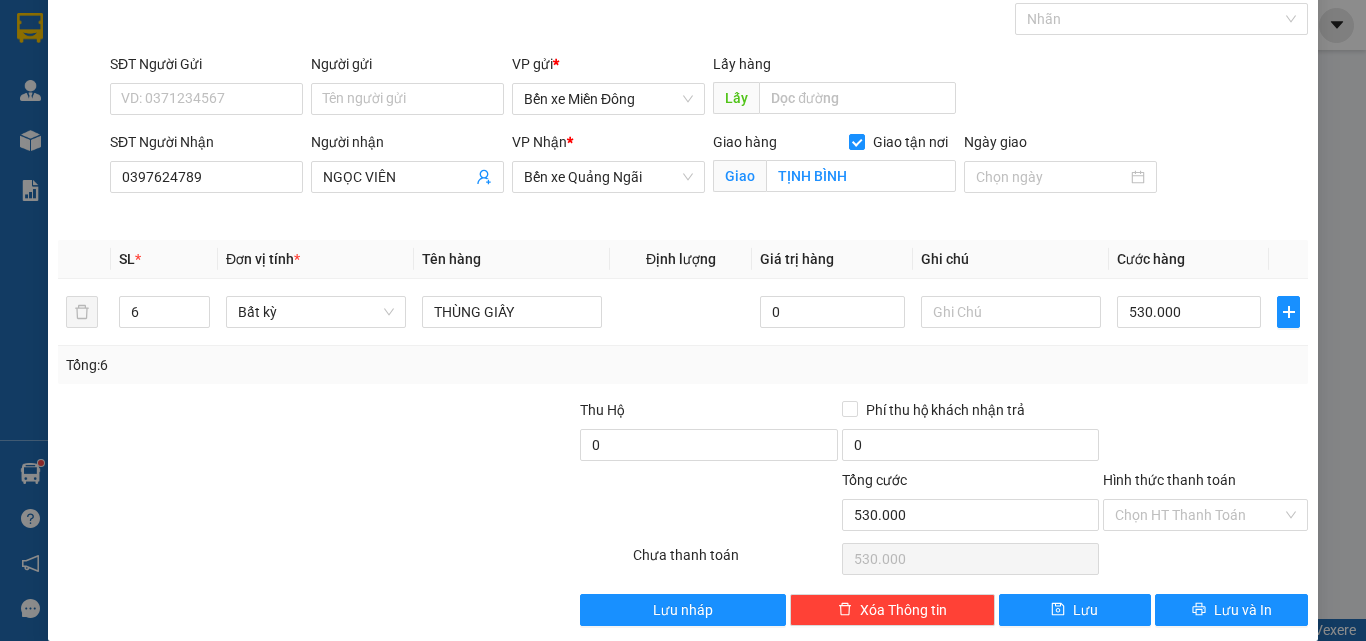 click on "Tổng:  6" at bounding box center (683, 365) 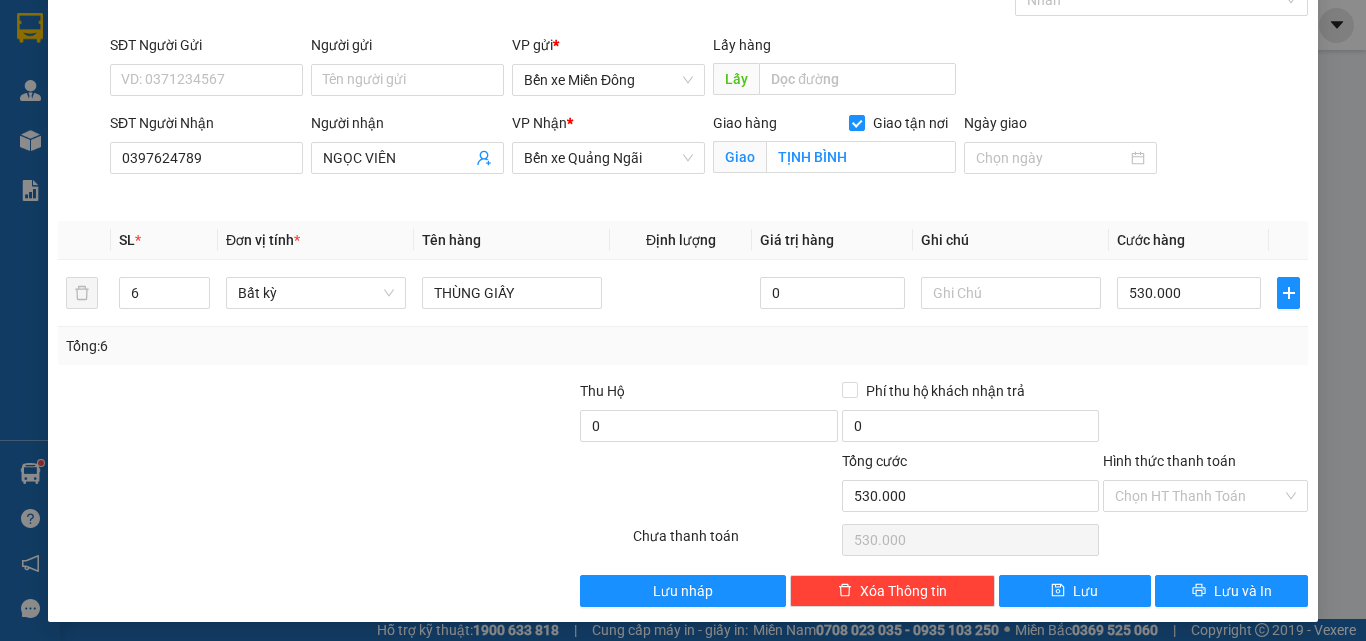 scroll, scrollTop: 123, scrollLeft: 0, axis: vertical 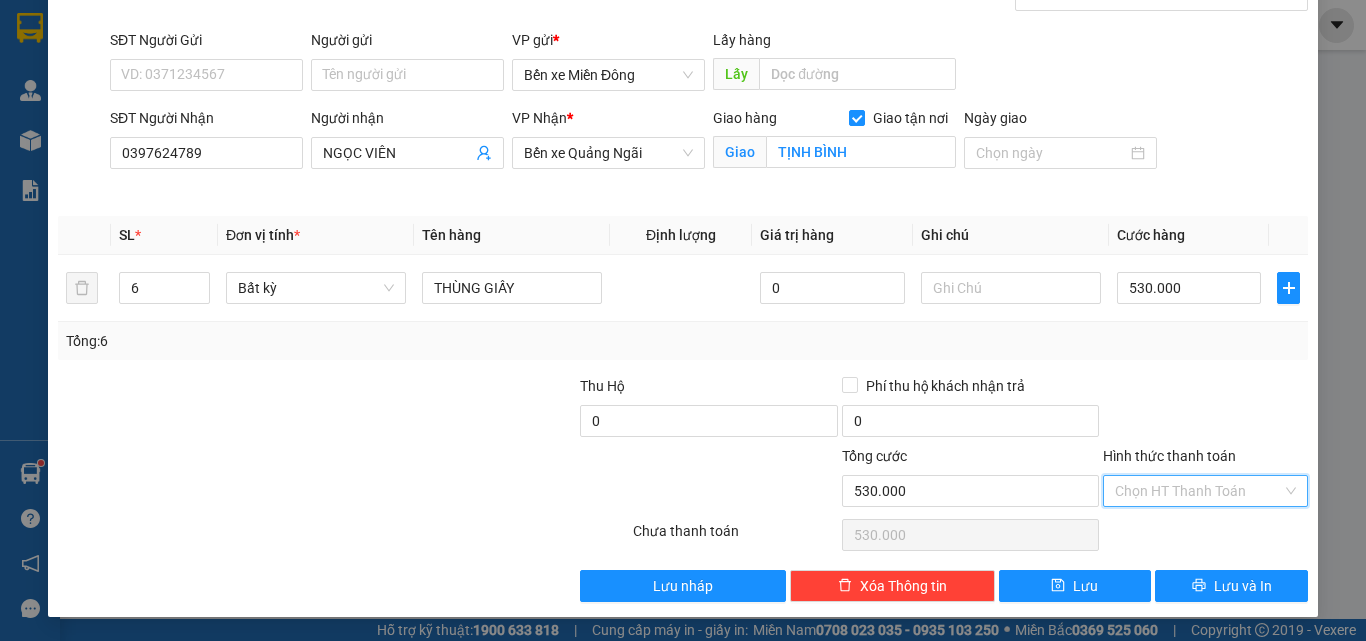click on "Hình thức thanh toán" at bounding box center (1198, 491) 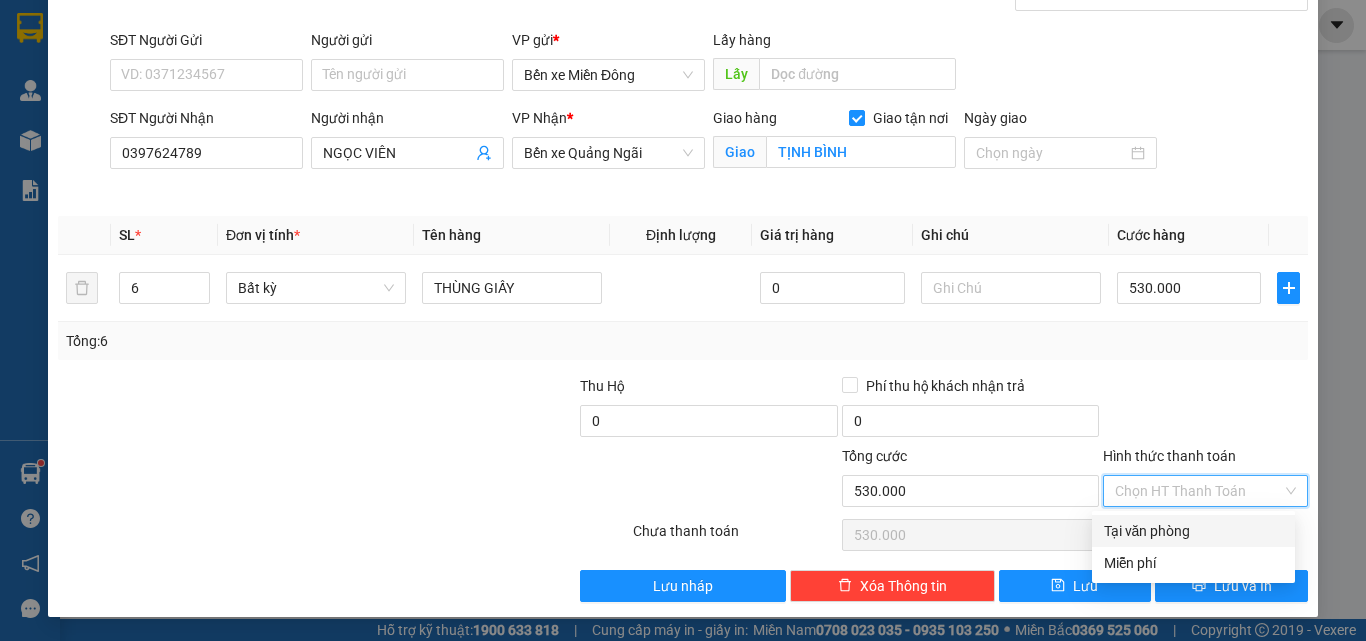 click on "Tại văn phòng" at bounding box center (1193, 531) 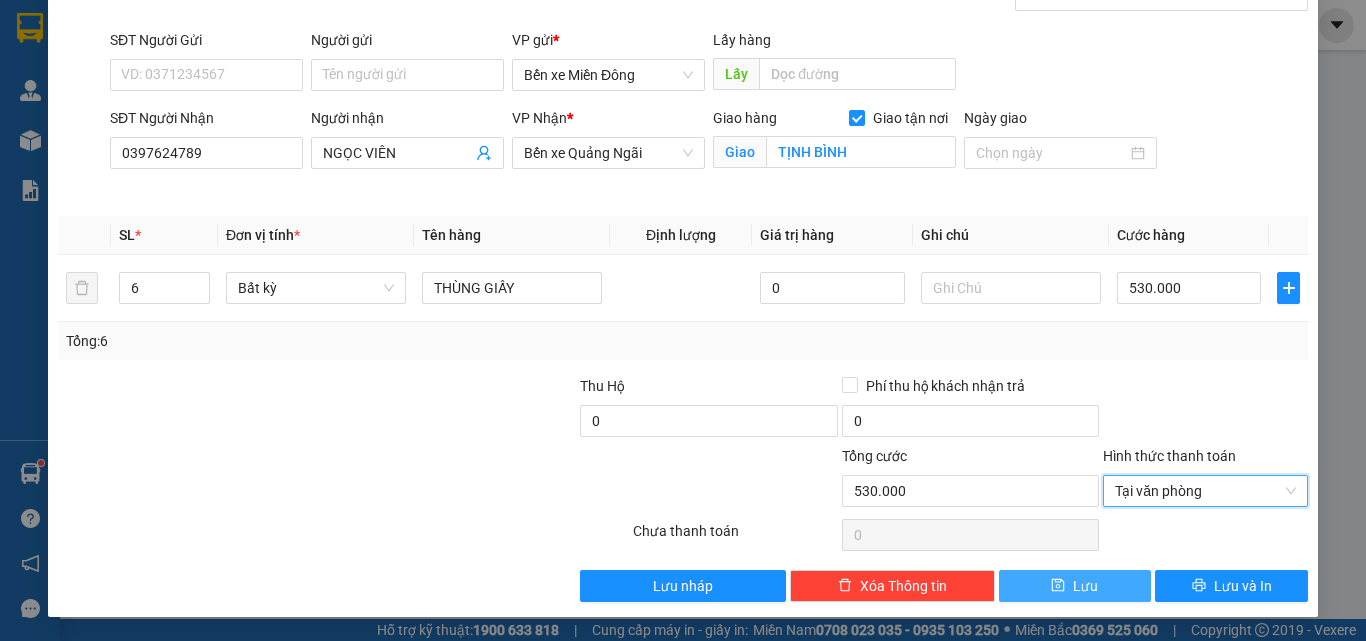 click on "Lưu" at bounding box center [1075, 586] 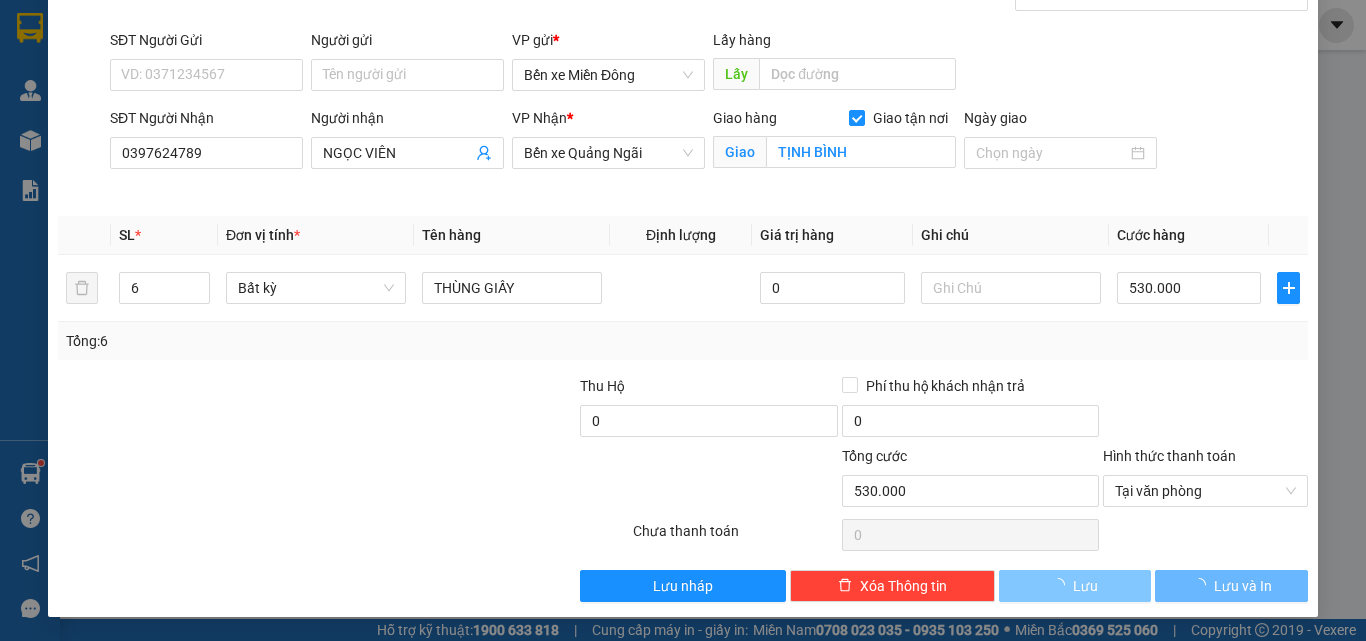 type 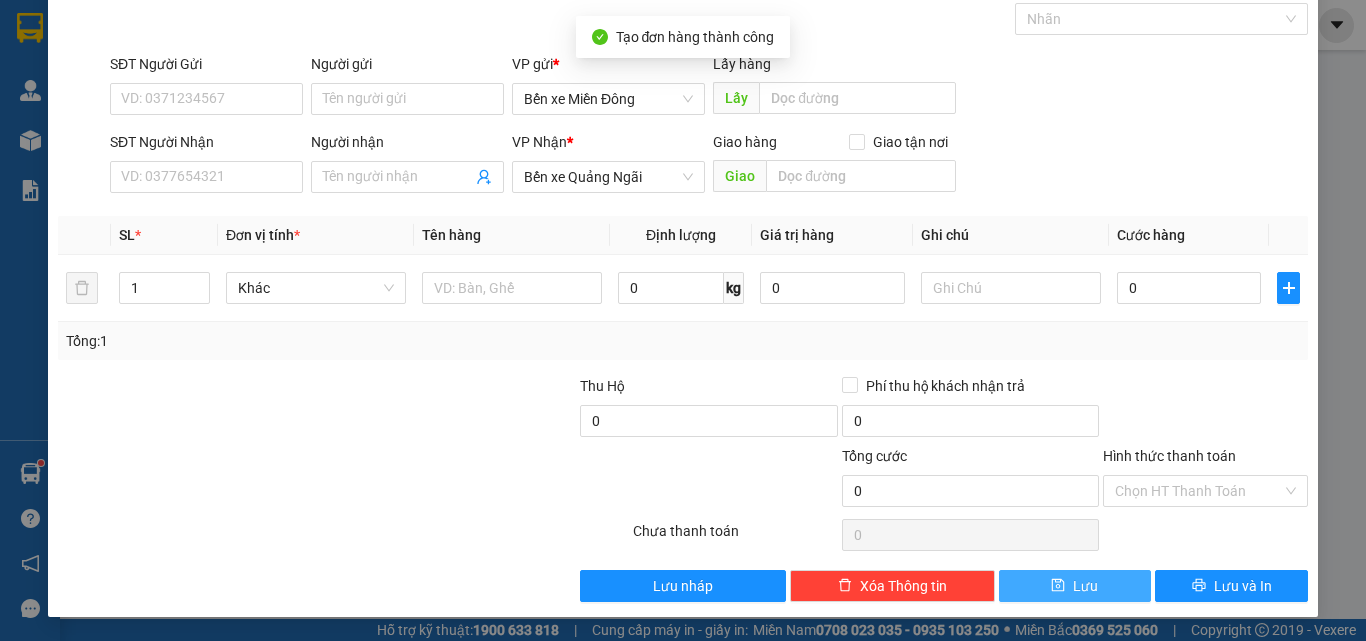 scroll, scrollTop: 0, scrollLeft: 0, axis: both 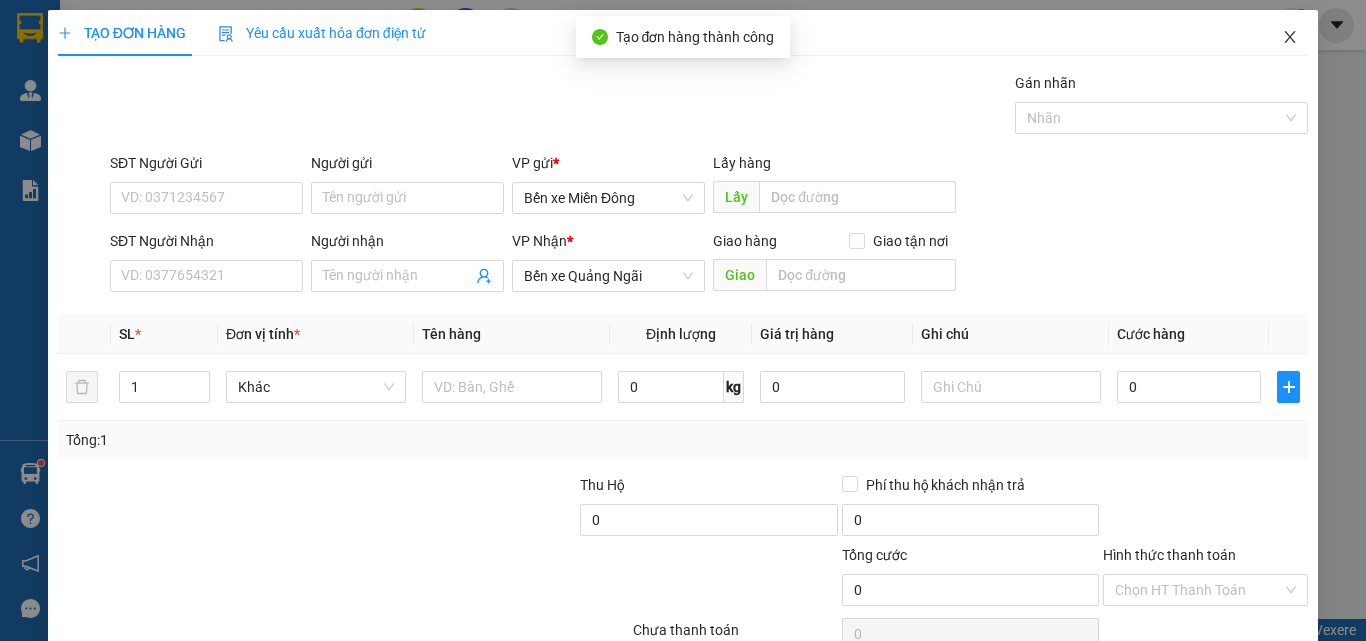 click 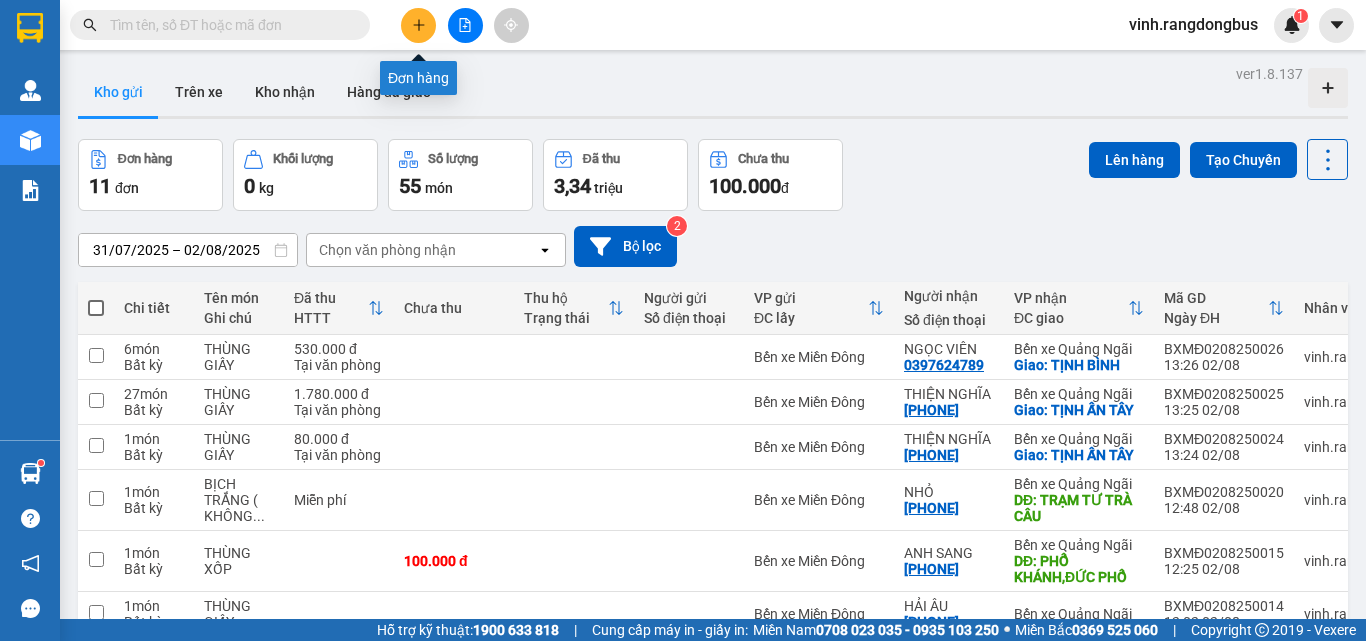 click 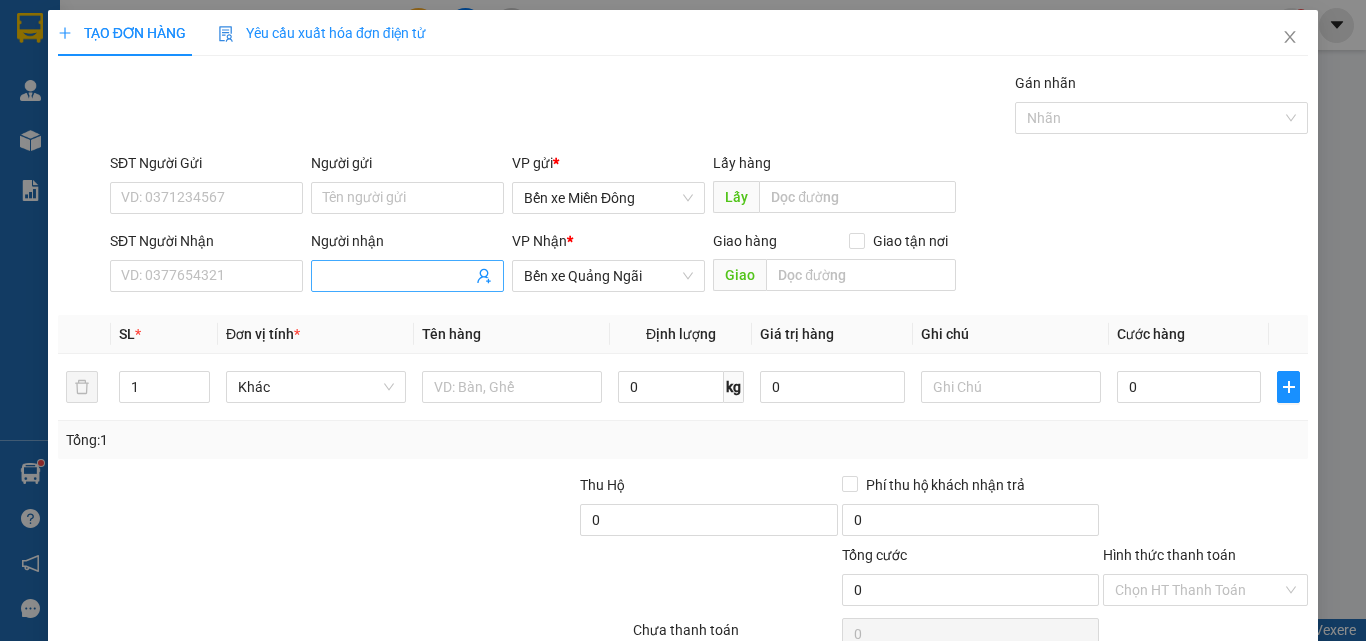 click at bounding box center (407, 276) 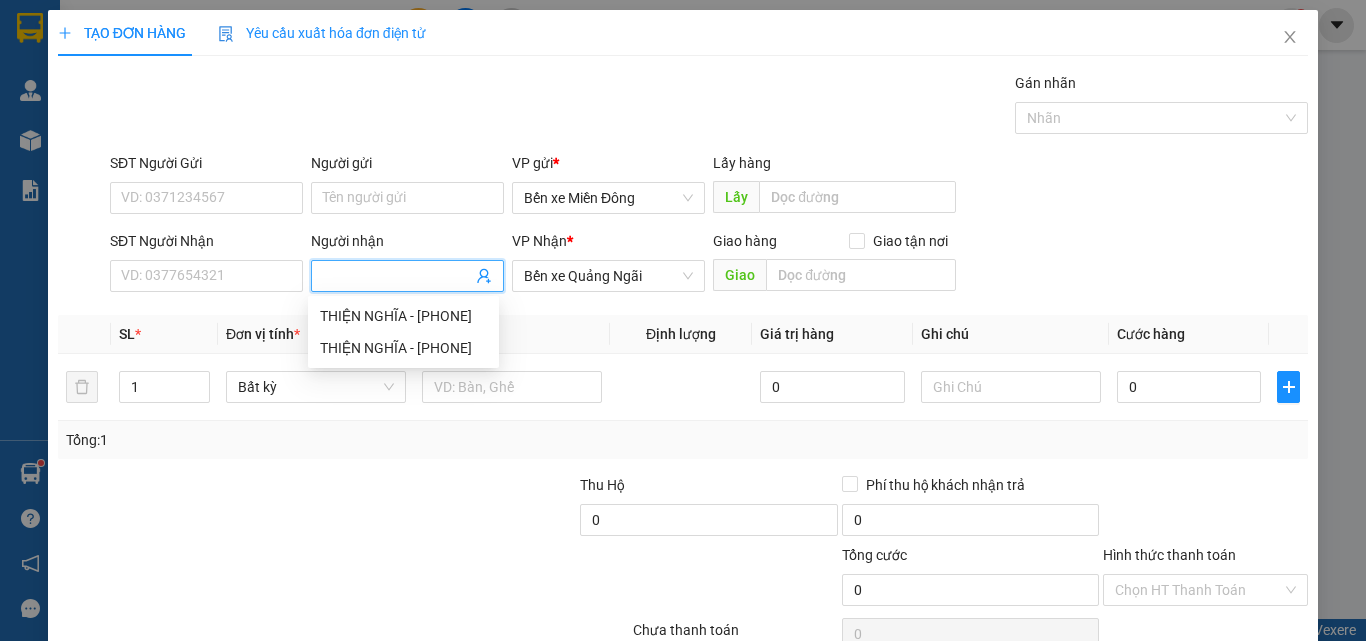 click on "Người nhận" at bounding box center [397, 276] 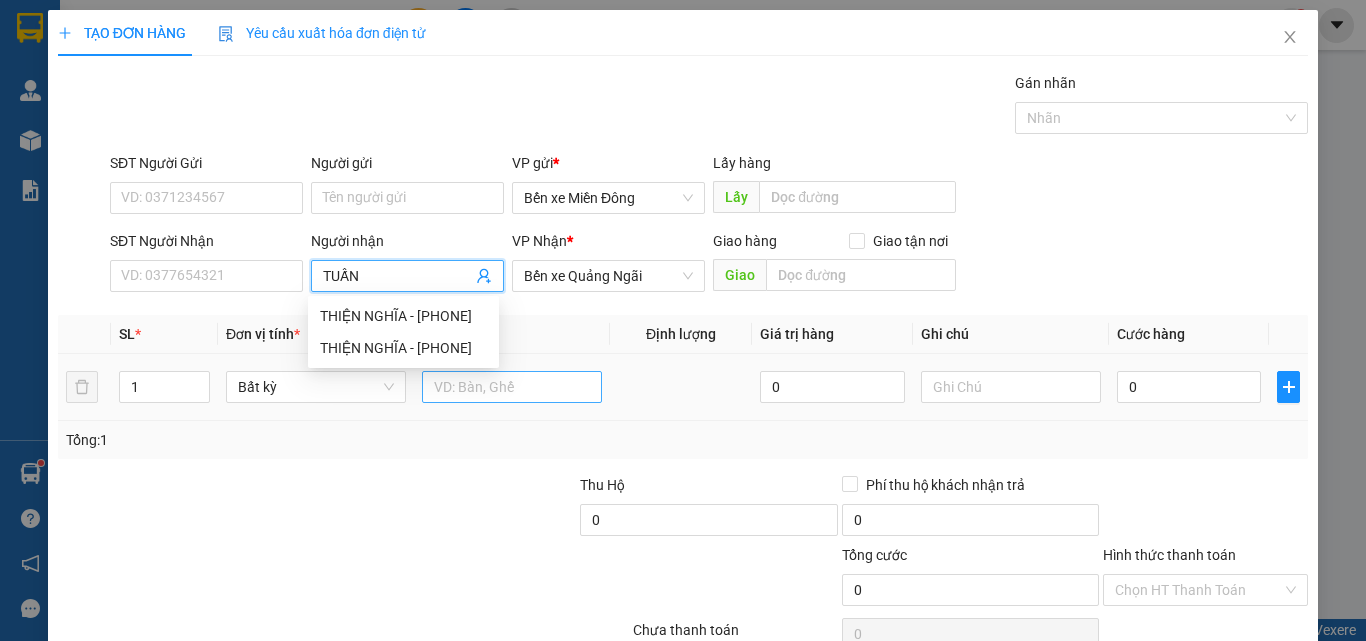type on "TUẤN" 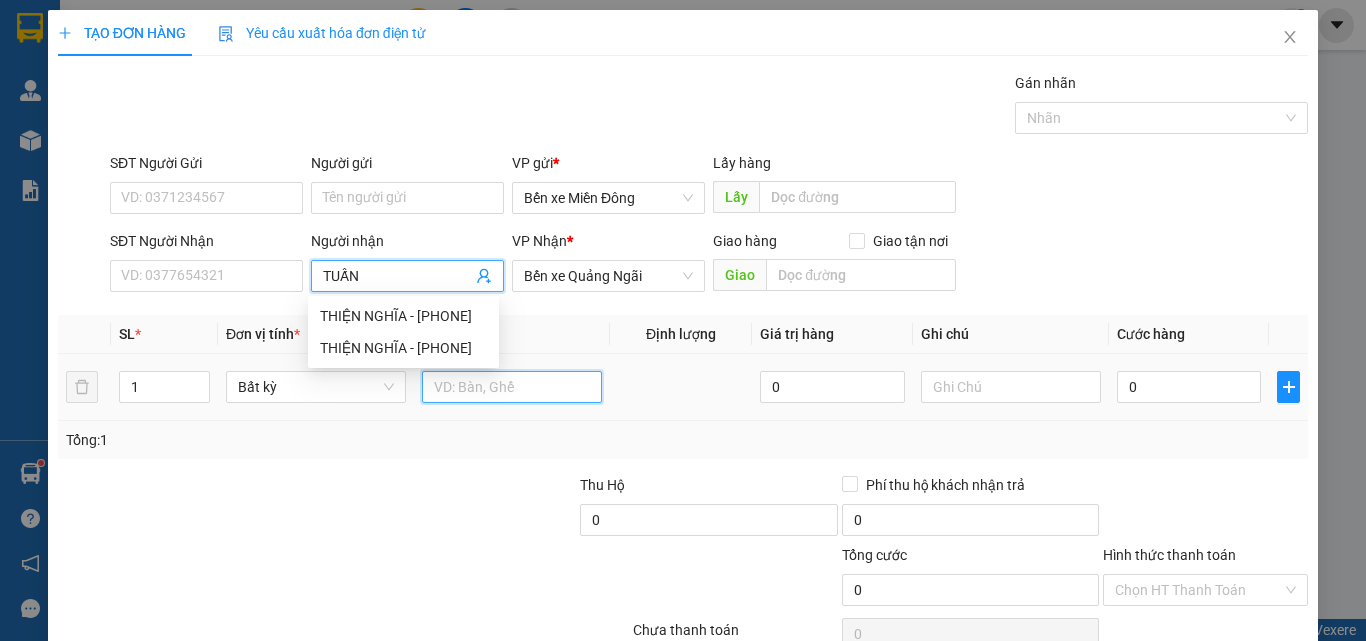 click at bounding box center [512, 387] 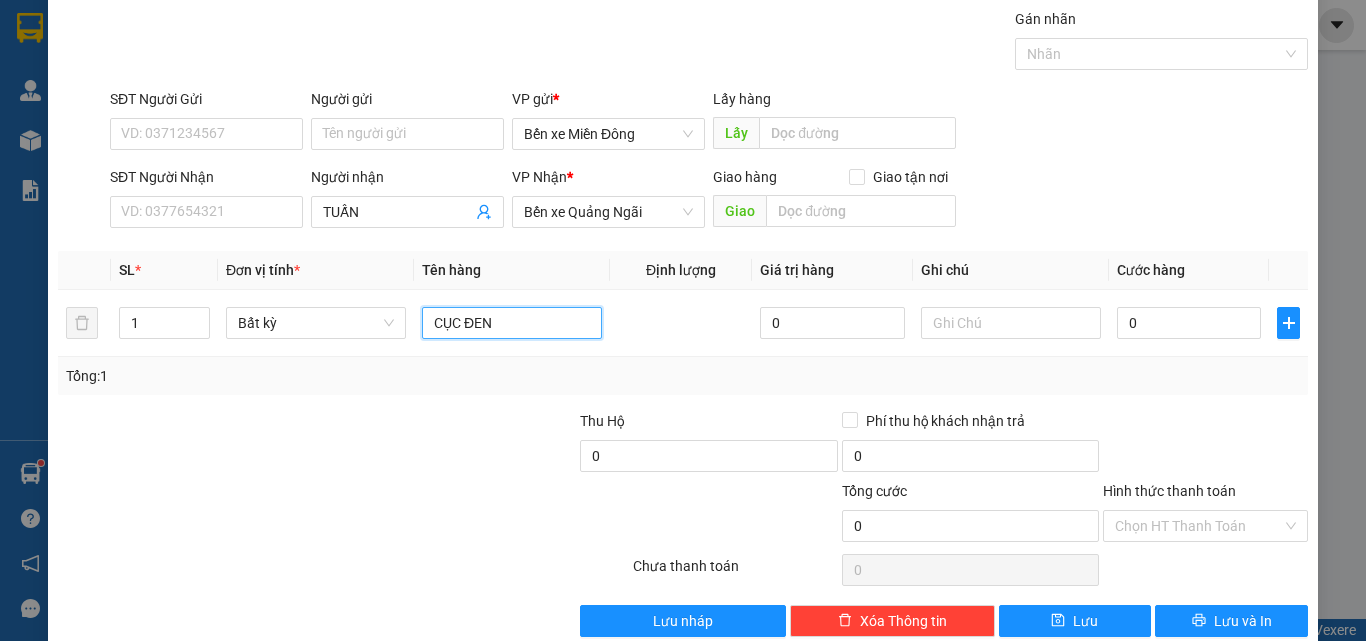 scroll, scrollTop: 99, scrollLeft: 0, axis: vertical 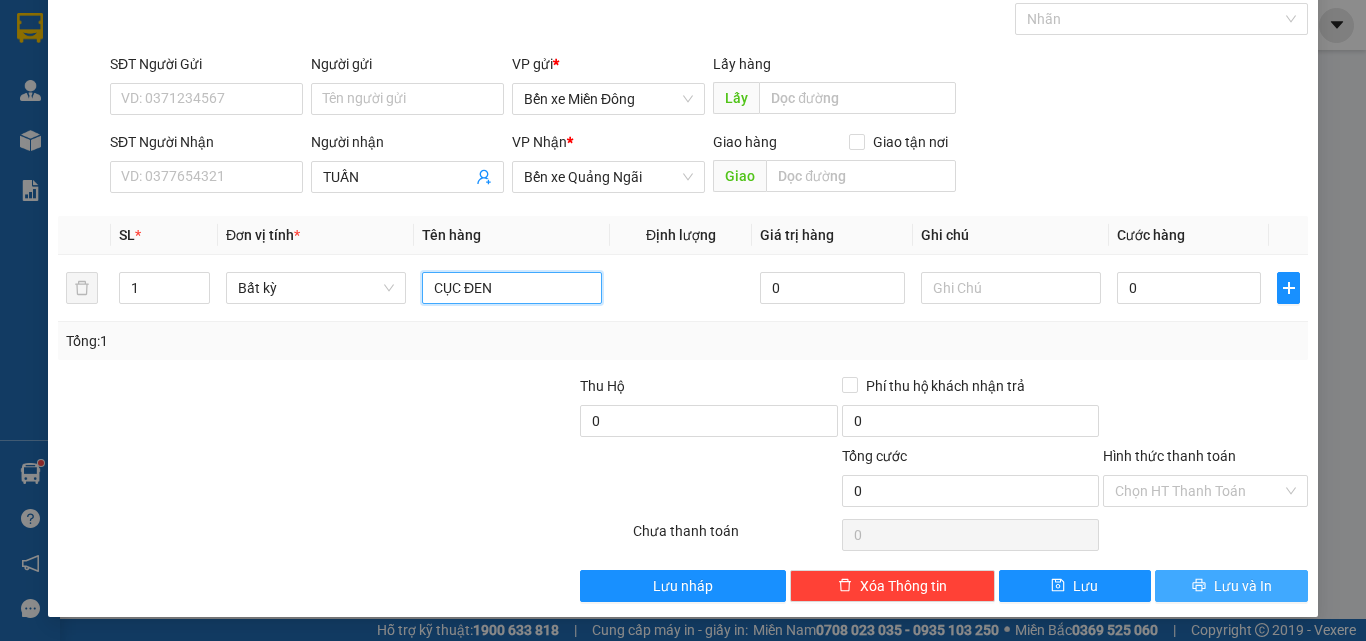 type on "CỤC ĐEN" 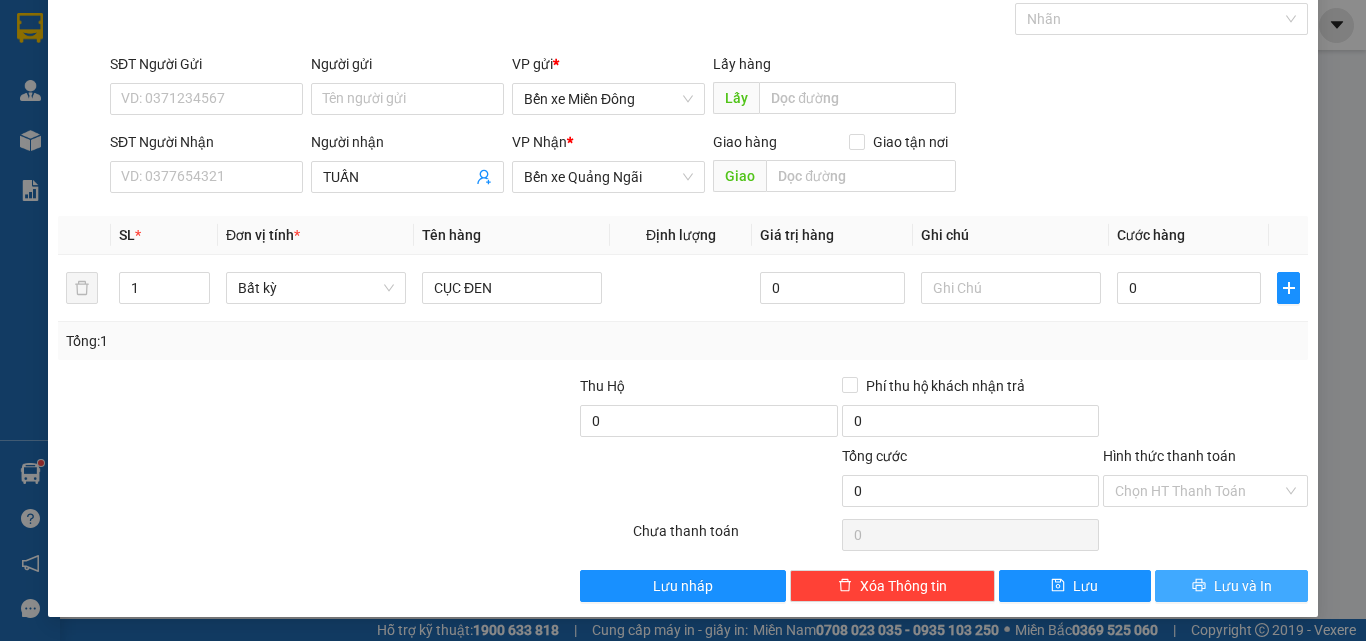 click on "Lưu và In" at bounding box center [1243, 586] 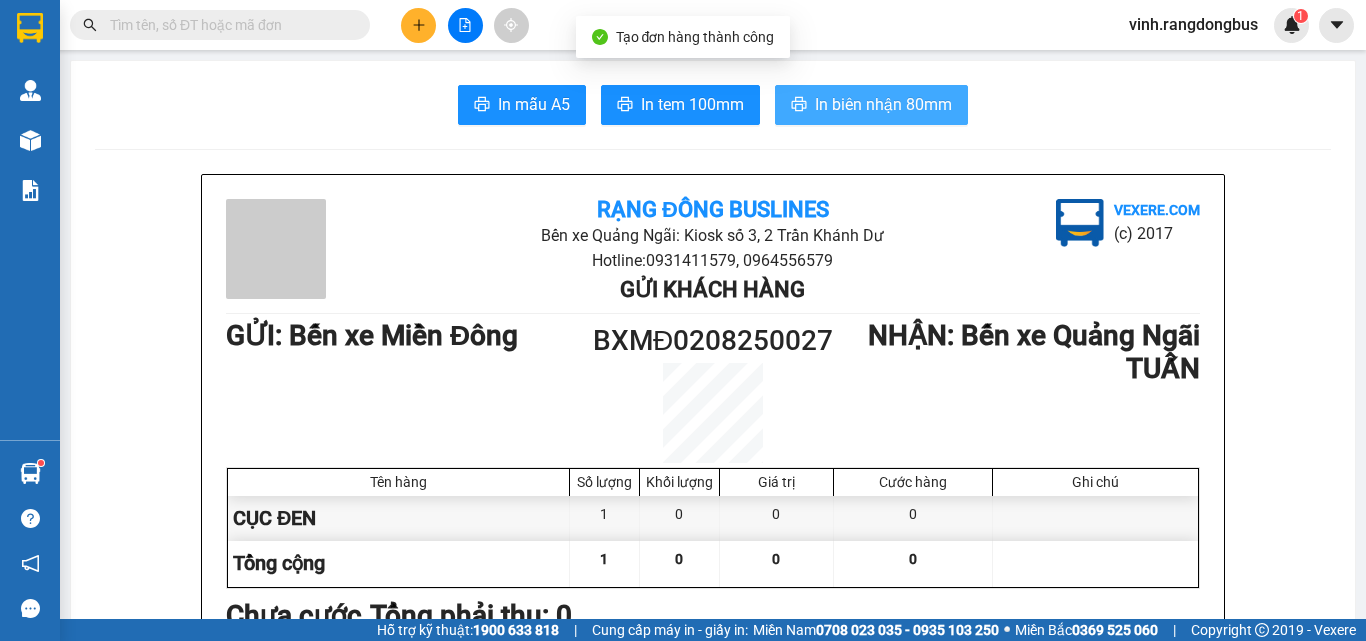 click on "In biên nhận 80mm" at bounding box center [871, 105] 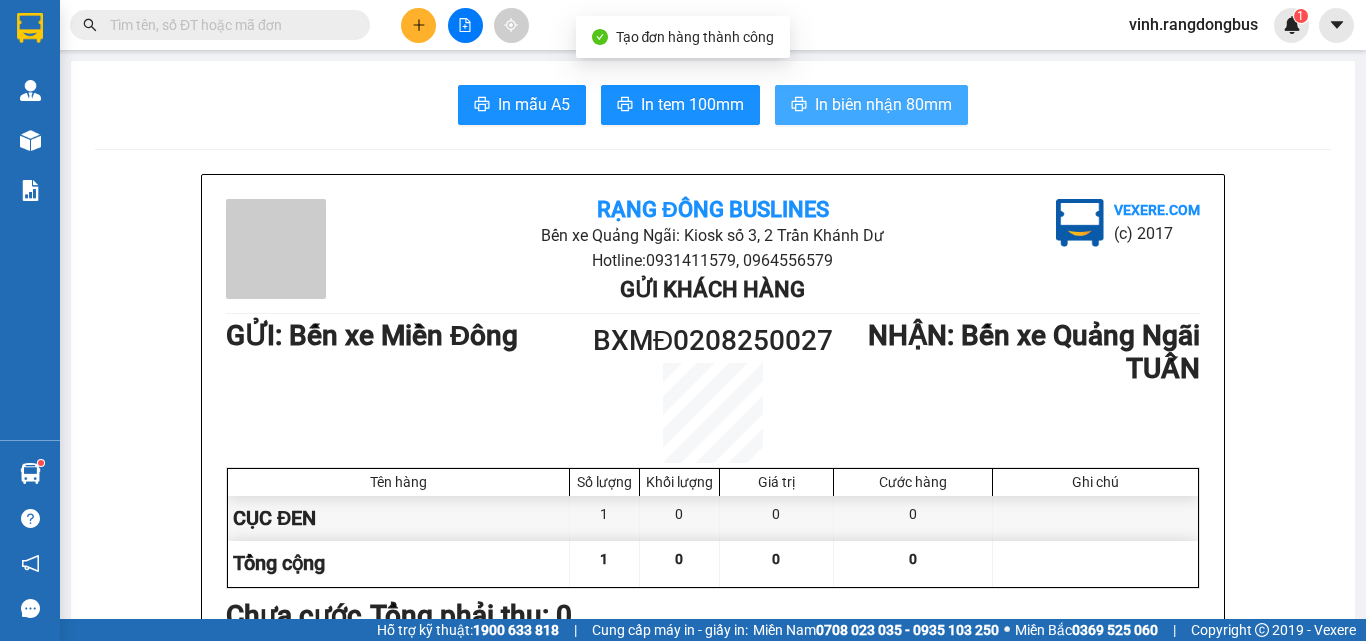 scroll, scrollTop: 0, scrollLeft: 0, axis: both 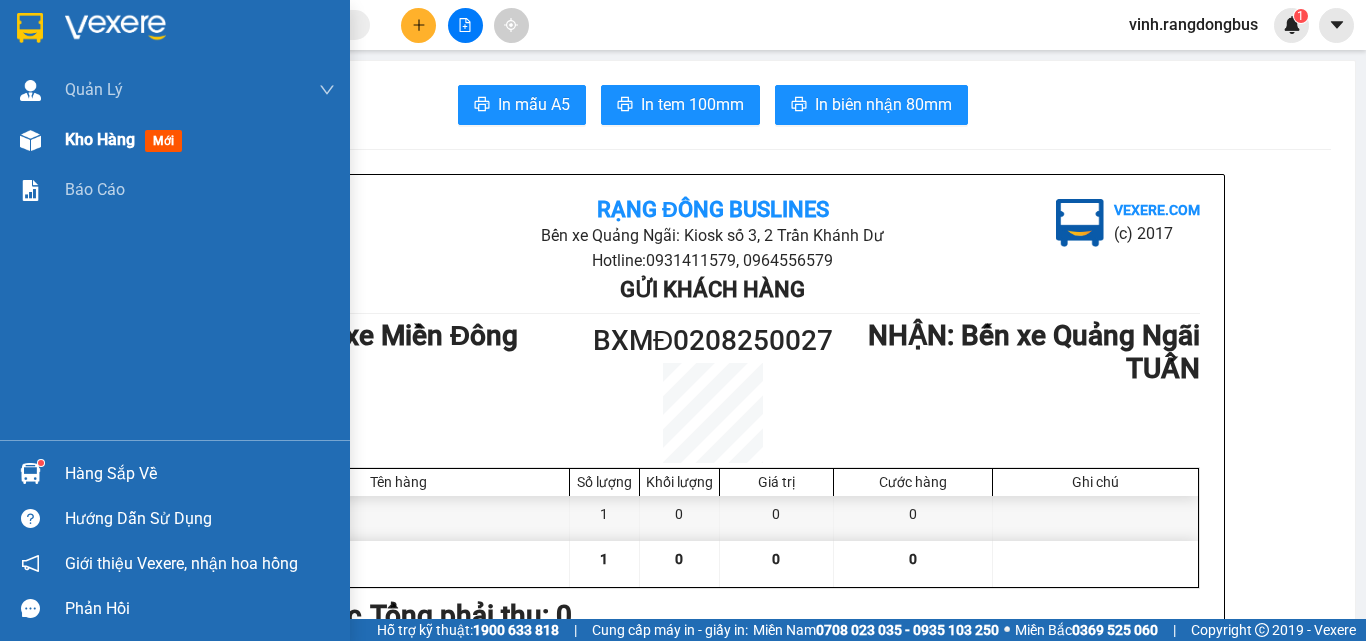 click on "Kho hàng" at bounding box center [100, 139] 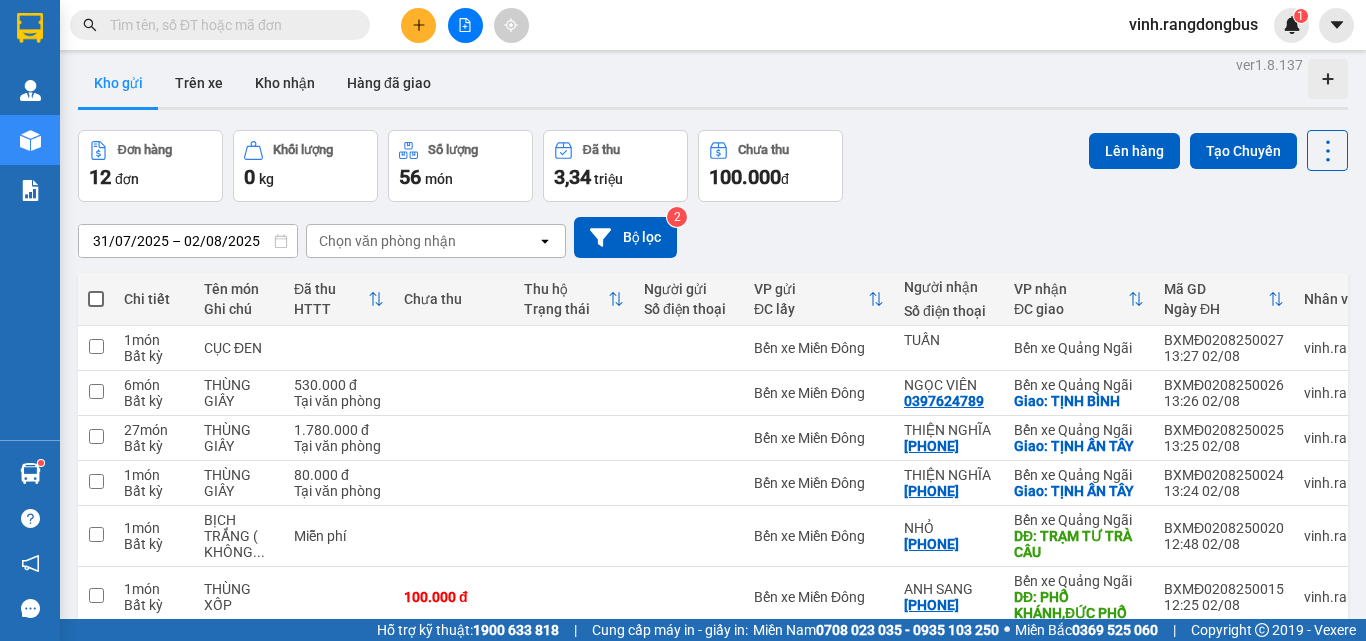 scroll, scrollTop: 0, scrollLeft: 0, axis: both 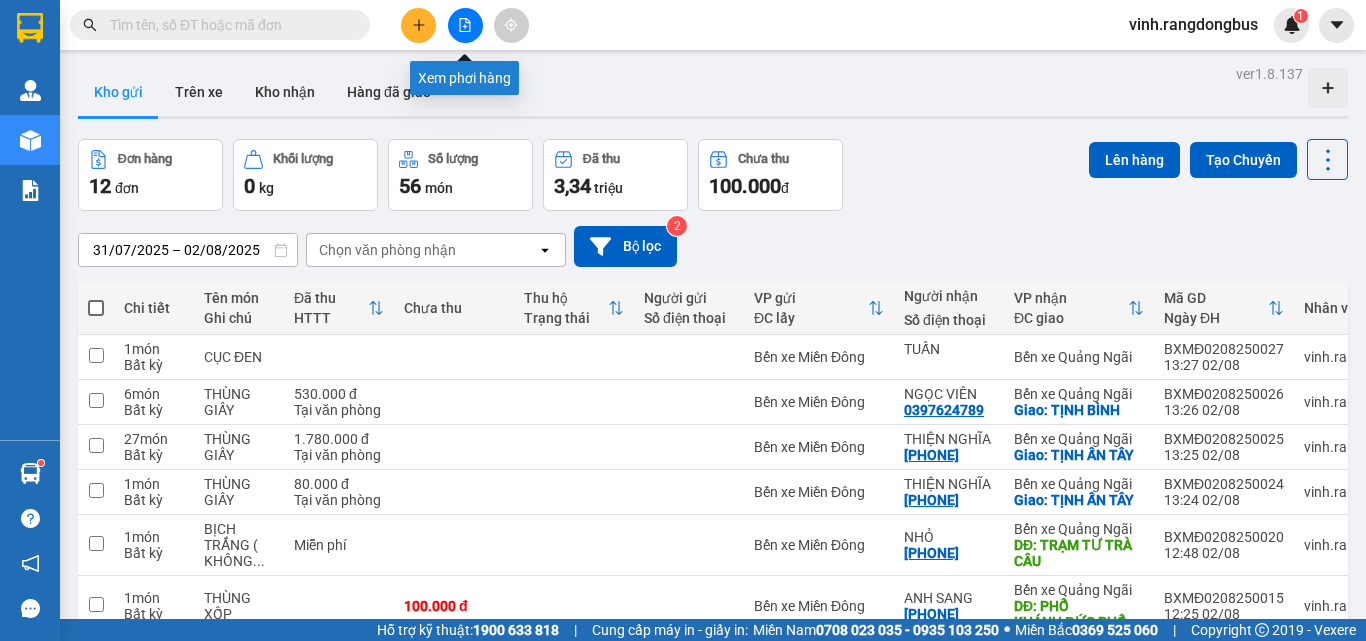 click at bounding box center (465, 25) 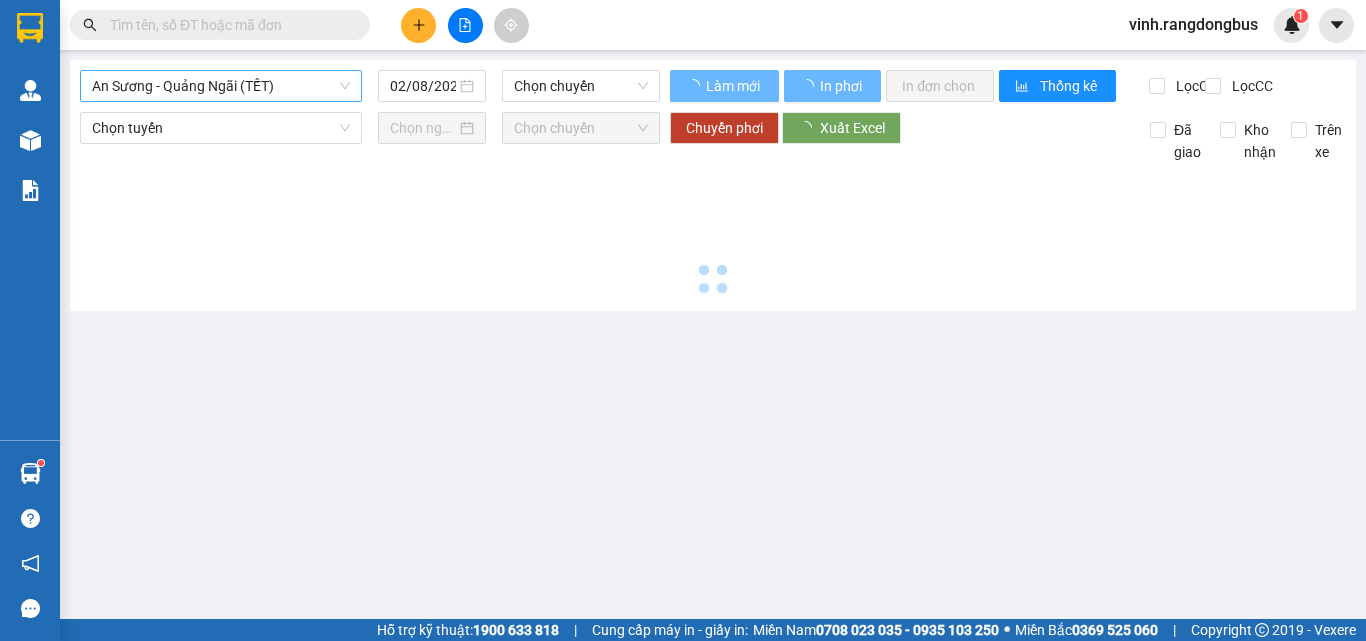 click on "An Sương - Quảng Ngãi (TẾT)" at bounding box center [221, 86] 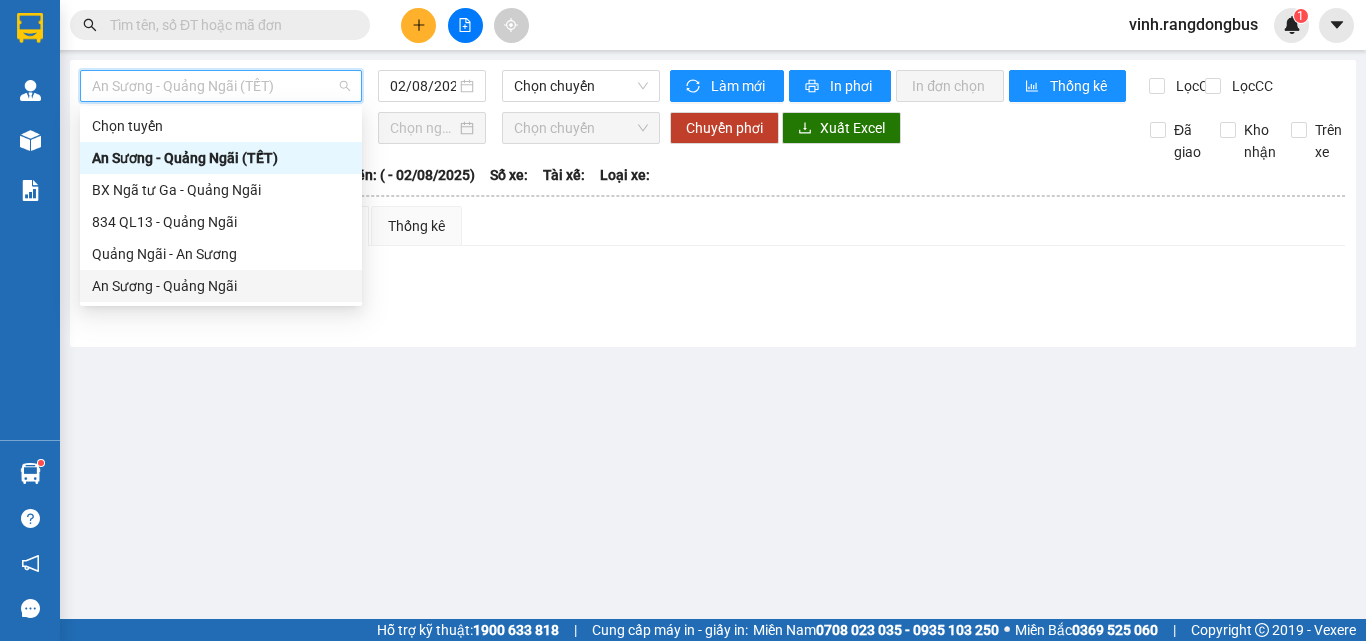 click on "An Sương - Quảng Ngãi" at bounding box center (221, 286) 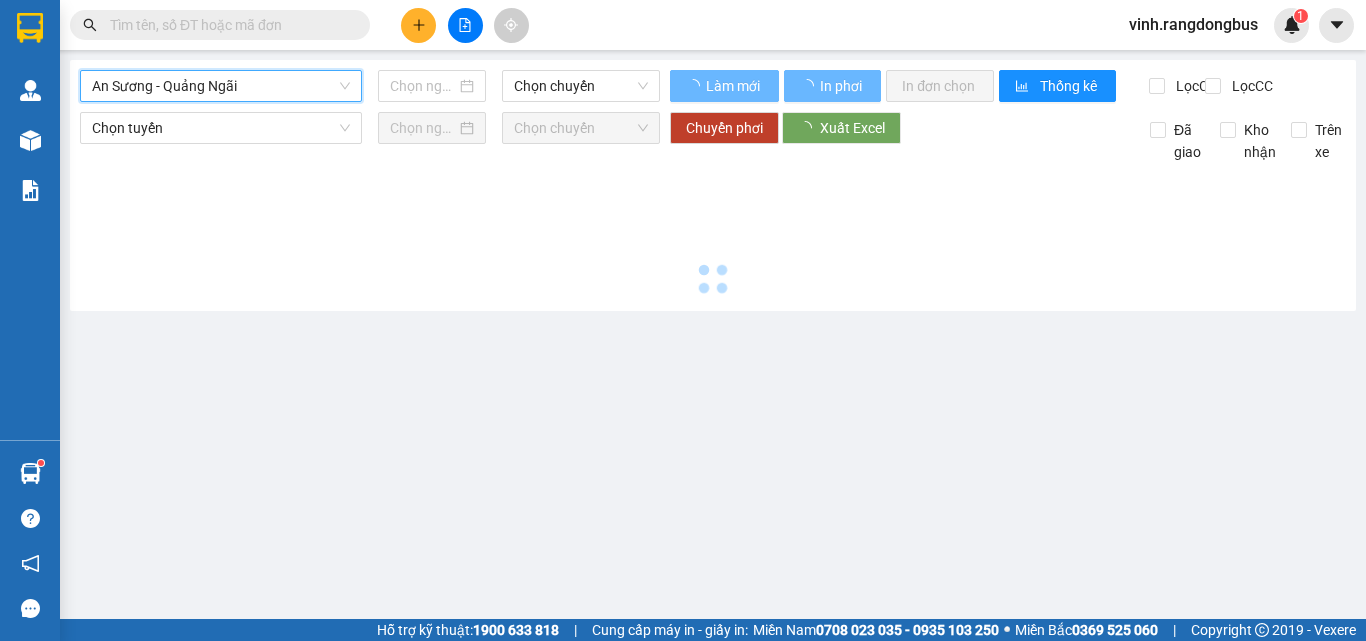 type on "02/08/2025" 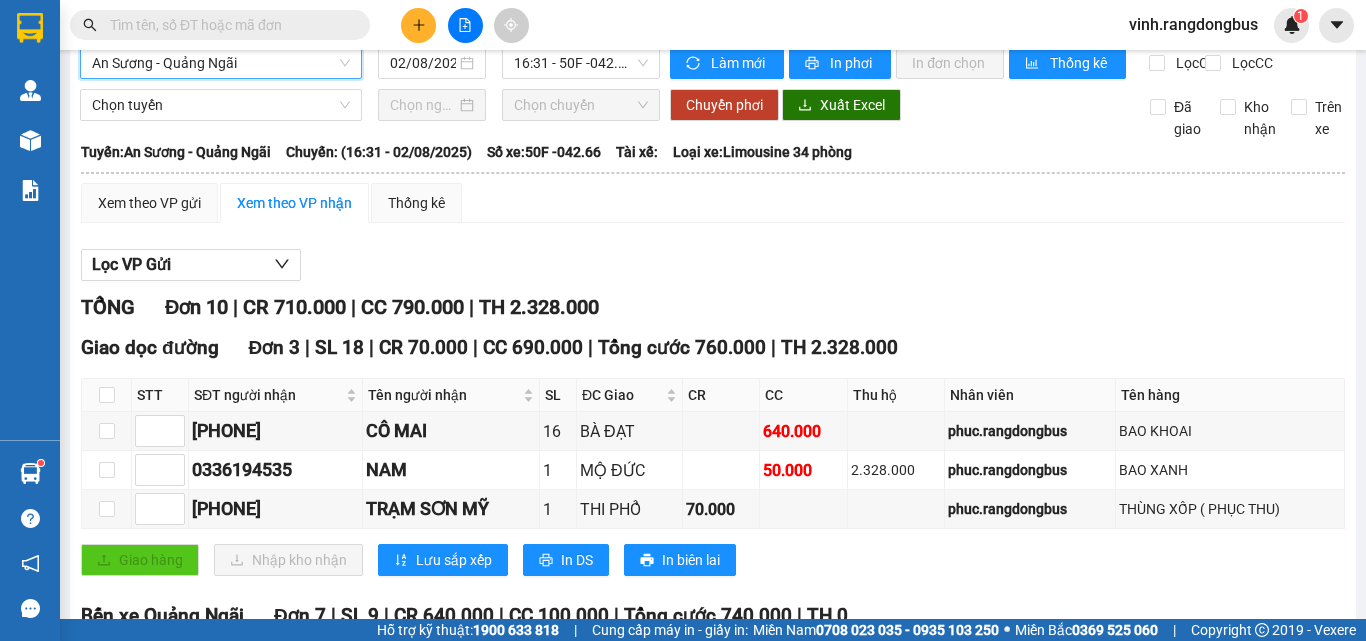 scroll, scrollTop: 0, scrollLeft: 0, axis: both 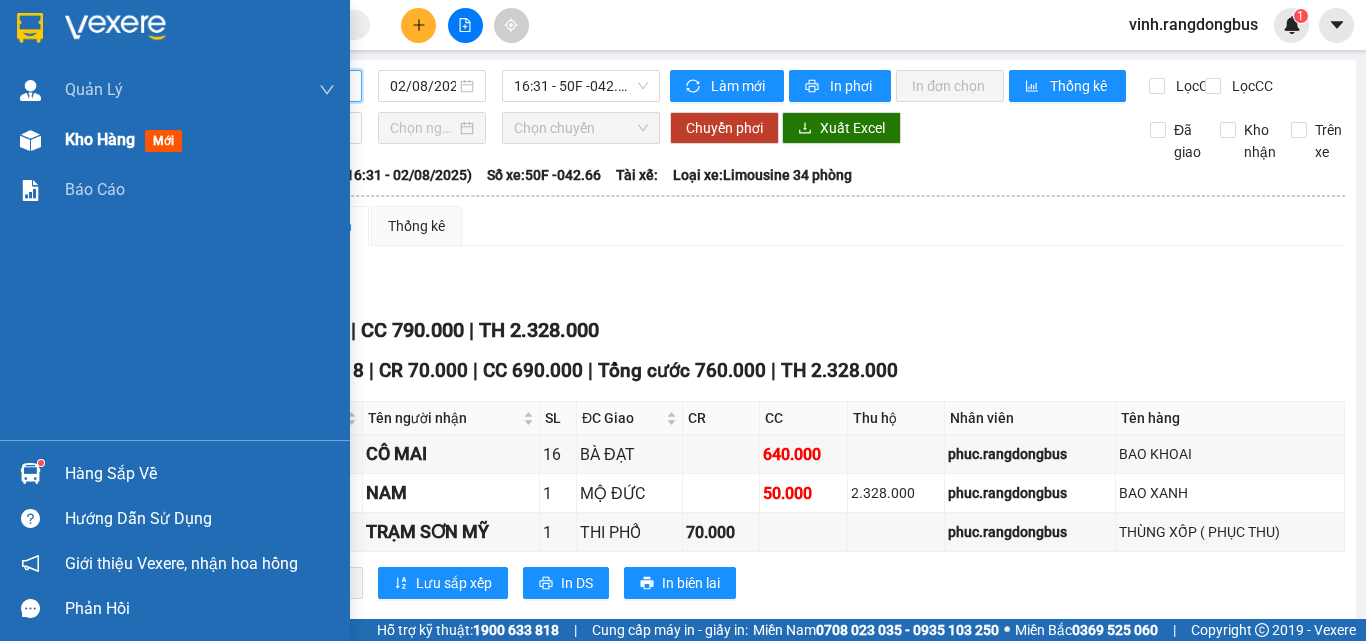 click at bounding box center [30, 140] 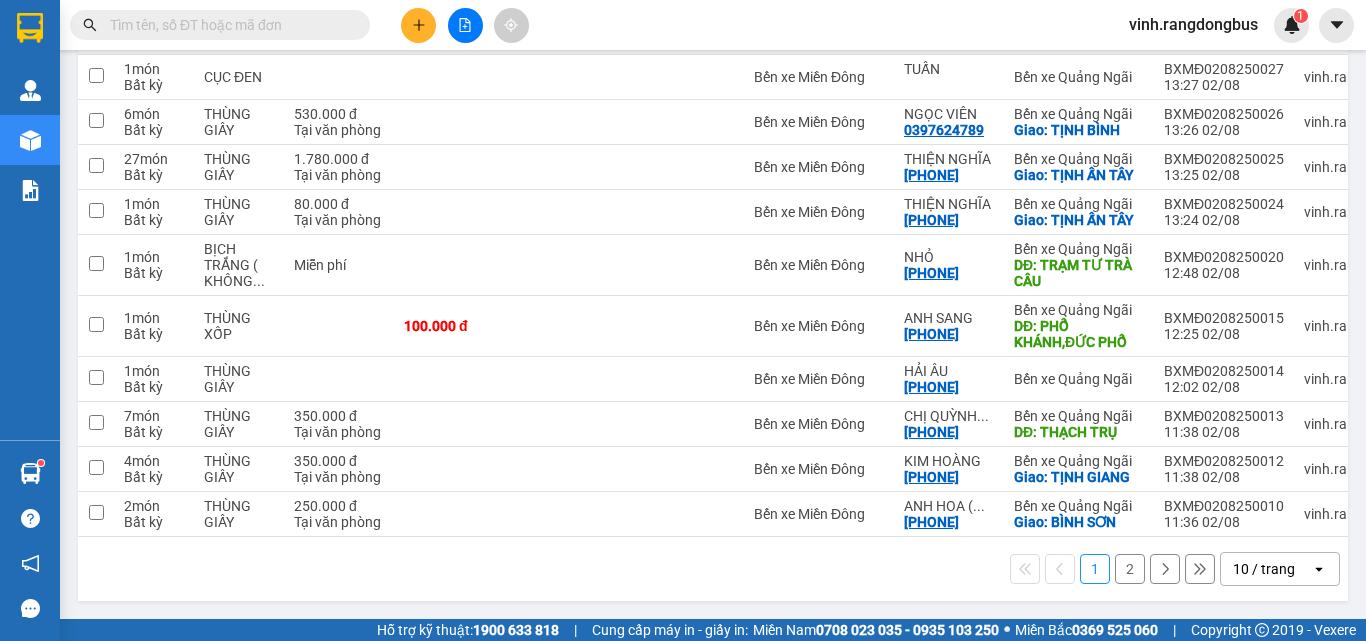 scroll, scrollTop: 288, scrollLeft: 0, axis: vertical 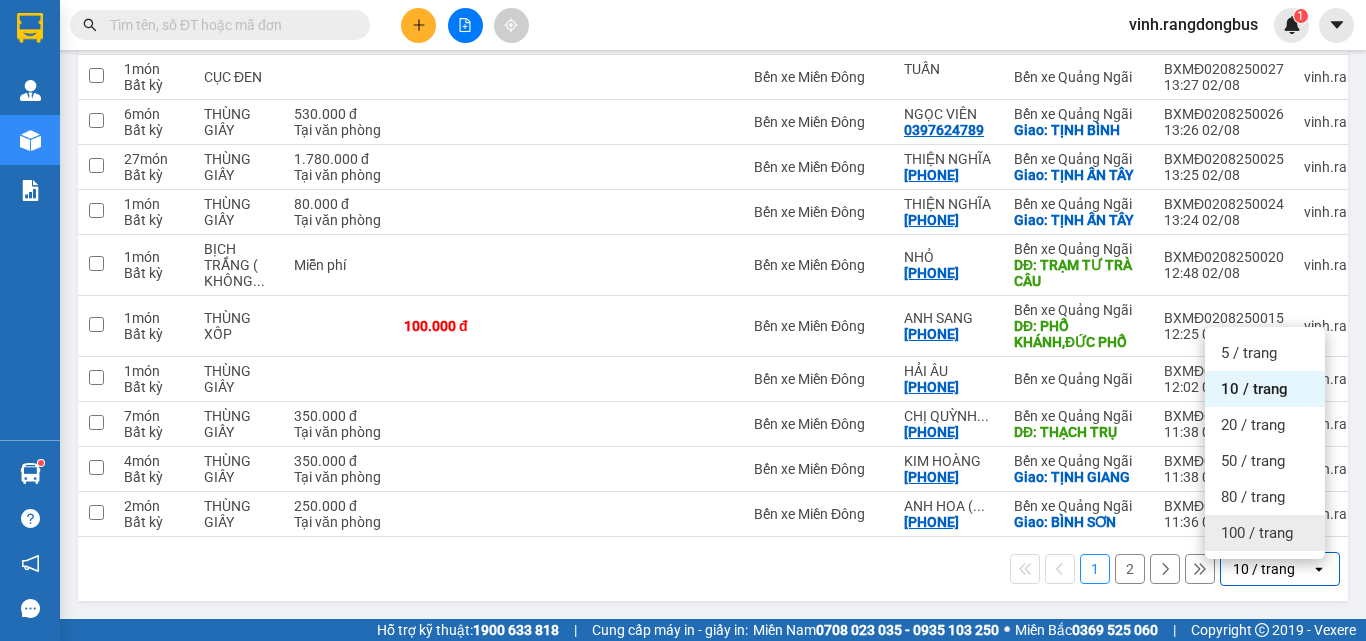 click on "100 / trang" at bounding box center [1257, 533] 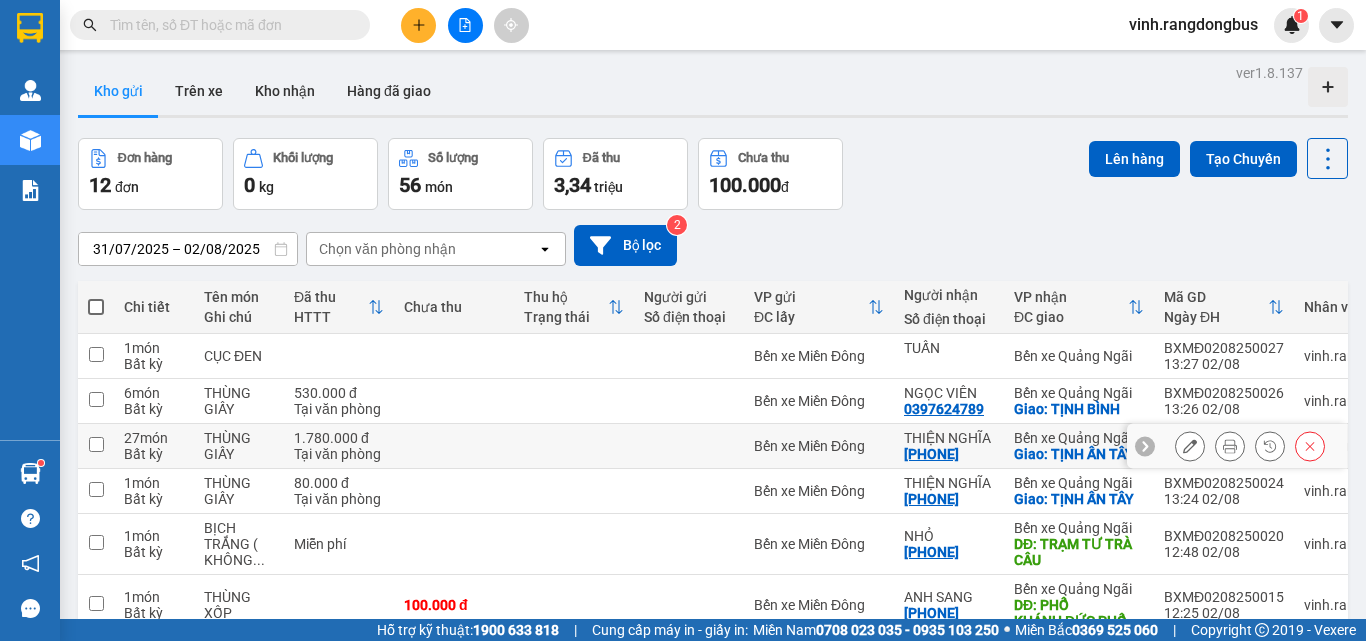 scroll, scrollTop: 0, scrollLeft: 0, axis: both 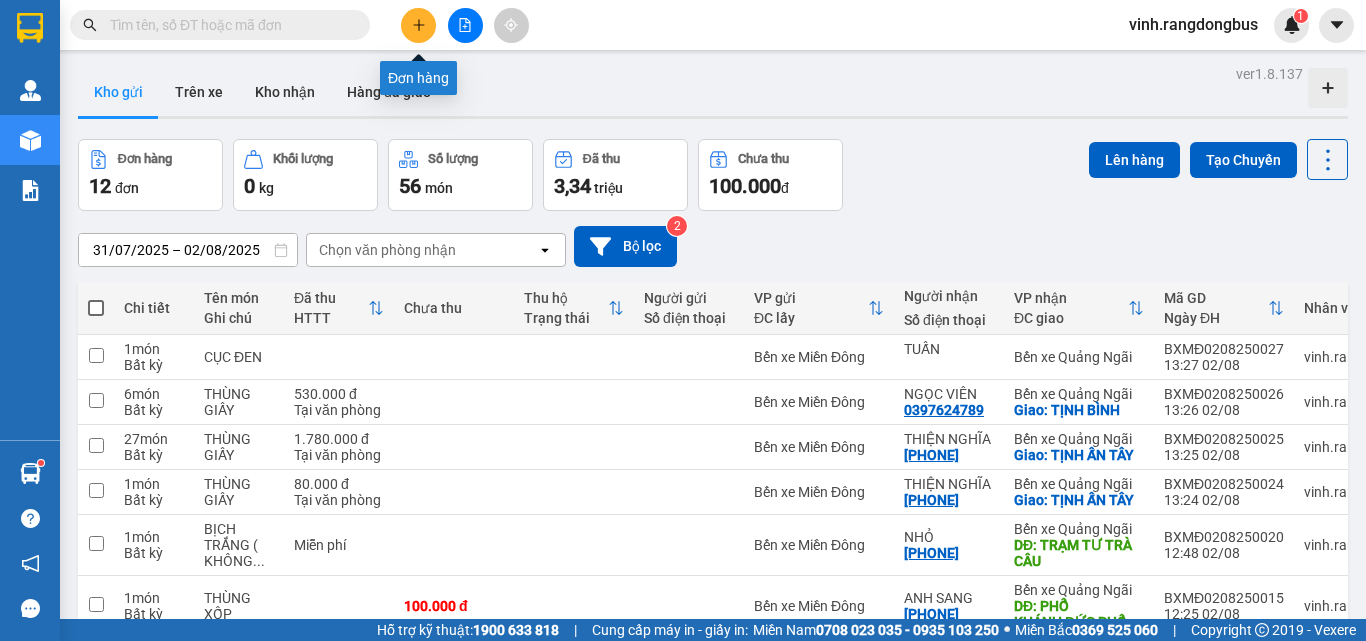 click at bounding box center [418, 25] 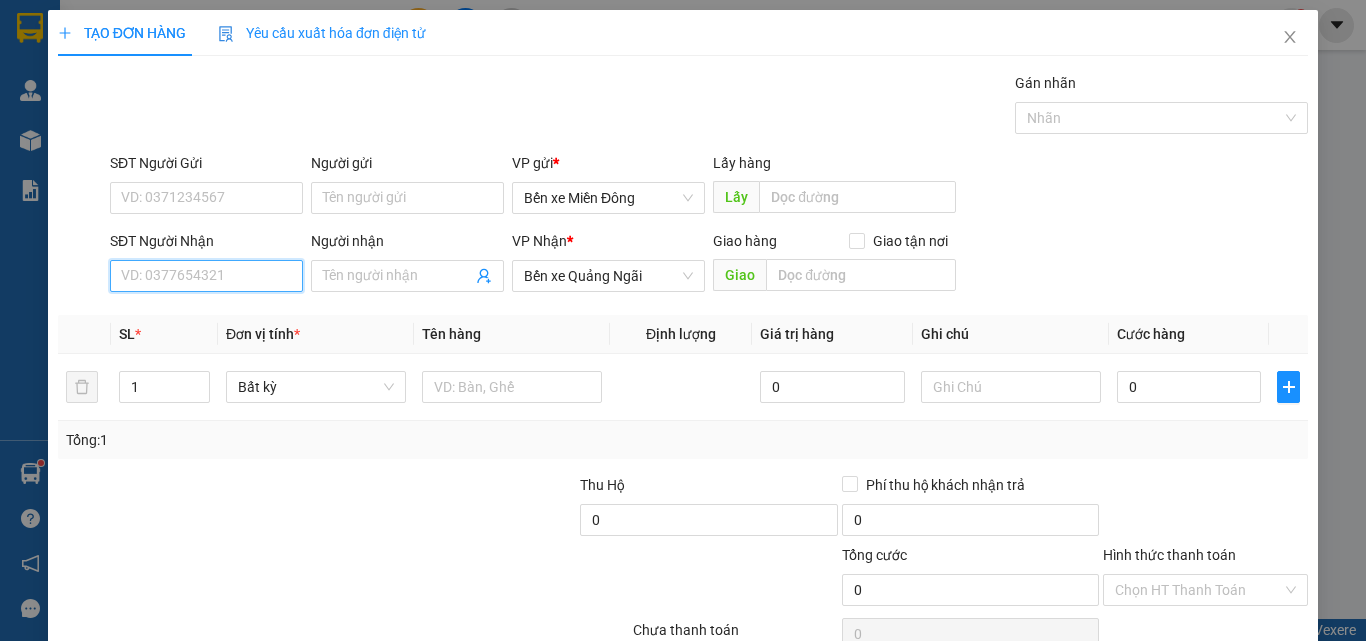 click on "SĐT Người Nhận" at bounding box center (206, 276) 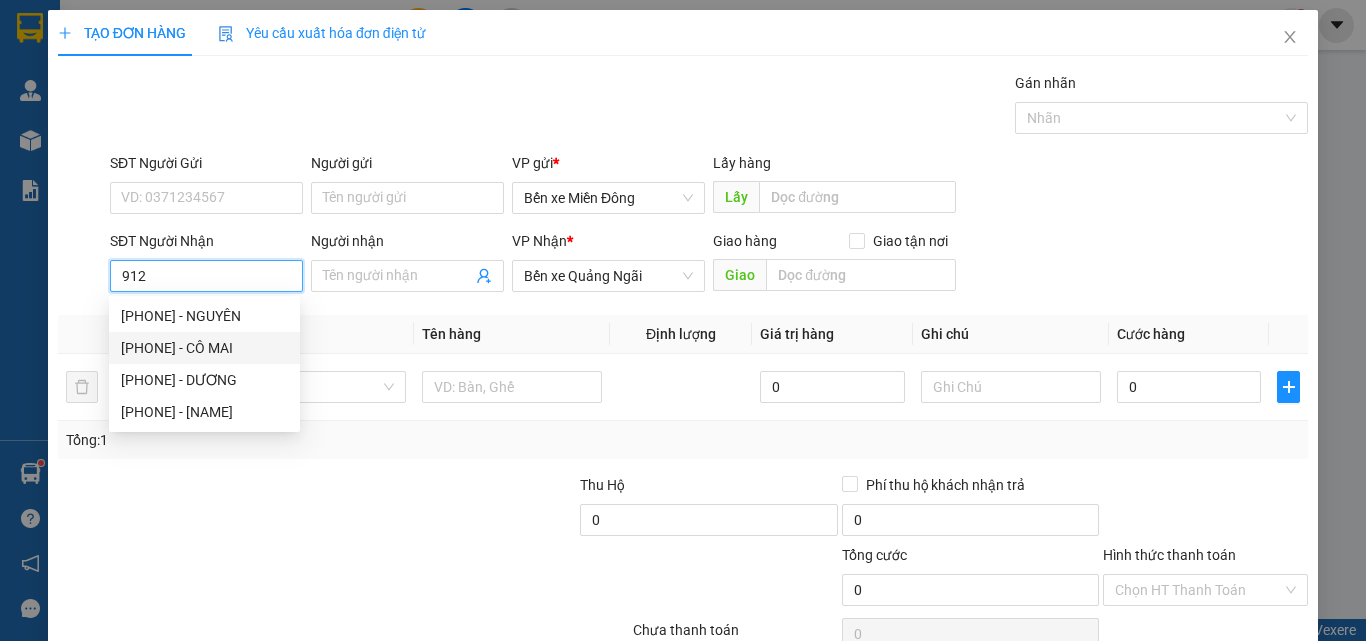 click on "[PHONE] - [TITLE] [NAME]" at bounding box center (204, 348) 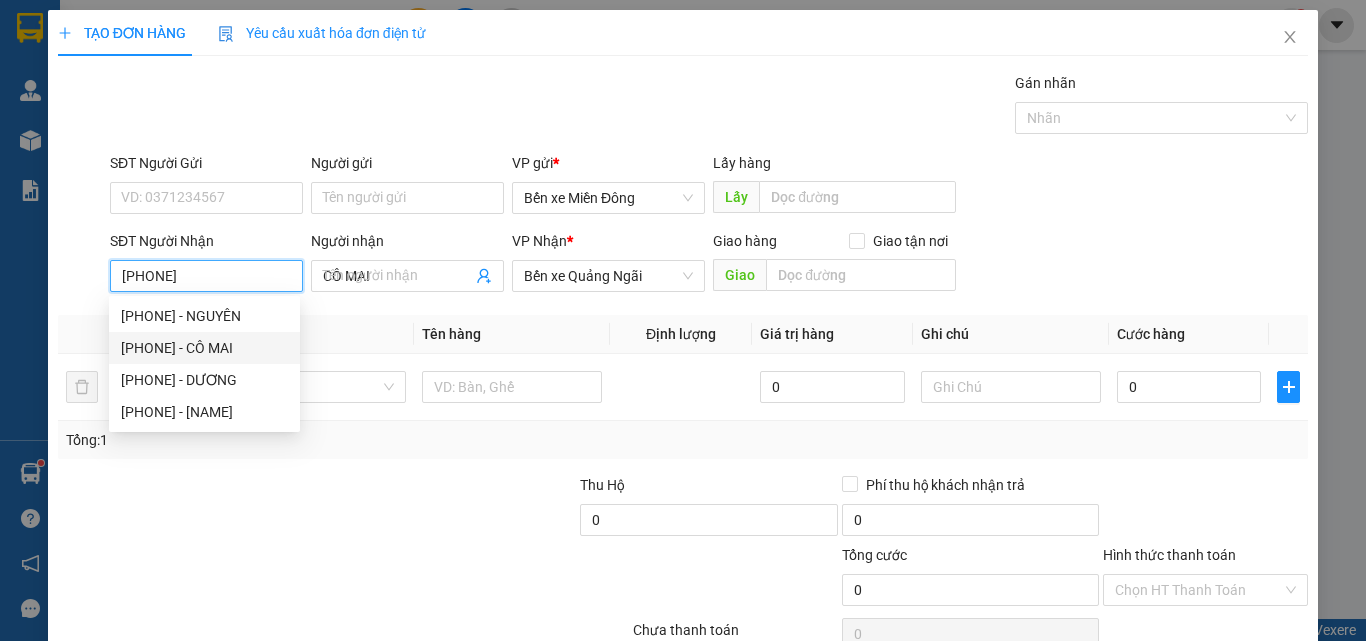 checkbox on "true" 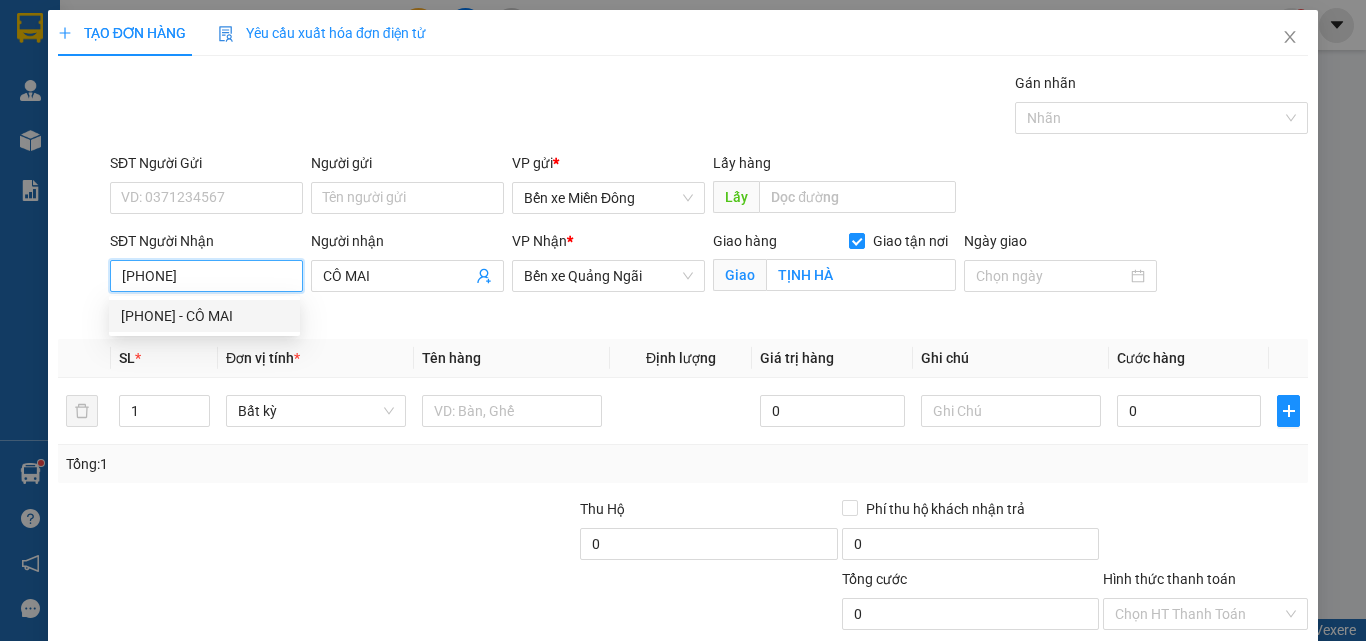 type on "360.000" 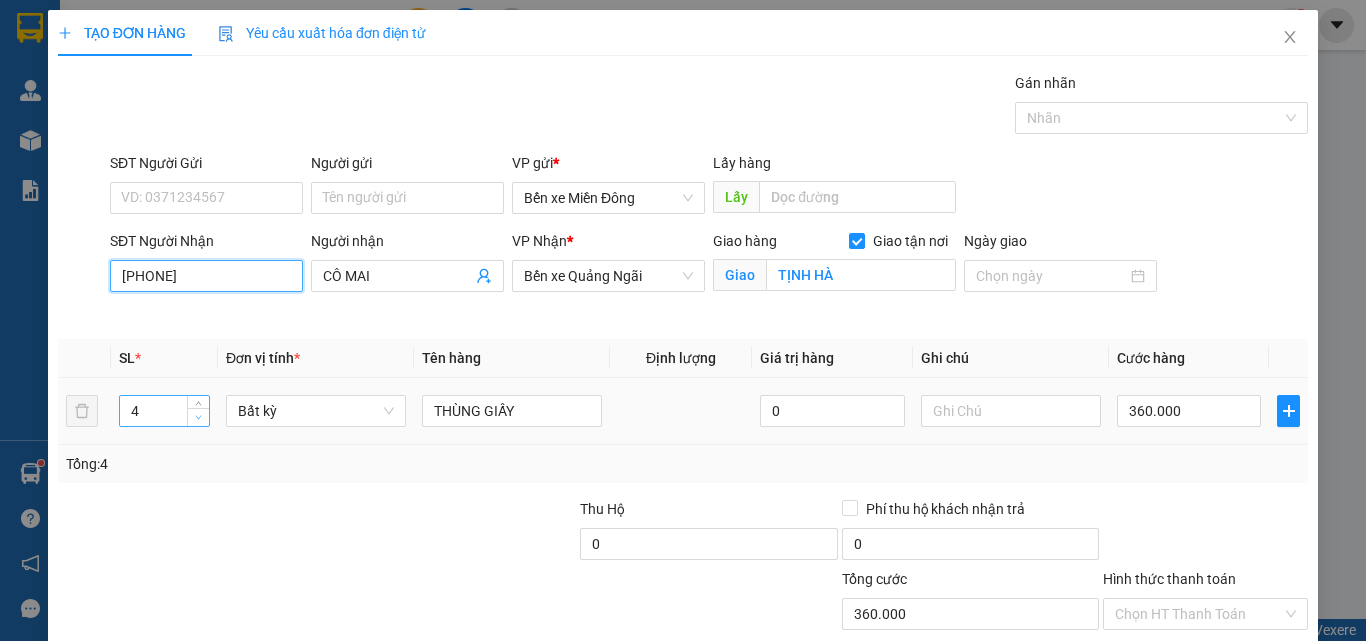 type on "0985639912" 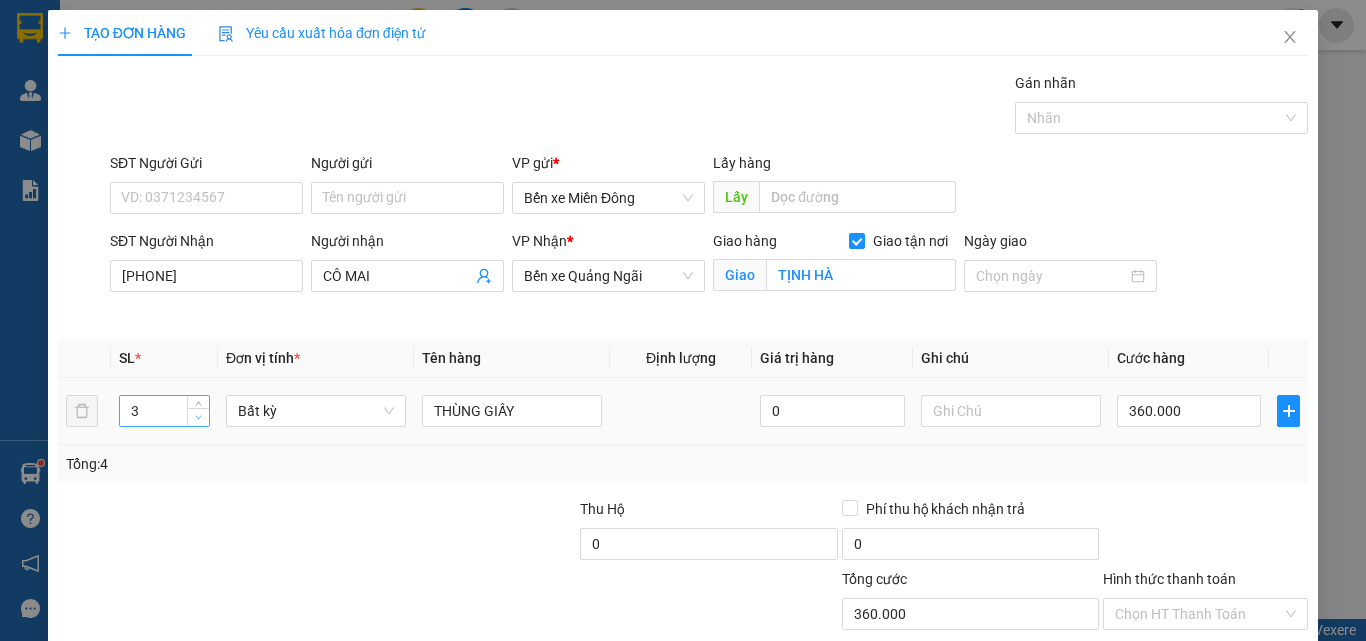 click at bounding box center (198, 417) 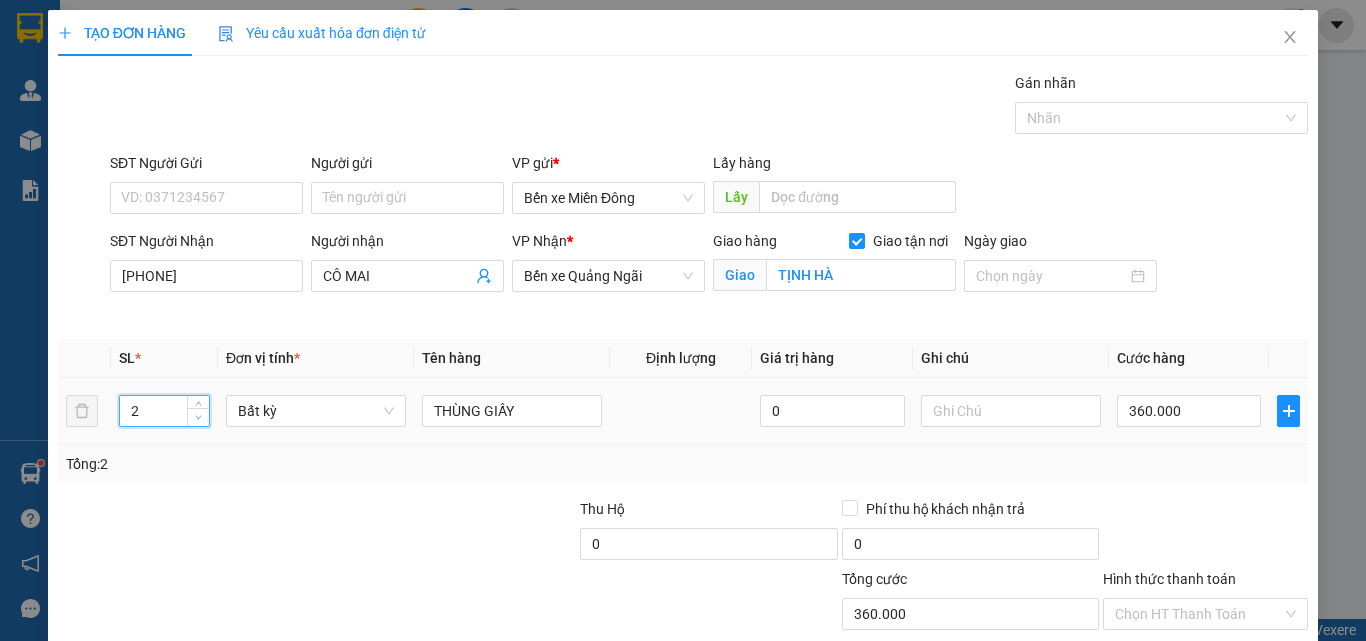 click at bounding box center [198, 417] 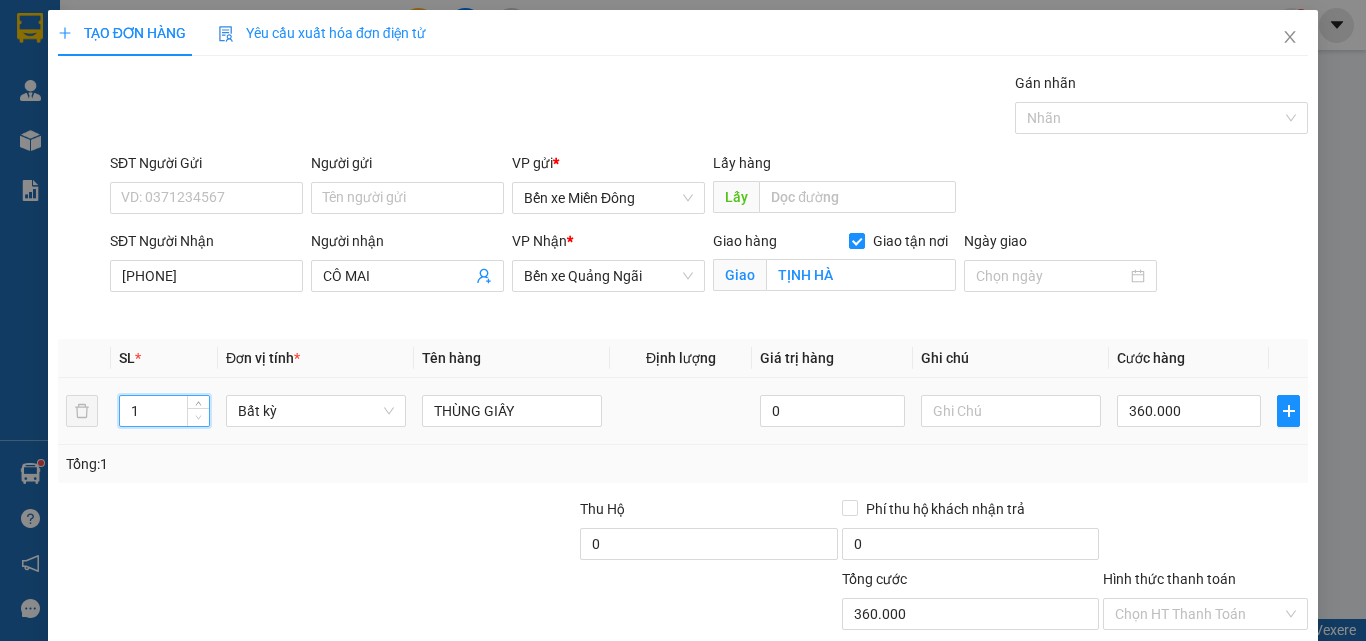 click at bounding box center [198, 417] 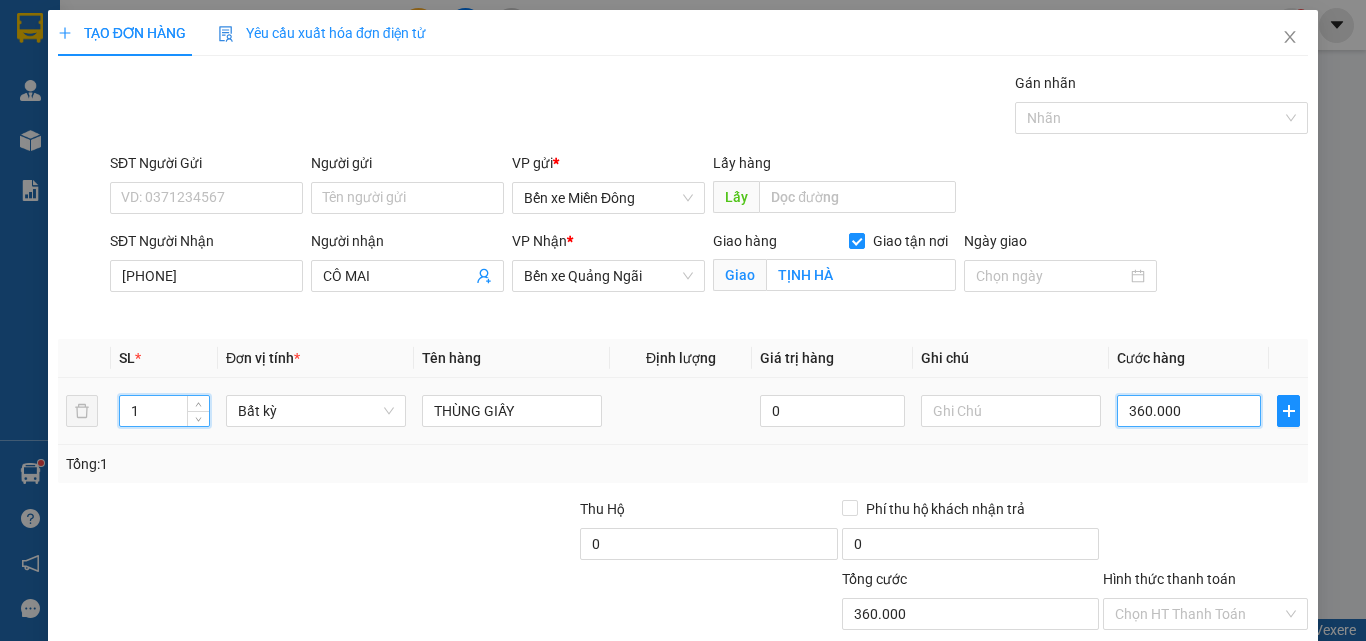click on "360.000" at bounding box center [1189, 411] 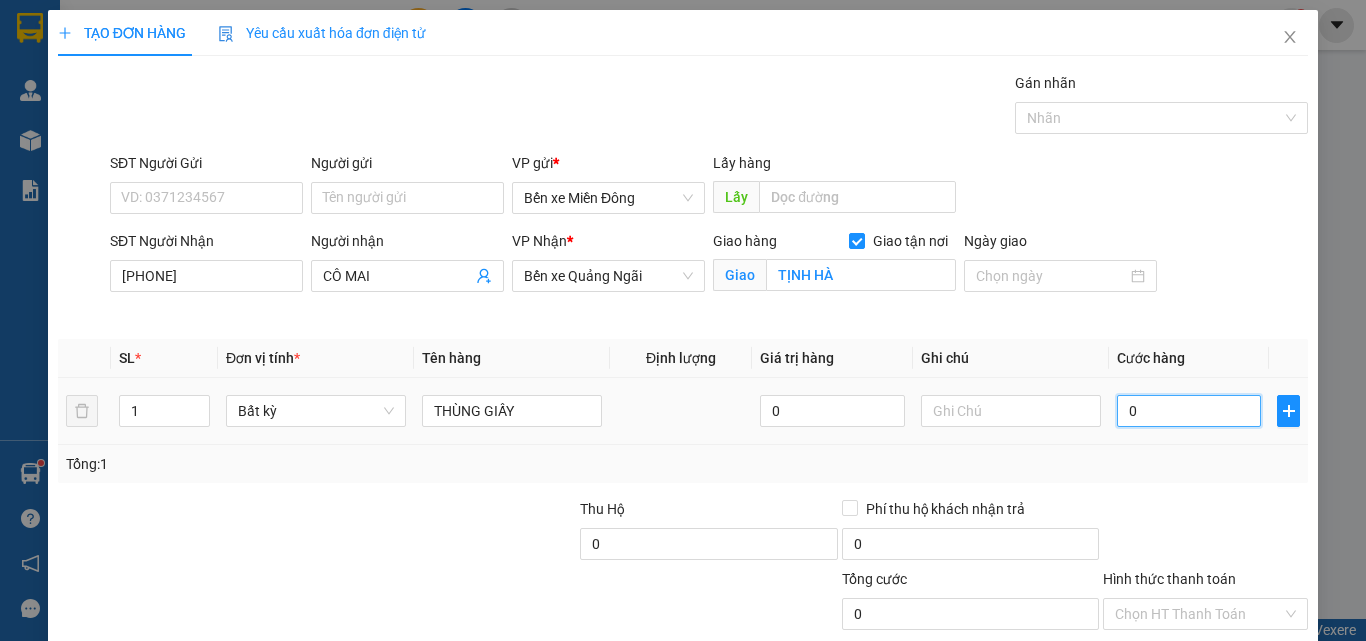 type on "9" 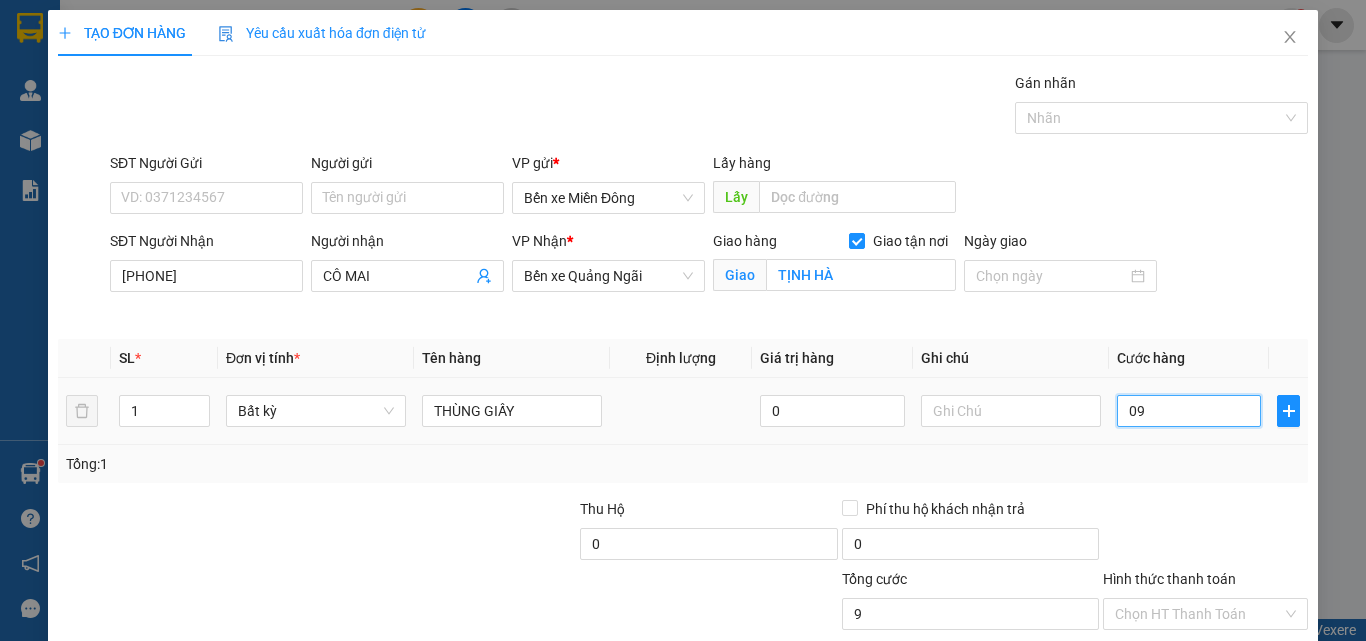 type on "90" 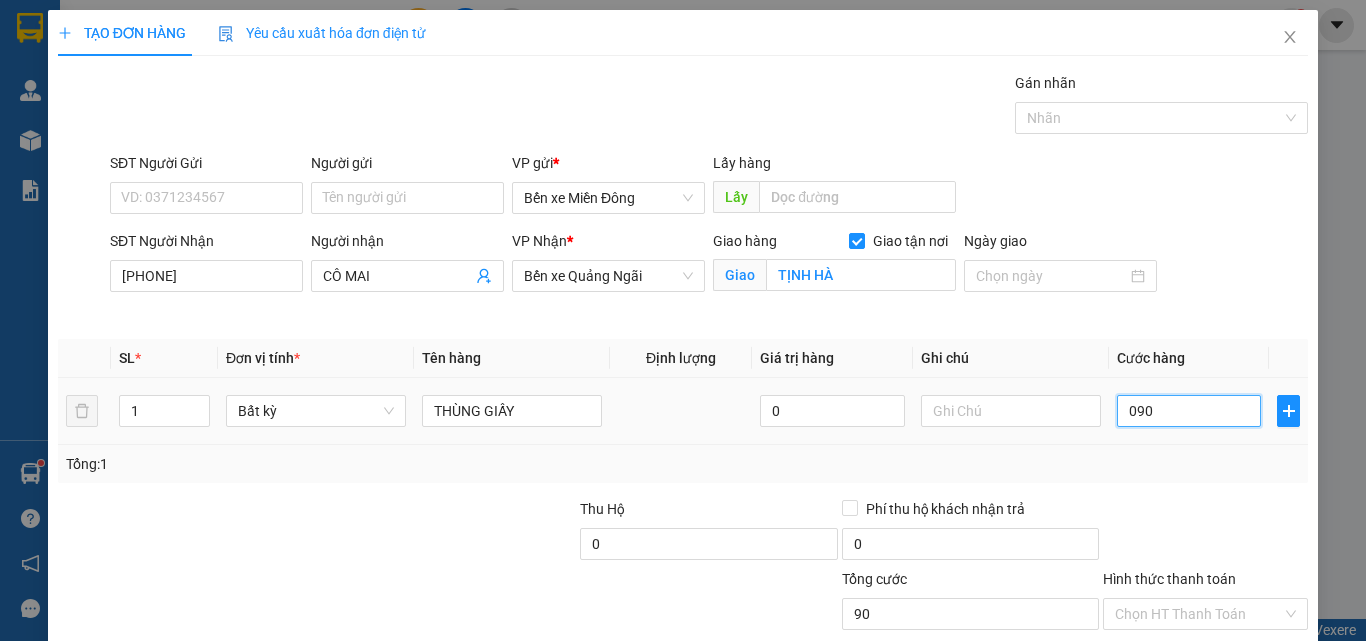 type on "090" 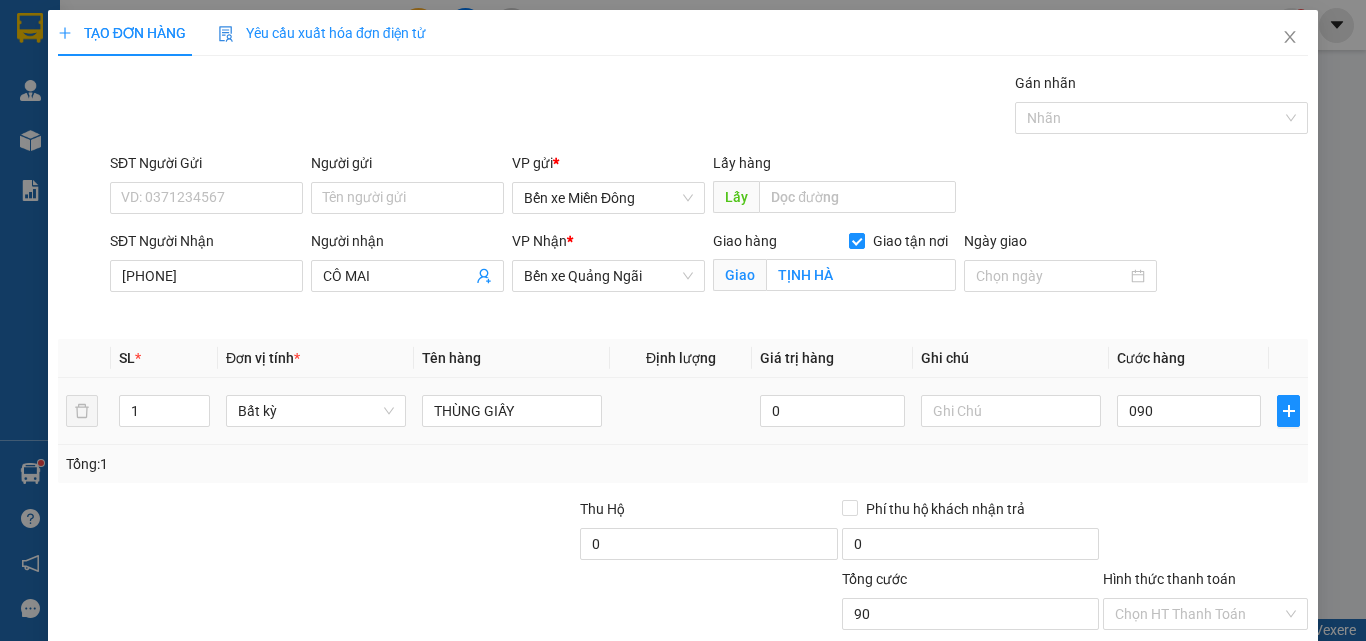 type on "90.000" 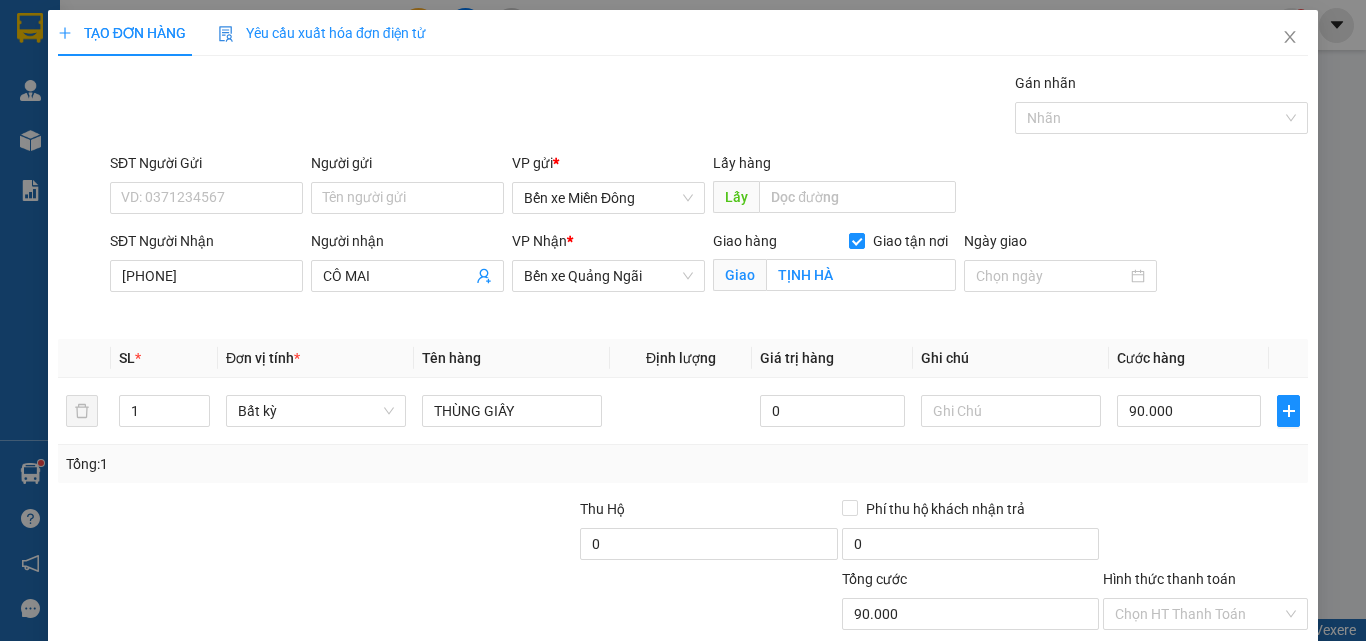 click at bounding box center [1205, 533] 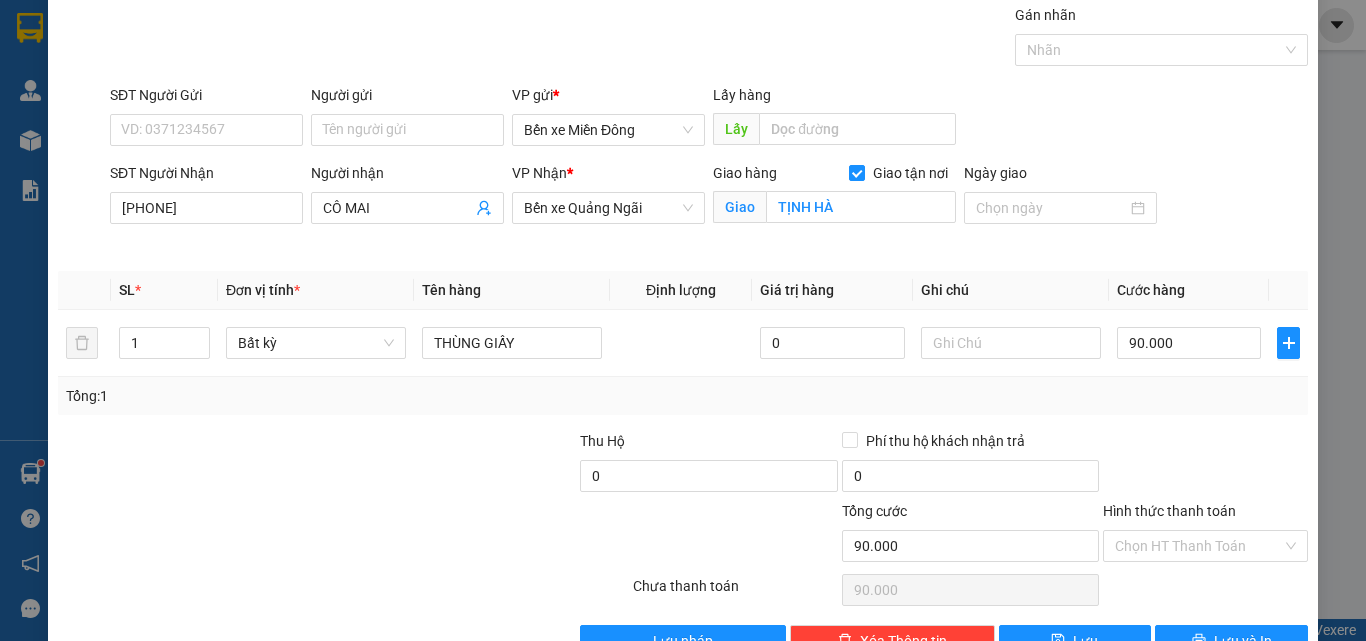 scroll, scrollTop: 123, scrollLeft: 0, axis: vertical 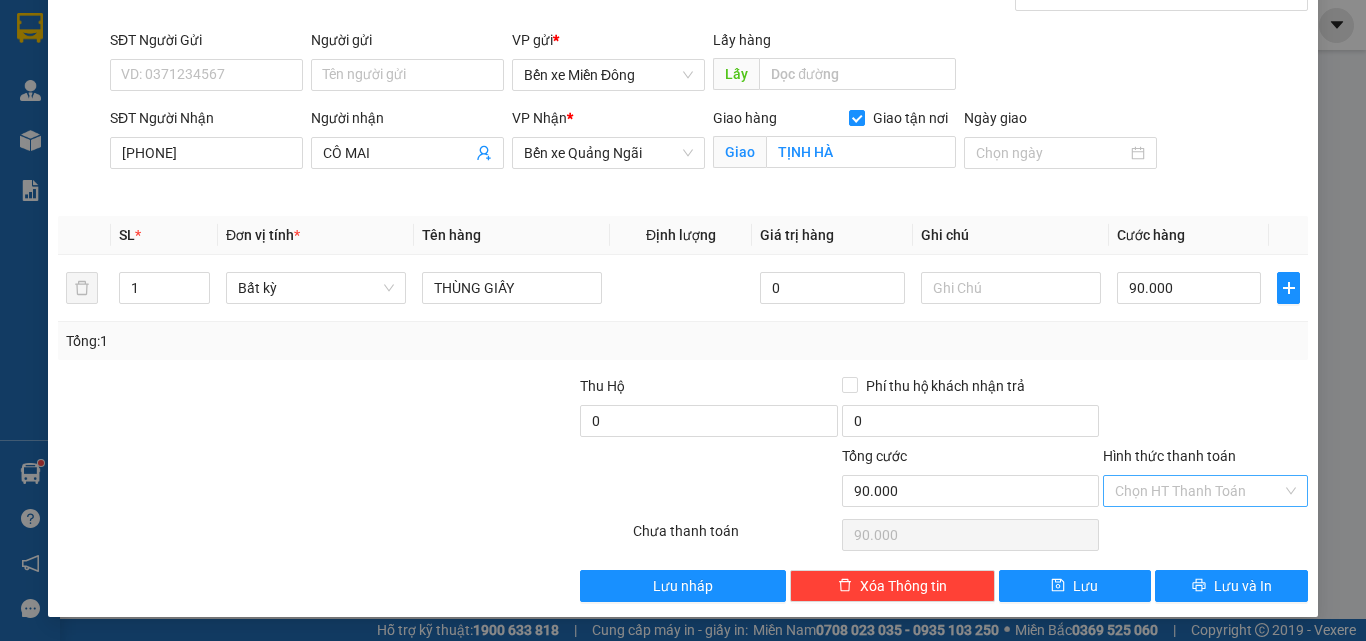 click on "Hình thức thanh toán" at bounding box center [1198, 491] 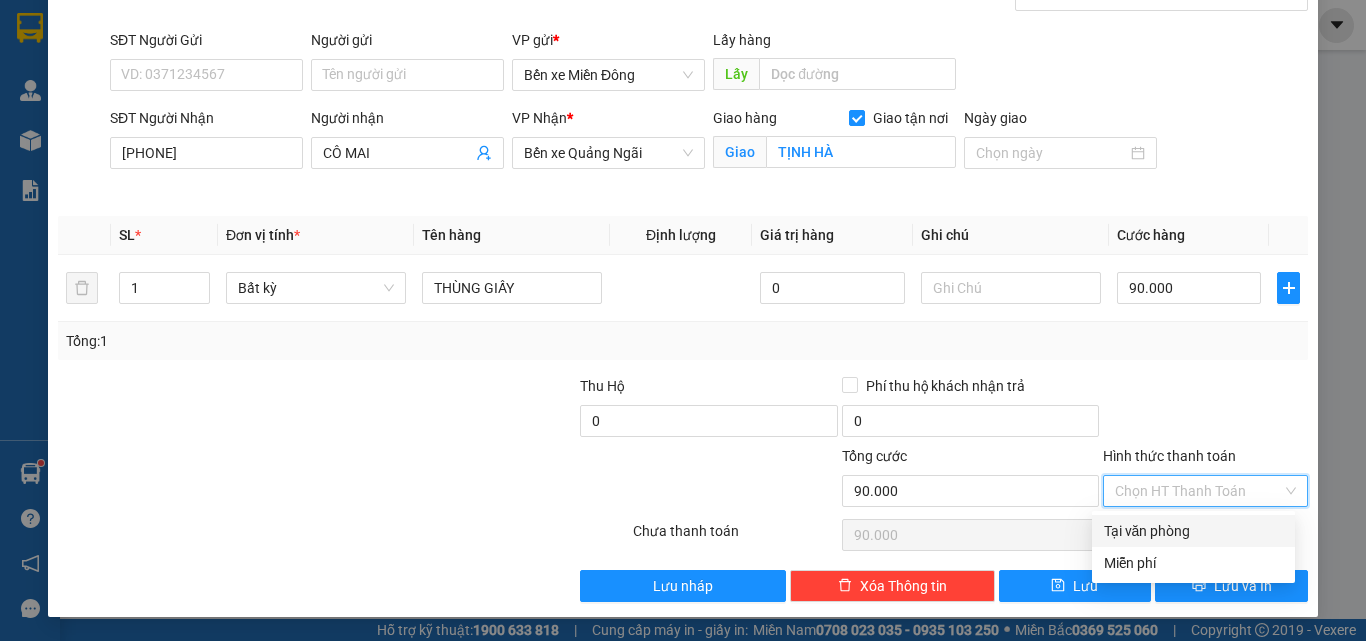 click on "Tại văn phòng" at bounding box center [1193, 531] 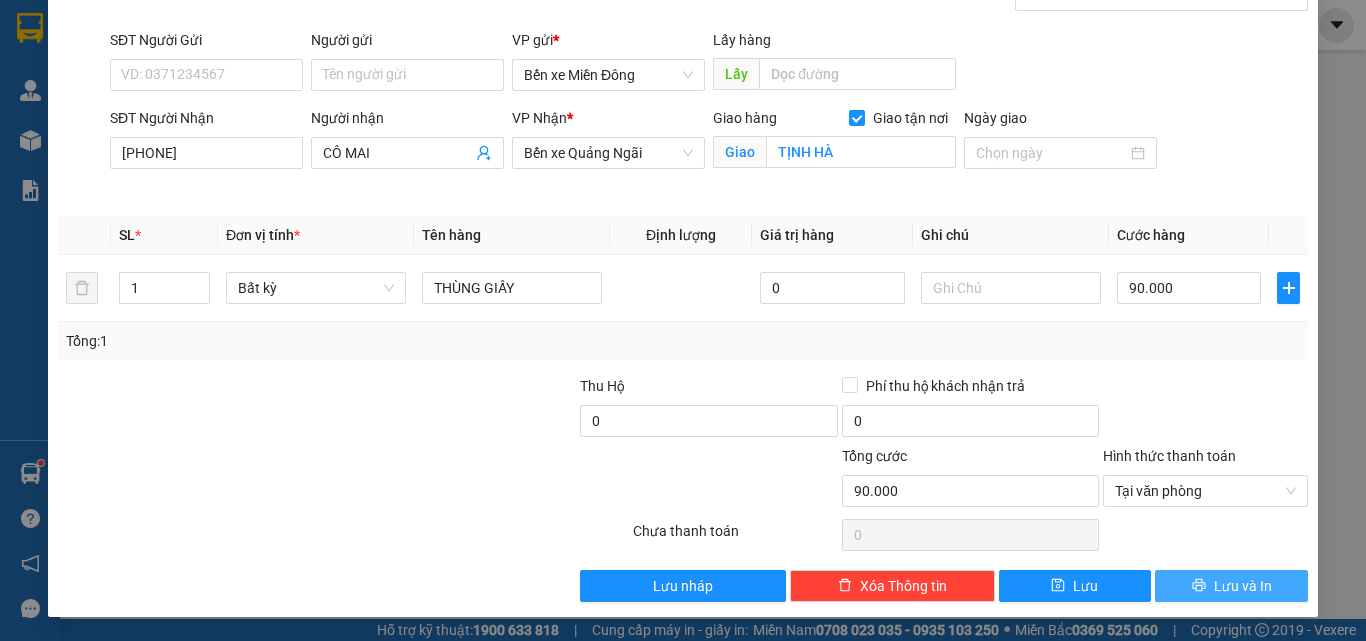 click on "Lưu và In" at bounding box center [1243, 586] 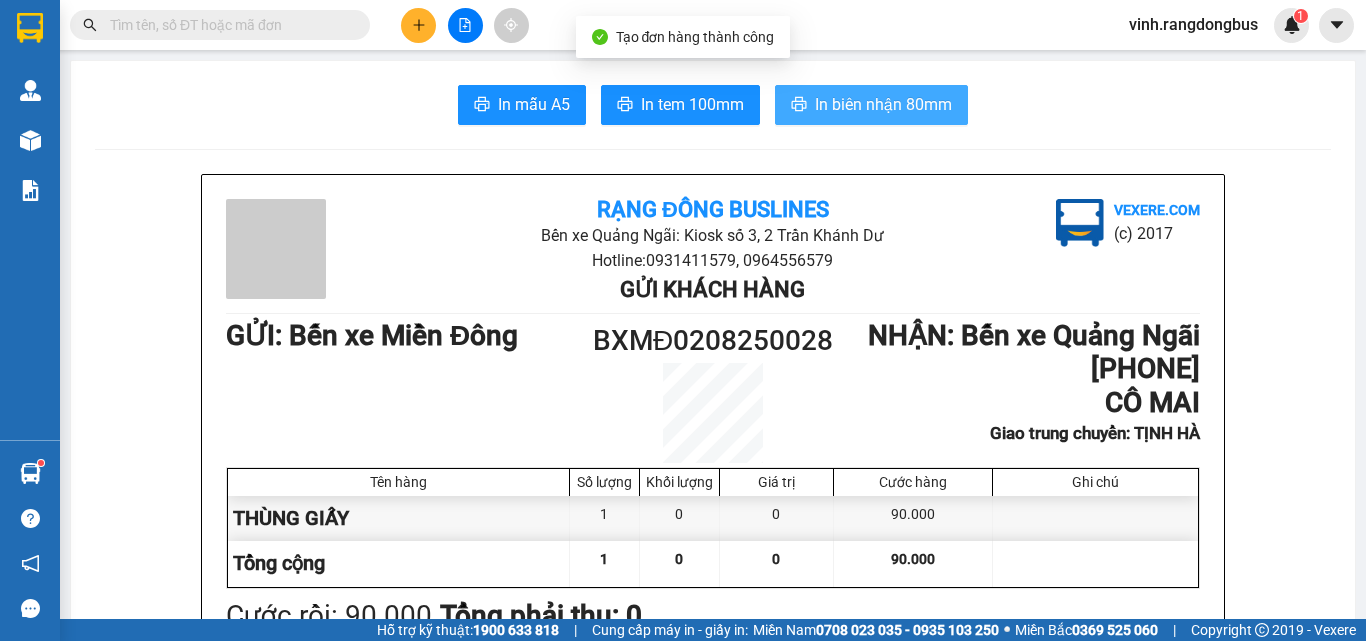 click on "In biên nhận 80mm" at bounding box center [883, 104] 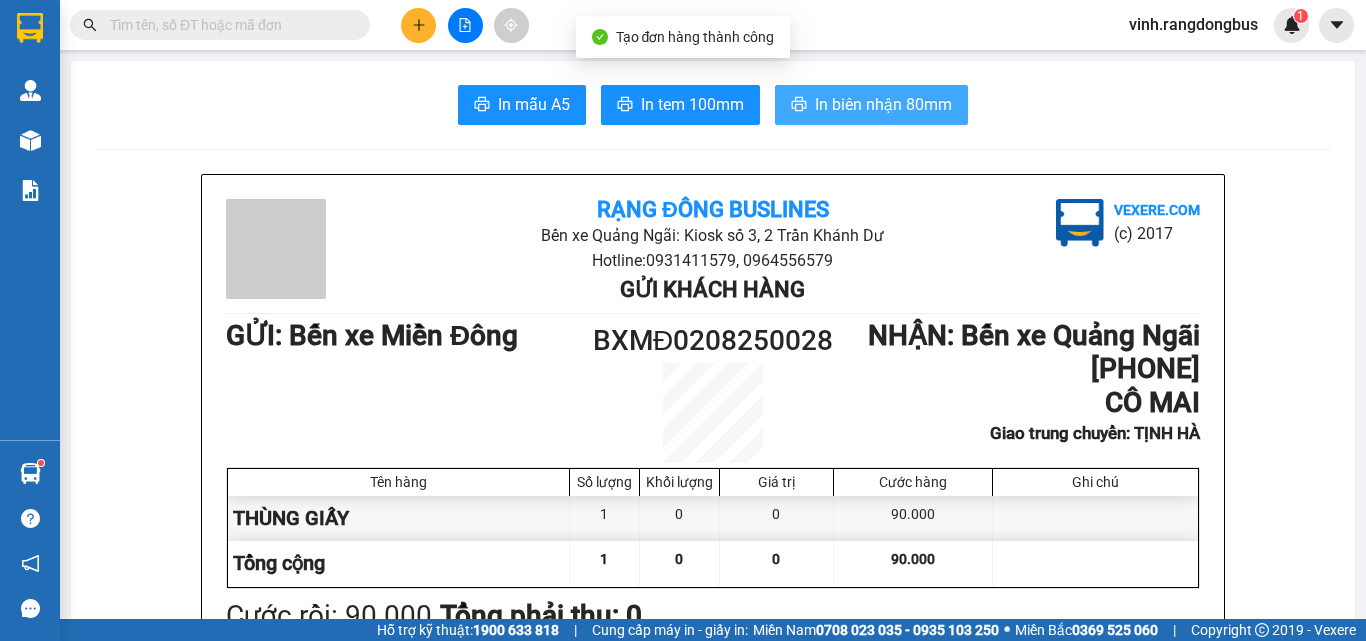 scroll, scrollTop: 0, scrollLeft: 0, axis: both 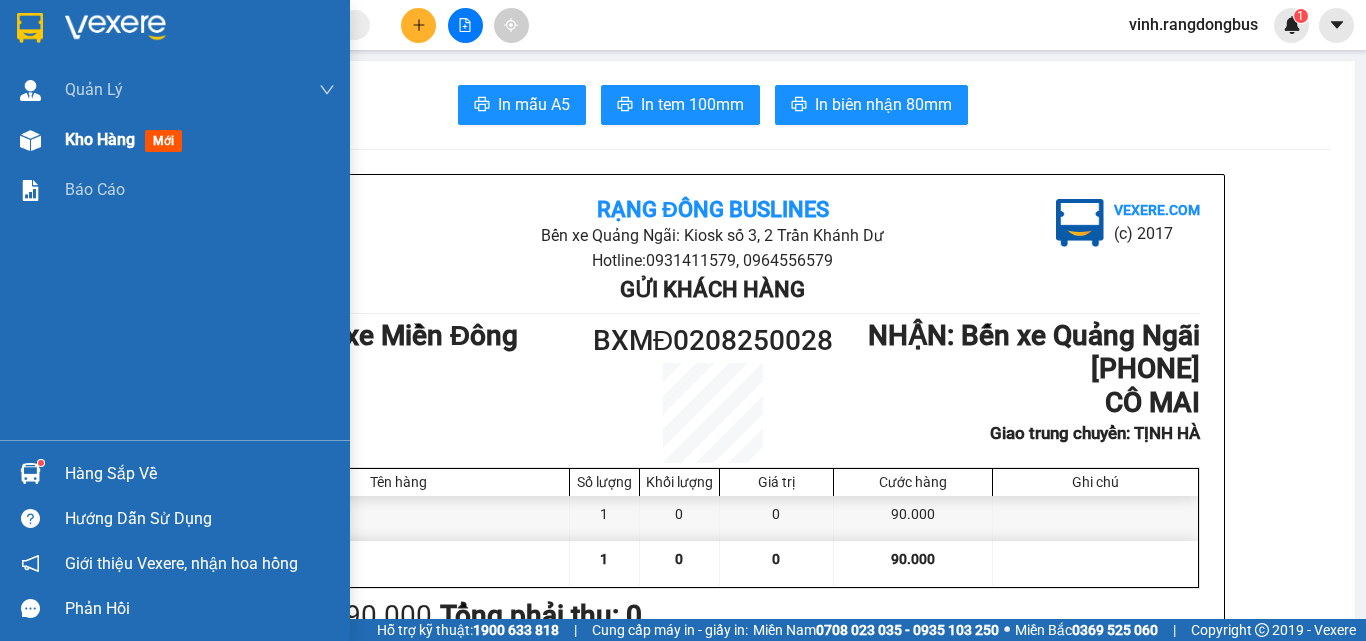 click at bounding box center (30, 140) 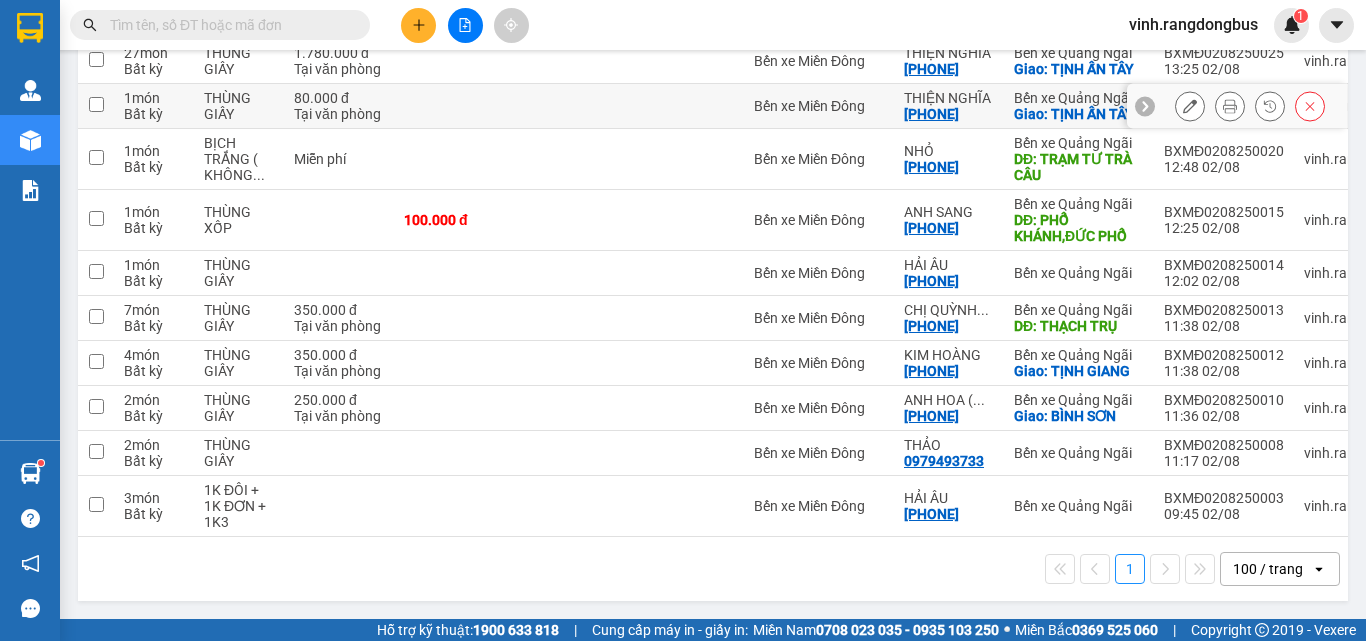 scroll, scrollTop: 0, scrollLeft: 0, axis: both 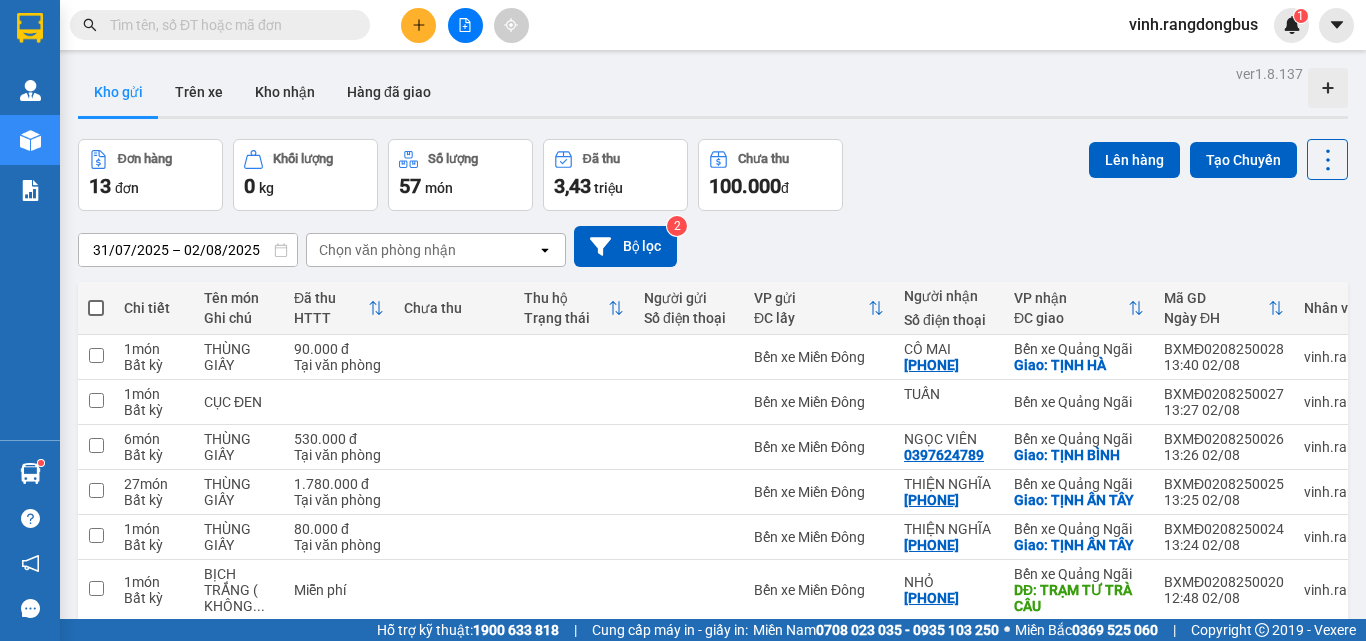 click at bounding box center [418, 25] 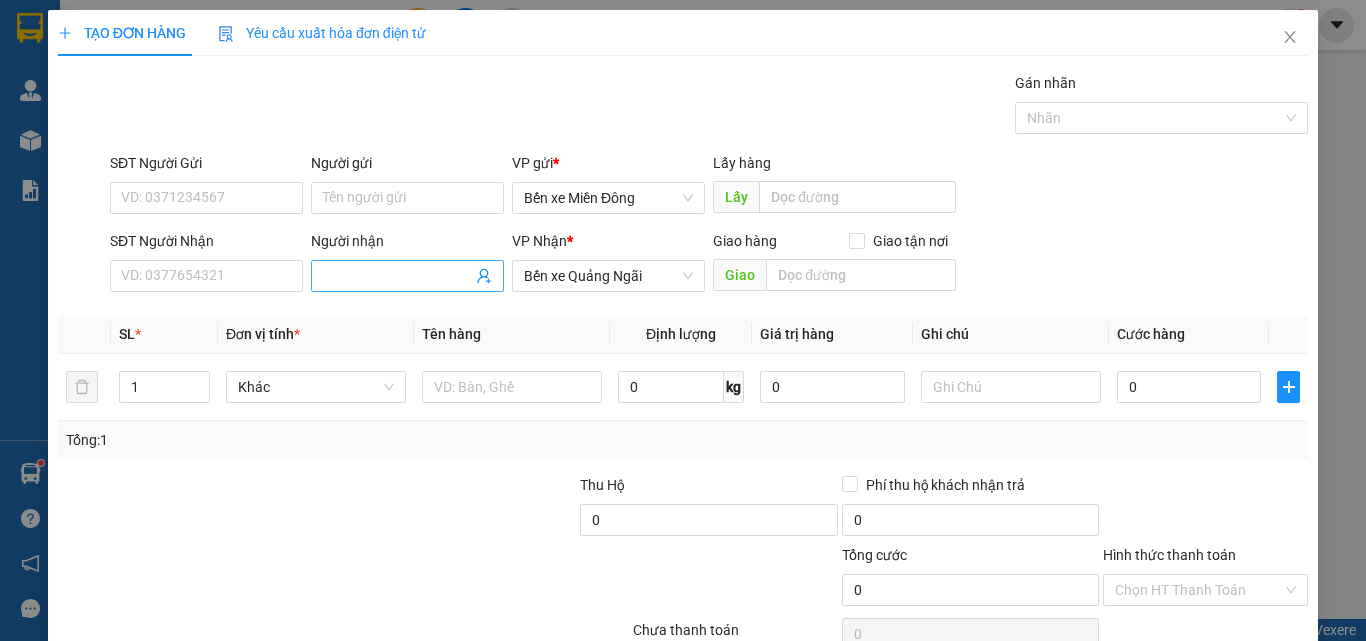 click on "Người nhận" at bounding box center [397, 276] 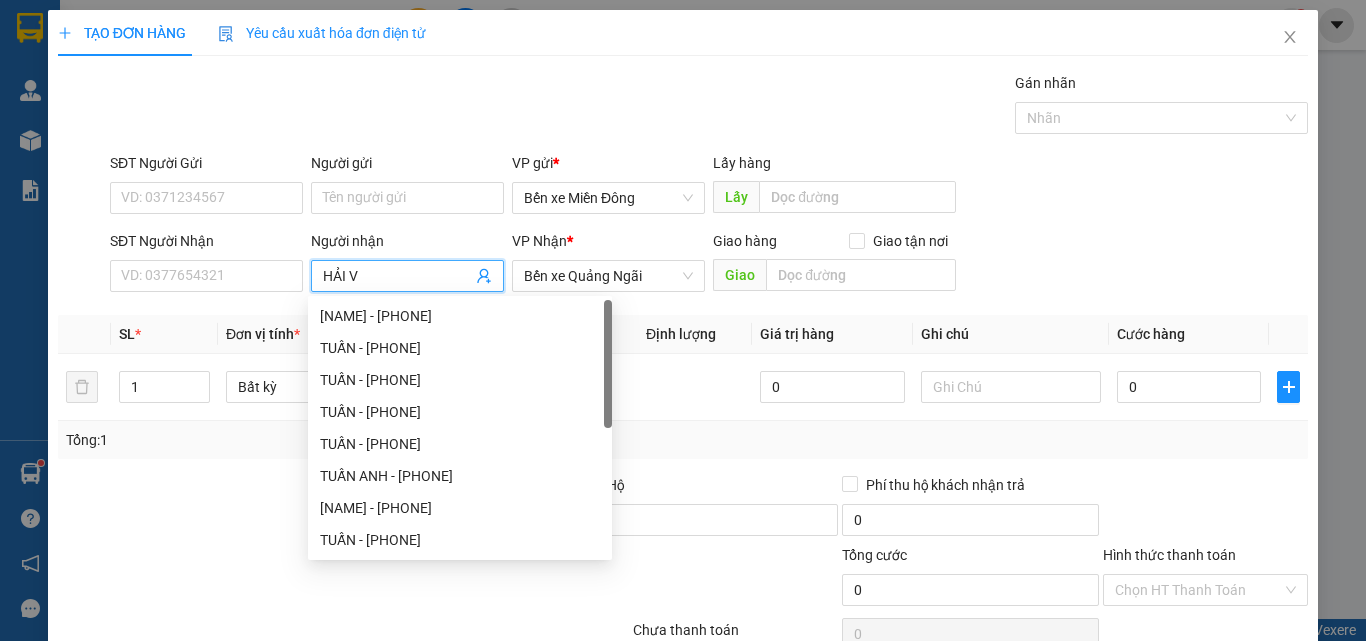 type on "HẢI VY" 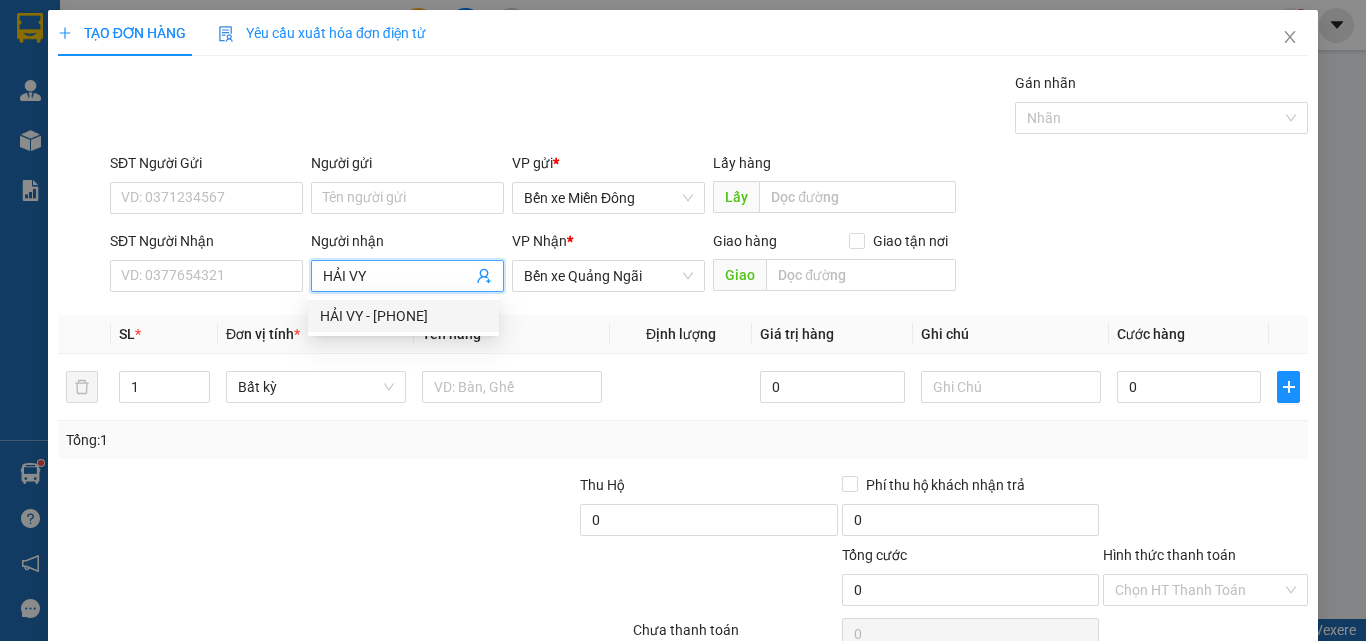 click on "HẢI VY - 0905764147" at bounding box center [403, 316] 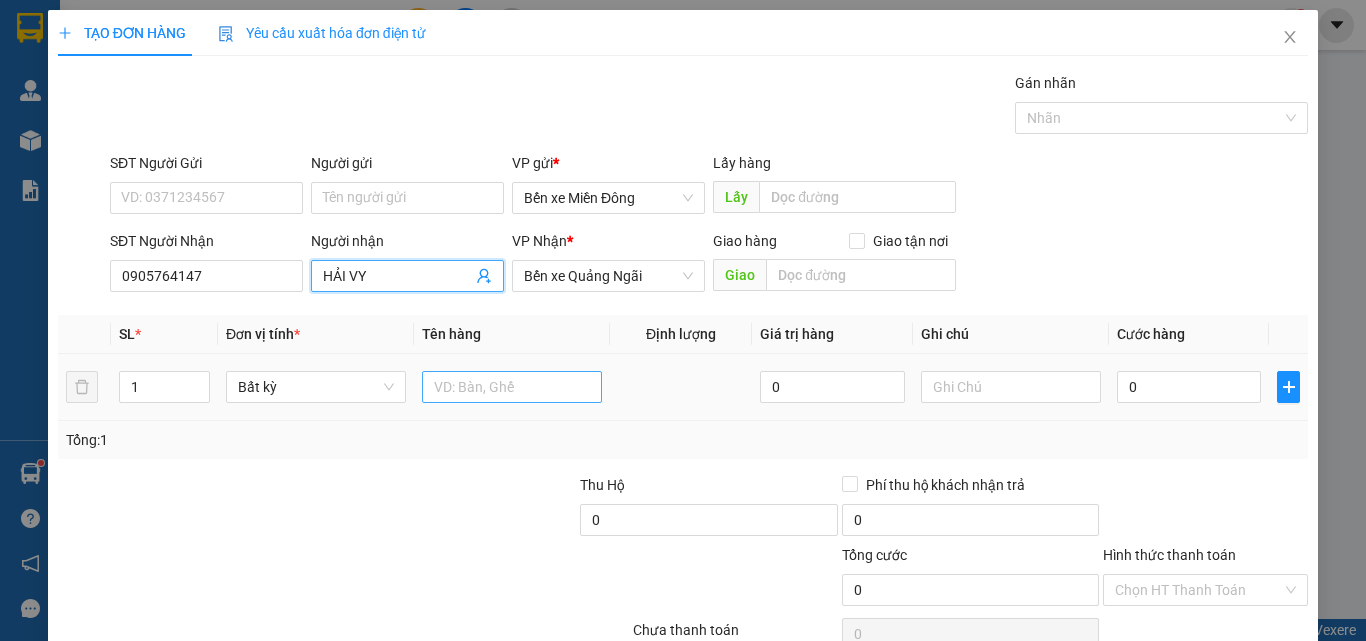 type on "HẢI VY" 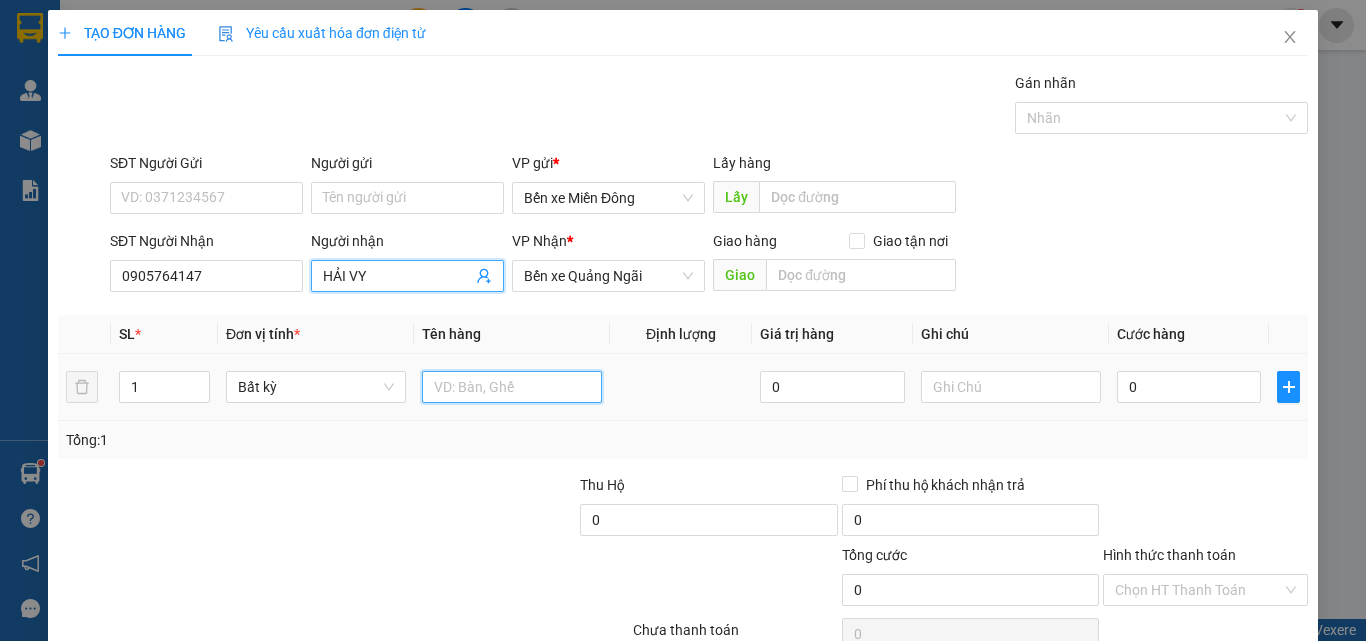 click at bounding box center (512, 387) 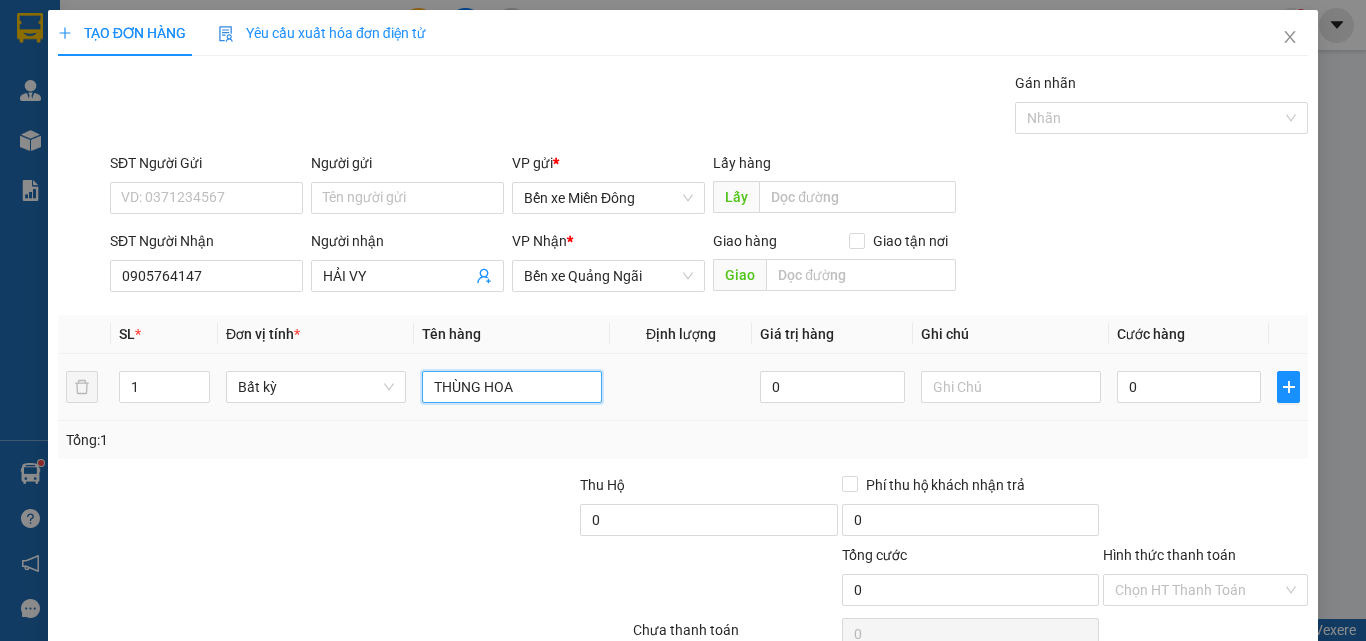 scroll, scrollTop: 99, scrollLeft: 0, axis: vertical 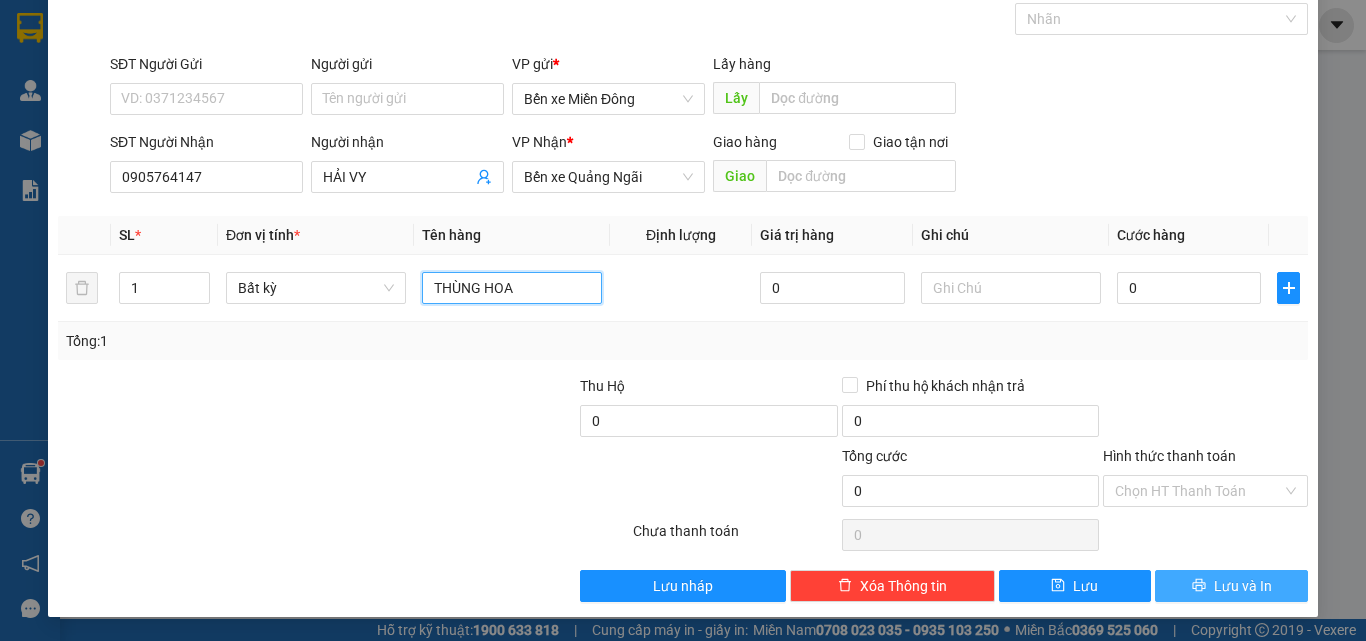 type on "THÙNG HOA" 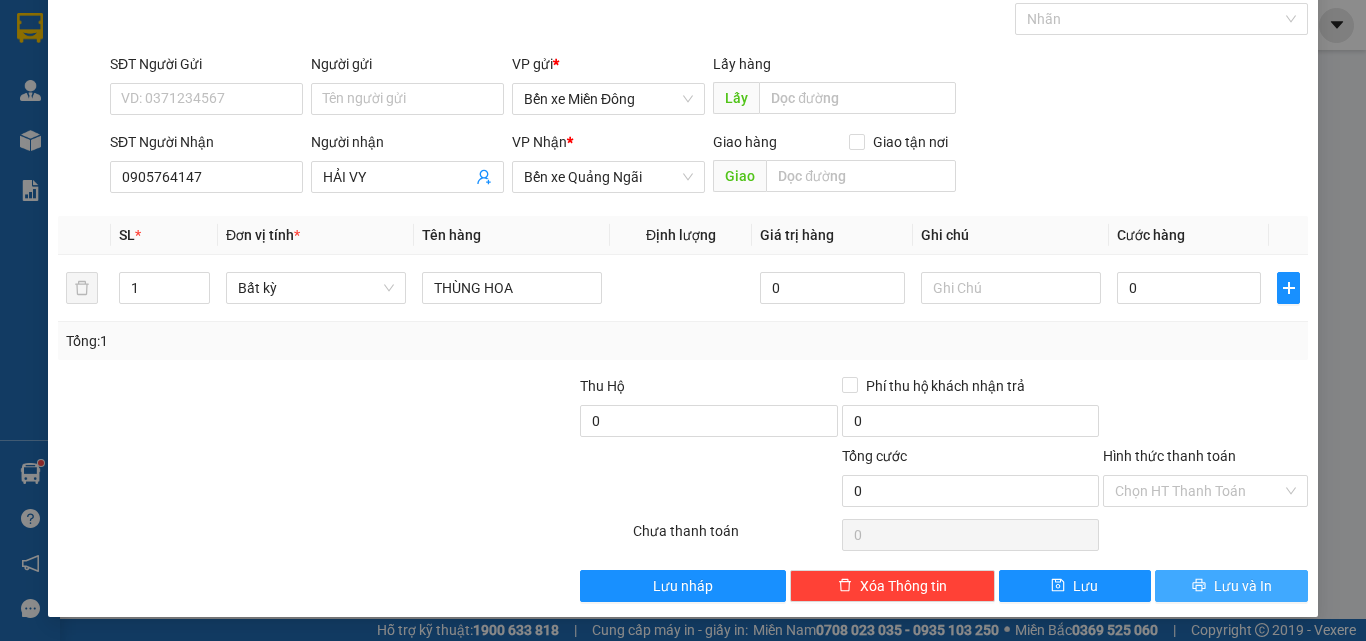 click on "Lưu và In" at bounding box center [1243, 586] 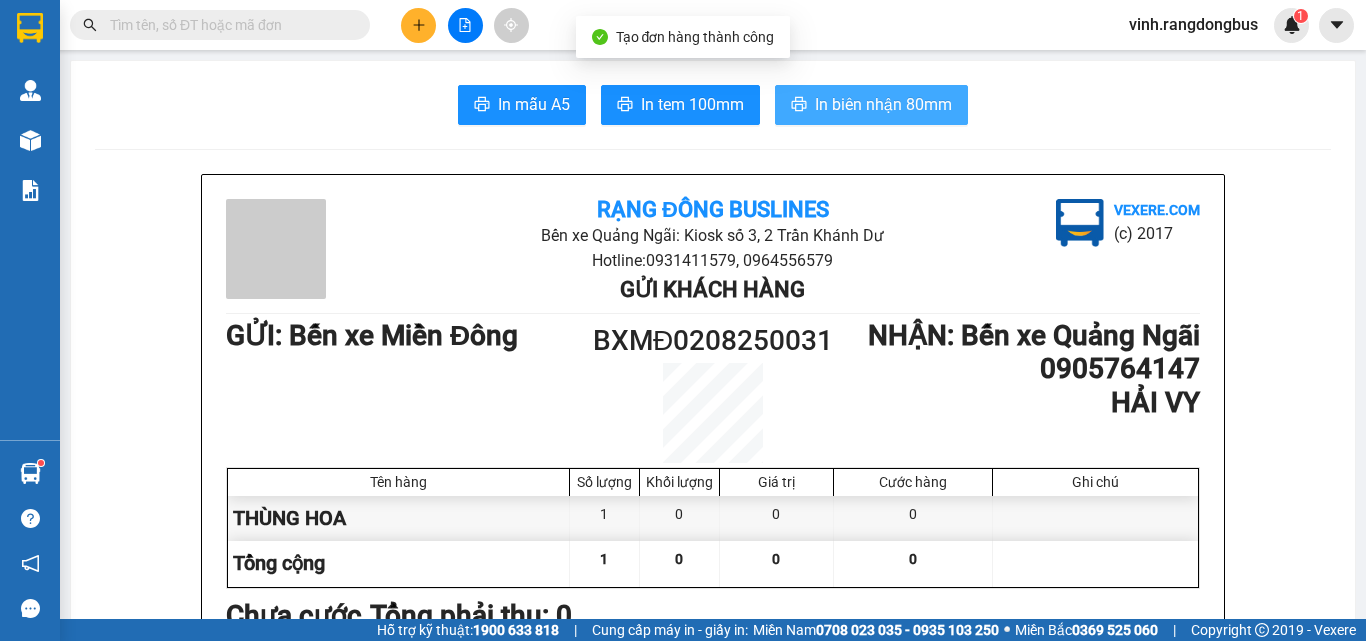 click on "In biên nhận 80mm" at bounding box center (883, 104) 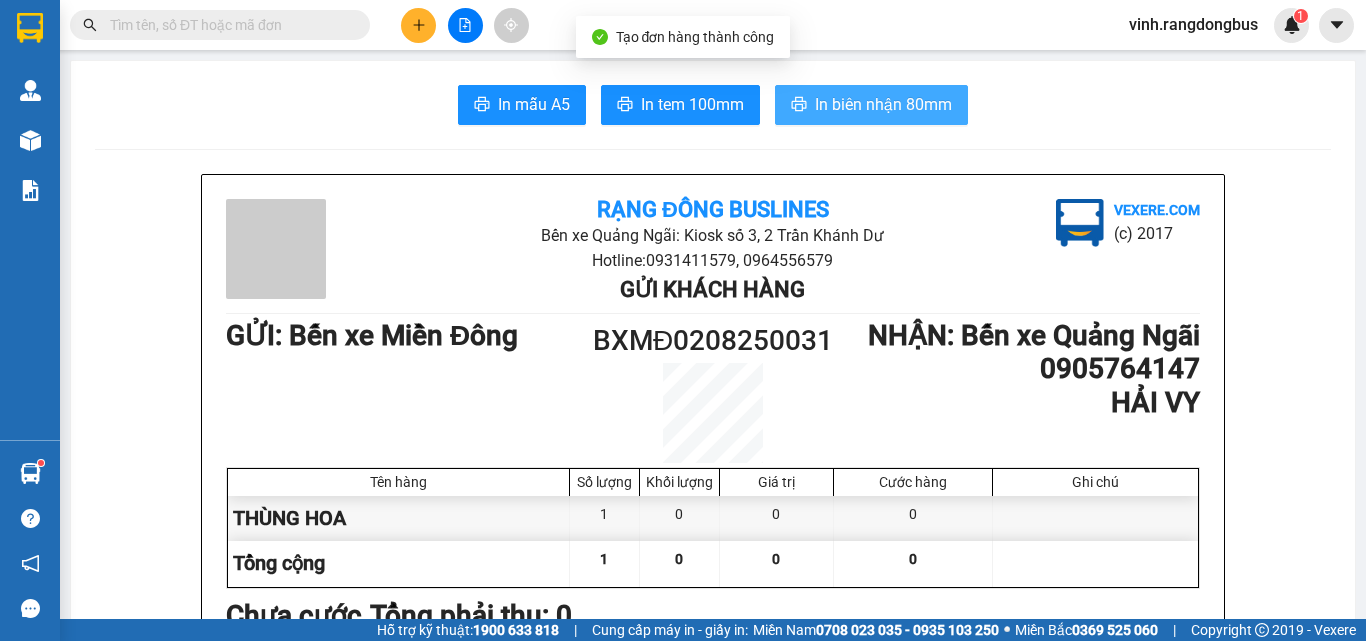 scroll, scrollTop: 0, scrollLeft: 0, axis: both 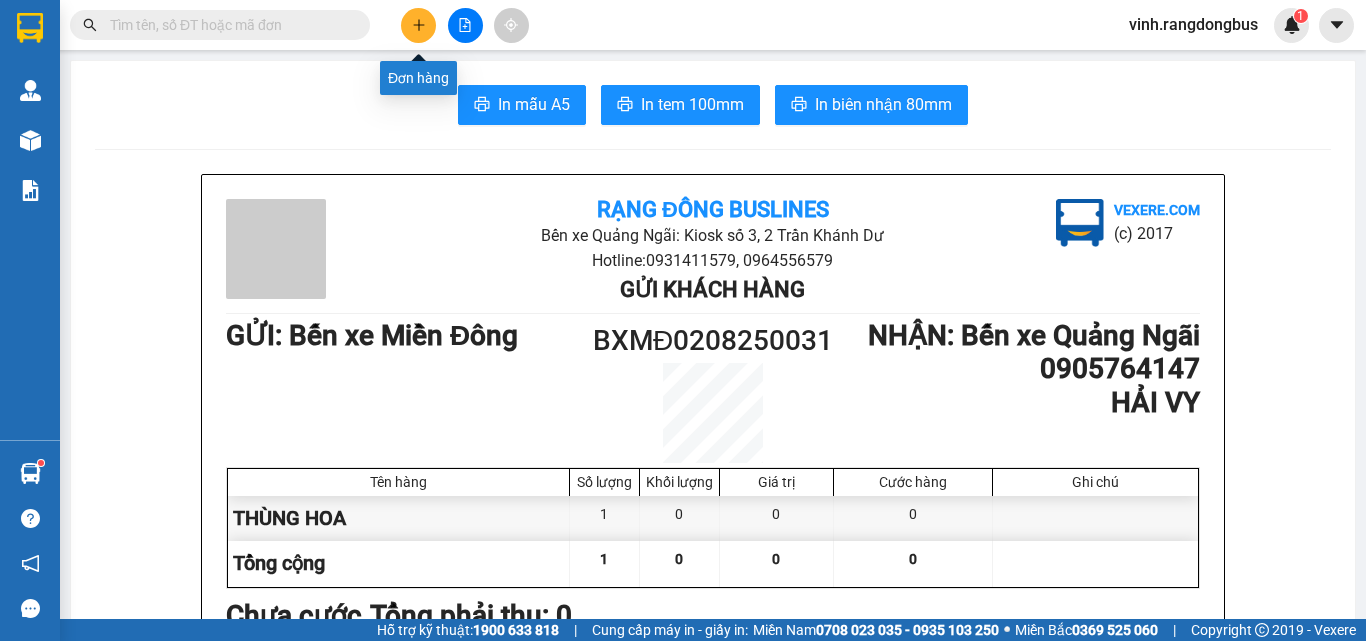 click at bounding box center (418, 25) 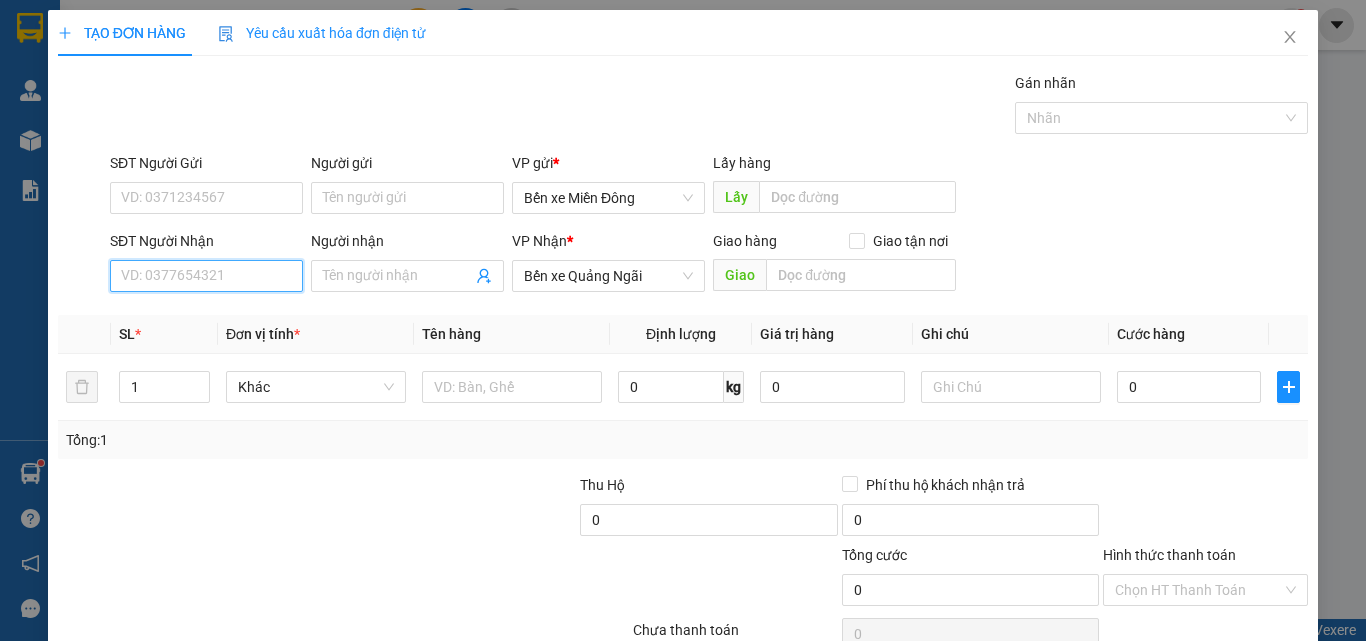 click on "SĐT Người Nhận" at bounding box center (206, 276) 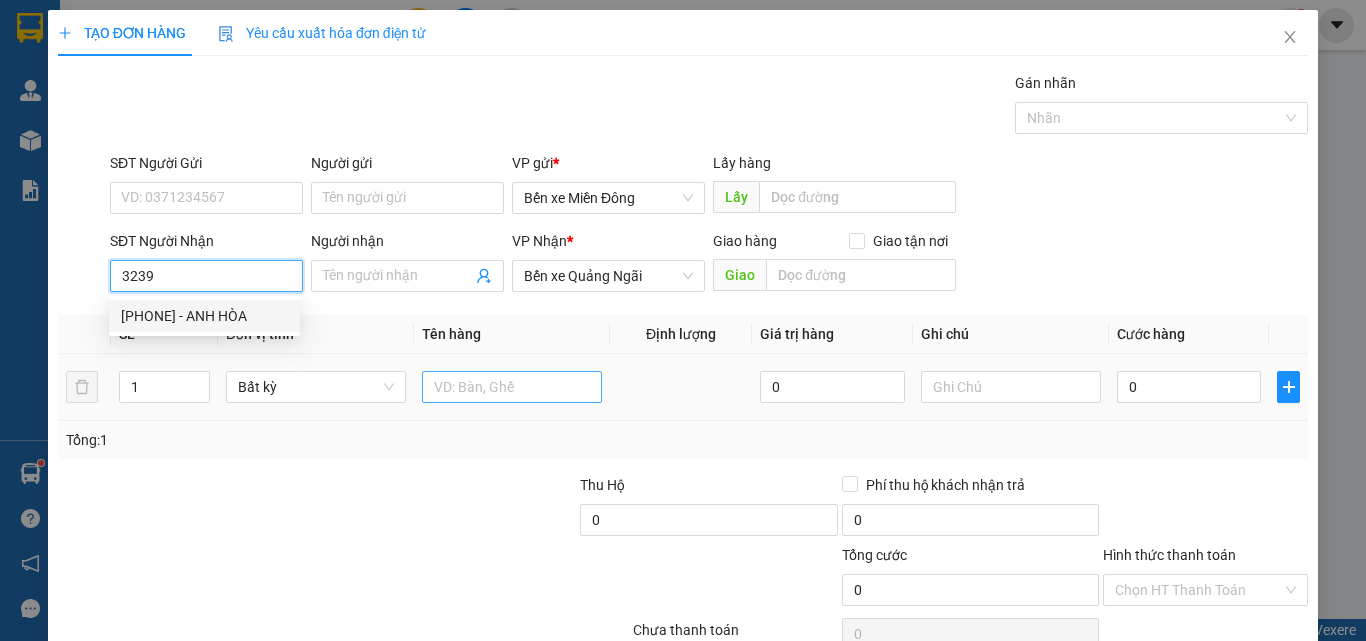 drag, startPoint x: 218, startPoint y: 310, endPoint x: 574, endPoint y: 396, distance: 366.24036 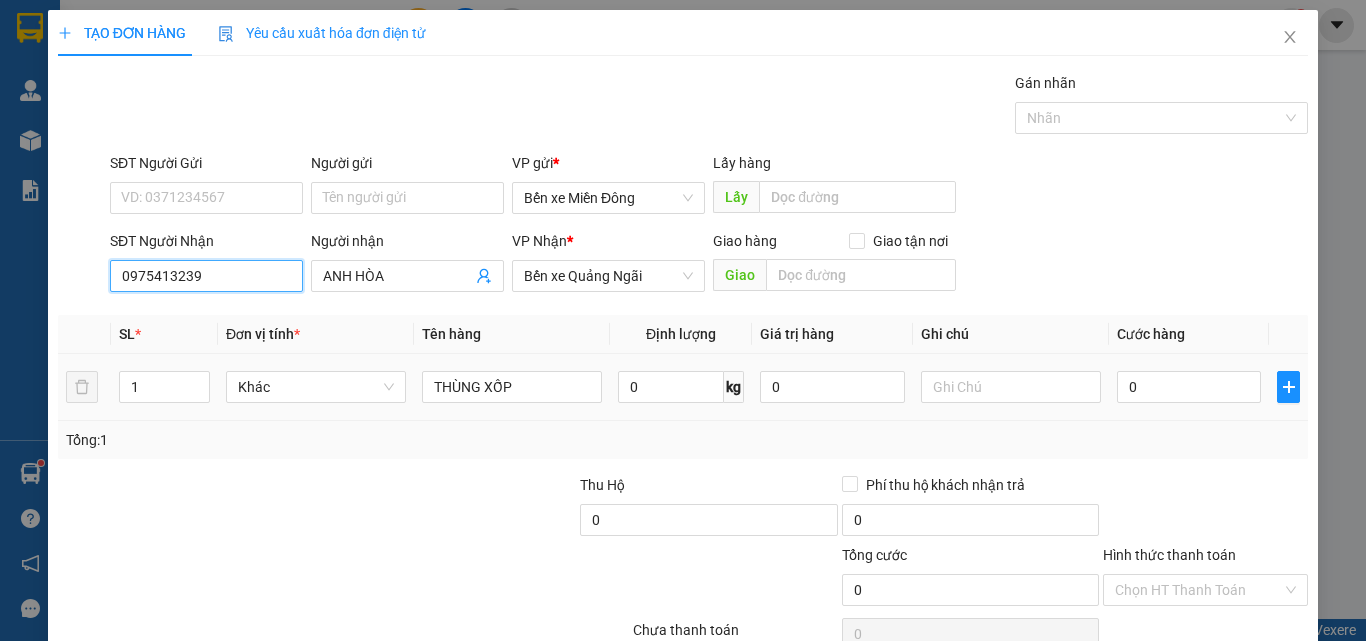 type on "0975413239" 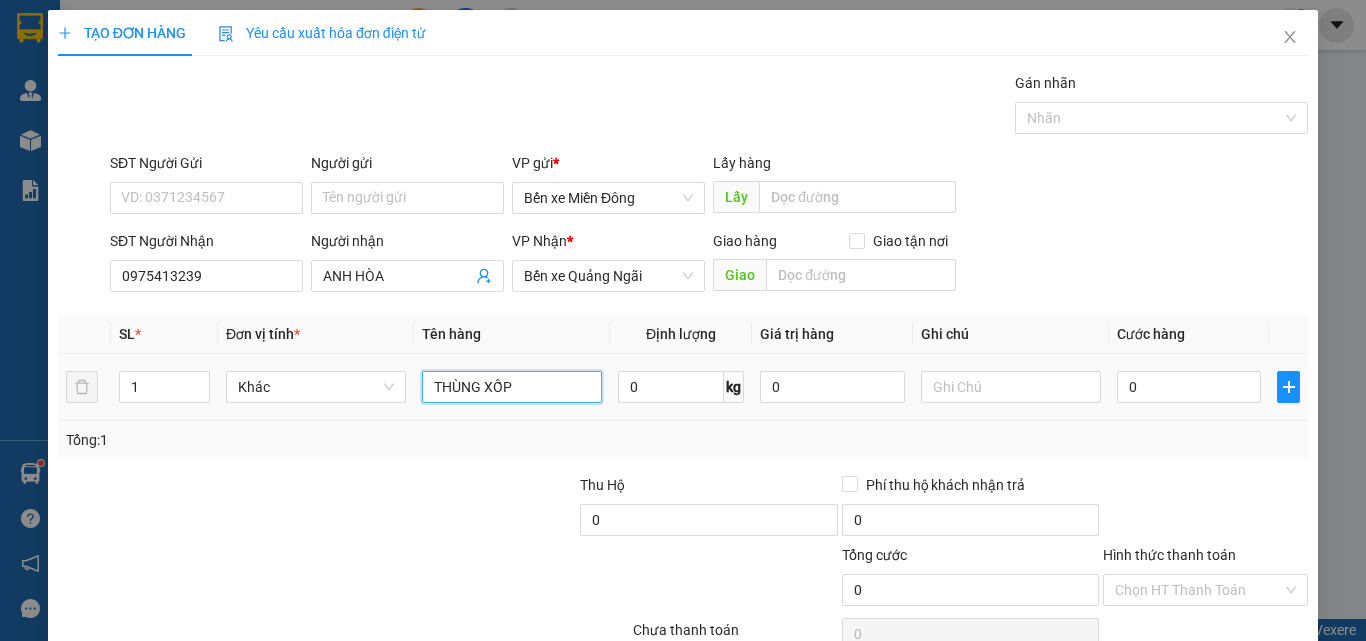 click on "THÙNG XỐP" at bounding box center (512, 387) 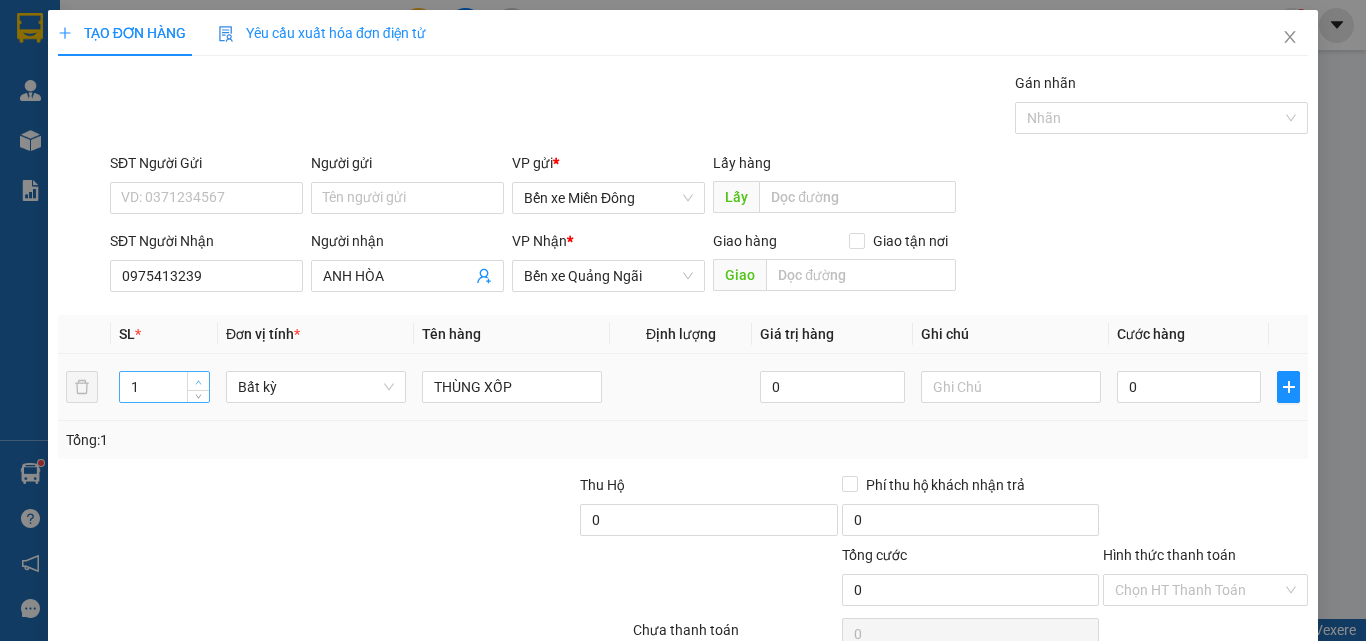 type on "2" 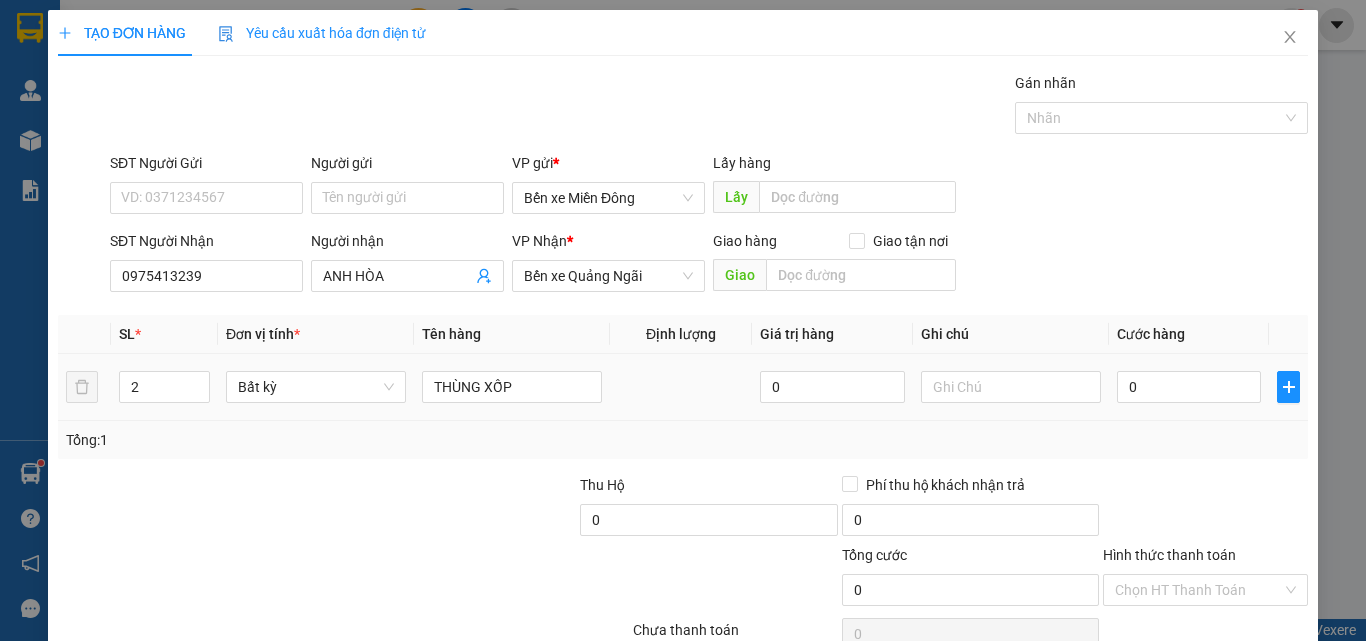 drag, startPoint x: 200, startPoint y: 373, endPoint x: 746, endPoint y: 321, distance: 548.4706 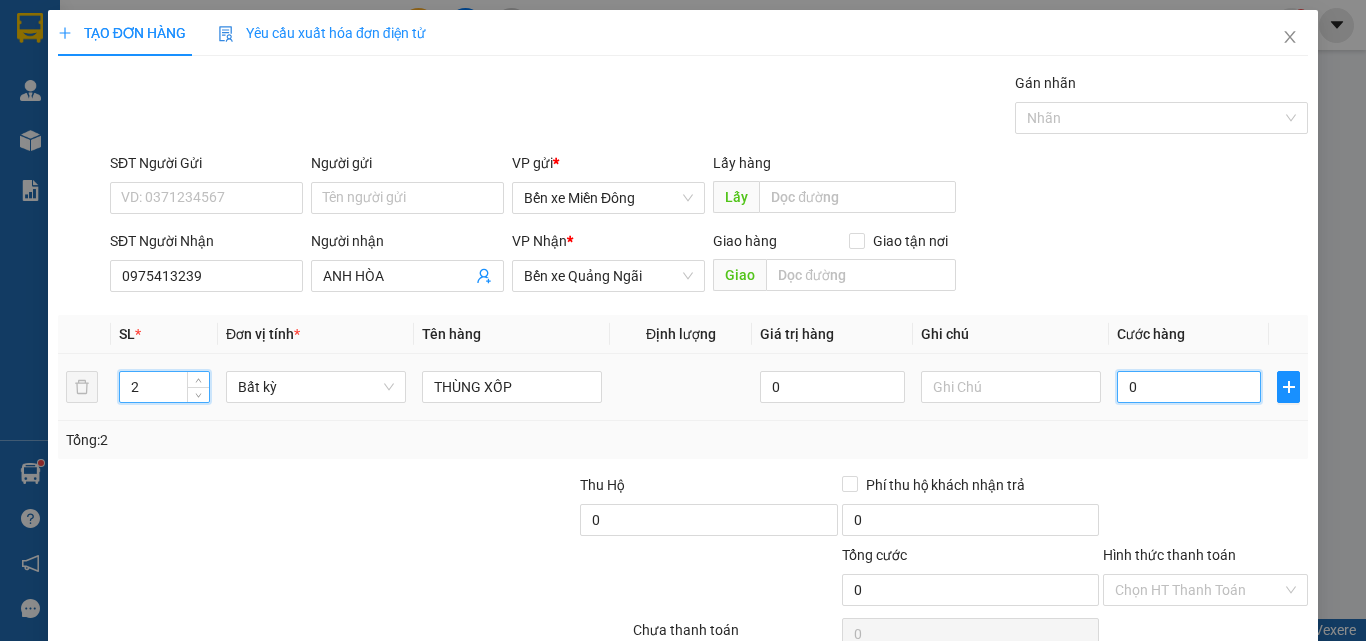 click on "0" at bounding box center [1189, 387] 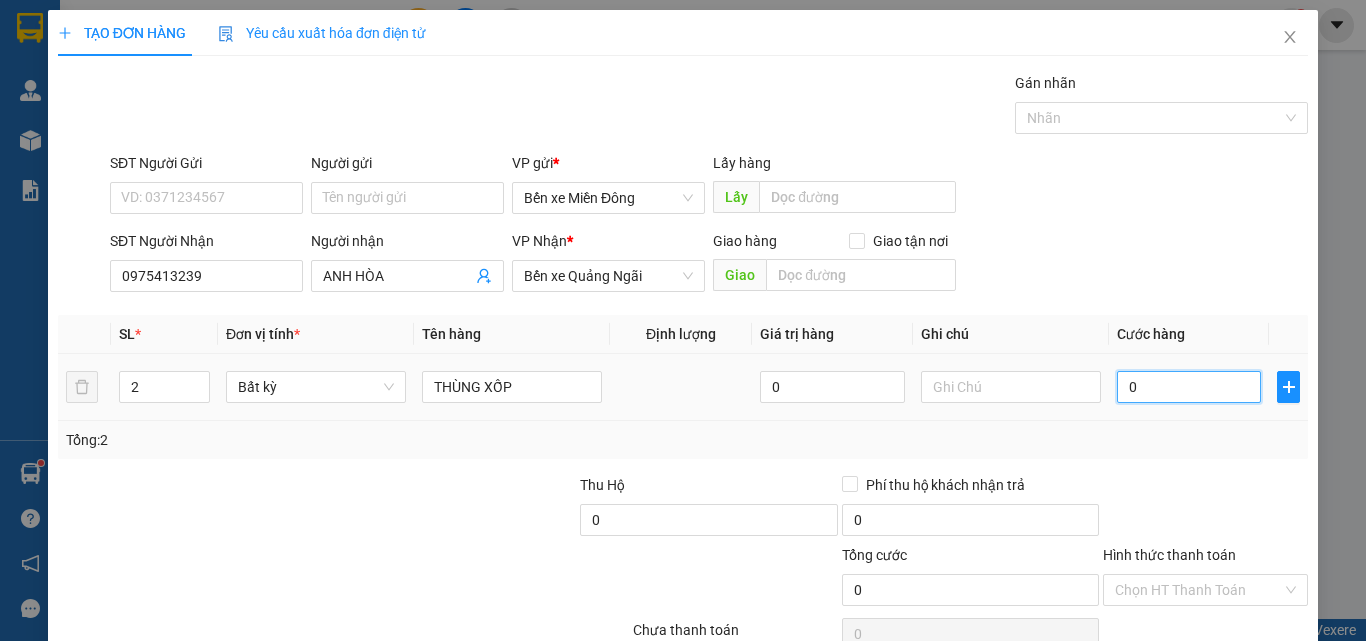 type on "2" 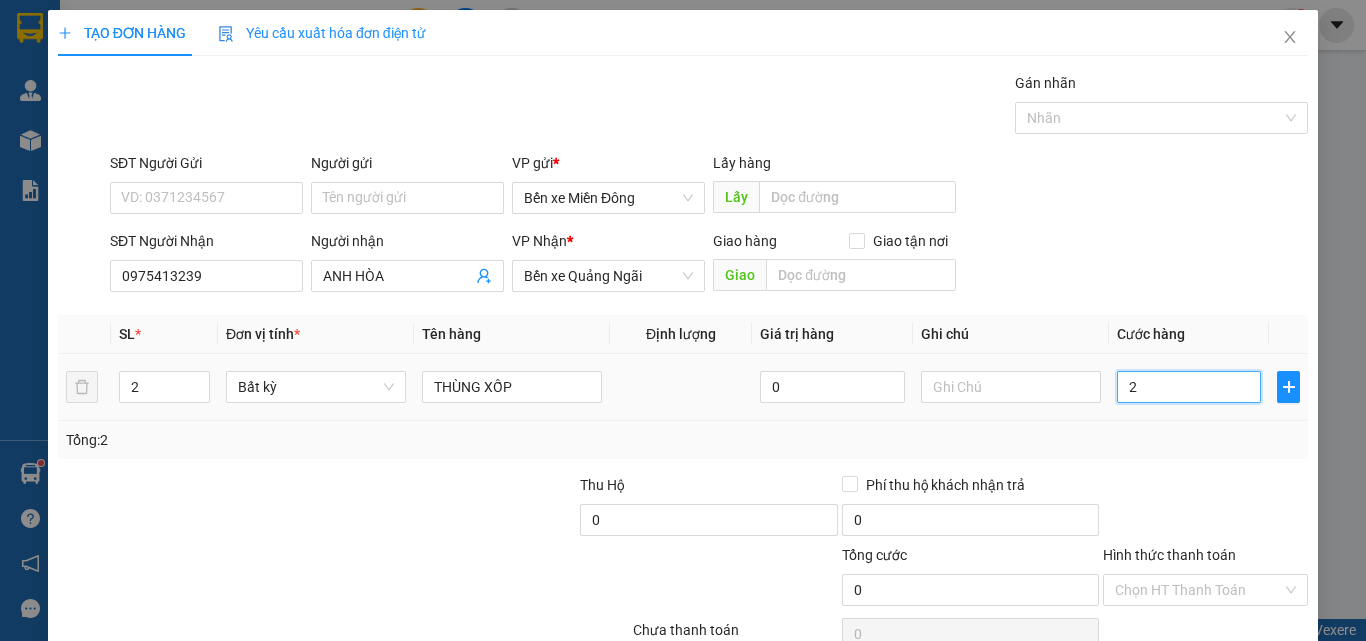 type on "2" 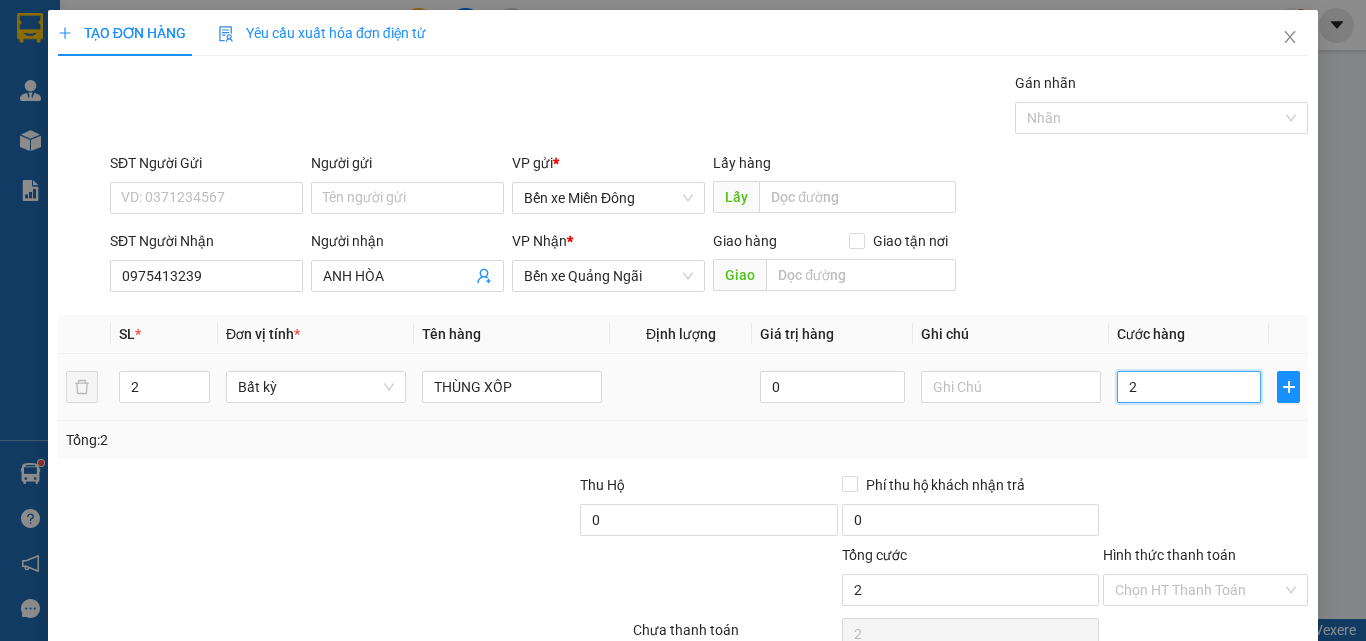type 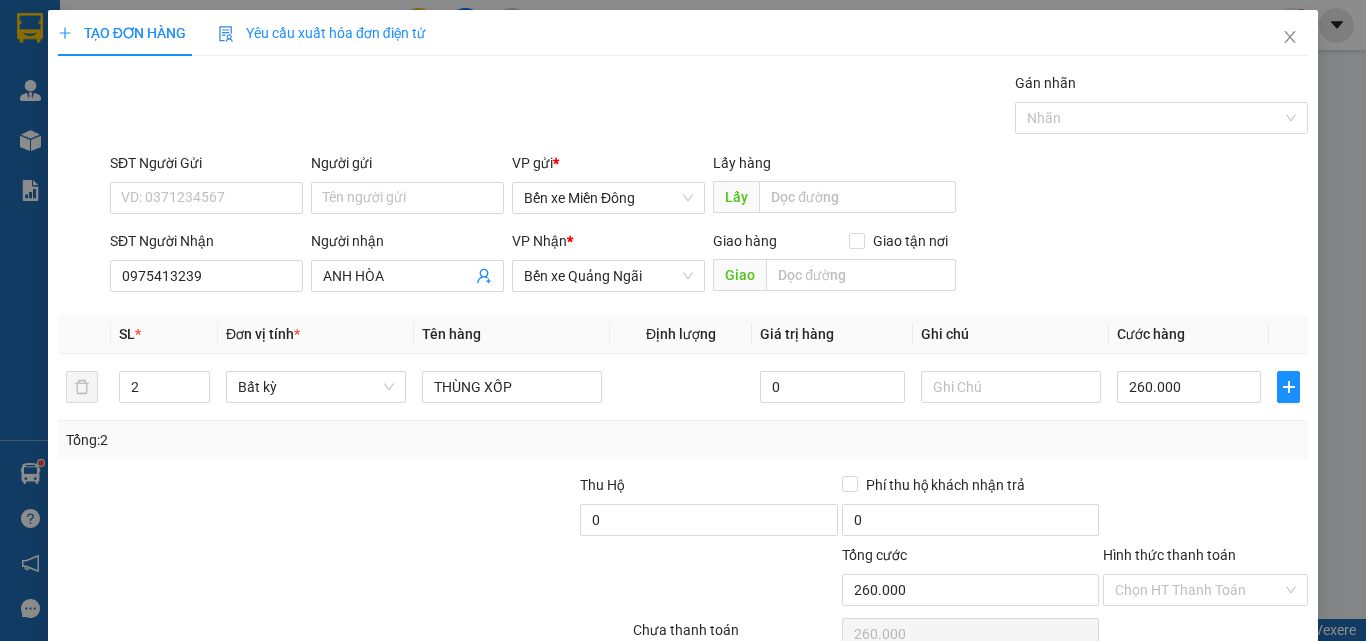 click at bounding box center (1205, 509) 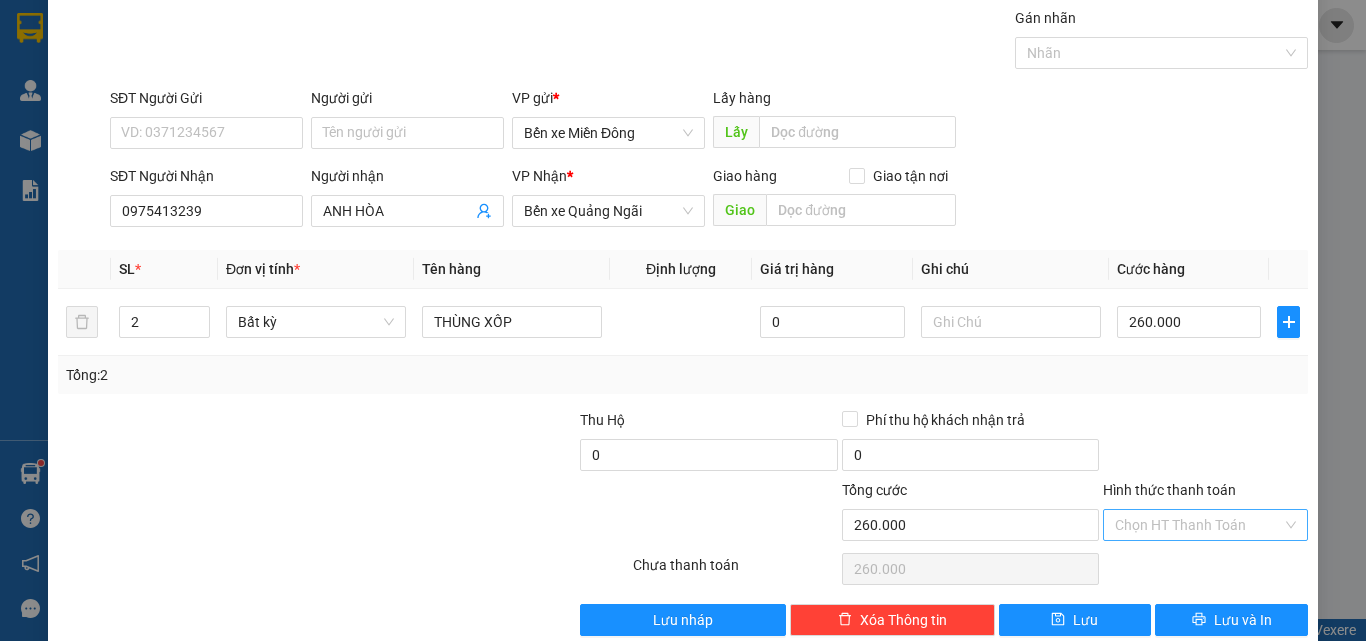 scroll, scrollTop: 99, scrollLeft: 0, axis: vertical 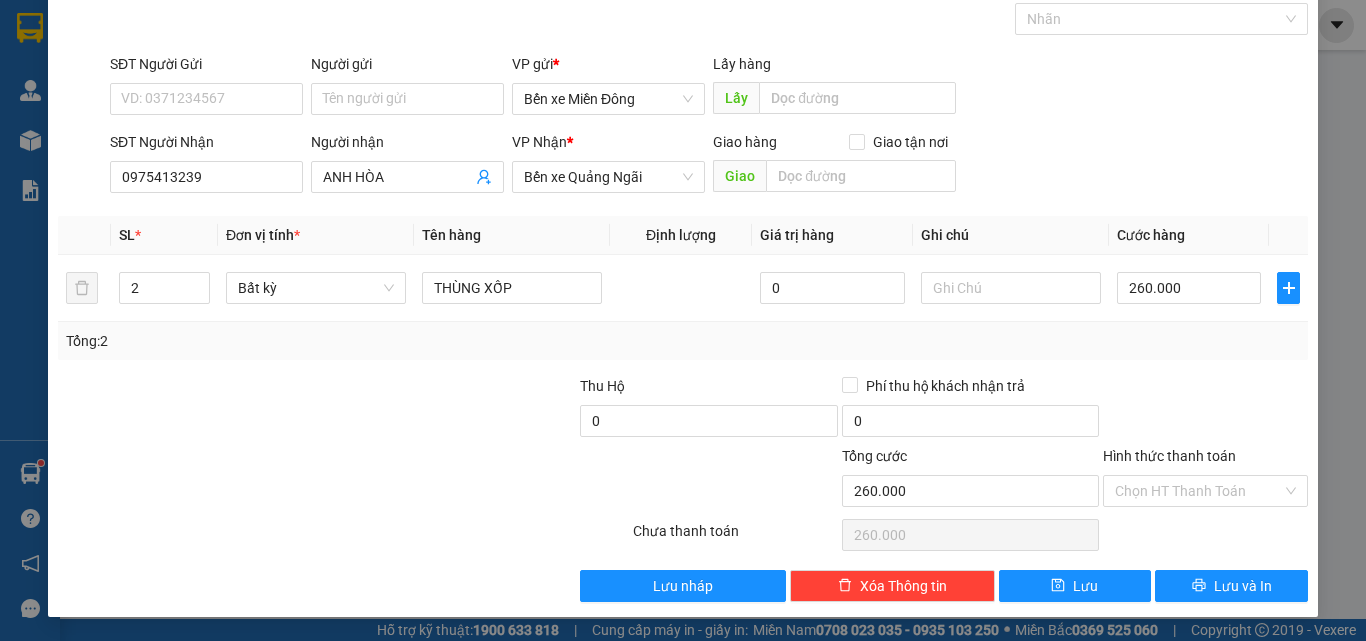 drag, startPoint x: 1192, startPoint y: 506, endPoint x: 1174, endPoint y: 561, distance: 57.870544 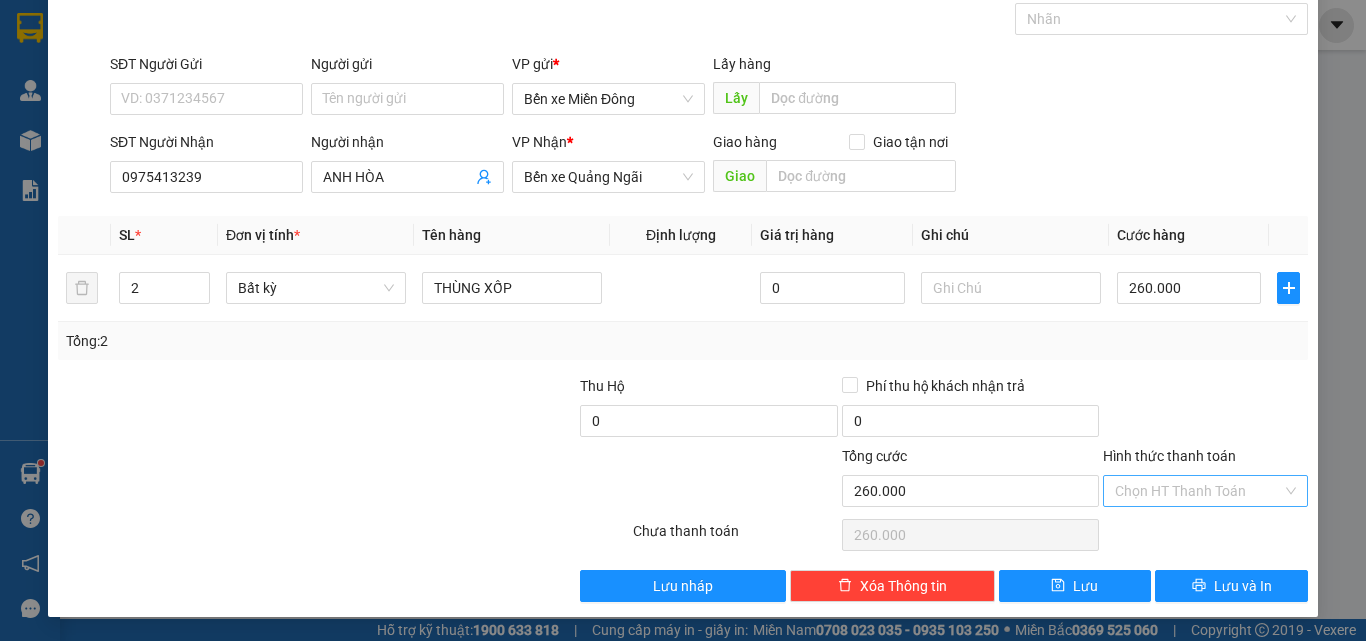 click on "Hình thức thanh toán" at bounding box center (1198, 491) 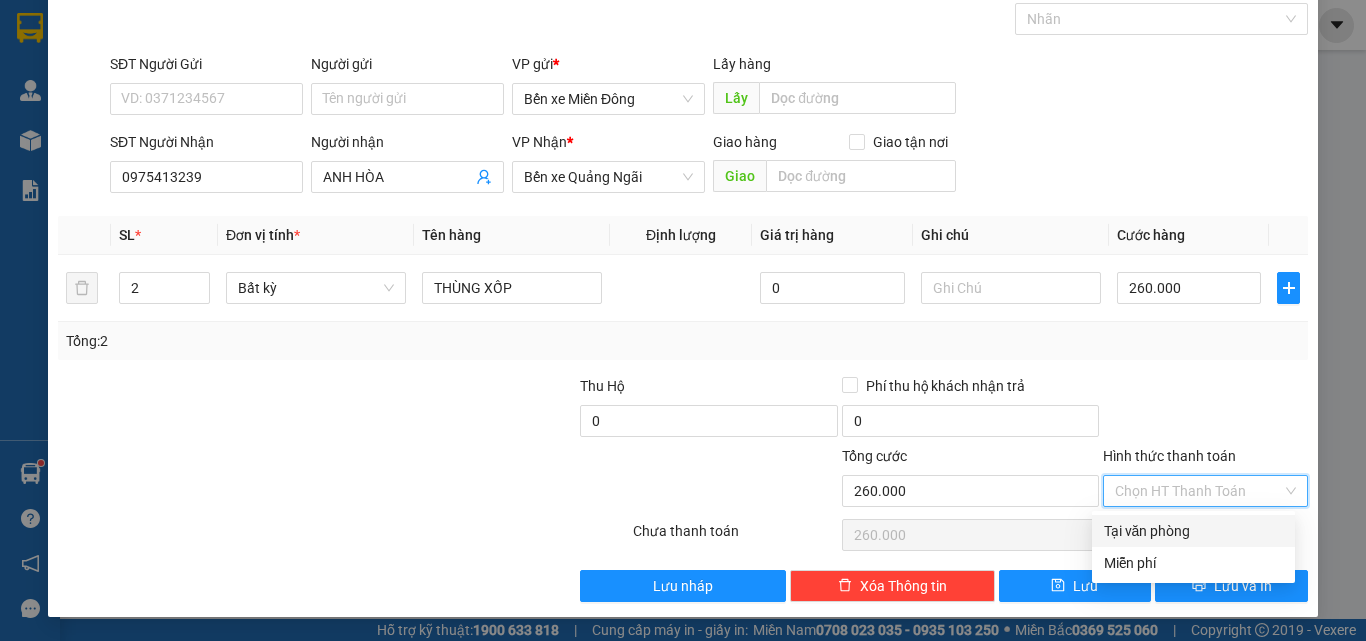 click on "Tại văn phòng" at bounding box center [1193, 531] 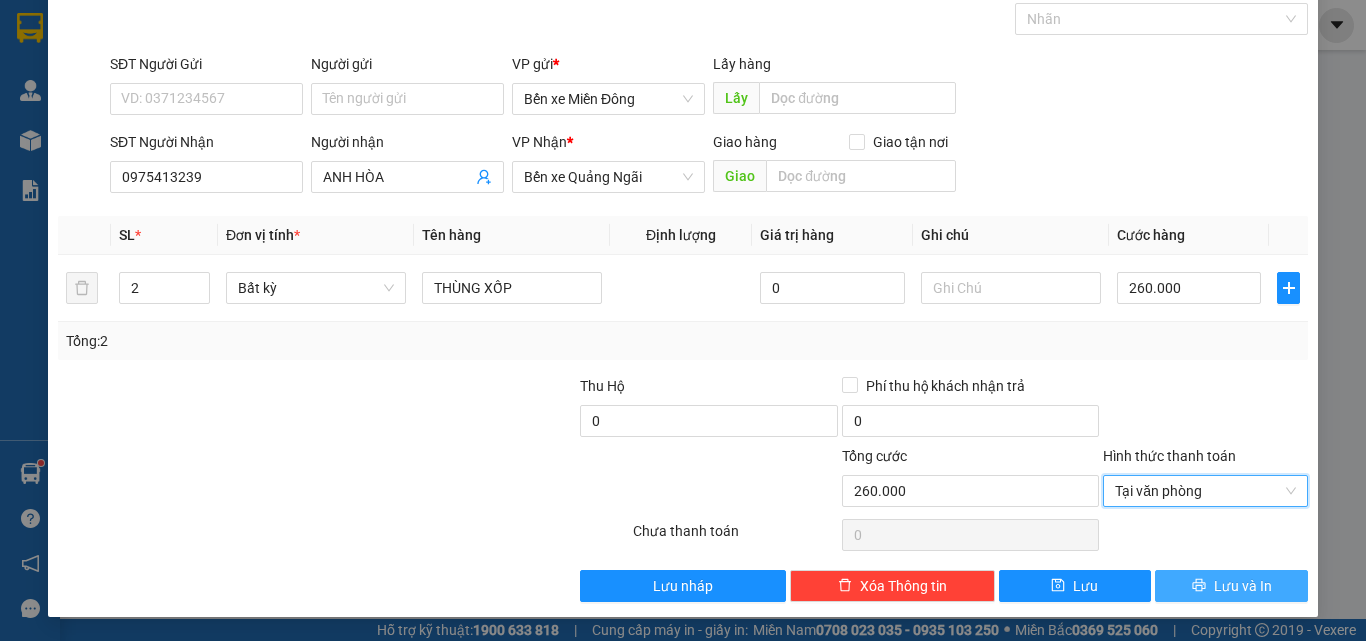 click on "Lưu và In" at bounding box center (1243, 586) 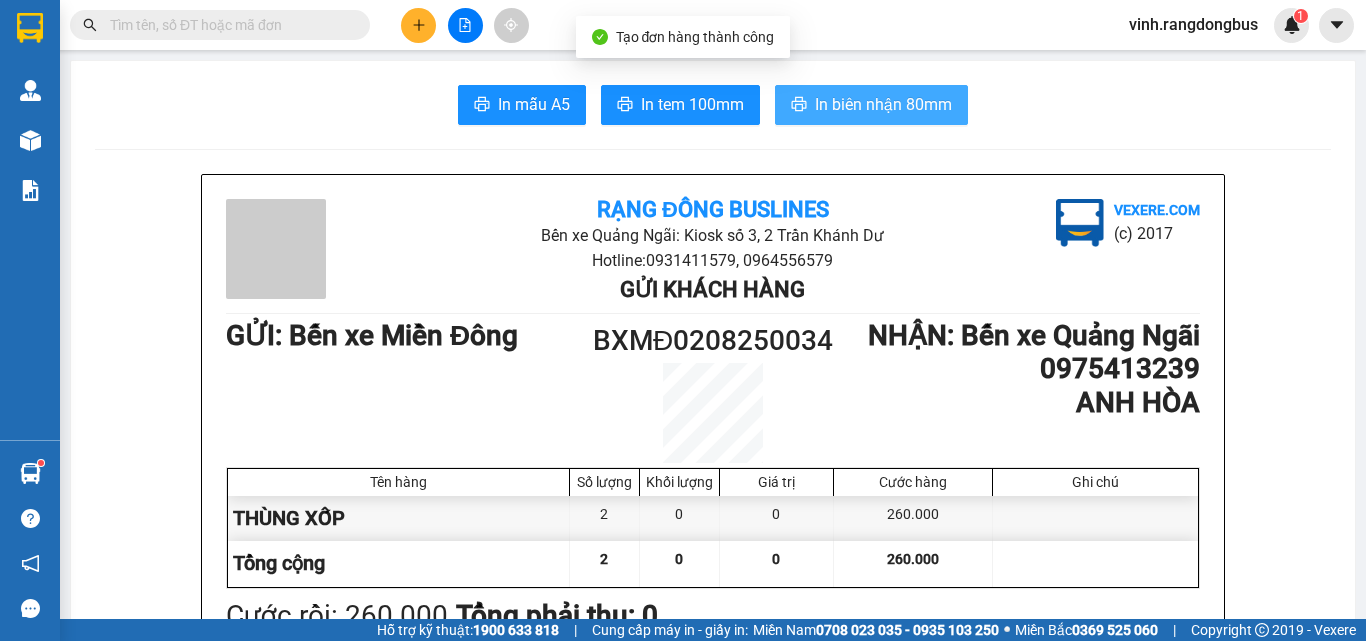 click on "In biên nhận 80mm" at bounding box center (883, 104) 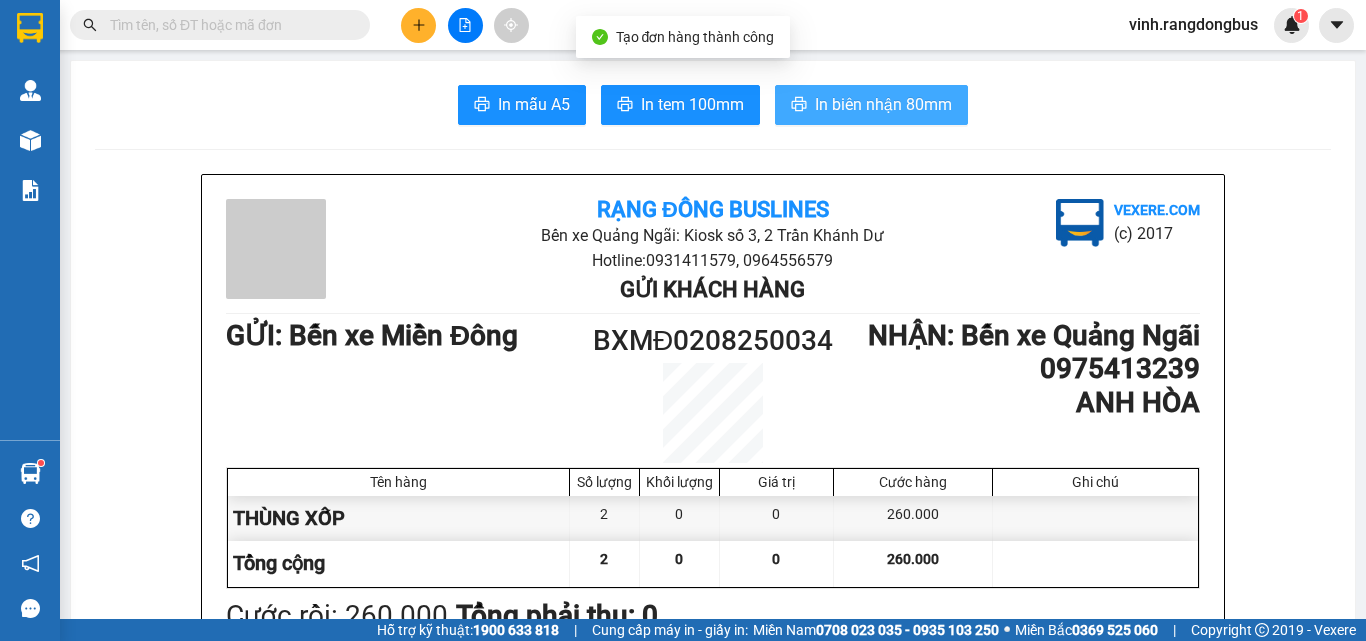 scroll, scrollTop: 0, scrollLeft: 0, axis: both 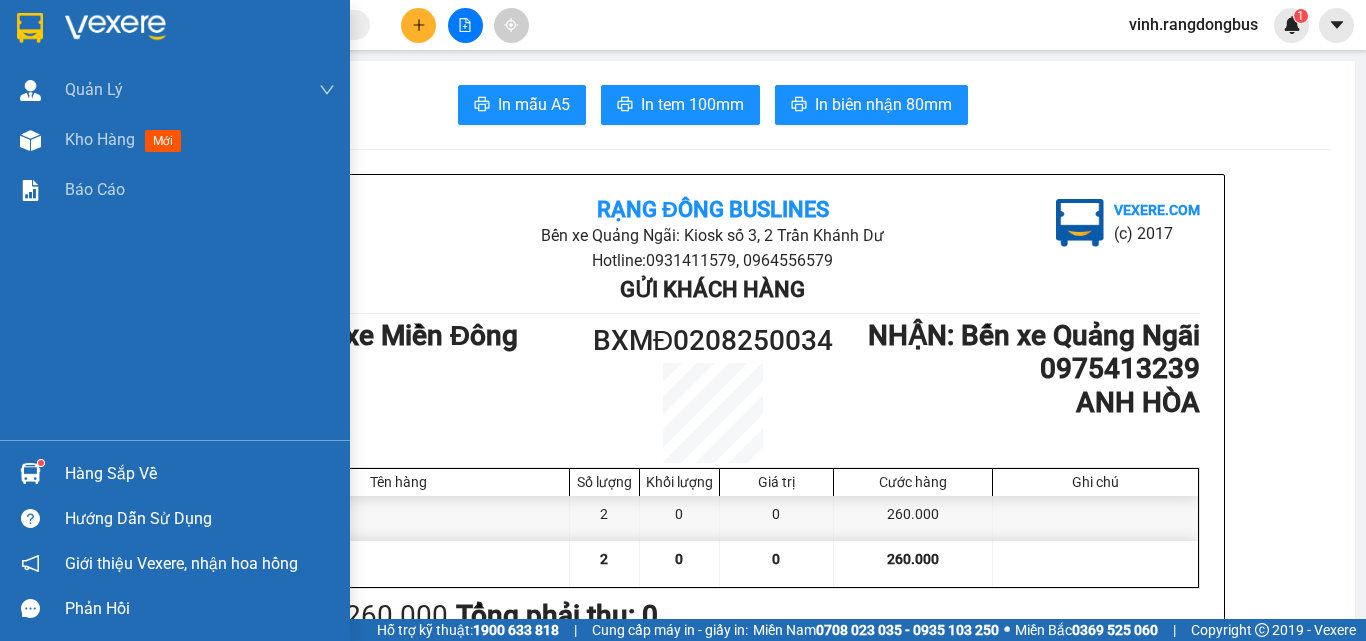 click on "Kho hàng" at bounding box center [100, 139] 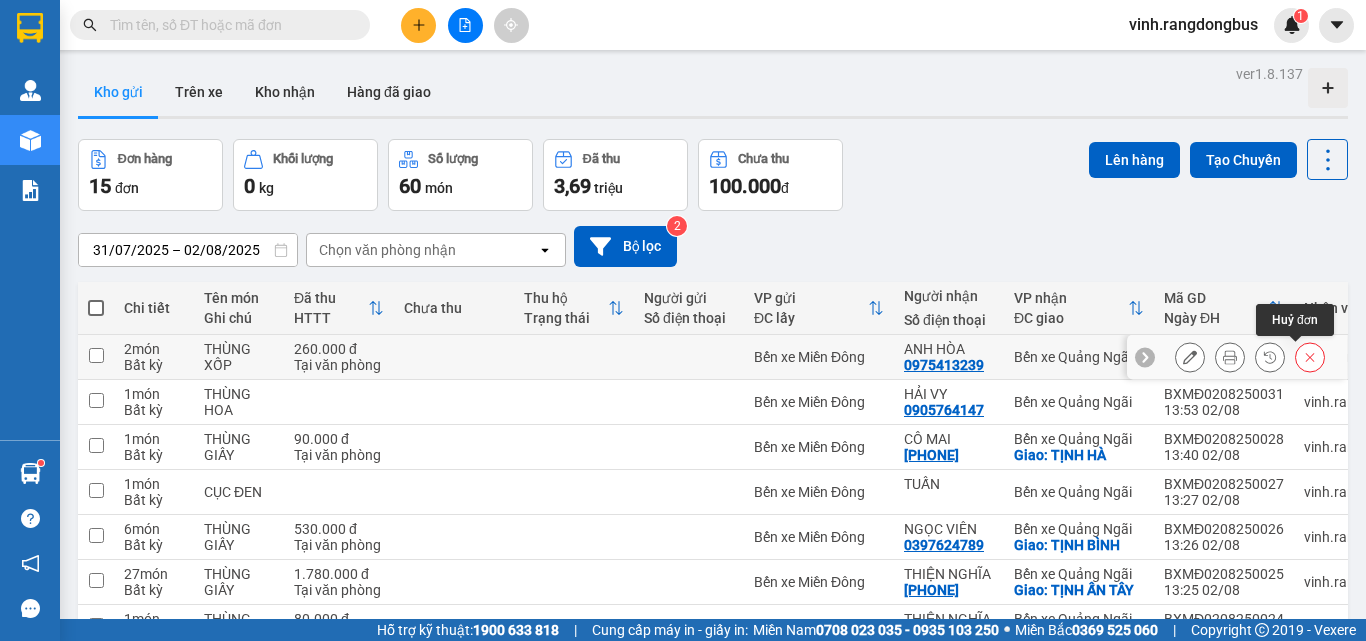 click 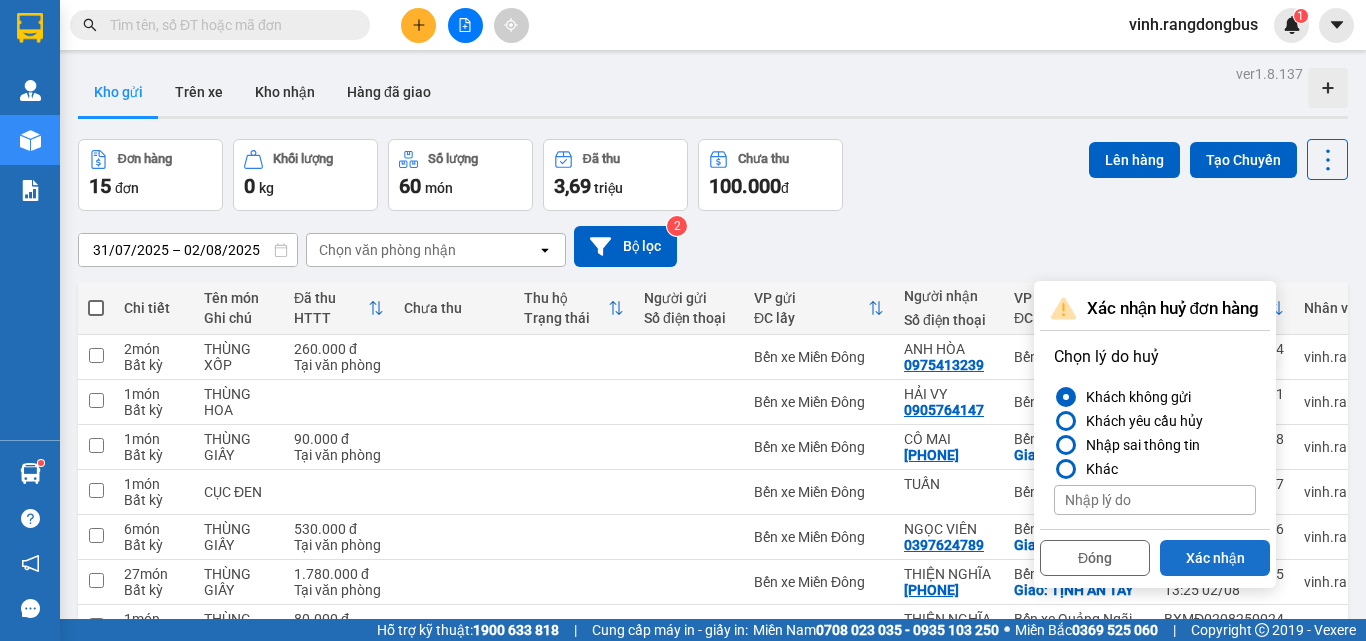 click on "Xác nhận" at bounding box center [1215, 558] 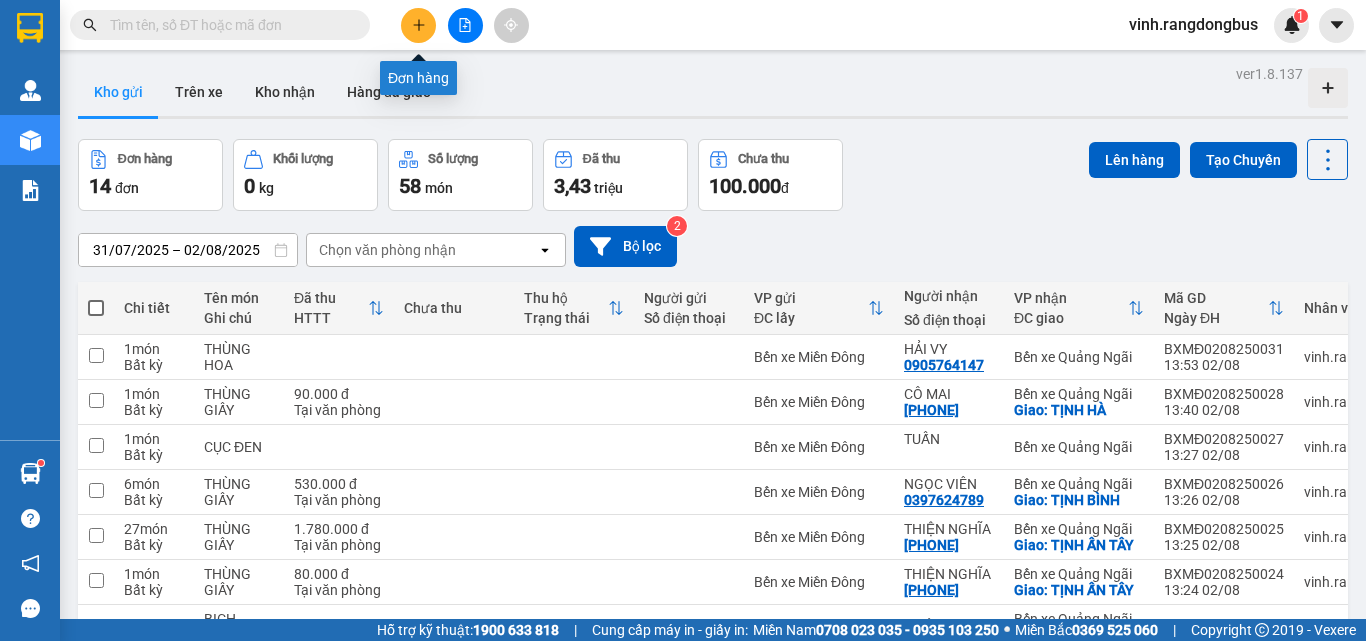 click 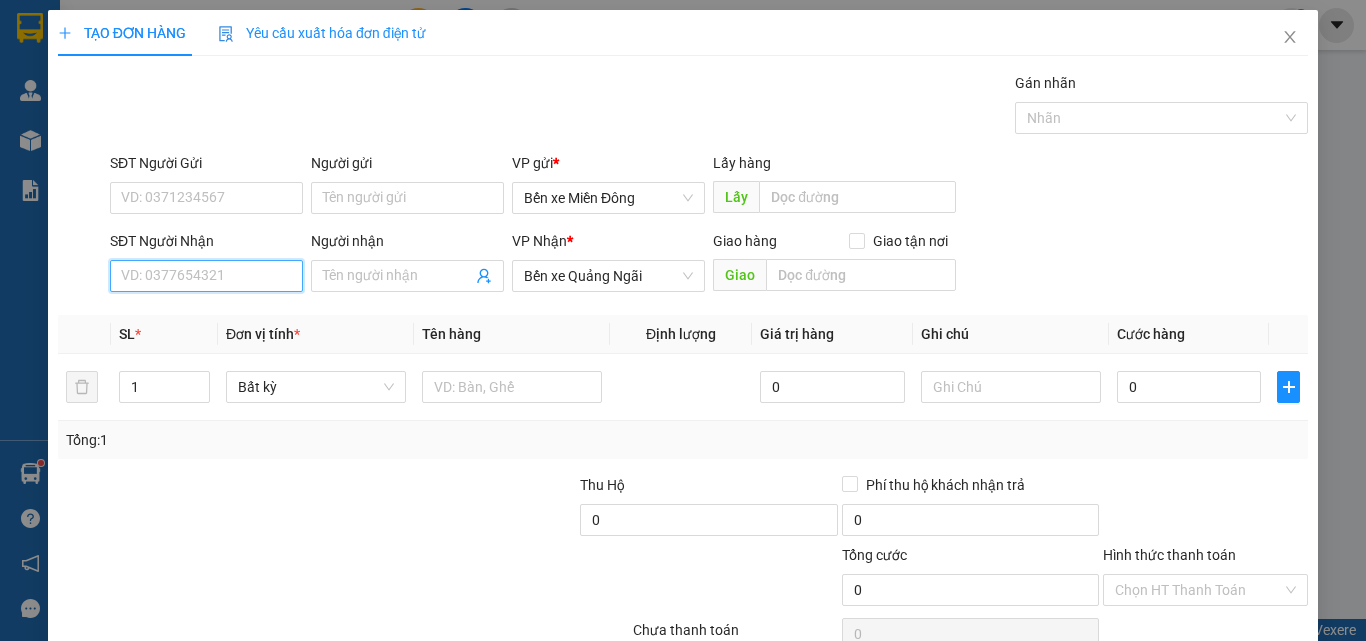 click on "SĐT Người Nhận" at bounding box center (206, 276) 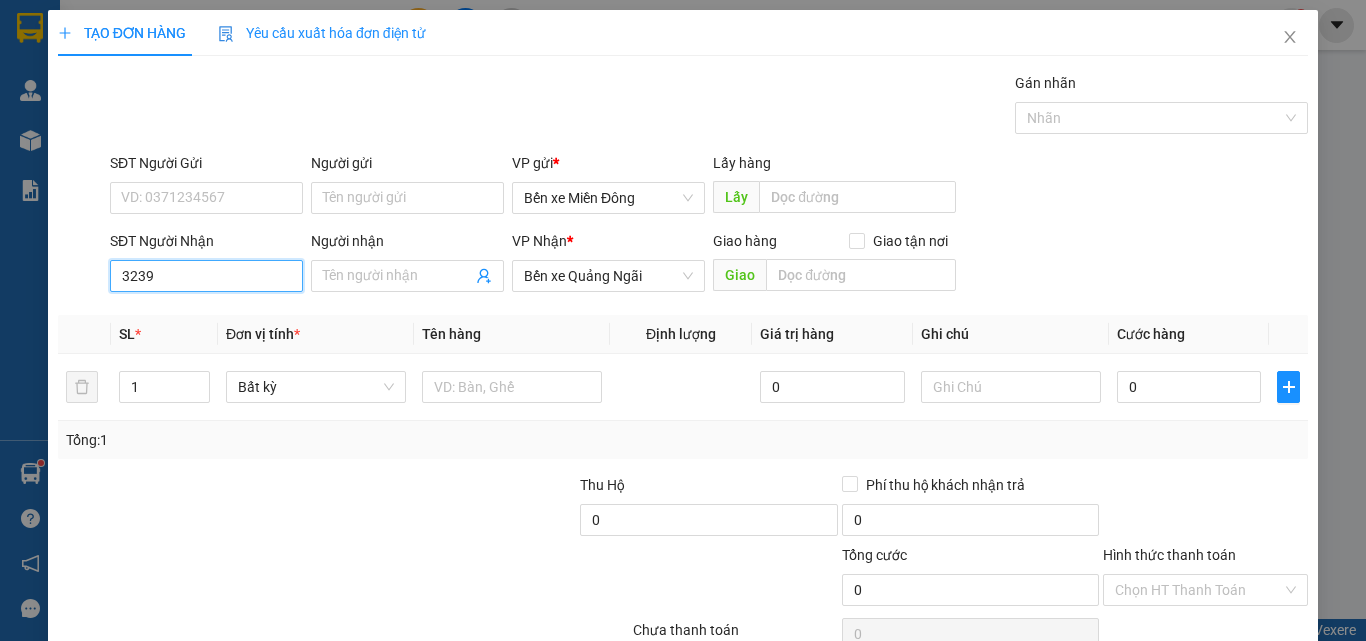 click on "3239" at bounding box center [206, 276] 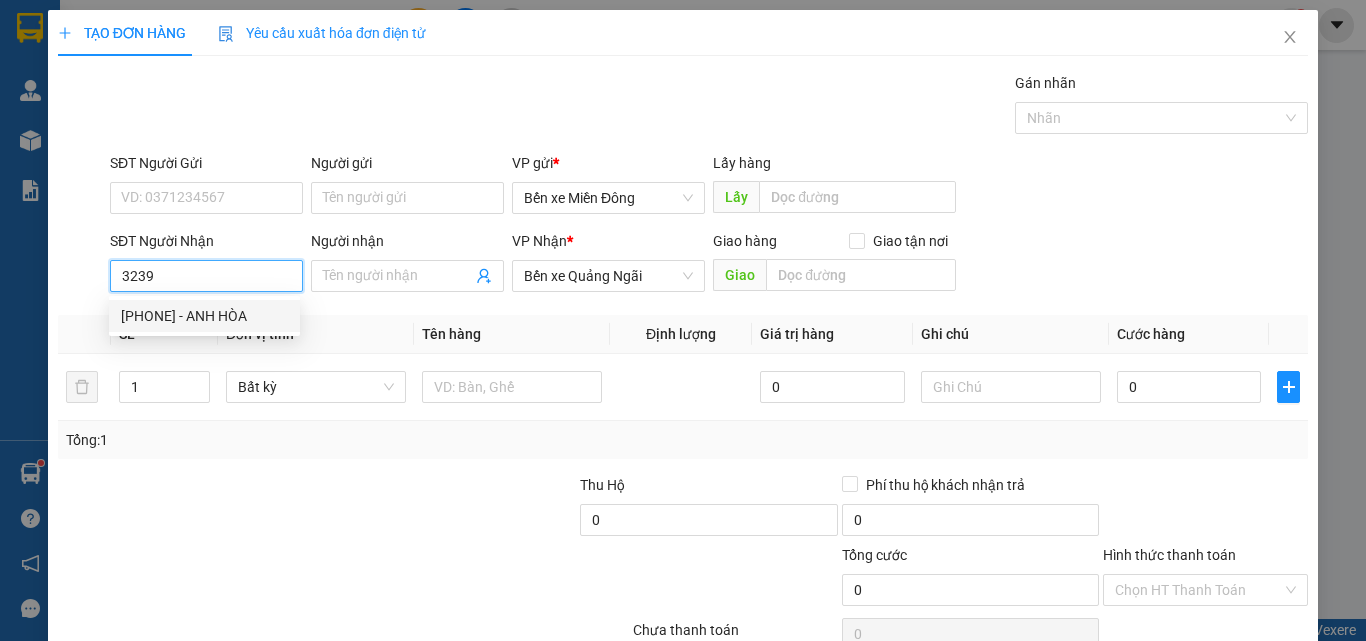 click on "0975413239 - ANH HÒA" at bounding box center (204, 316) 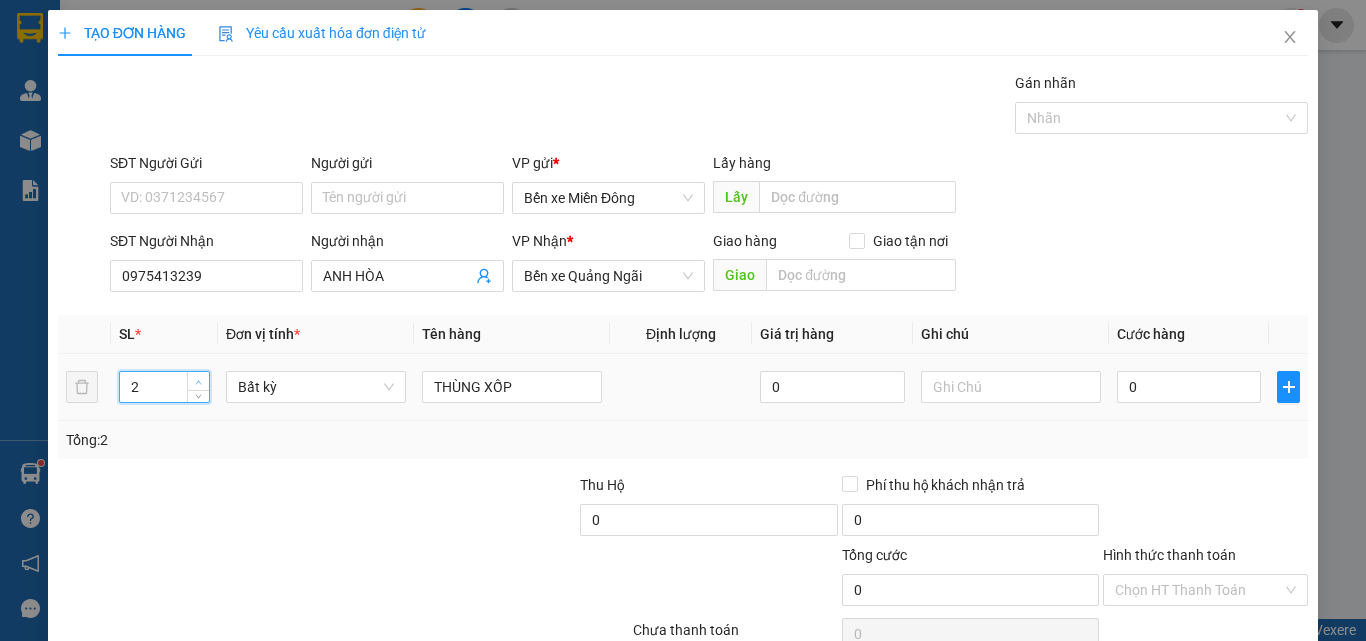 click at bounding box center (198, 381) 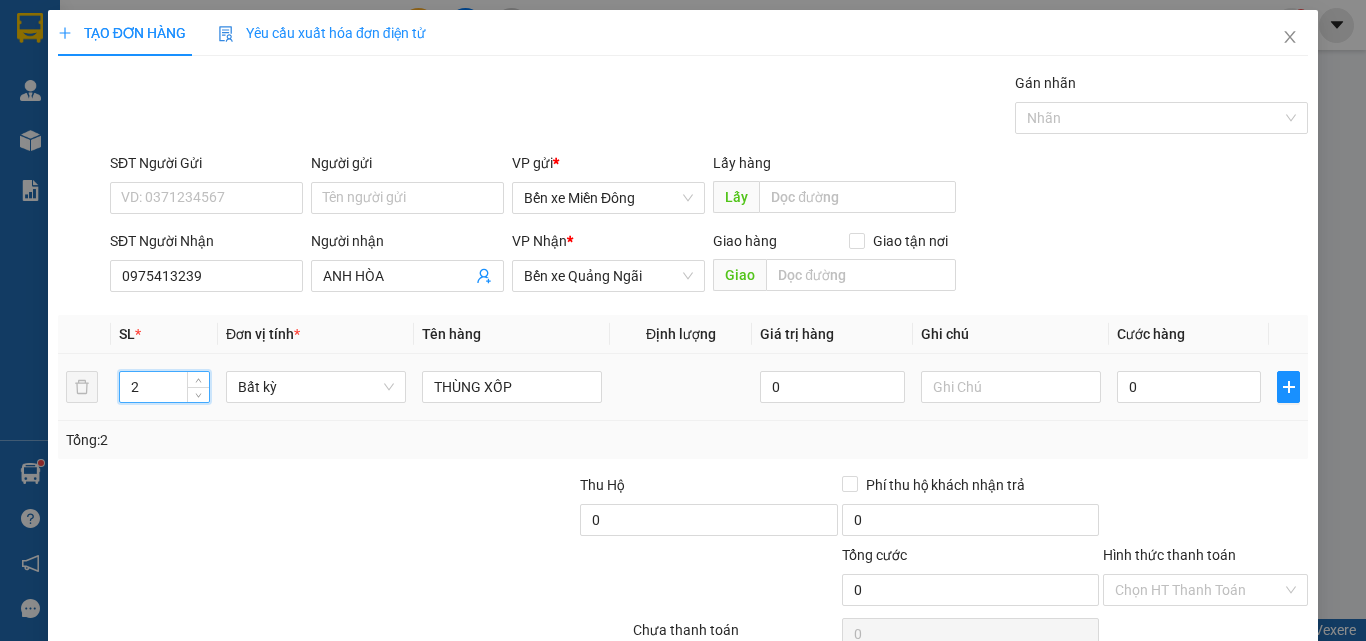 scroll, scrollTop: 99, scrollLeft: 0, axis: vertical 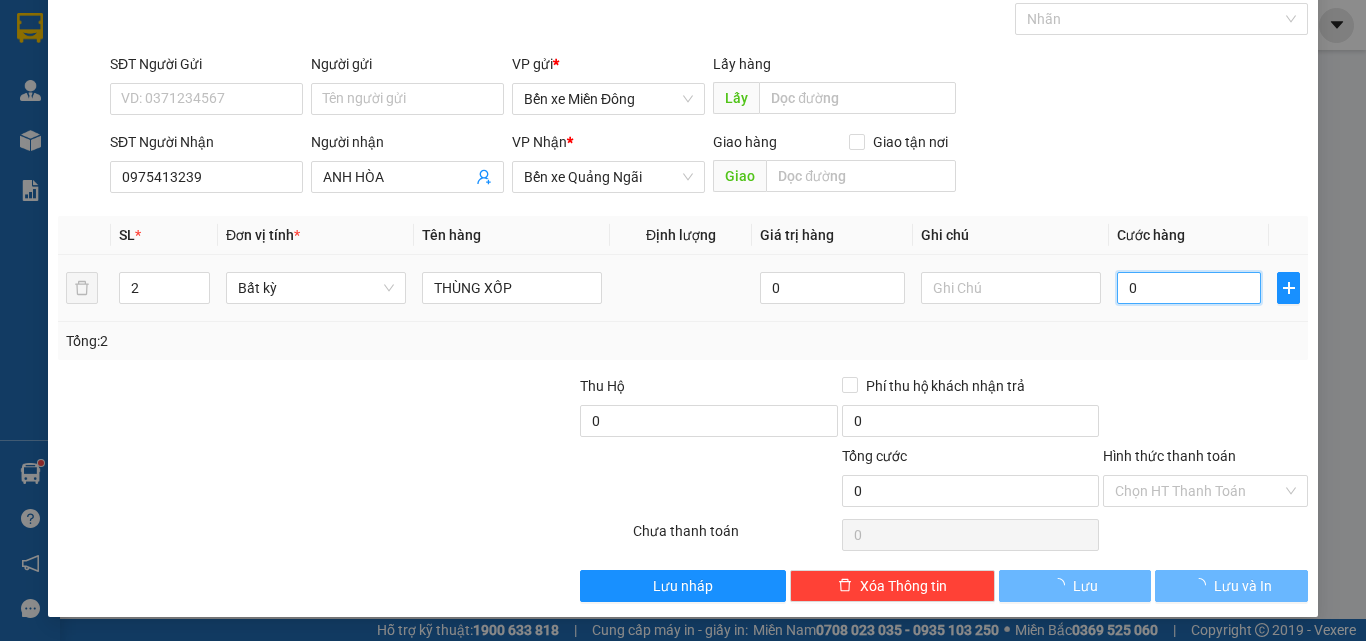 click on "0" at bounding box center [1189, 288] 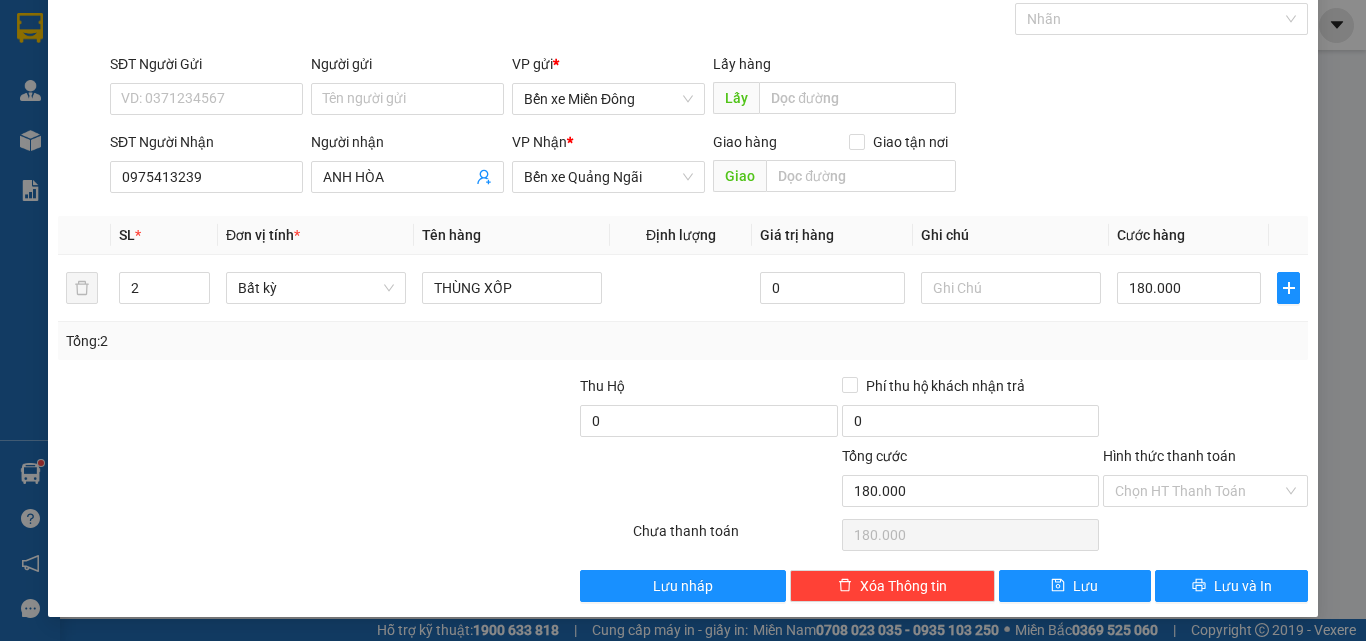 click at bounding box center [1205, 410] 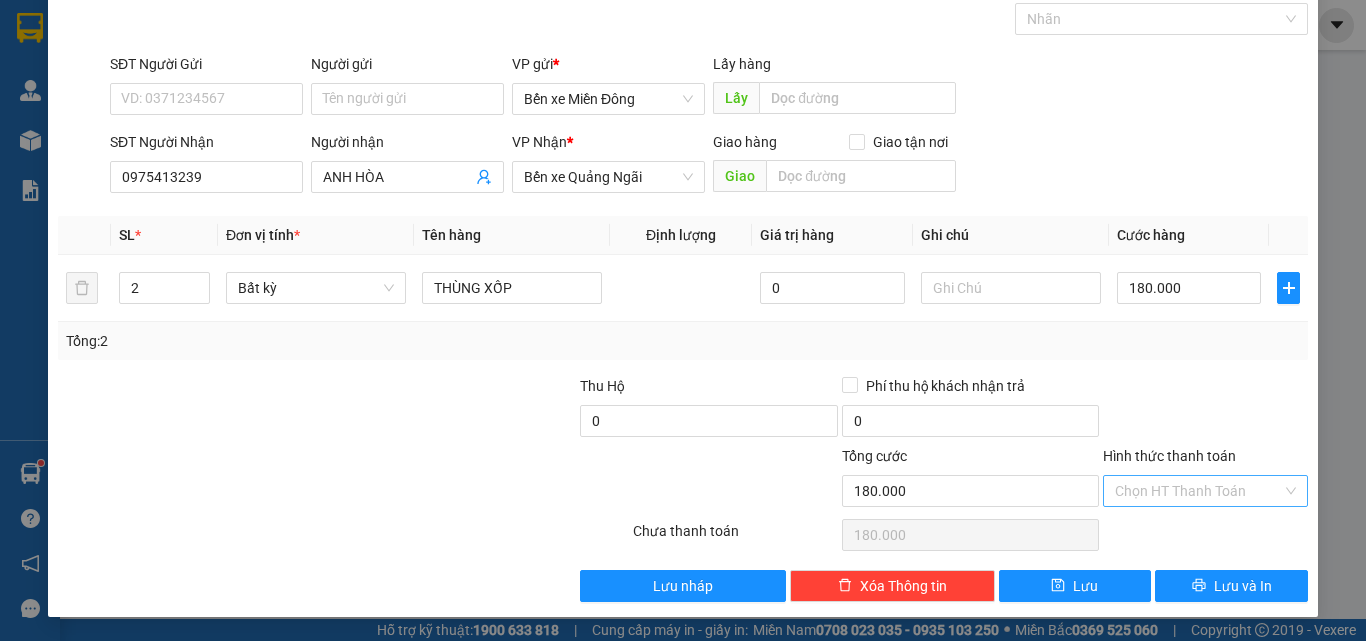 click on "Chọn HT Thanh Toán" at bounding box center [1205, 491] 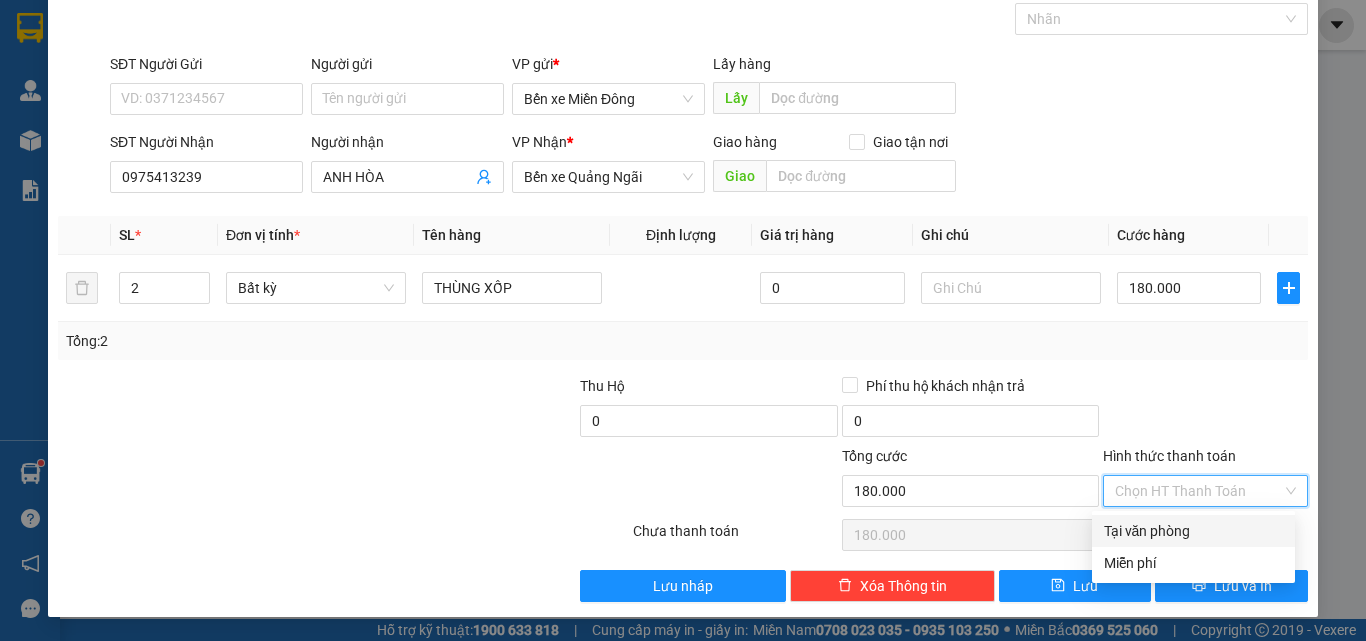 click on "Tại văn phòng" at bounding box center (1193, 531) 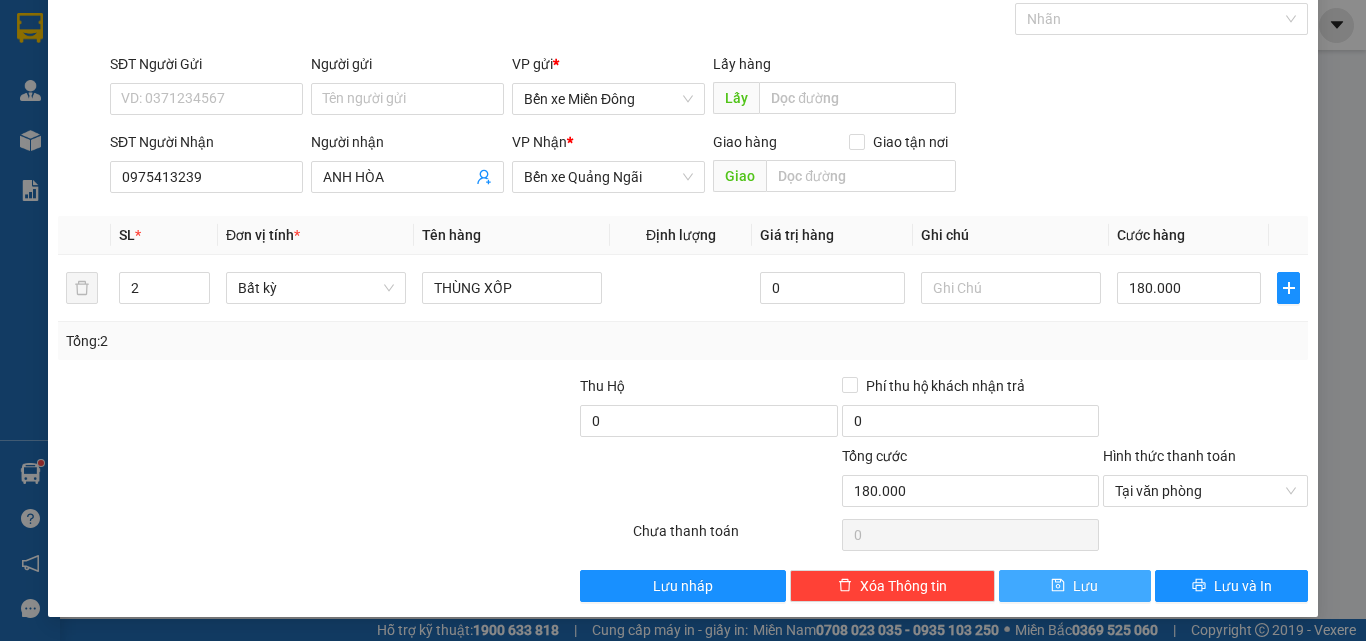 drag, startPoint x: 1103, startPoint y: 575, endPoint x: 1093, endPoint y: 585, distance: 14.142136 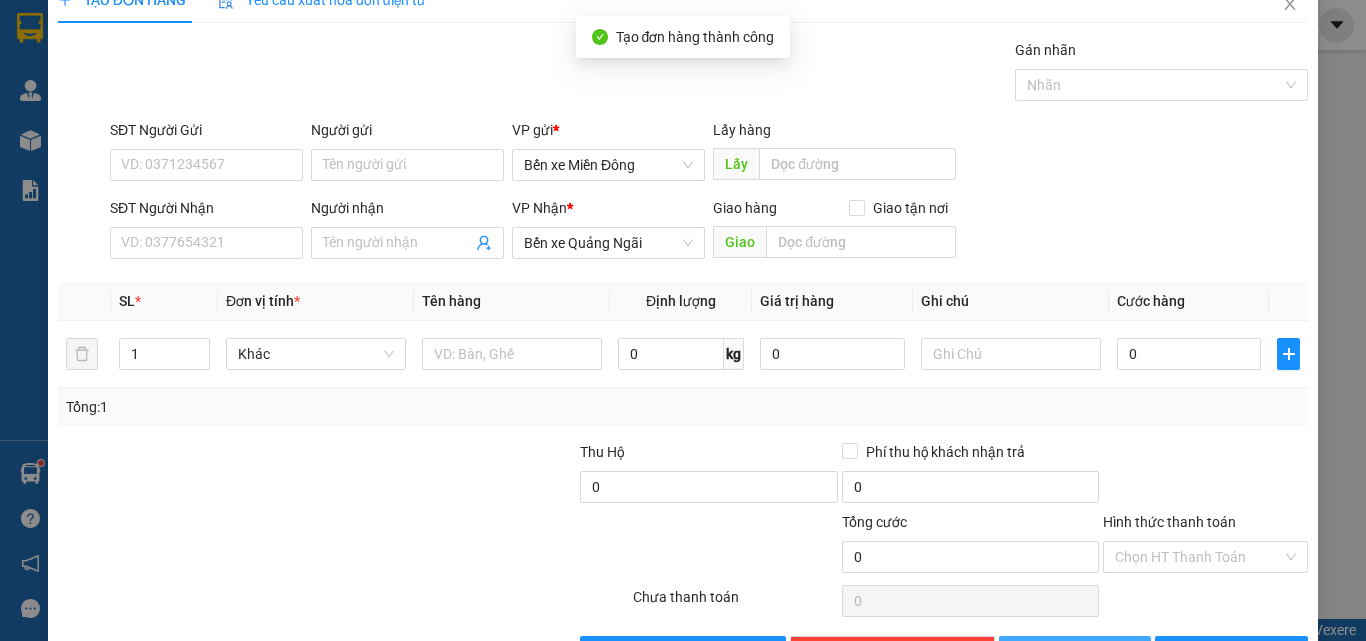scroll, scrollTop: 0, scrollLeft: 0, axis: both 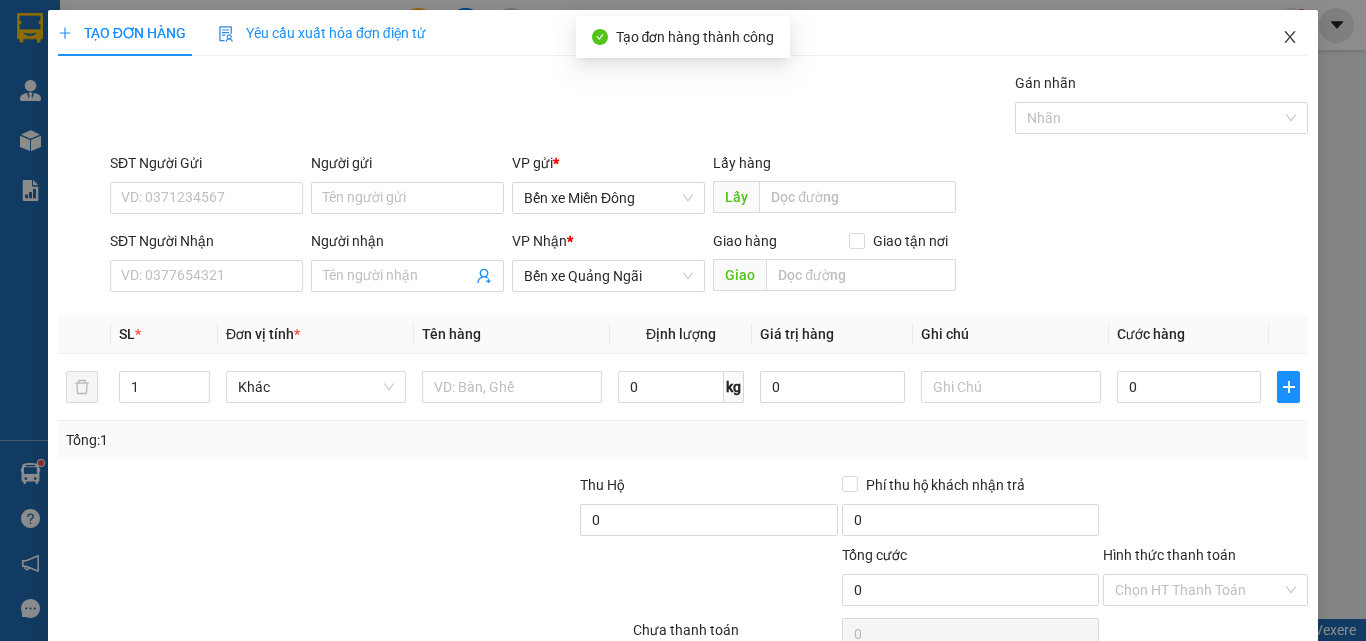 click 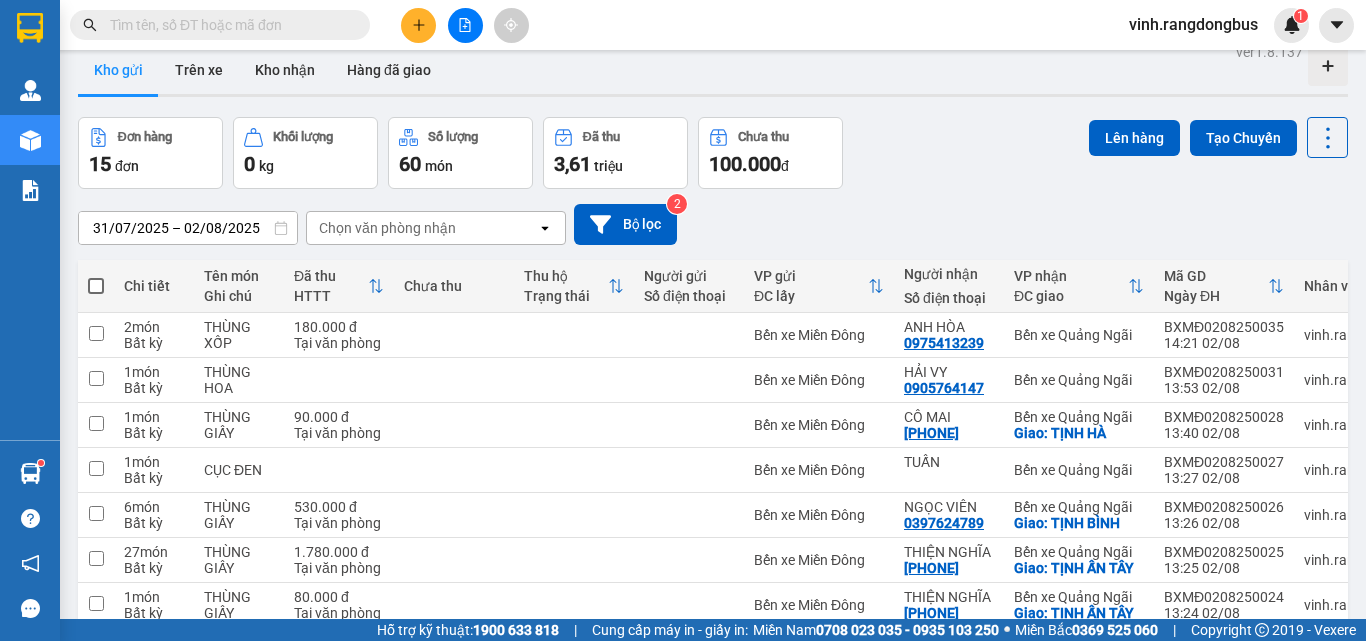 scroll, scrollTop: 0, scrollLeft: 0, axis: both 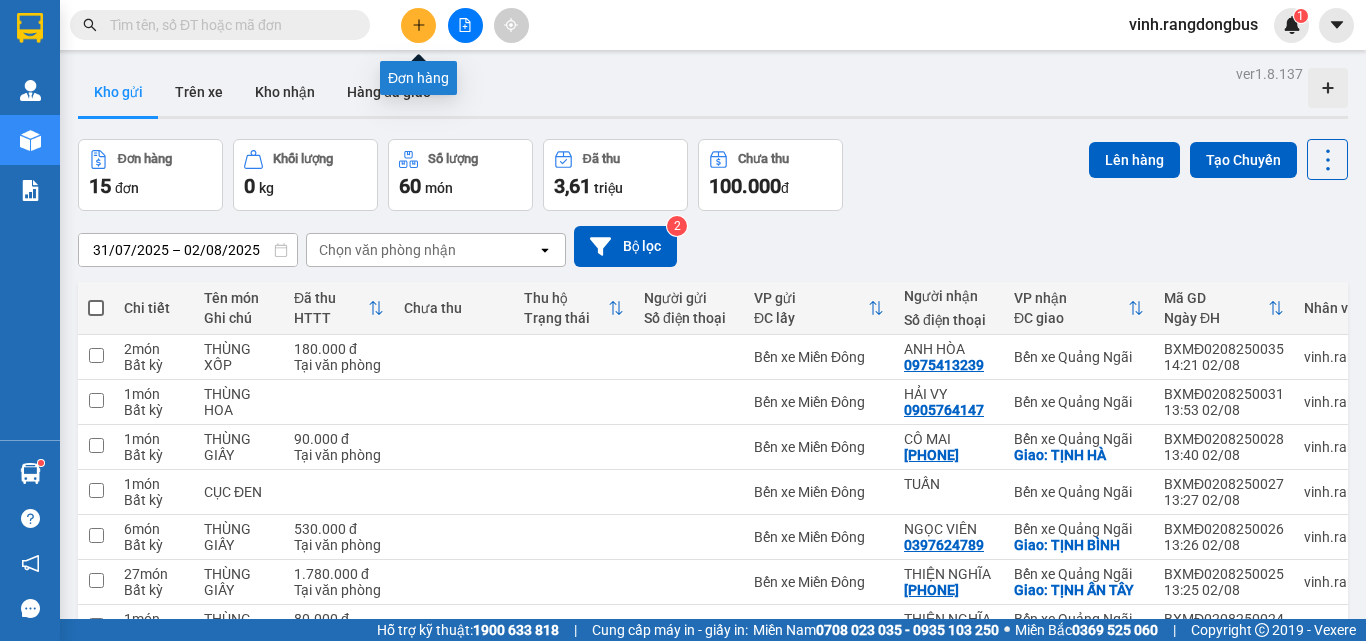 click at bounding box center (418, 25) 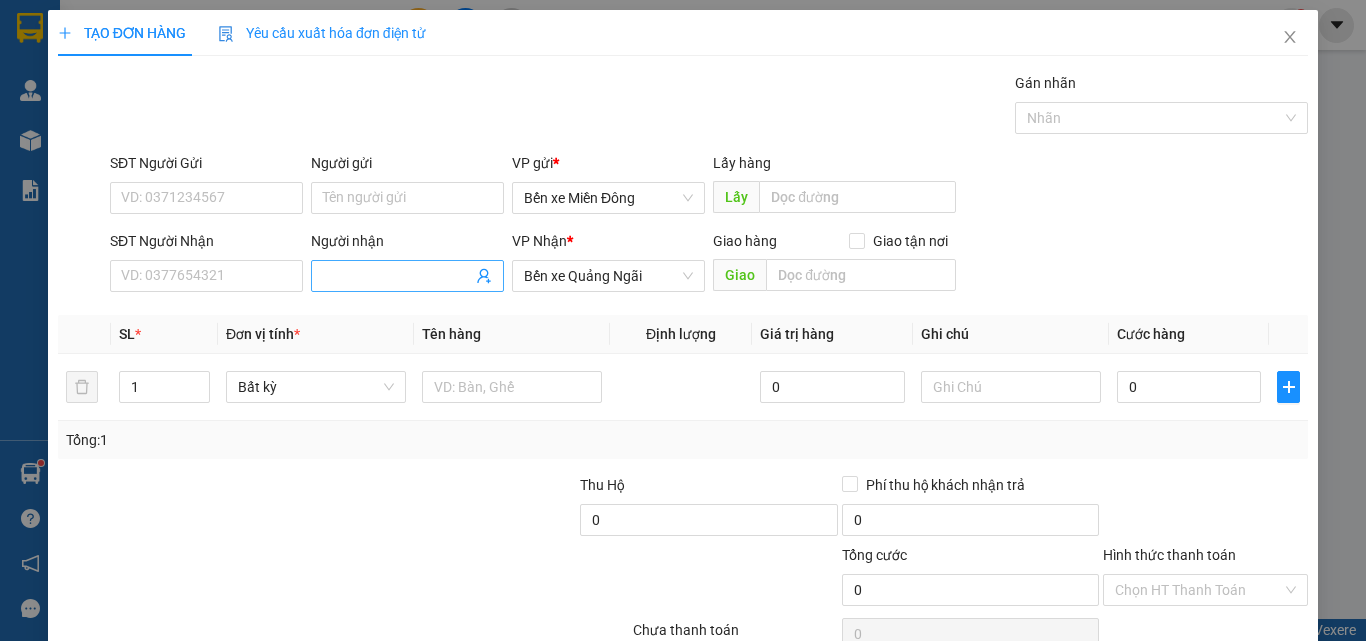 click on "Người nhận" at bounding box center [397, 276] 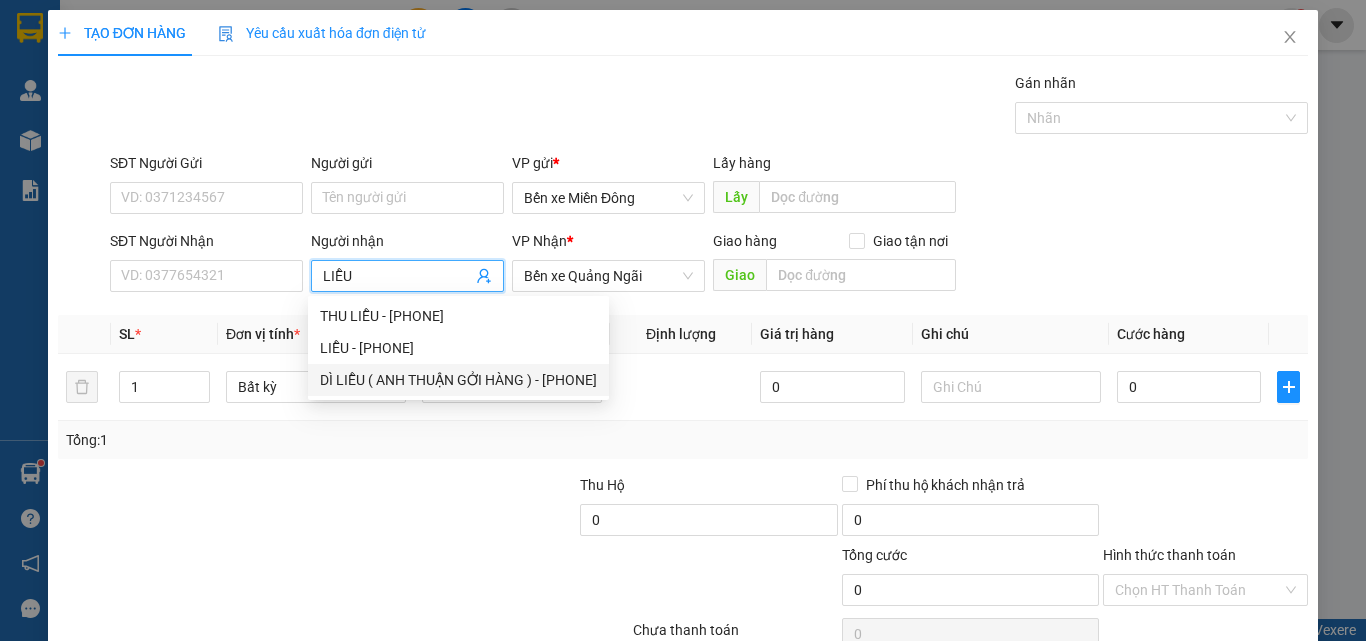 click at bounding box center [447, 509] 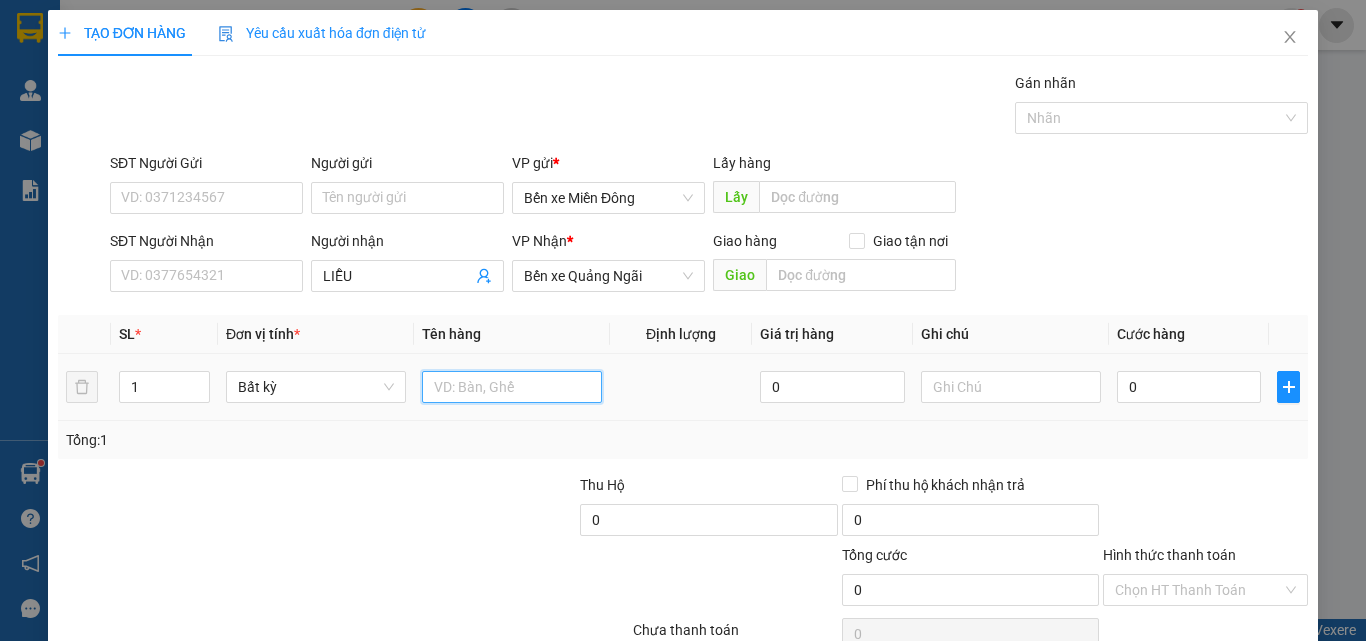 click at bounding box center (512, 387) 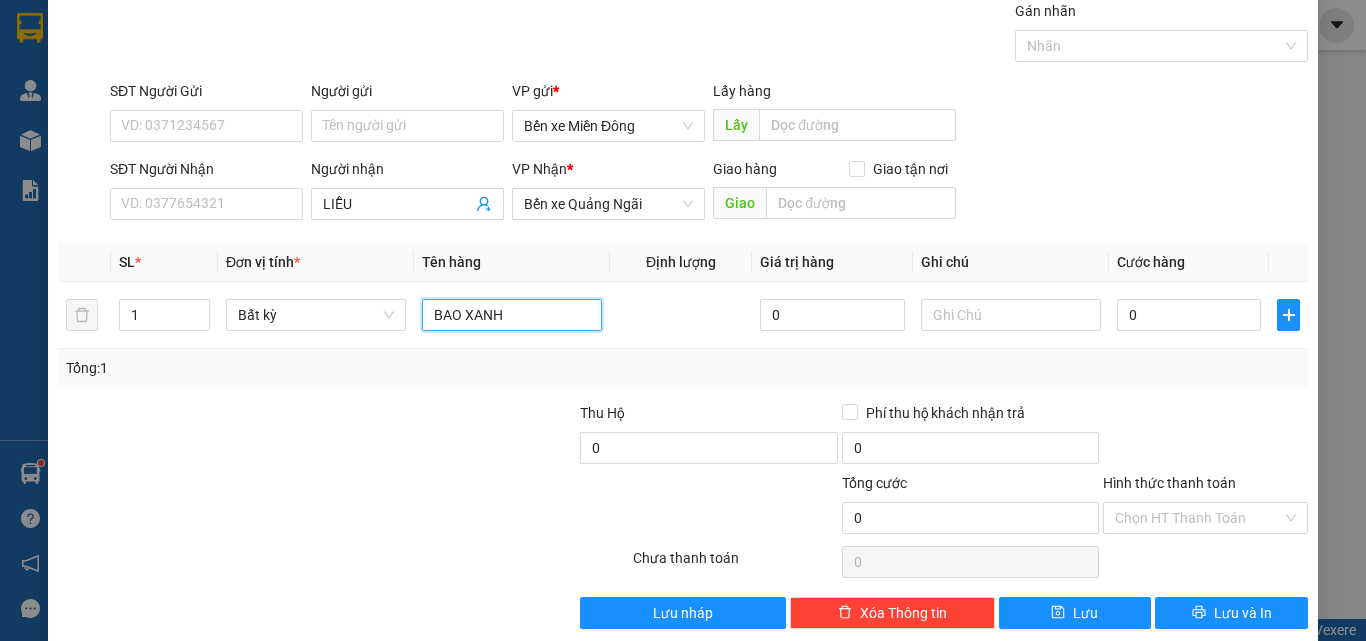 scroll, scrollTop: 99, scrollLeft: 0, axis: vertical 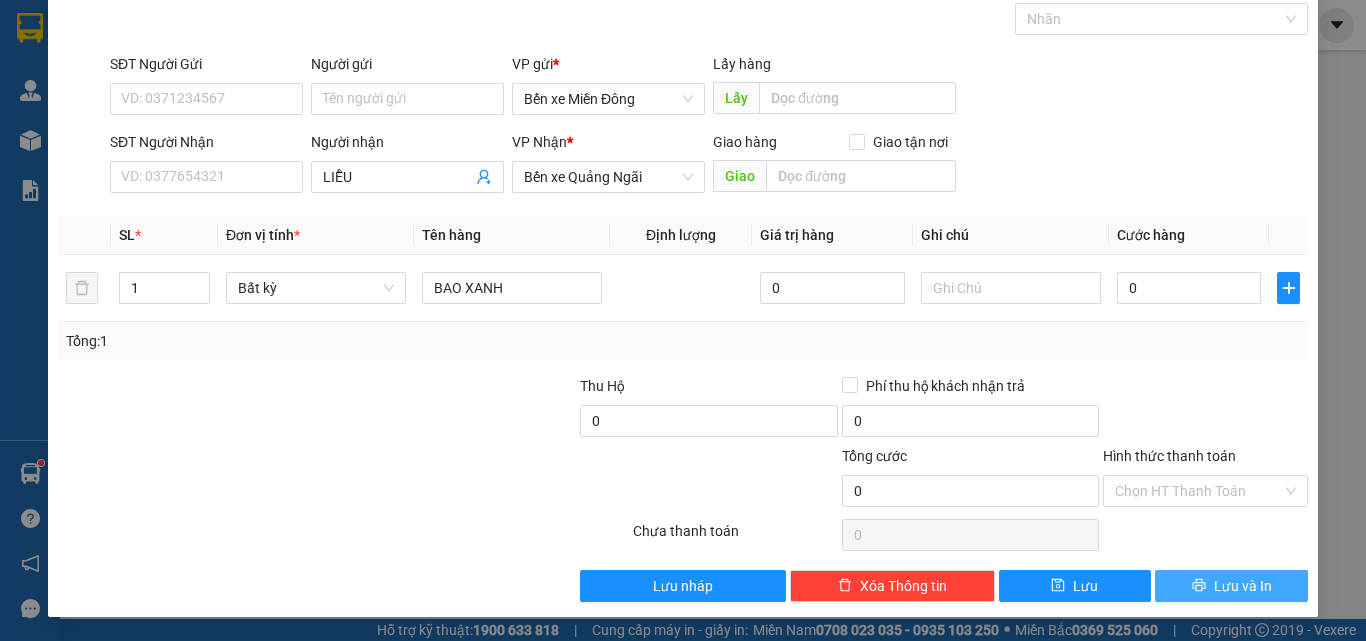 click on "Lưu và In" at bounding box center (1243, 586) 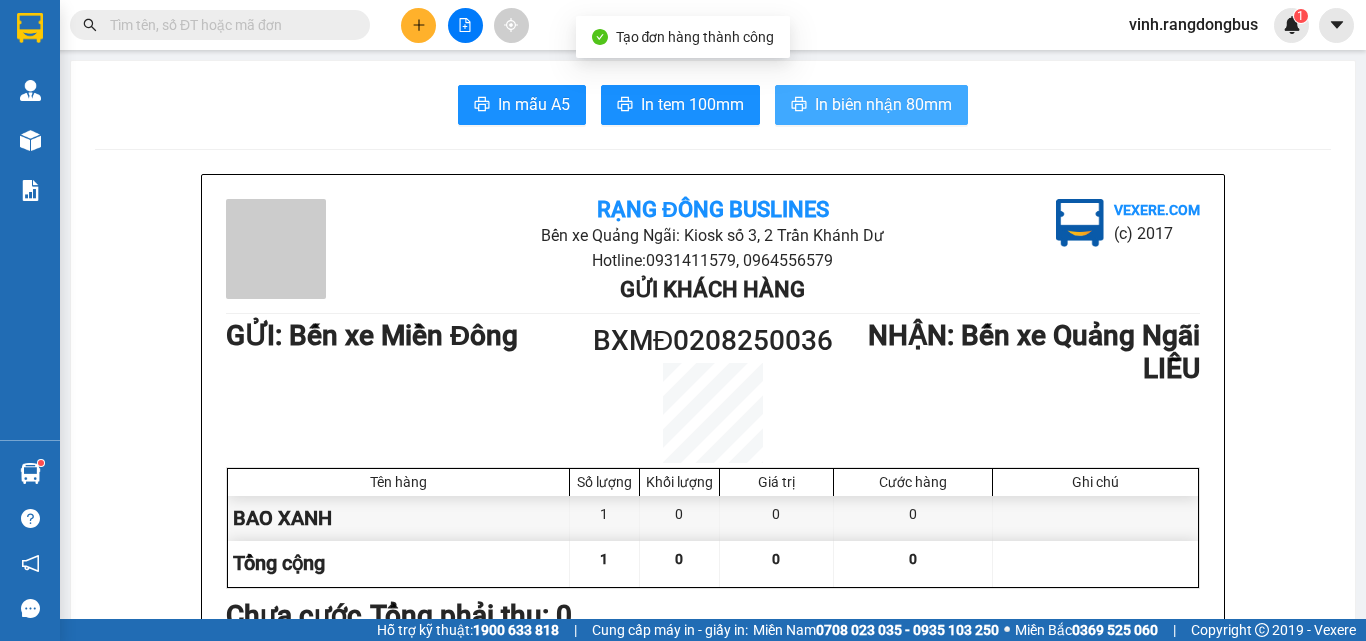 click on "In biên nhận 80mm" at bounding box center [883, 104] 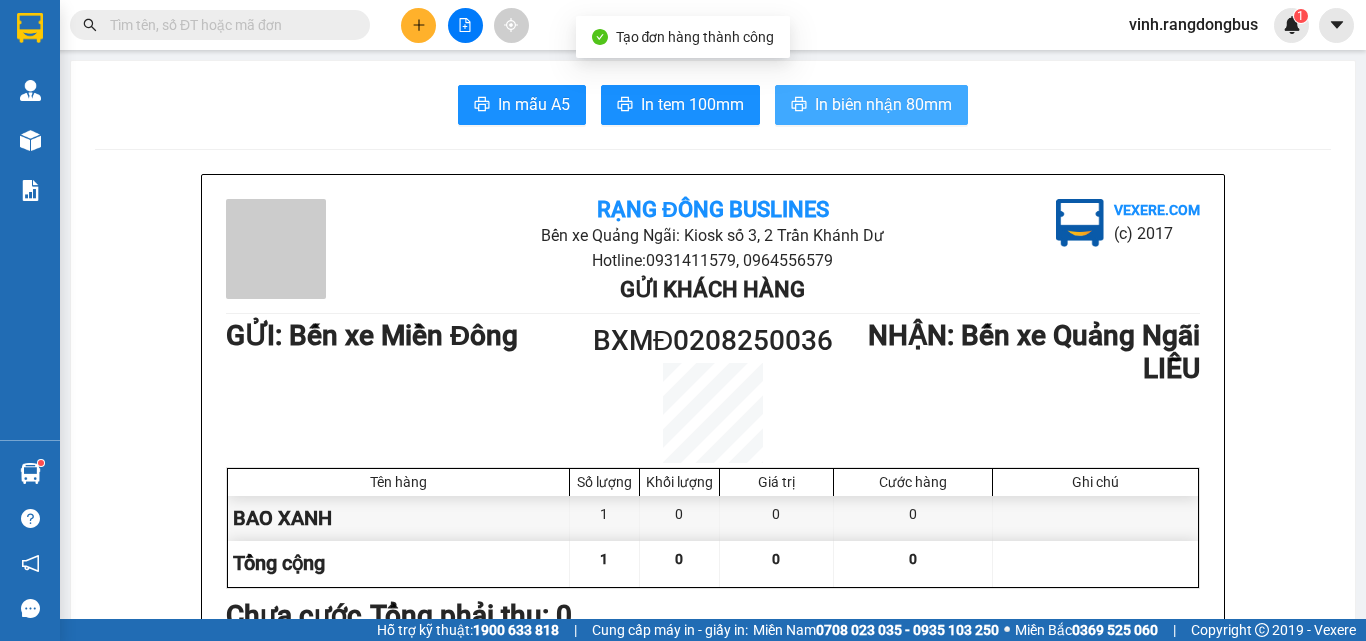 scroll, scrollTop: 0, scrollLeft: 0, axis: both 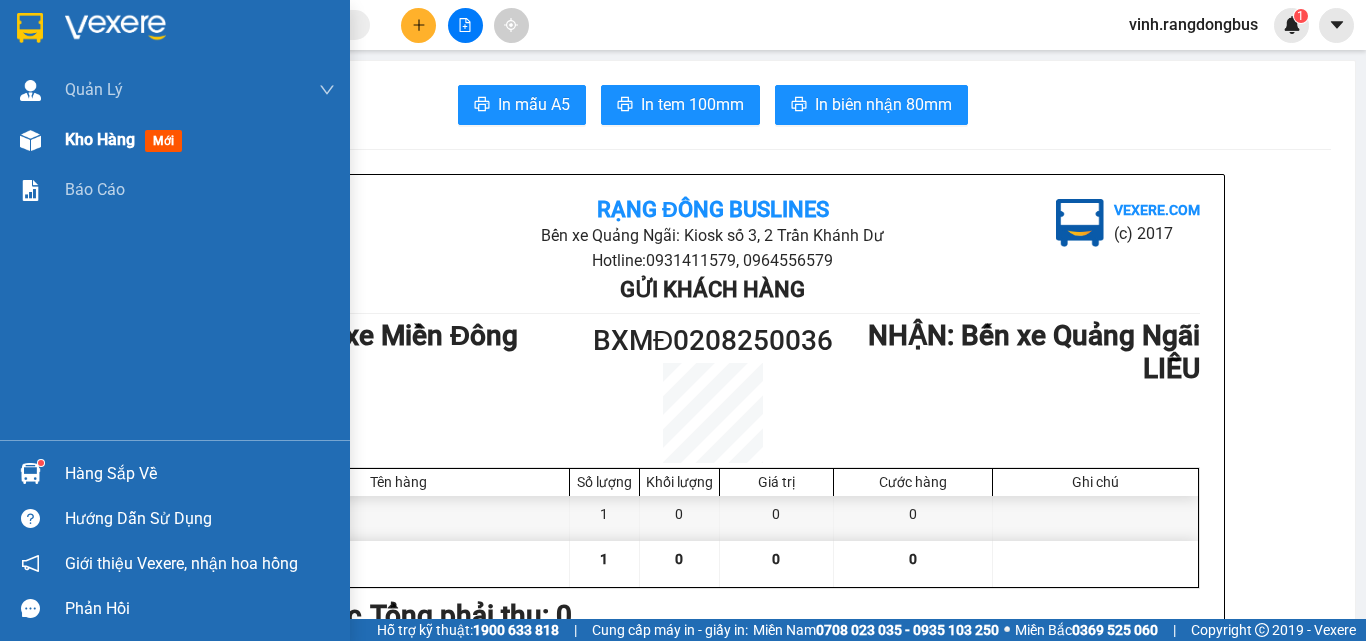 click on "Kho hàng" at bounding box center [100, 139] 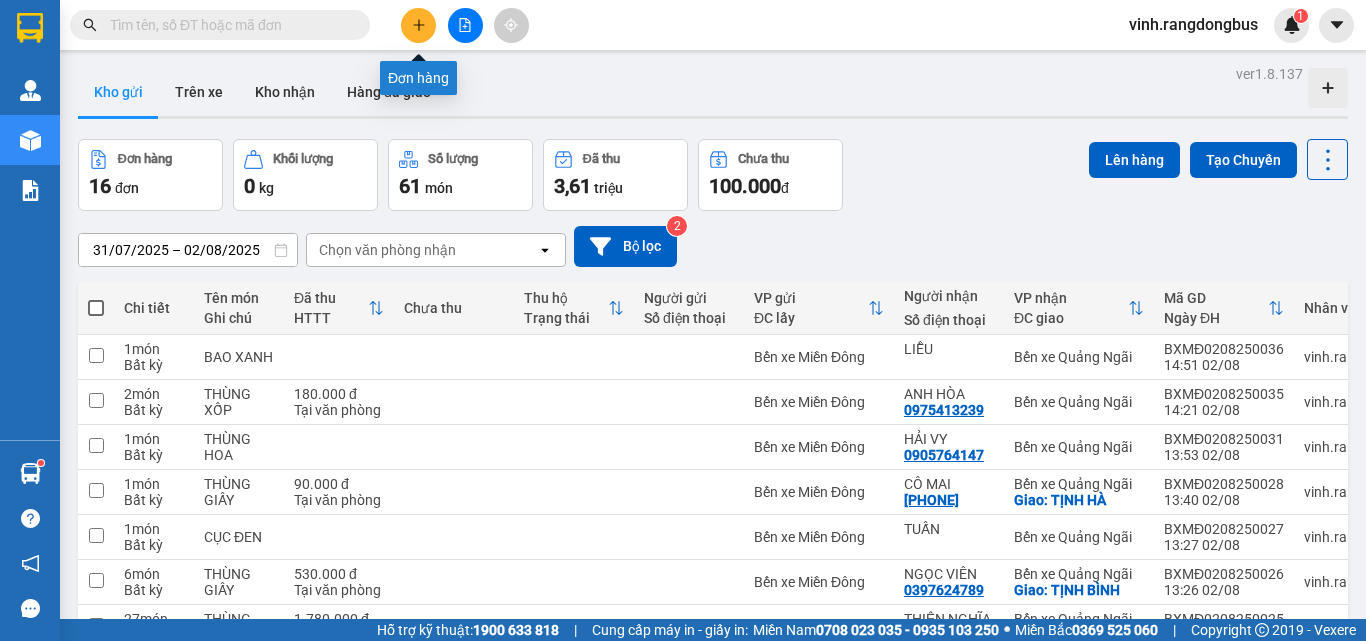 click 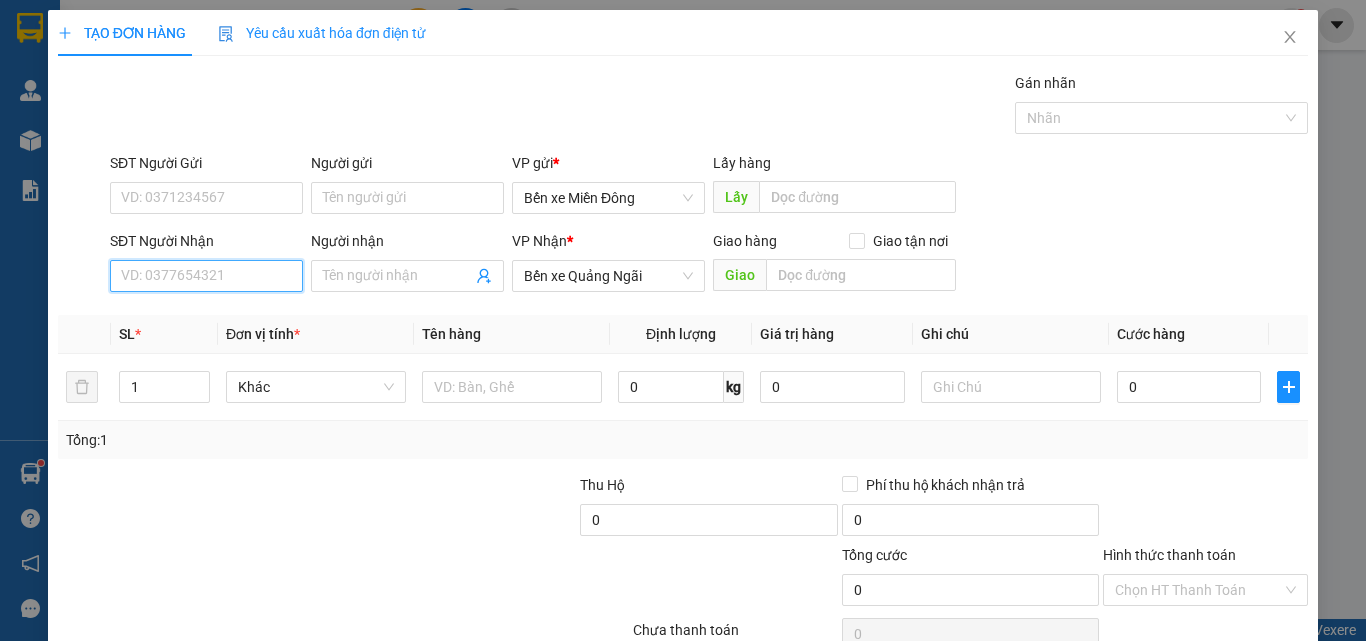 drag, startPoint x: 204, startPoint y: 265, endPoint x: 209, endPoint y: 250, distance: 15.811388 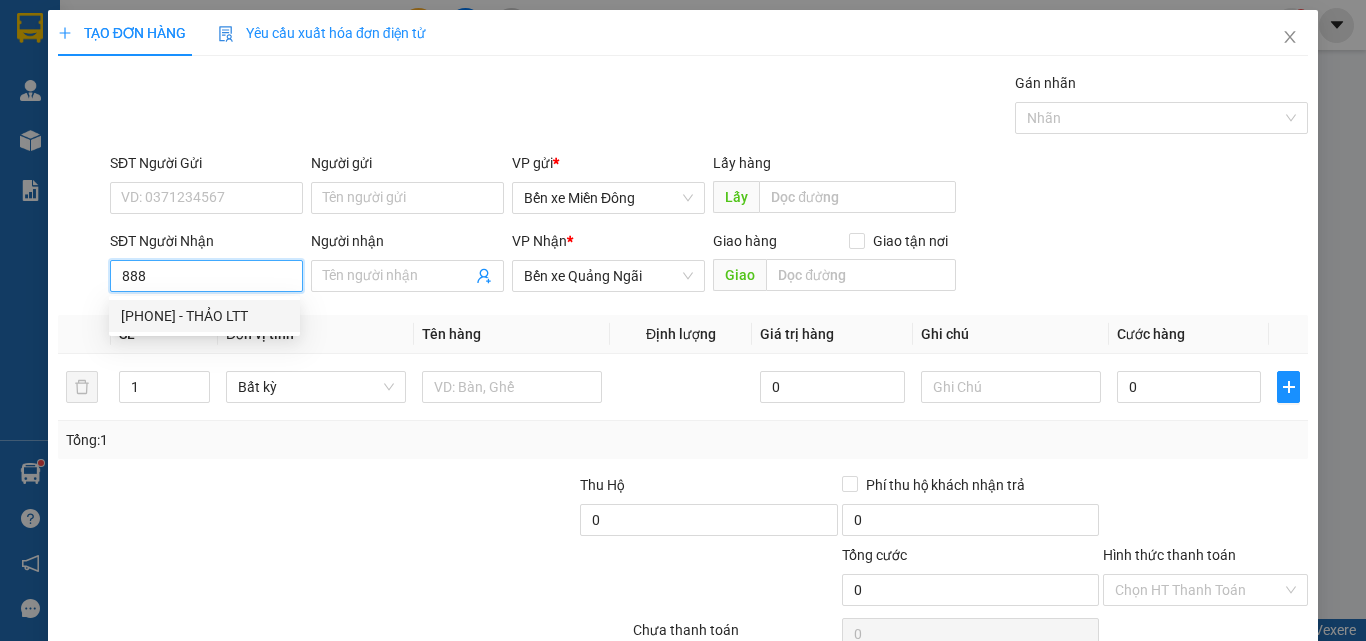 click on "0827869888 - THẢO LTT" at bounding box center (204, 316) 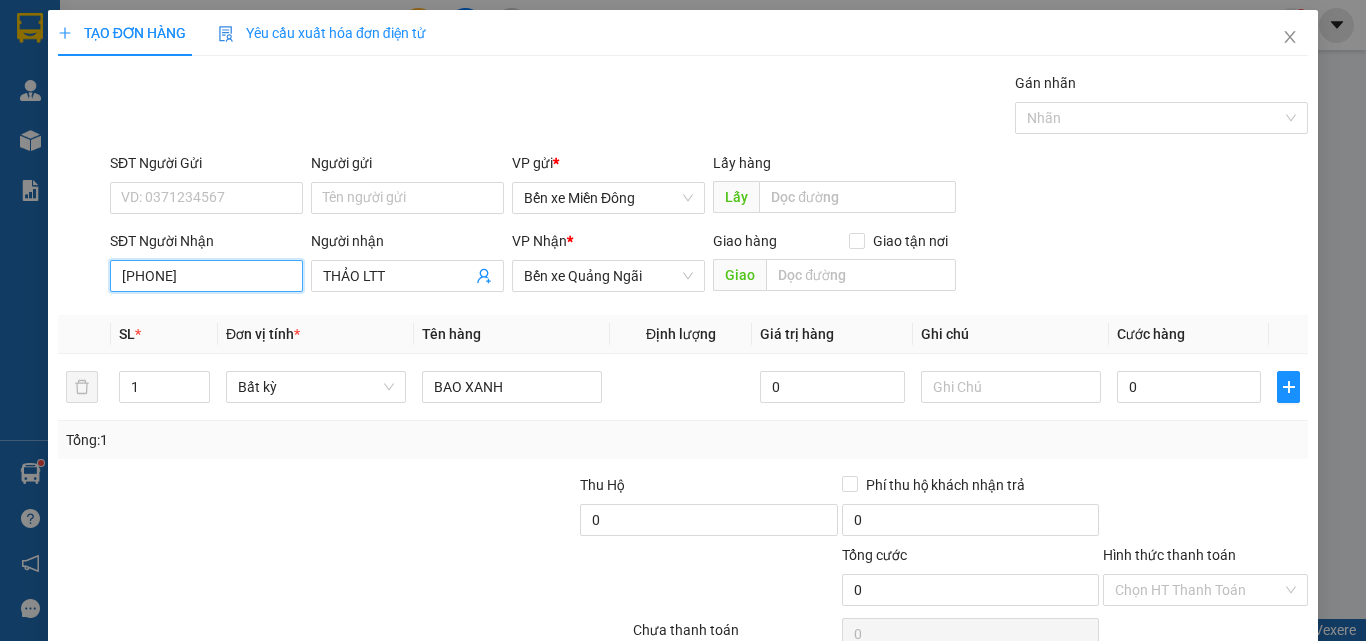 scroll, scrollTop: 99, scrollLeft: 0, axis: vertical 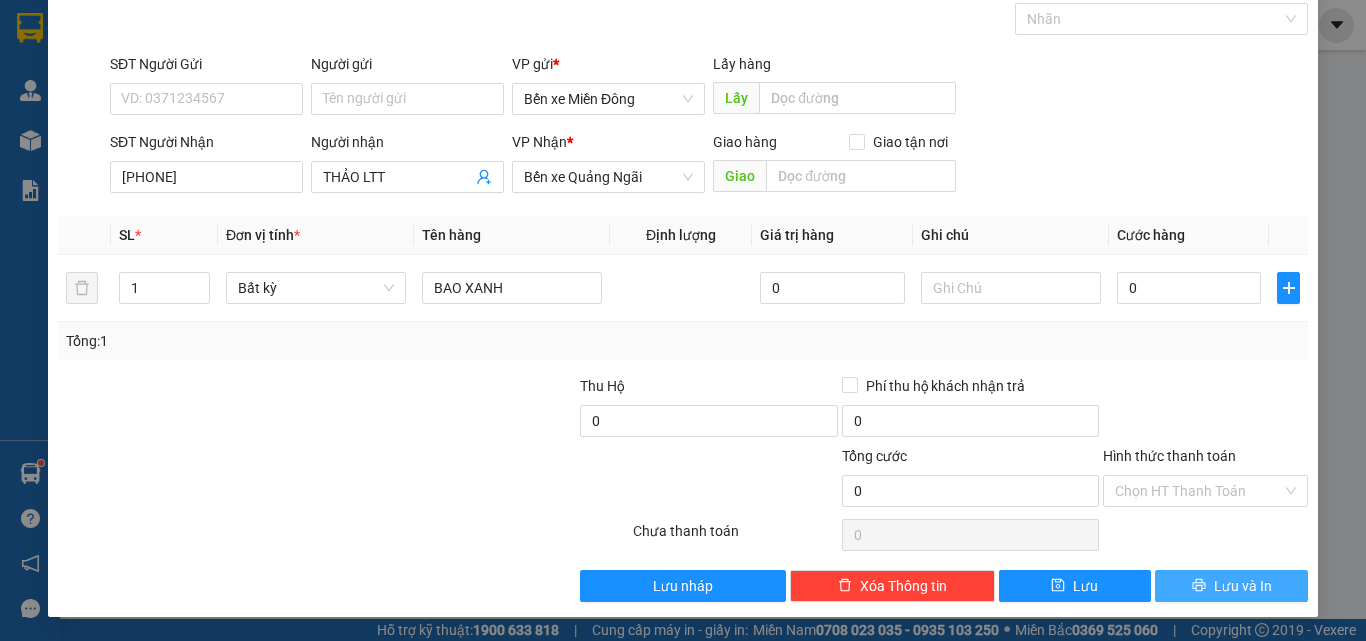 click on "Lưu và In" at bounding box center [1231, 586] 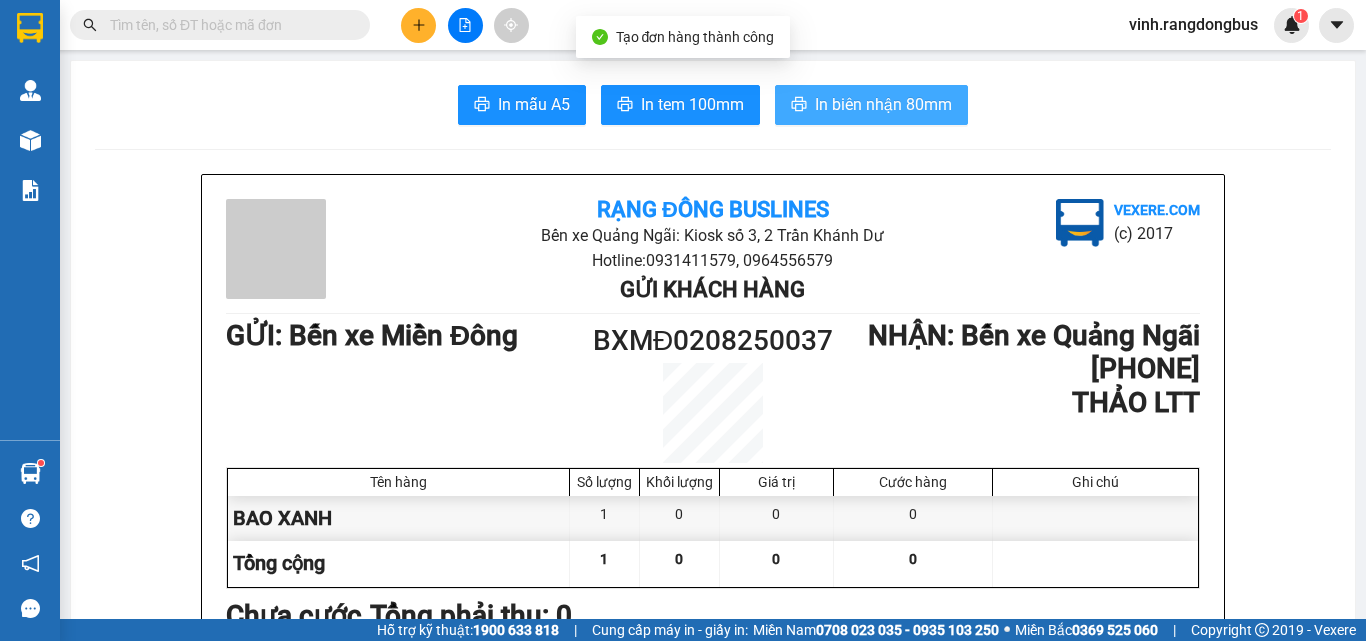 click on "In biên nhận 80mm" at bounding box center (883, 104) 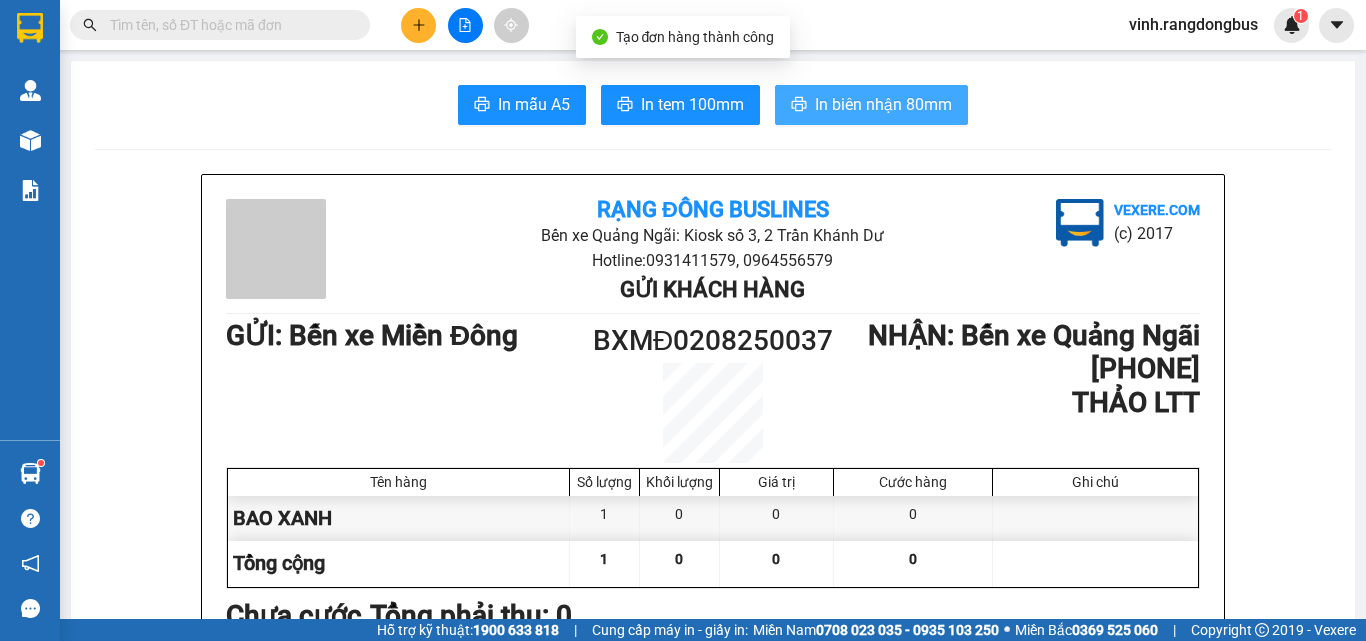 scroll, scrollTop: 0, scrollLeft: 0, axis: both 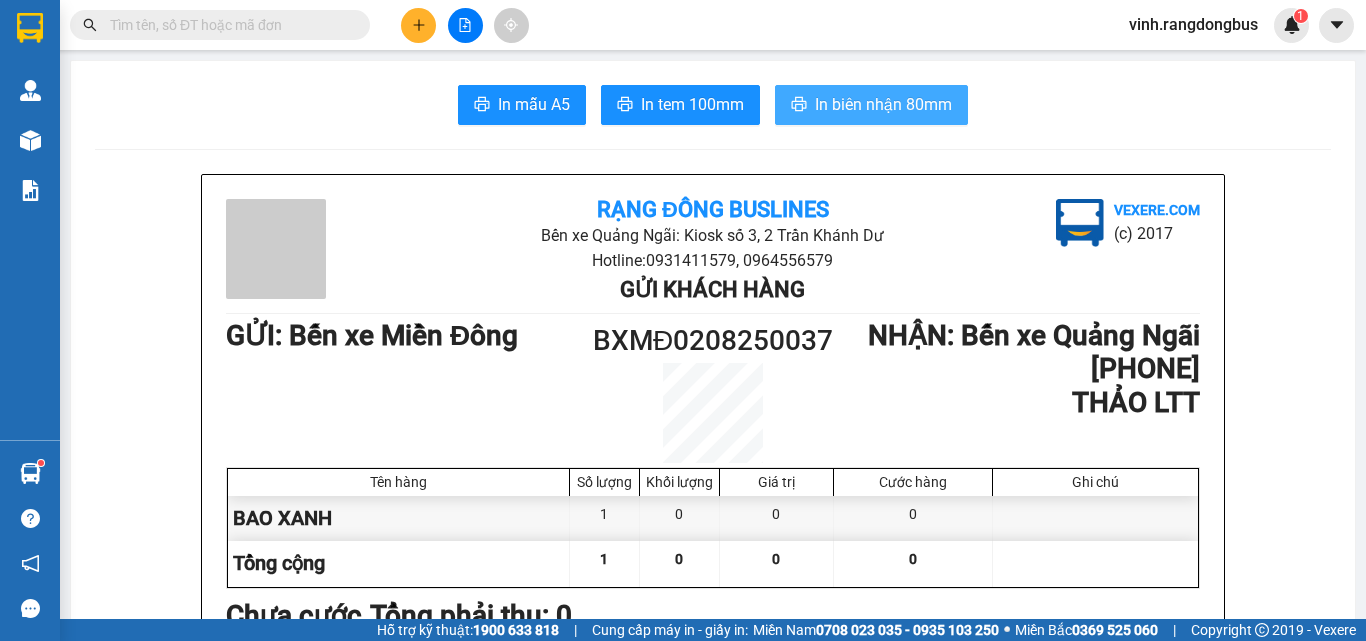 click on "In biên nhận 80mm" at bounding box center [883, 104] 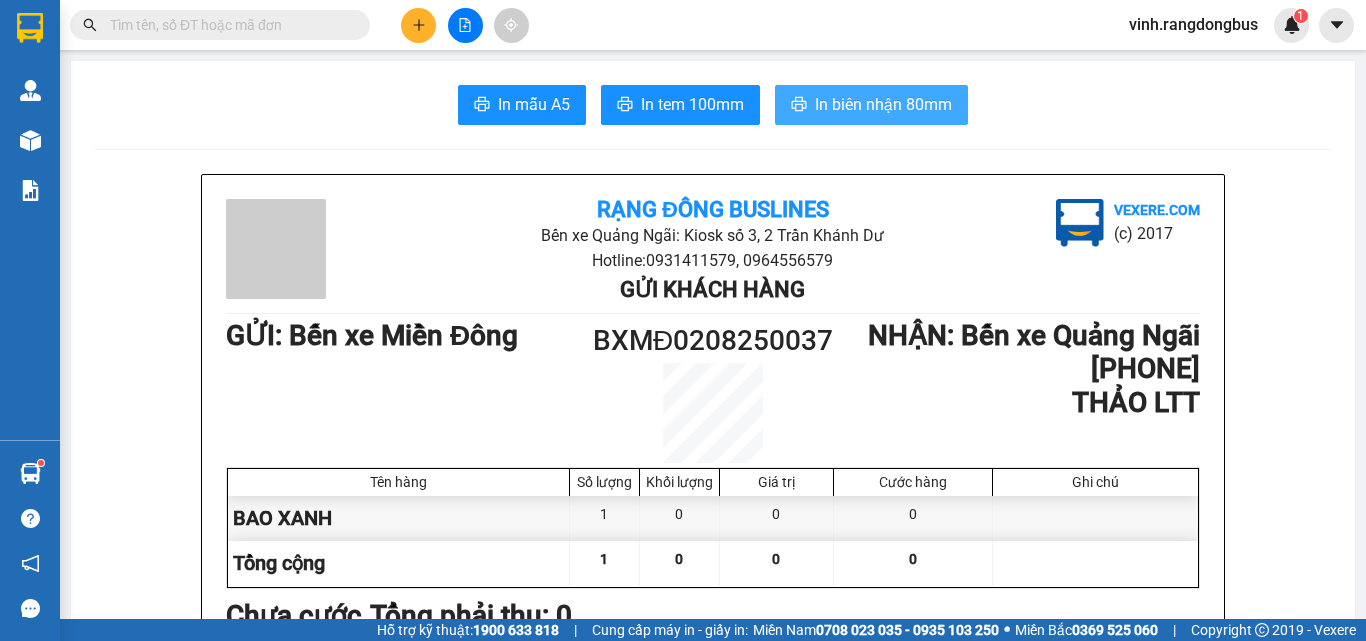 scroll, scrollTop: 0, scrollLeft: 0, axis: both 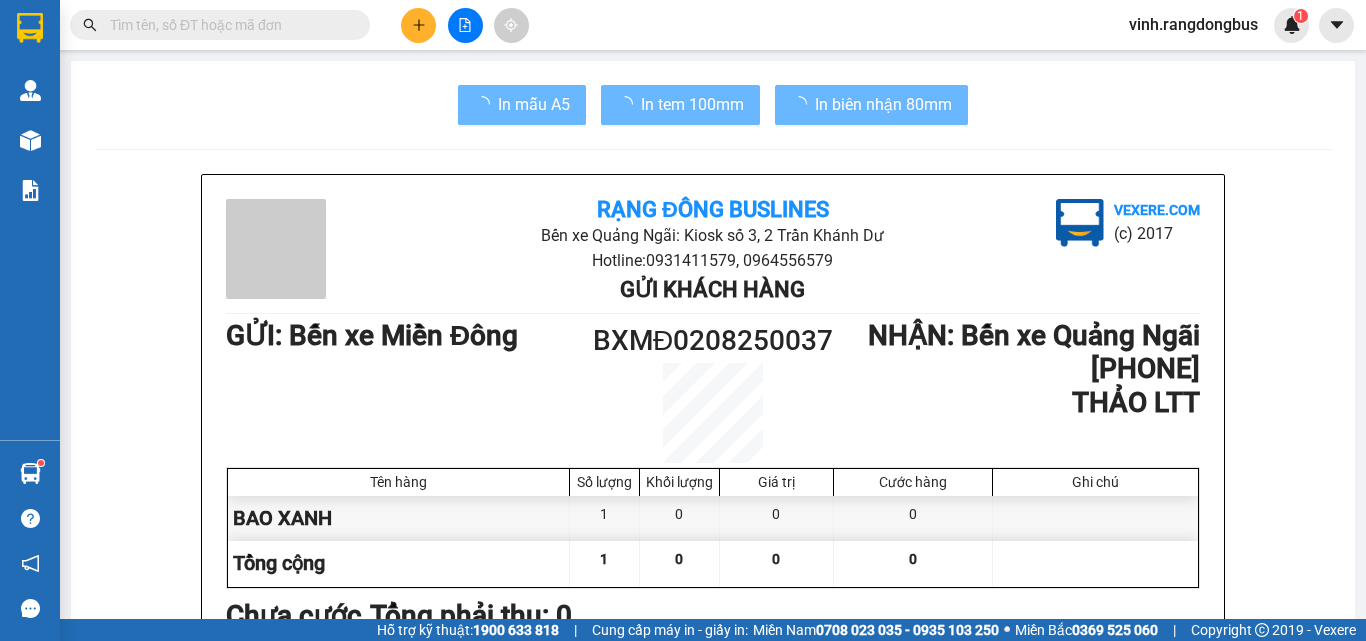 click 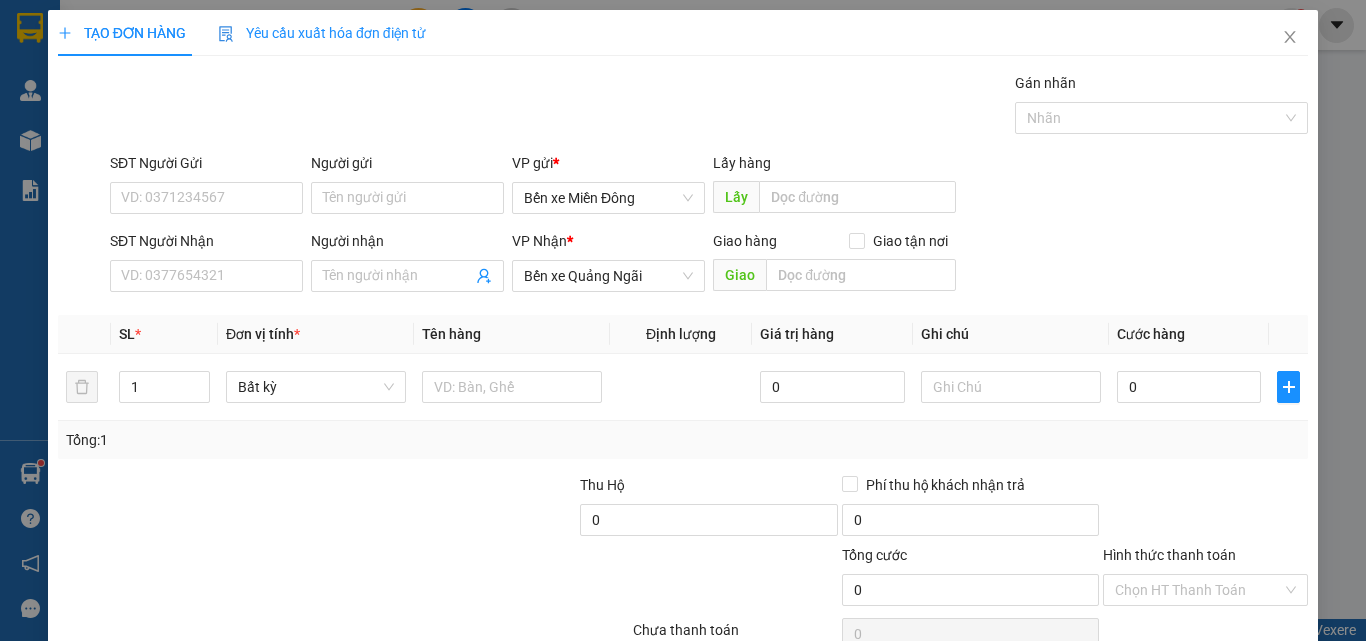 click on "Người nhận Tên người nhận" at bounding box center [407, 265] 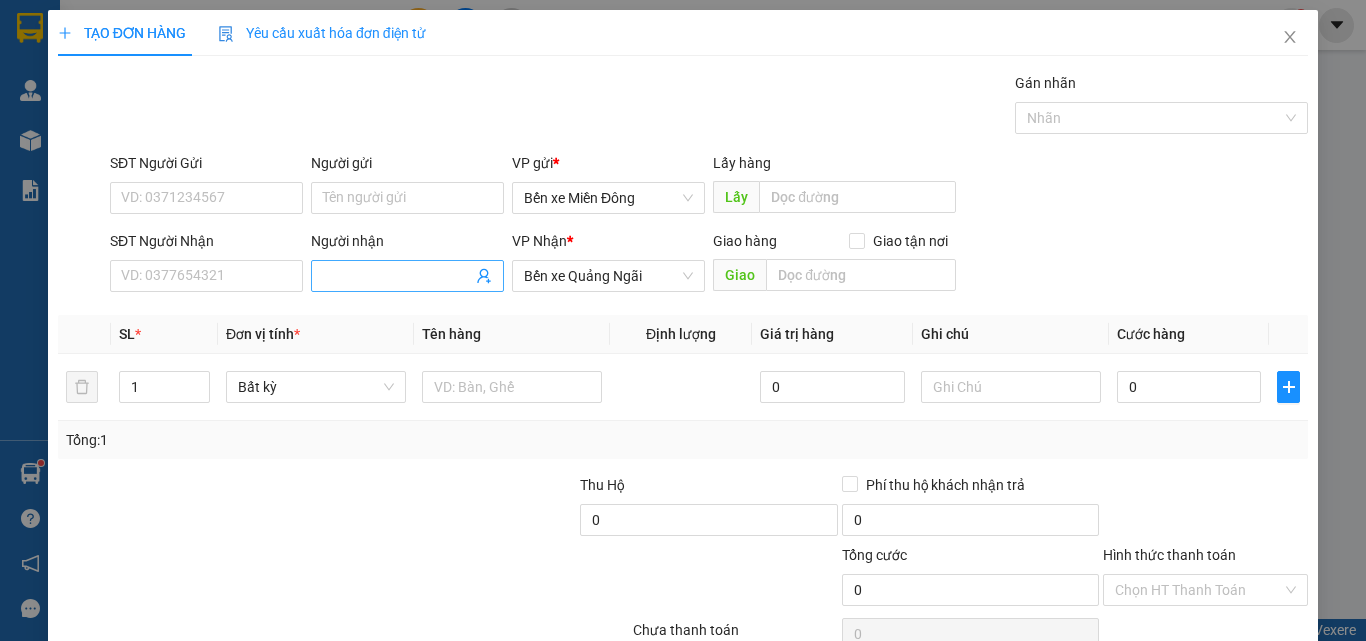 click on "Người nhận" at bounding box center (397, 276) 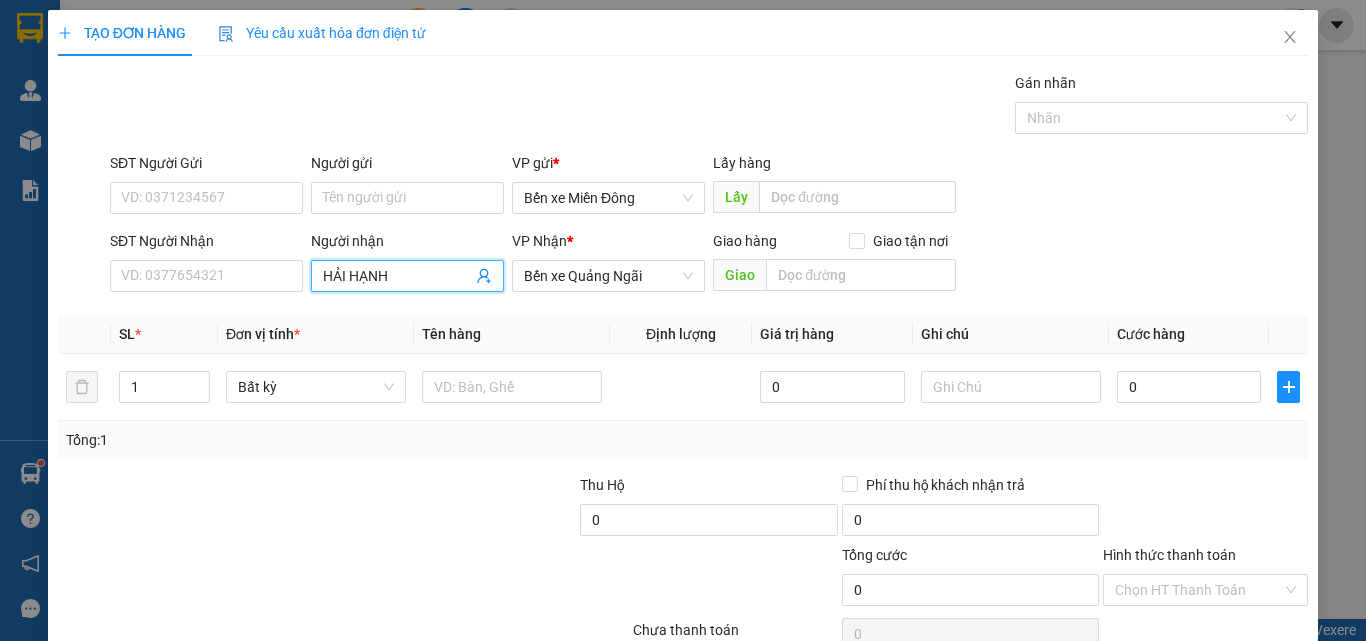 click on "HẢI HẠNH" at bounding box center [397, 276] 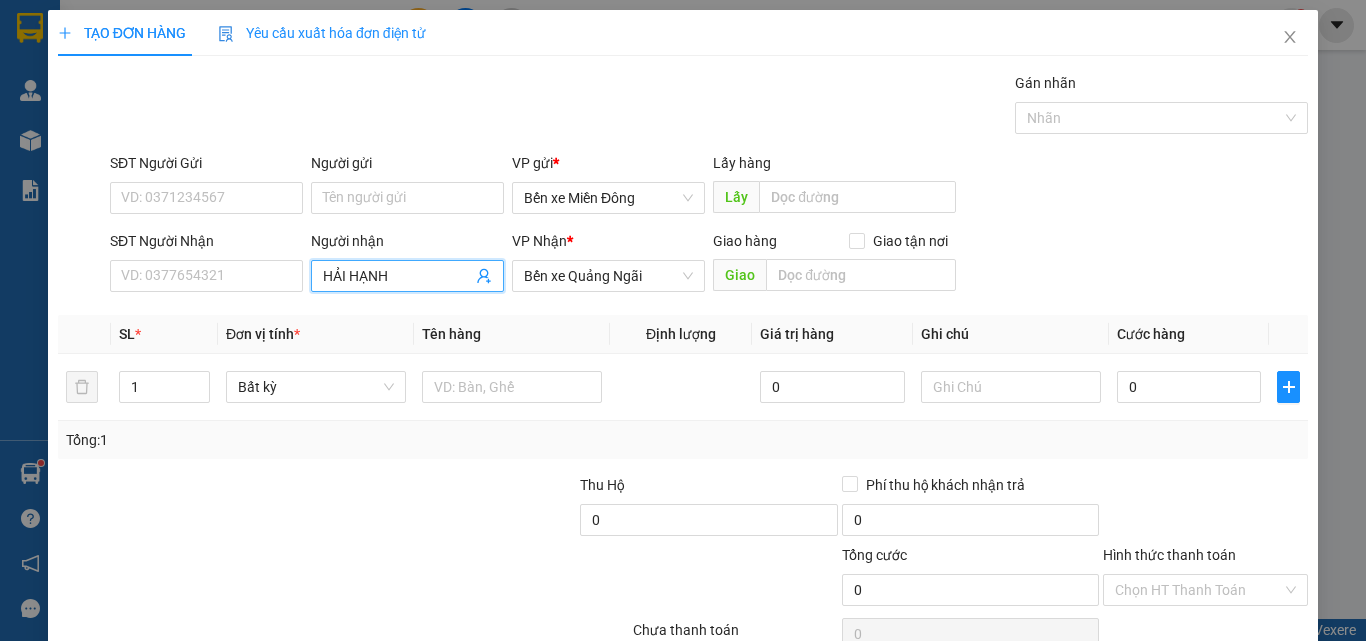 click on "HẢI HẠNH" at bounding box center [397, 276] 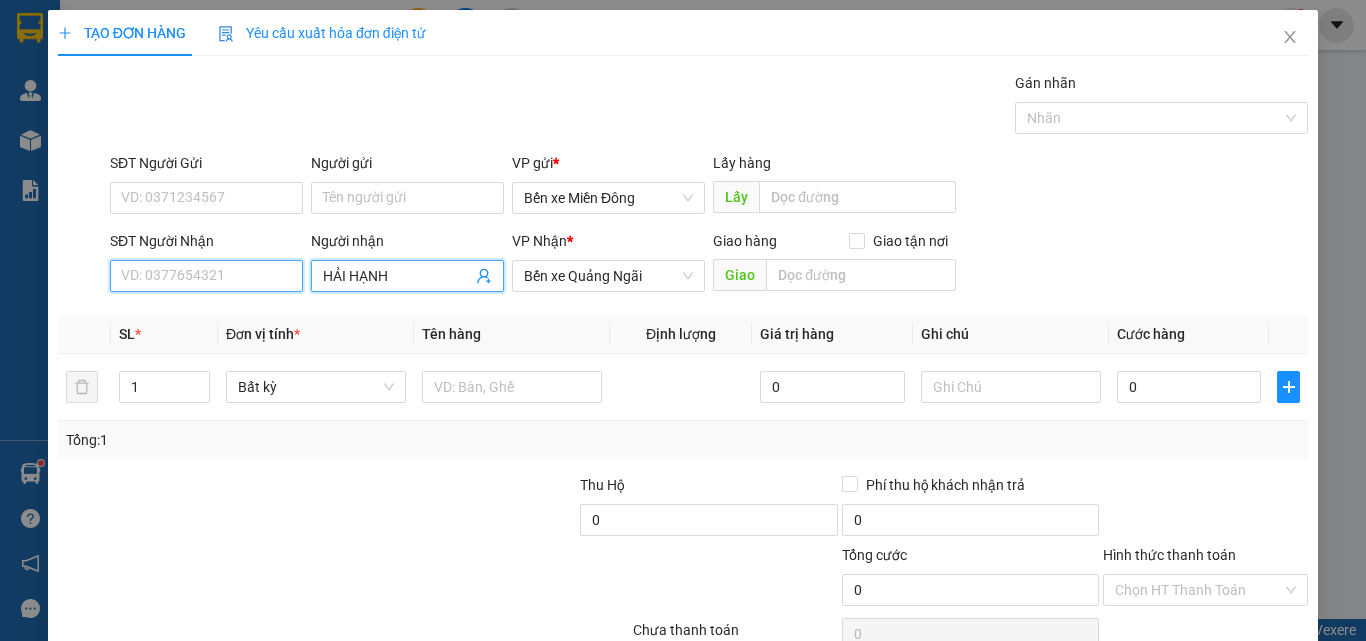 click on "SĐT Người Nhận" at bounding box center [206, 276] 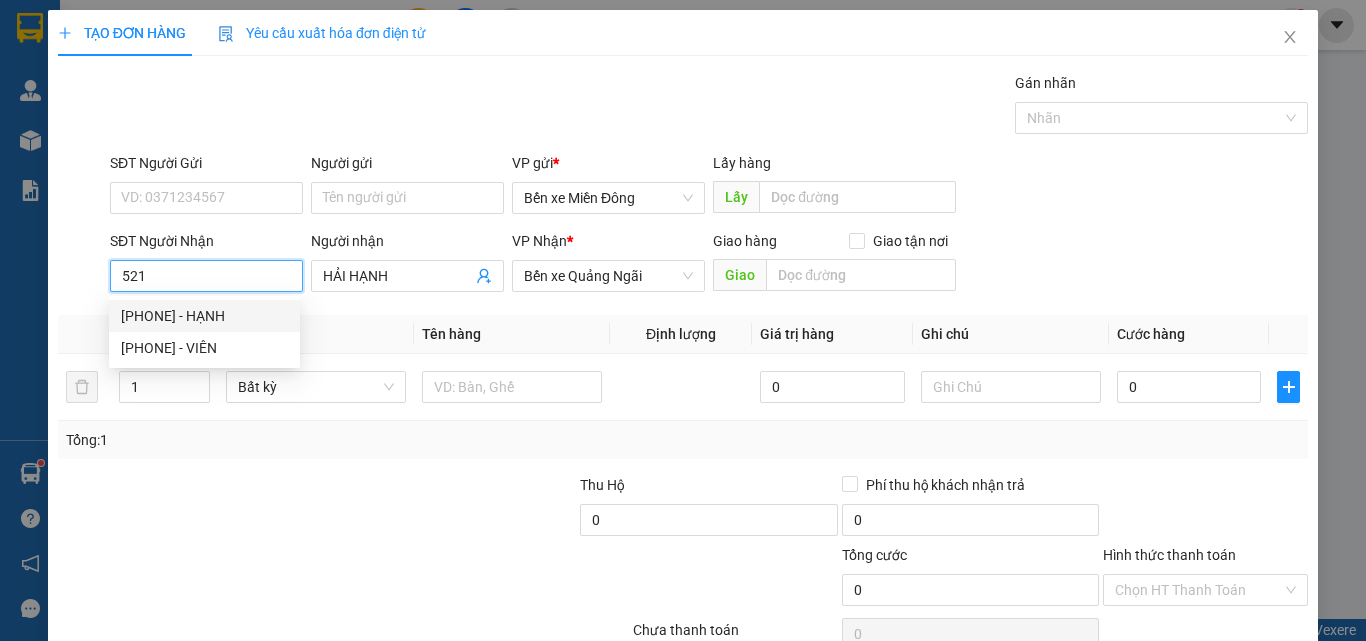 click on "0905764521 - HẠNH" at bounding box center [204, 316] 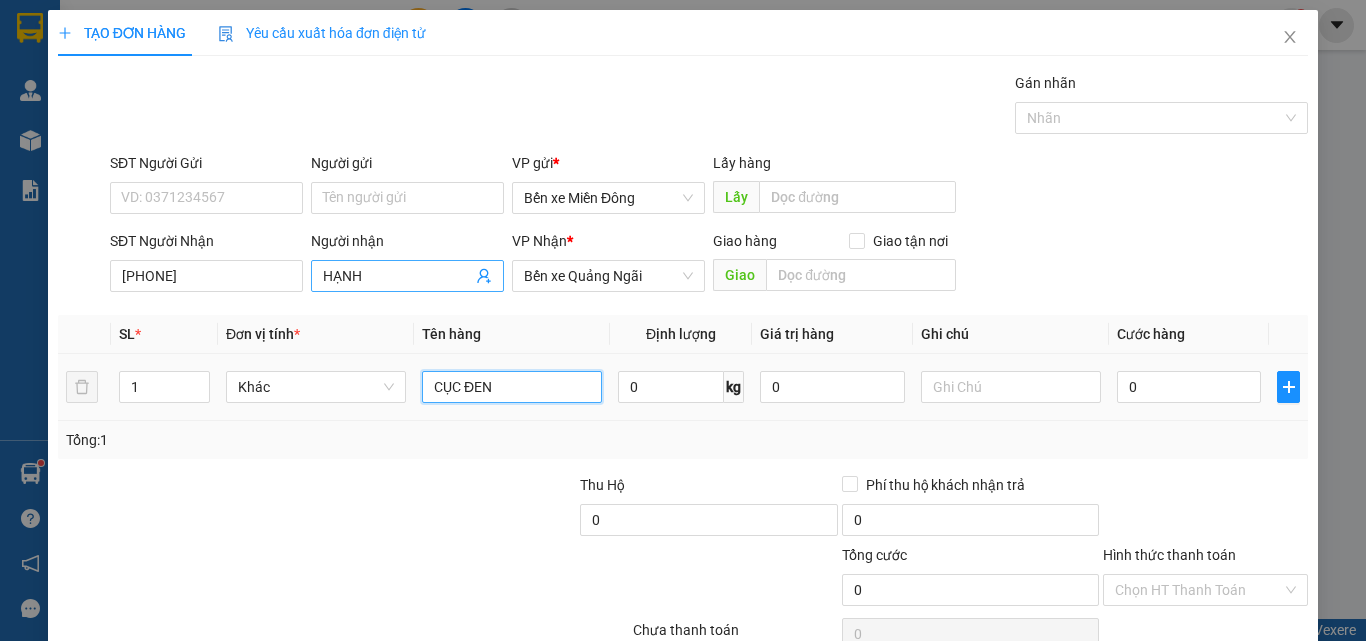 click on "CỤC ĐEN" at bounding box center [512, 387] 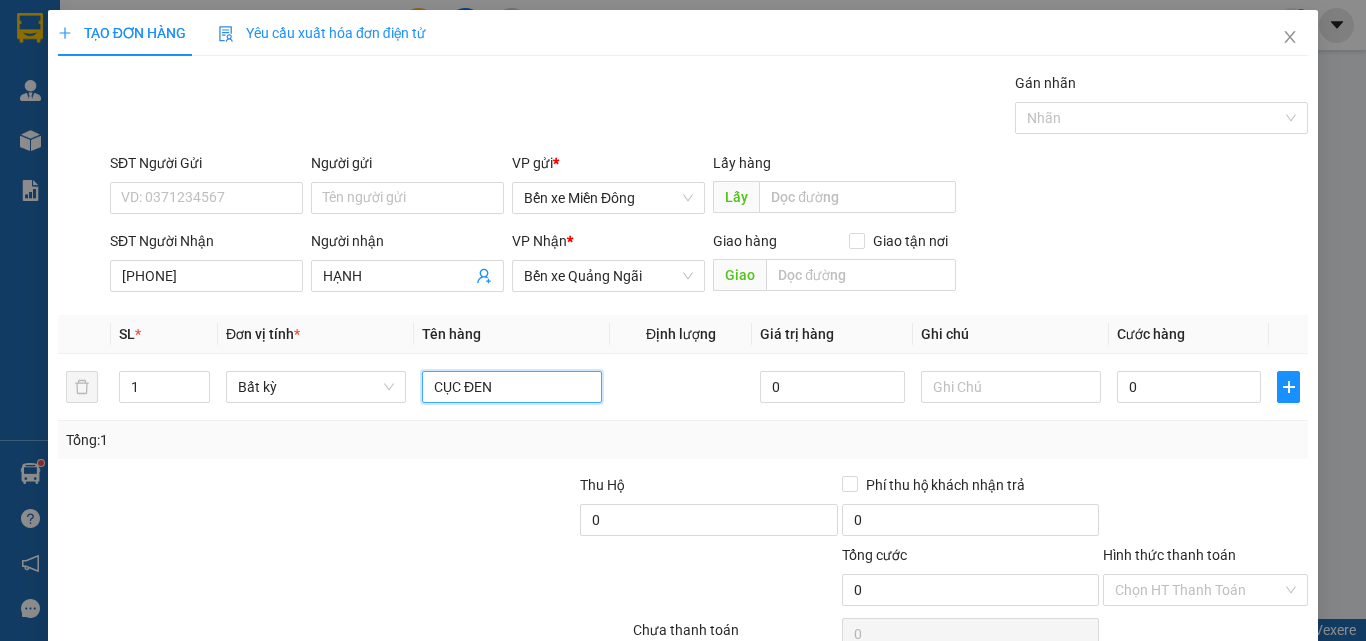 scroll, scrollTop: 99, scrollLeft: 0, axis: vertical 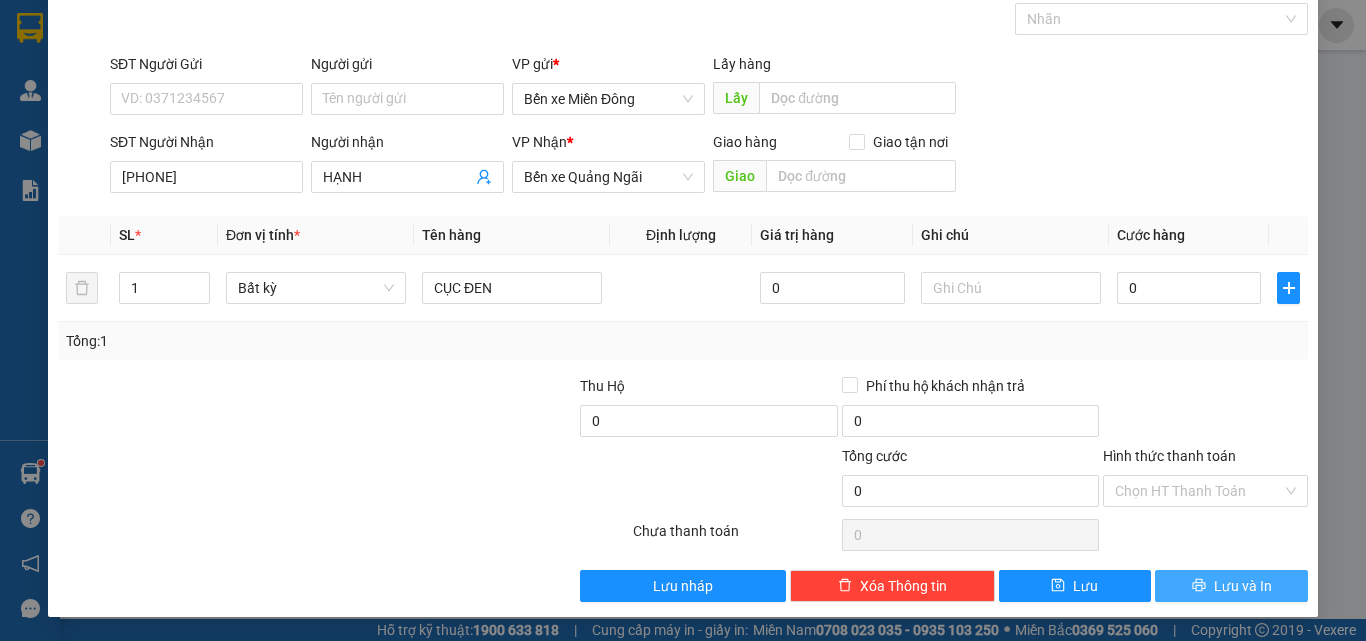 click on "Lưu và In" at bounding box center (1243, 586) 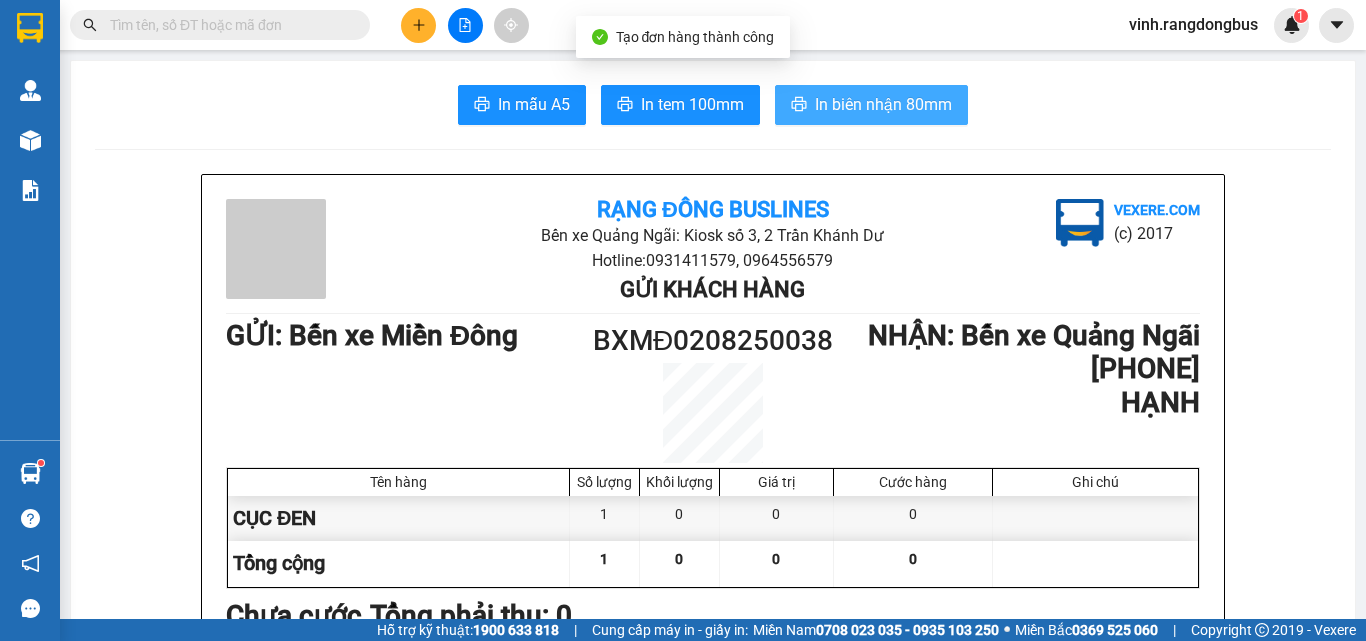 click on "In biên nhận 80mm" at bounding box center (871, 105) 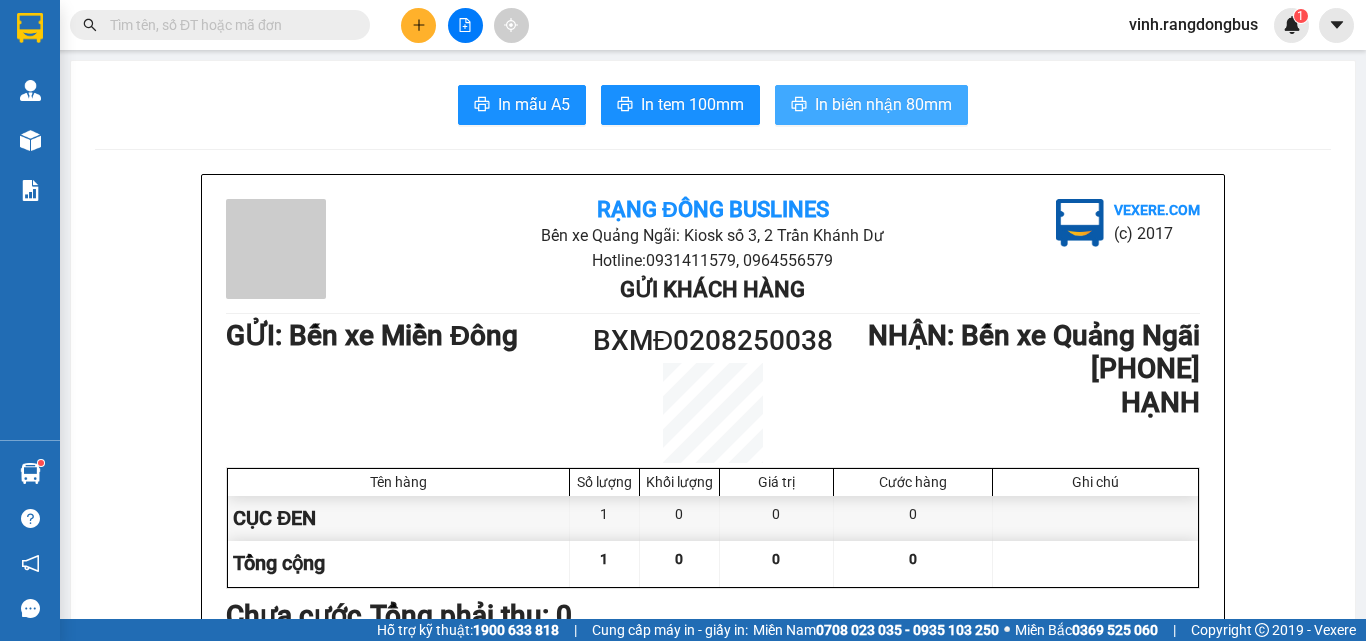 scroll, scrollTop: 0, scrollLeft: 0, axis: both 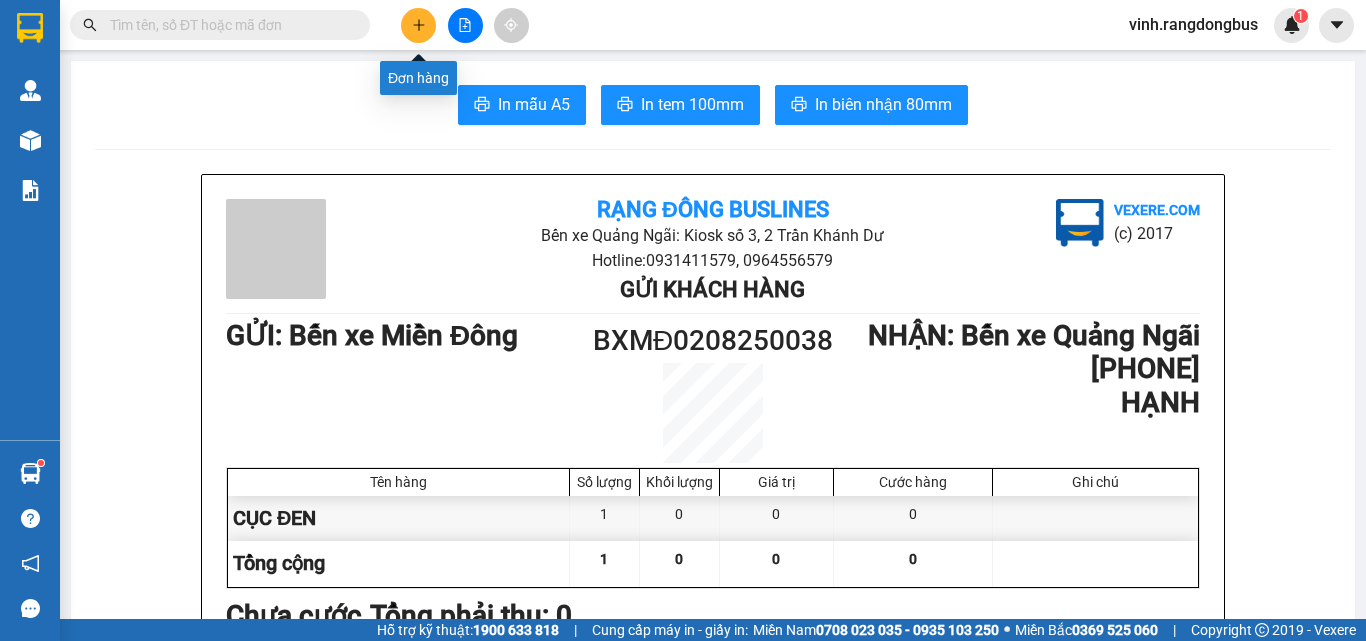 click 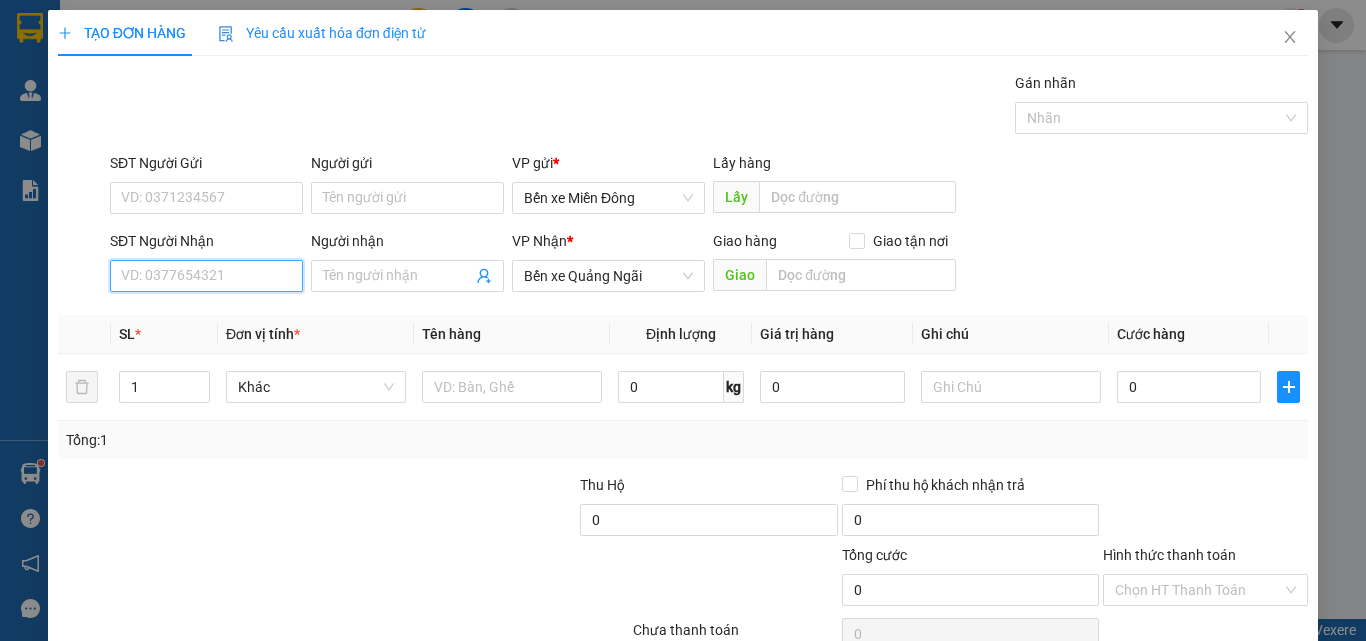 click on "SĐT Người Nhận" at bounding box center [206, 276] 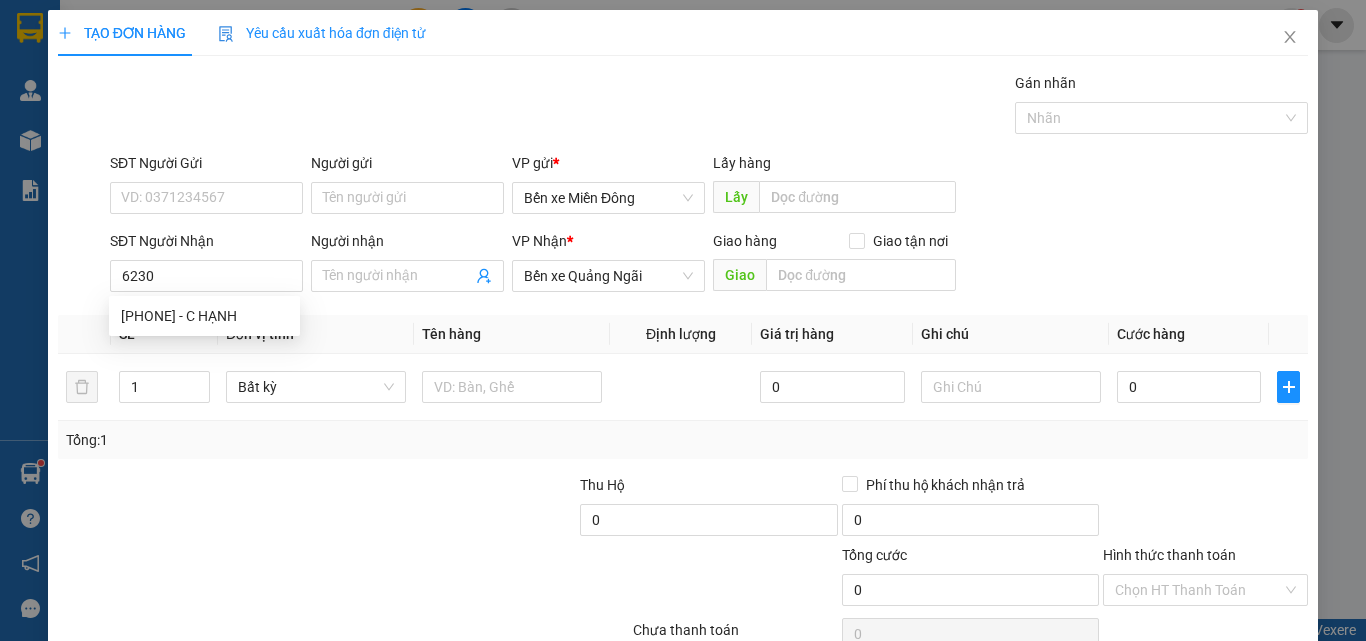click on "Transit Pickup Surcharge Ids Transit Deliver Surcharge Ids Transit Deliver Surcharge Transit Deliver Surcharge Gói vận chuyển  * Tiêu chuẩn Gán nhãn   Nhãn SĐT Người Gửi VD: 0371234567 Người gửi Tên người gửi VP gửi  * Bến xe Miền Đông Lấy hàng Lấy SĐT Người Nhận 6230 Người nhận Tên người nhận VP Nhận  * Bến xe Quảng Ngãi Giao hàng Giao tận nơi Giao SL  * Đơn vị tính  * Tên hàng  Định lượng Giá trị hàng Ghi chú Cước hàng                   1 Bất kỳ 0 0 Tổng:  1 Thu Hộ 0 Phí thu hộ khách nhận trả 0 Tổng cước 0 Hình thức thanh toán Chọn HT Thanh Toán Số tiền thu trước 0 Chưa thanh toán 0 Chọn HT Thanh Toán Lưu nháp Xóa Thông tin Lưu Lưu và In" at bounding box center [683, 386] 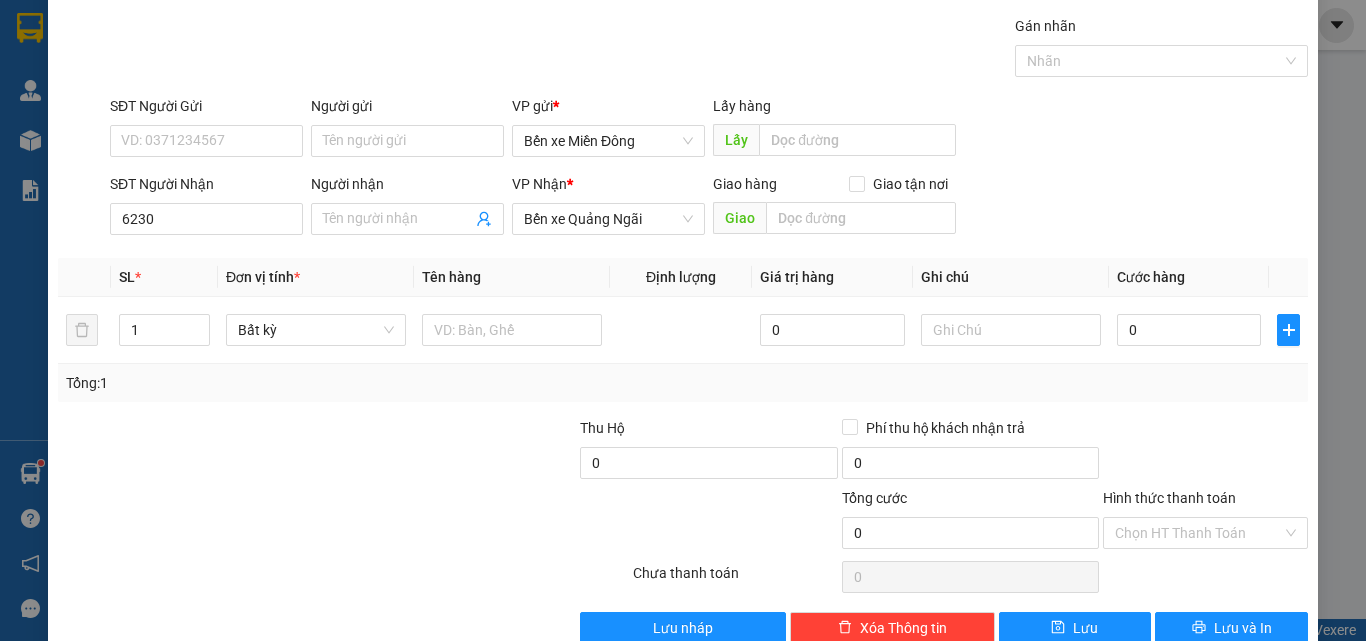 scroll, scrollTop: 99, scrollLeft: 0, axis: vertical 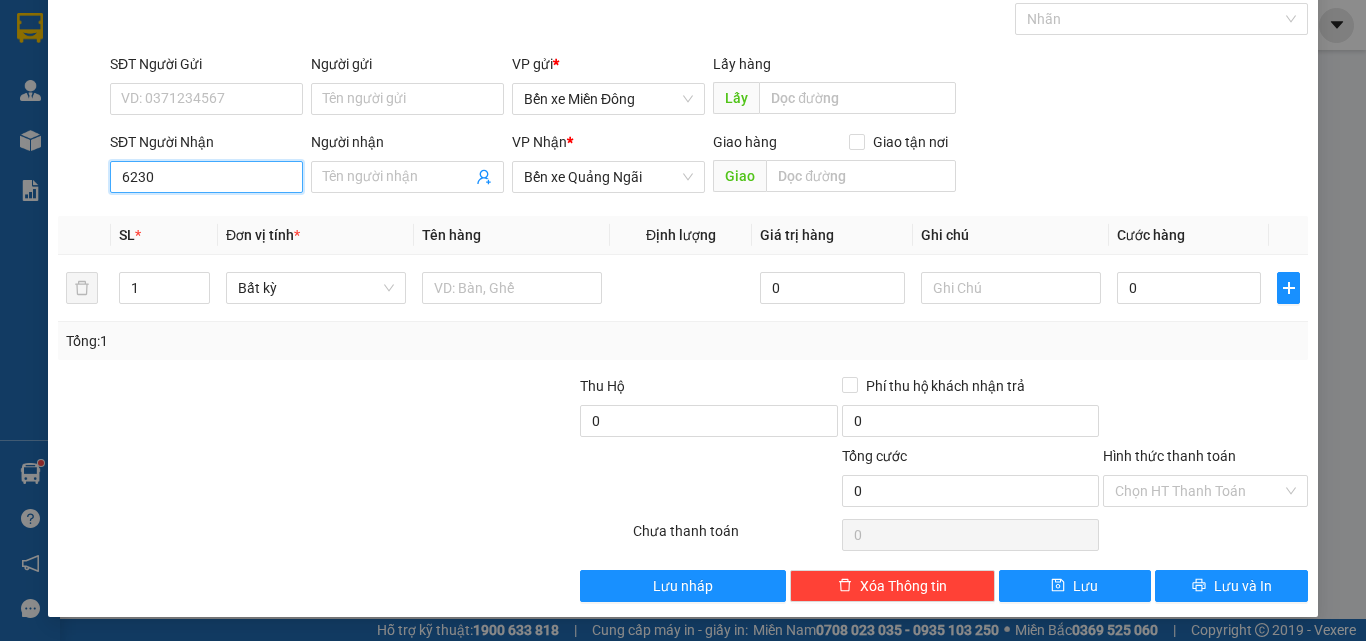 click on "6230" at bounding box center [206, 177] 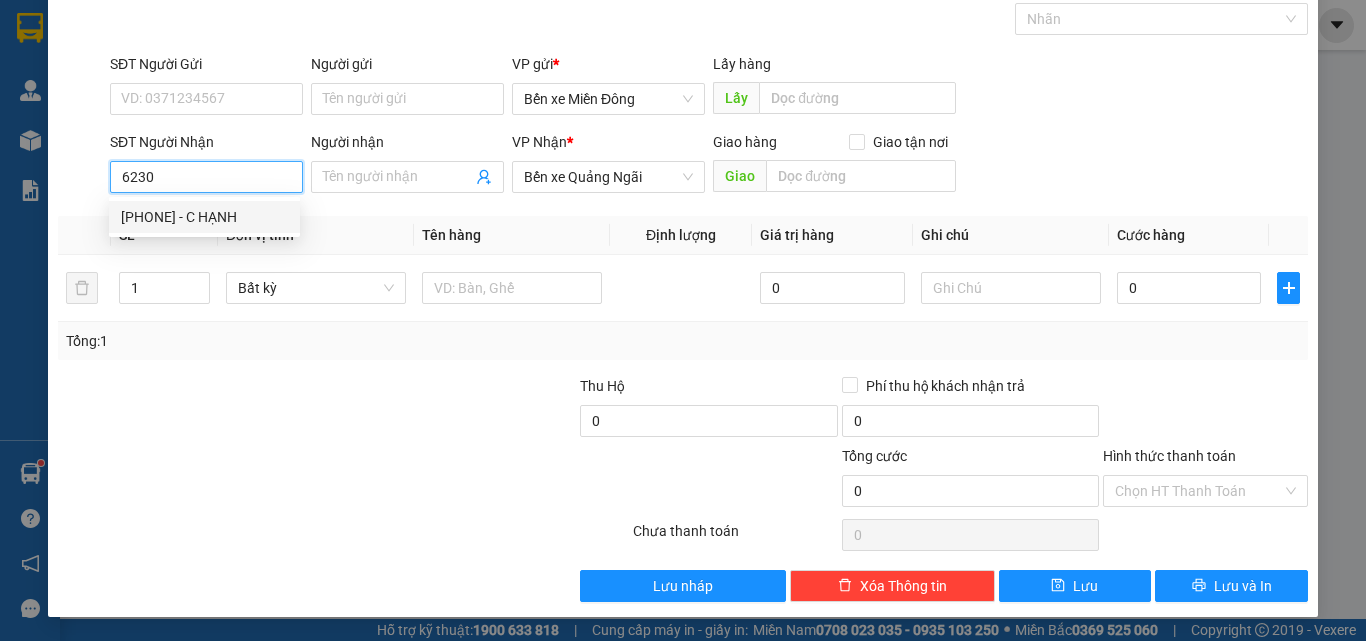 click on "0913736230 - C HẠNH" at bounding box center [204, 217] 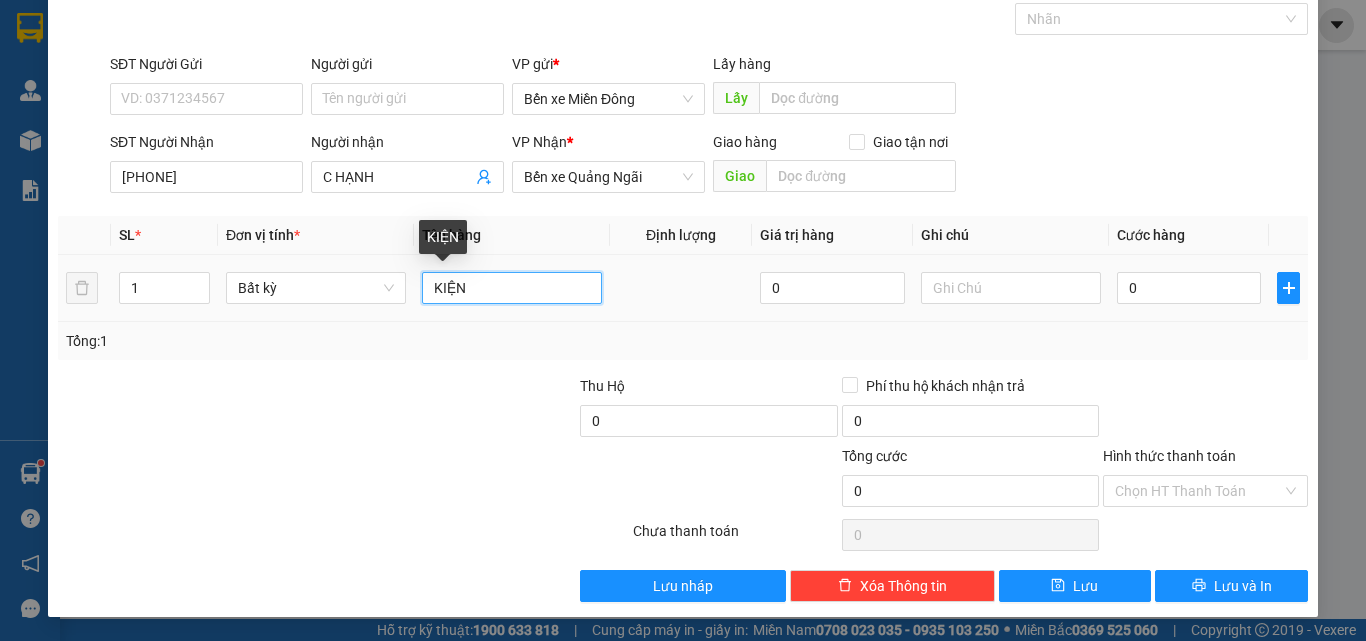 click on "KIỆN" at bounding box center [512, 288] 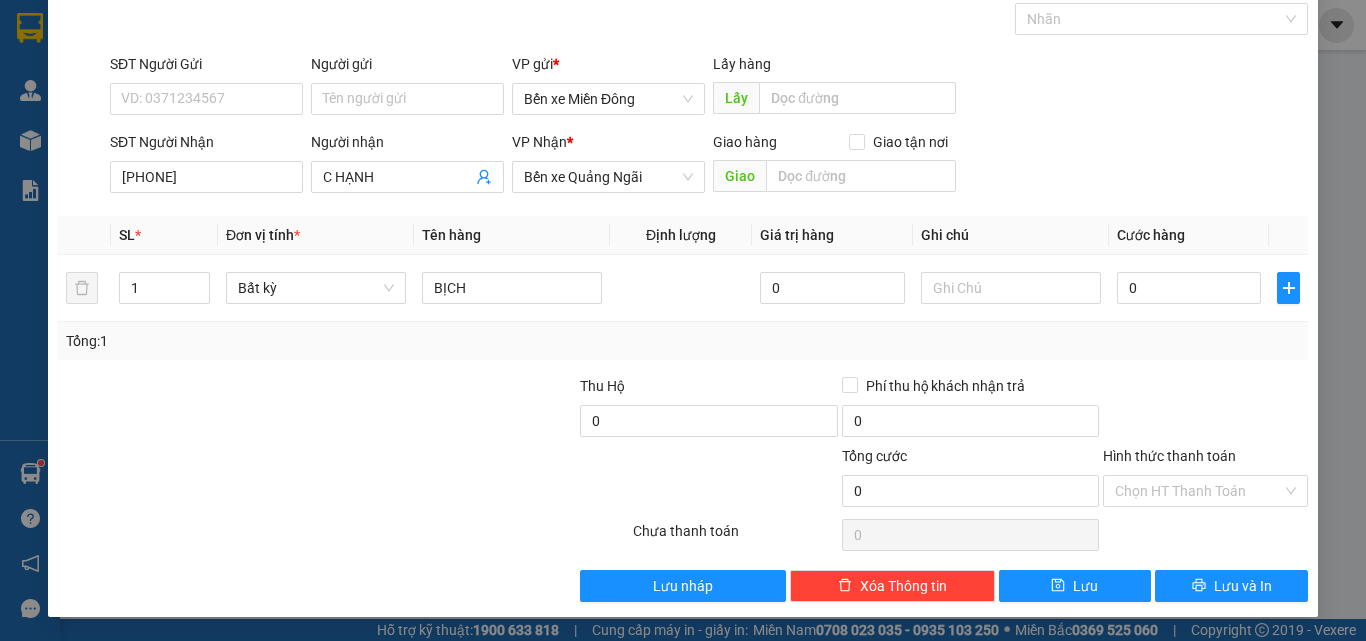 click at bounding box center [186, 410] 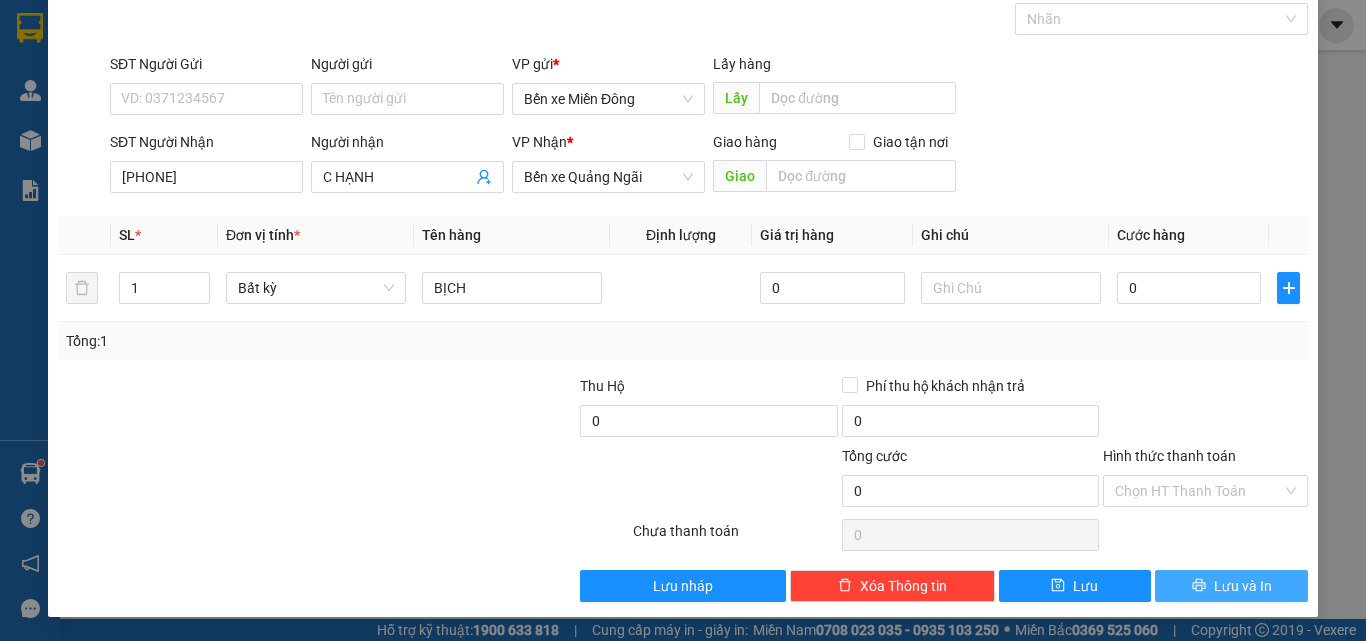 click on "Lưu và In" at bounding box center (1243, 586) 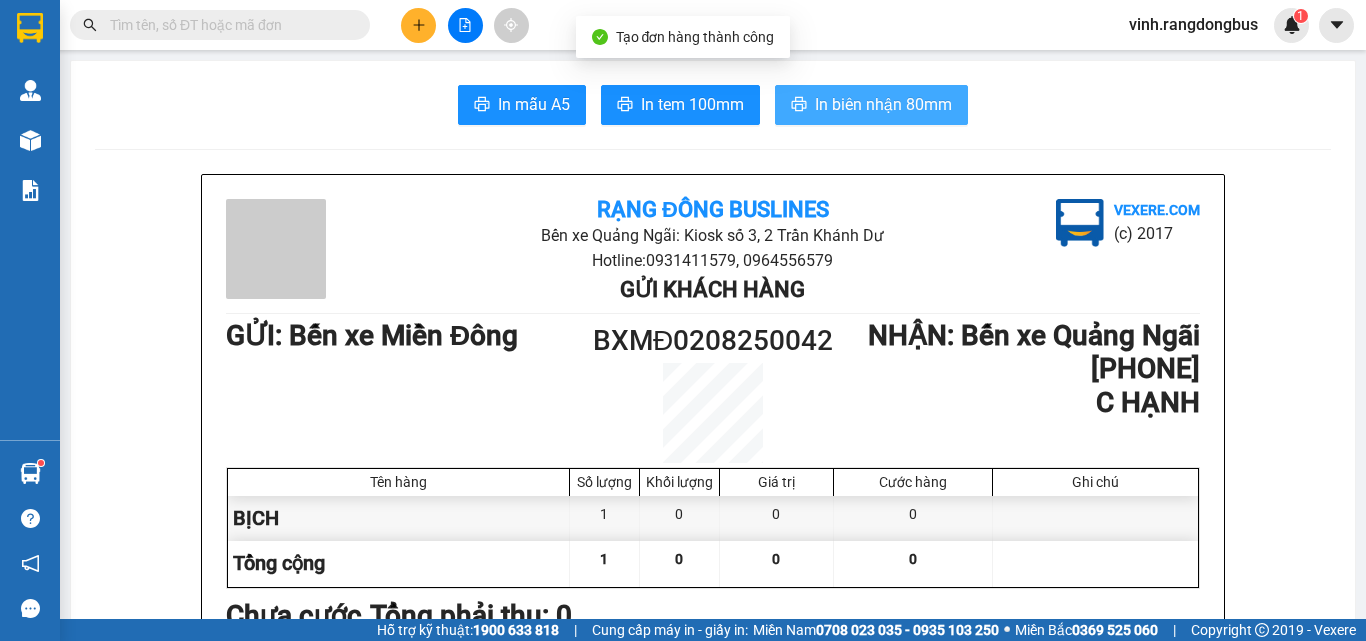 click on "In biên nhận 80mm" at bounding box center (883, 104) 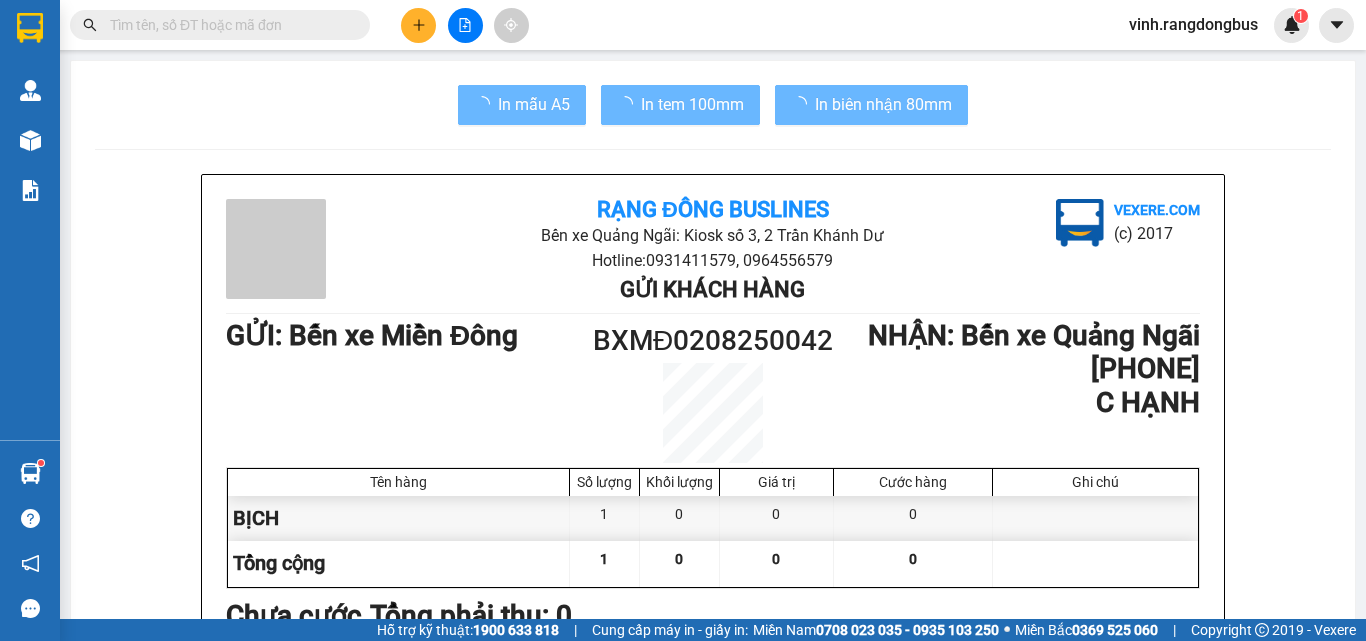 scroll, scrollTop: 0, scrollLeft: 0, axis: both 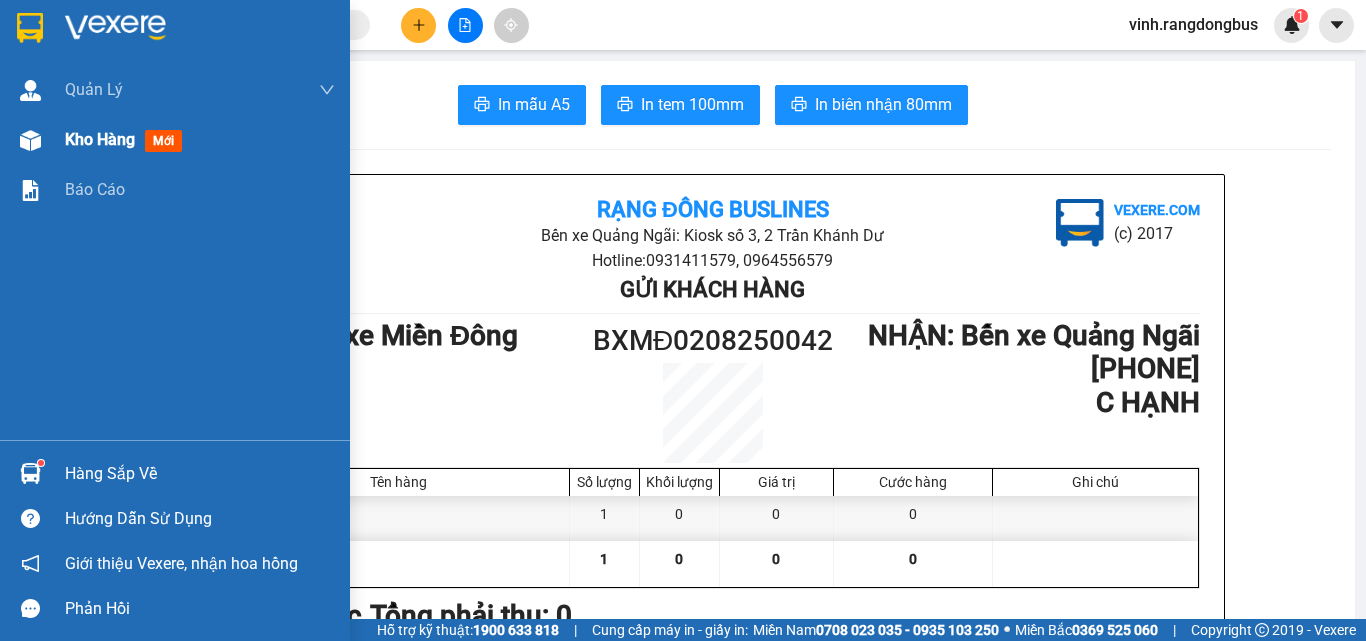 click at bounding box center [30, 140] 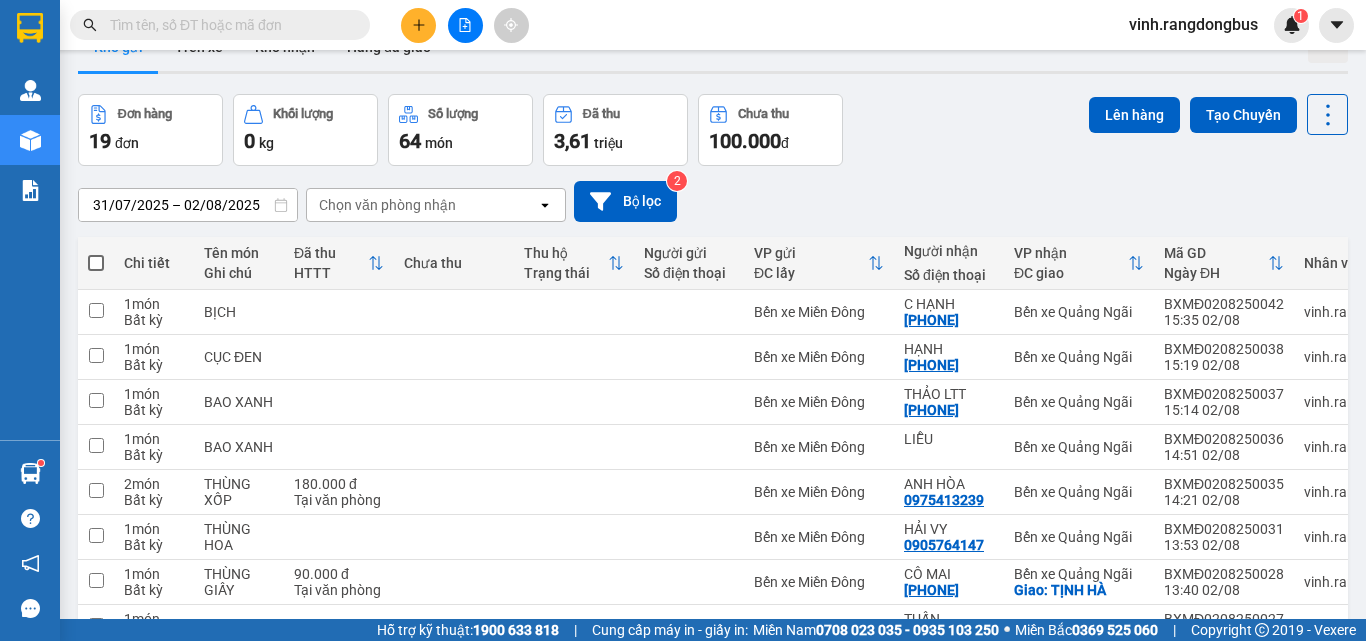 scroll, scrollTop: 0, scrollLeft: 0, axis: both 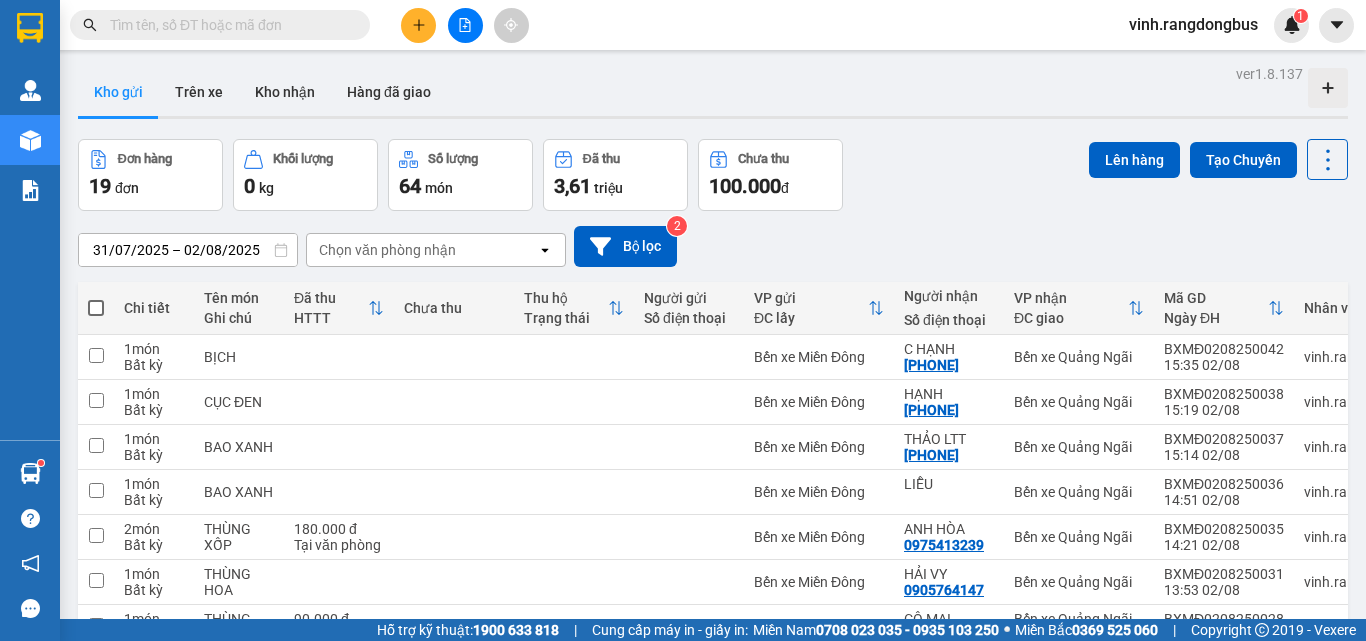 click at bounding box center (465, 25) 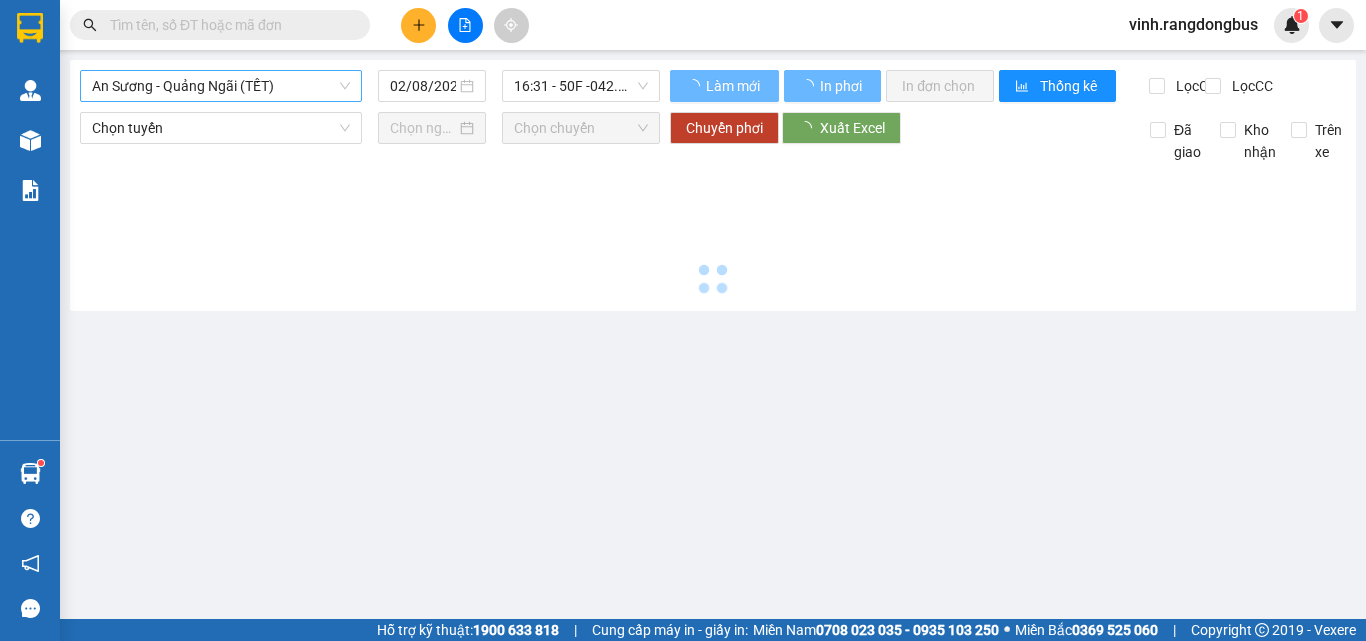 click on "An Sương - Quảng Ngãi (TẾT)" at bounding box center (221, 86) 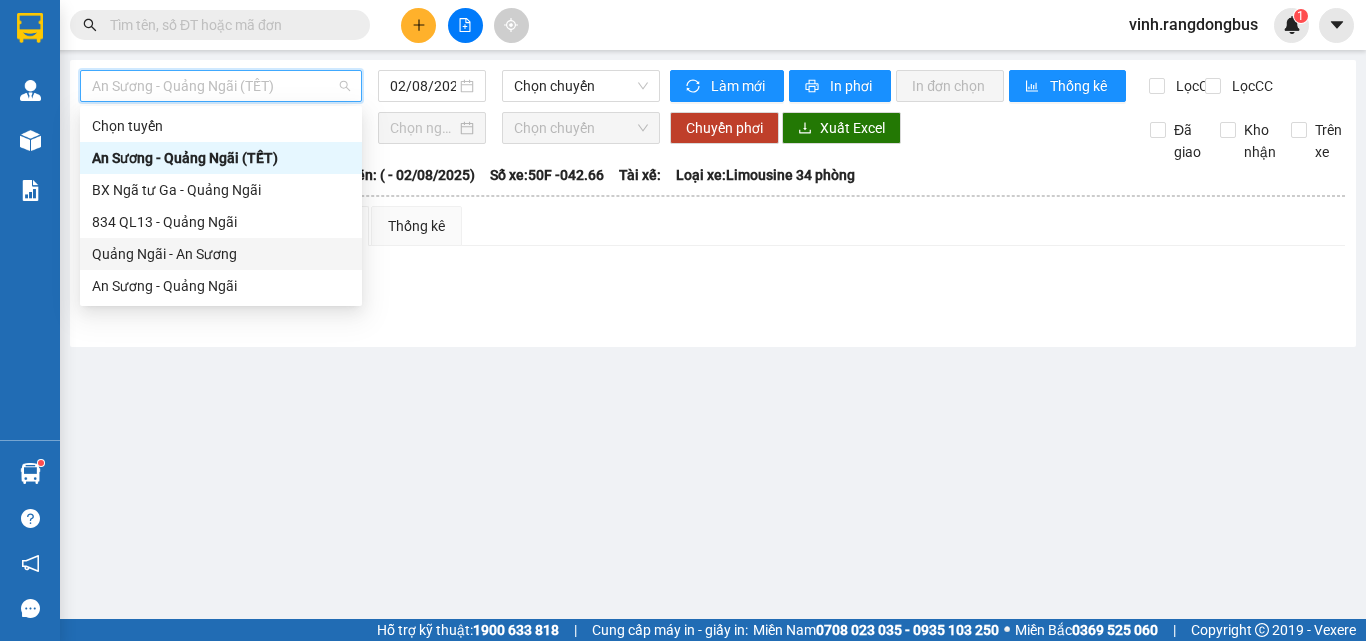 click on "Quảng Ngãi - An Sương" at bounding box center [221, 254] 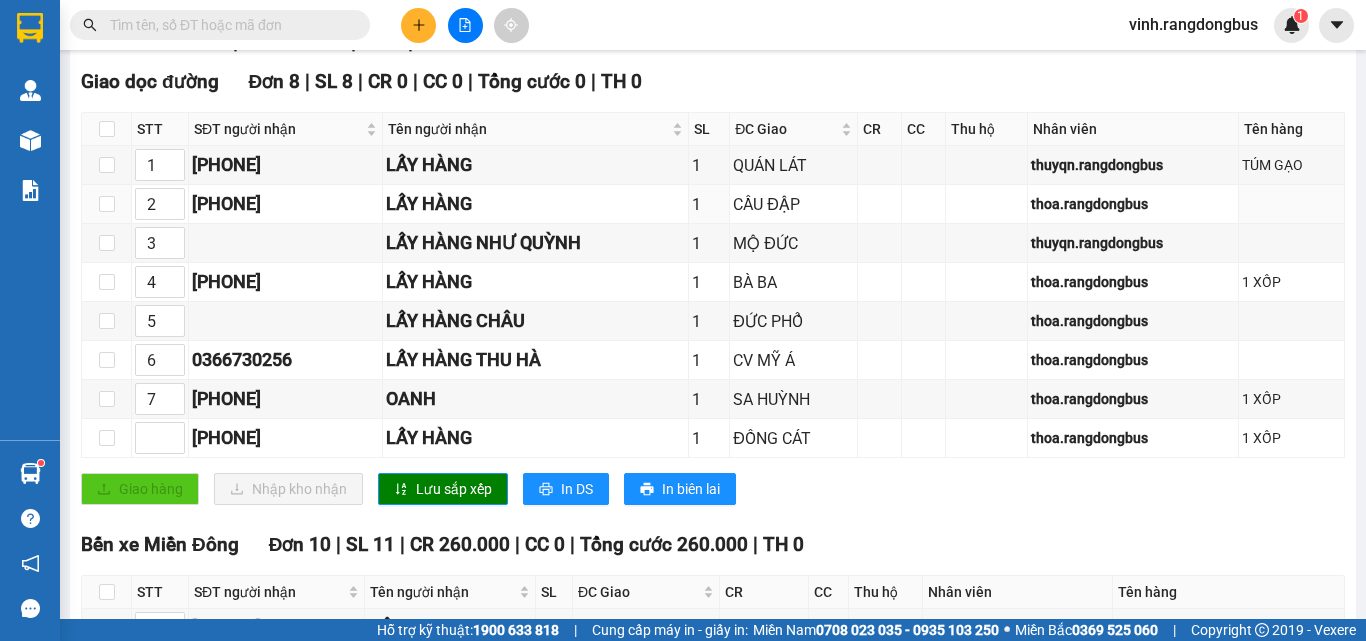 scroll, scrollTop: 0, scrollLeft: 0, axis: both 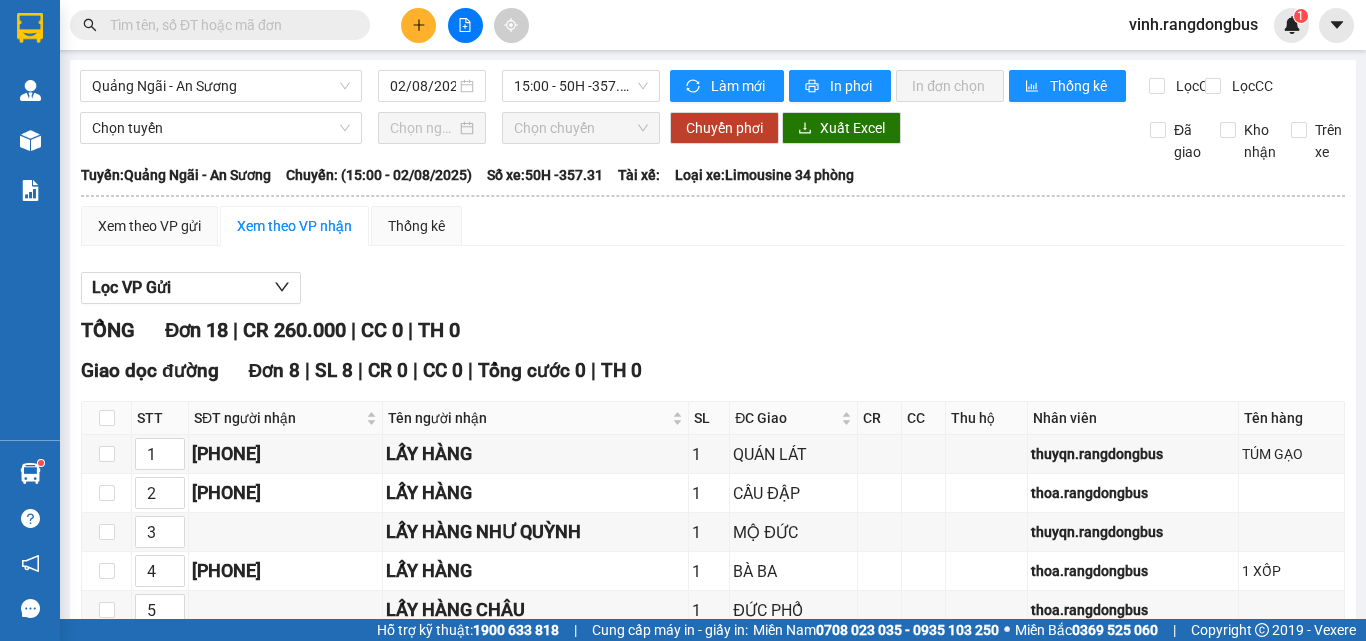 click on "Quảng Ngãi - An Sương  02/08/2025 15:00     - 50H -357.31  Làm mới In phơi In đơn chọn Thống kê Lọc  CR Lọc  CC Chọn tuyến Chọn chuyến Chuyển phơi Xuất Excel Đã giao Kho nhận Trên xe Rạng Đông Buslines   0931411579, 0964556579   Bến xe Quảng Ngãi: Kiosk số 3, 2 Trần Khánh Dư PHƠI HÀNG 15:45 - 02/08/2025 Tuyến:  Quảng Ngãi - An Sương  Chuyến:   (15:00 - 02/08/2025) Số xe:  50H -357.31 Loại xe:  Limousine 34 phòng Tuyến:  Quảng Ngãi - An Sương  Chuyến:   (15:00 - 02/08/2025) Số xe:  50H -357.31 Tài xế:  Loại xe:  Limousine 34 phòng Xem theo VP gửi Xem theo VP nhận Thống kê Lọc VP Gửi TỔNG Đơn   18 | CR   260.000 | CC   0 | TH   0 Giao dọc đường Đơn   8 | SL   8 | CR   0 | CC   0 | Tổng cước   0 | TH   0 STT SĐT người nhận Tên người nhận SL ĐC Giao CR CC Thu hộ Nhân viên Tên hàng Ký nhận                         1 0988122256 LẤY HÀNG  1 QUÁN LÁT TÚM GẠO 2 1 3" at bounding box center (713, 720) 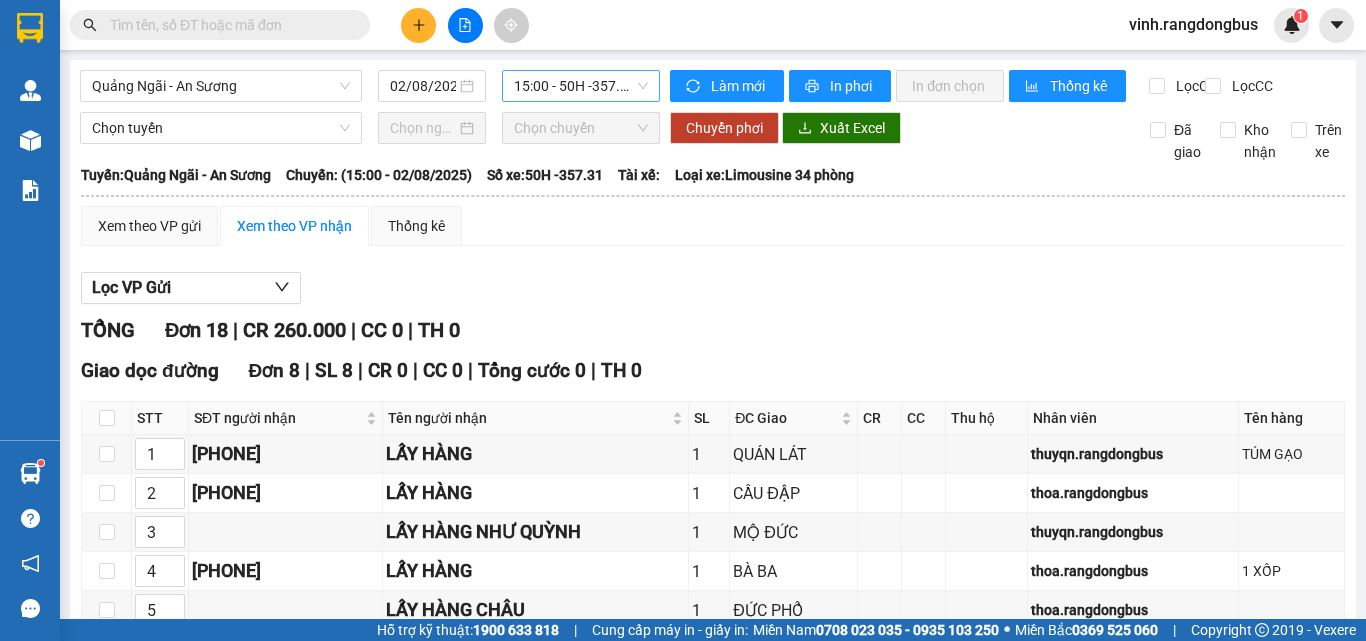click on "15:00     - 50H -357.31" at bounding box center (581, 86) 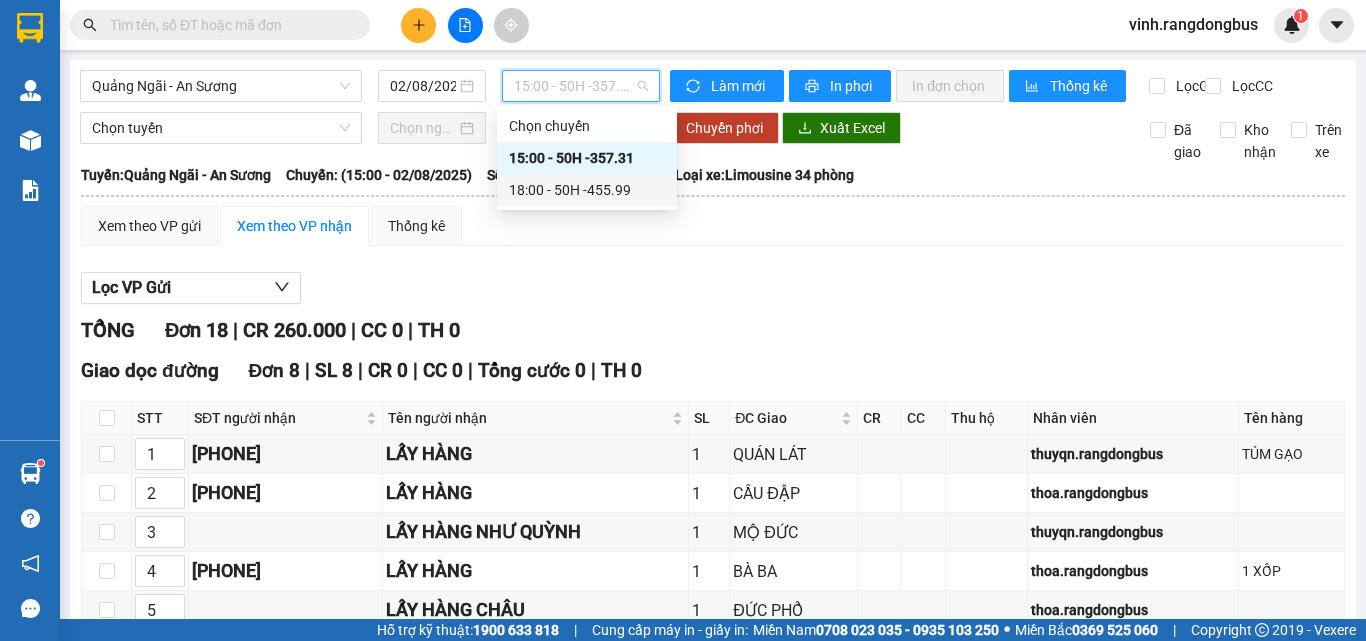 click on "18:00     - 50H -455.99" at bounding box center (587, 190) 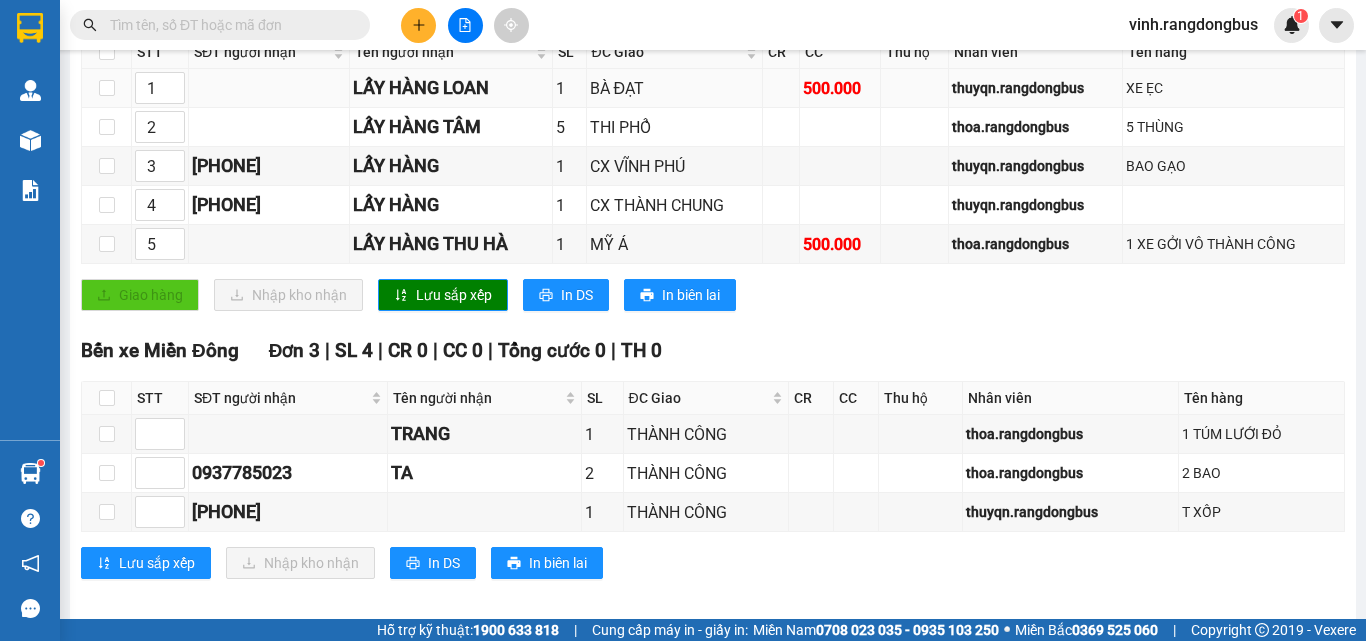 scroll, scrollTop: 399, scrollLeft: 0, axis: vertical 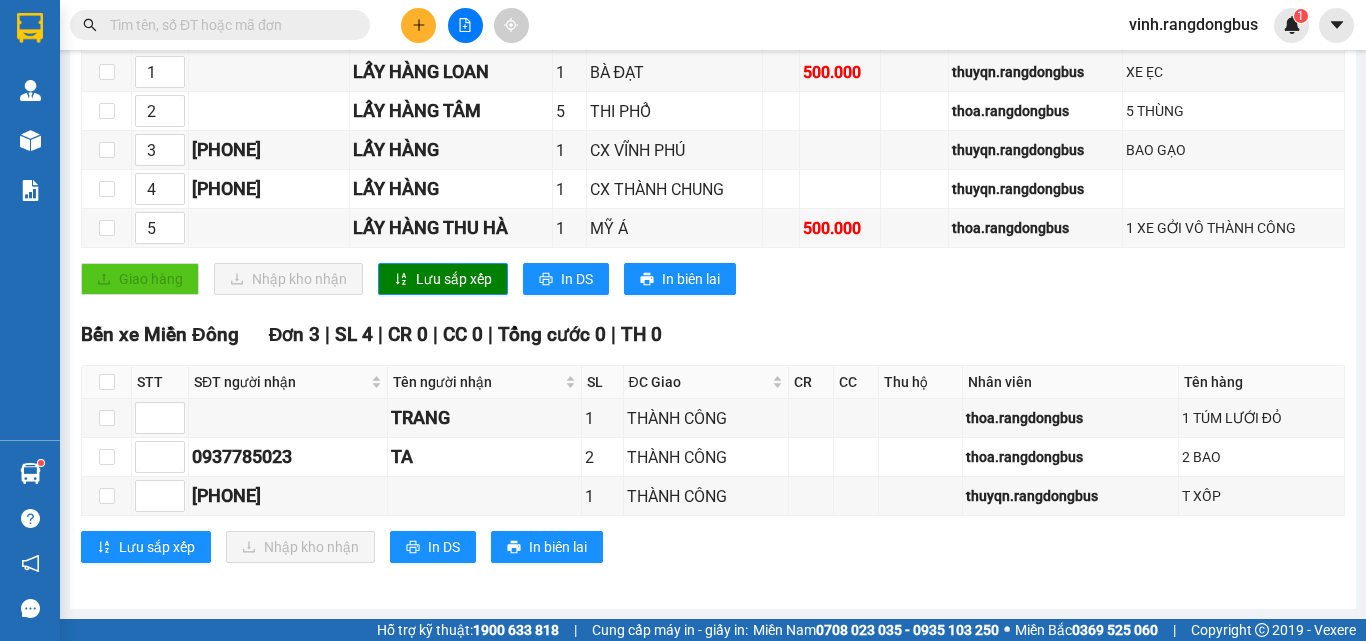 click at bounding box center (418, 25) 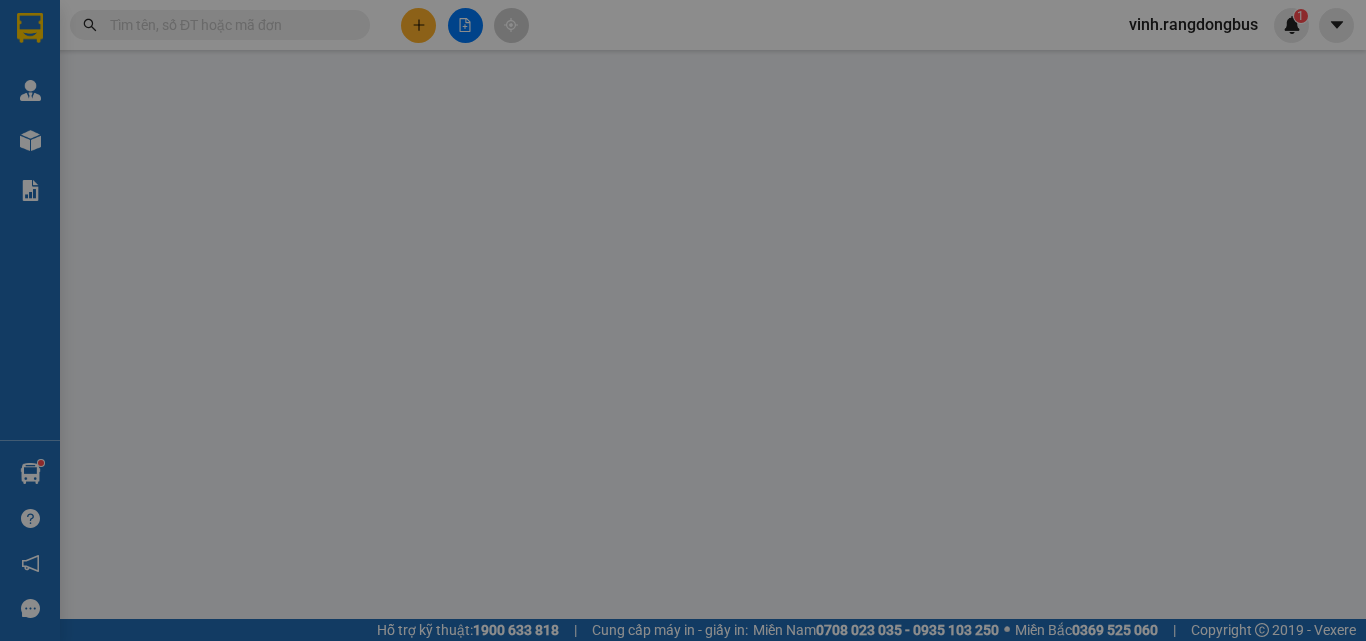 scroll, scrollTop: 0, scrollLeft: 0, axis: both 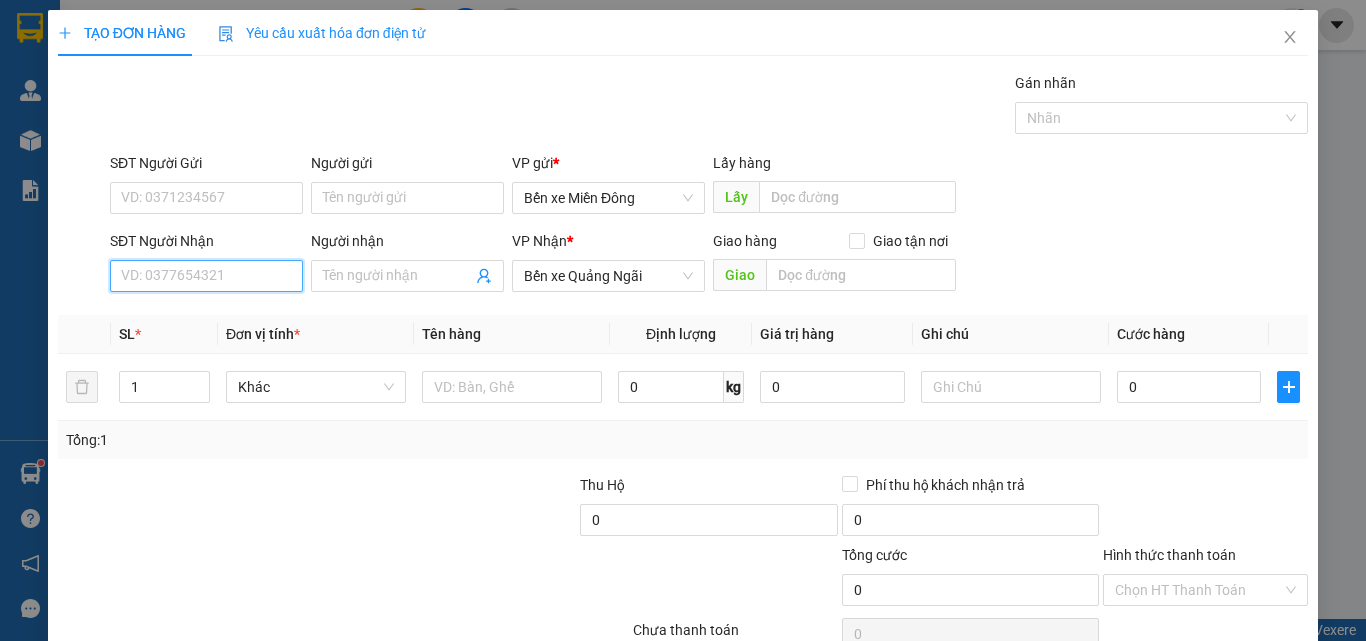 drag, startPoint x: 151, startPoint y: 275, endPoint x: 161, endPoint y: 274, distance: 10.049875 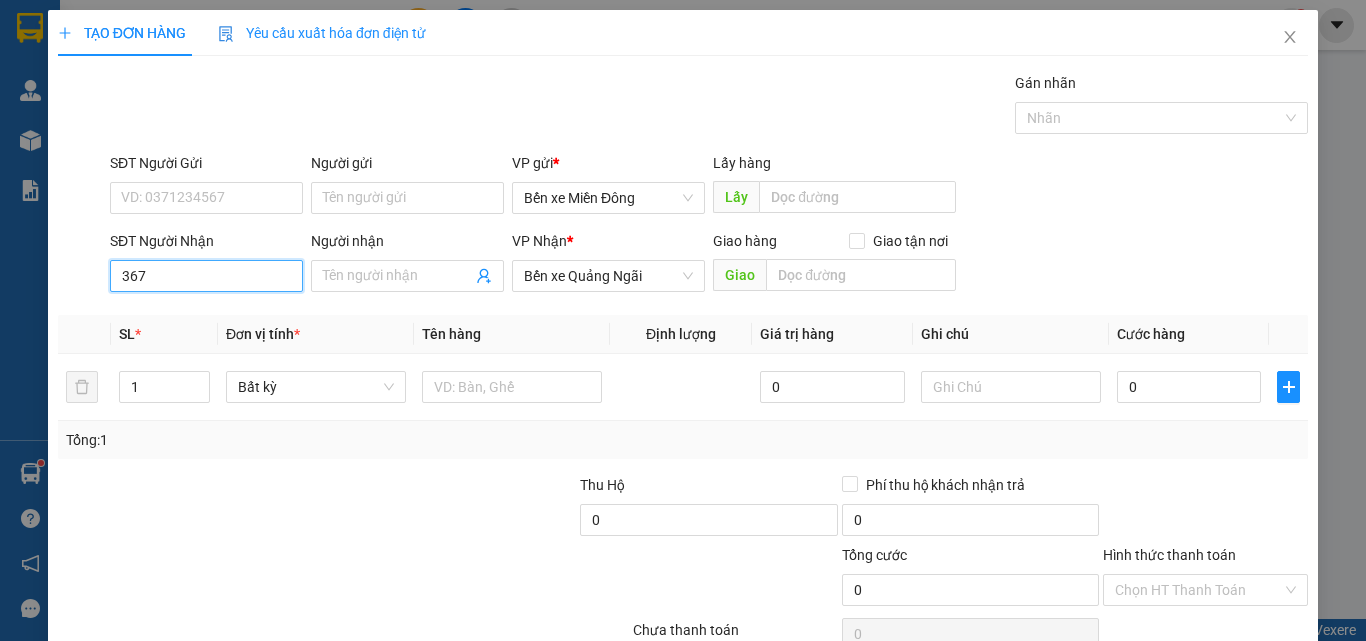 click on "367" at bounding box center (206, 276) 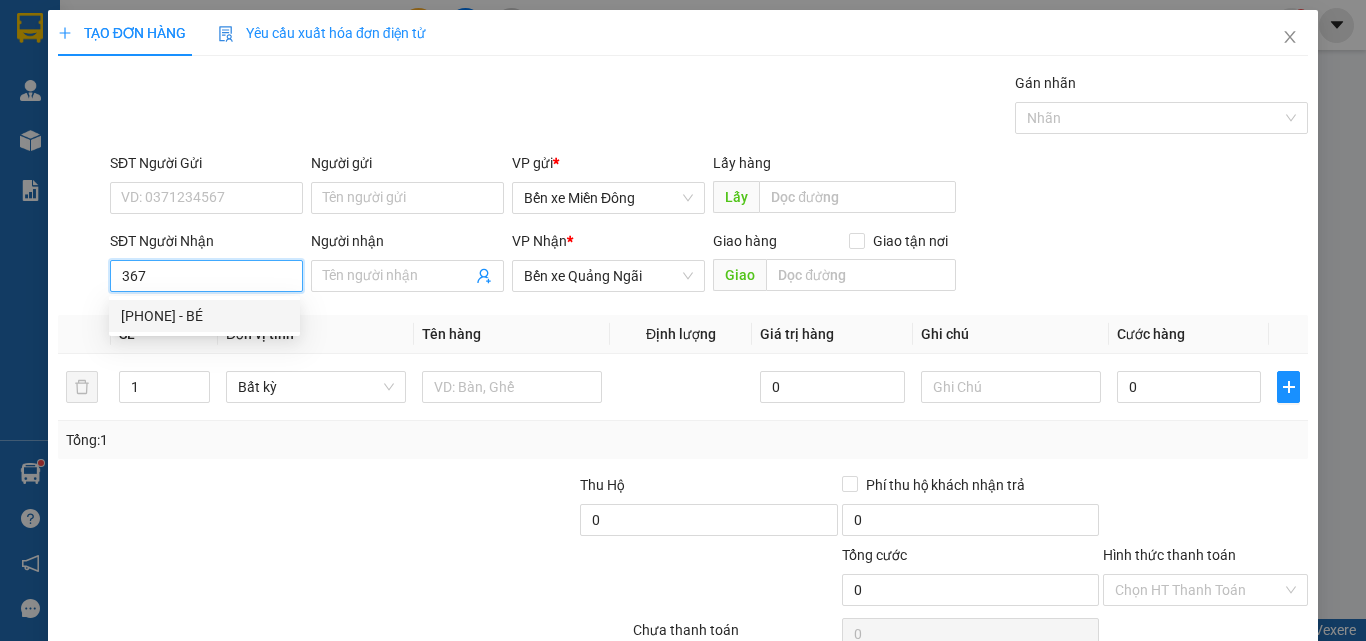 click on "0982690367 - BÉ" at bounding box center (204, 316) 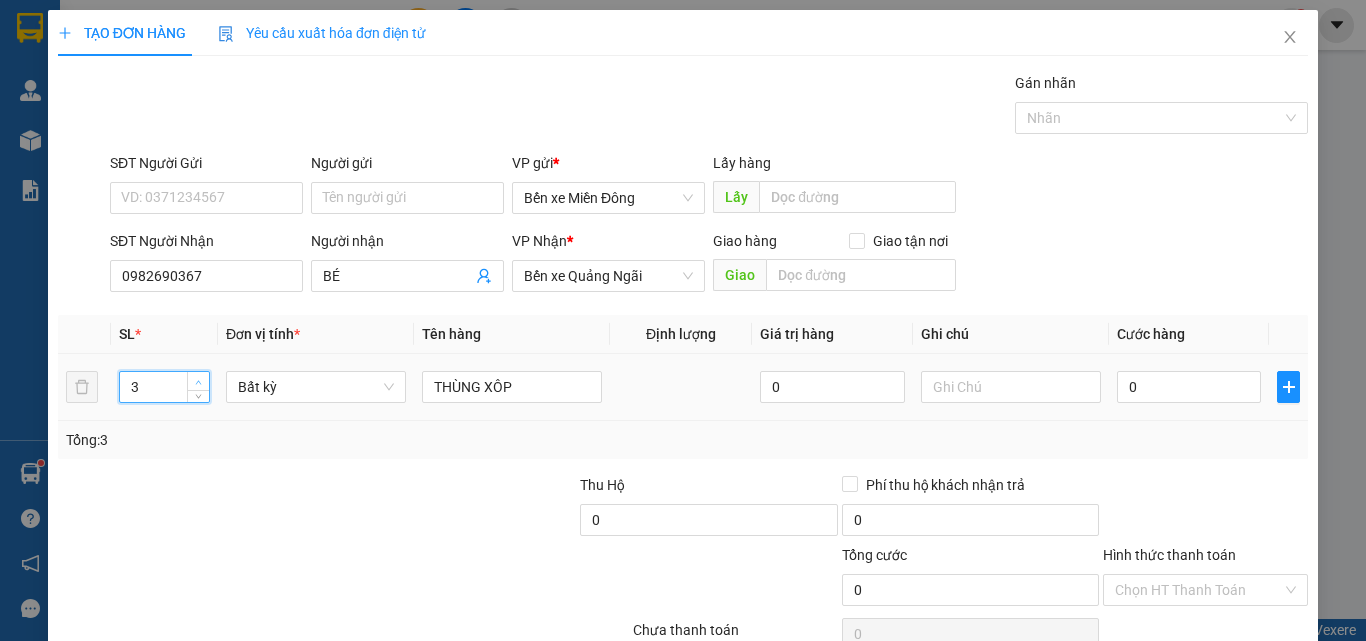 click at bounding box center (198, 381) 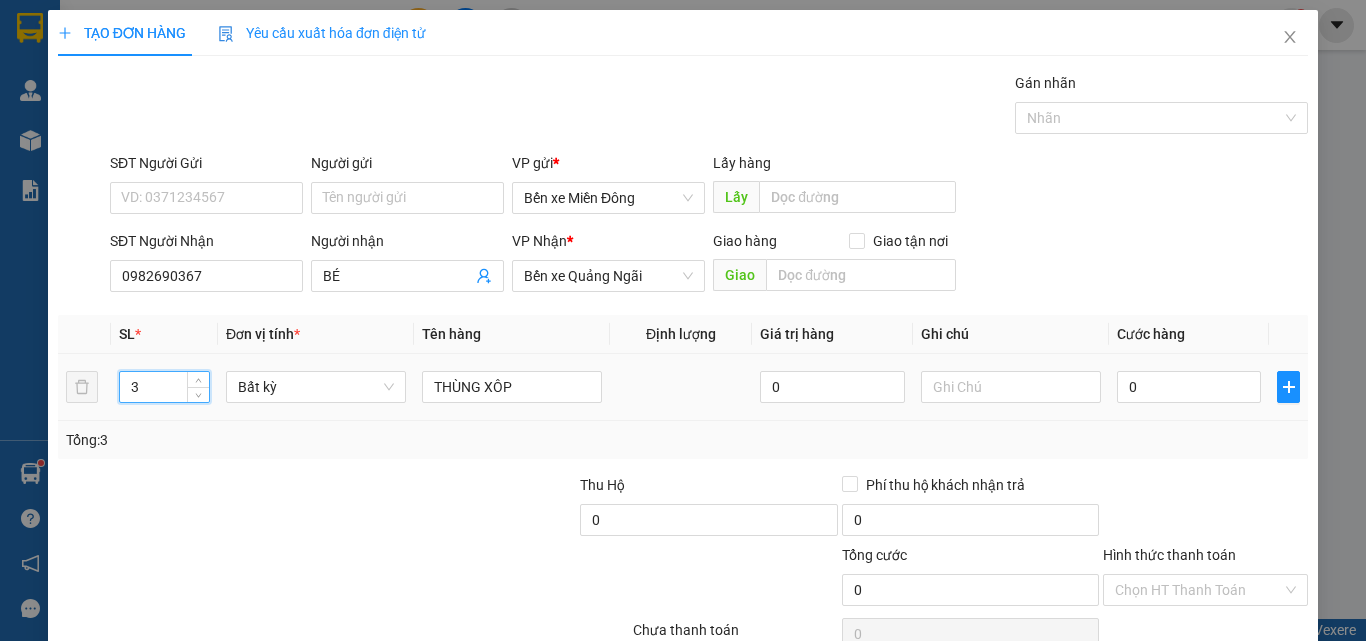 scroll, scrollTop: 99, scrollLeft: 0, axis: vertical 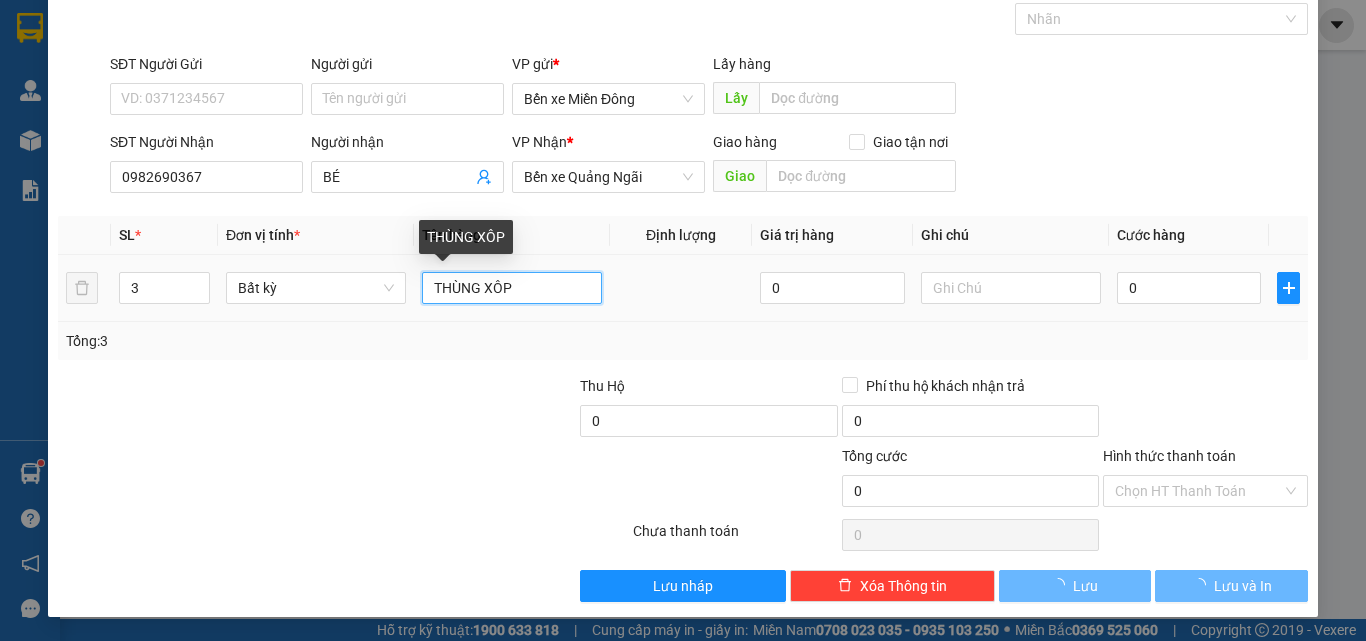 click on "THÙNG XÔP" at bounding box center (512, 288) 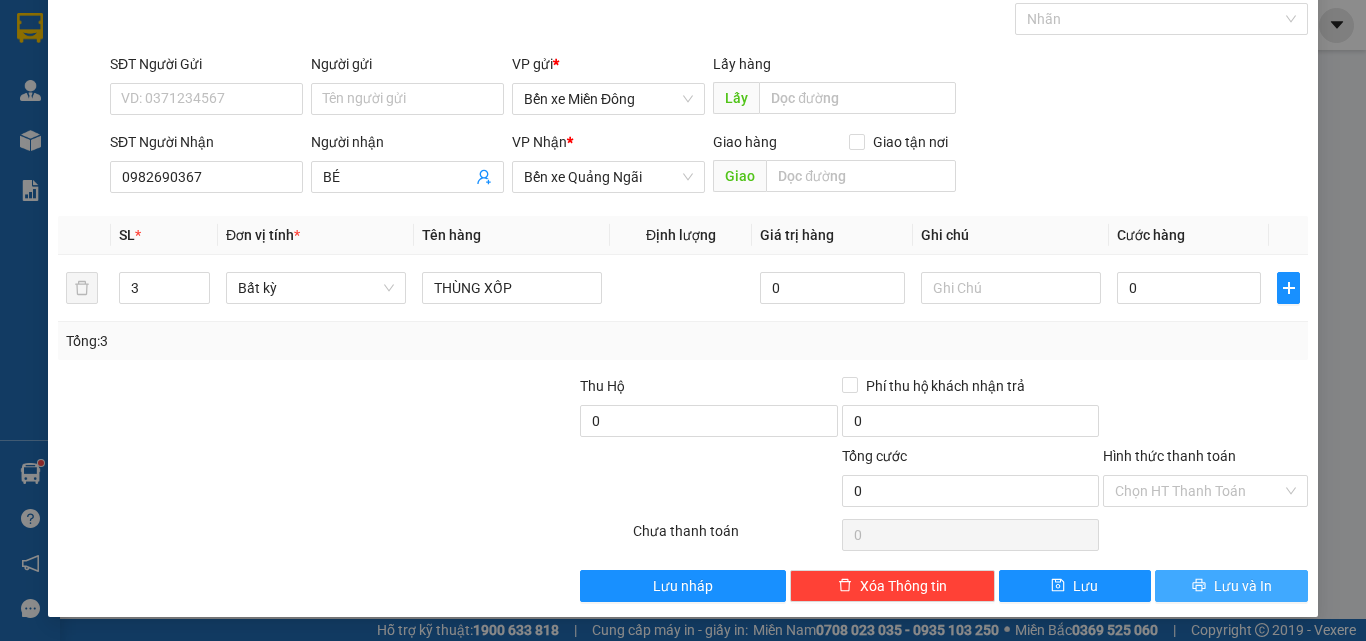 click 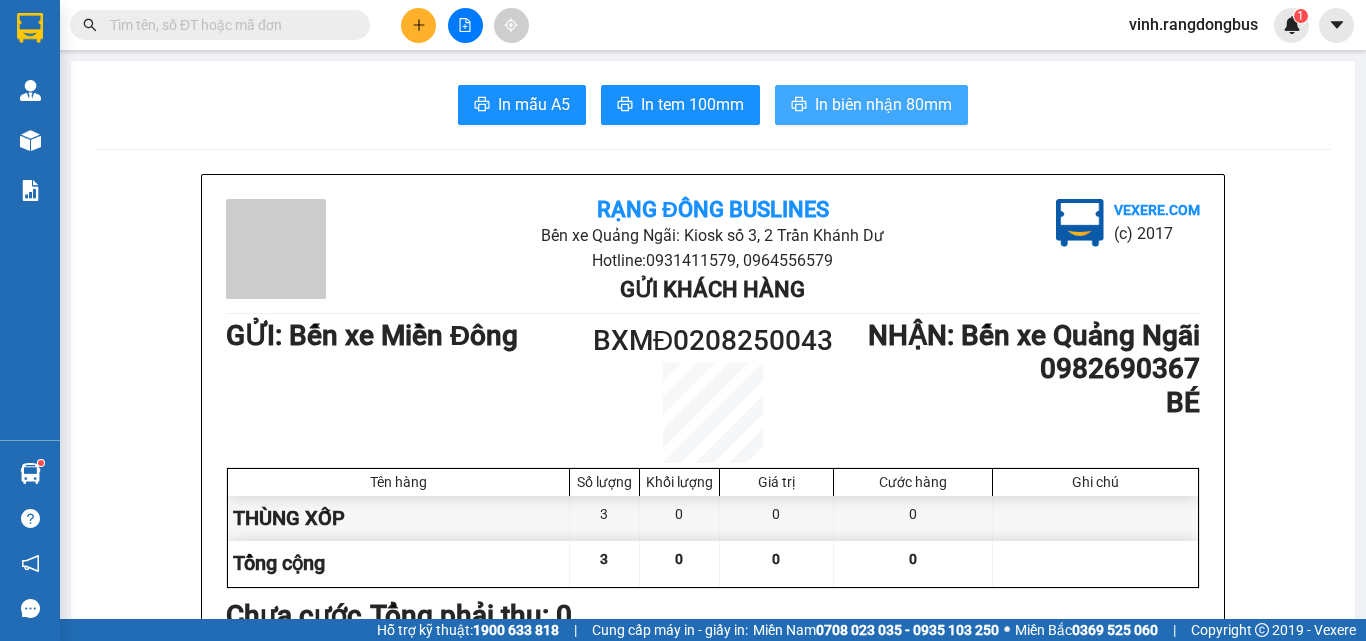 click on "In biên nhận 80mm" at bounding box center (883, 104) 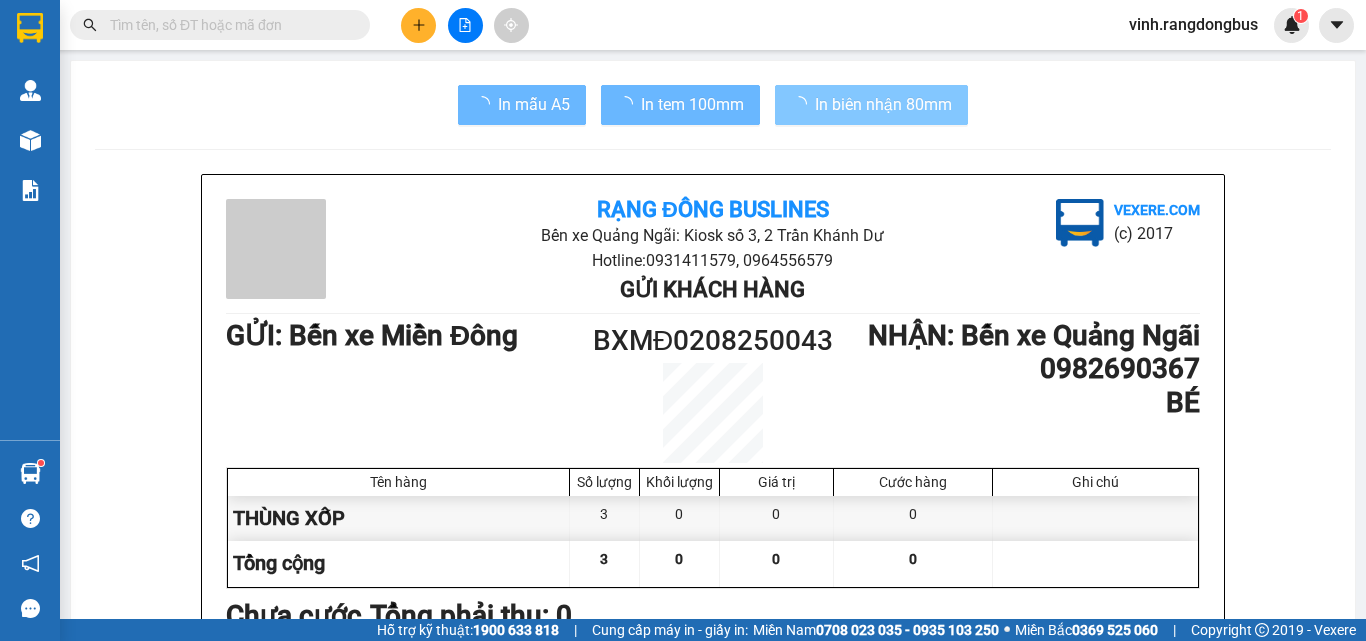 scroll, scrollTop: 0, scrollLeft: 0, axis: both 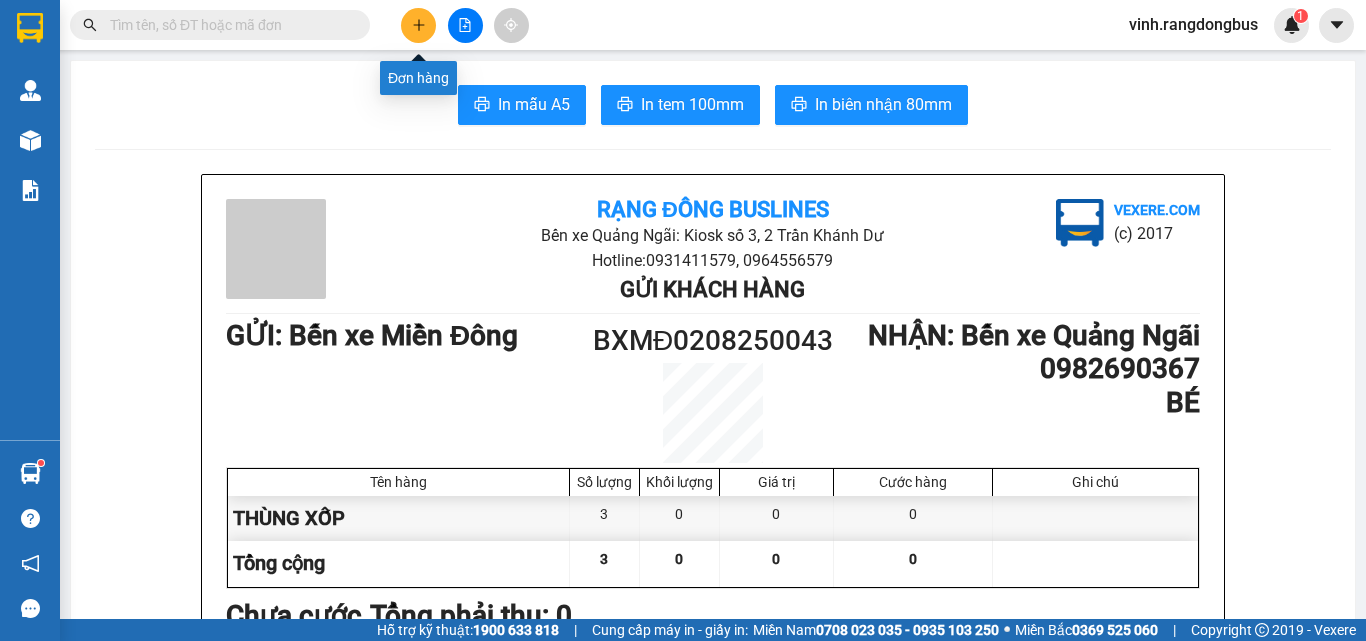 click 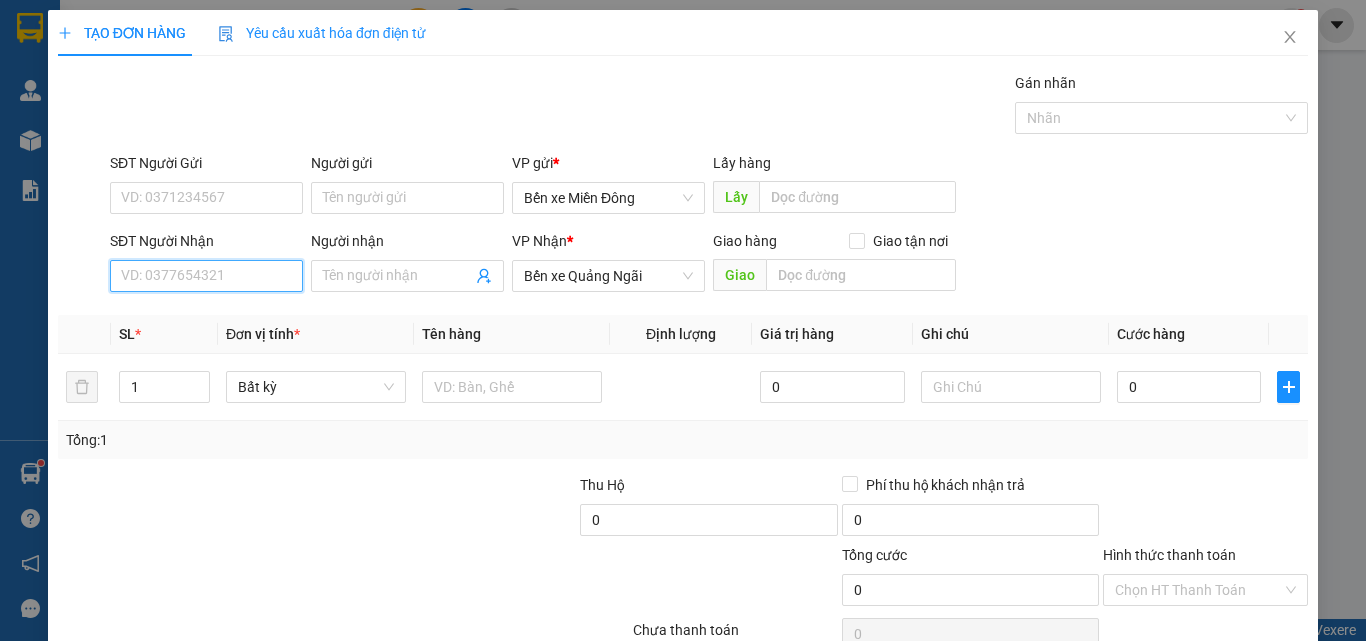 click on "SĐT Người Nhận" at bounding box center (206, 276) 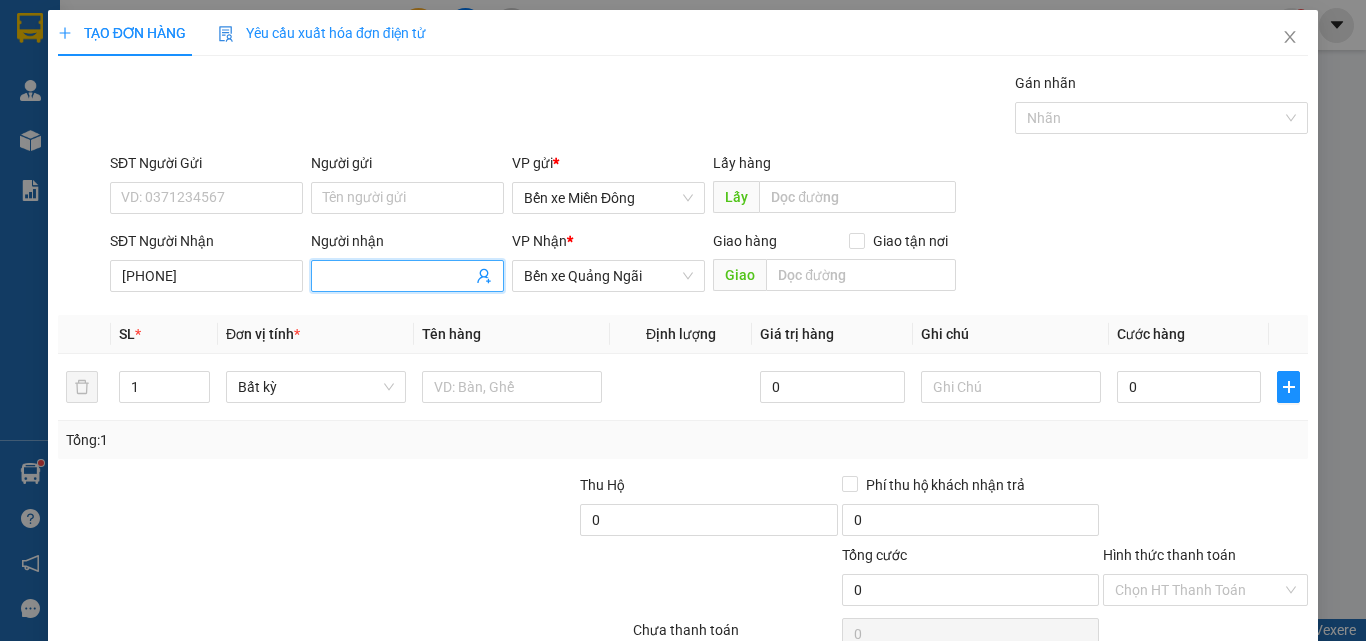click on "Người nhận" at bounding box center (397, 276) 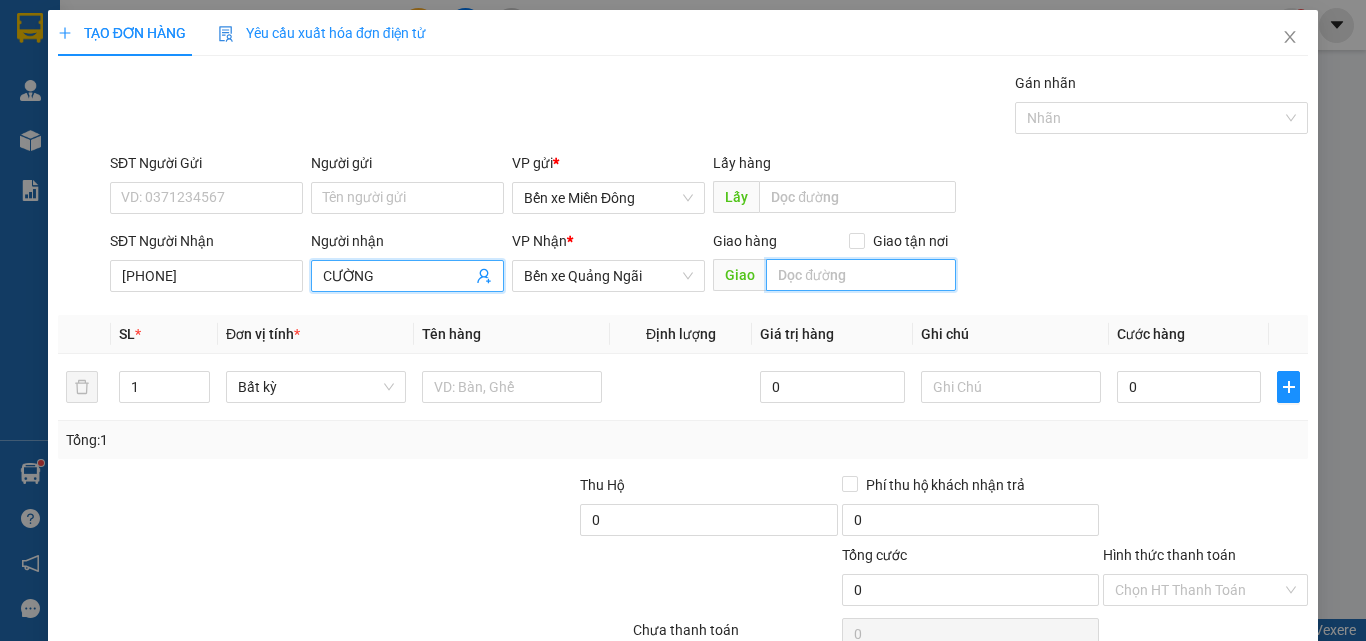 click at bounding box center (861, 275) 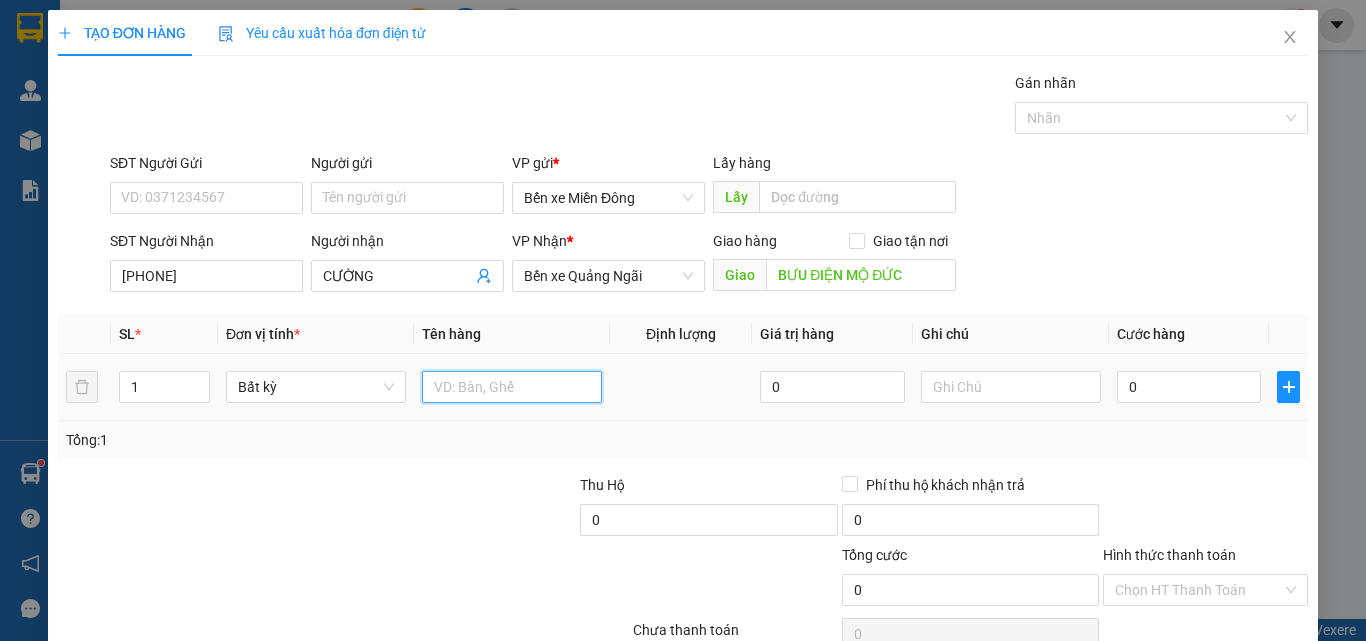 click at bounding box center [512, 387] 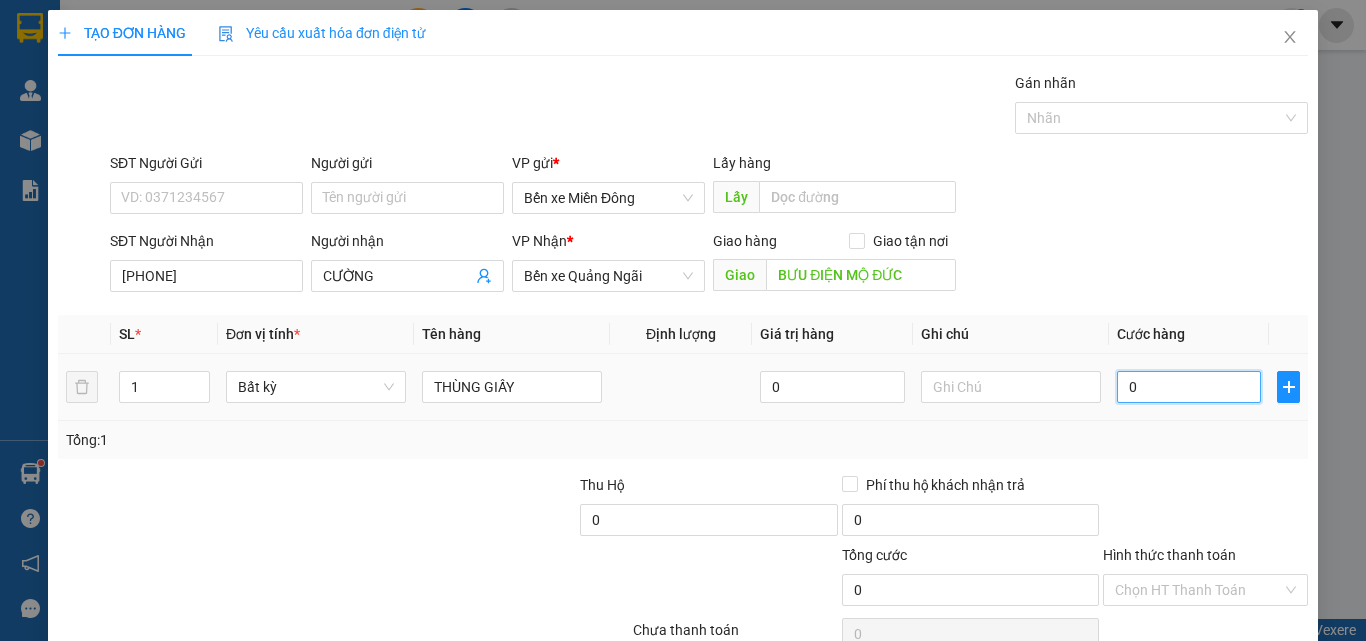 click on "0" at bounding box center (1189, 387) 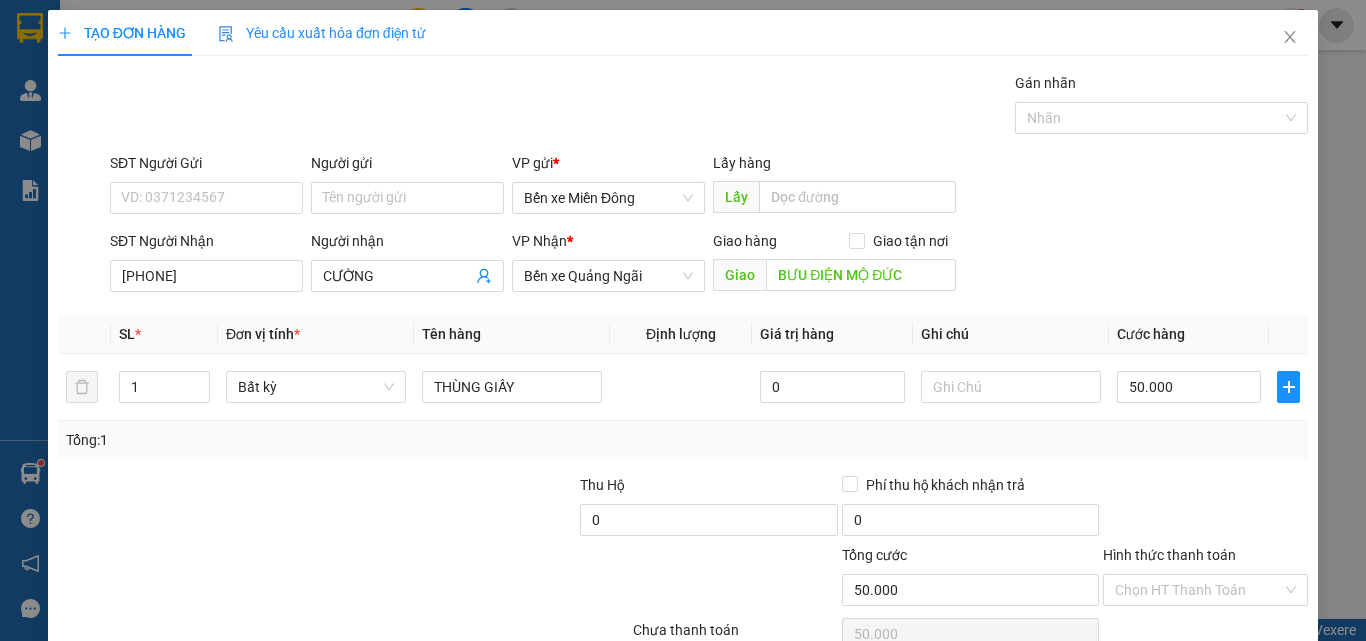 click on "Tổng:  1" at bounding box center [683, 440] 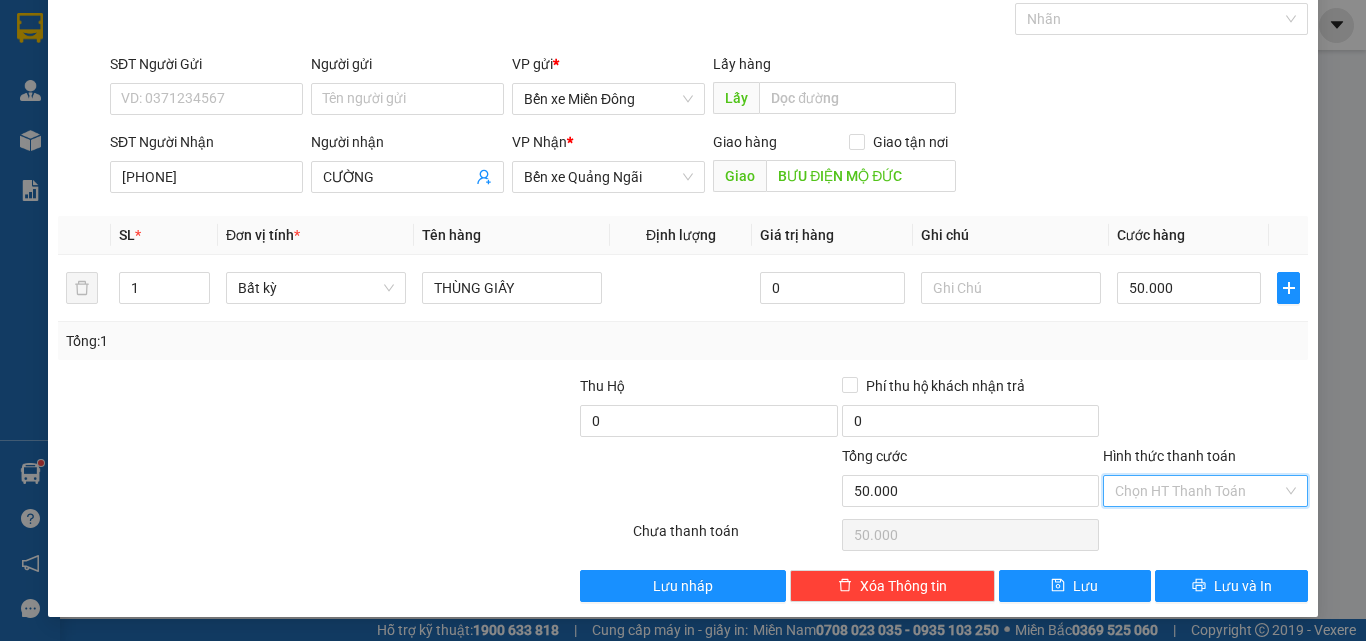 click on "Hình thức thanh toán" at bounding box center (1198, 491) 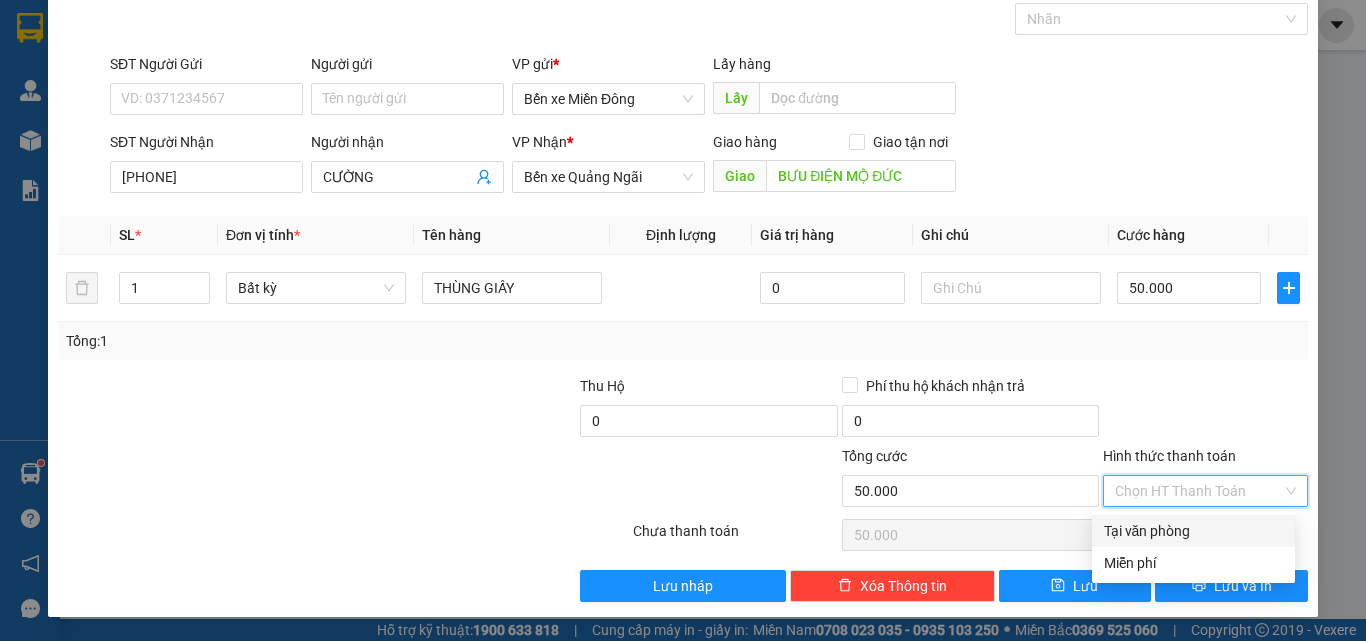 click on "Tại văn phòng" at bounding box center (1193, 531) 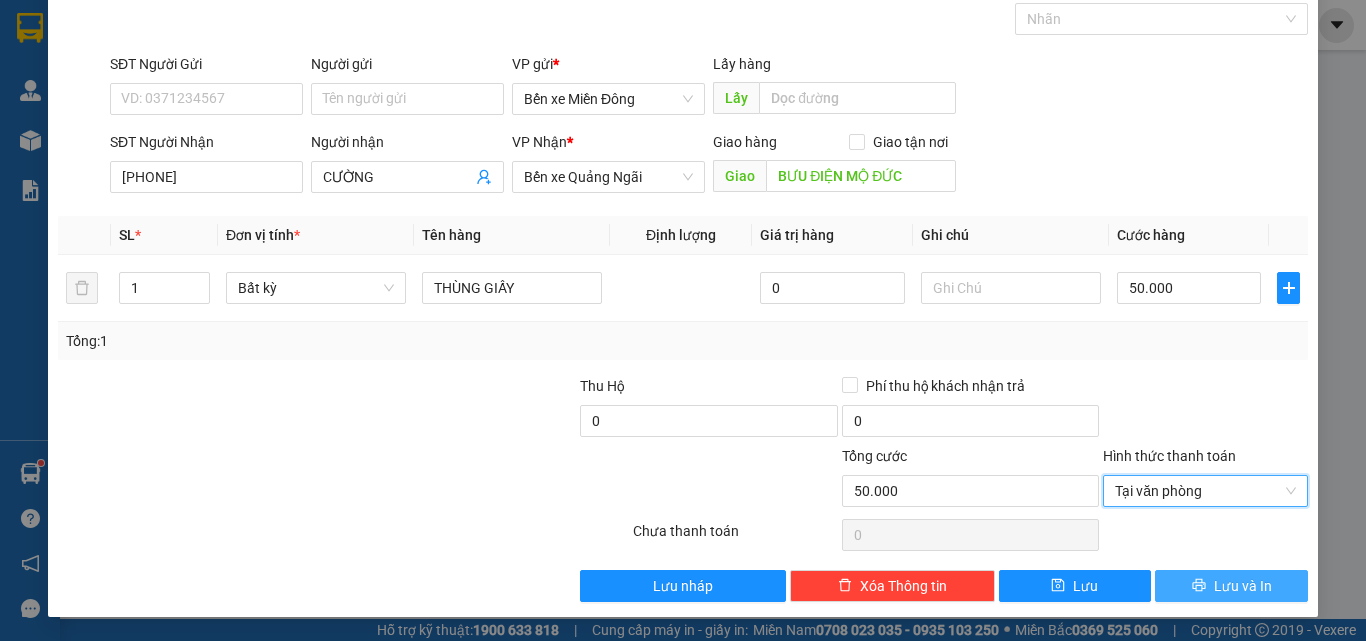 click 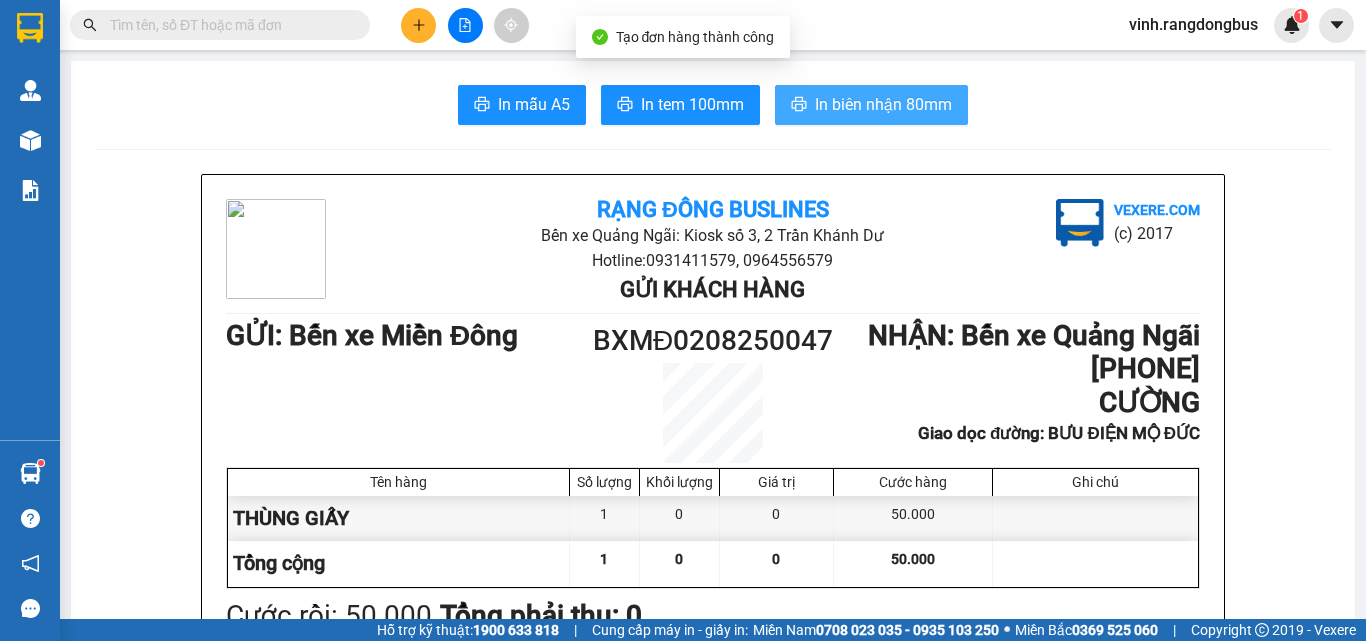 click on "In biên nhận 80mm" at bounding box center (883, 104) 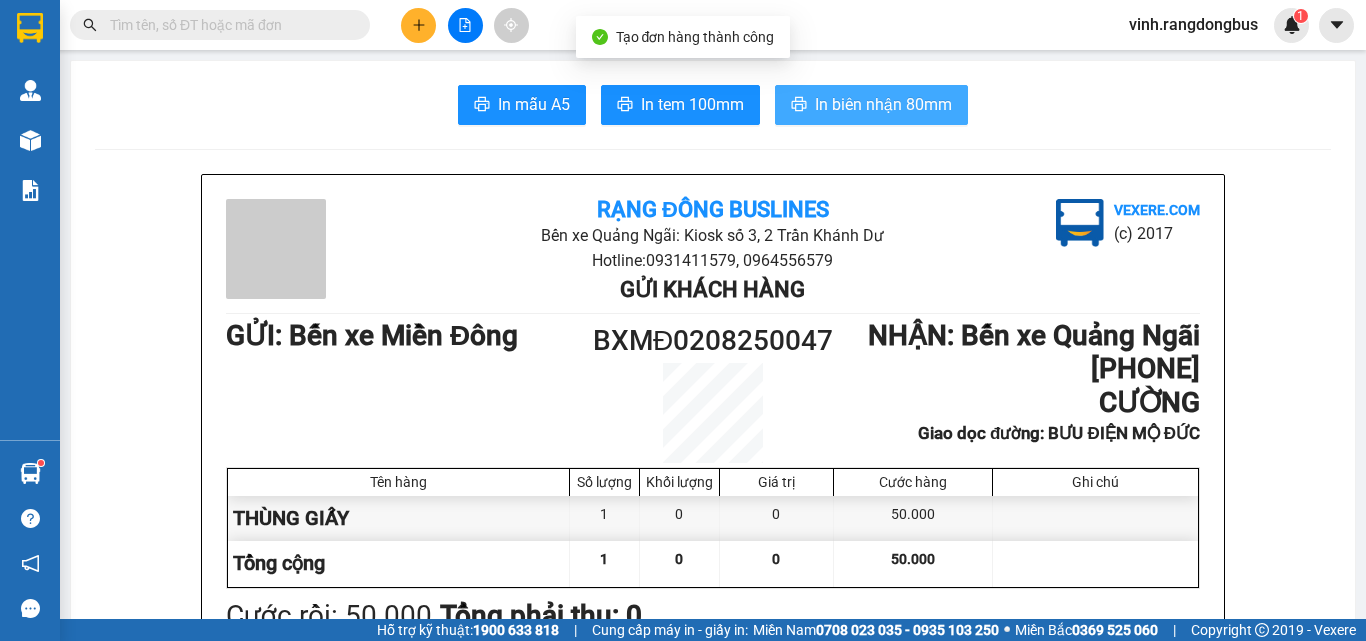 scroll, scrollTop: 0, scrollLeft: 0, axis: both 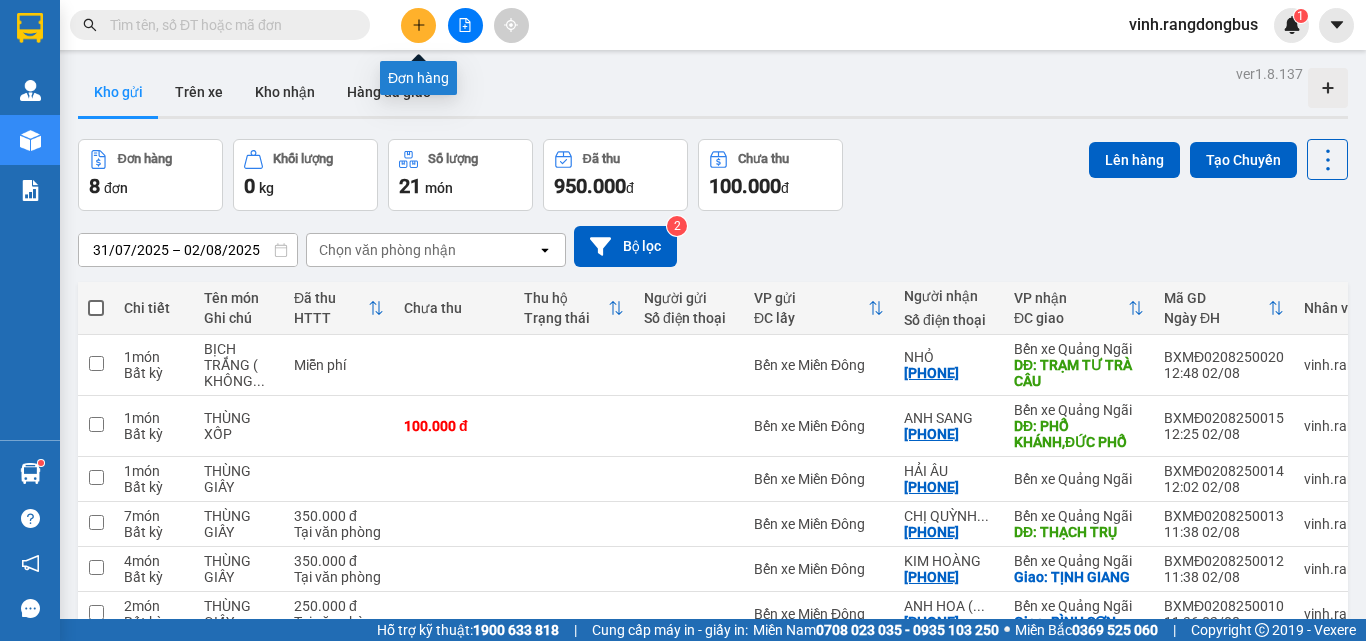 click at bounding box center (418, 25) 